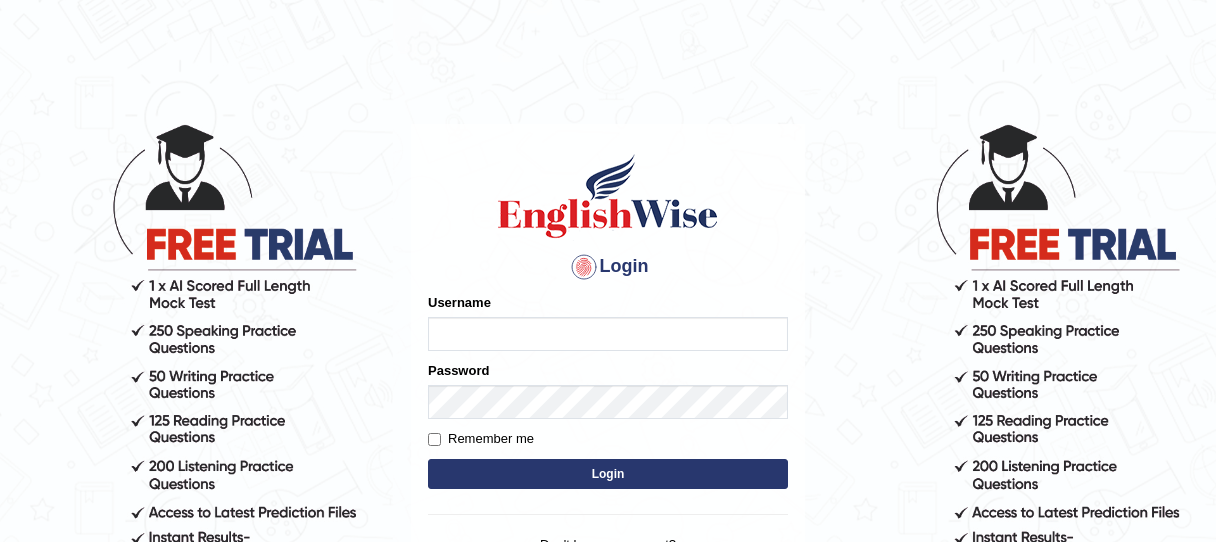 scroll, scrollTop: 0, scrollLeft: 0, axis: both 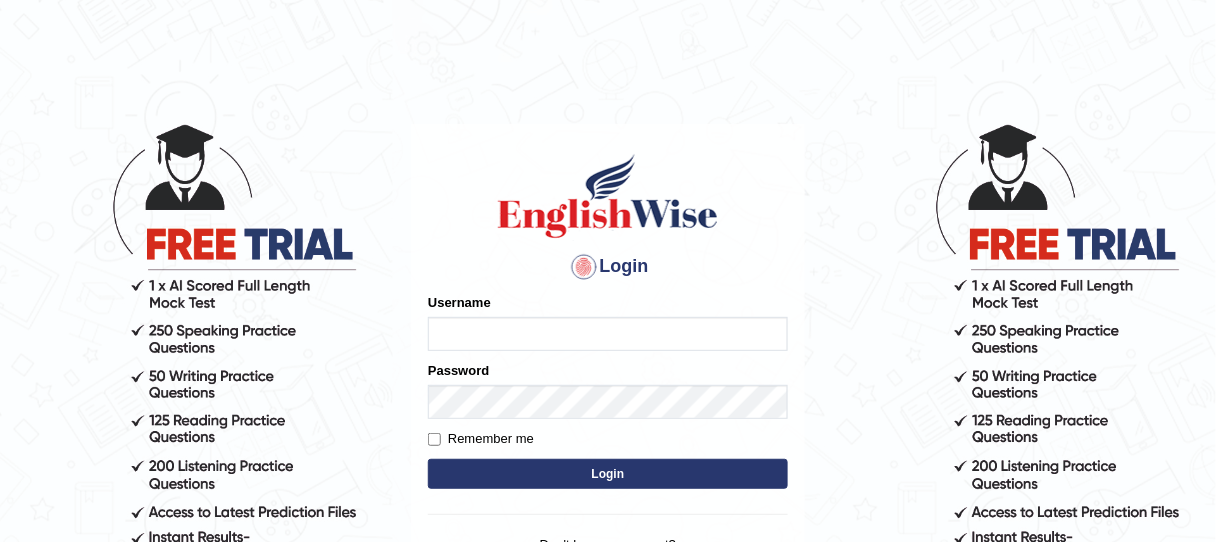 type on "unchanakhunwong" 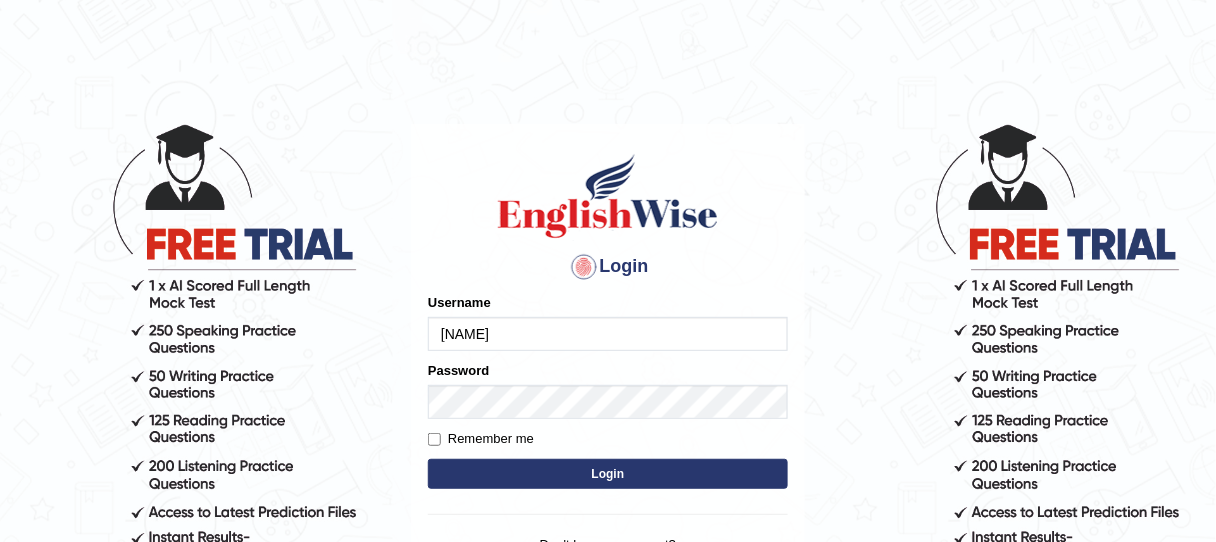 click on "Login" at bounding box center (608, 474) 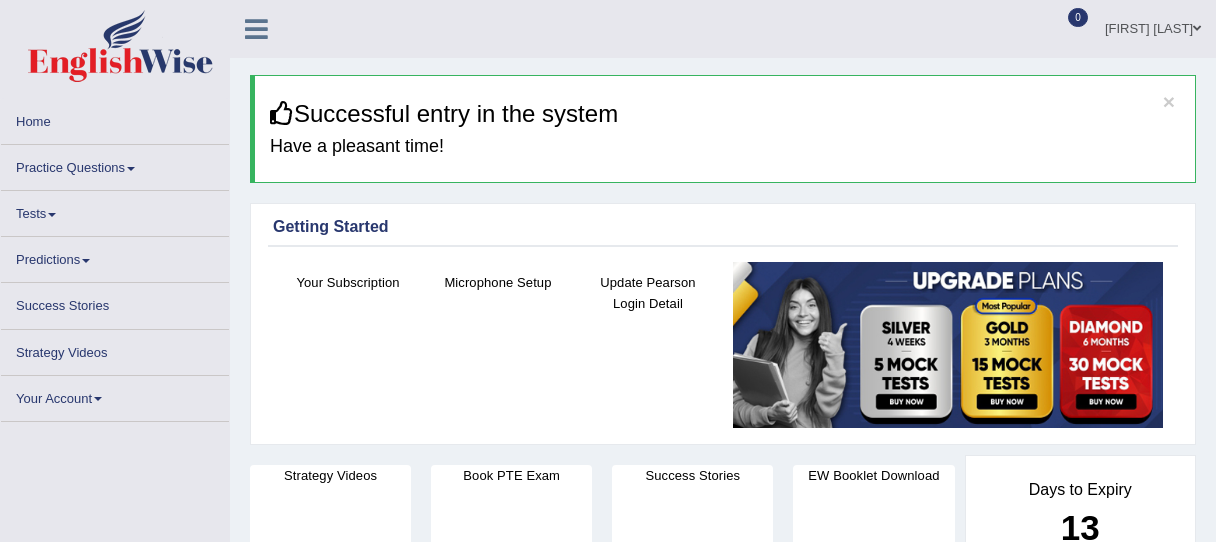 scroll, scrollTop: 0, scrollLeft: 0, axis: both 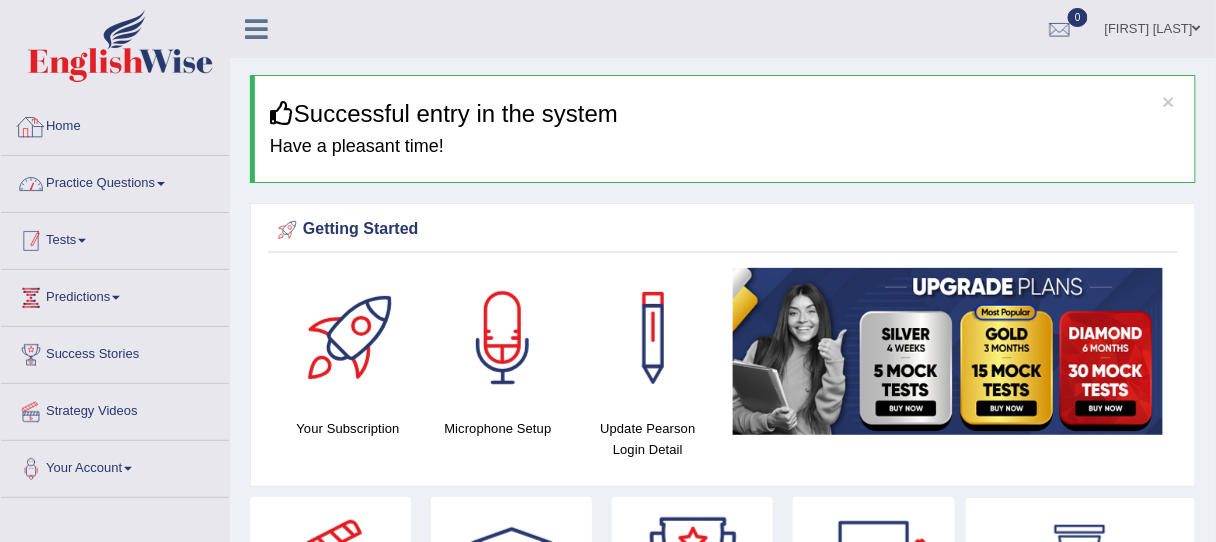 click on "Practice Questions" at bounding box center (115, 181) 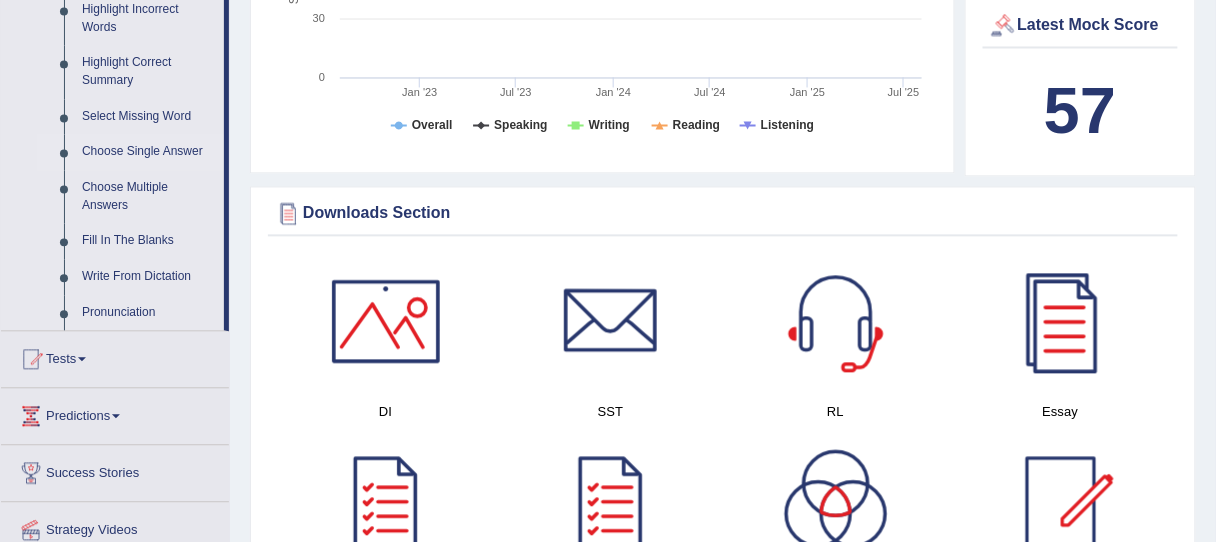 scroll, scrollTop: 960, scrollLeft: 0, axis: vertical 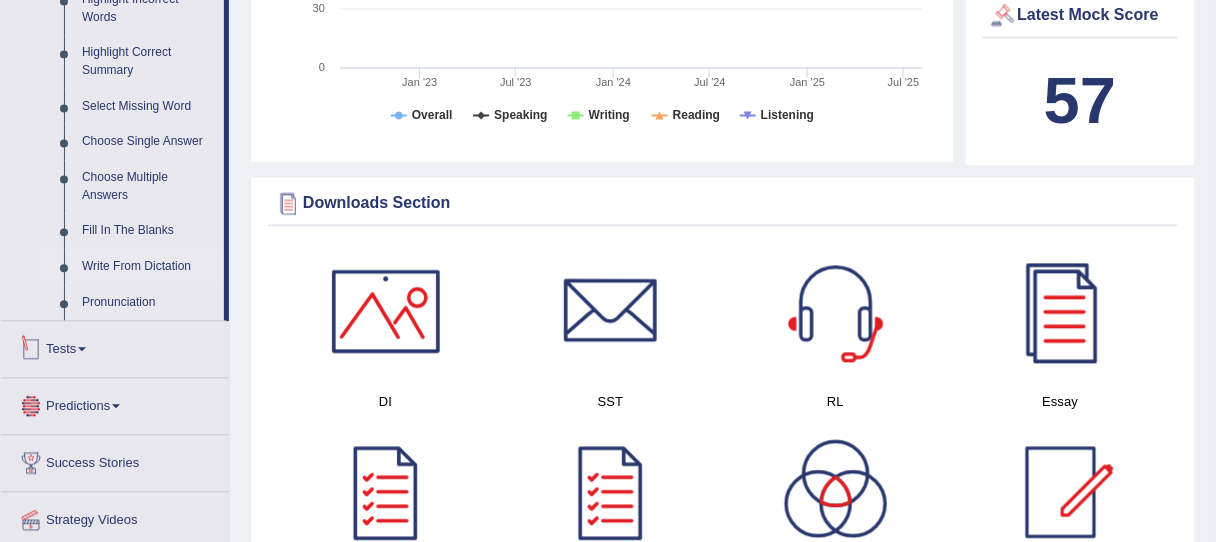 click on "Write From Dictation" at bounding box center [148, 267] 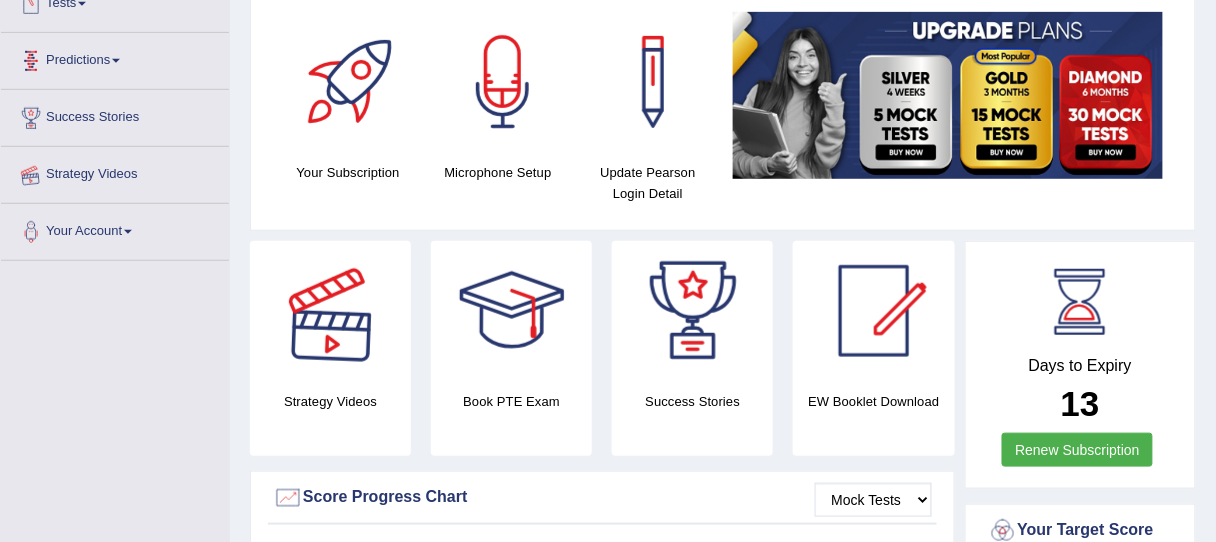 scroll, scrollTop: 382, scrollLeft: 0, axis: vertical 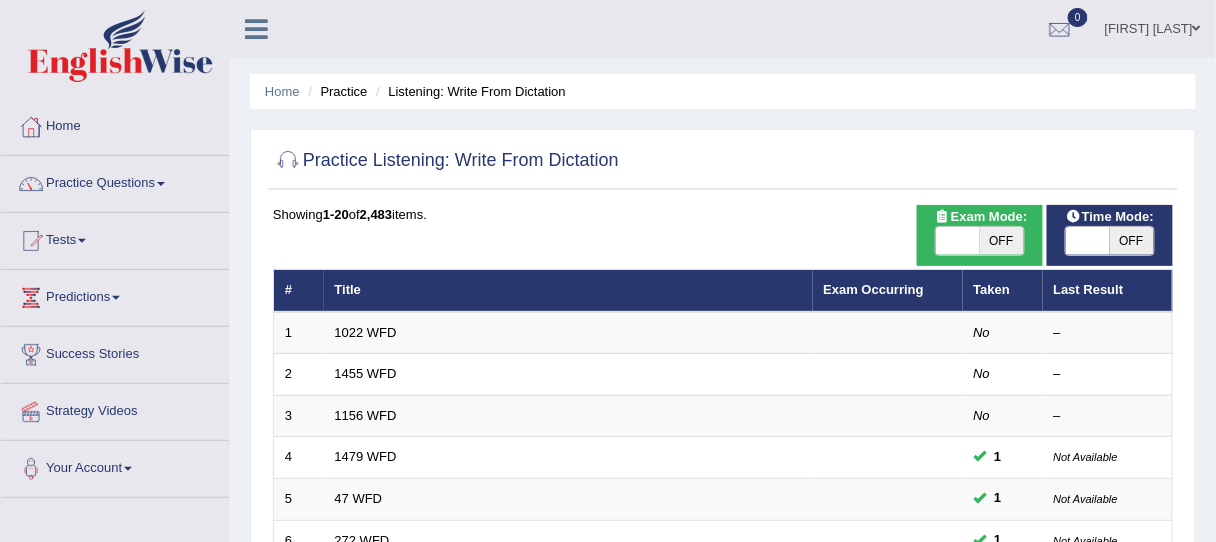 click on "OFF" at bounding box center (1132, 241) 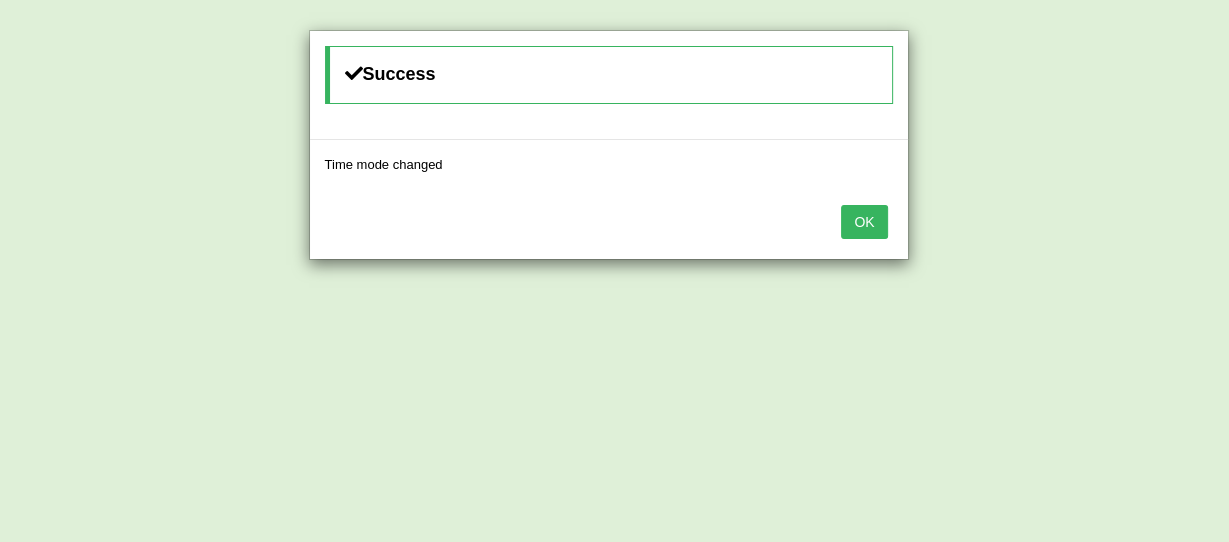 click on "OK" at bounding box center (864, 222) 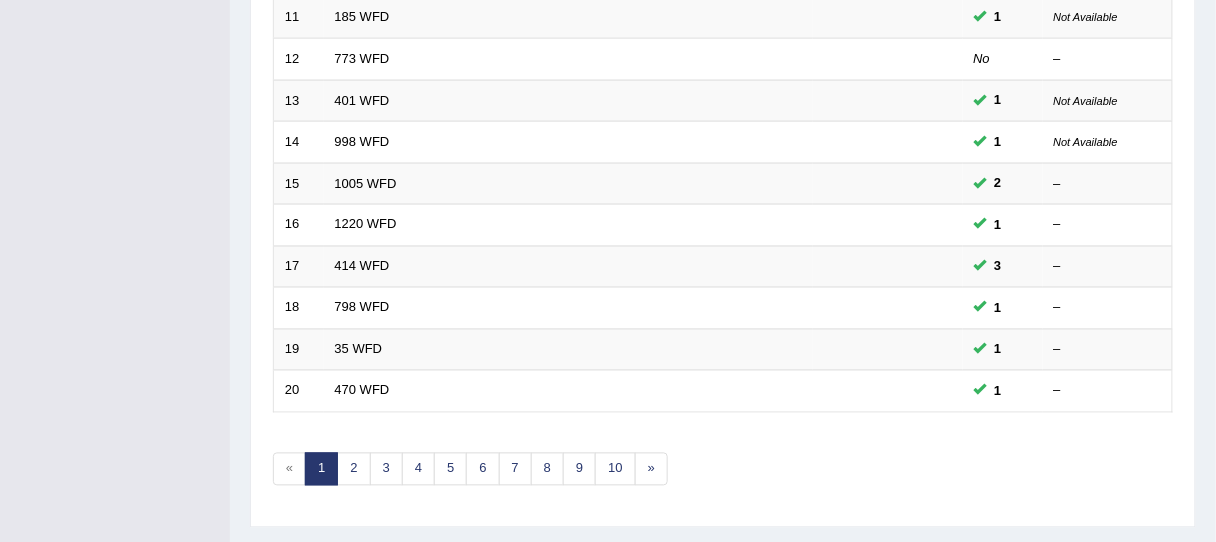 scroll, scrollTop: 773, scrollLeft: 0, axis: vertical 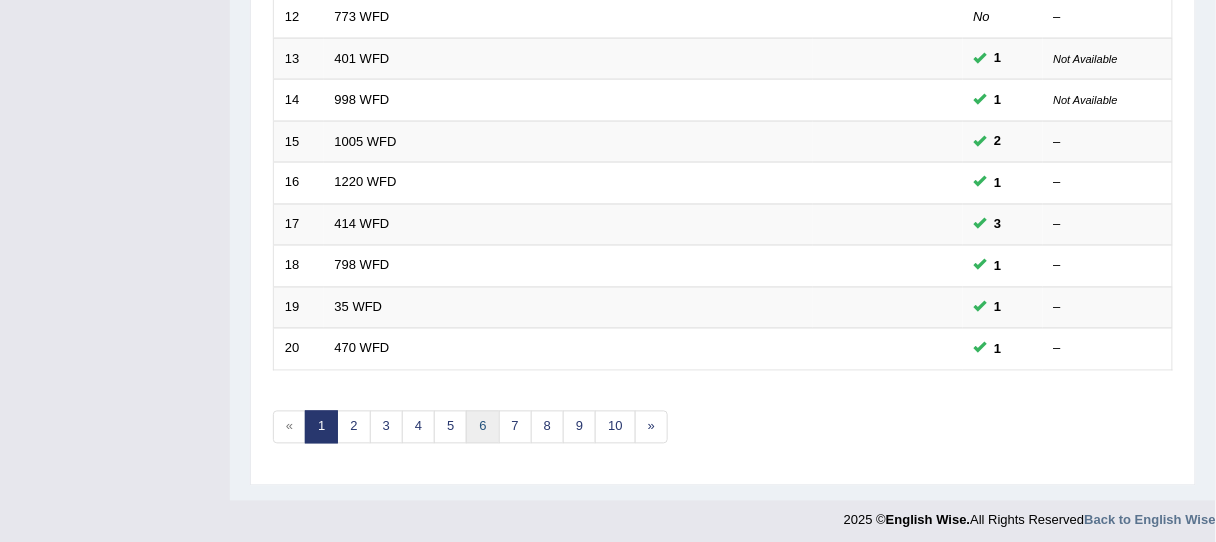 click on "6" at bounding box center (482, 427) 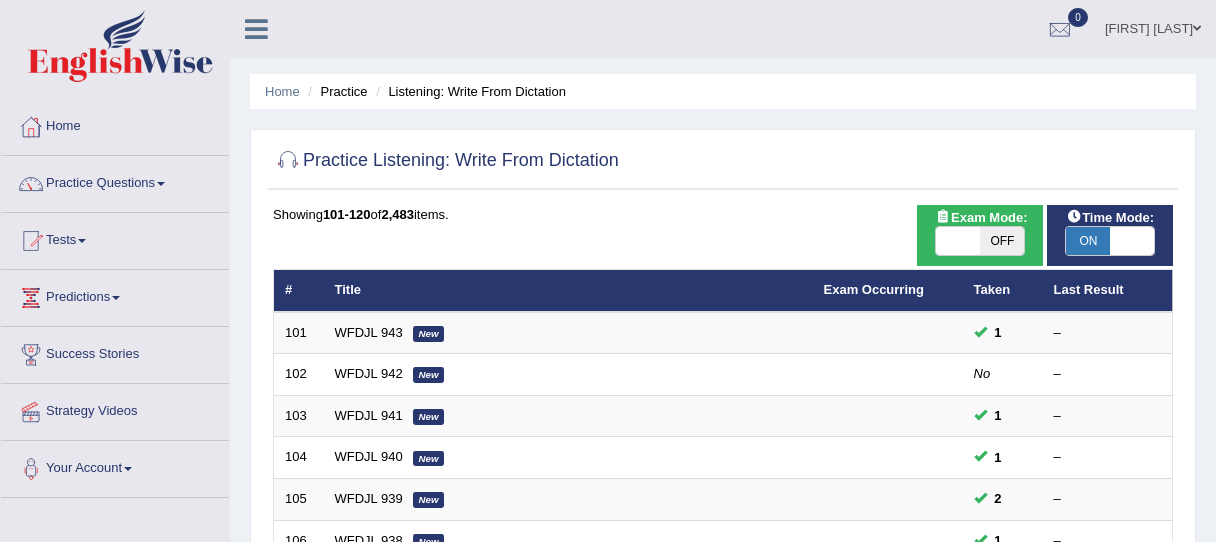 scroll, scrollTop: 773, scrollLeft: 0, axis: vertical 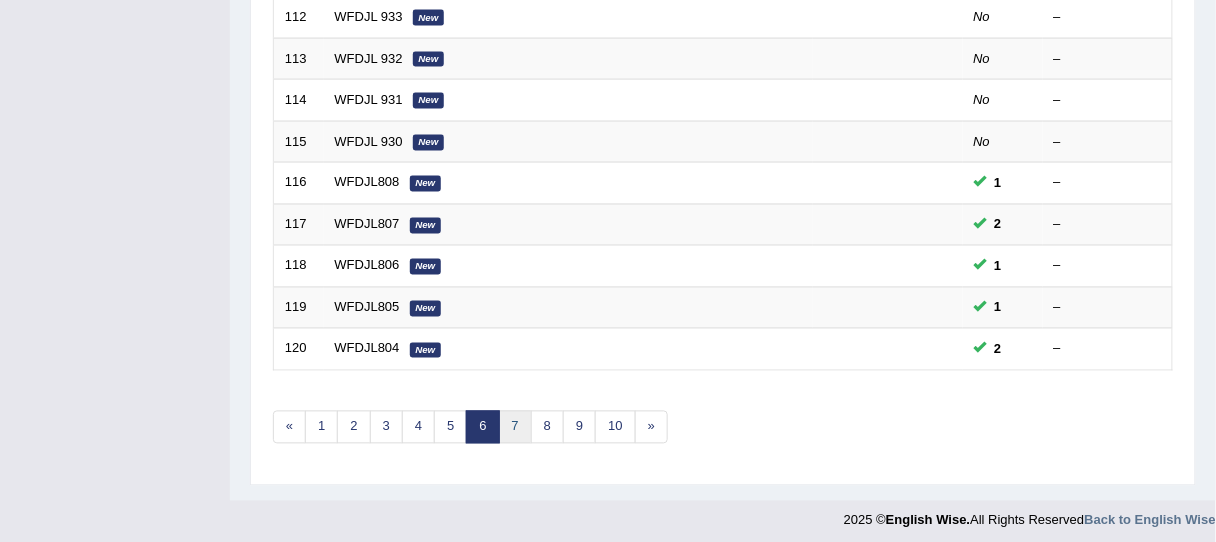 click on "7" at bounding box center [515, 427] 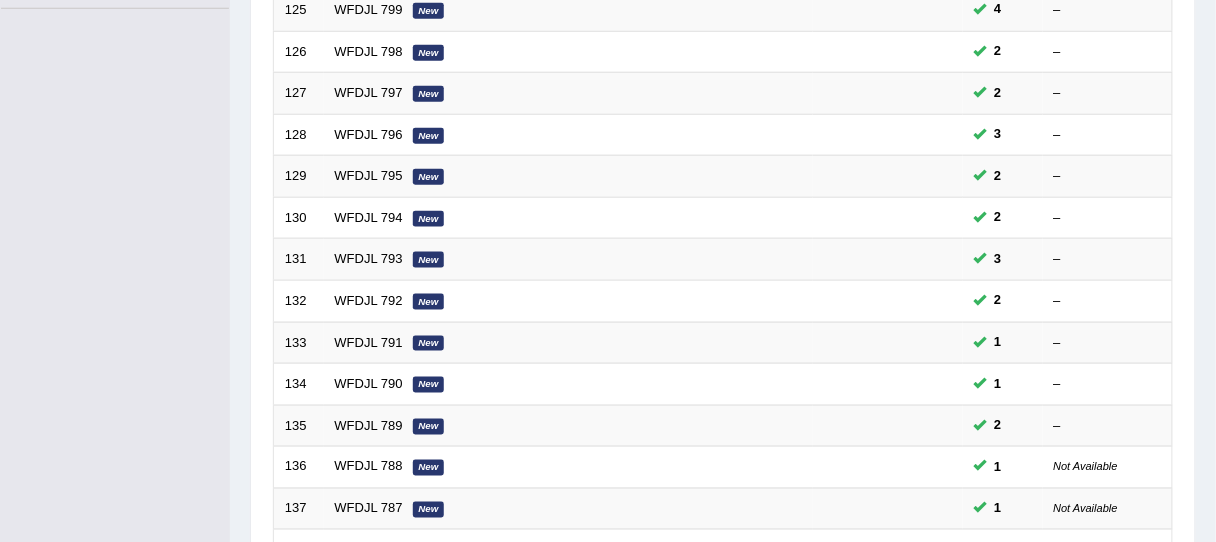 scroll, scrollTop: 0, scrollLeft: 0, axis: both 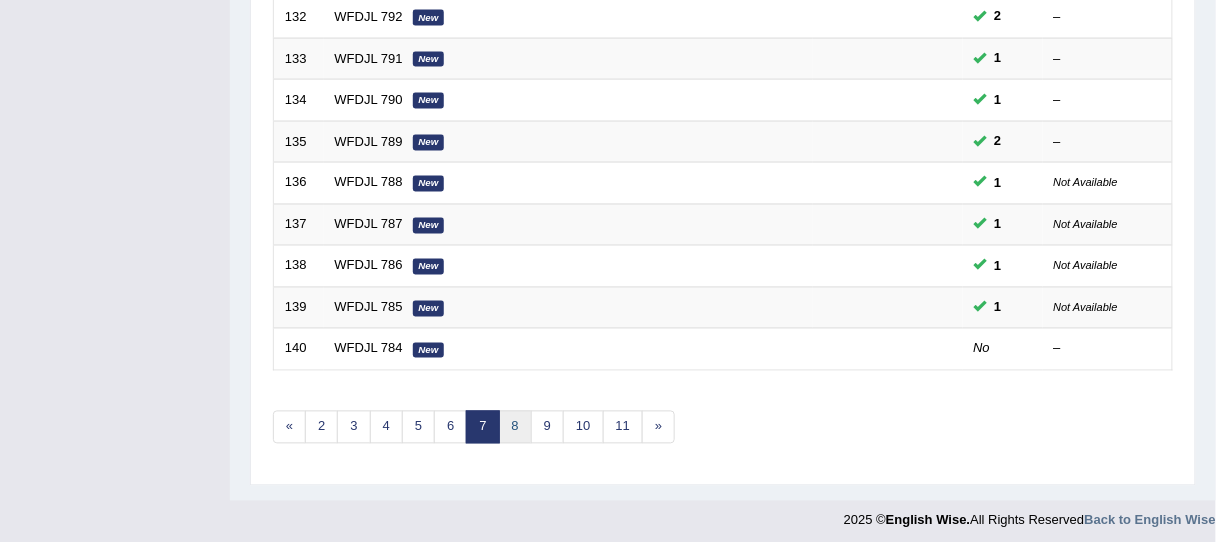 click on "8" at bounding box center (515, 427) 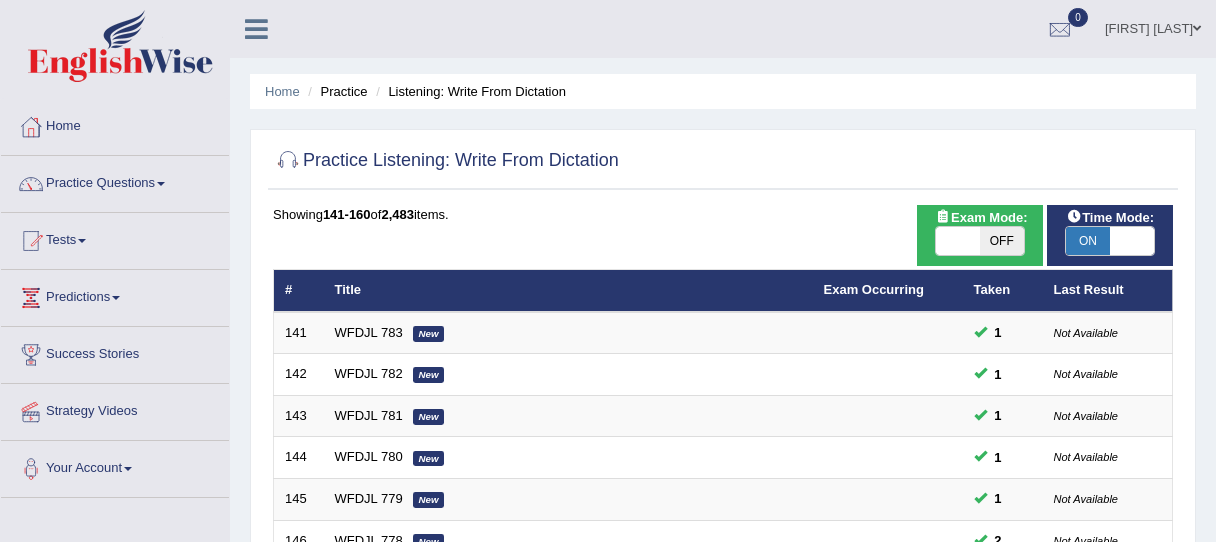 scroll, scrollTop: 480, scrollLeft: 0, axis: vertical 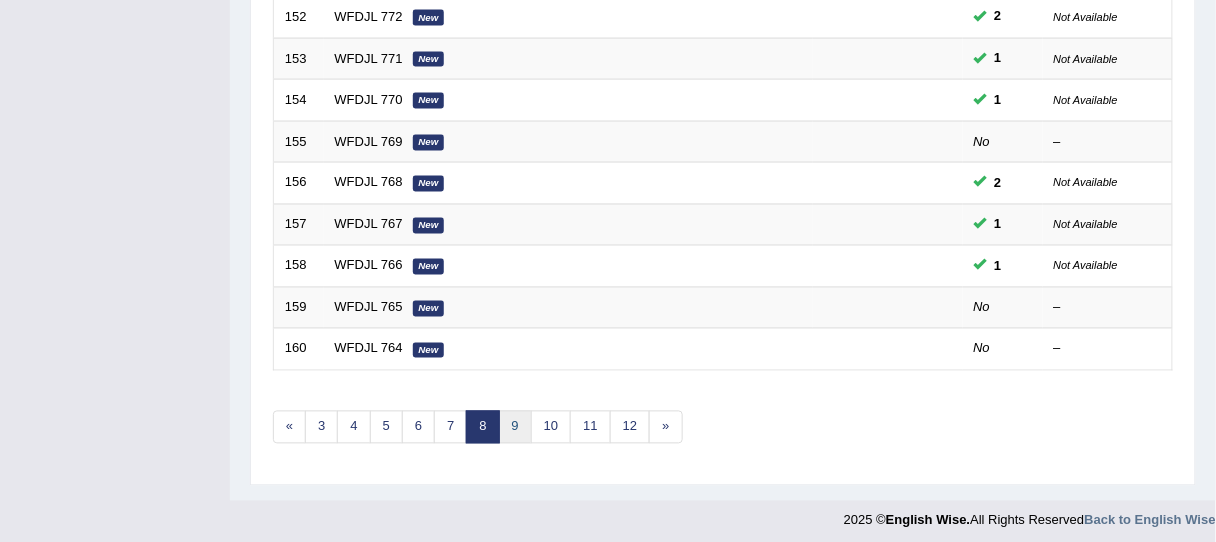 click on "9" at bounding box center [515, 427] 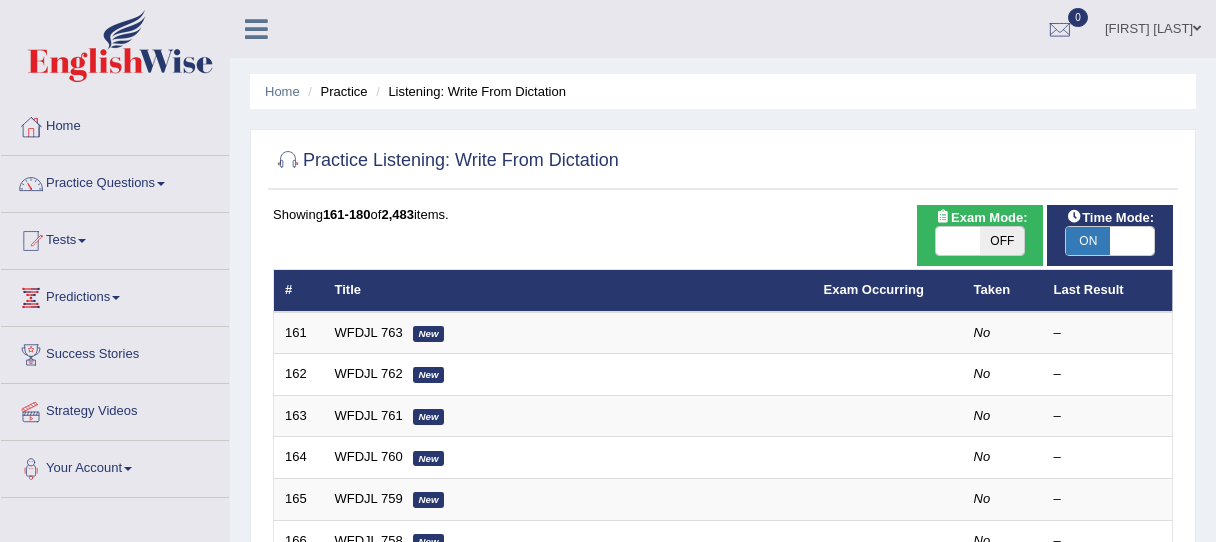 scroll, scrollTop: 0, scrollLeft: 0, axis: both 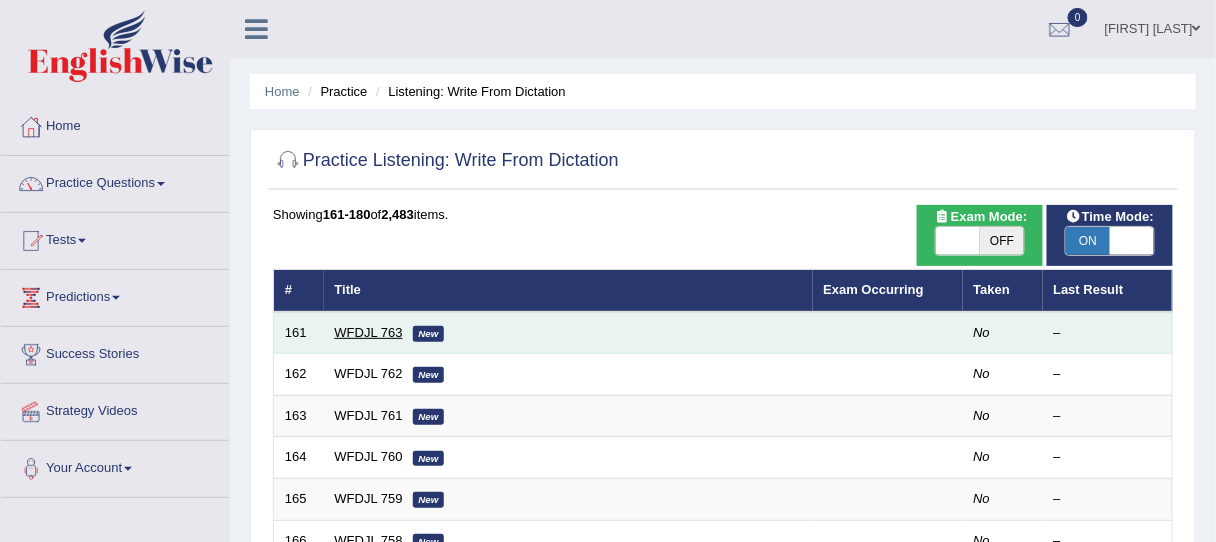 click on "WFDJL 763" at bounding box center (369, 332) 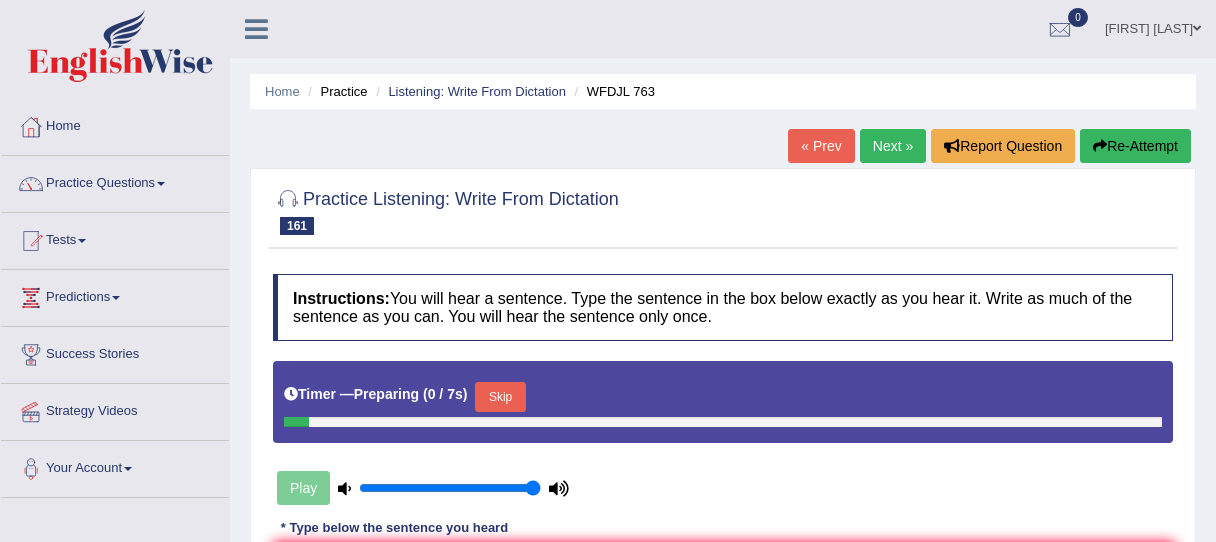scroll, scrollTop: 0, scrollLeft: 0, axis: both 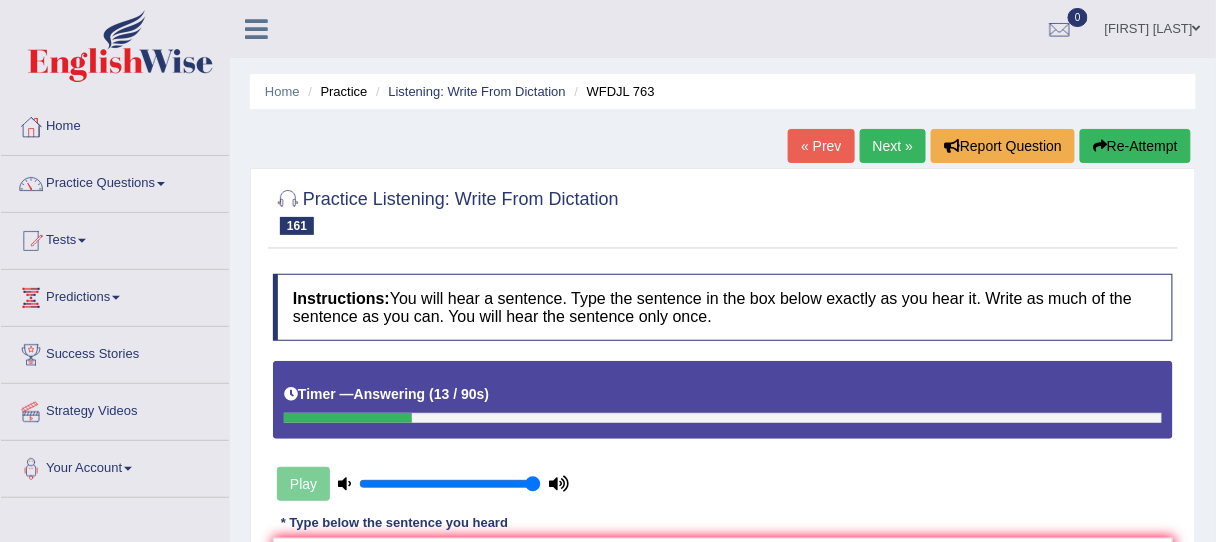click on "Re-Attempt" at bounding box center (1135, 146) 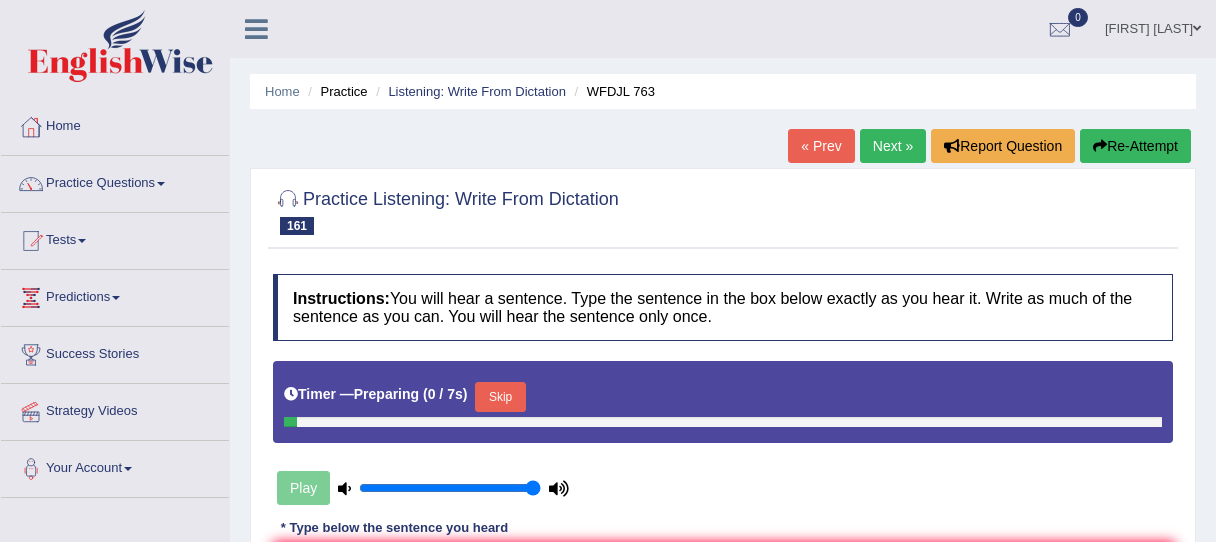 scroll, scrollTop: 88, scrollLeft: 0, axis: vertical 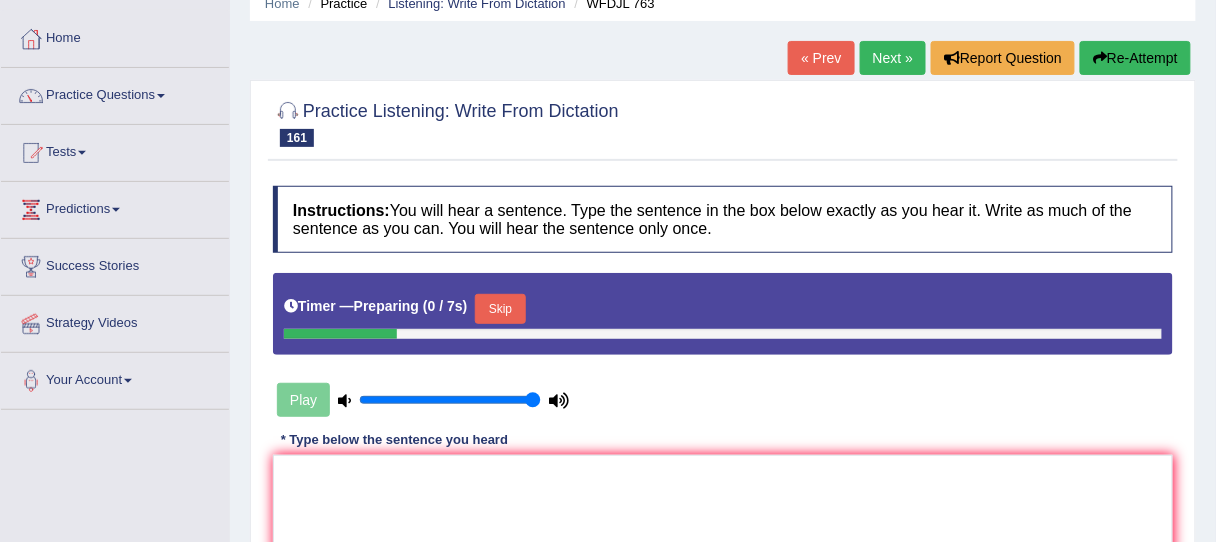 click on "Skip" at bounding box center [500, 309] 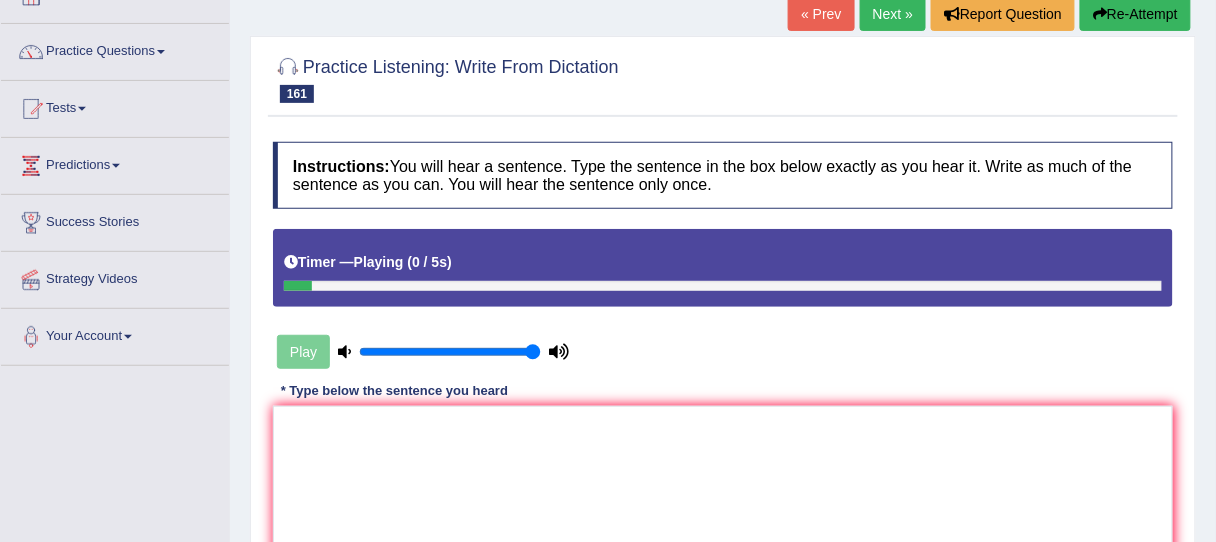 scroll, scrollTop: 248, scrollLeft: 0, axis: vertical 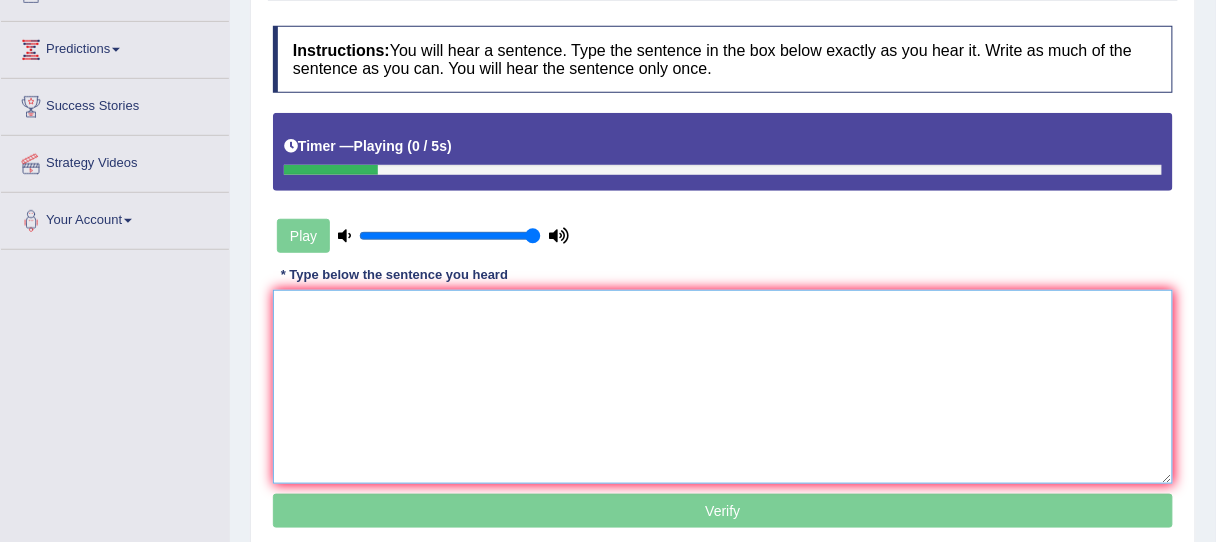 click at bounding box center [723, 387] 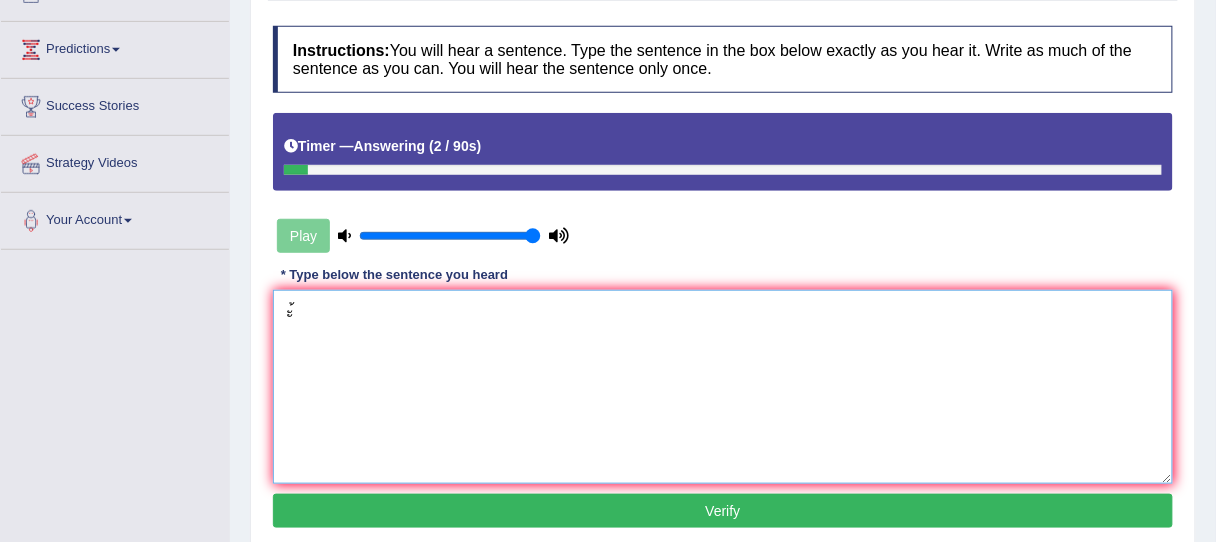 type on "ะ" 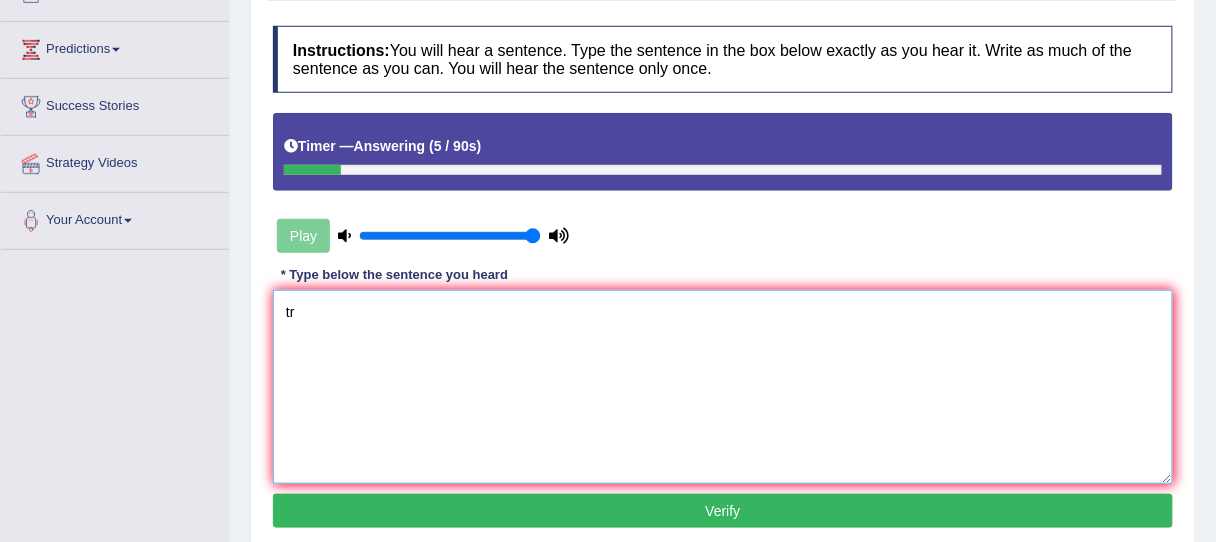 type on "t" 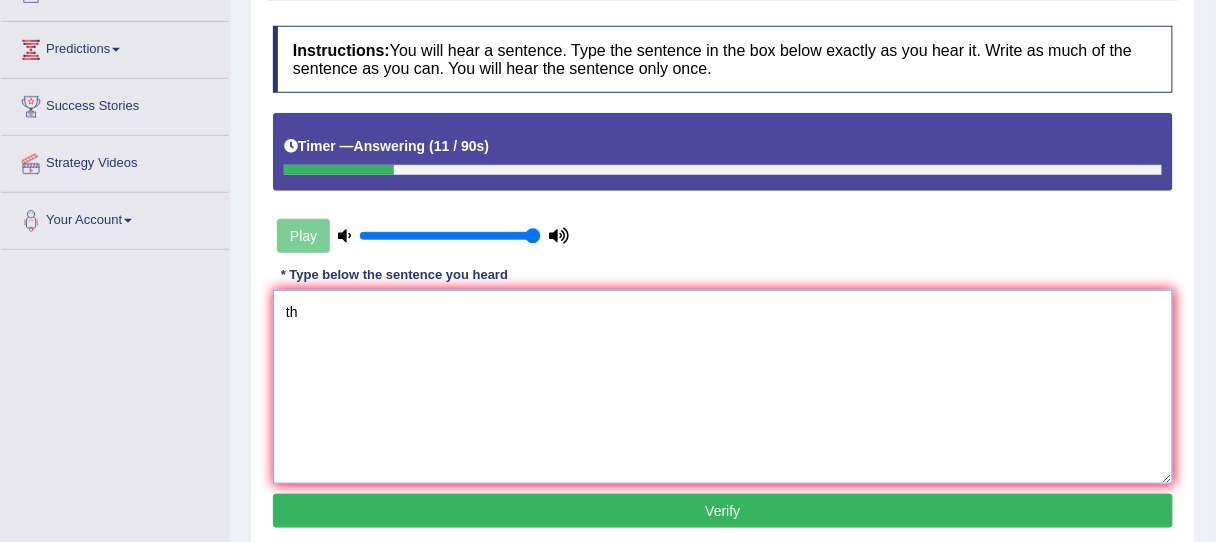 type on "t" 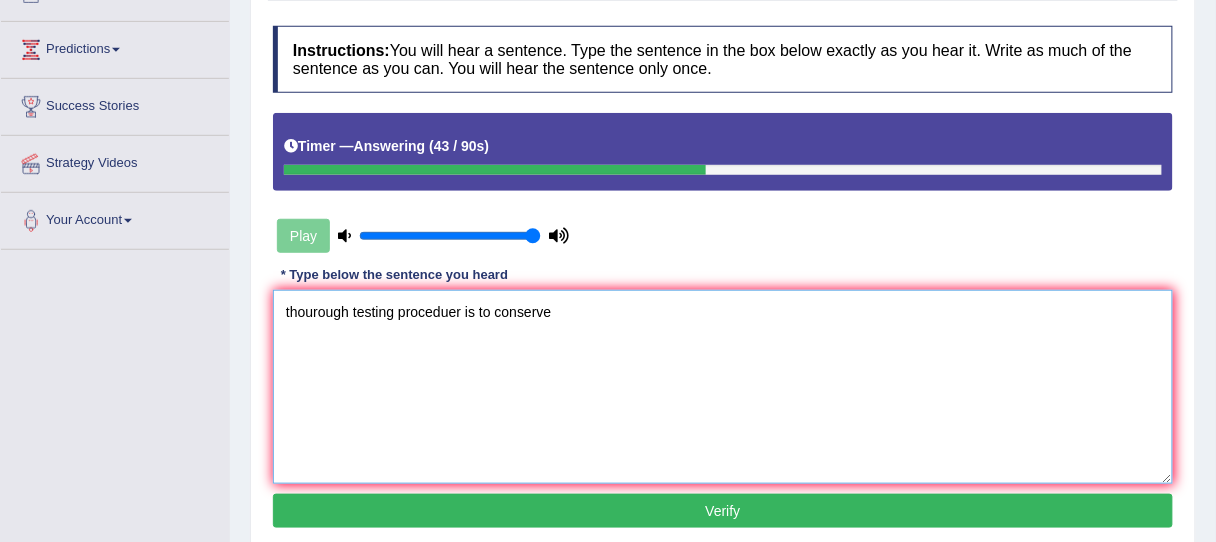 click on "thourough testing proceduer is to conserve" at bounding box center (723, 387) 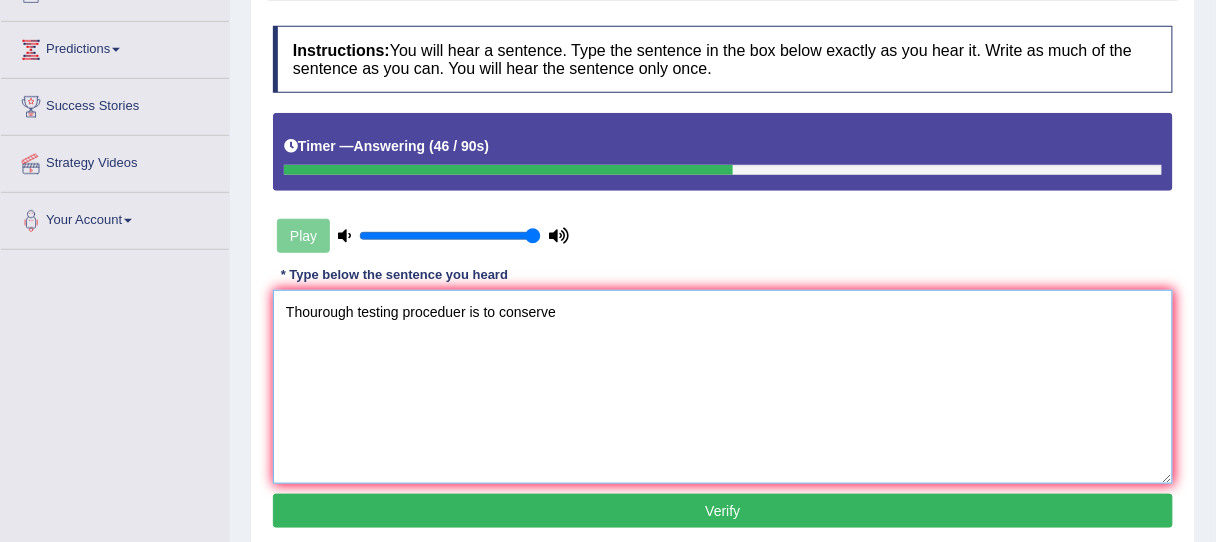 click on "Thourough testing proceduer is to conserve" at bounding box center (723, 387) 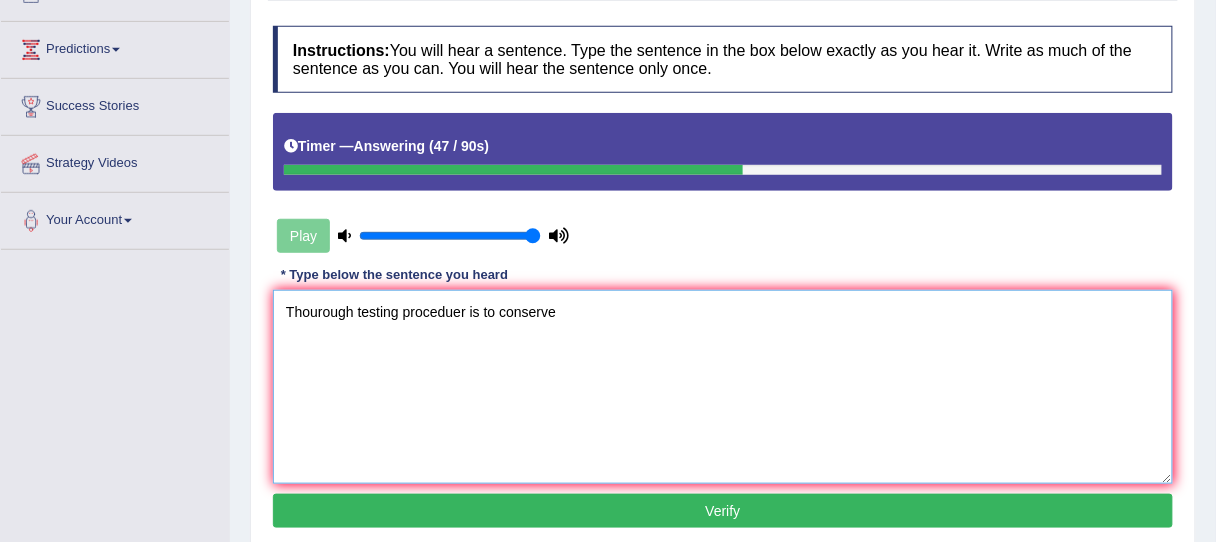 click on "Thourough testing proceduer is to conserve" at bounding box center (723, 387) 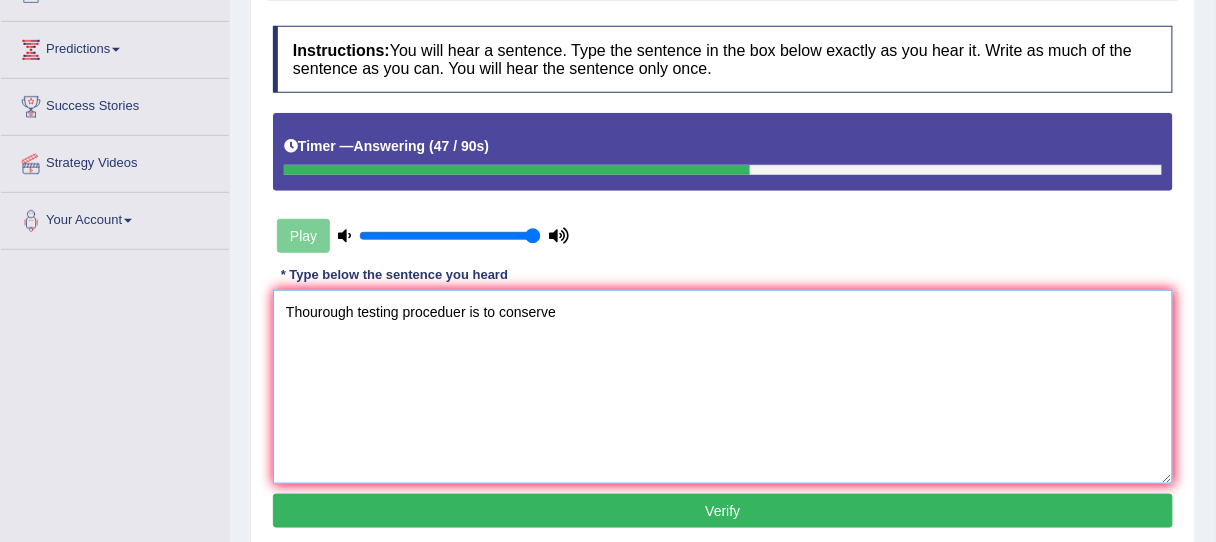 click on "Thourough testing proceduer is to conserve" at bounding box center (723, 387) 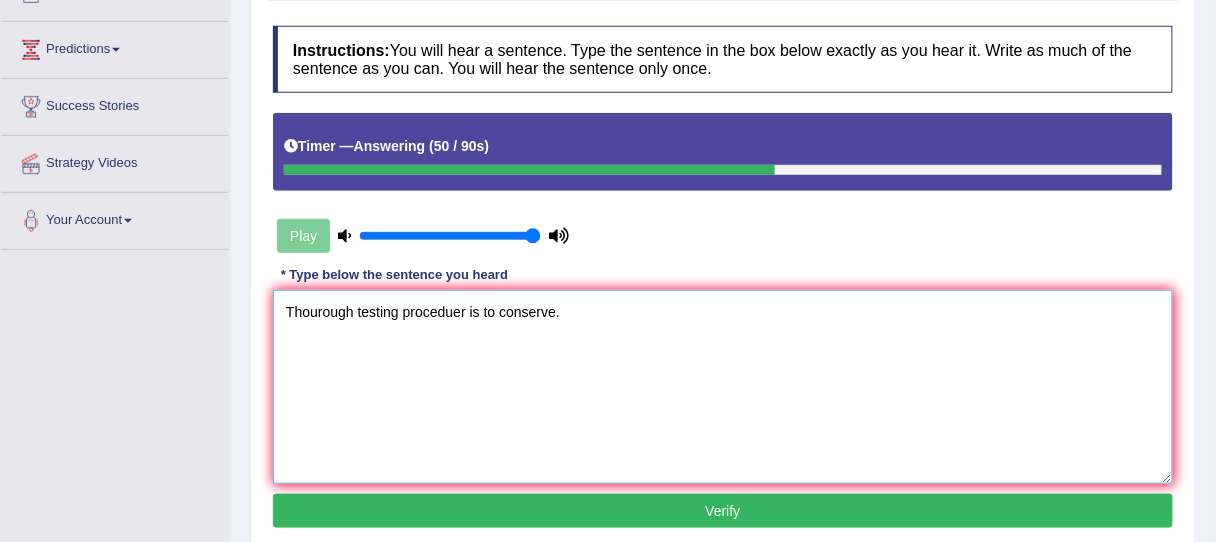 type on "Thourough testing proceduer is to conserve." 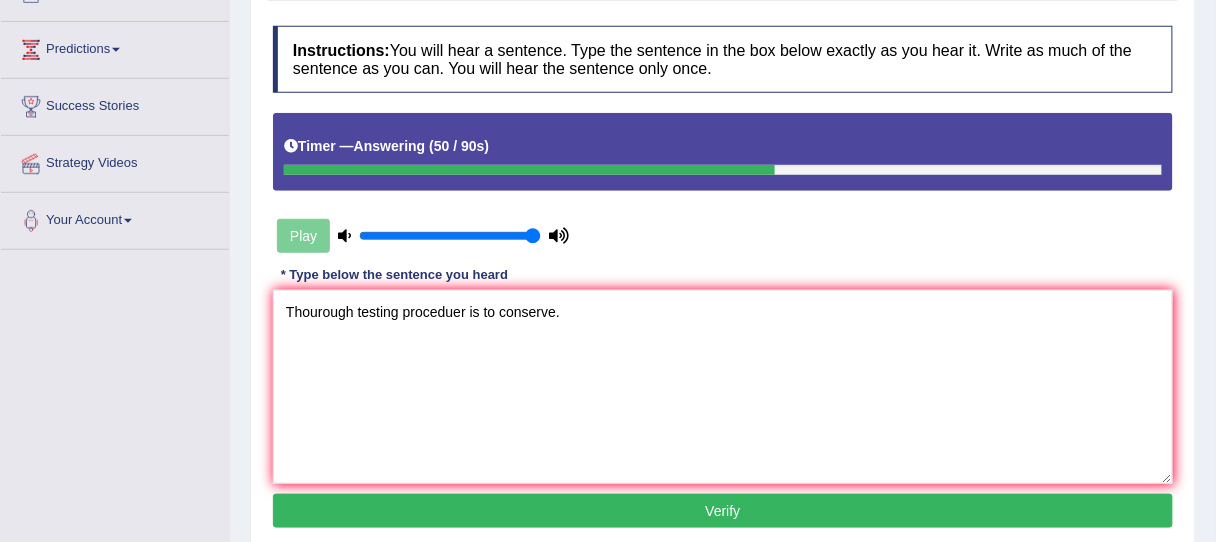 click on "Verify" at bounding box center (723, 511) 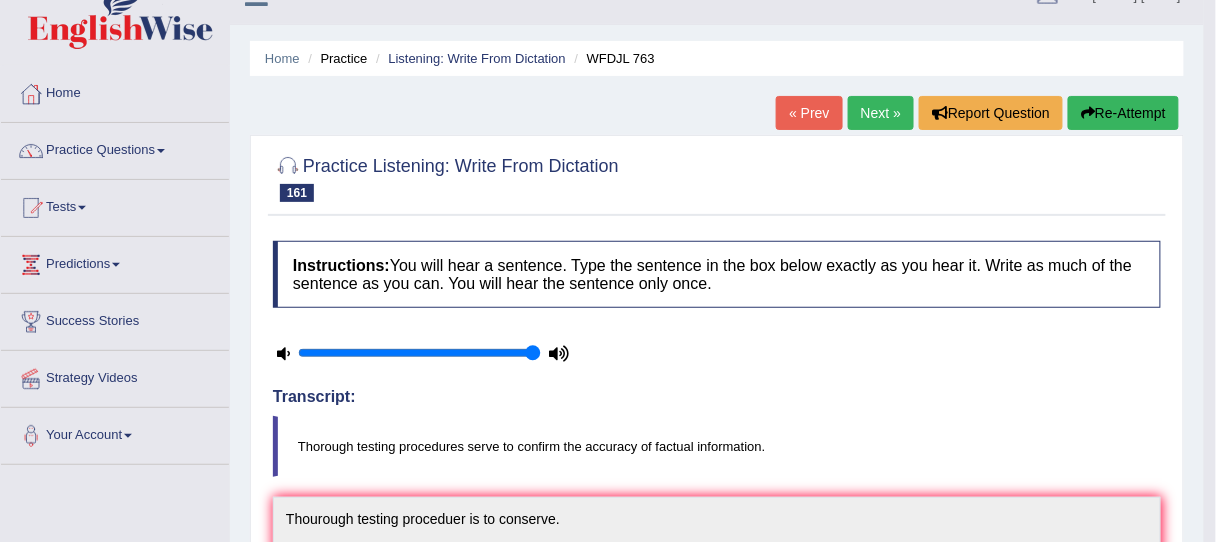 scroll, scrollTop: 0, scrollLeft: 0, axis: both 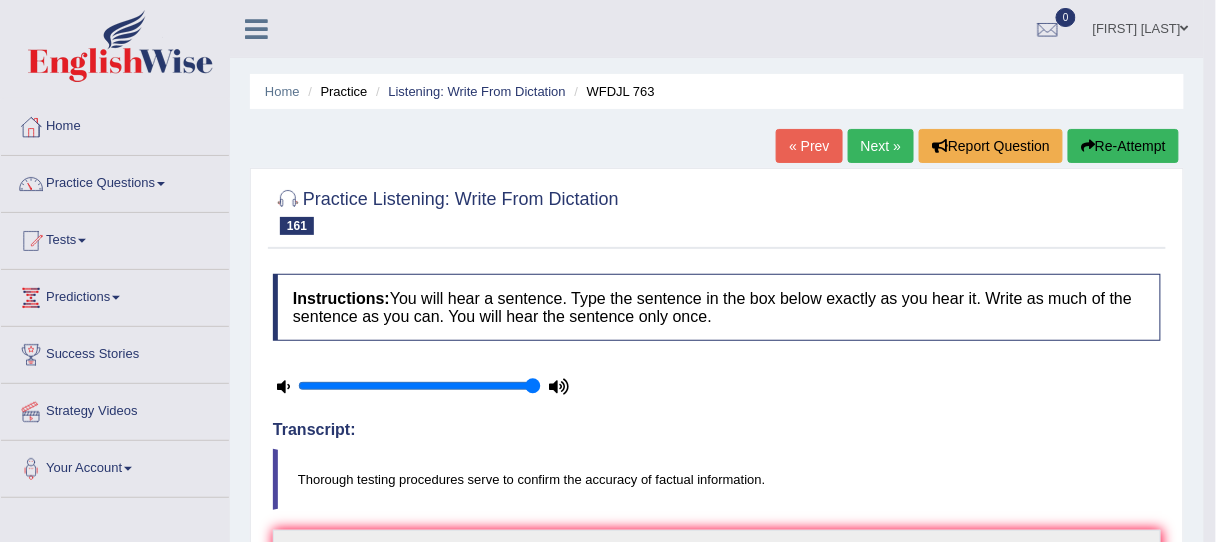 click on "Re-Attempt" at bounding box center (1123, 146) 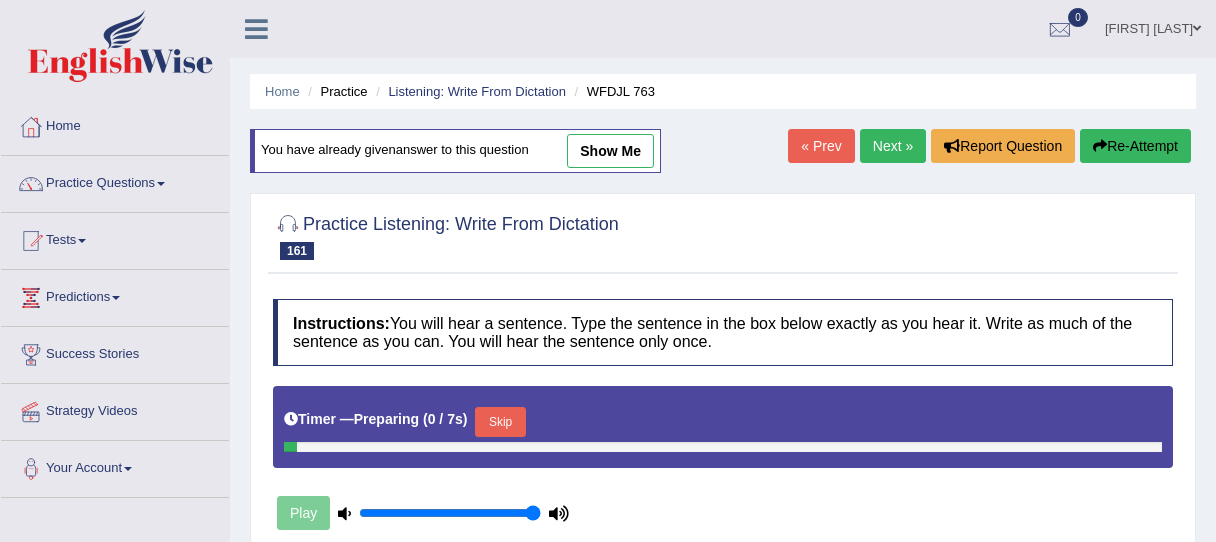 scroll, scrollTop: 145, scrollLeft: 0, axis: vertical 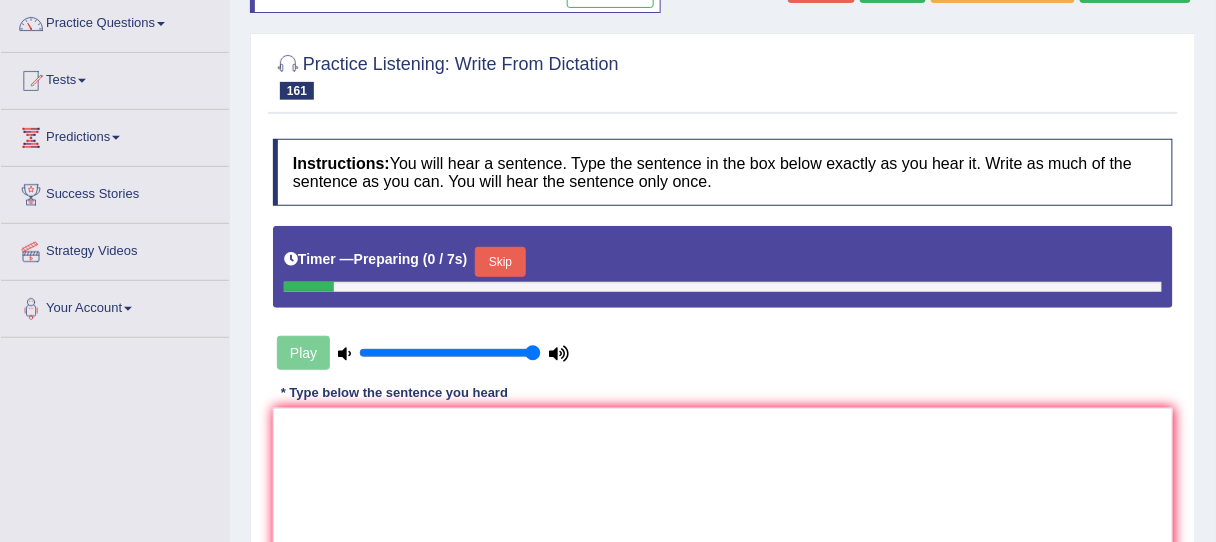 click on "Skip" at bounding box center (500, 262) 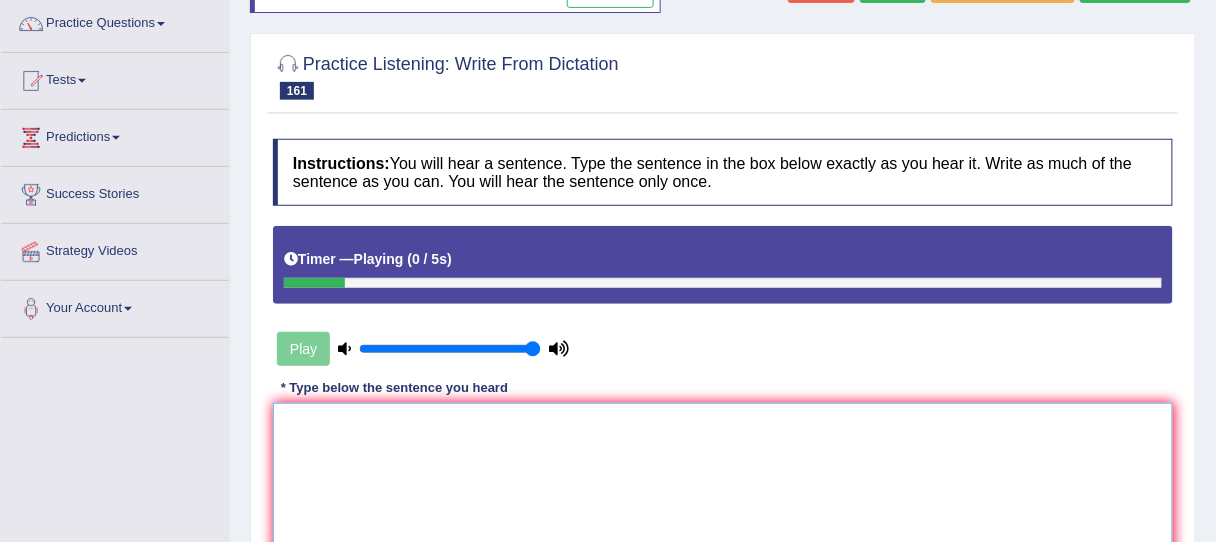 click at bounding box center [723, 500] 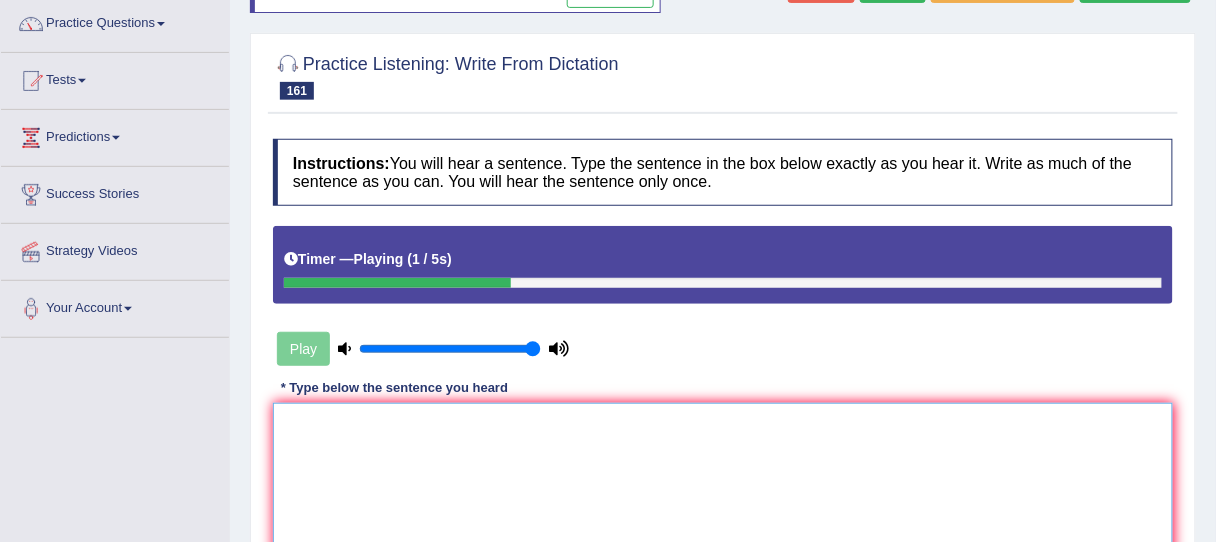type on "T" 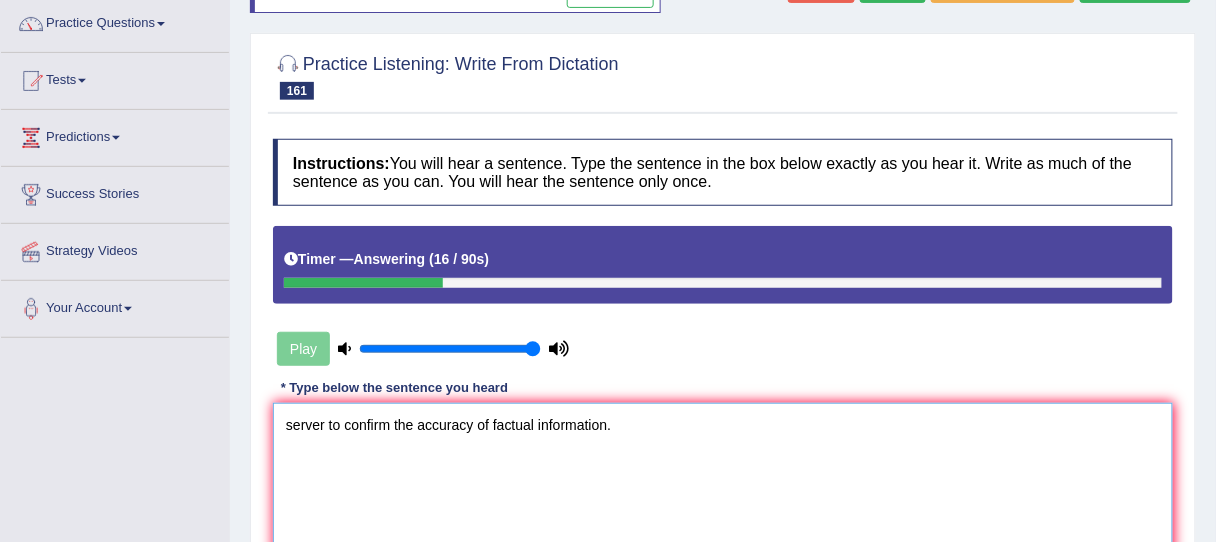 click on "server to confirm the accuracy of factual information." at bounding box center [723, 500] 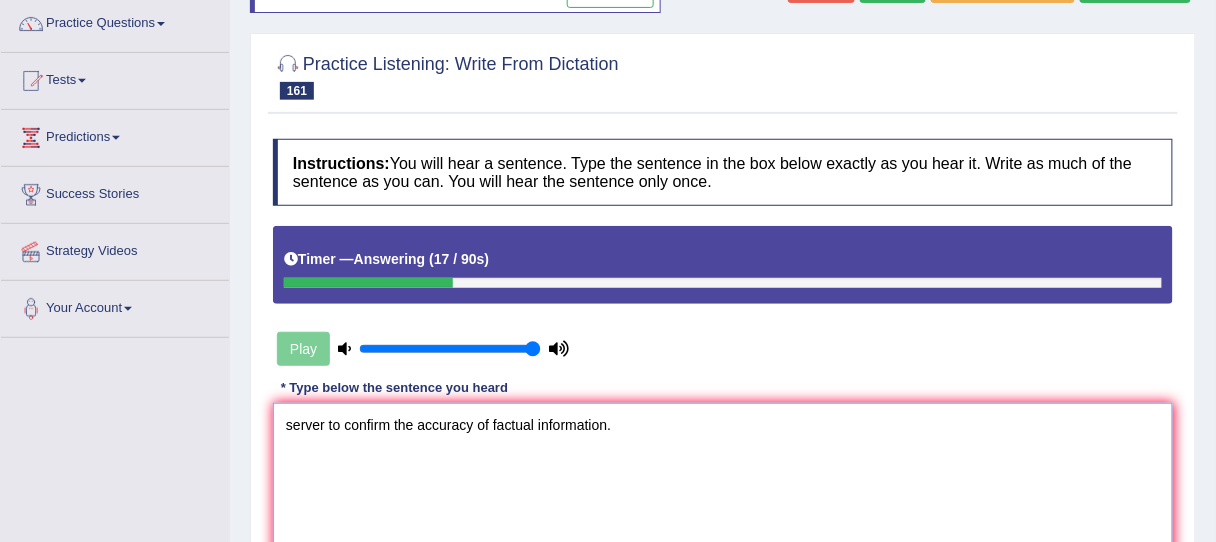 click on "server to confirm the accuracy of factual information." at bounding box center [723, 500] 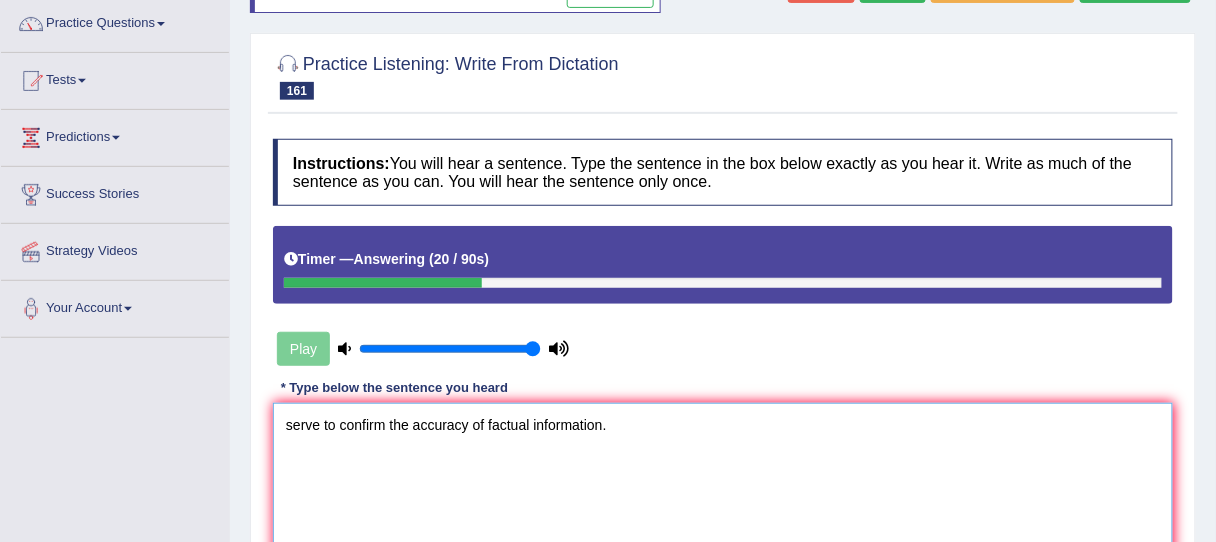 click on "serve to confirm the accuracy of factual information." at bounding box center [723, 500] 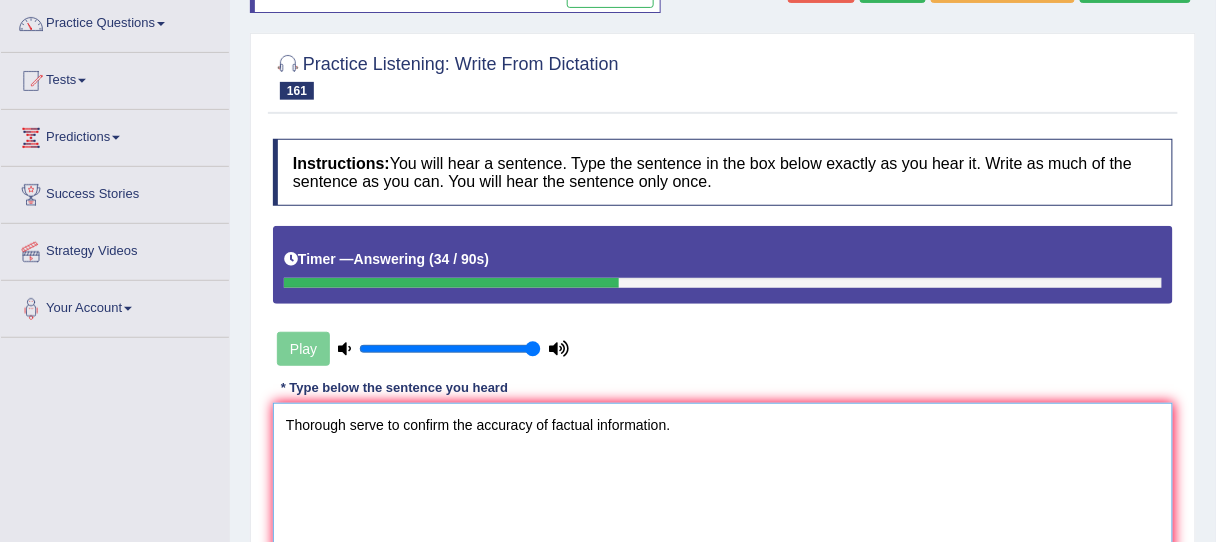 click on "Thorough serve to confirm the accuracy of factual information." at bounding box center [723, 500] 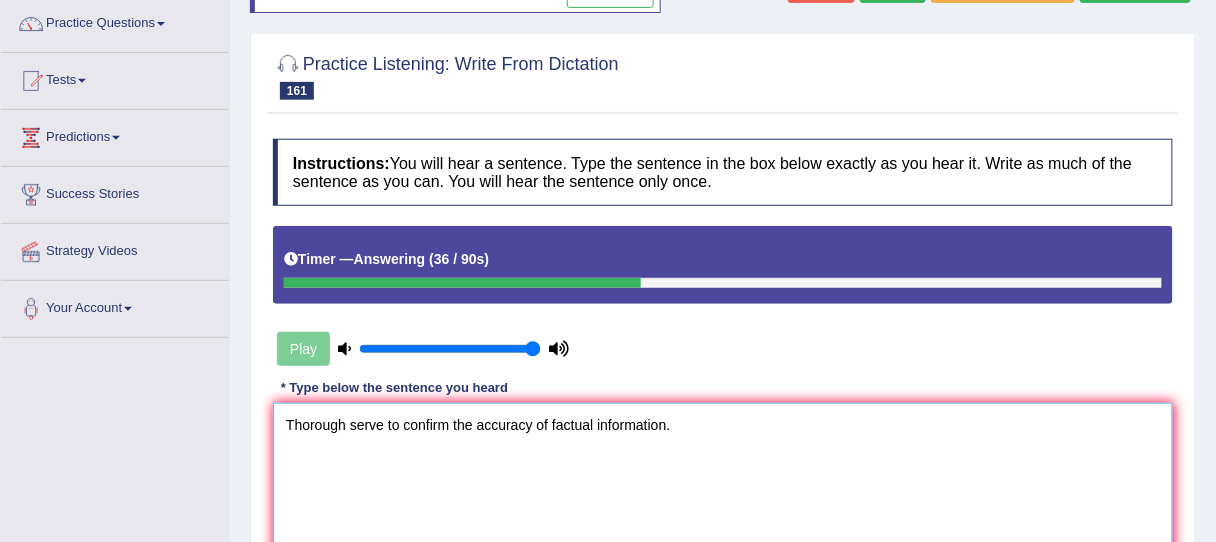 click on "Thorough serve to confirm the accuracy of factual information." at bounding box center (723, 500) 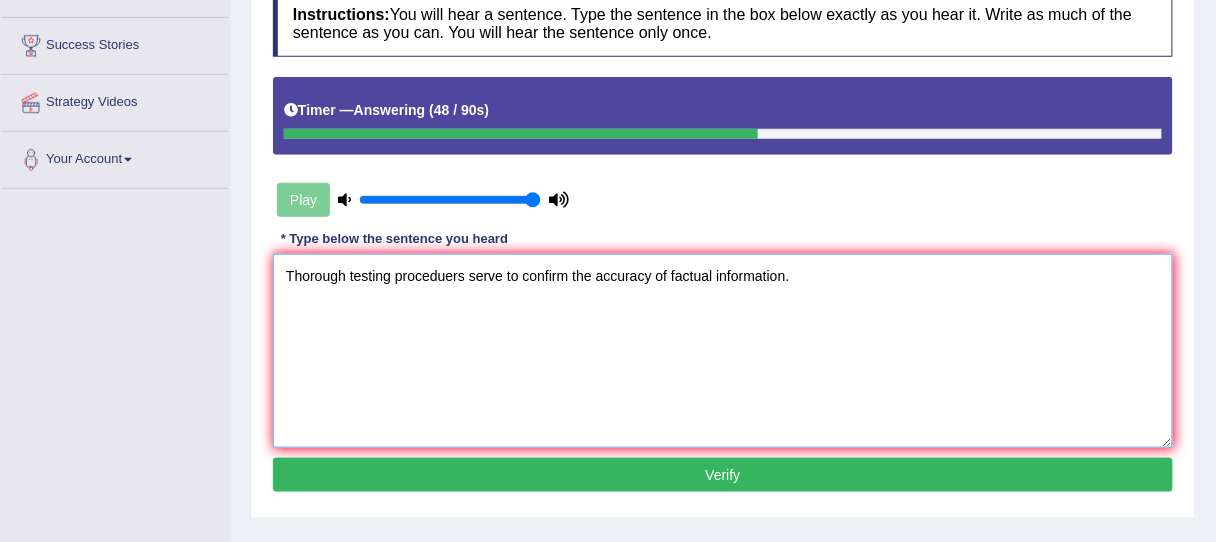 scroll, scrollTop: 320, scrollLeft: 0, axis: vertical 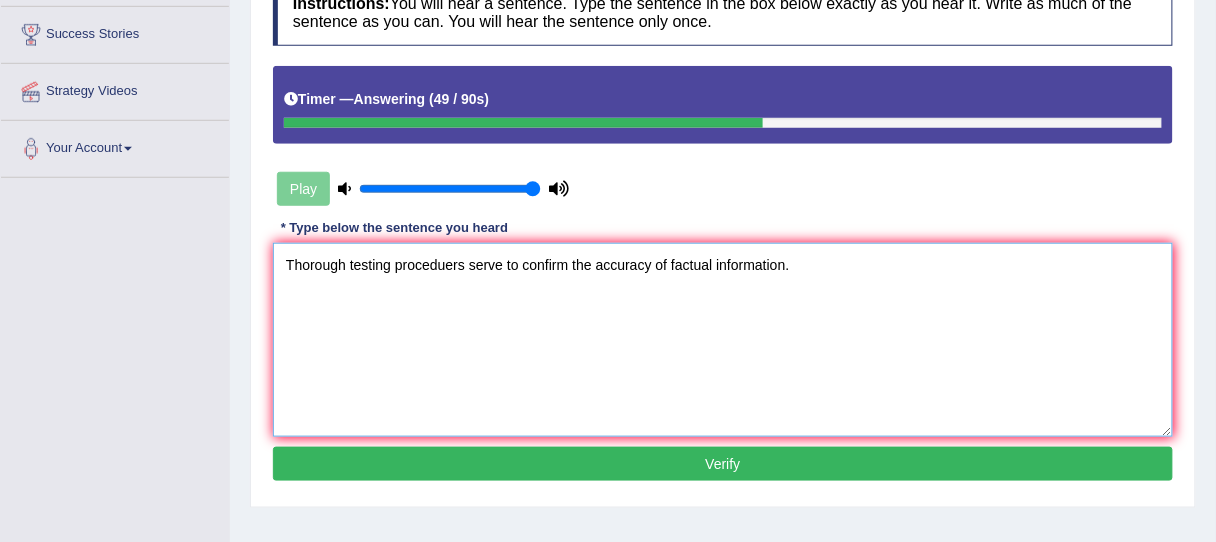 click on "Thorough testing proceduers serve to confirm the accuracy of factual information." at bounding box center (723, 340) 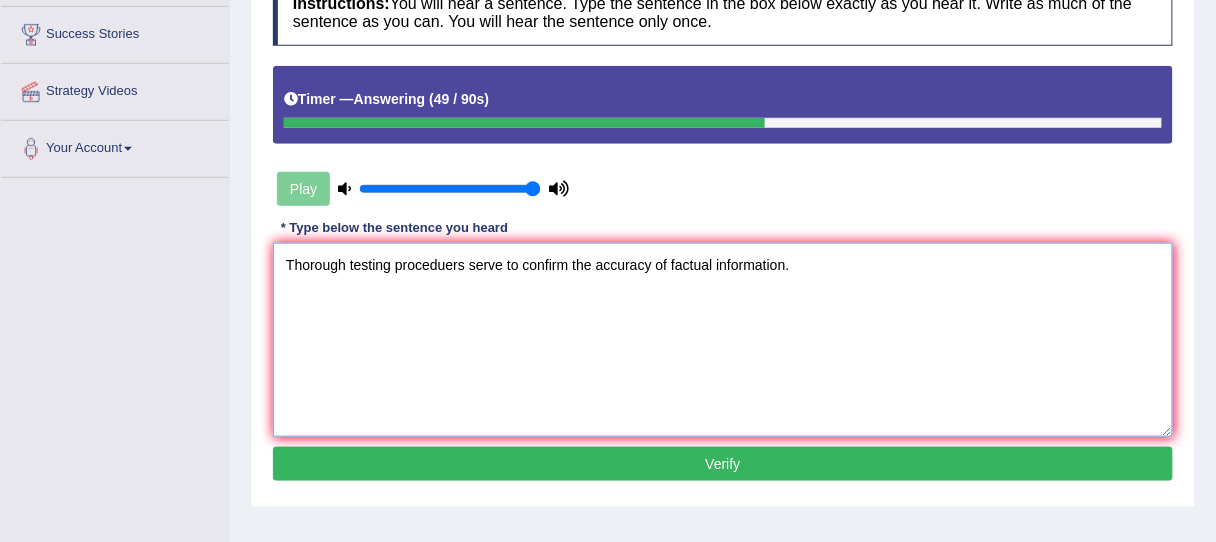 click on "Thorough testing proceduers serve to confirm the accuracy of factual information." at bounding box center [723, 340] 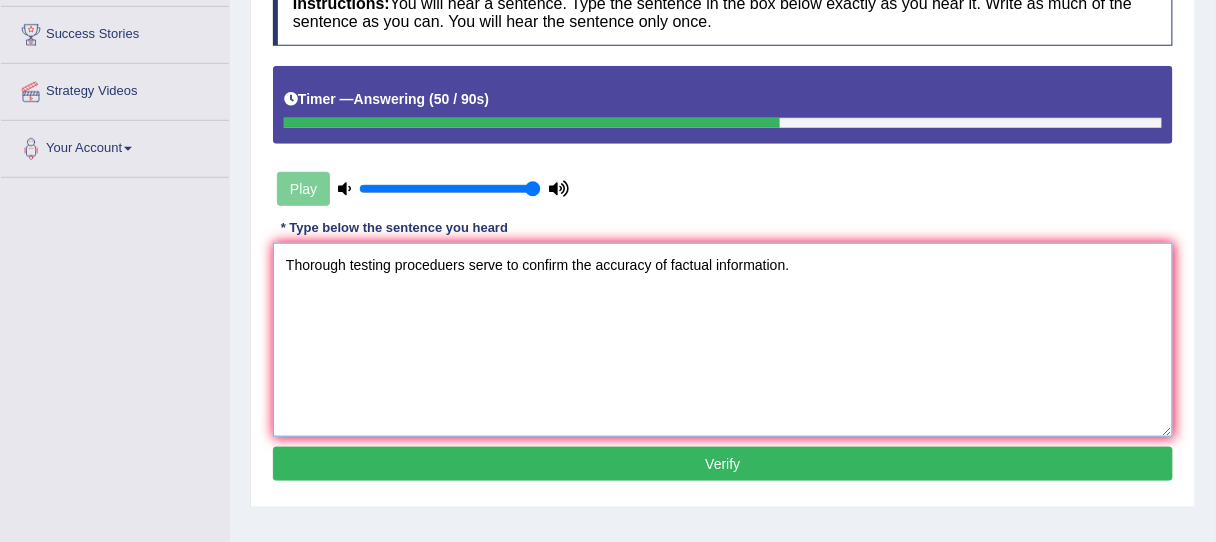 click on "Thorough testing proceduers serve to confirm the accuracy of factual information." at bounding box center (723, 340) 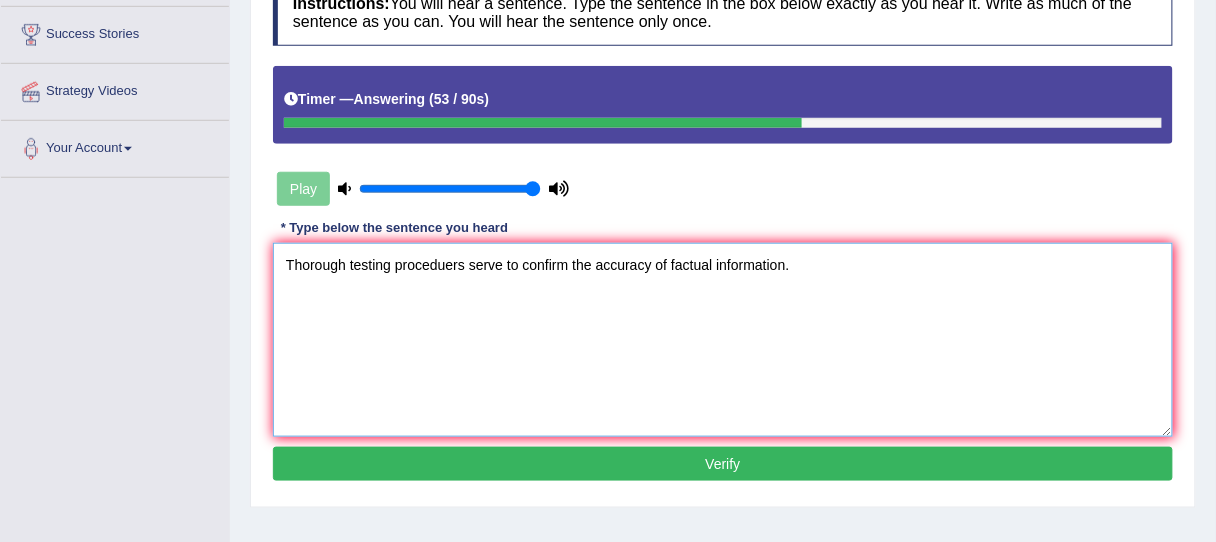 type on "Thorough testing proceduers serve to confirm the accuracy of factual information." 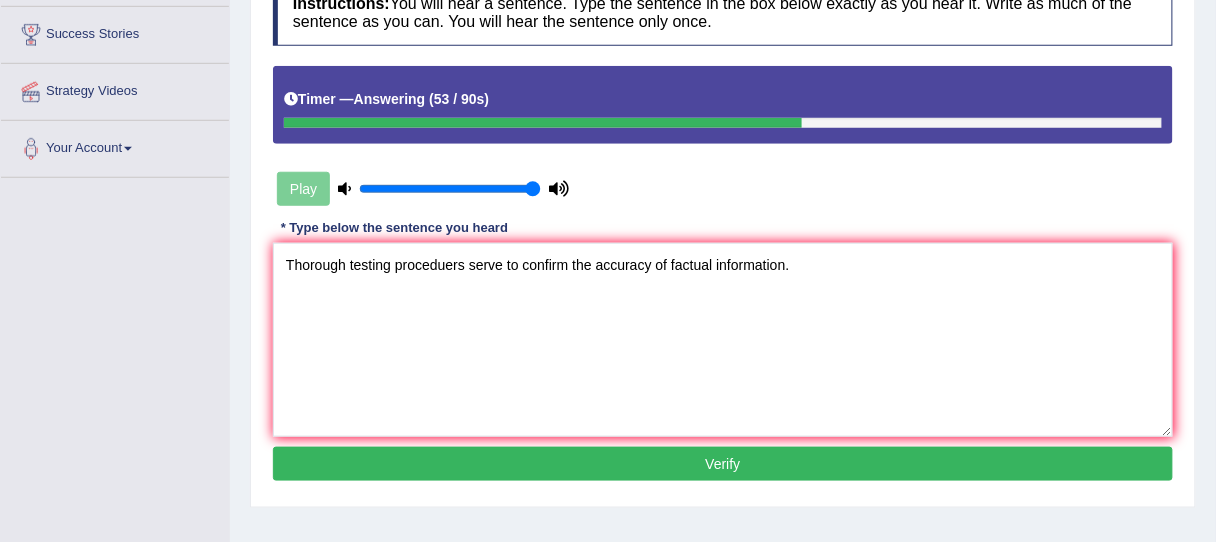 click on "Verify" at bounding box center (723, 464) 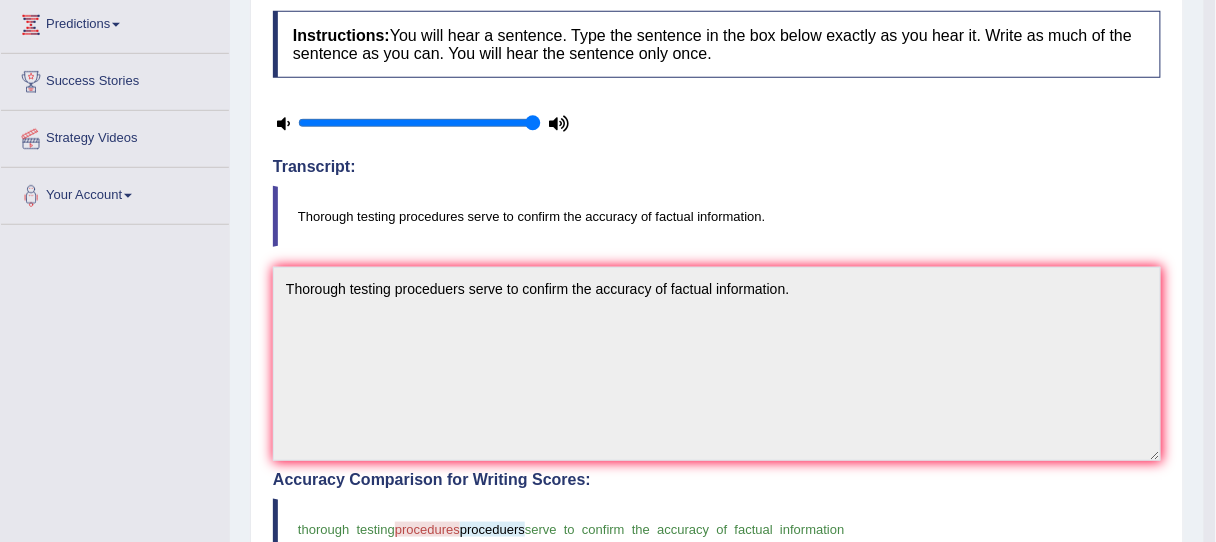 scroll, scrollTop: 0, scrollLeft: 0, axis: both 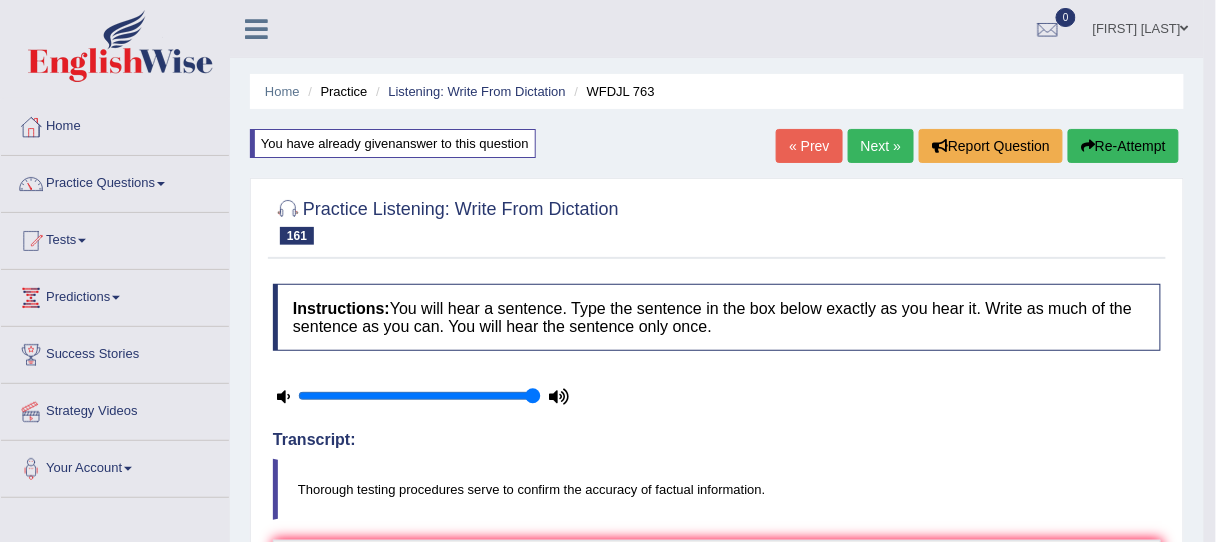 click on "Next »" at bounding box center [881, 146] 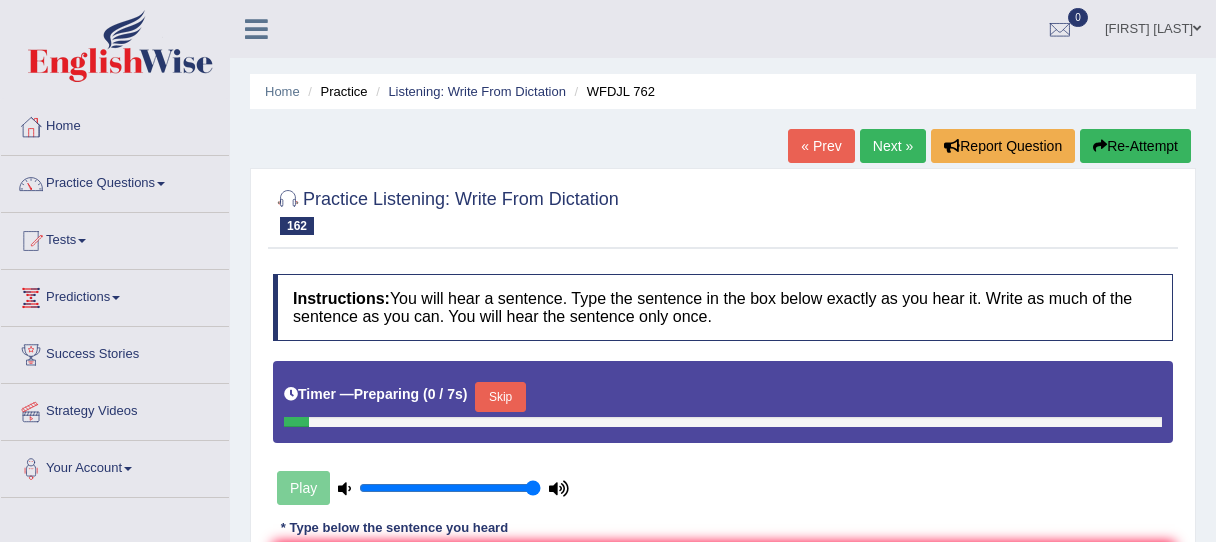 scroll, scrollTop: 240, scrollLeft: 0, axis: vertical 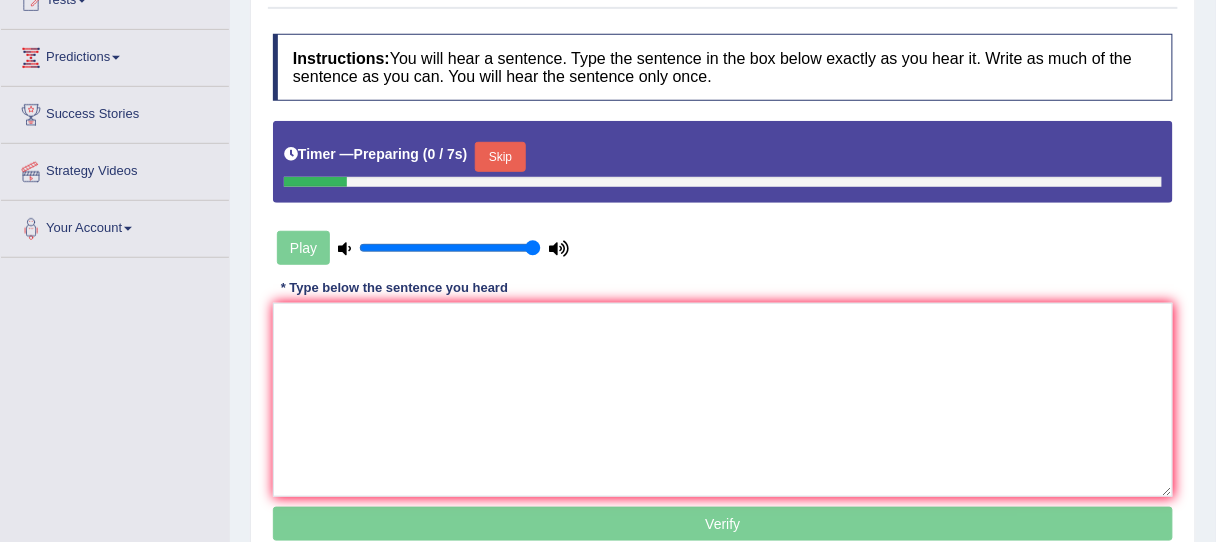 click on "Skip" at bounding box center (500, 157) 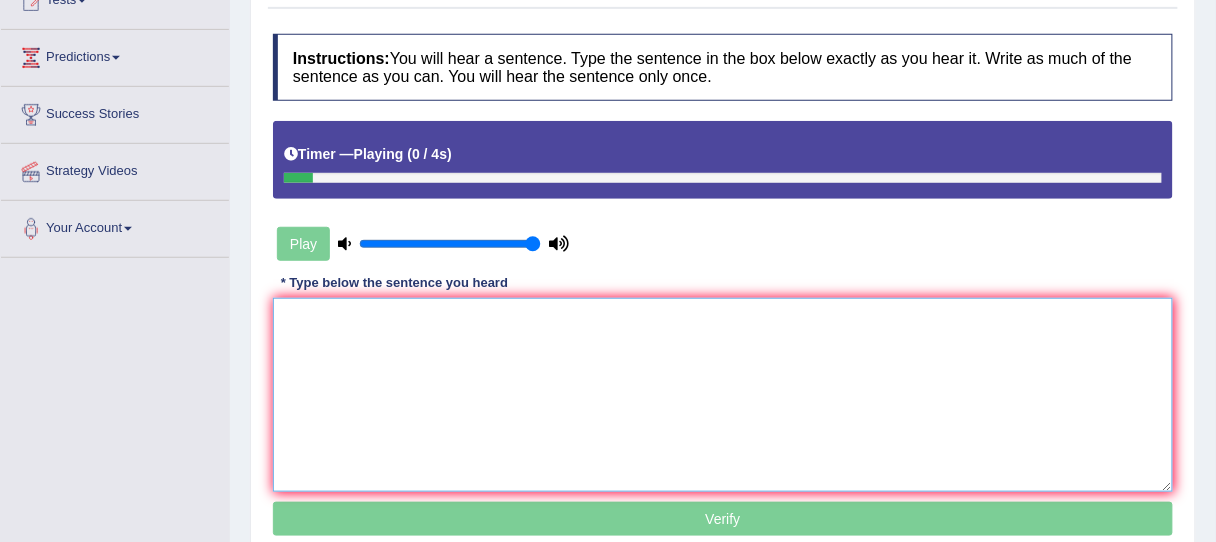 click at bounding box center [723, 395] 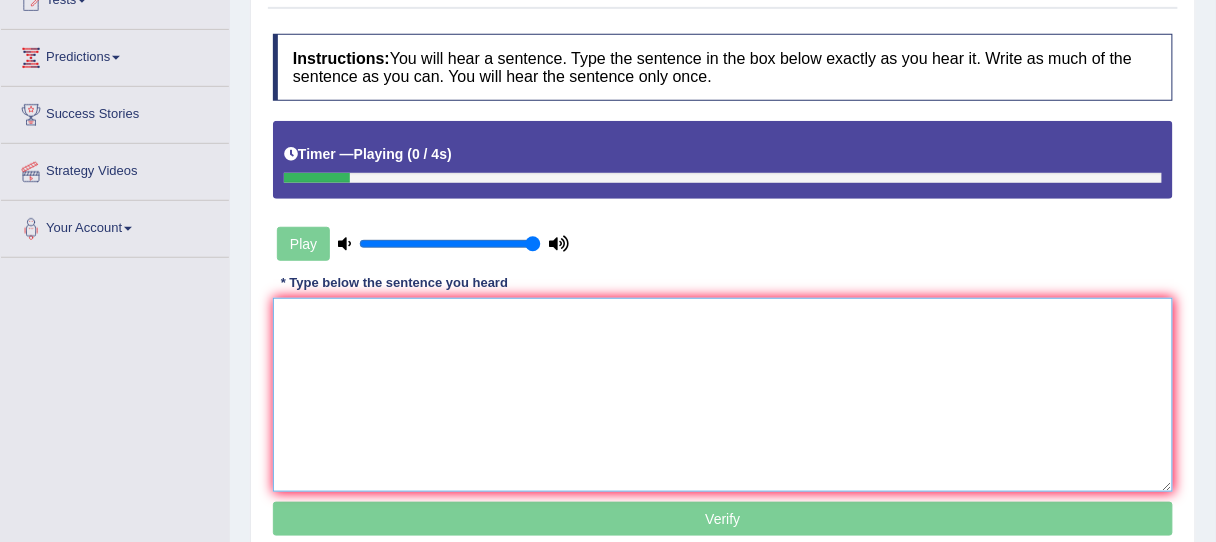 click at bounding box center [723, 395] 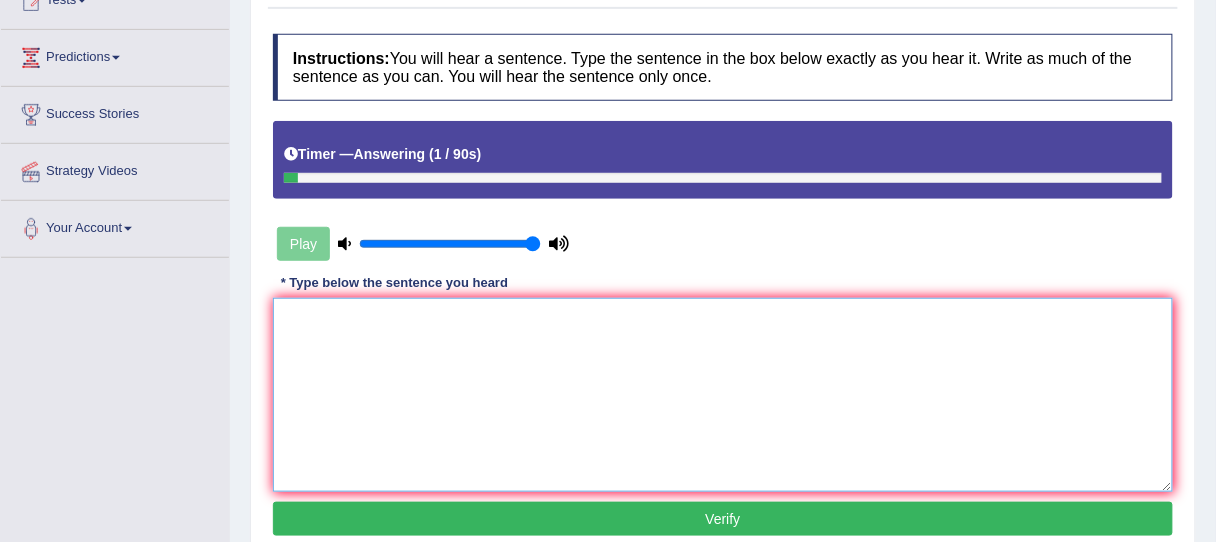 click at bounding box center [723, 395] 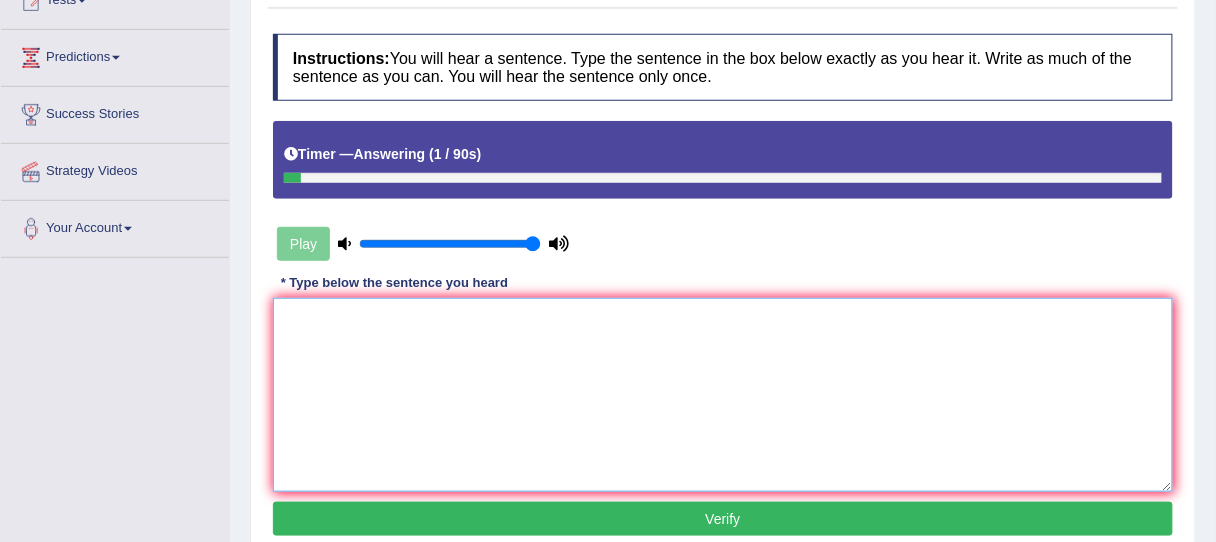 click at bounding box center [723, 395] 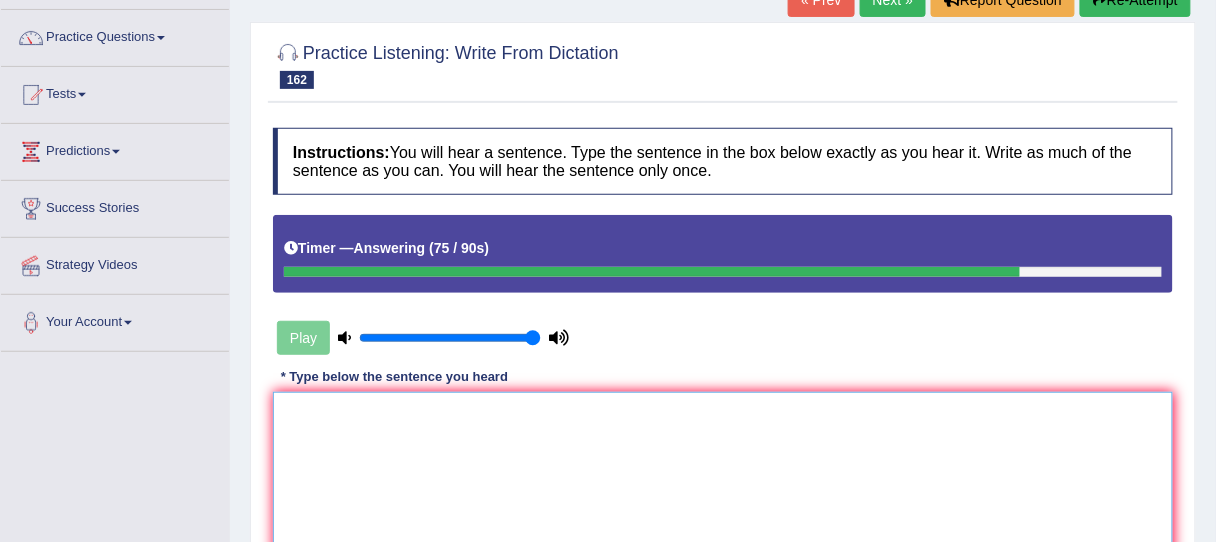 scroll, scrollTop: 0, scrollLeft: 0, axis: both 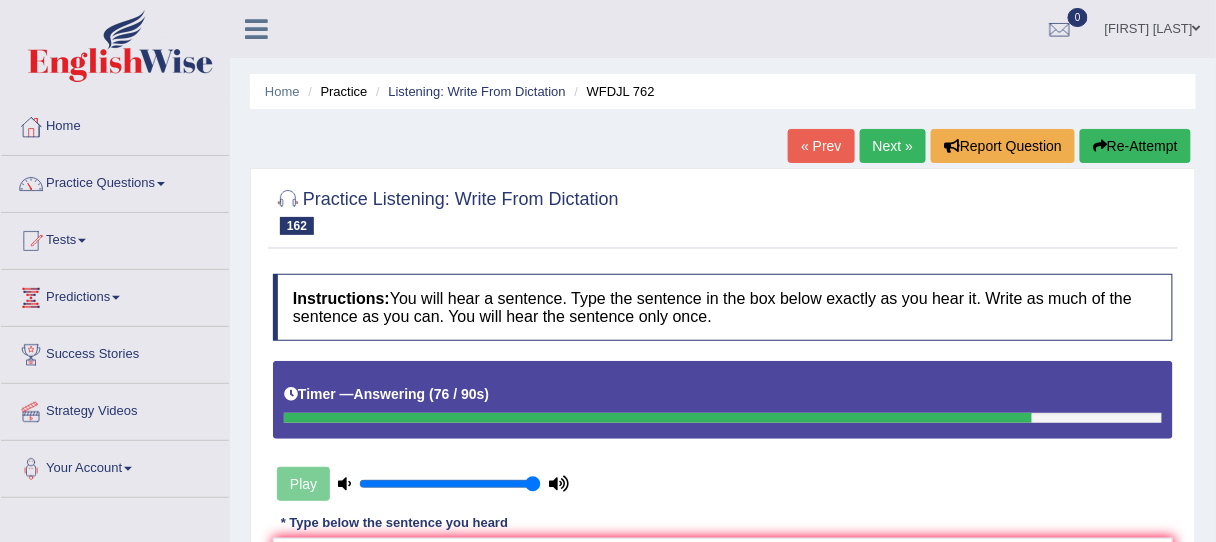 click on "Re-Attempt" at bounding box center [1135, 146] 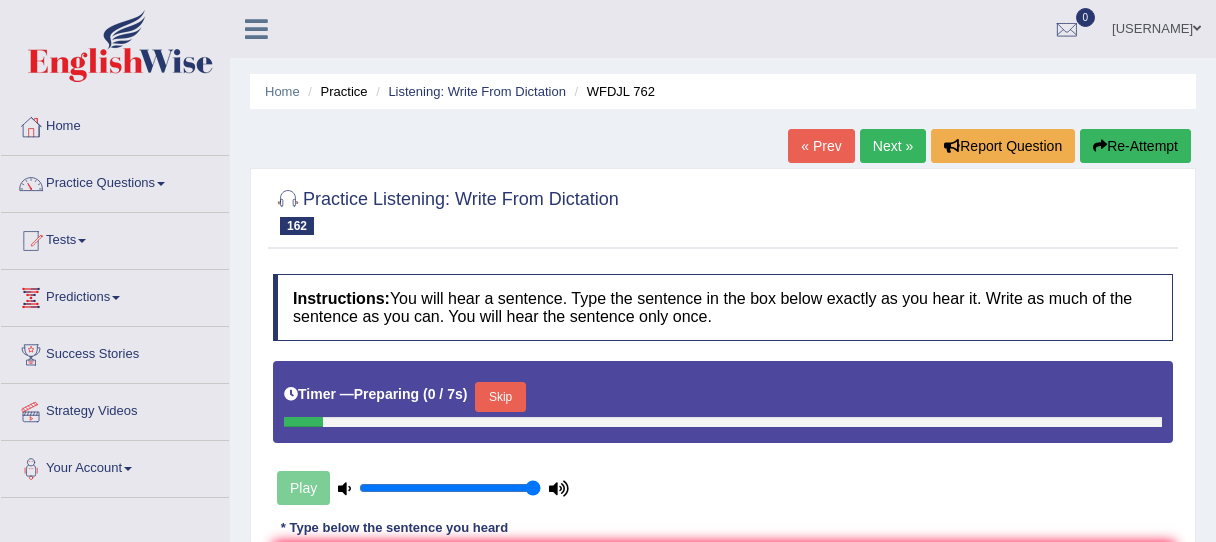 scroll, scrollTop: 0, scrollLeft: 0, axis: both 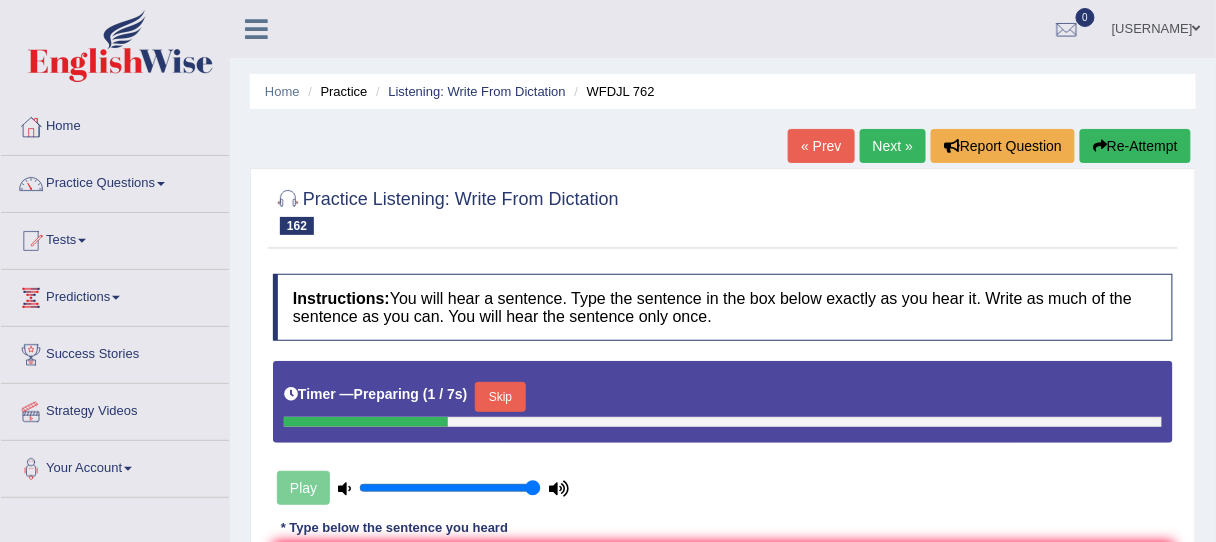 click on "Skip" at bounding box center [500, 397] 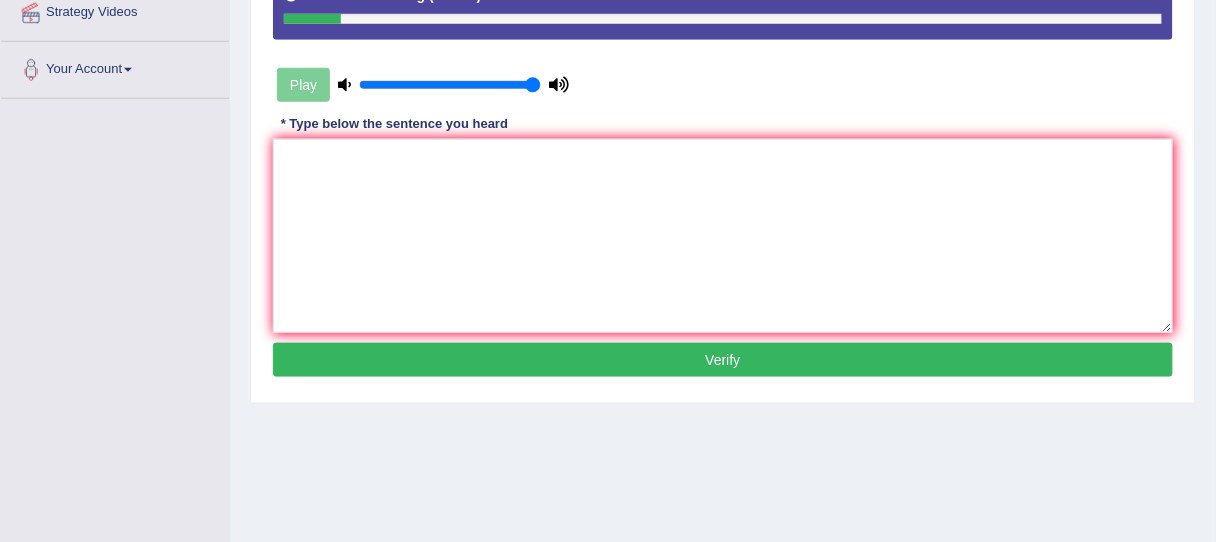 scroll, scrollTop: 400, scrollLeft: 0, axis: vertical 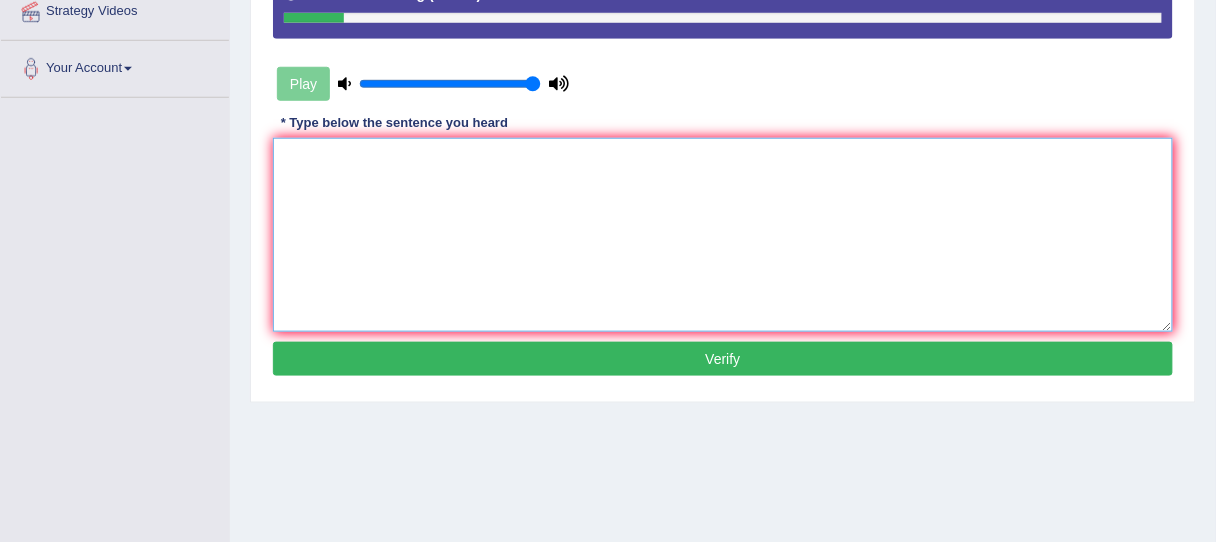 click at bounding box center [723, 235] 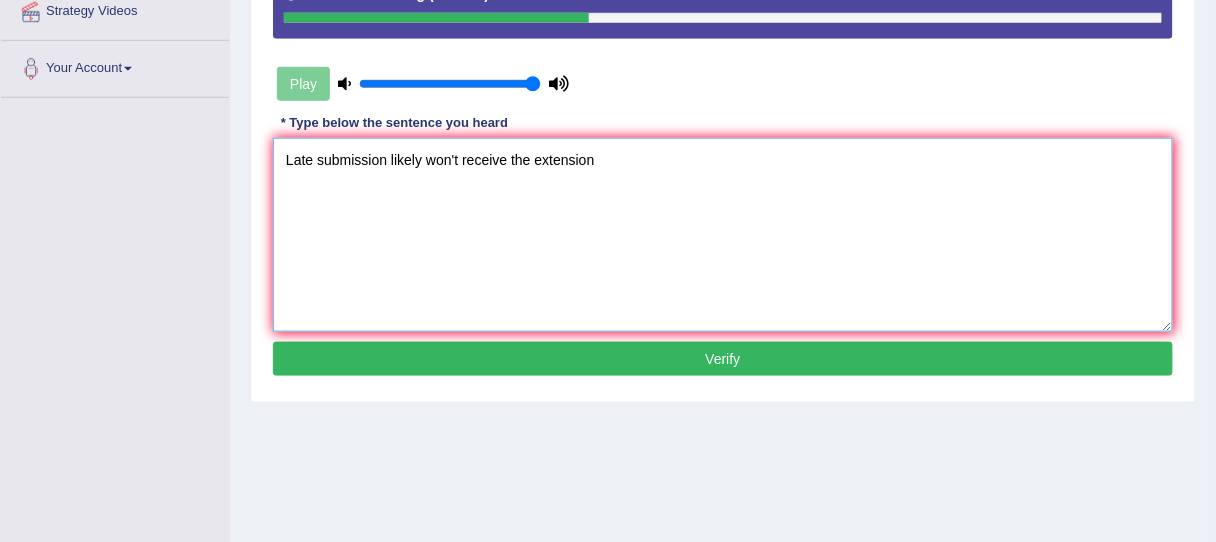 click on "Late submission likely won't receive the extension" at bounding box center (723, 235) 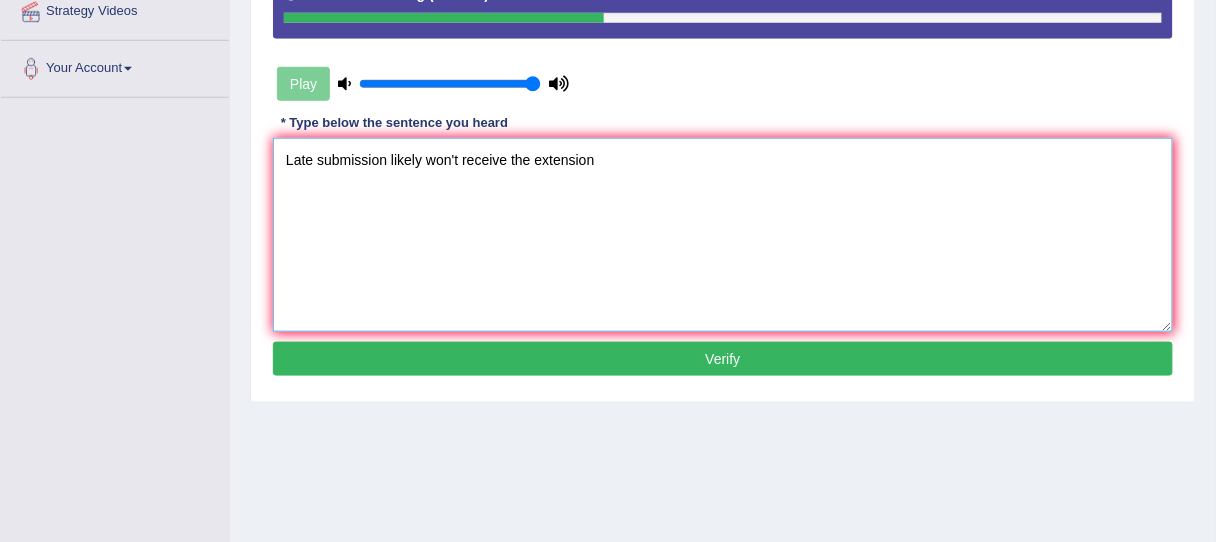 click on "Late submission likely won't receive the extension" at bounding box center (723, 235) 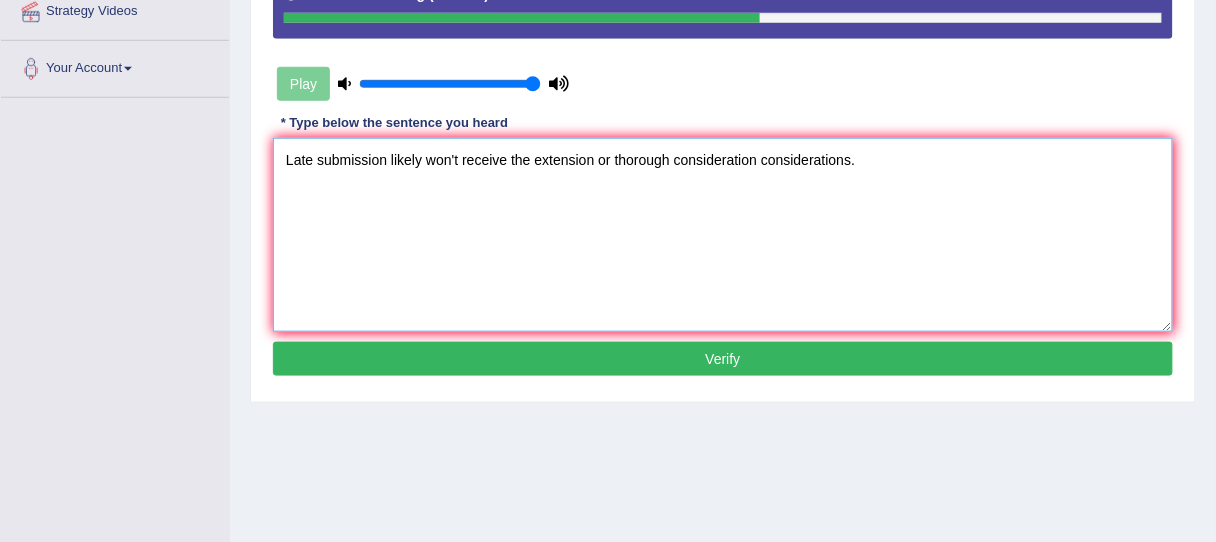 click on "Late submission likely won't receive the extension or thorough consideration considerations." at bounding box center (723, 235) 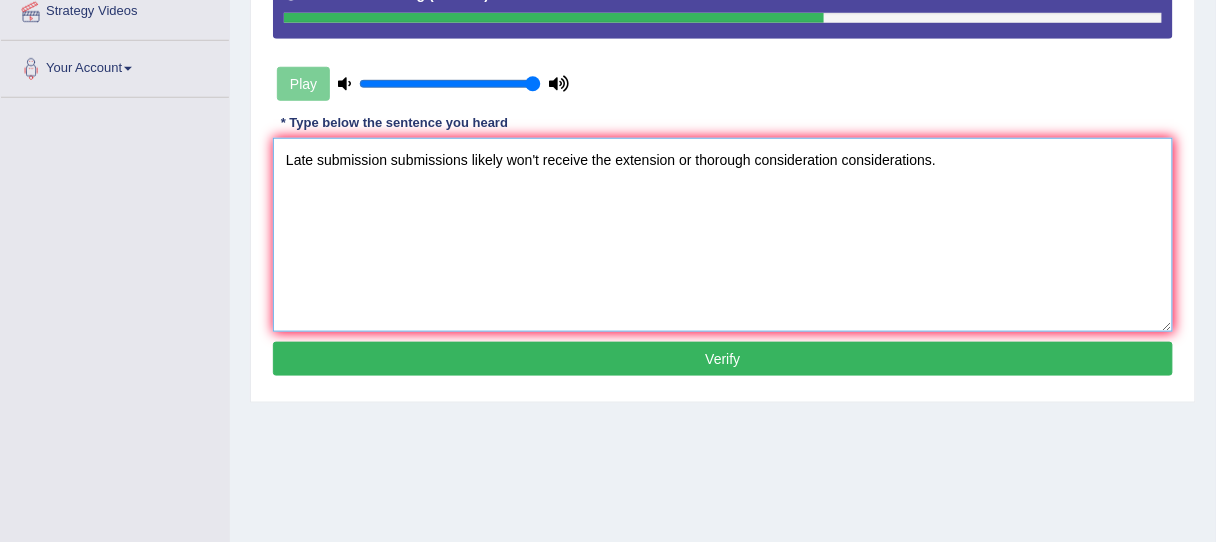 click on "Late submission submissions likely won't receive the extension or thorough consideration considerations." at bounding box center (723, 235) 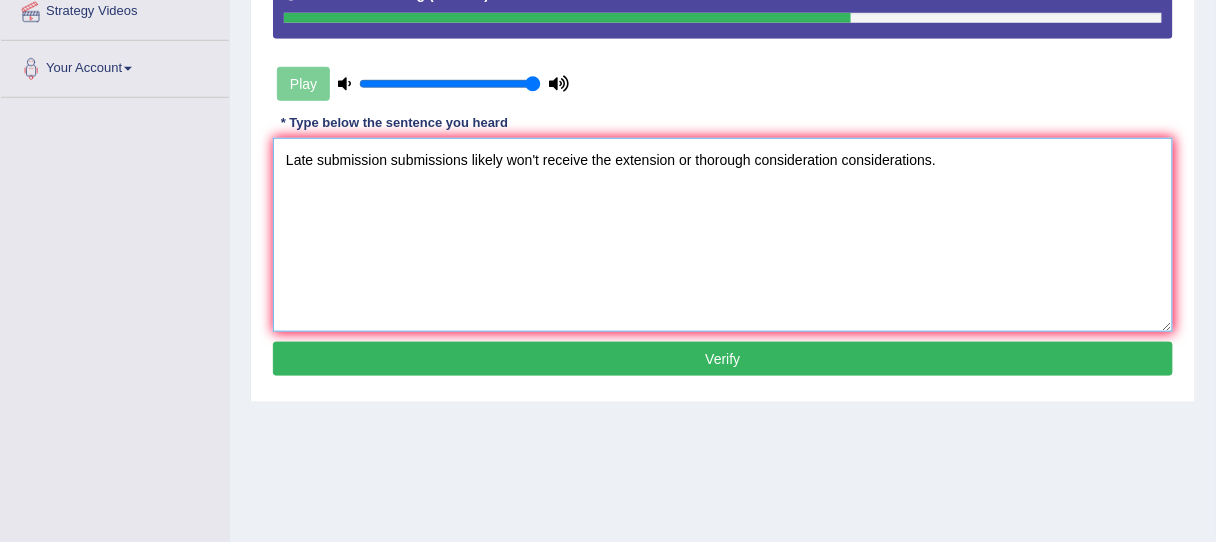 click on "Late submission submissions likely won't receive the extension or thorough consideration considerations." at bounding box center (723, 235) 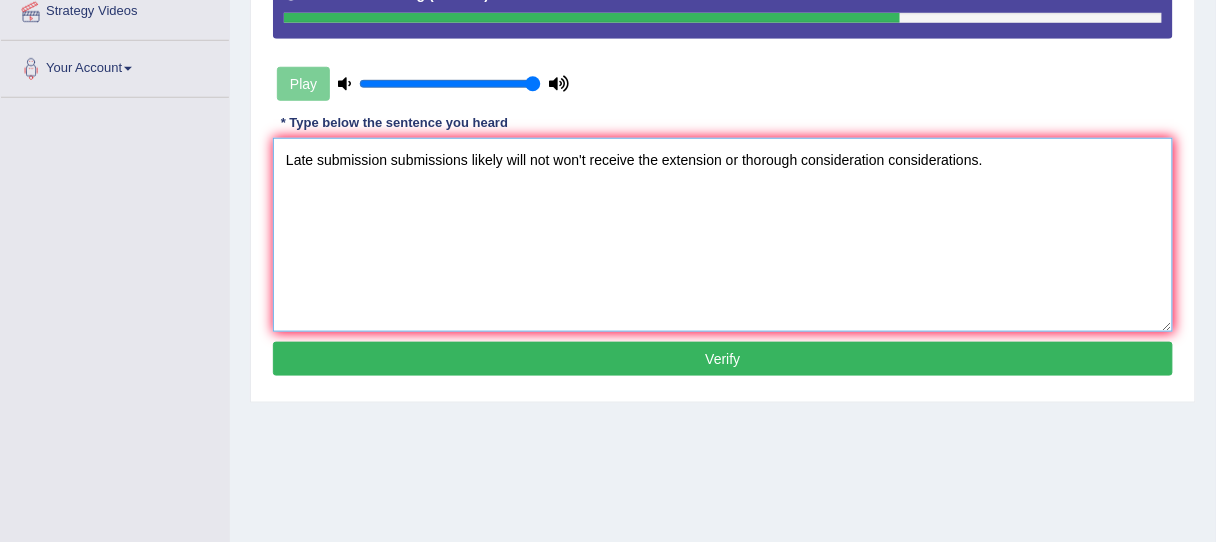click on "Late submission submissions likely will not won't receive the extension or thorough consideration considerations." at bounding box center (723, 235) 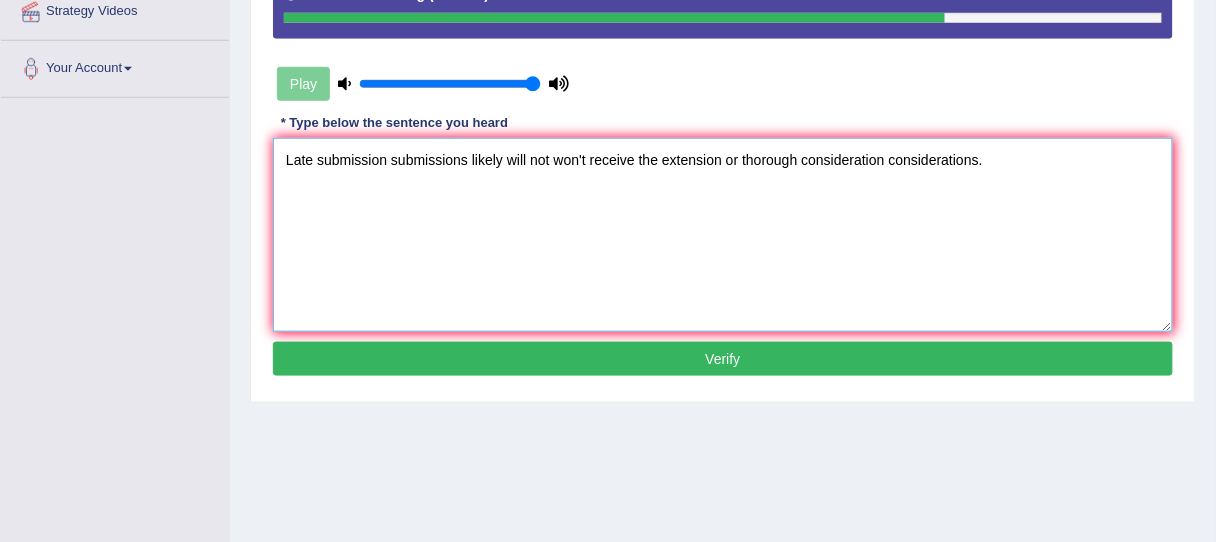 type on "Late submission submissions likely will not won't receive the extension or thorough consideration considerations." 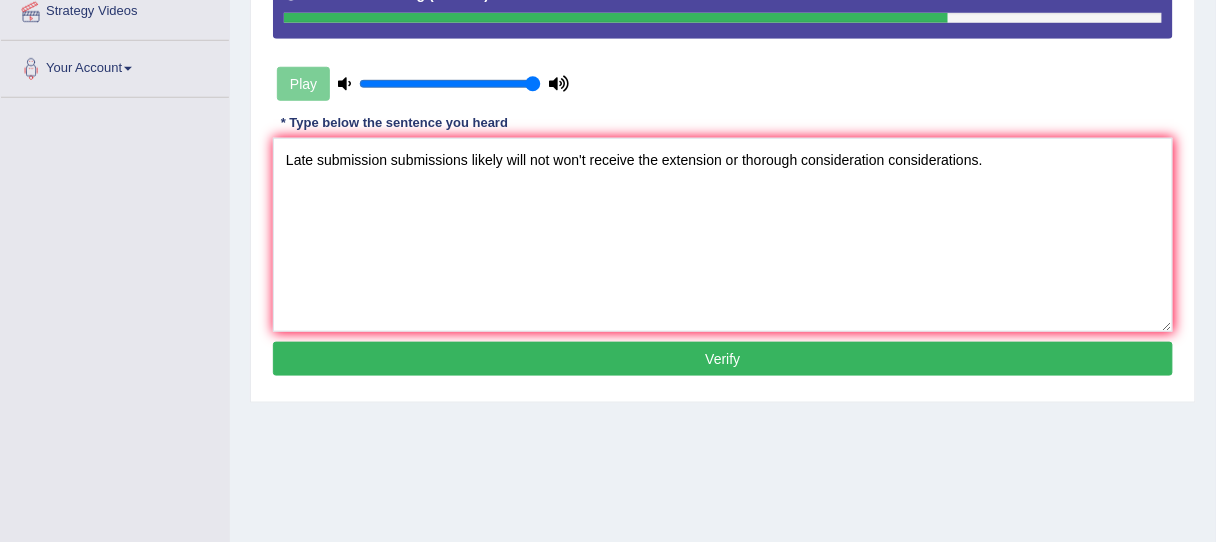 click on "Verify" at bounding box center (723, 359) 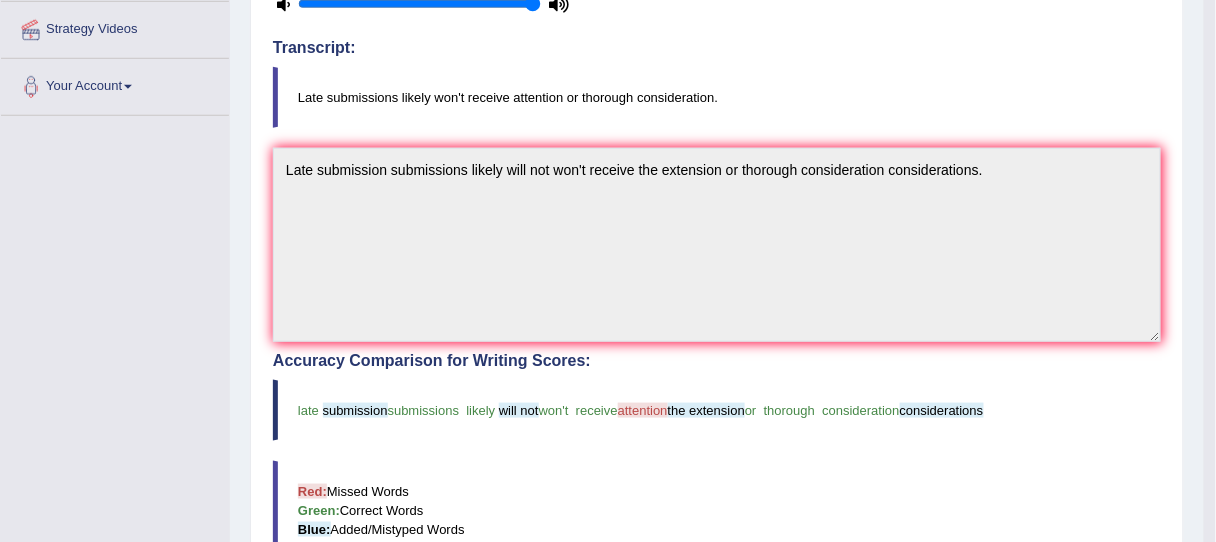 scroll, scrollTop: 380, scrollLeft: 0, axis: vertical 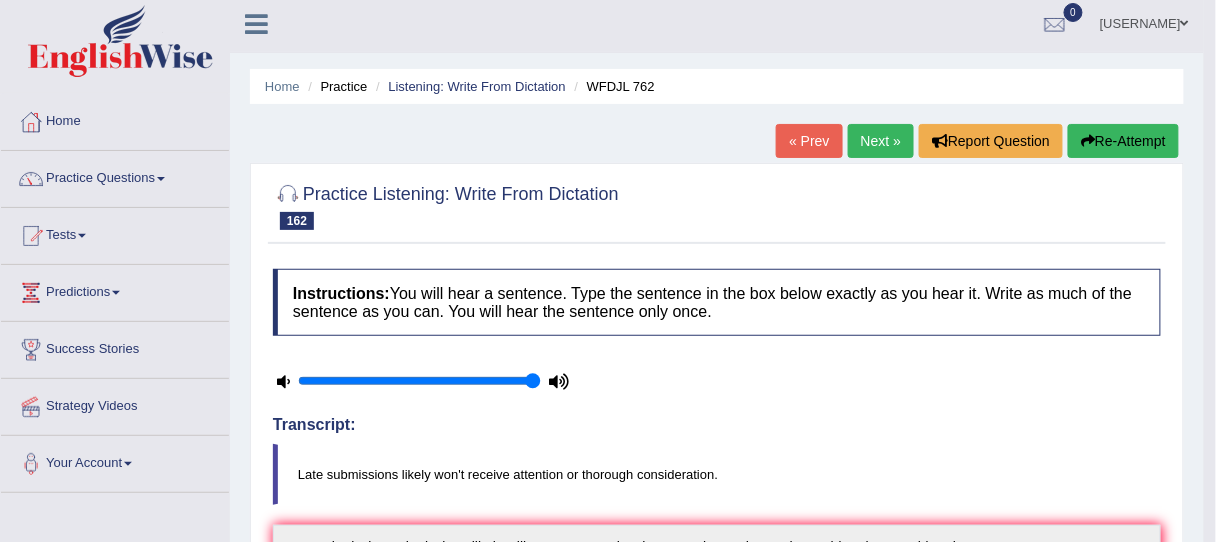 click on "Next »" at bounding box center (881, 141) 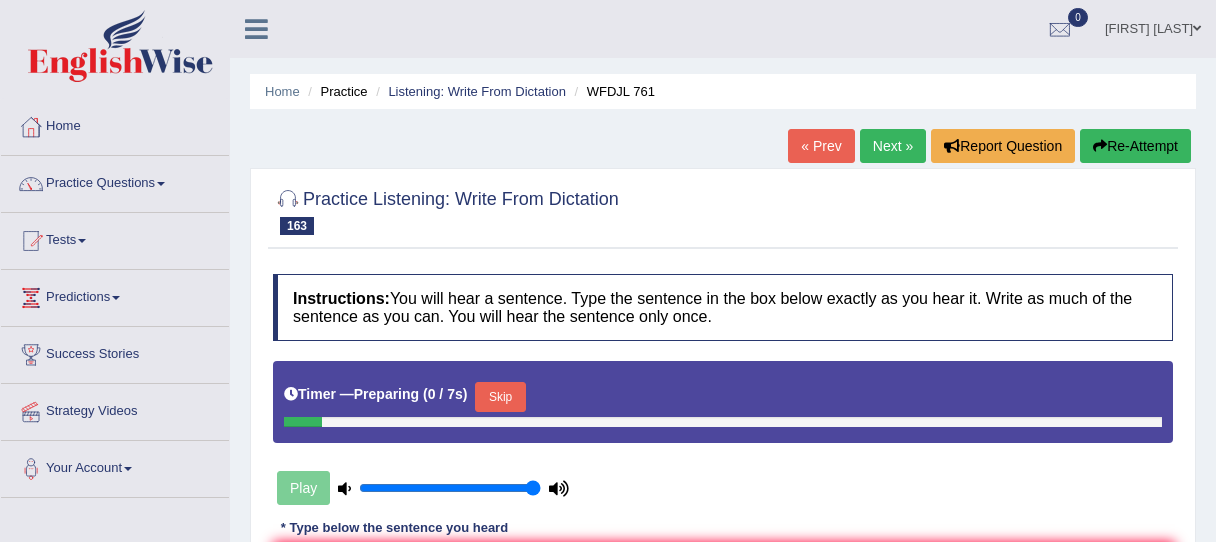 scroll, scrollTop: 0, scrollLeft: 0, axis: both 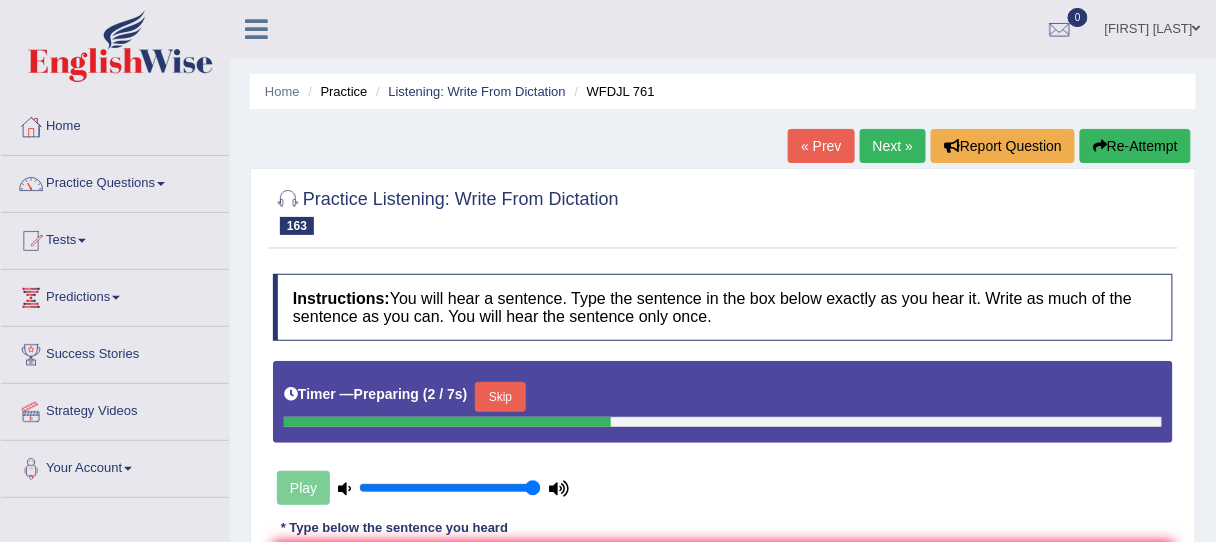 click on "Skip" at bounding box center [500, 397] 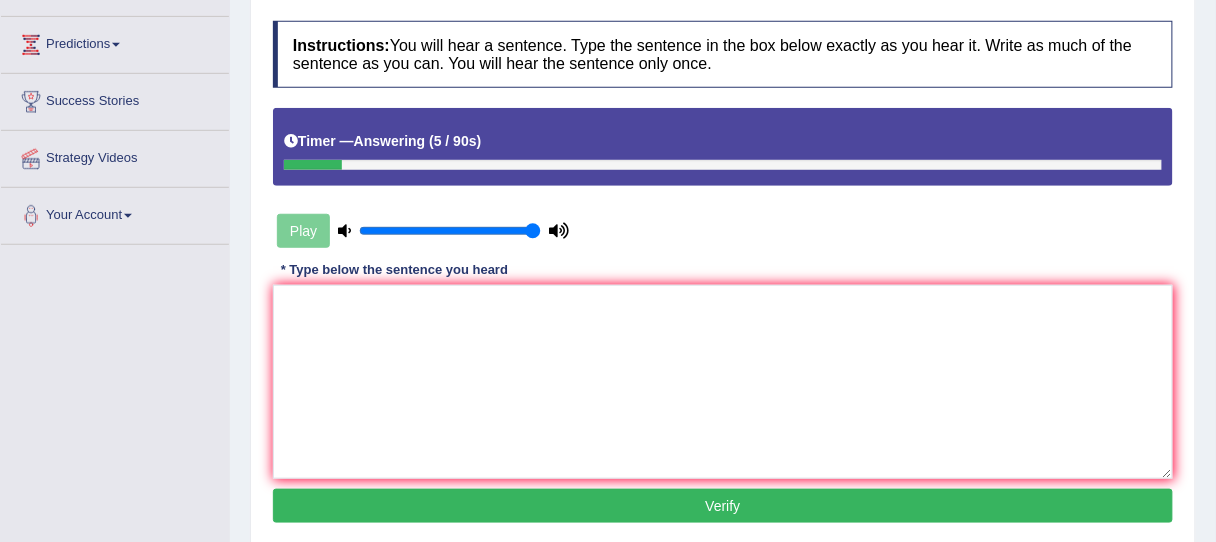 scroll, scrollTop: 320, scrollLeft: 0, axis: vertical 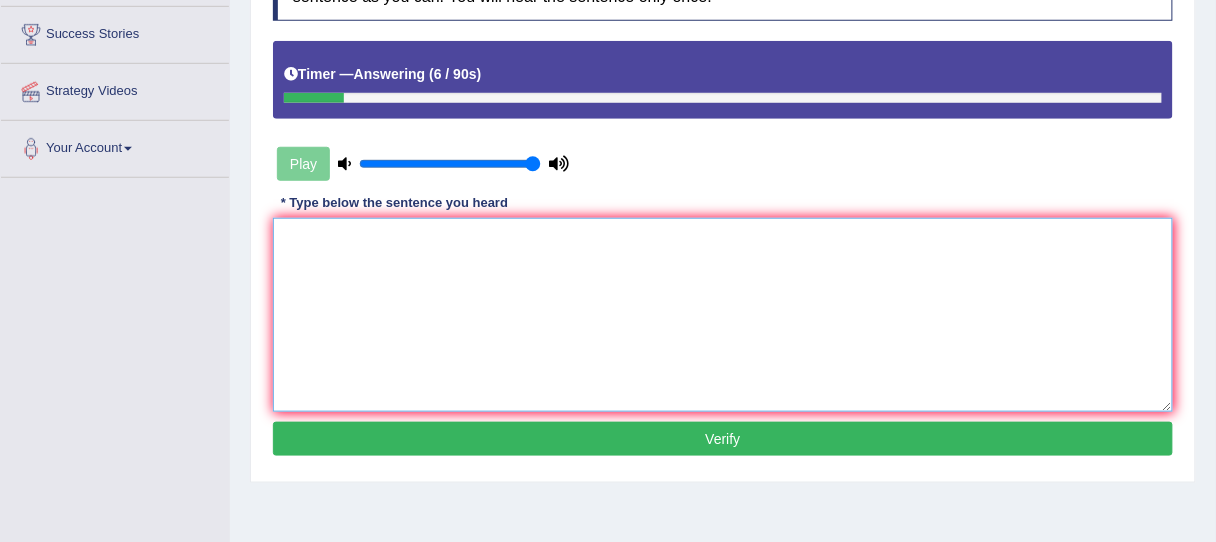 click at bounding box center [723, 315] 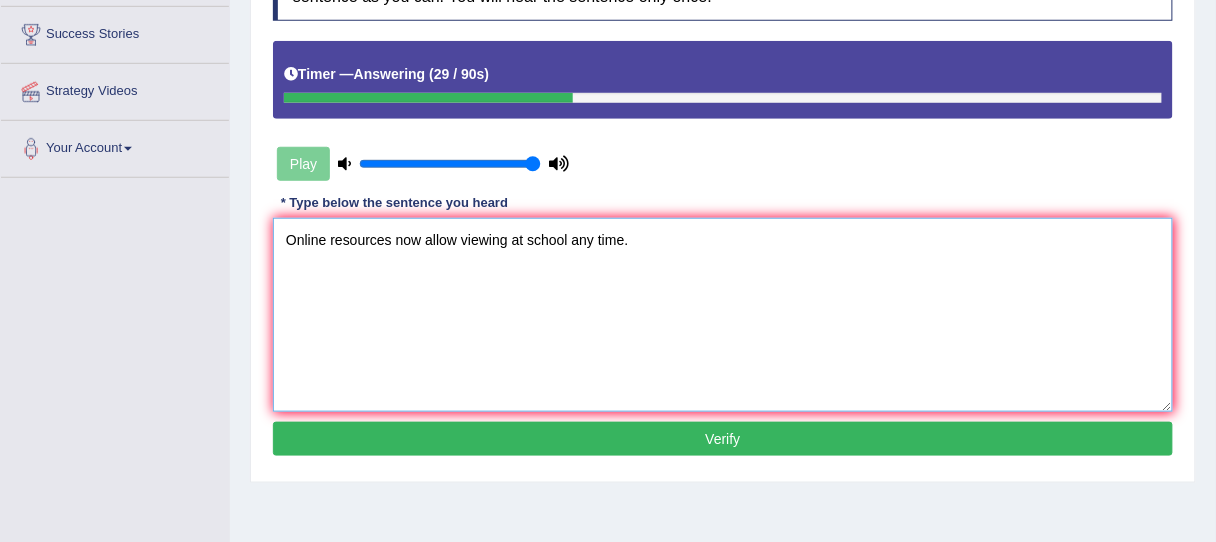 click on "Online resources now allow viewing at school any time." at bounding box center (723, 315) 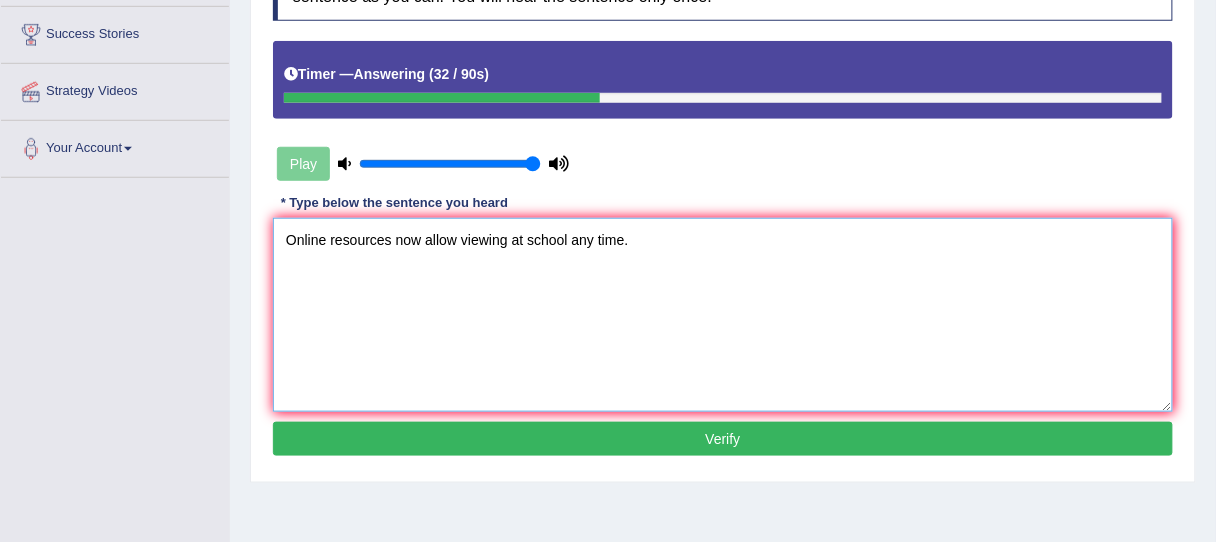 type on "Online resources now allow viewing at school any time." 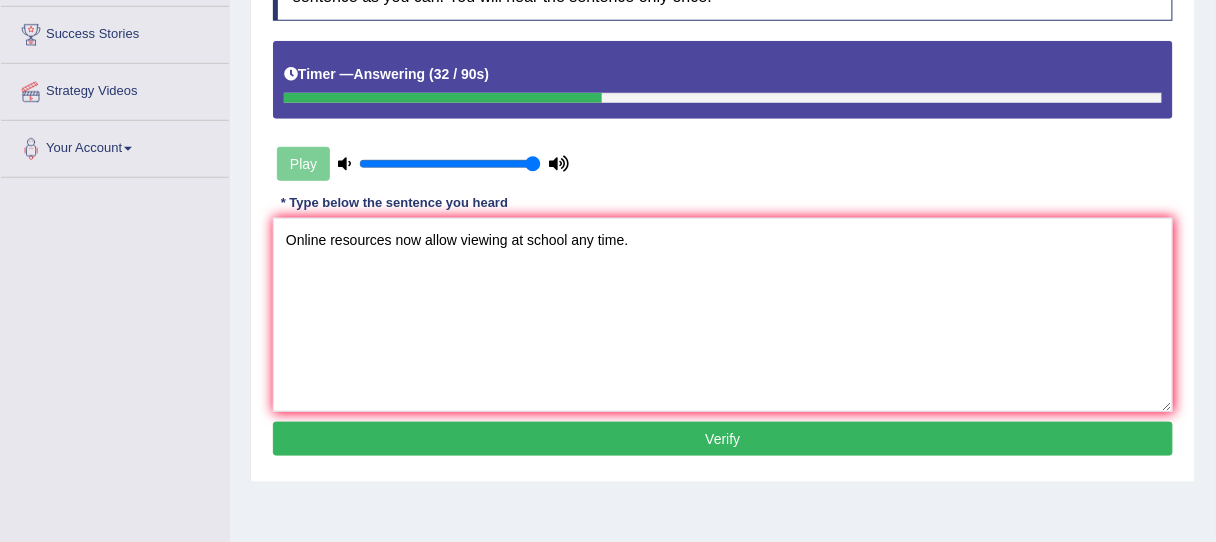 click on "Verify" at bounding box center (723, 439) 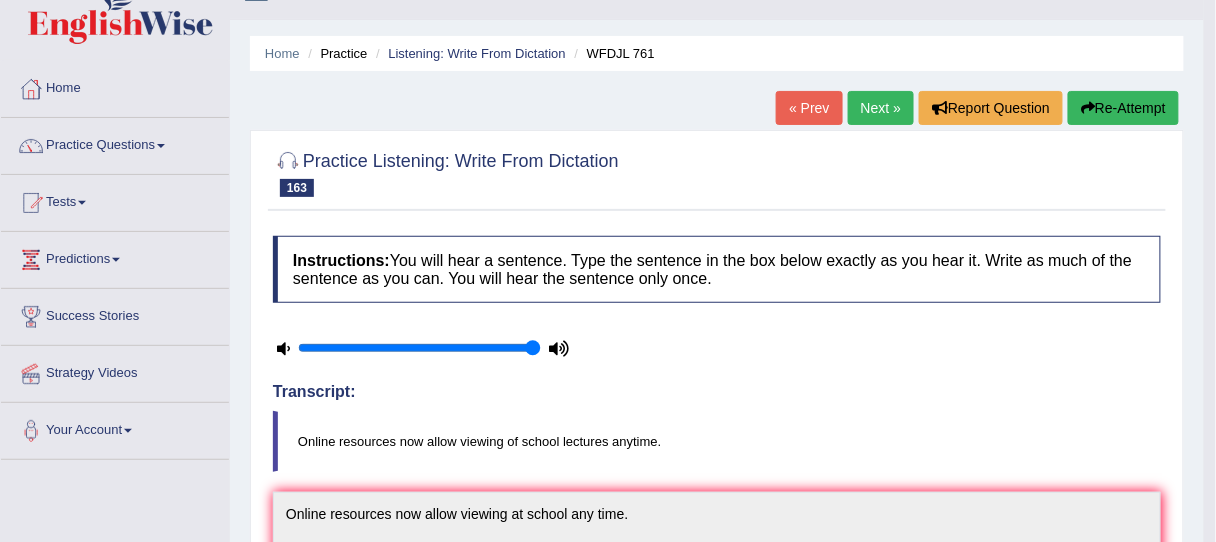scroll, scrollTop: 36, scrollLeft: 0, axis: vertical 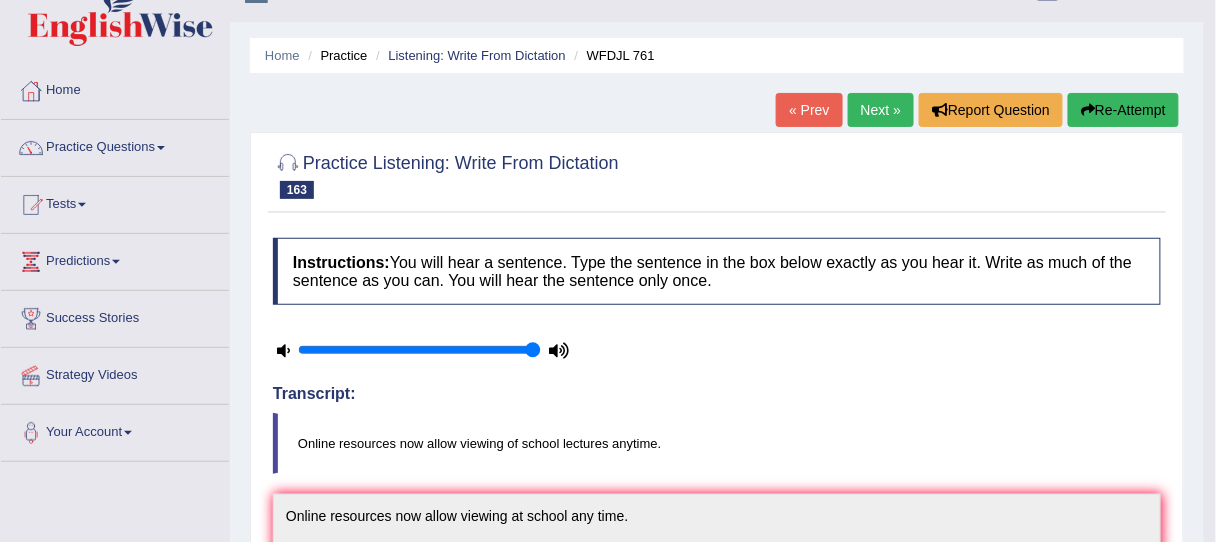 click on "Re-Attempt" at bounding box center (1123, 110) 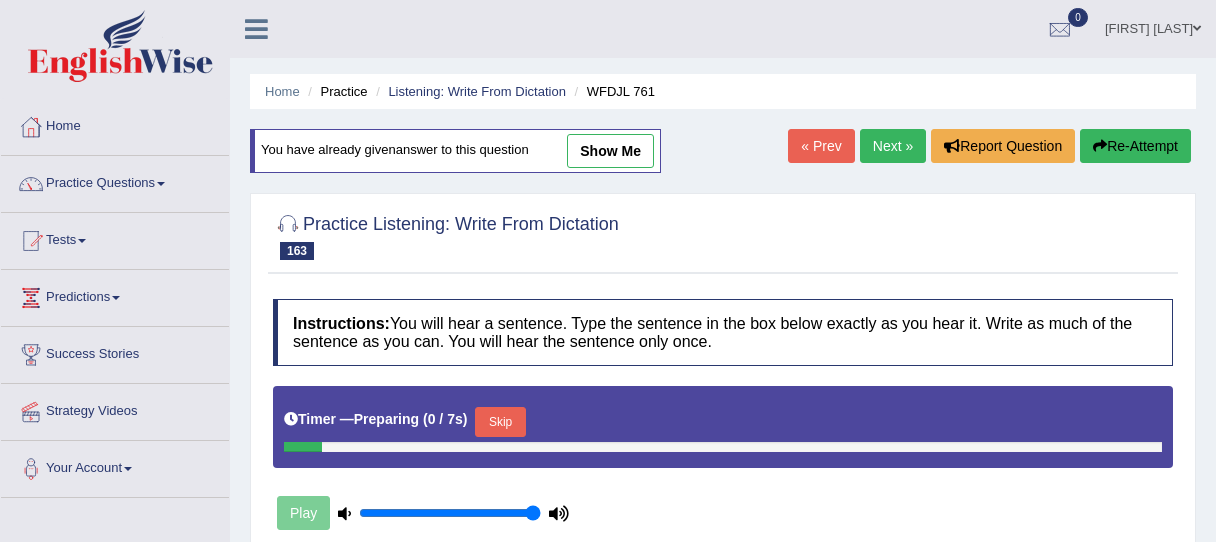 scroll, scrollTop: 36, scrollLeft: 0, axis: vertical 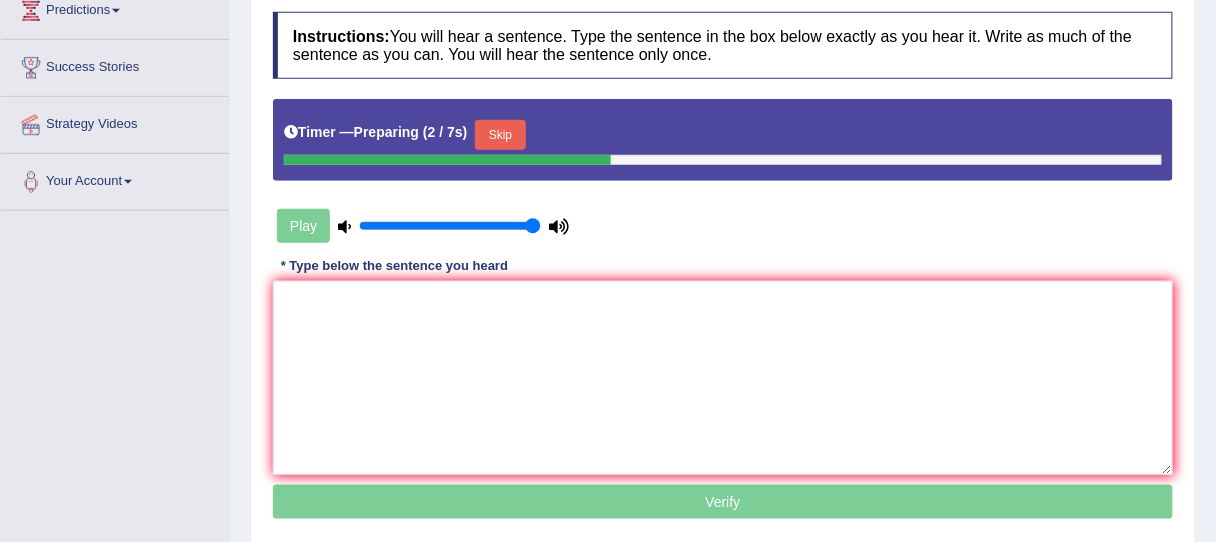 click on "Skip" at bounding box center [500, 135] 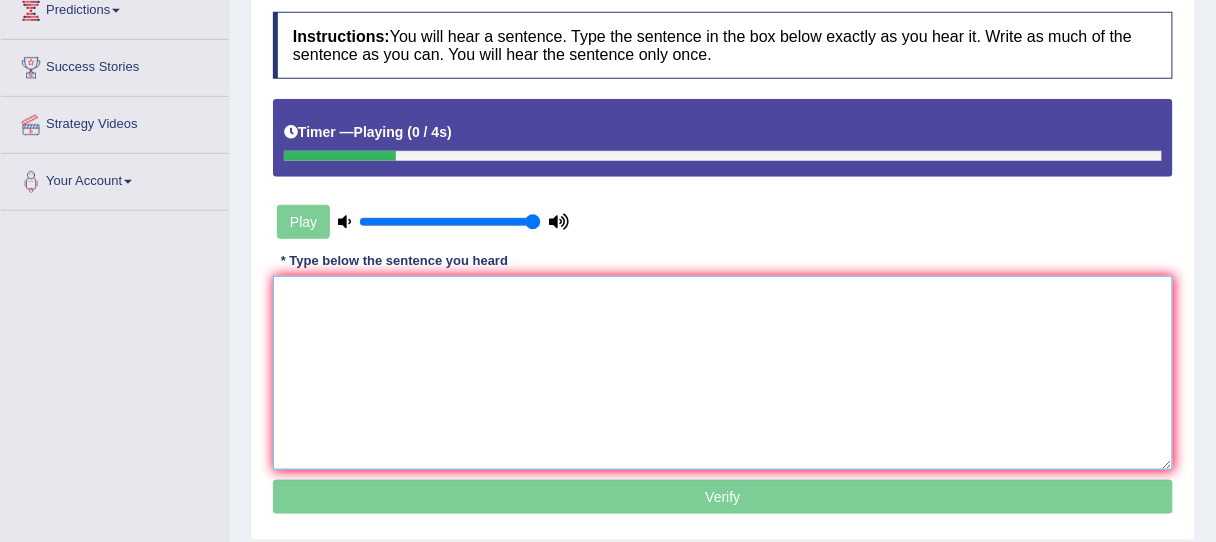 click at bounding box center (723, 373) 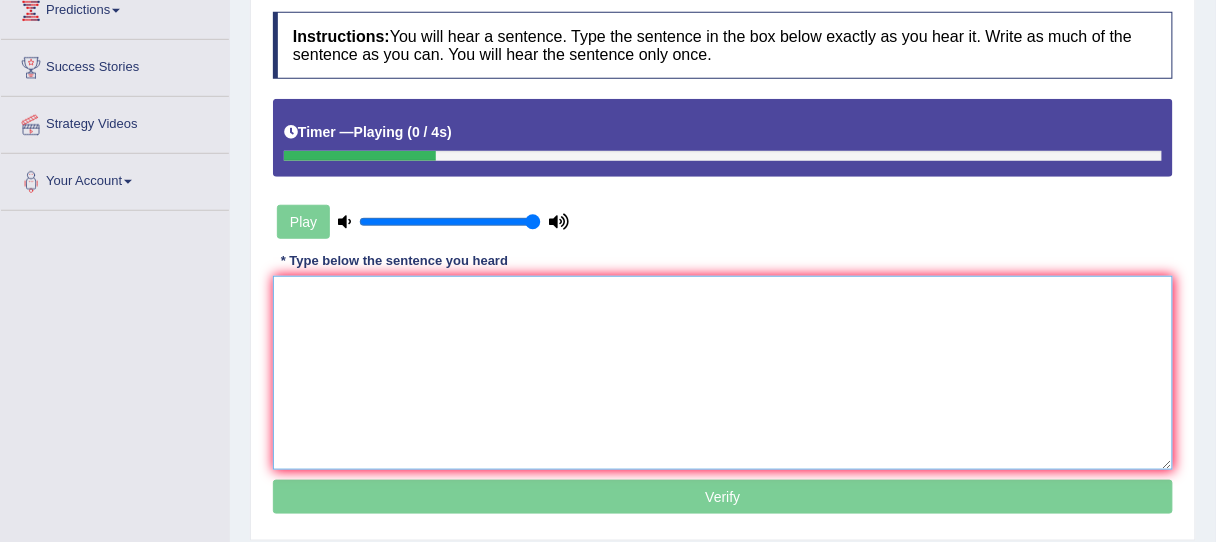 click at bounding box center (723, 373) 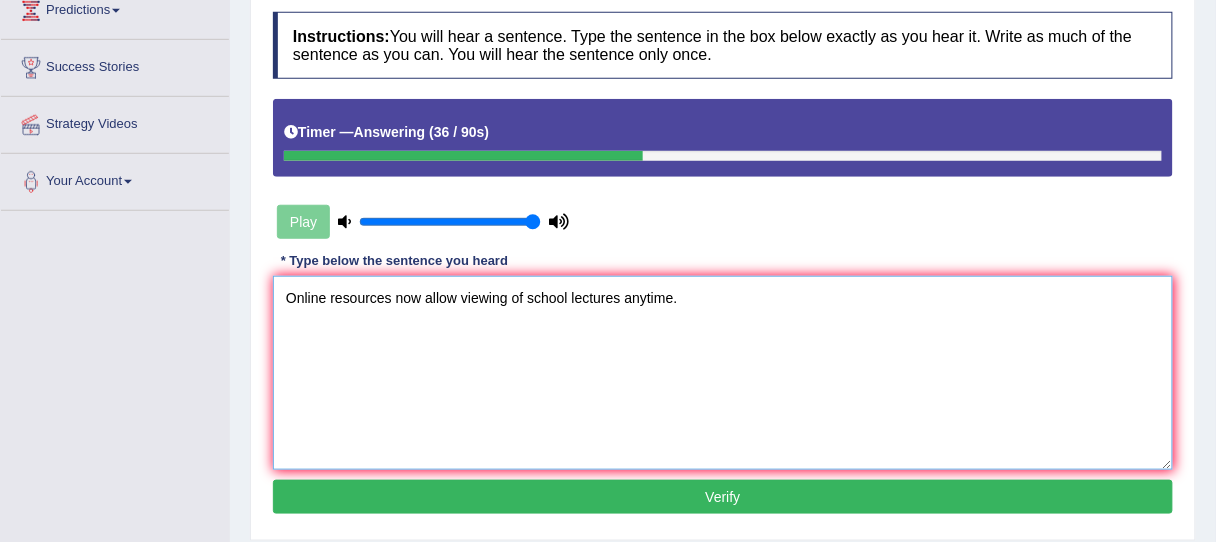 click on "Online resources now allow viewing of school lectures anytime." at bounding box center [723, 373] 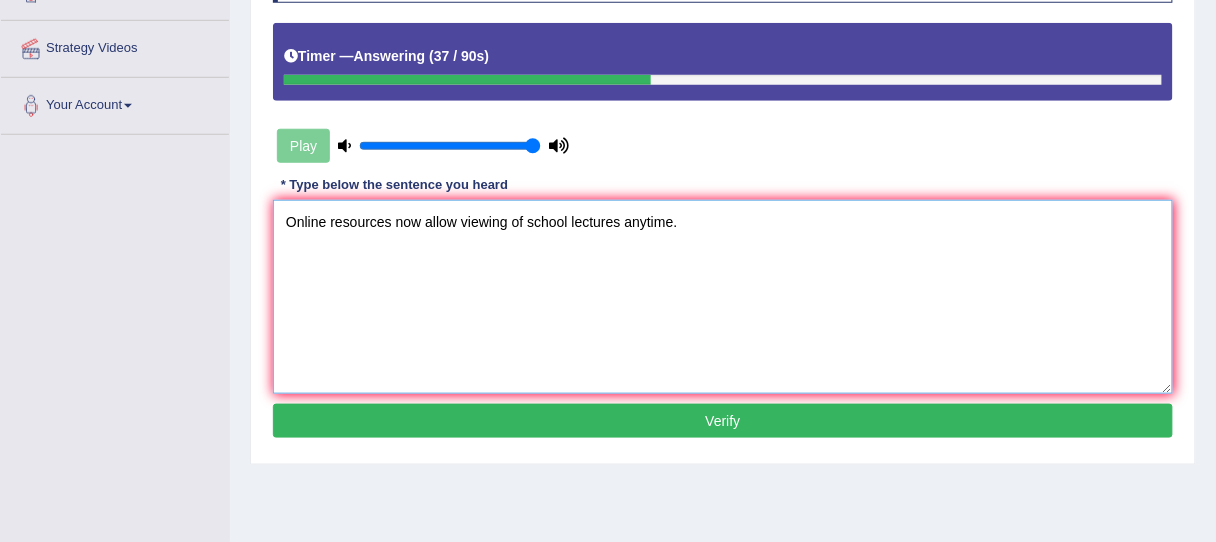 scroll, scrollTop: 367, scrollLeft: 0, axis: vertical 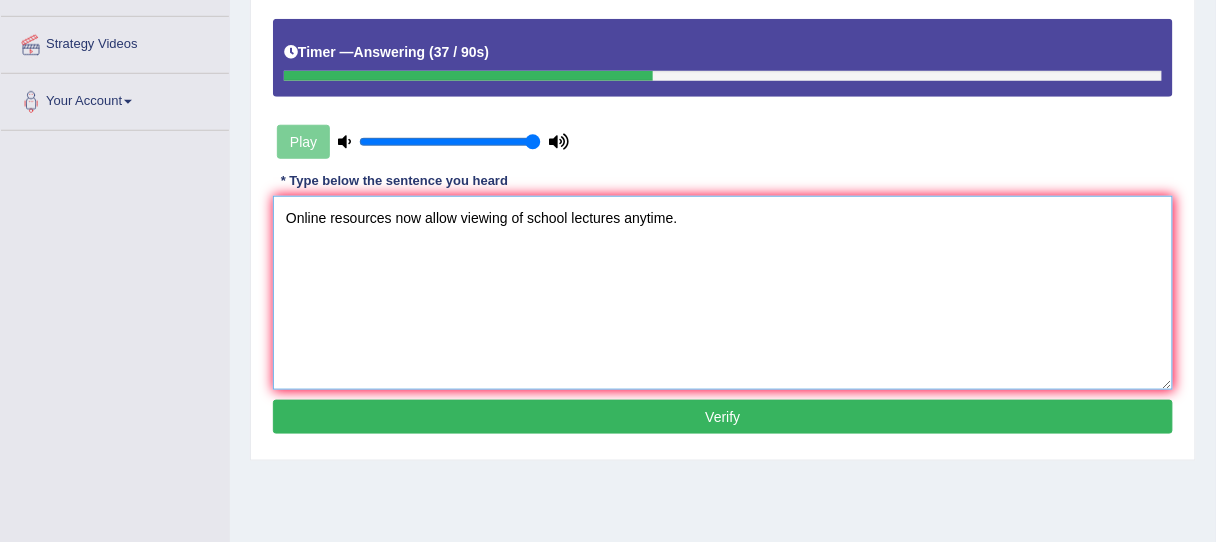 type on "Online resources now allow viewing of school lectures anytime." 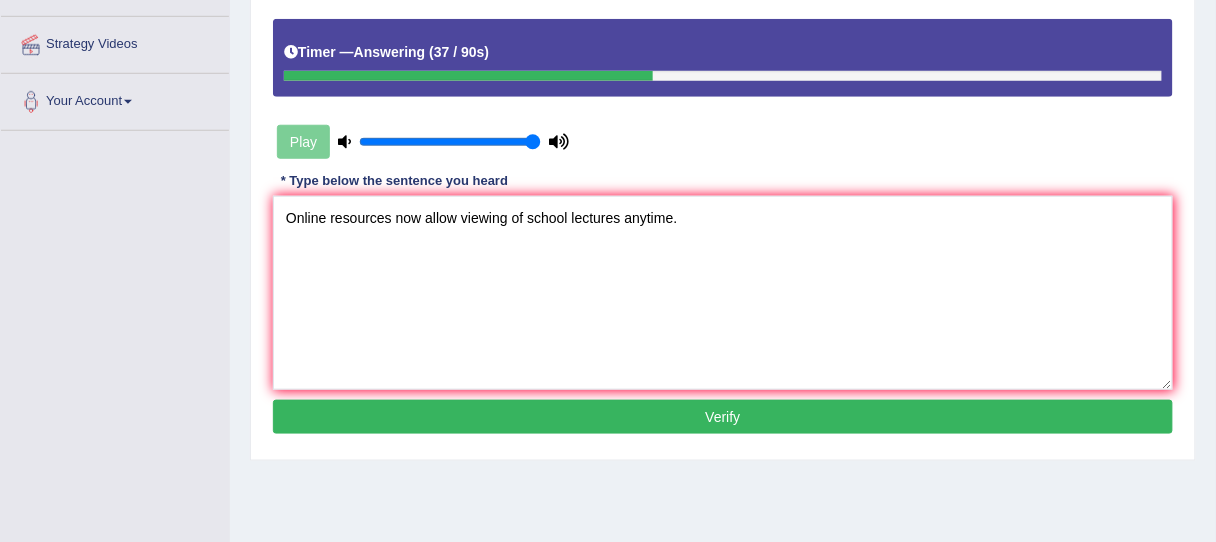 click on "Verify" at bounding box center [723, 417] 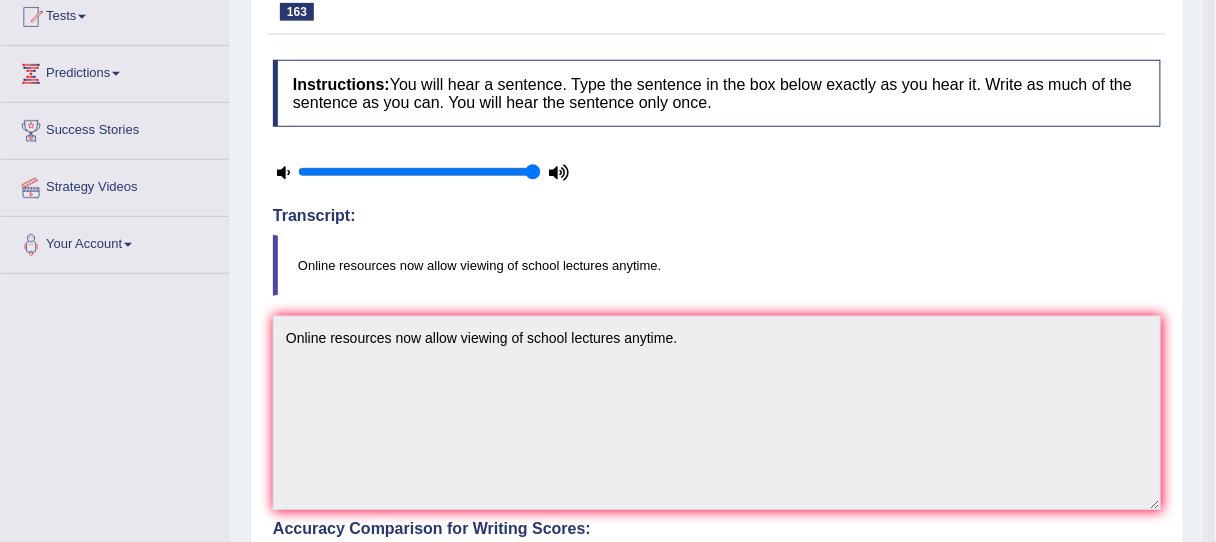 scroll, scrollTop: 0, scrollLeft: 0, axis: both 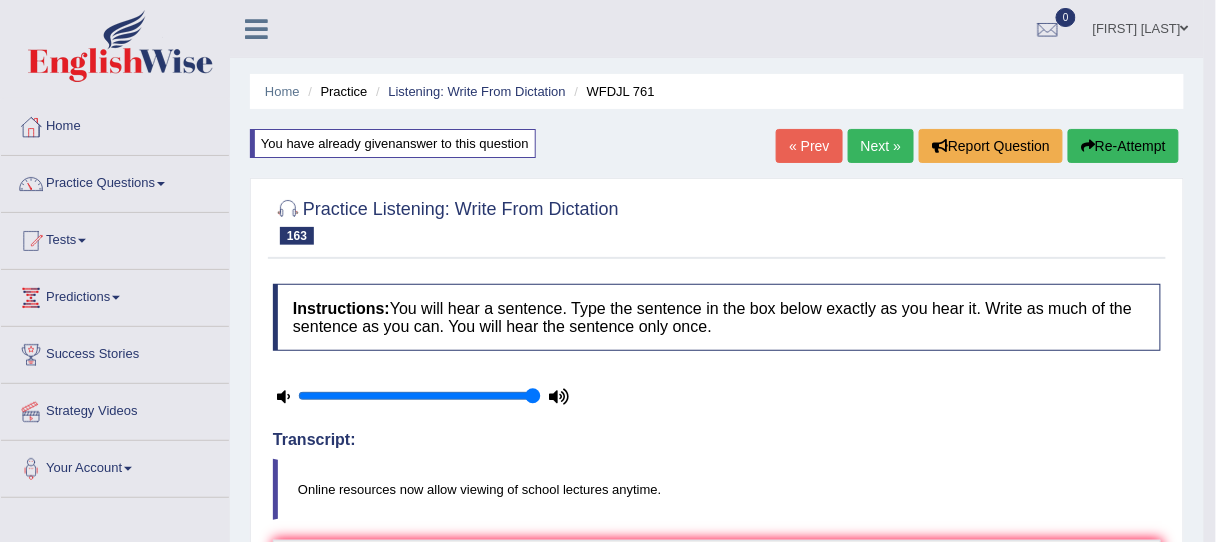 click on "Next »" at bounding box center [881, 146] 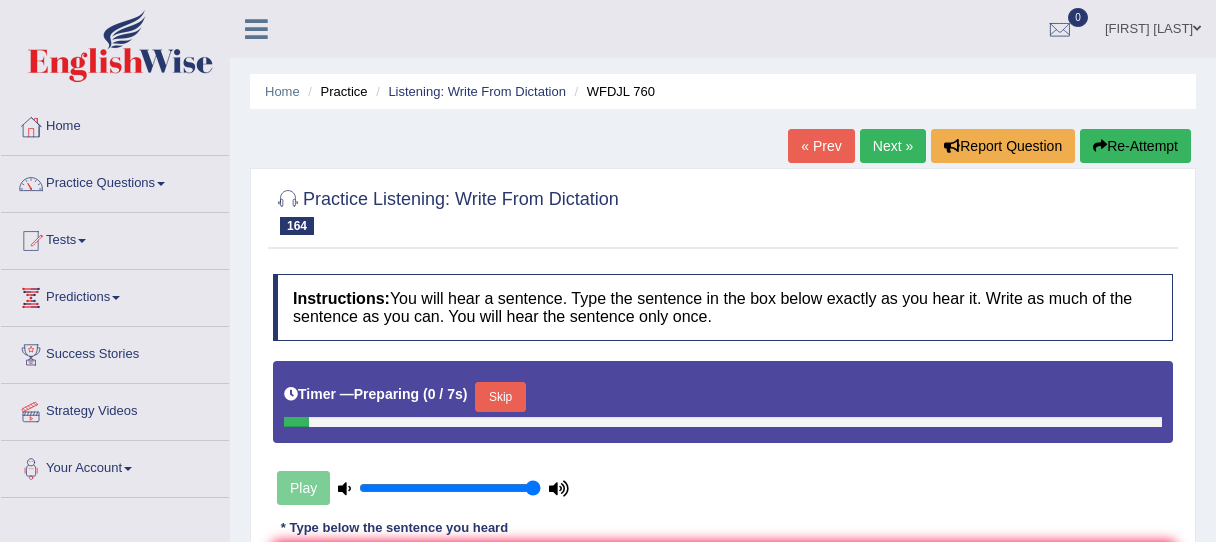 scroll, scrollTop: 160, scrollLeft: 0, axis: vertical 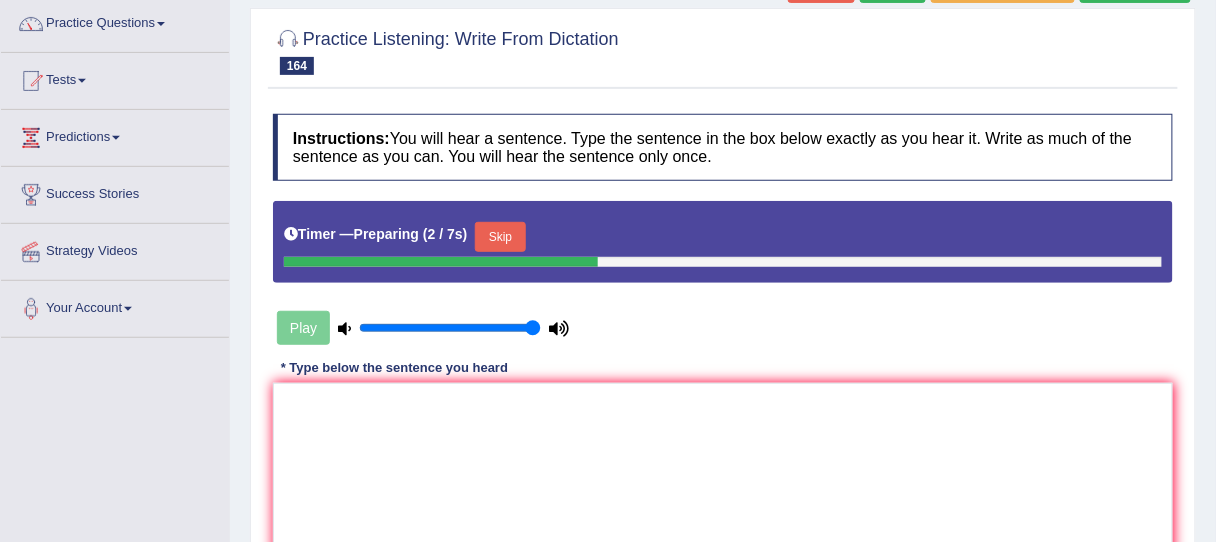 click on "Skip" at bounding box center (500, 237) 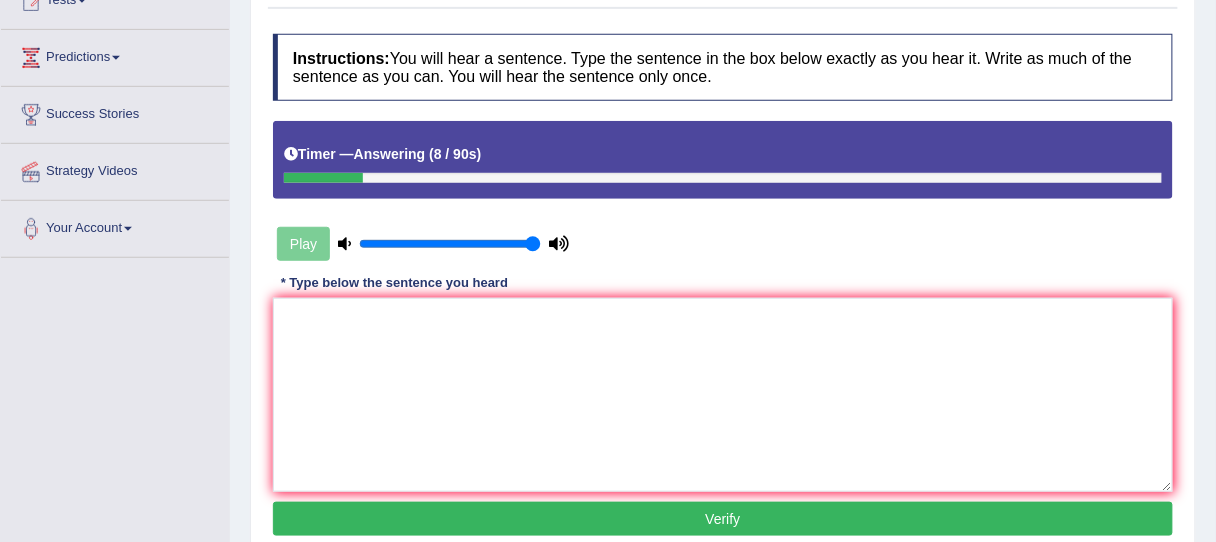 scroll, scrollTop: 0, scrollLeft: 0, axis: both 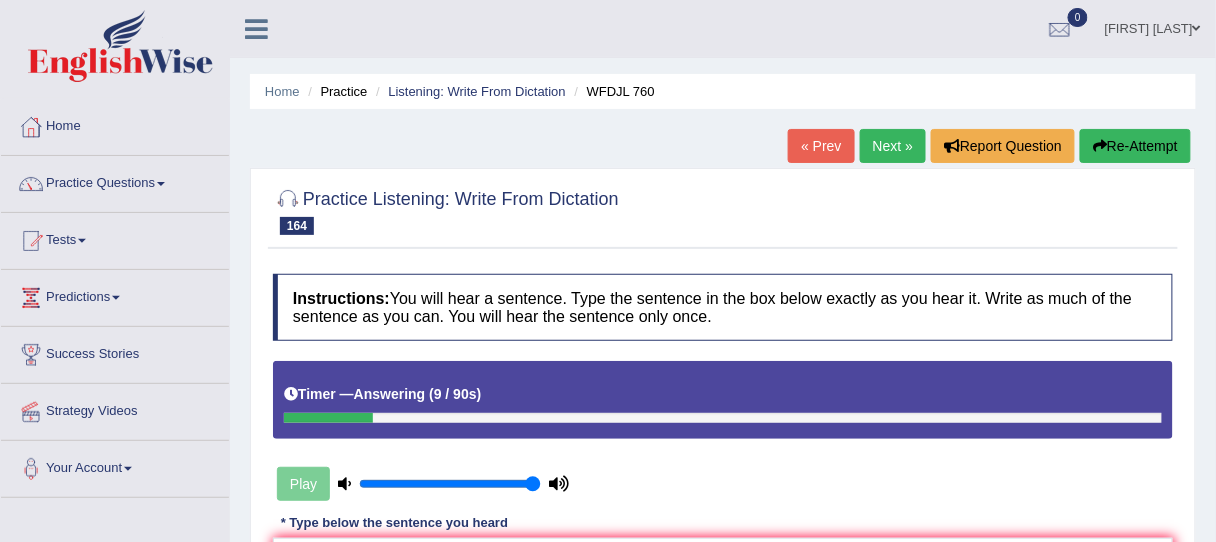 click on "« Prev Next »  Report Question  Re-Attempt" at bounding box center (992, 148) 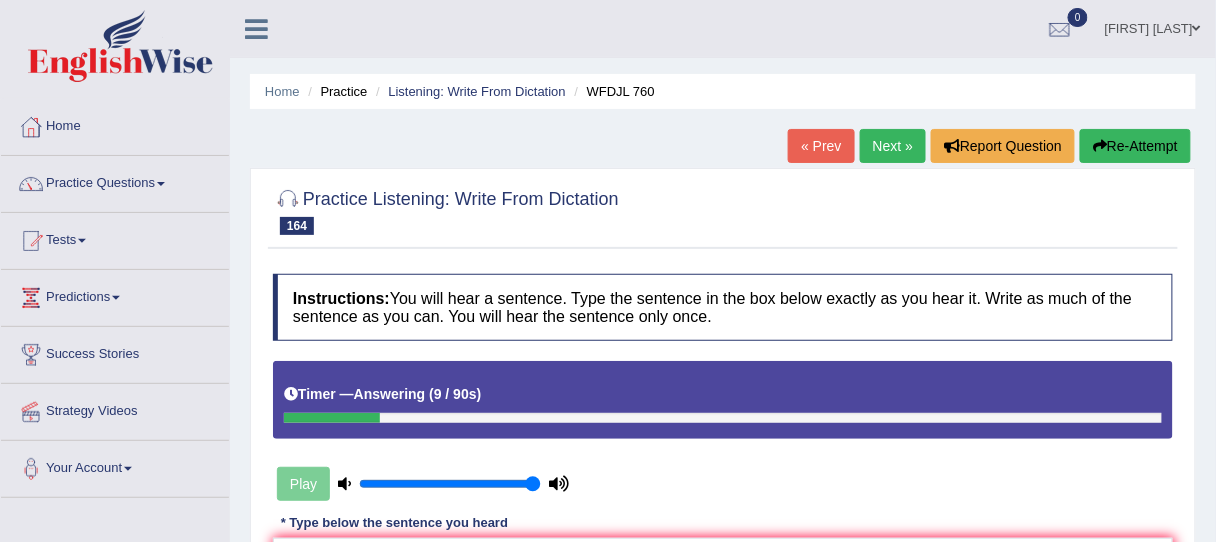 click on "Re-Attempt" at bounding box center [1135, 146] 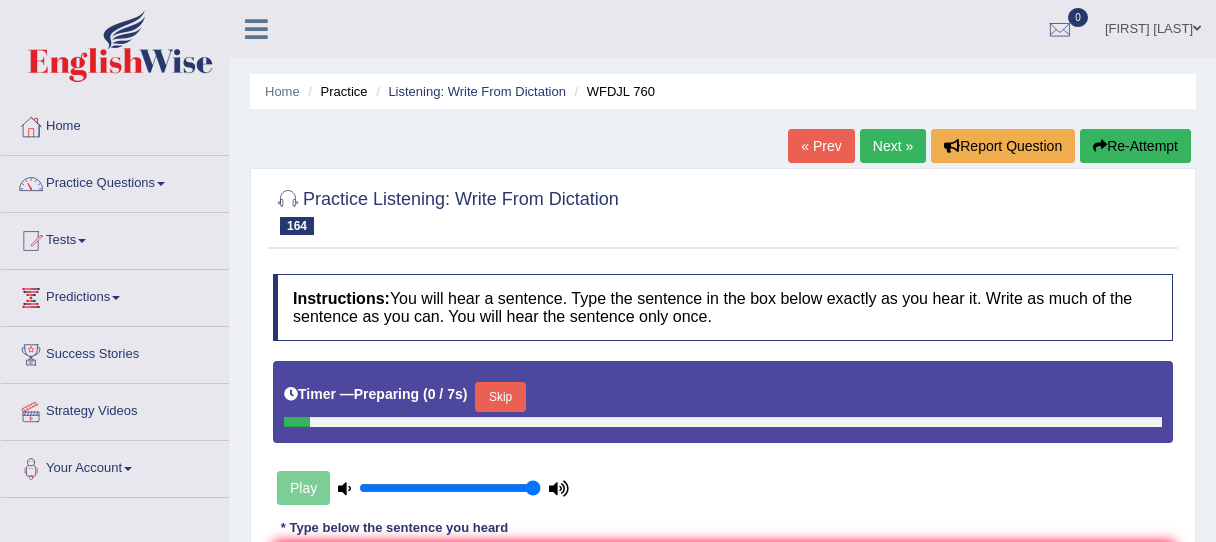 scroll, scrollTop: 240, scrollLeft: 0, axis: vertical 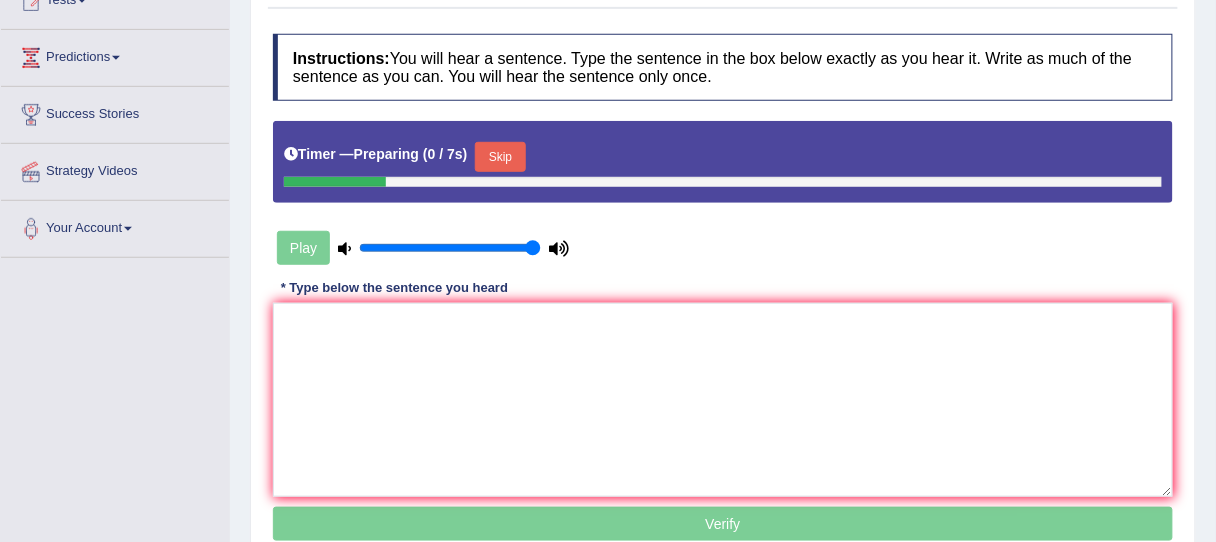 click on "Skip" at bounding box center [500, 157] 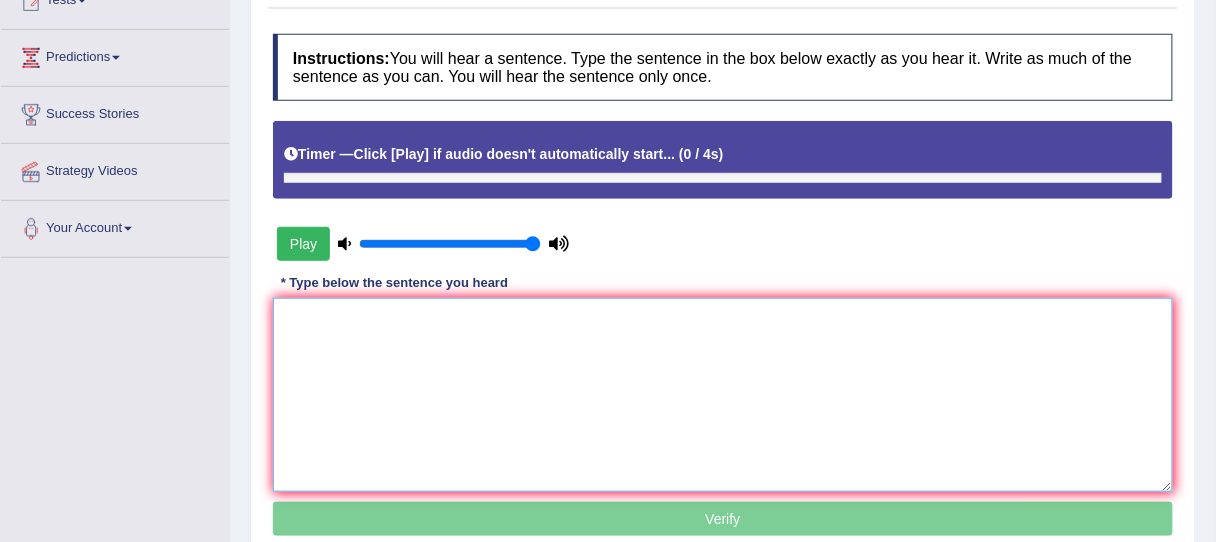 click at bounding box center (723, 395) 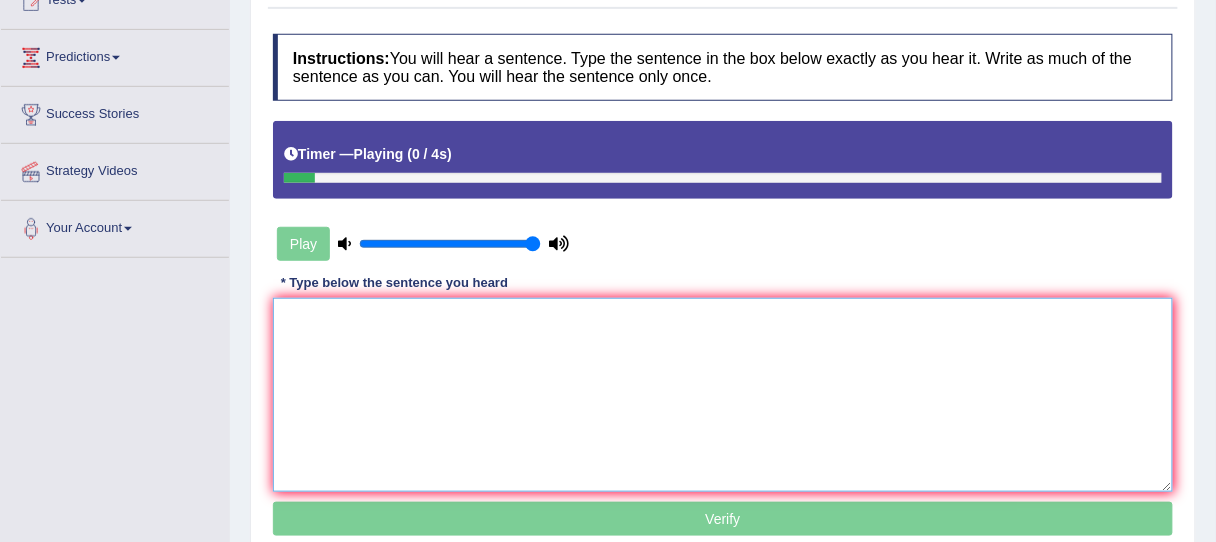 click at bounding box center (723, 395) 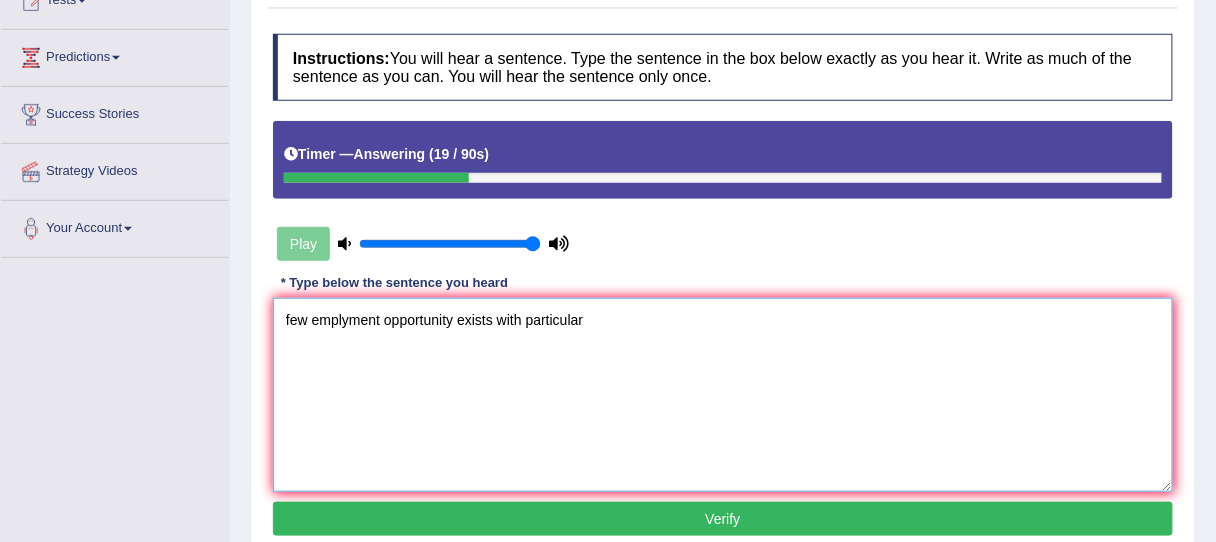 click on "few emplyment opportunity exists with particular" at bounding box center (723, 395) 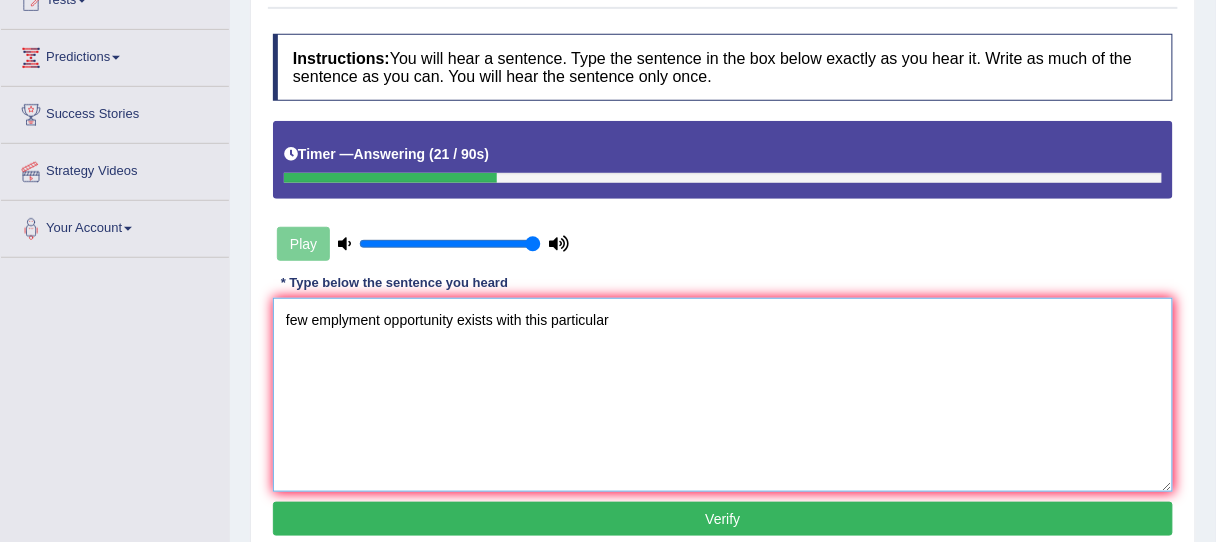 click on "few emplyment opportunity exists with this particular" at bounding box center [723, 395] 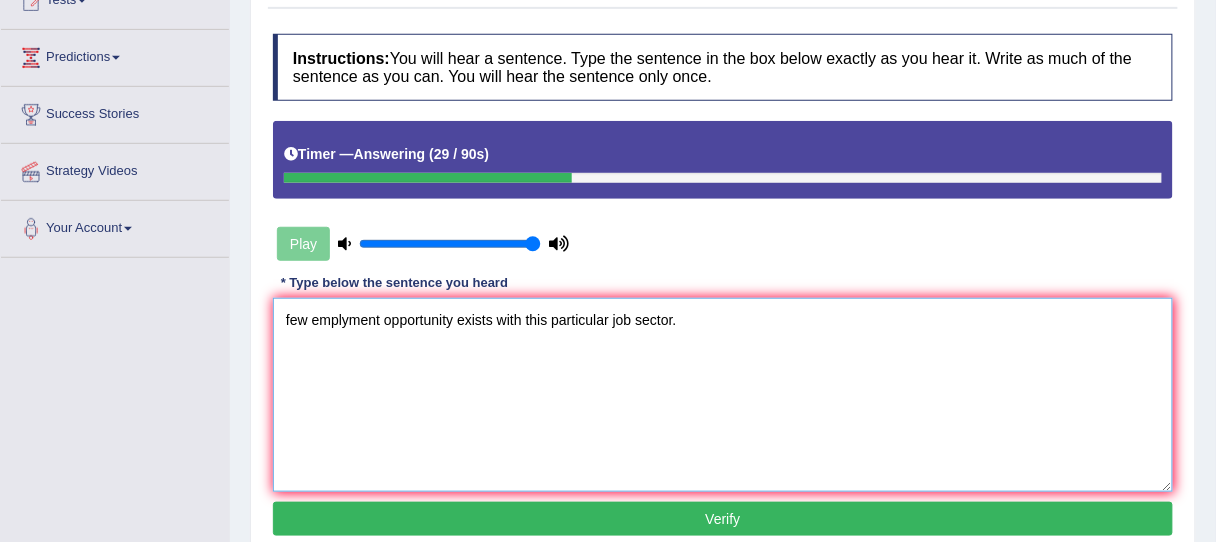 click on "few emplyment opportunity exists with this particular job sector." at bounding box center (723, 395) 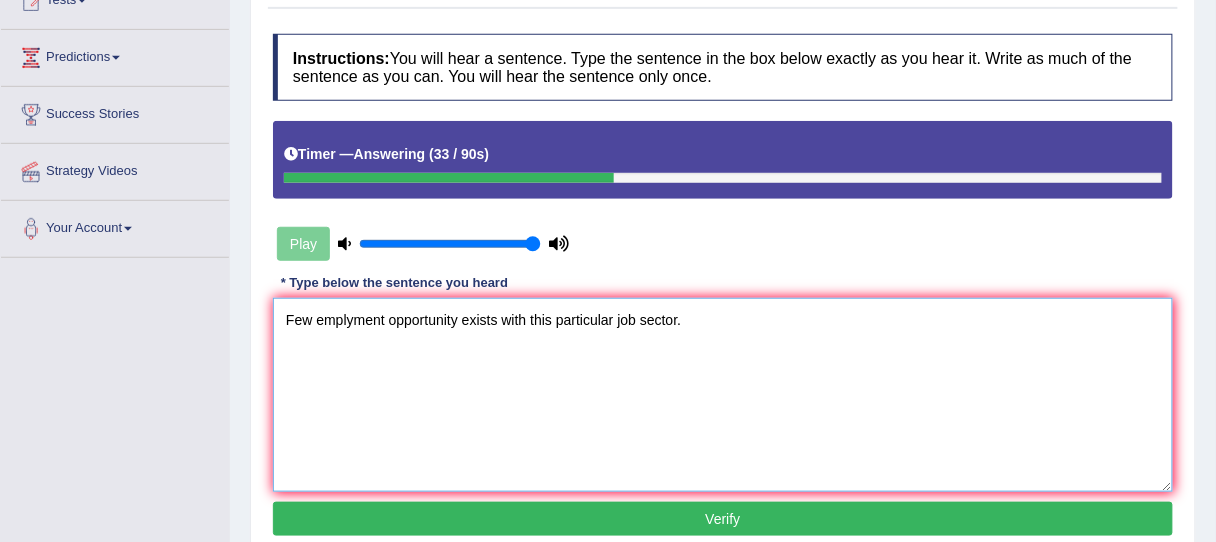 click on "Few emplyment opportunity exists with this particular job sector." at bounding box center [723, 395] 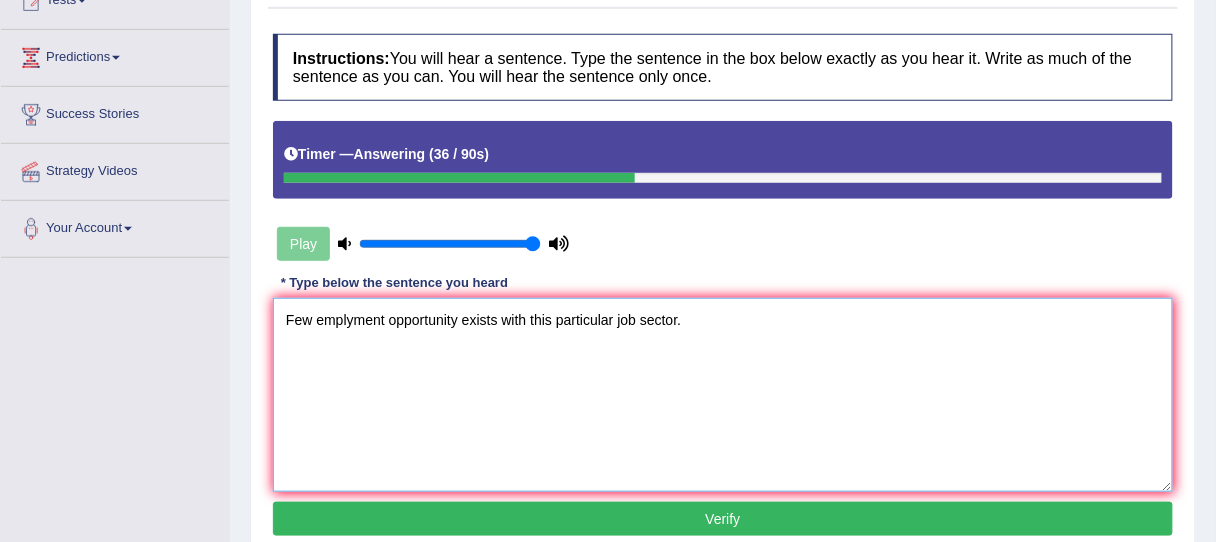 click on "Few emplyment opportunity exists with this particular job sector." at bounding box center (723, 395) 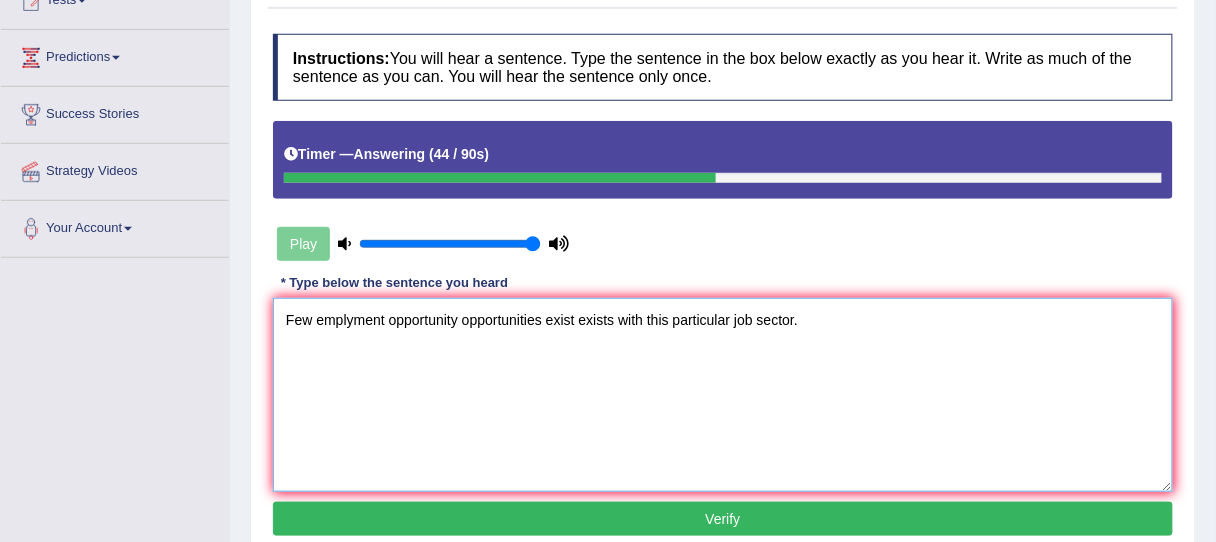 type on "Few emplyment opportunity opportunities exist exists with this particular job sector." 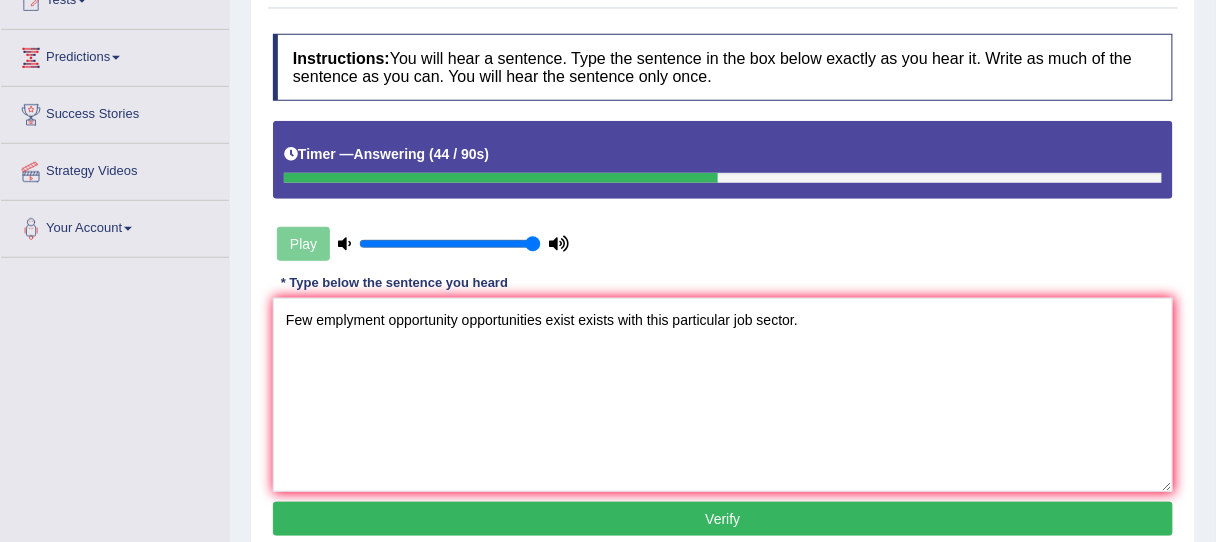 click on "Verify" at bounding box center [723, 519] 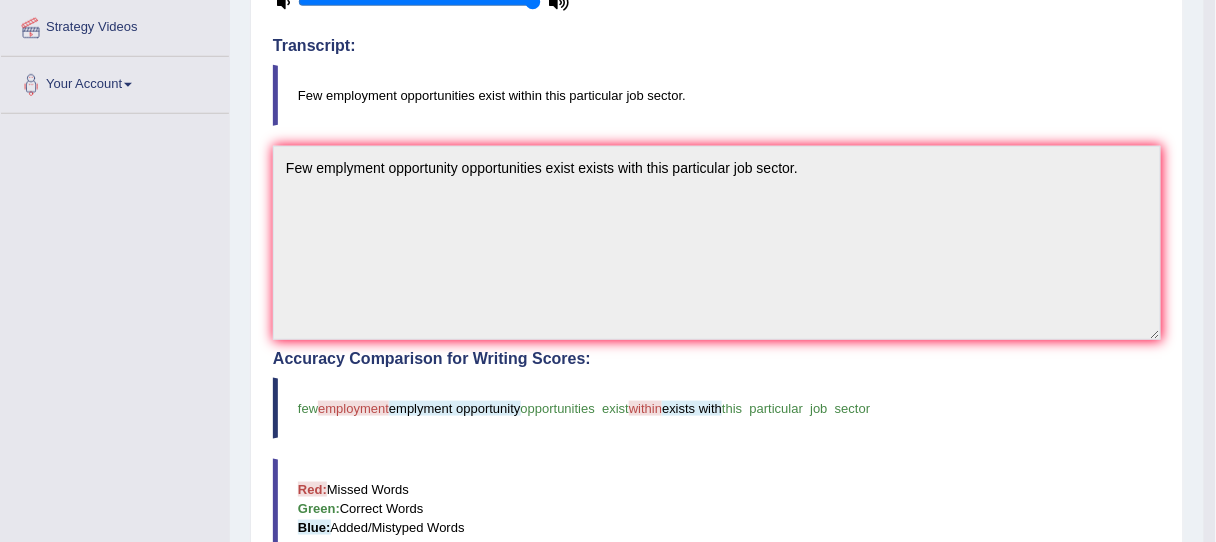 scroll, scrollTop: 385, scrollLeft: 0, axis: vertical 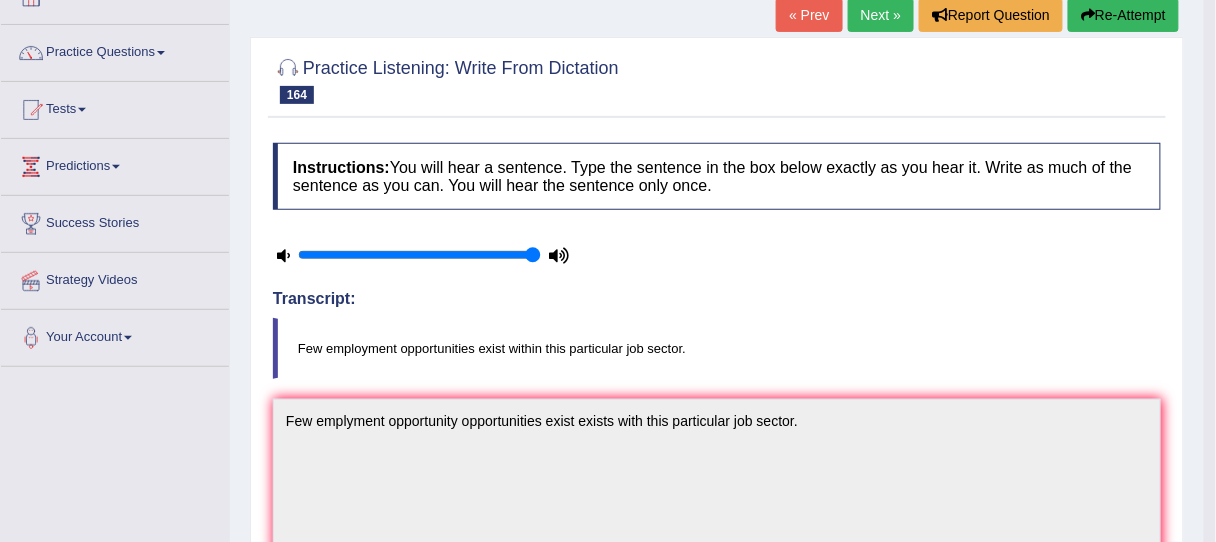 click on "Next »" at bounding box center [881, 15] 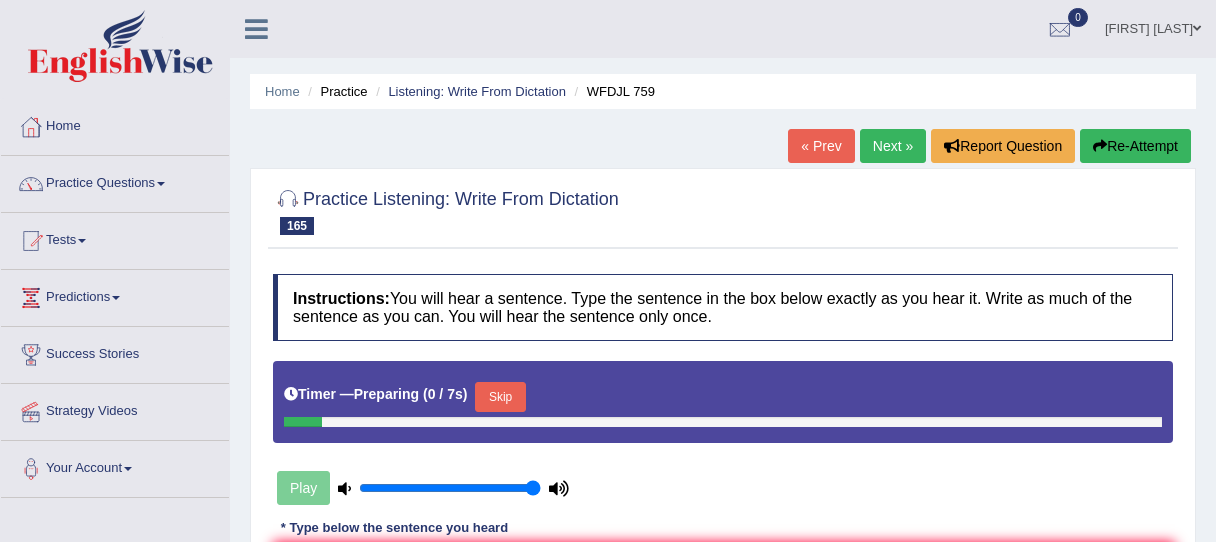 scroll, scrollTop: 0, scrollLeft: 0, axis: both 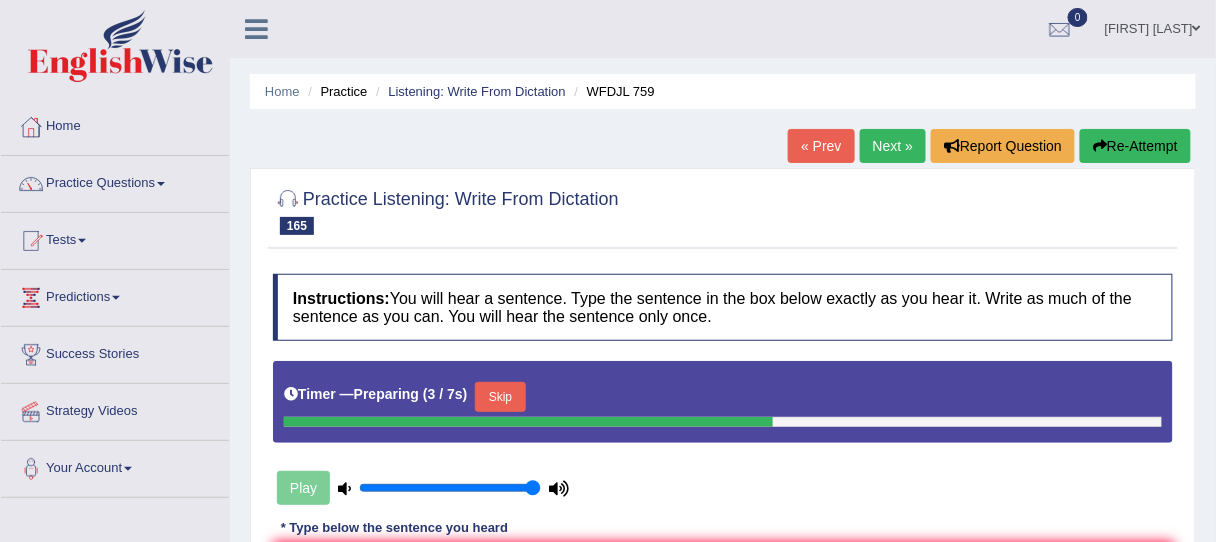 click on "Skip" at bounding box center [500, 397] 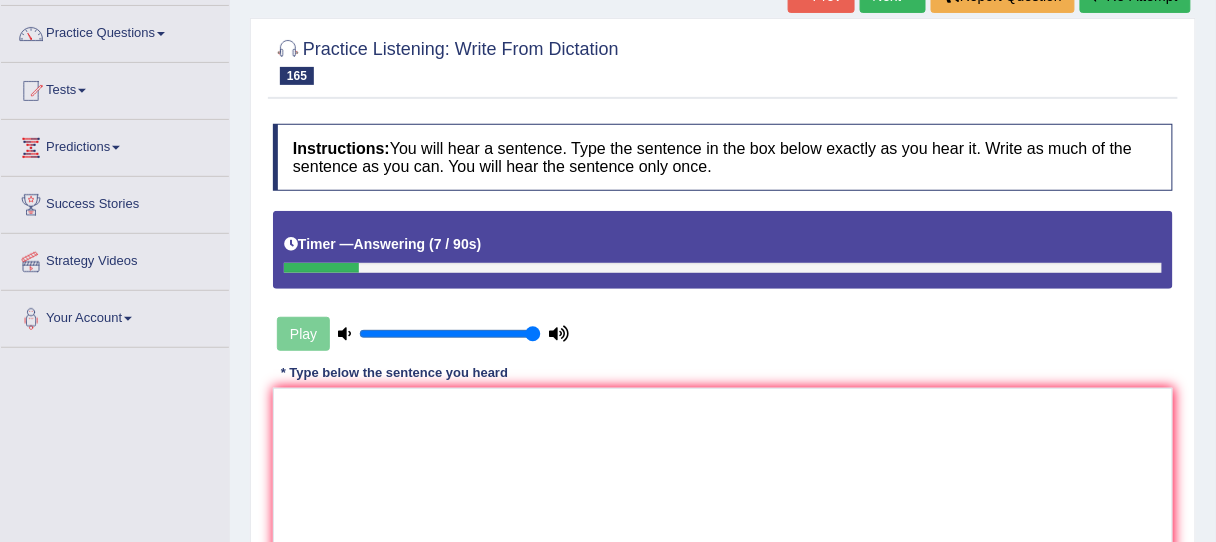 scroll, scrollTop: 195, scrollLeft: 0, axis: vertical 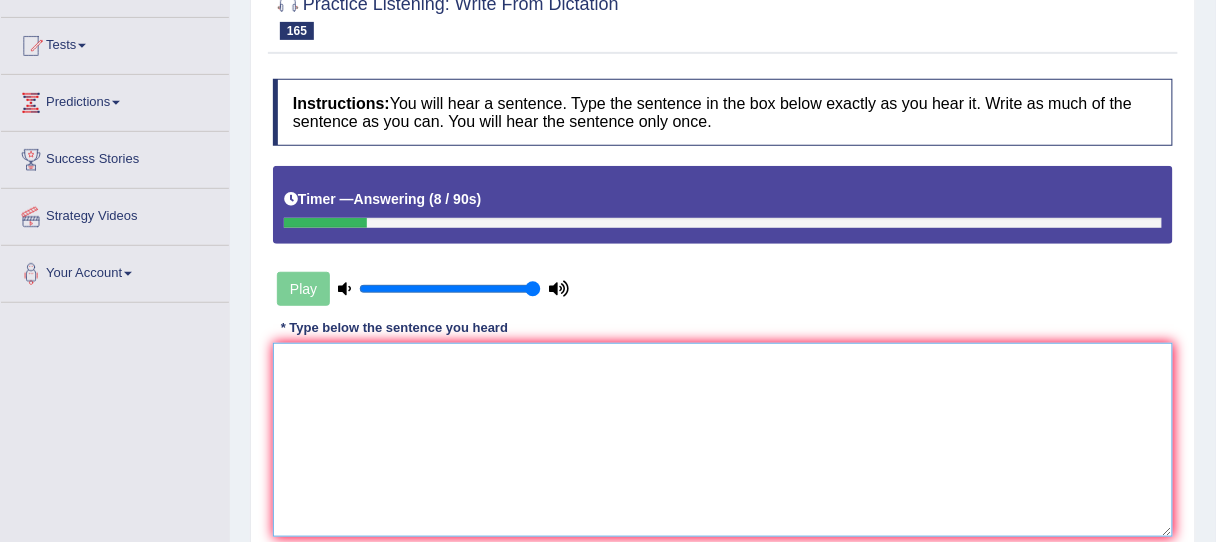 click at bounding box center (723, 440) 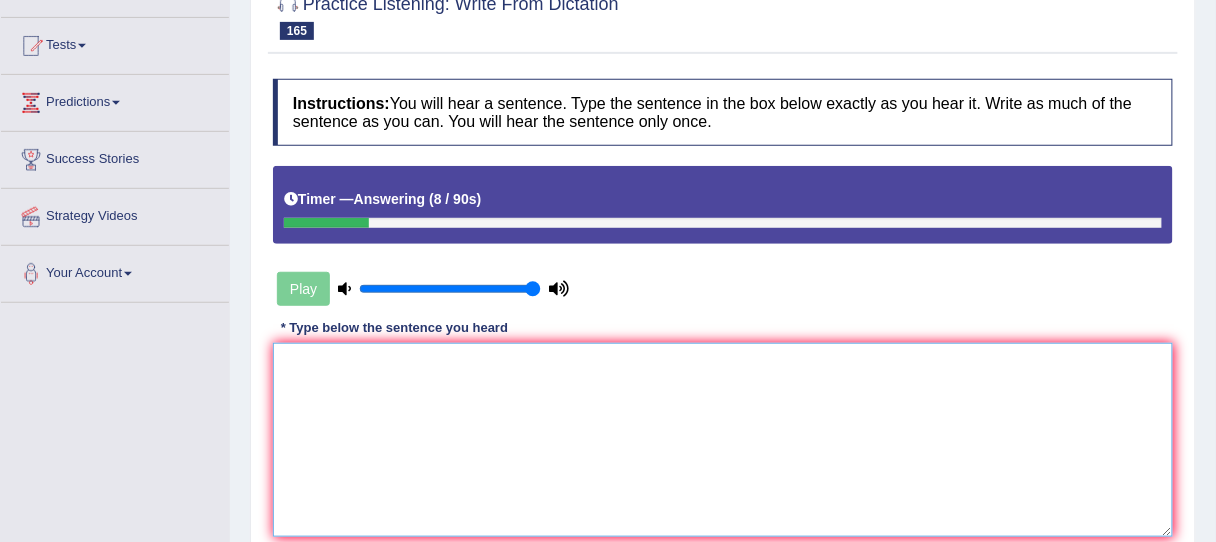 click at bounding box center [723, 440] 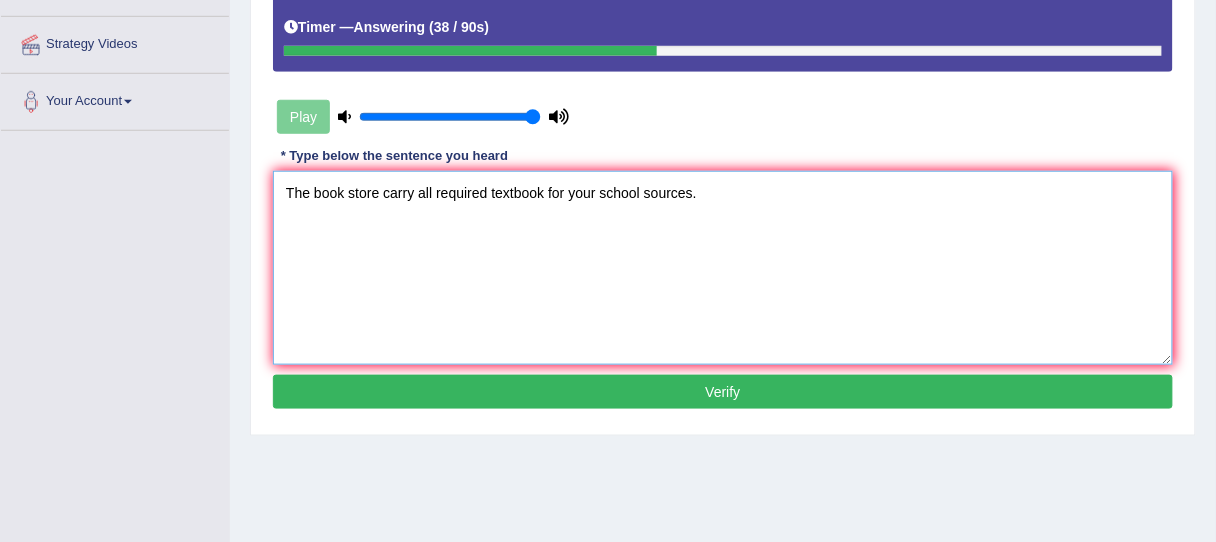 scroll, scrollTop: 376, scrollLeft: 0, axis: vertical 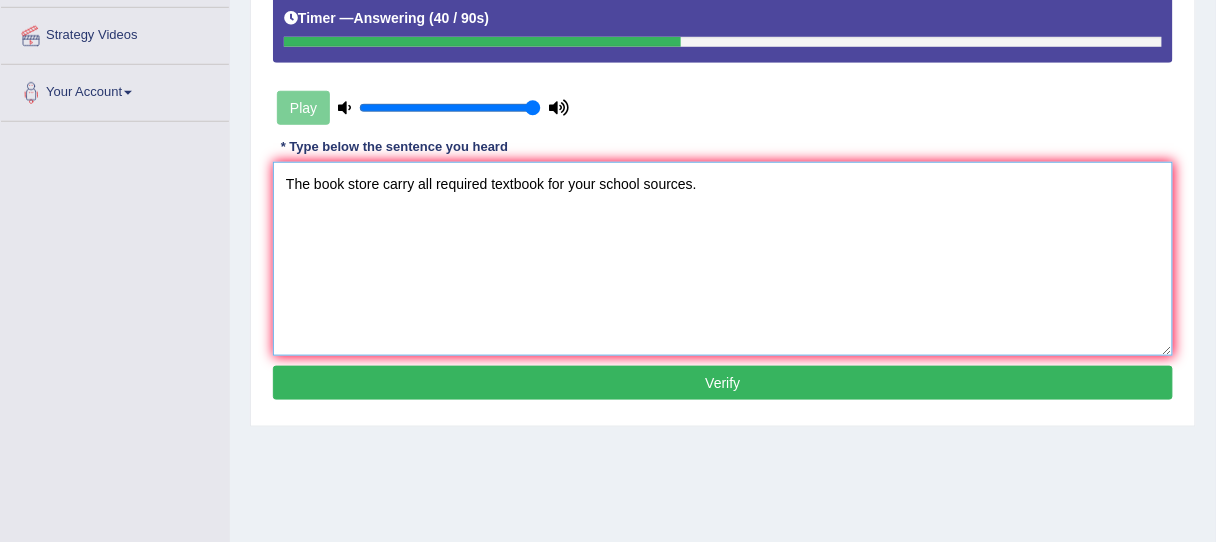 click on "The book store carry all required textbook for your school sources." at bounding box center [723, 259] 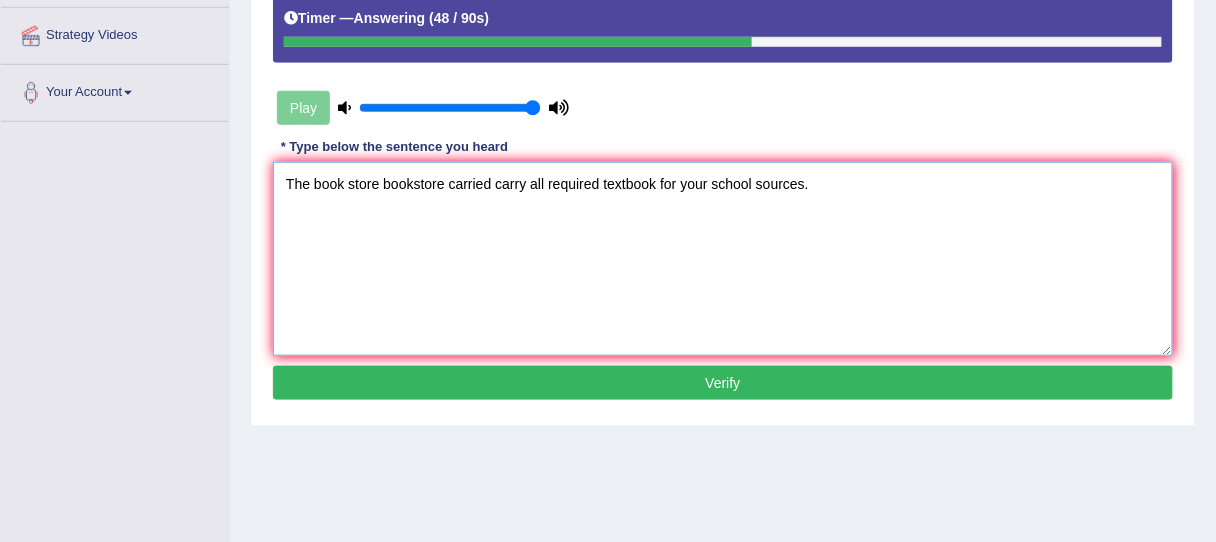 click on "The book store bookstore carried carry all required textbook for your school sources." at bounding box center (723, 259) 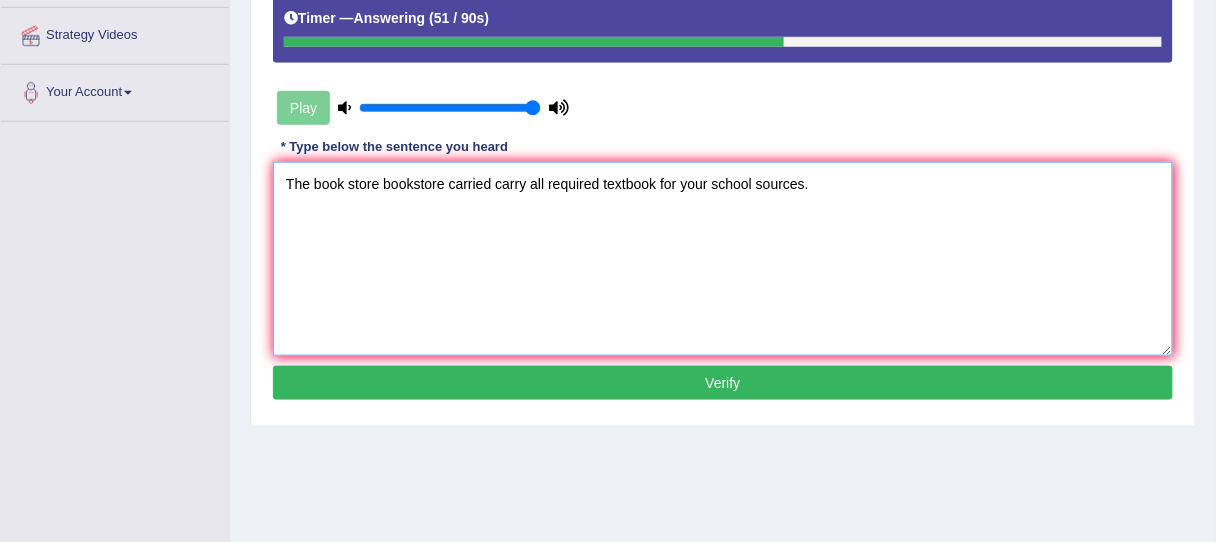 type on "The book store bookstore carried carry all required textbook for your school sources." 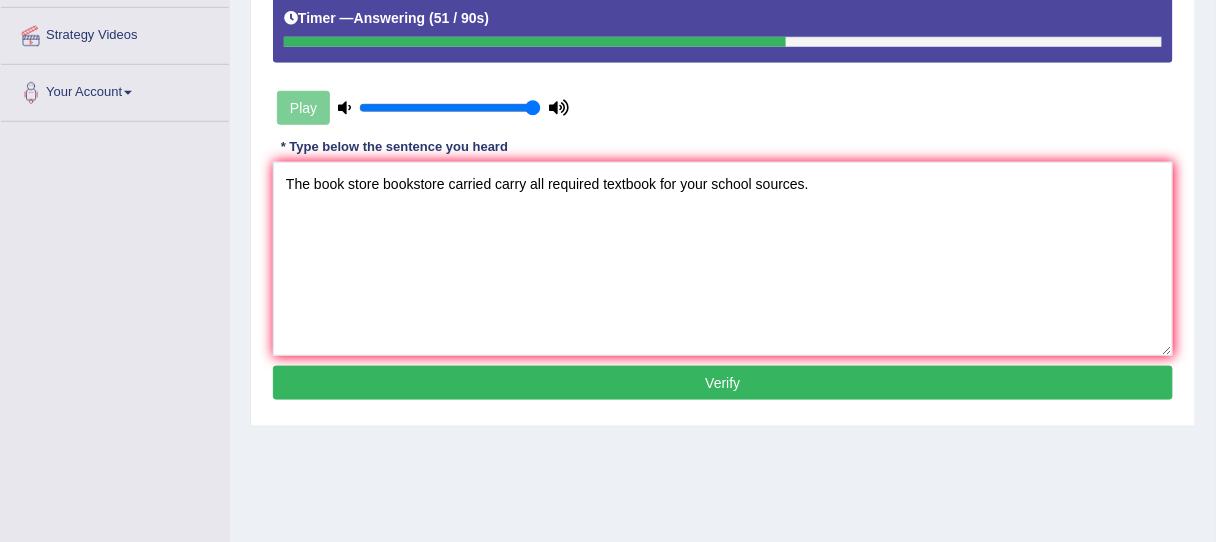 click on "Verify" at bounding box center (723, 383) 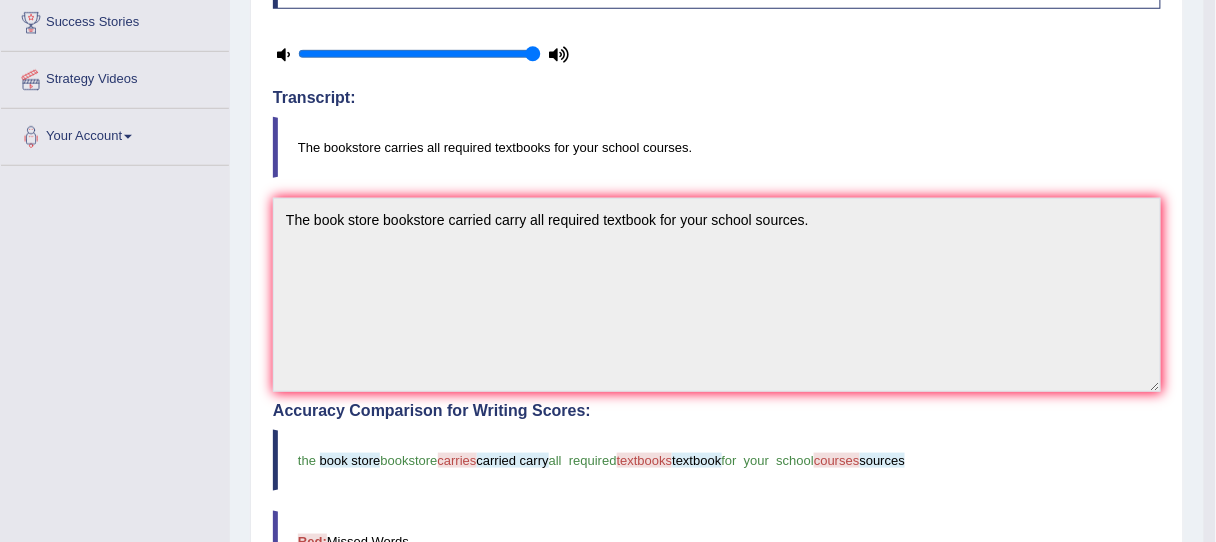 scroll, scrollTop: 330, scrollLeft: 0, axis: vertical 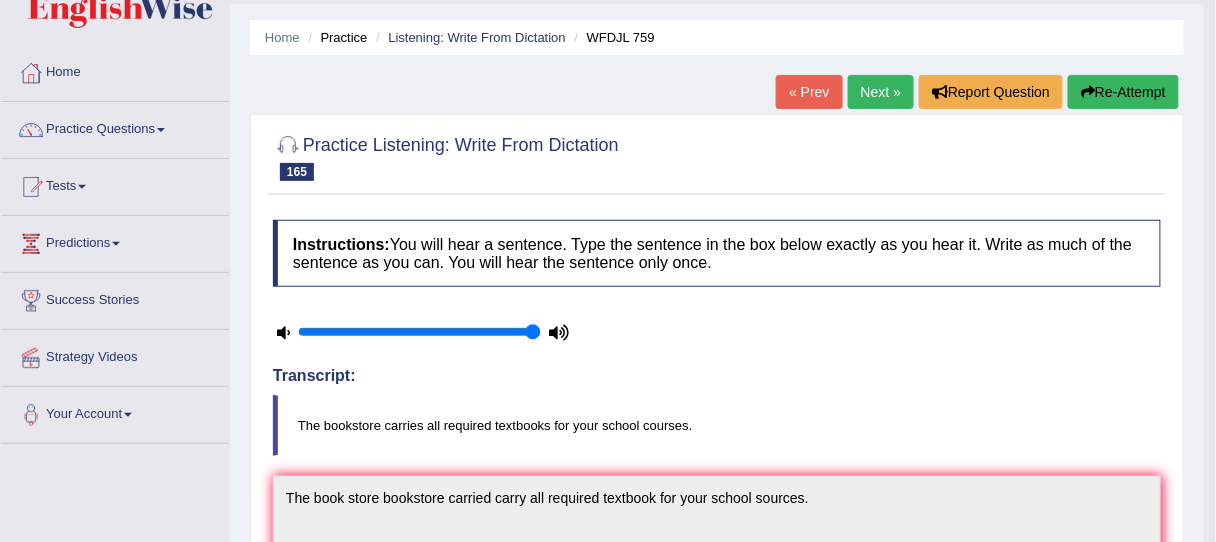 click on "Re-Attempt" at bounding box center [1123, 92] 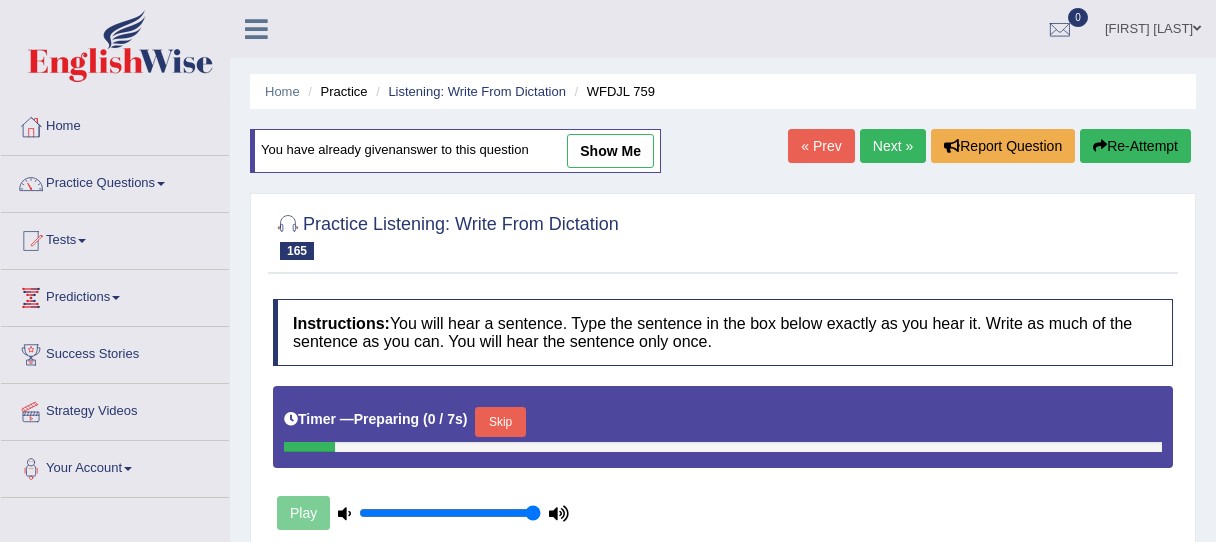 scroll, scrollTop: 54, scrollLeft: 0, axis: vertical 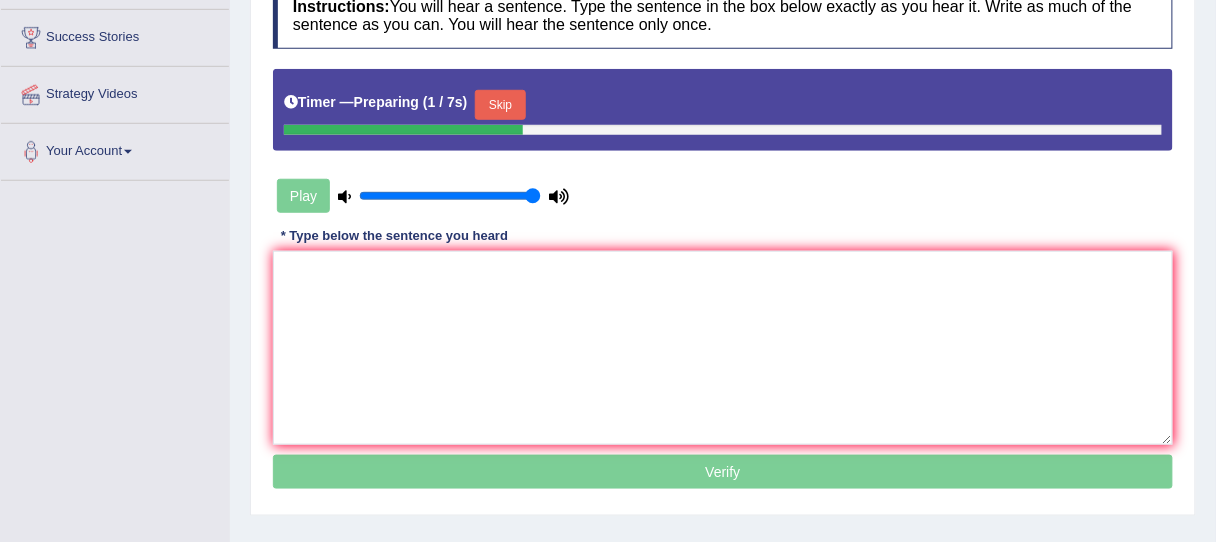click on "Skip" at bounding box center [500, 105] 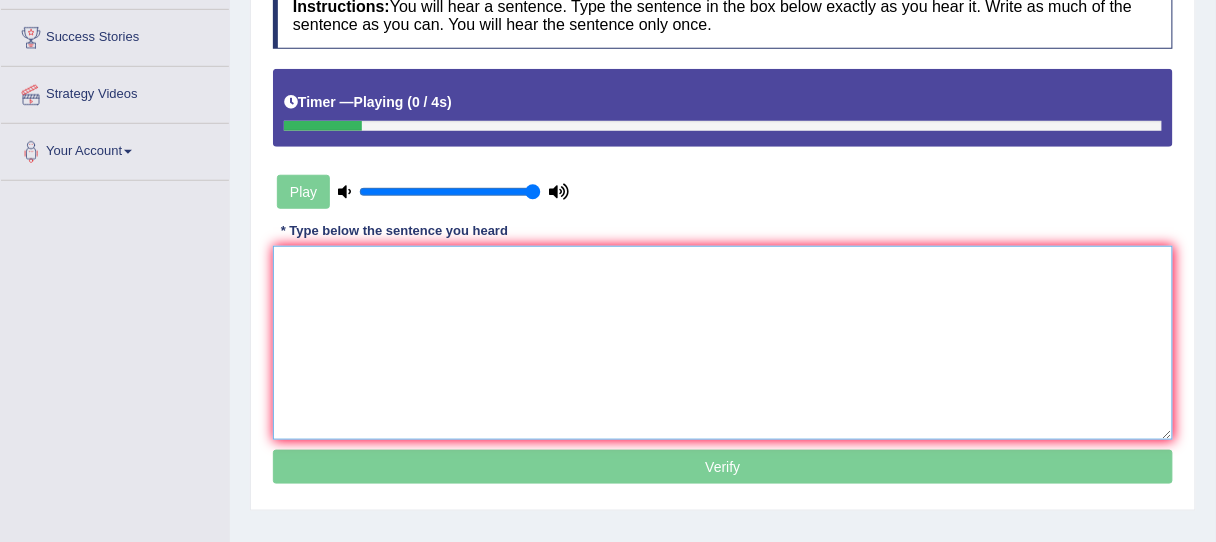 click at bounding box center [723, 343] 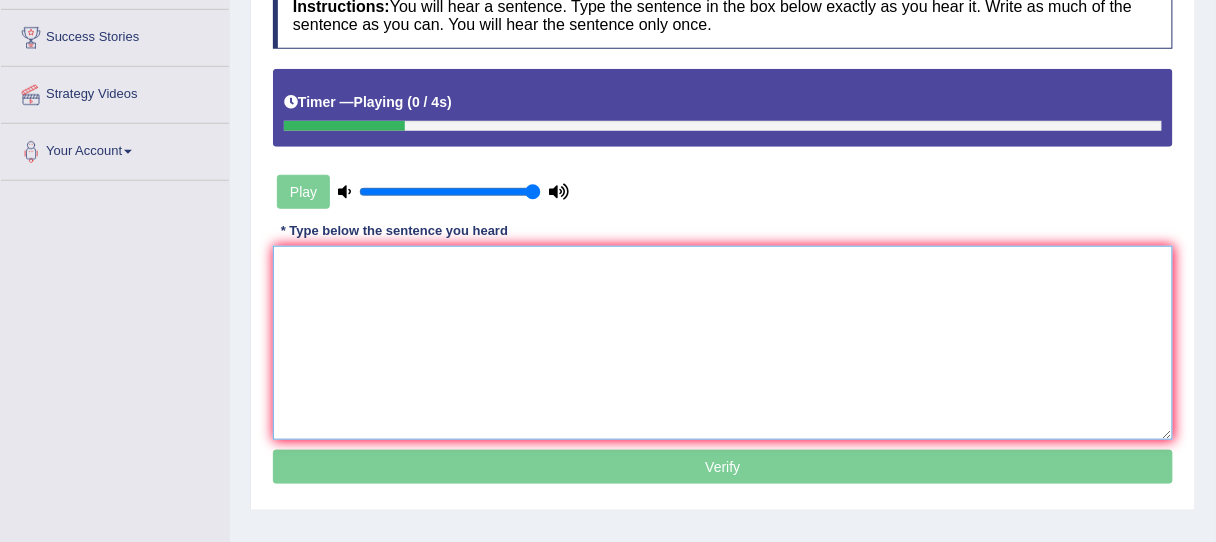 click at bounding box center [723, 343] 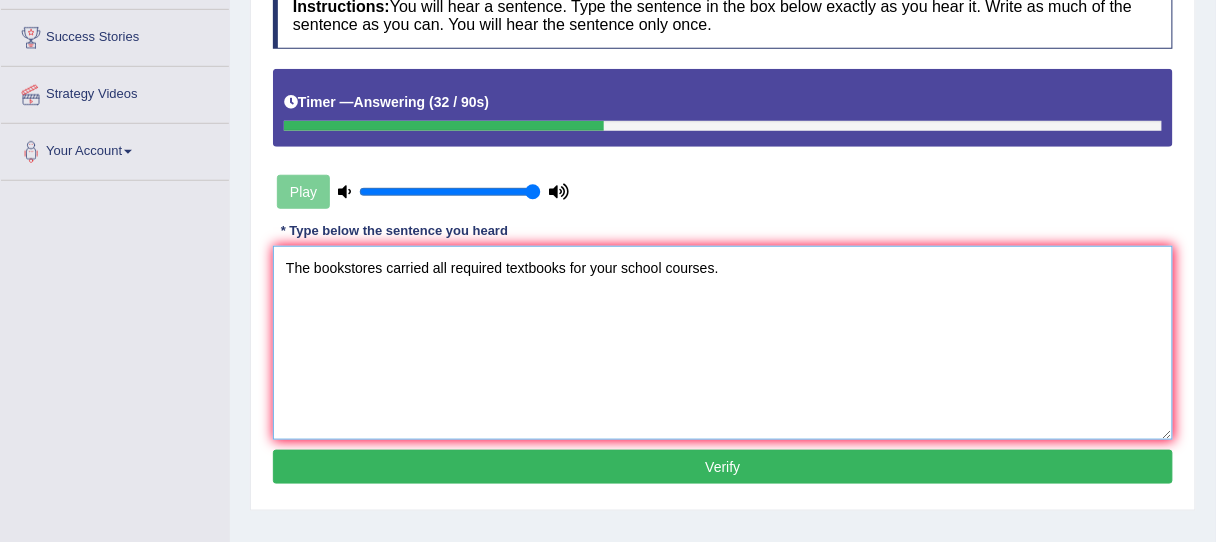 click on "The bookstores carried all required textbooks for your school courses." at bounding box center (723, 343) 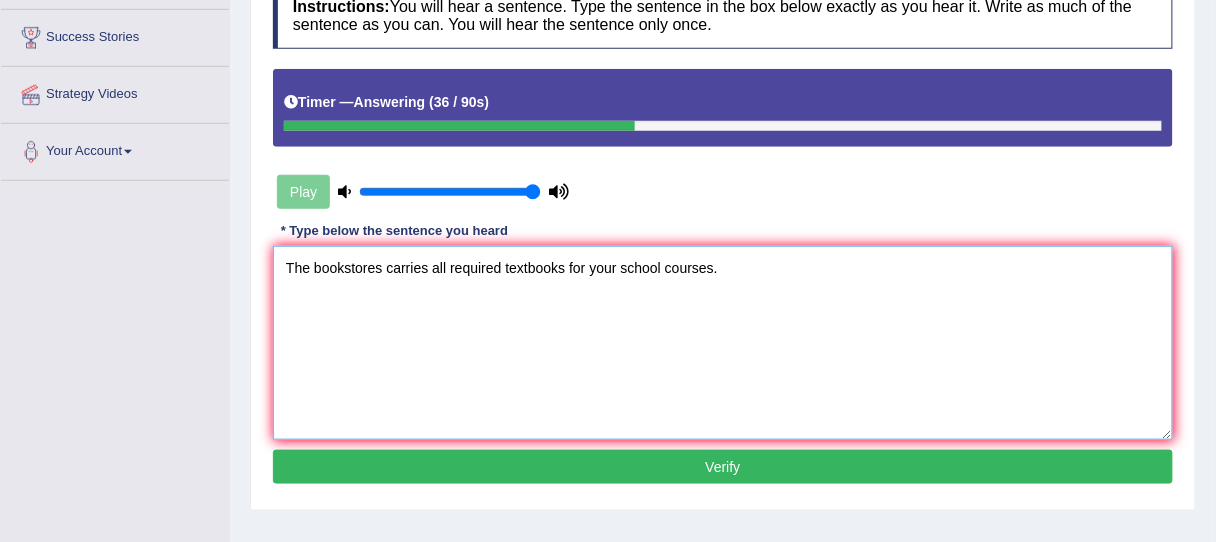 click on "The bookstores carries all required textbooks for your school courses." at bounding box center (723, 343) 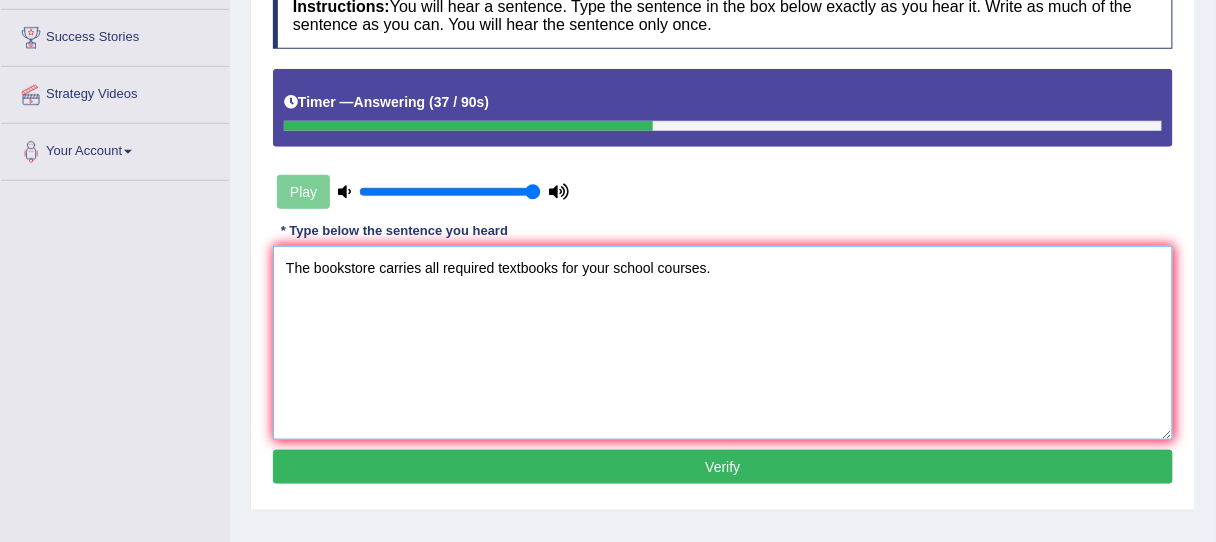 click on "The bookstore carries all required textbooks for your school courses." at bounding box center (723, 343) 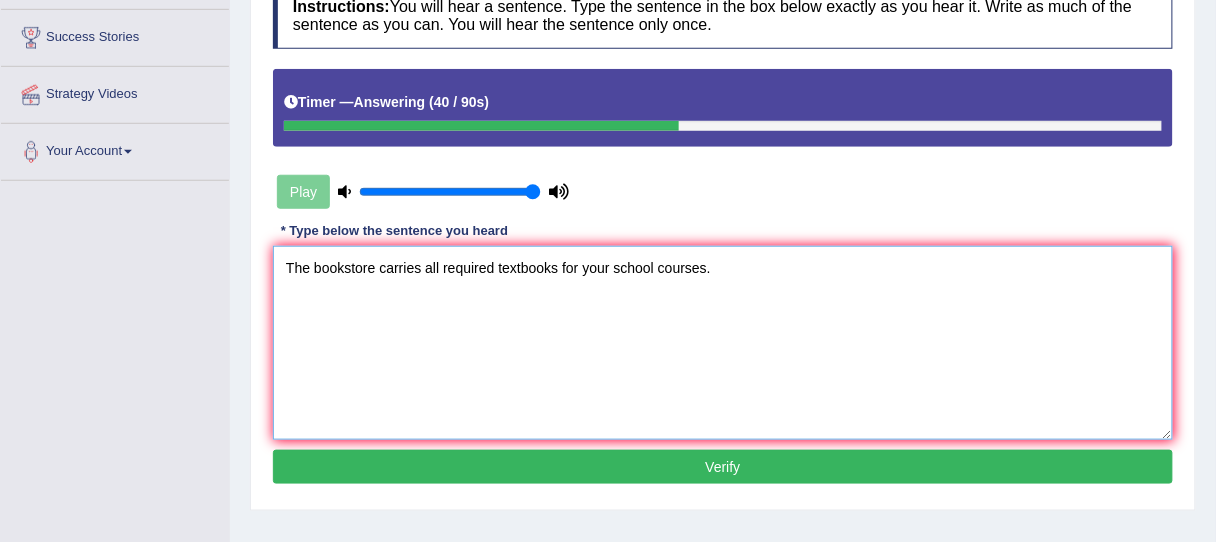 click on "The bookstore carries all required textbooks for your school courses." at bounding box center [723, 343] 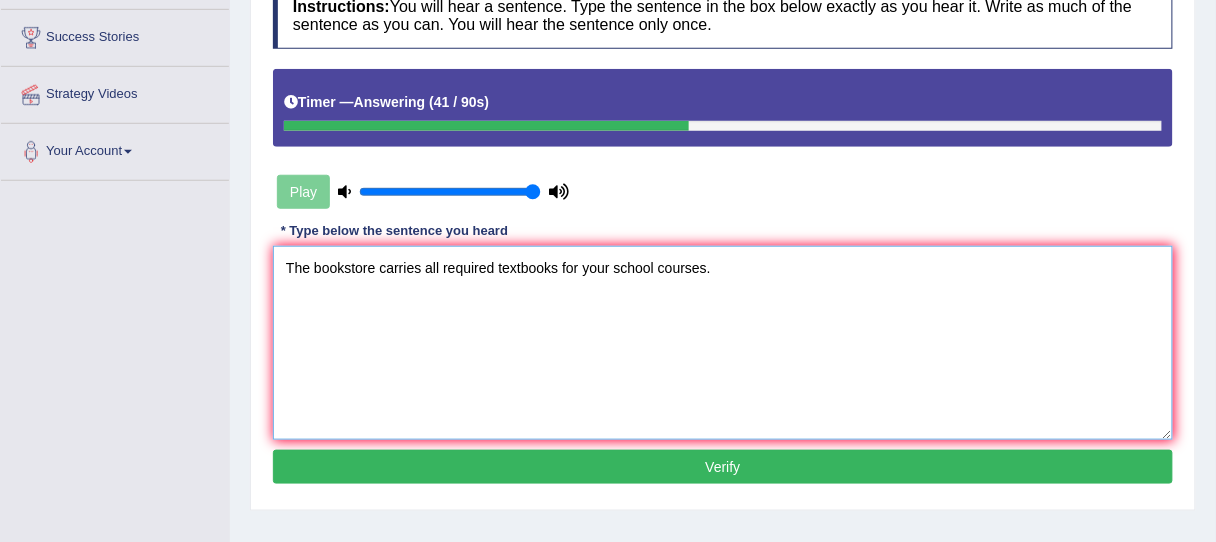 type on "The bookstore carries all required textbooks for your school courses." 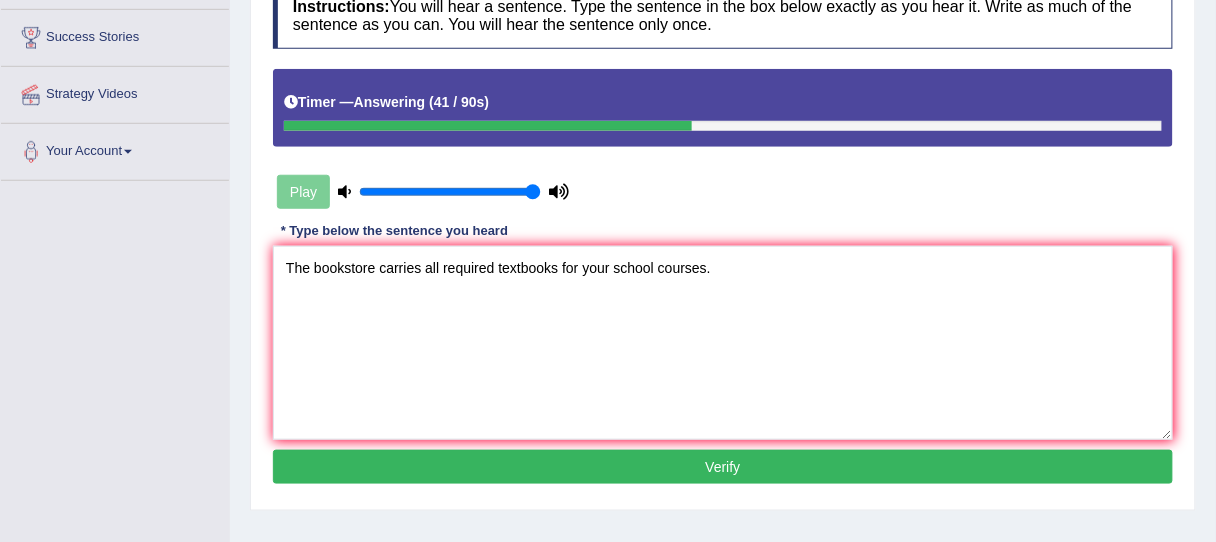 click on "Verify" at bounding box center [723, 467] 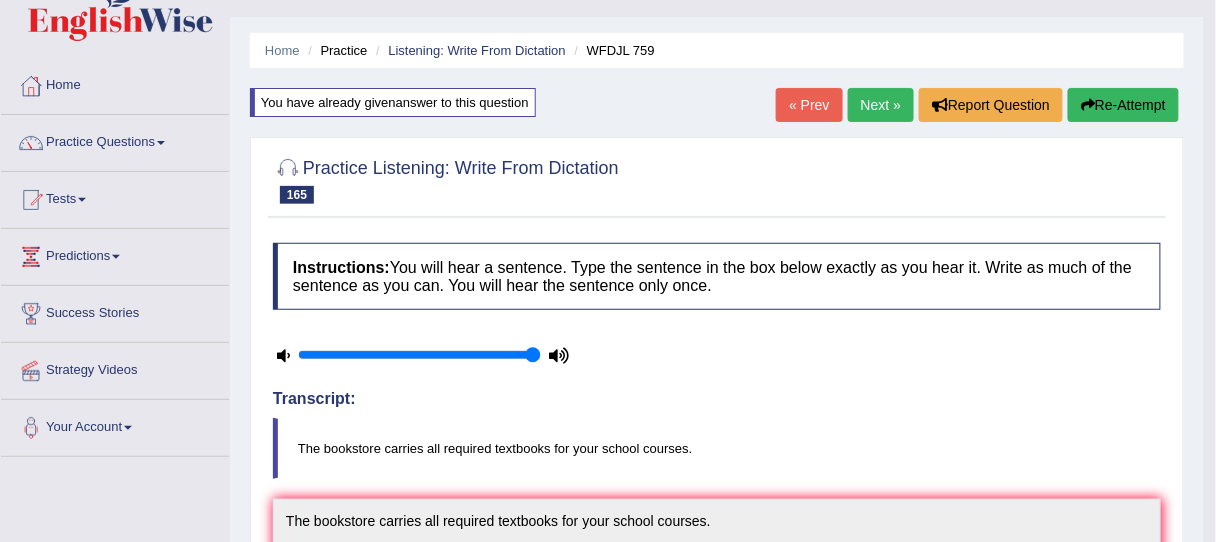 scroll, scrollTop: 36, scrollLeft: 0, axis: vertical 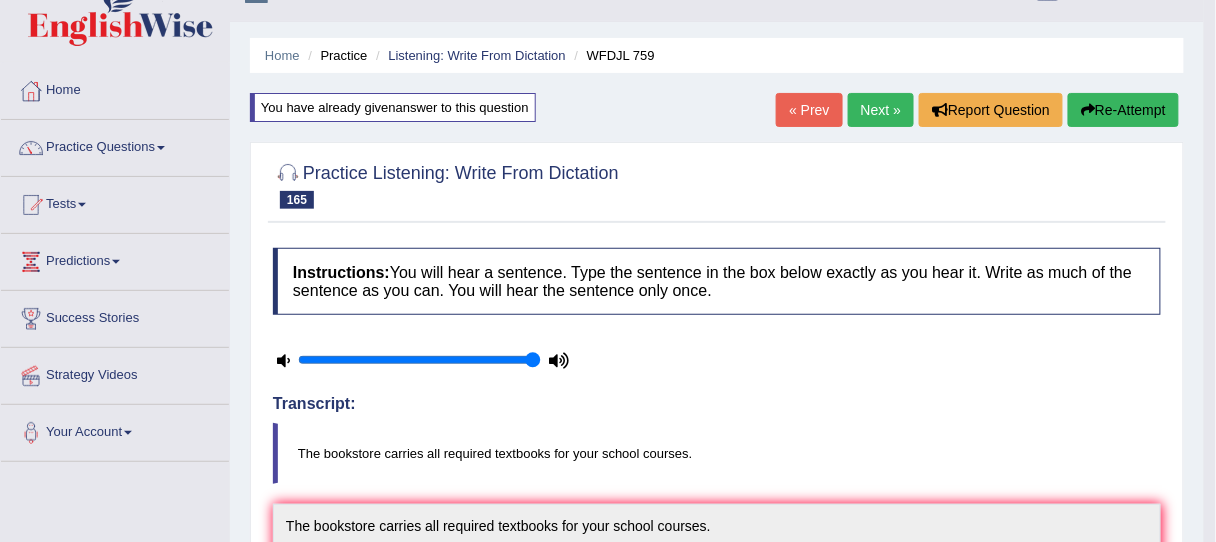 click on "Home
Practice
Listening: Write From Dictation
WFDJL 759
You have already given   answer to this question
« Prev Next »  Report Question  Re-Attempt
Practice Listening: Write From Dictation
165
WFDJL 759
Instructions:  You will hear a sentence. Type the sentence in the box below exactly as you hear it. Write as much of the sentence as you can. You will hear the sentence only once.
Timer —  Answering   ( 41 / 90s ) Transcript: The bookstore carries all required textbooks for your school courses. * Type below the sentence you heard The bookstore carries all required textbooks for your school courses. Accuracy Comparison for Writing Scores: the     bookstore     carries     all     required     textbooks     for     your     school     courses
Red: Green: The" at bounding box center [717, 621] 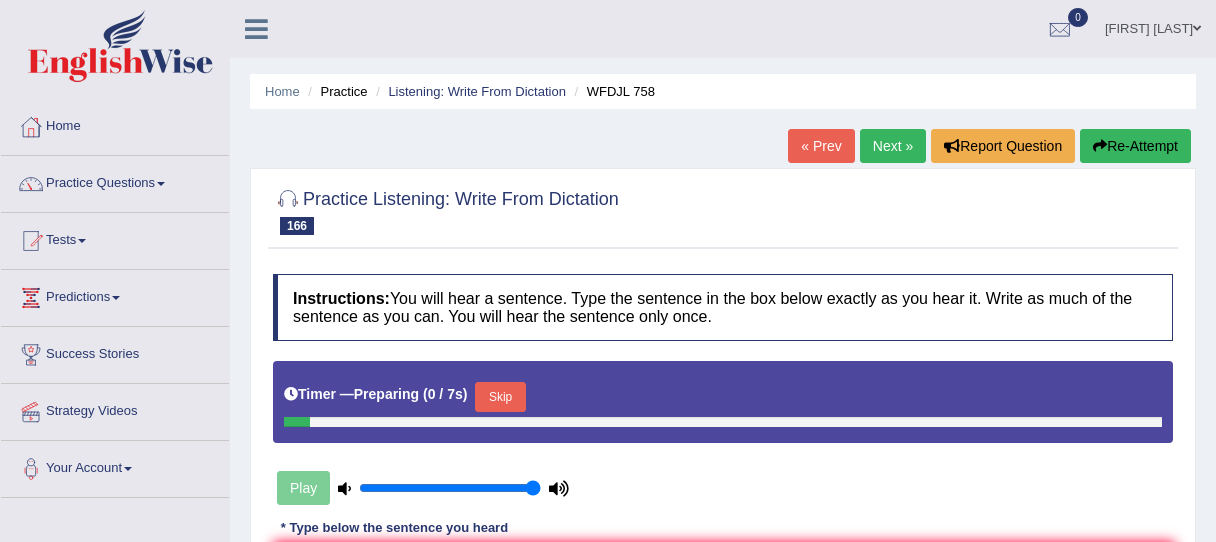 scroll, scrollTop: 0, scrollLeft: 0, axis: both 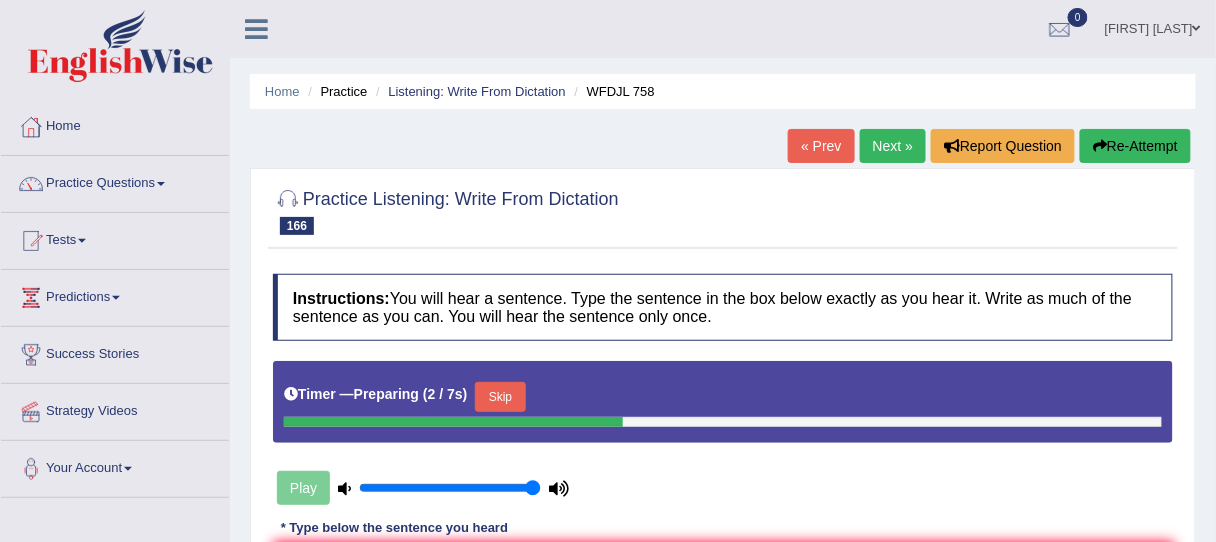 click on "Skip" at bounding box center [500, 397] 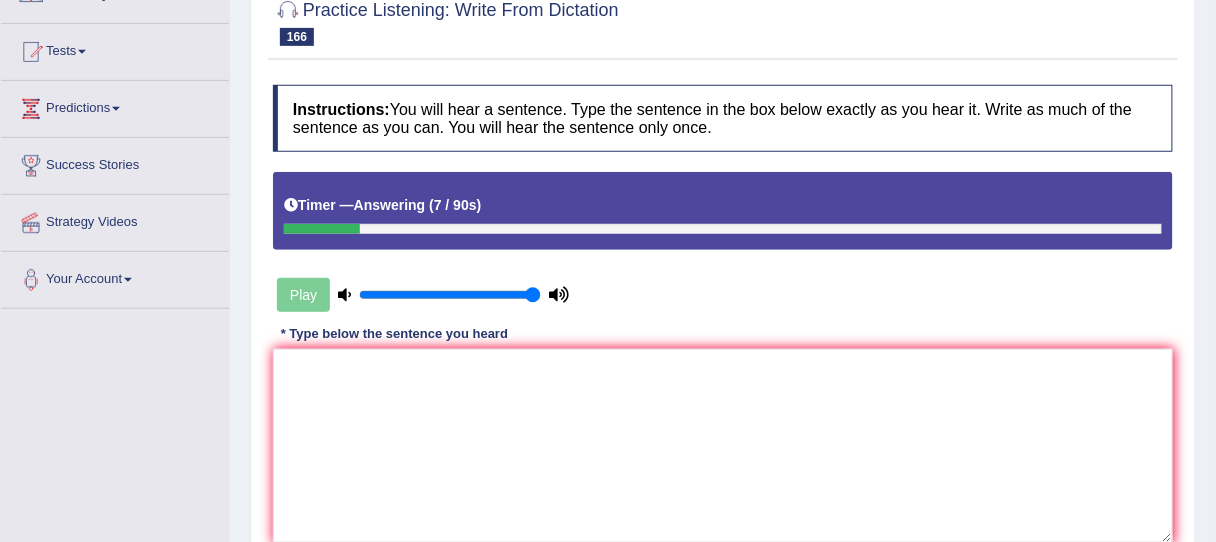 scroll, scrollTop: 240, scrollLeft: 0, axis: vertical 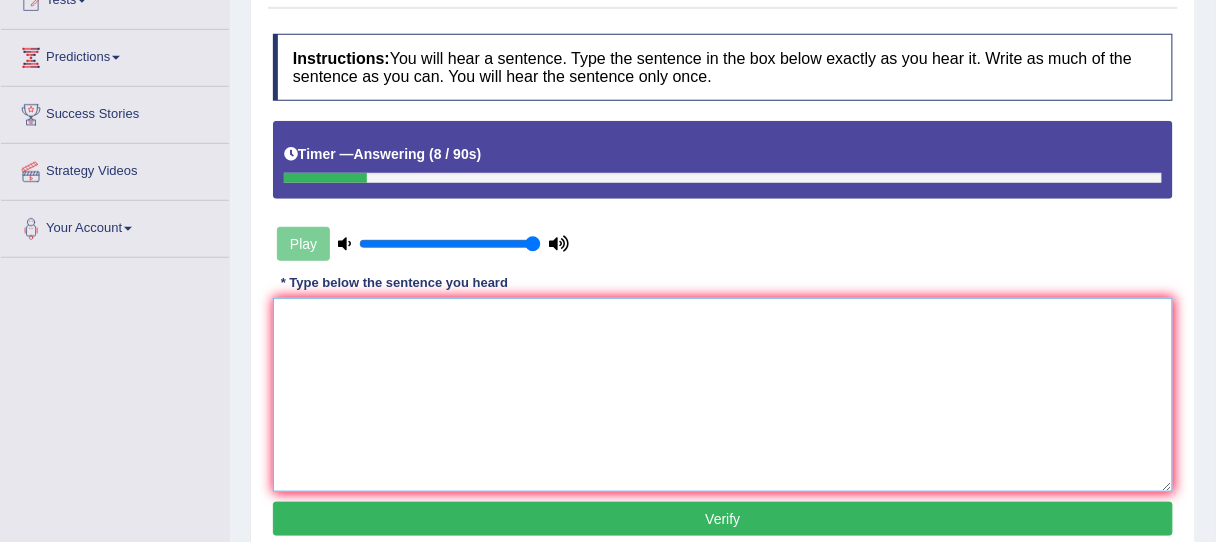 click at bounding box center (723, 395) 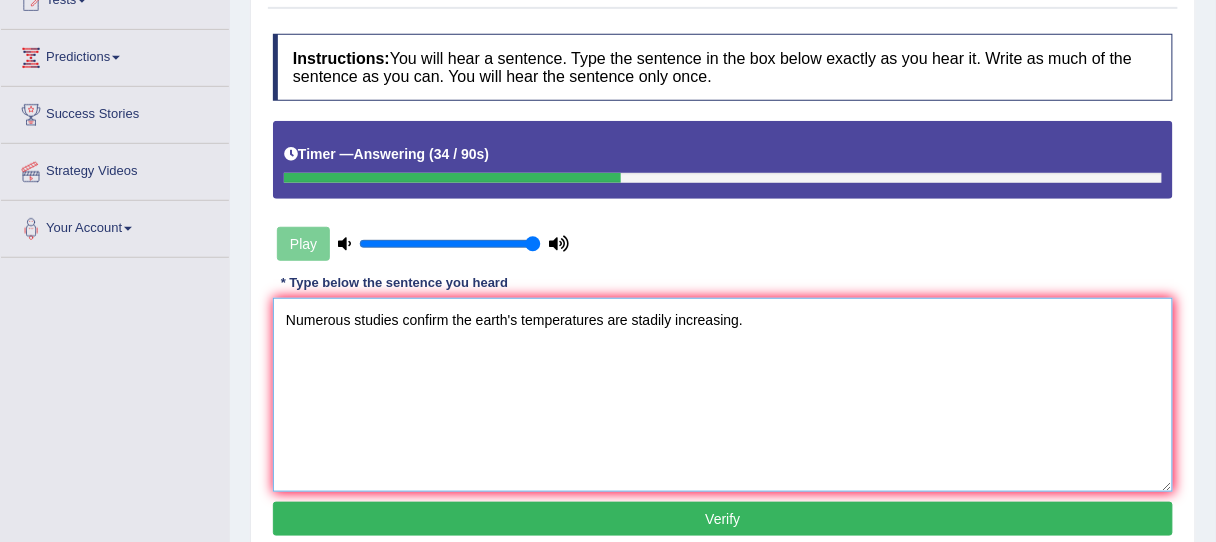click on "Numerous studies confirm the earth's temperatures are stadily increasing." at bounding box center [723, 395] 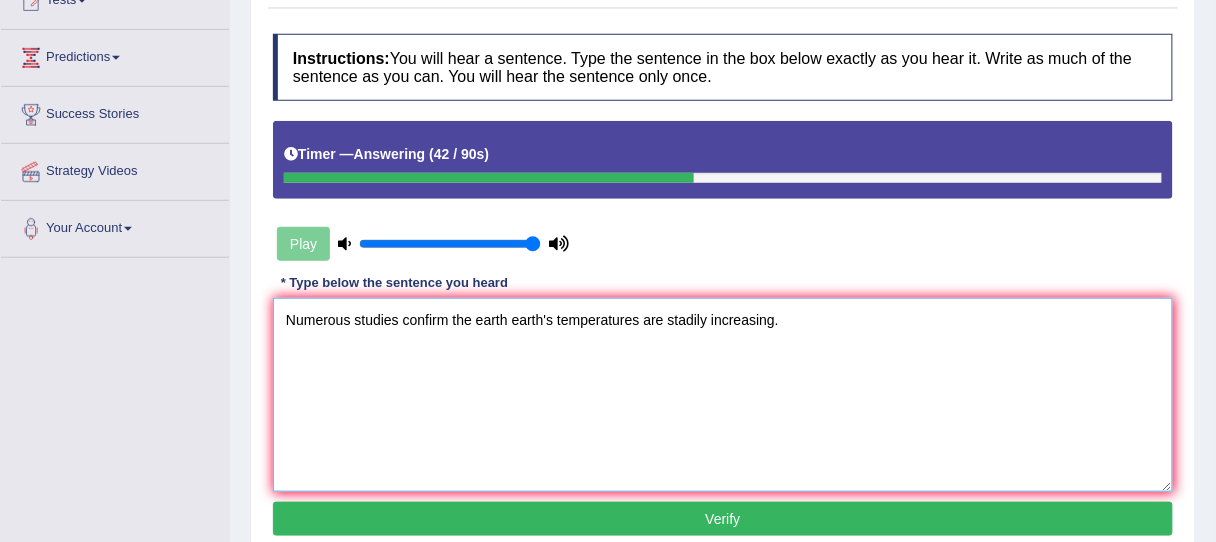 click on "Numerous studies confirm the earth earth's temperatures are stadily increasing." at bounding box center [723, 395] 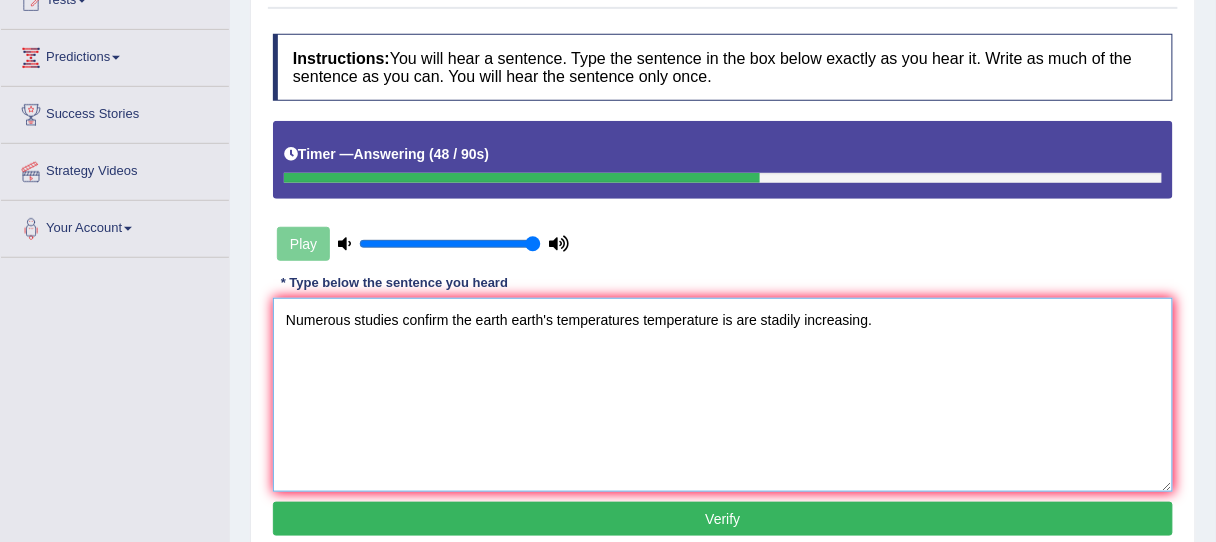 click on "Numerous studies confirm the earth earth's temperatures temperature is are stadily increasing." at bounding box center (723, 395) 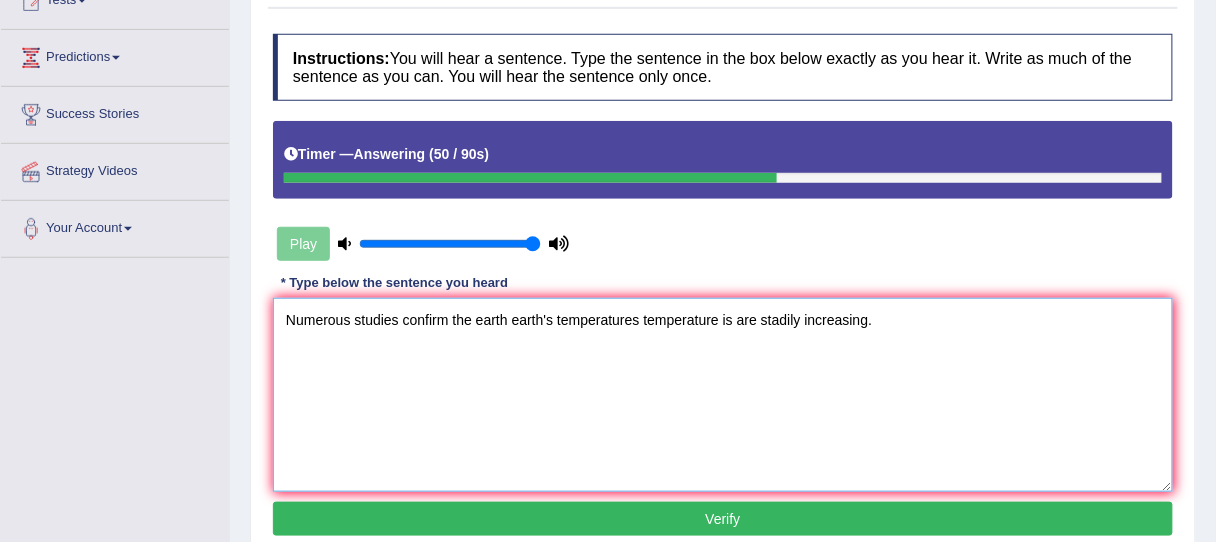 type on "Numerous studies confirm the earth earth's temperatures temperature is are stadily increasing." 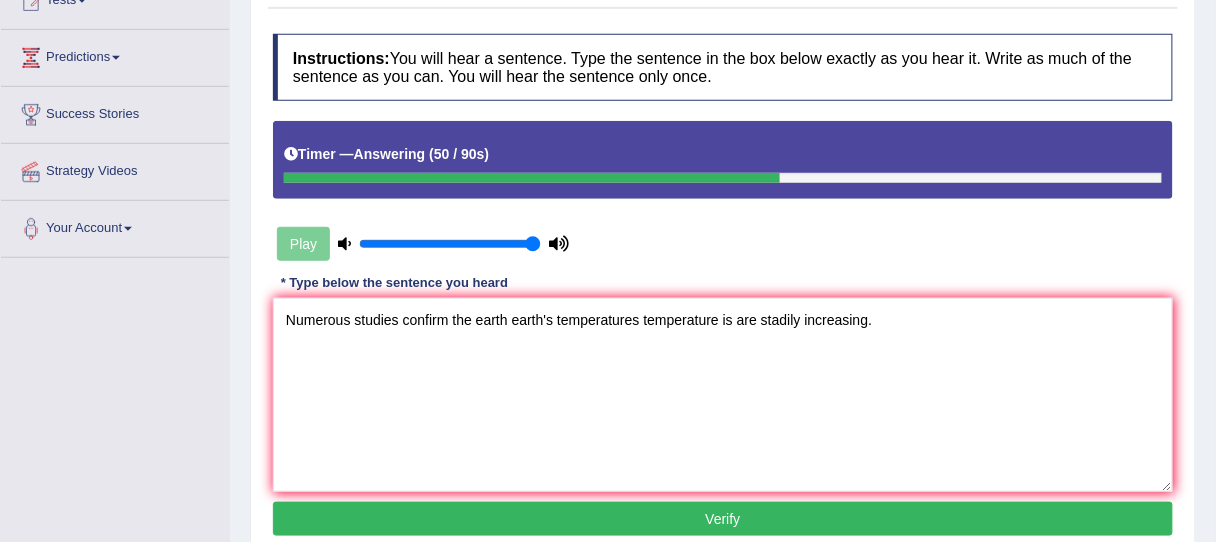 click on "Verify" at bounding box center (723, 519) 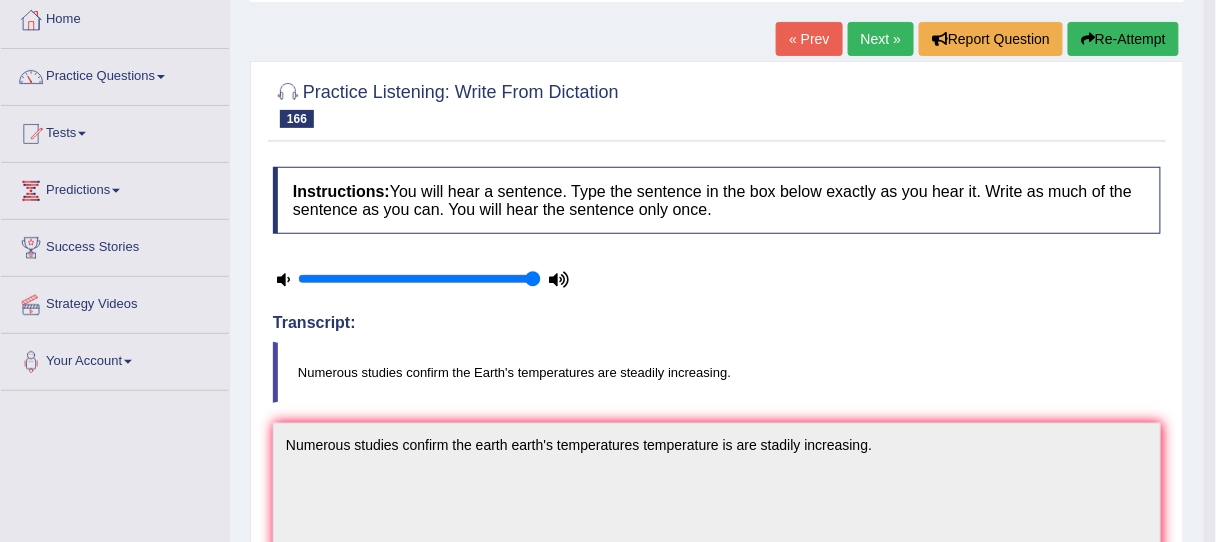 scroll, scrollTop: 0, scrollLeft: 0, axis: both 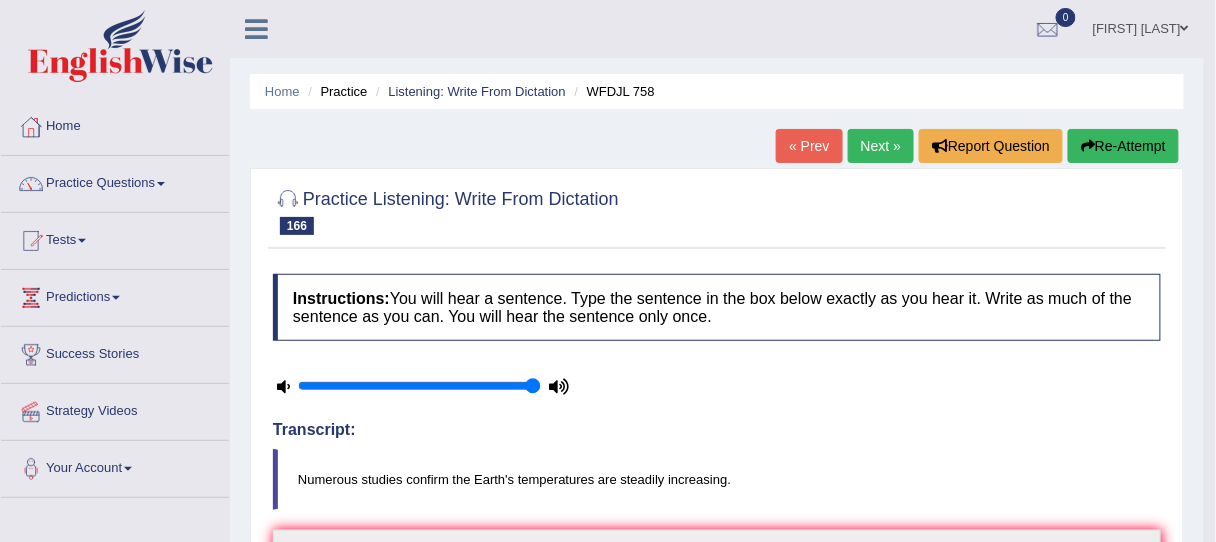 click on "Next »" at bounding box center [881, 146] 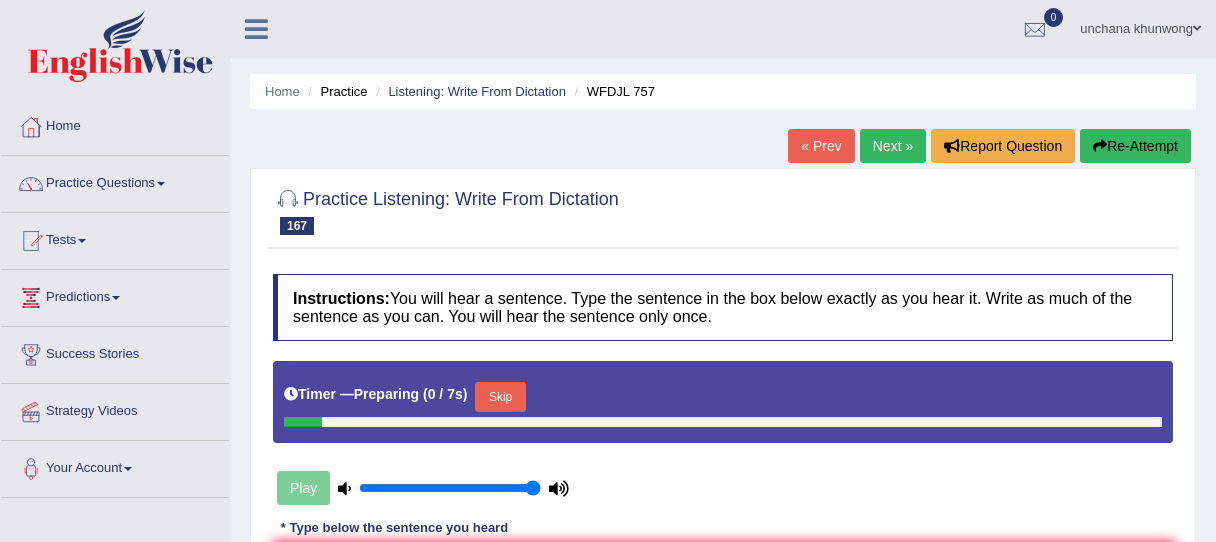 scroll, scrollTop: 0, scrollLeft: 0, axis: both 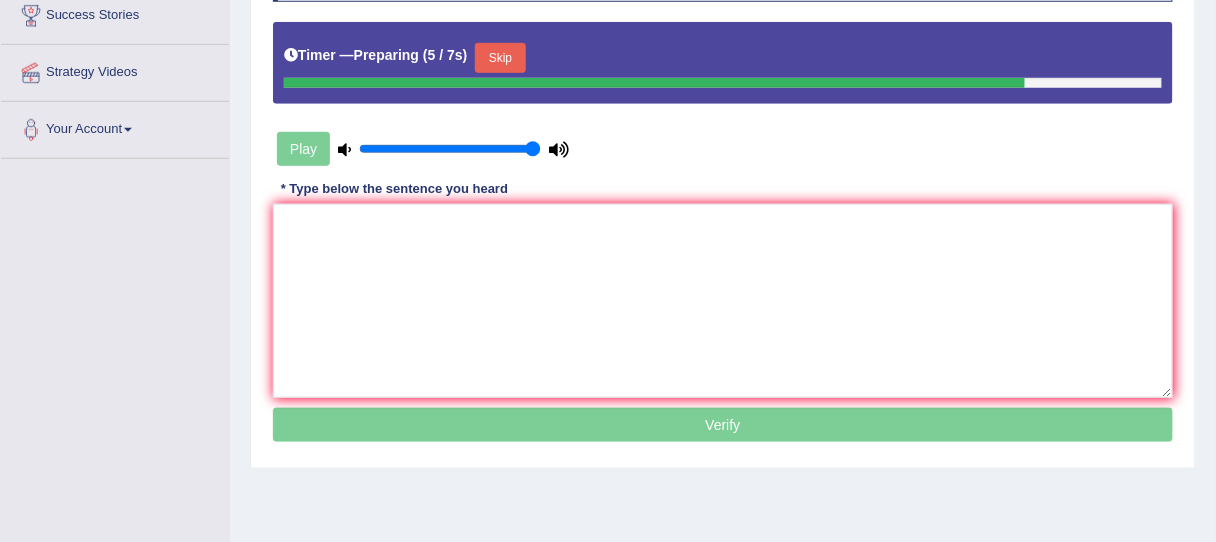 click on "Skip" at bounding box center [500, 58] 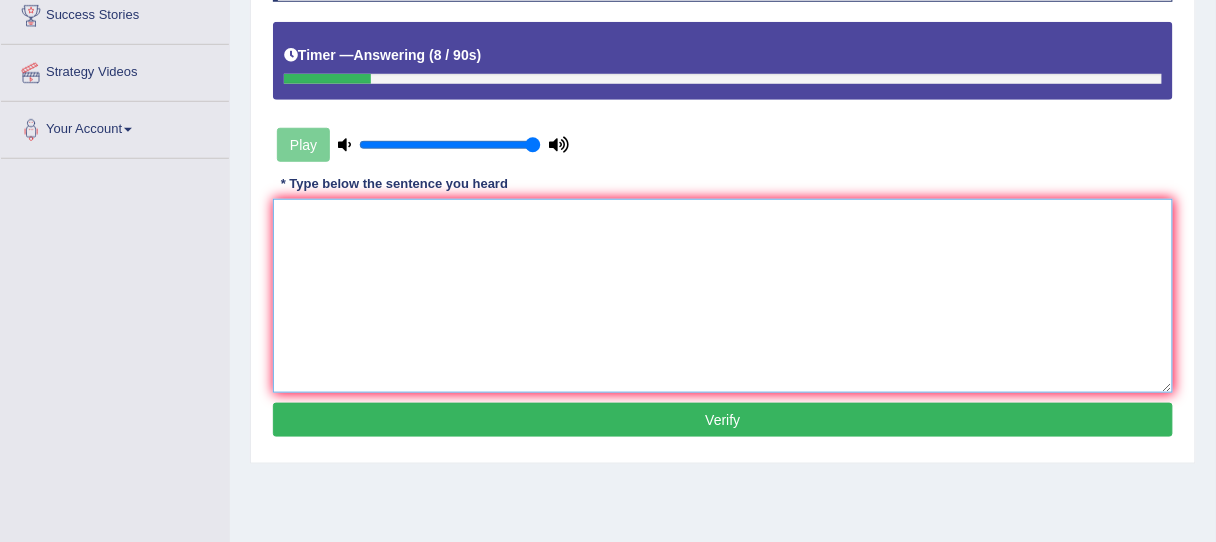 click at bounding box center [723, 296] 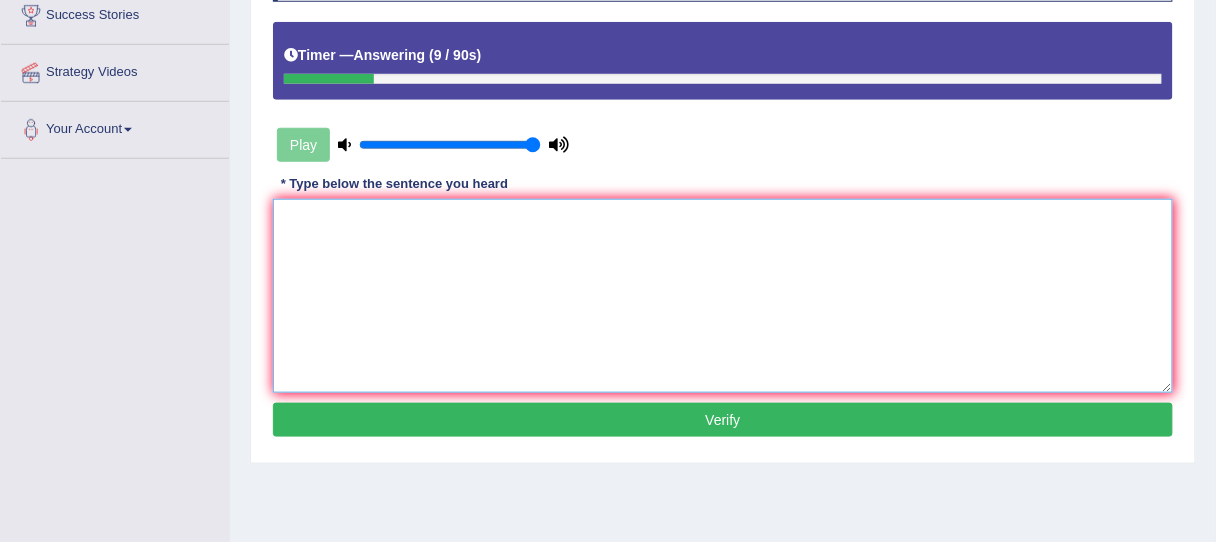 click at bounding box center (723, 296) 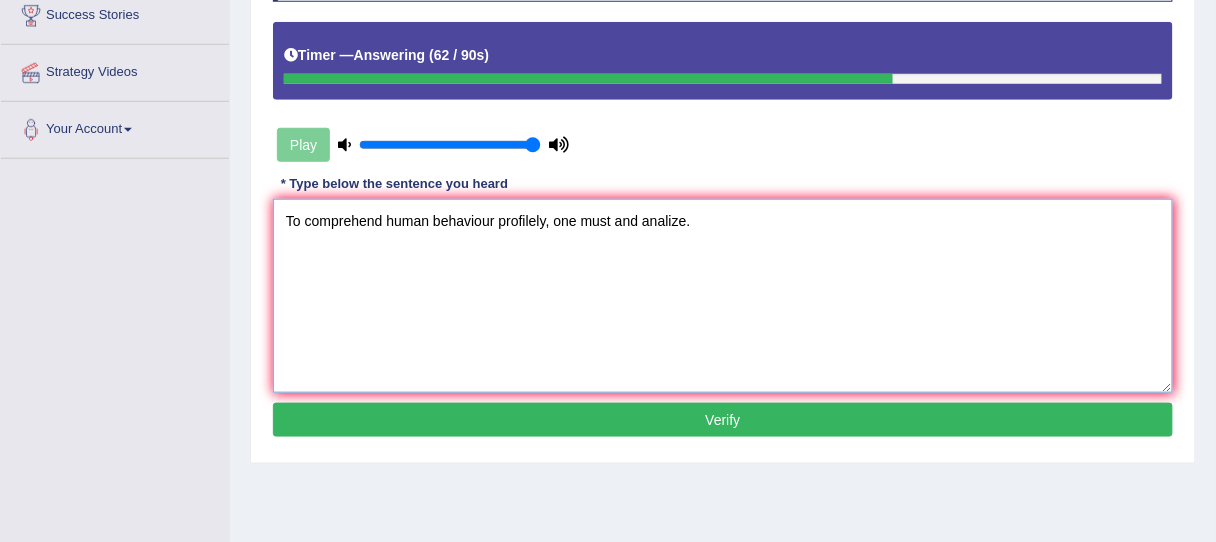 click on "To comprehend human behaviour profilely, one must and analize." at bounding box center [723, 296] 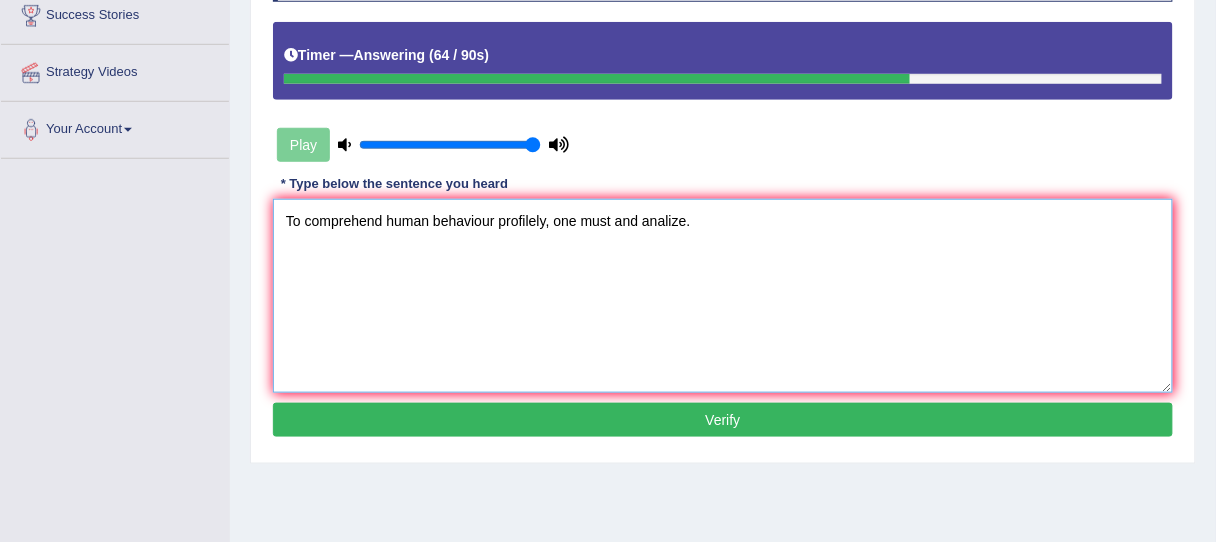 click on "To comprehend human behaviour profilely, one must and analize." at bounding box center [723, 296] 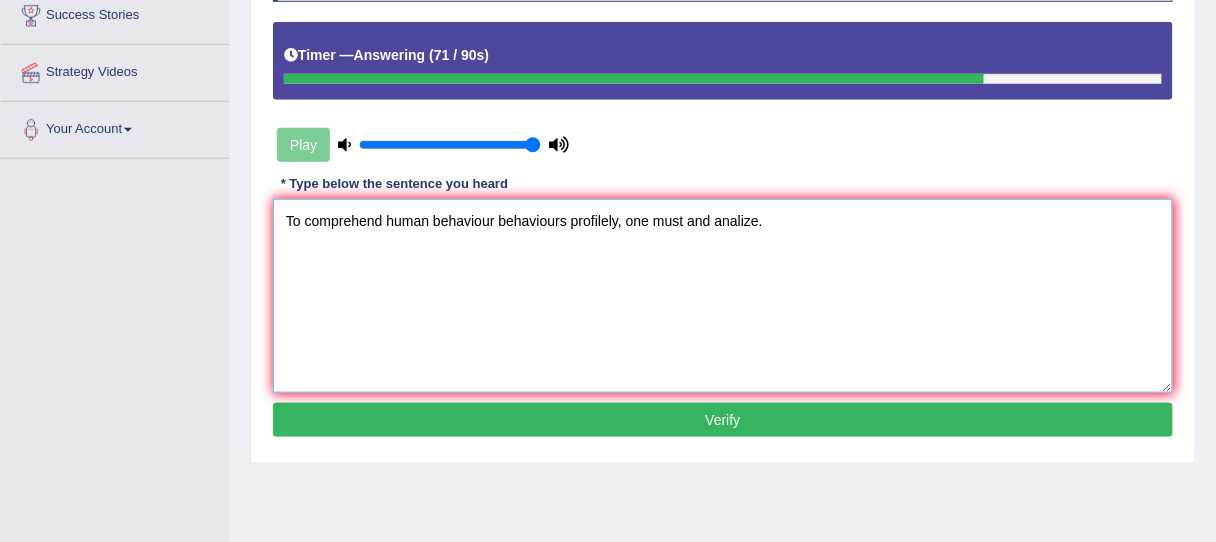 type on "To comprehend human behaviour behaviours profilely, one must and analize." 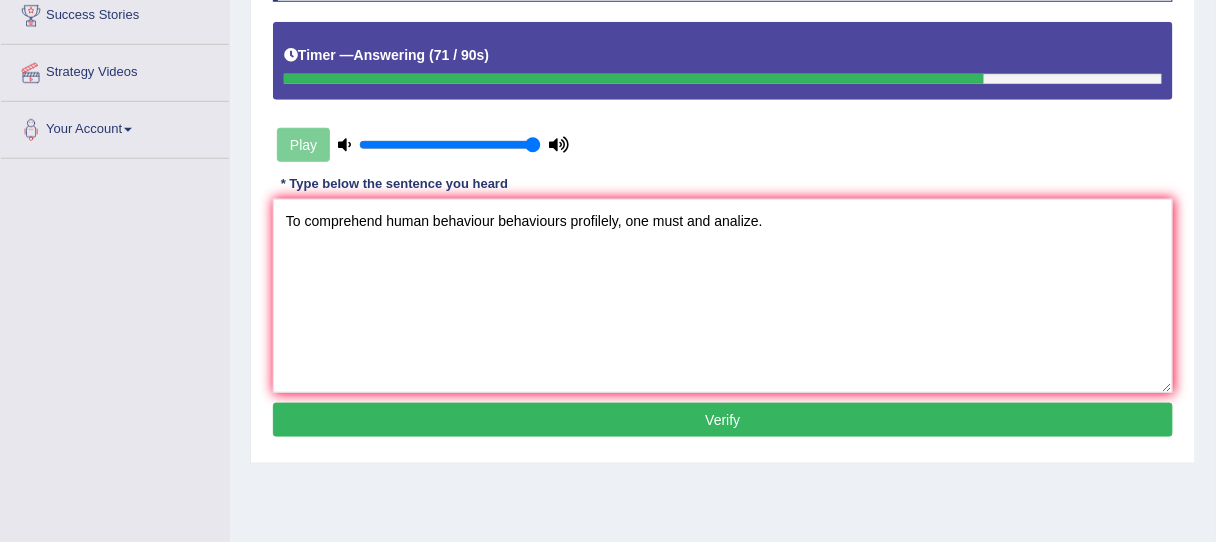 click on "Verify" at bounding box center (723, 420) 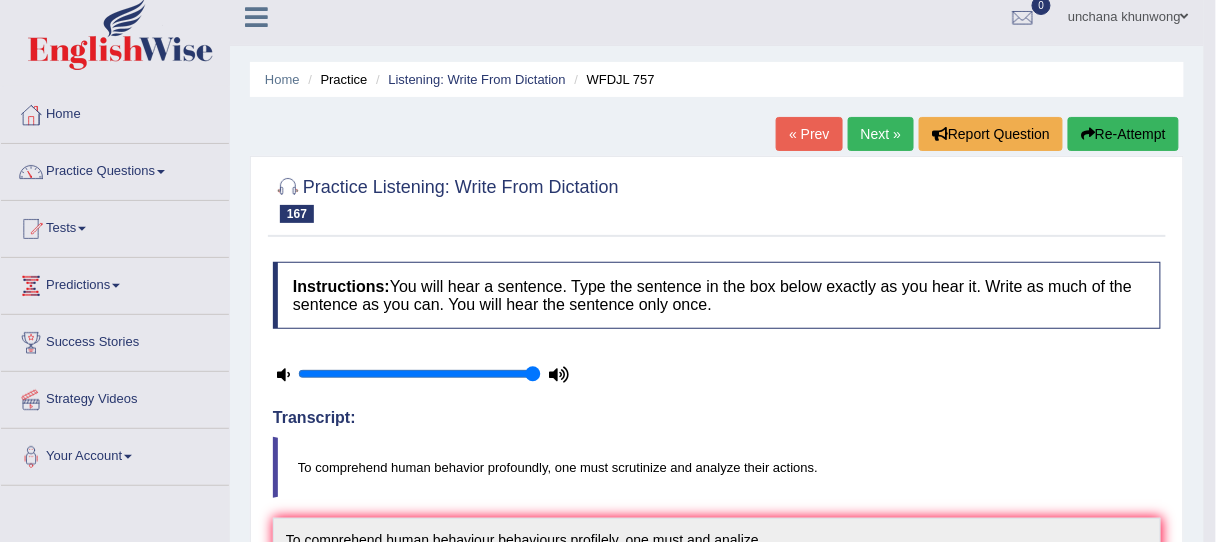 scroll, scrollTop: 0, scrollLeft: 0, axis: both 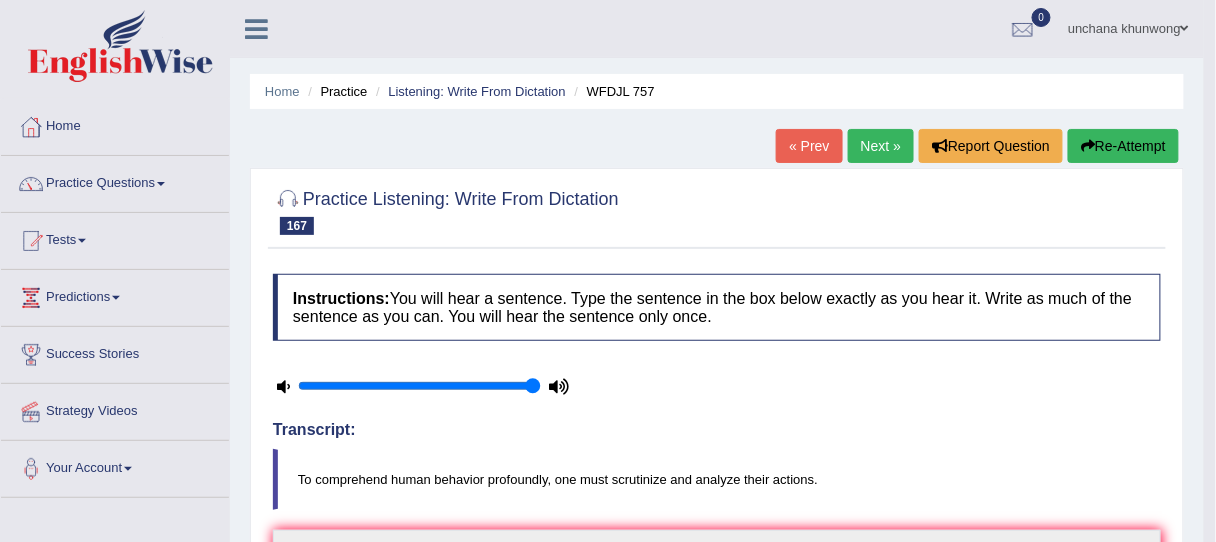 click on "Re-Attempt" at bounding box center [1123, 146] 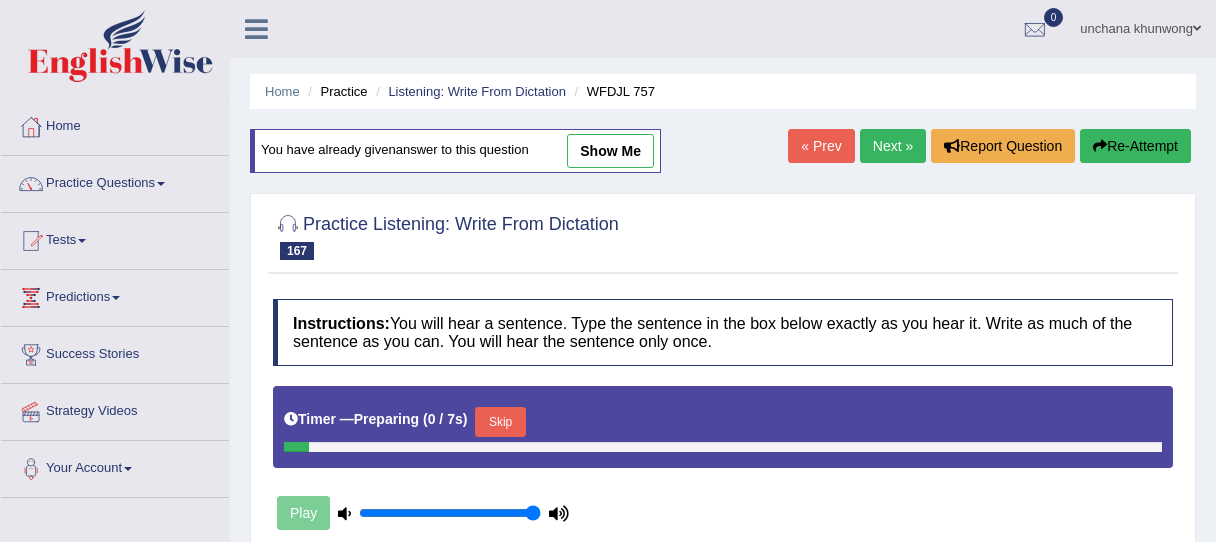 scroll, scrollTop: 211, scrollLeft: 0, axis: vertical 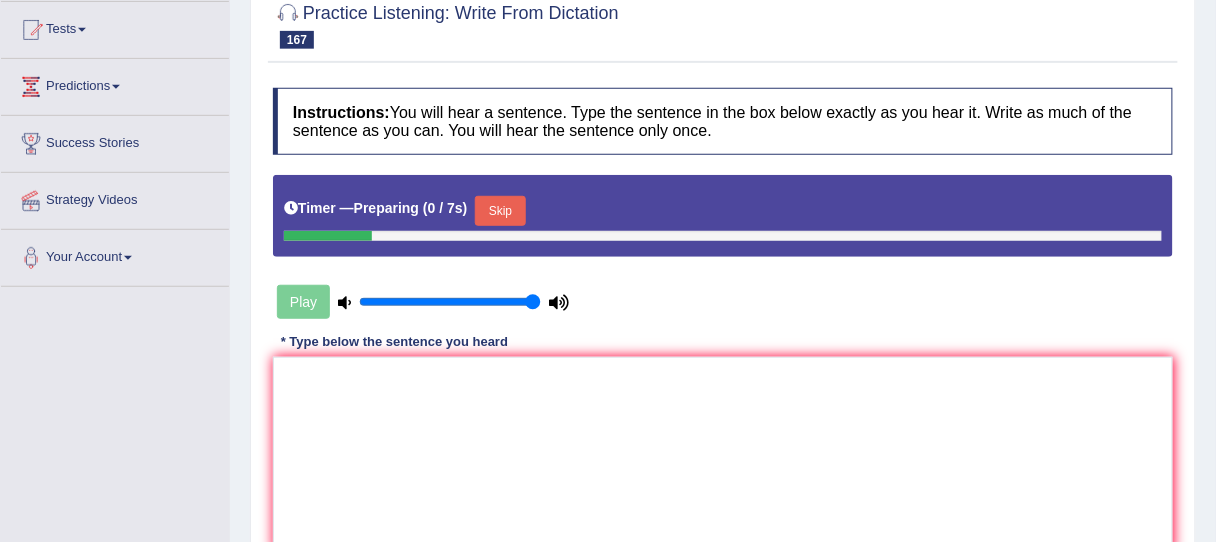 click on "Skip" at bounding box center [500, 211] 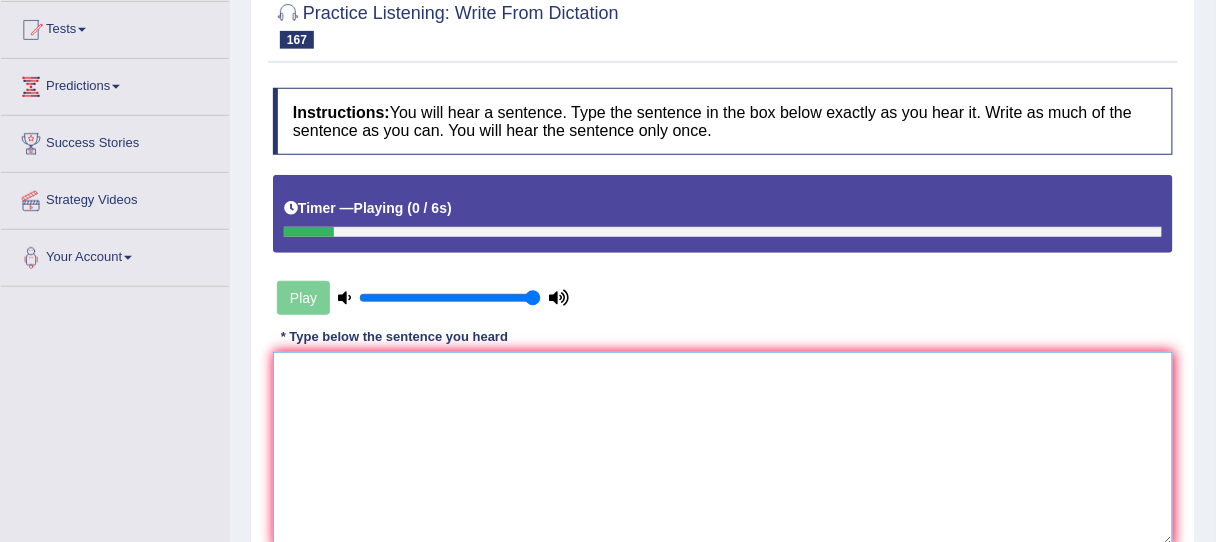 click at bounding box center [723, 449] 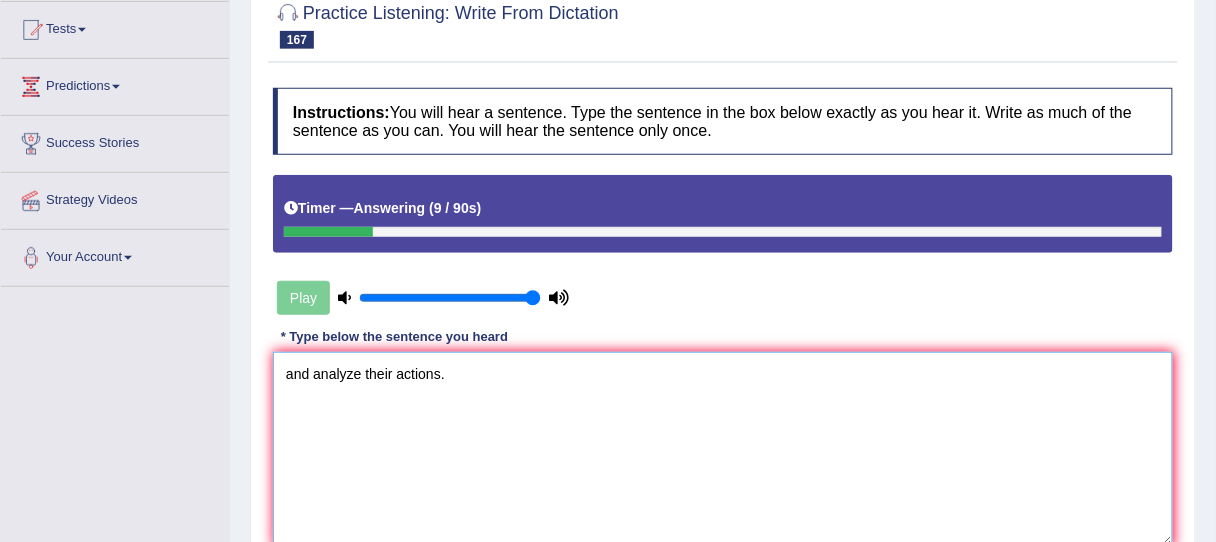 click on "and analyze their actions." at bounding box center [723, 449] 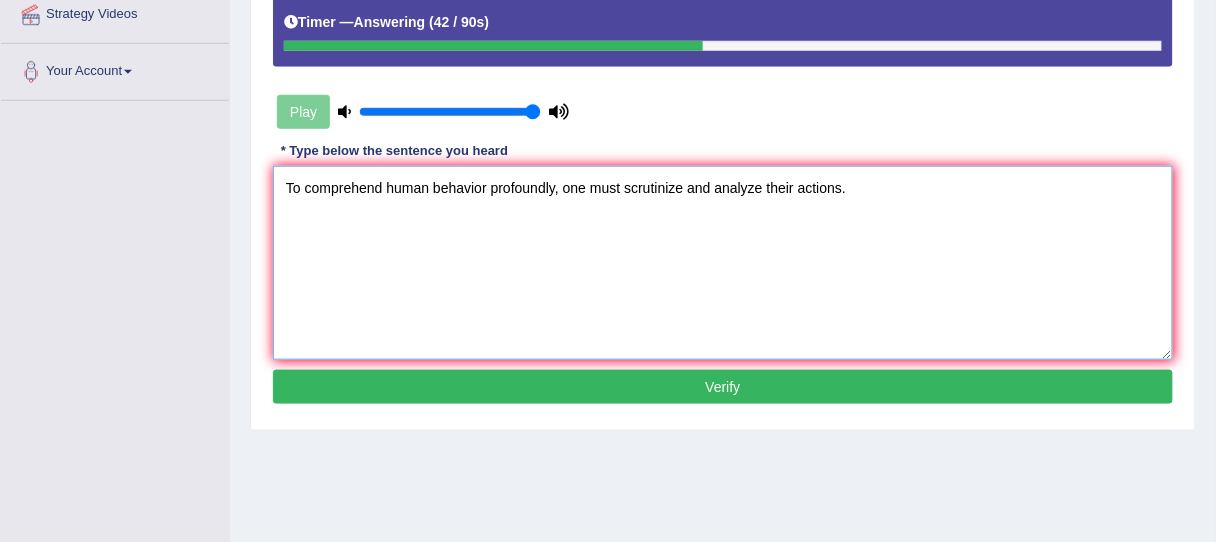 scroll, scrollTop: 398, scrollLeft: 0, axis: vertical 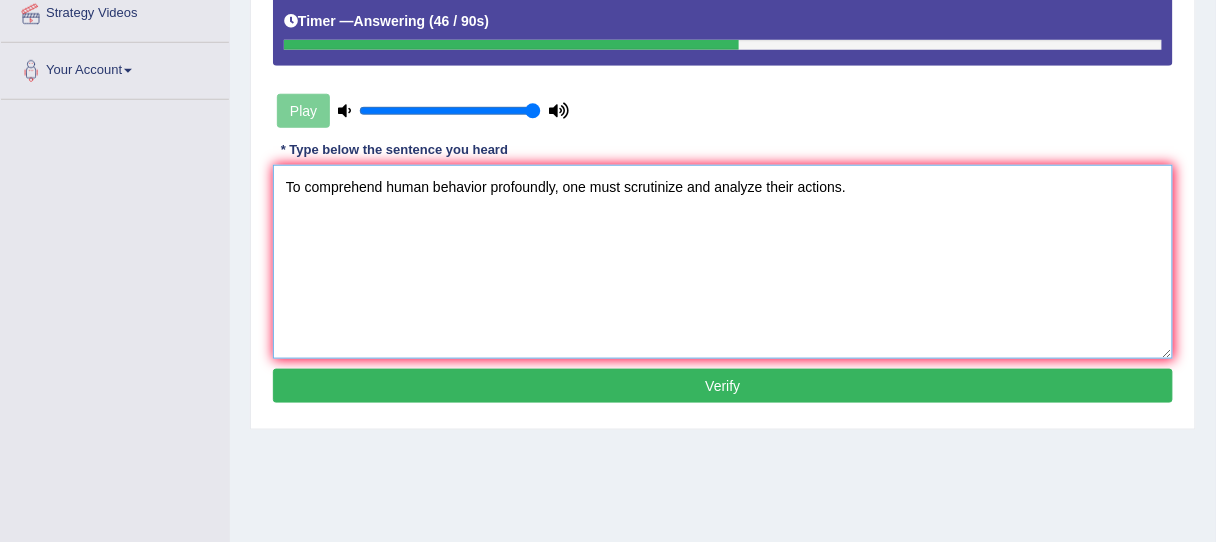 type on "To comprehend human behavior profoundly, one must scrutinize and analyze their actions." 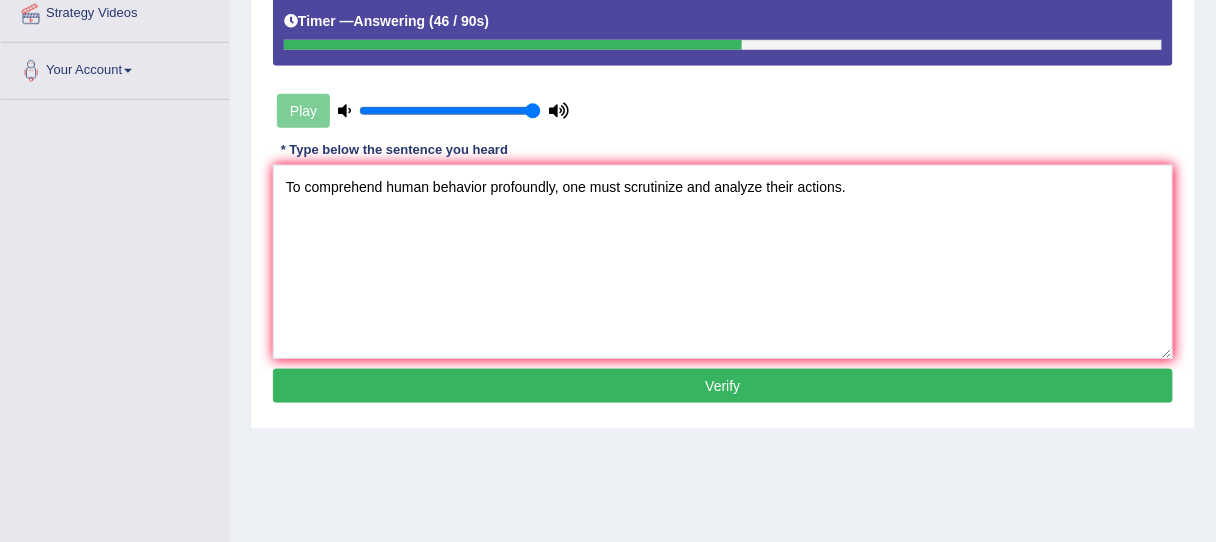 click on "Verify" at bounding box center (723, 386) 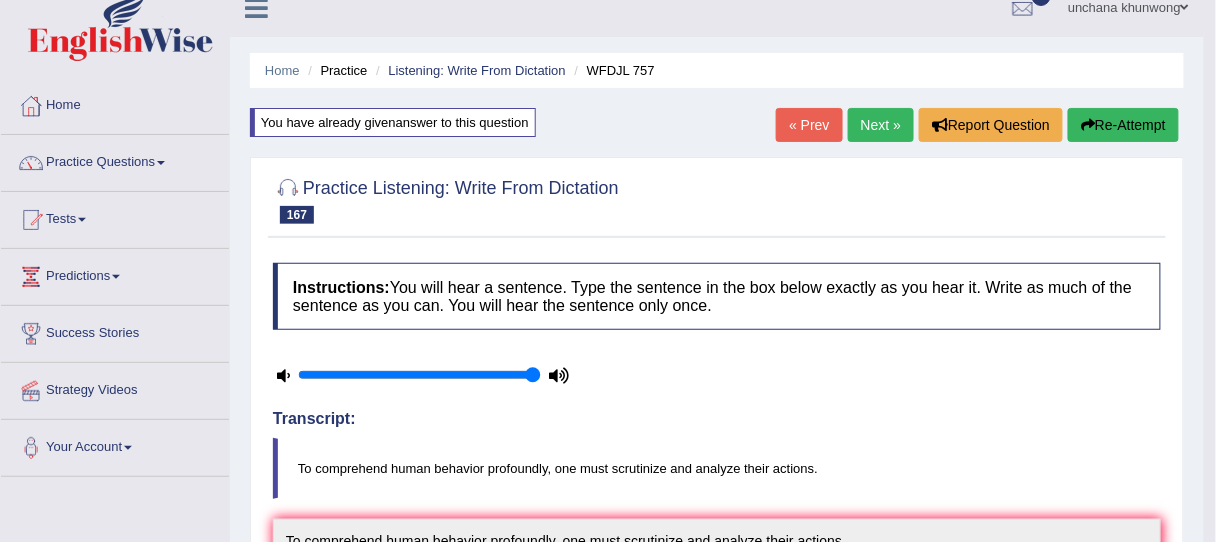 scroll, scrollTop: 0, scrollLeft: 0, axis: both 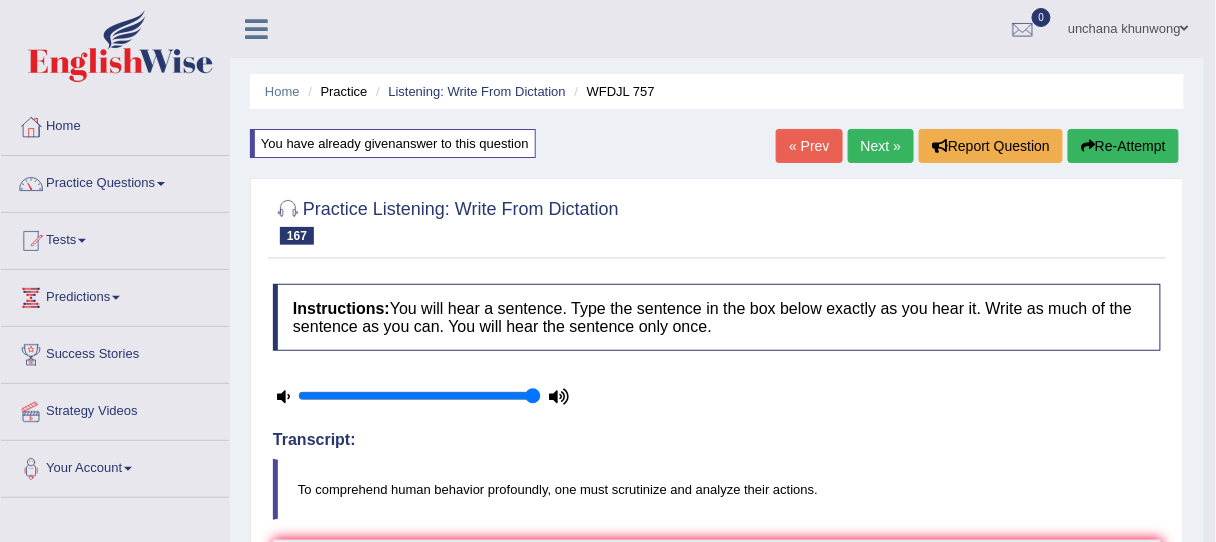 click on "Next »" at bounding box center (881, 146) 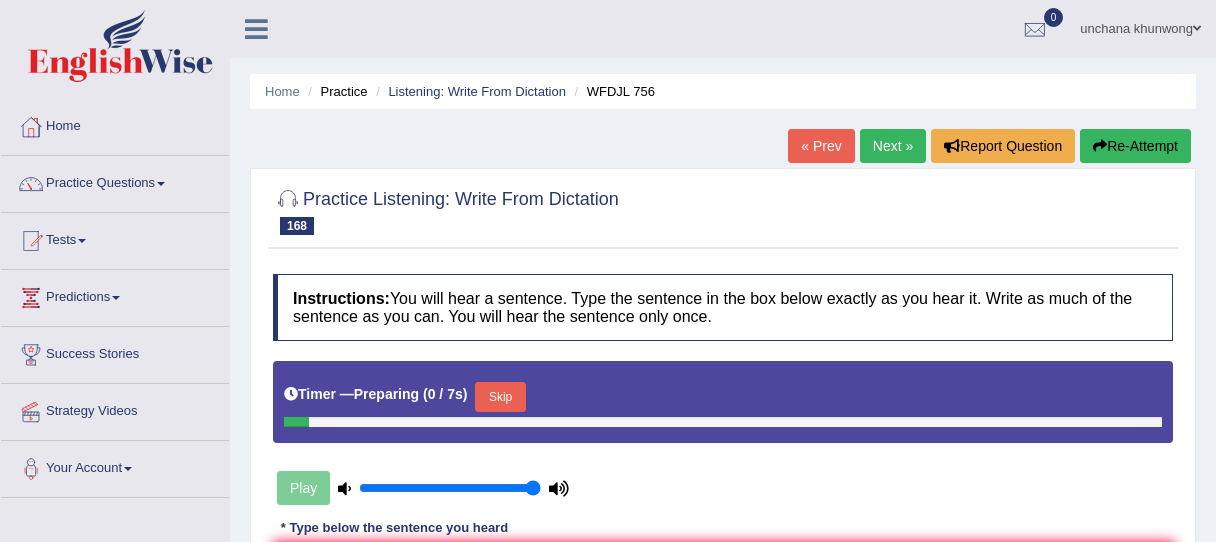 scroll, scrollTop: 0, scrollLeft: 0, axis: both 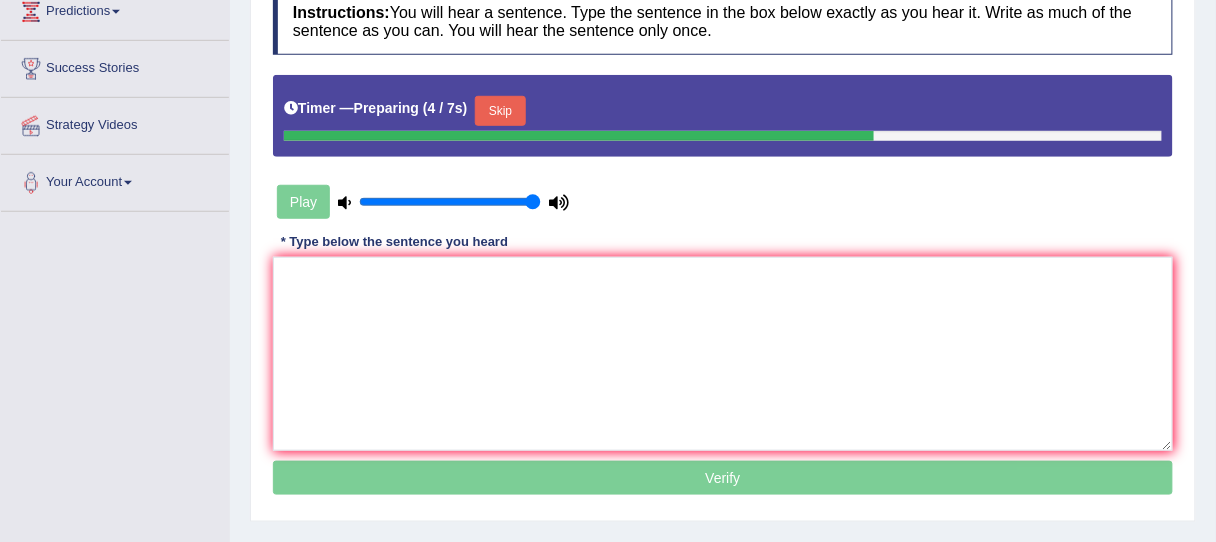 click on "Skip" at bounding box center (500, 111) 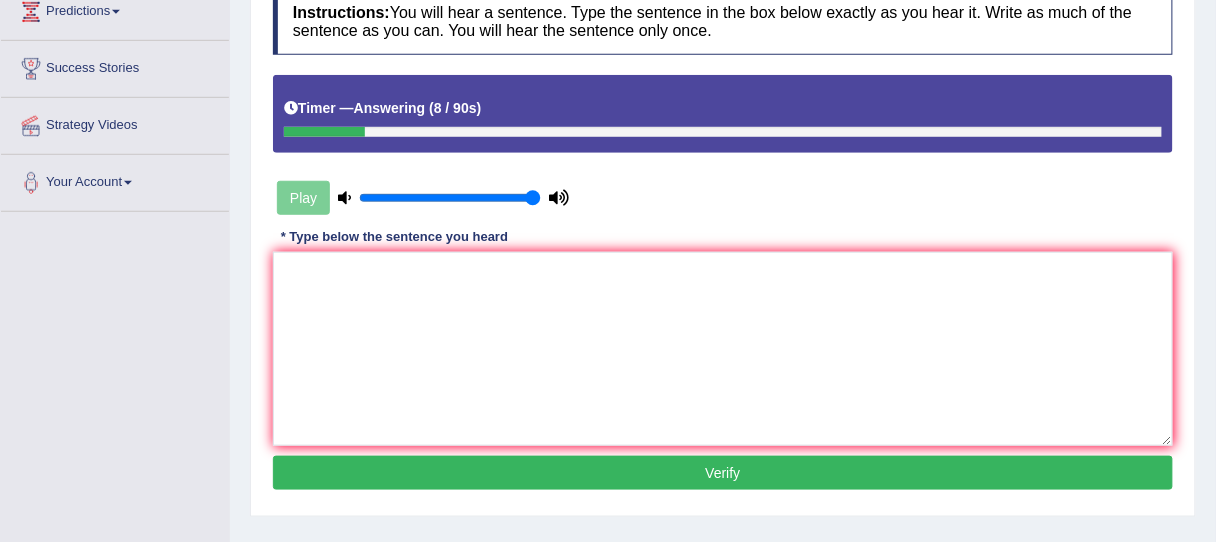 scroll, scrollTop: 74, scrollLeft: 0, axis: vertical 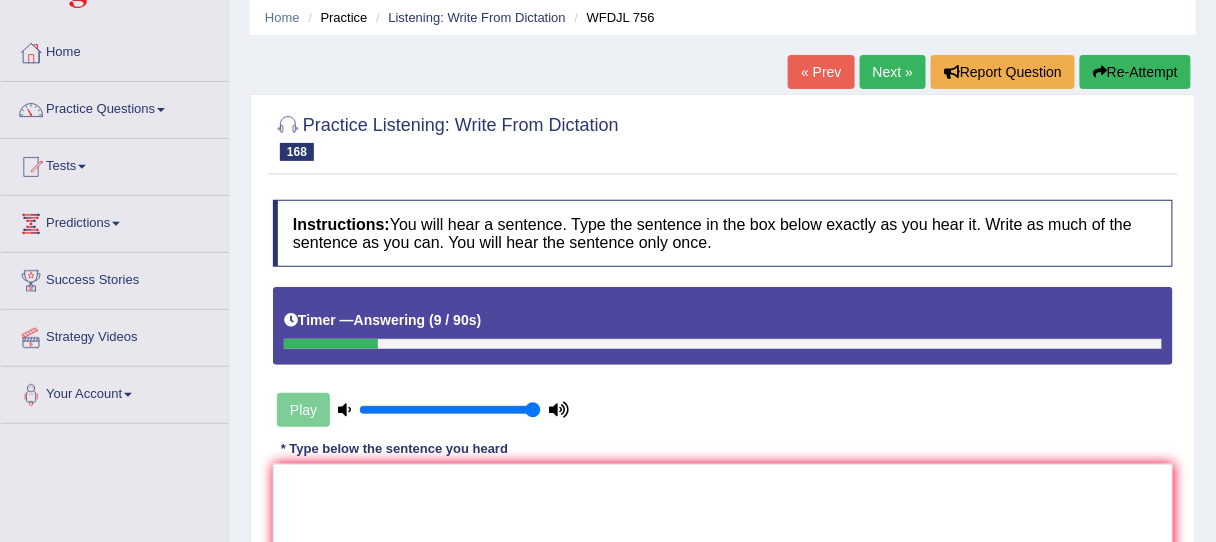 click on "Re-Attempt" at bounding box center [1135, 72] 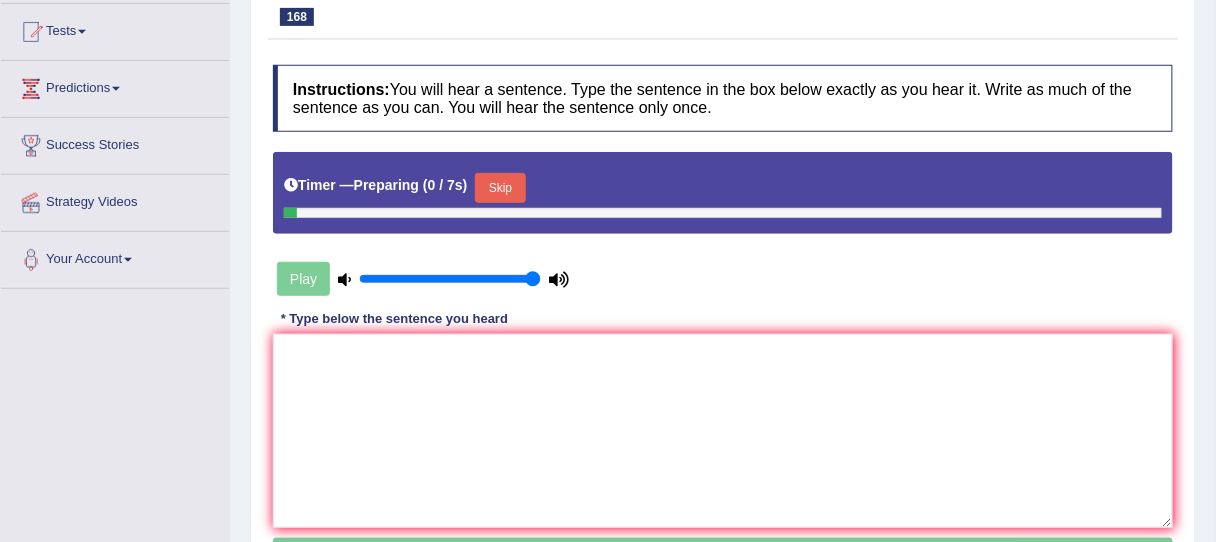 scroll, scrollTop: 0, scrollLeft: 0, axis: both 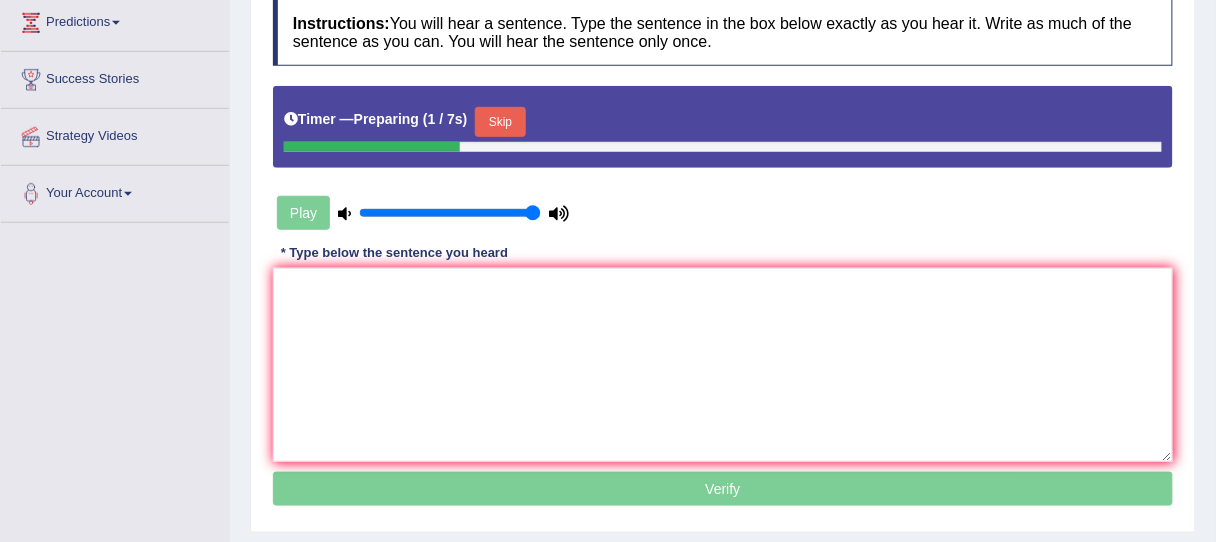 click on "Skip" at bounding box center [500, 122] 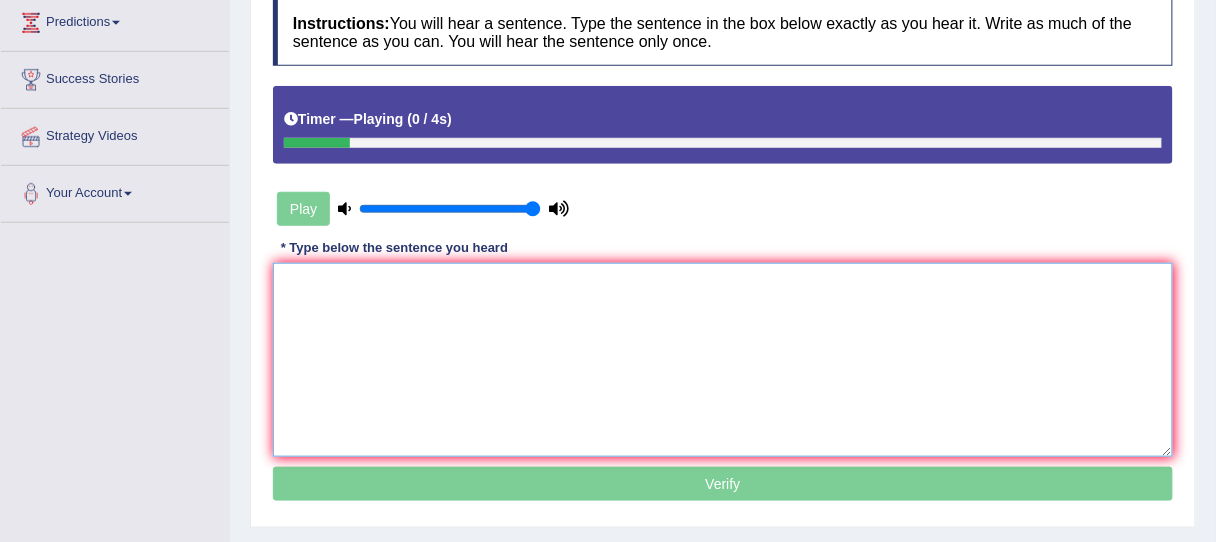 click at bounding box center (723, 360) 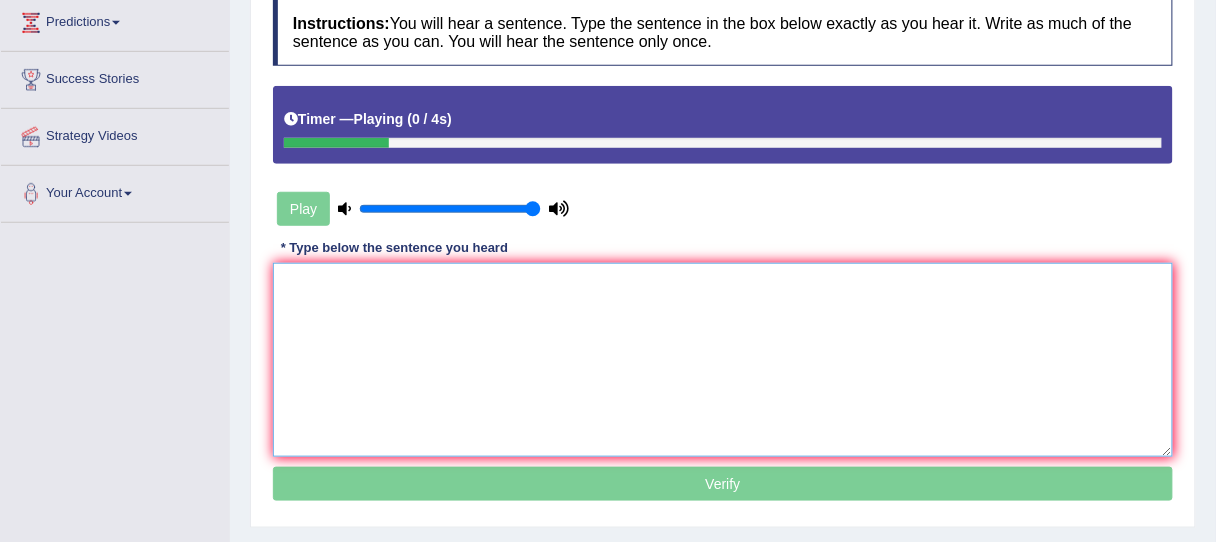 click at bounding box center [723, 360] 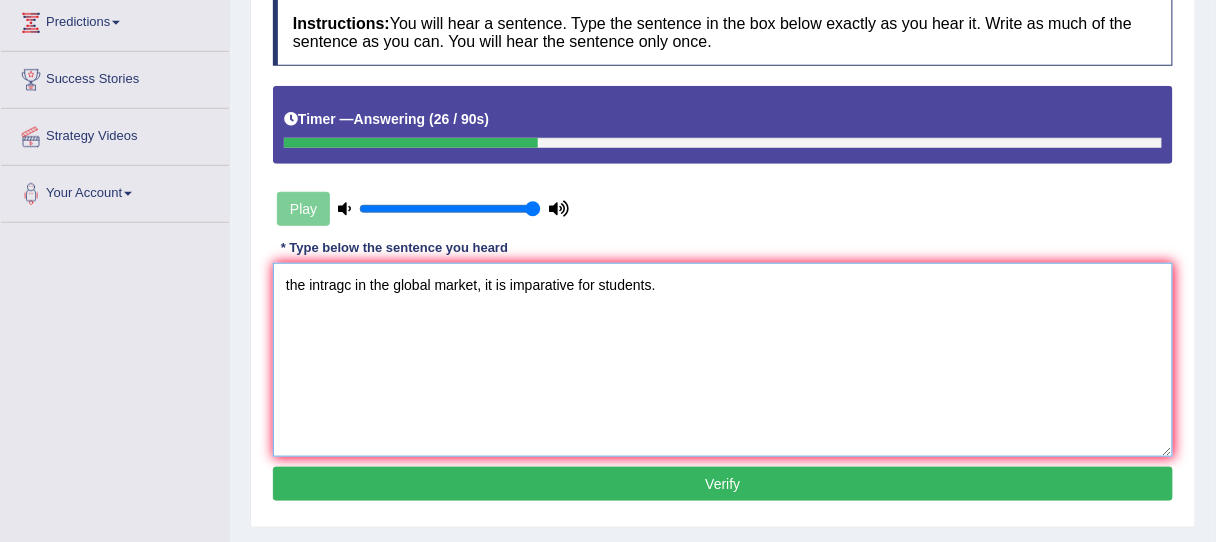 click on "the intragc in the global market, it is imparative for students." at bounding box center [723, 360] 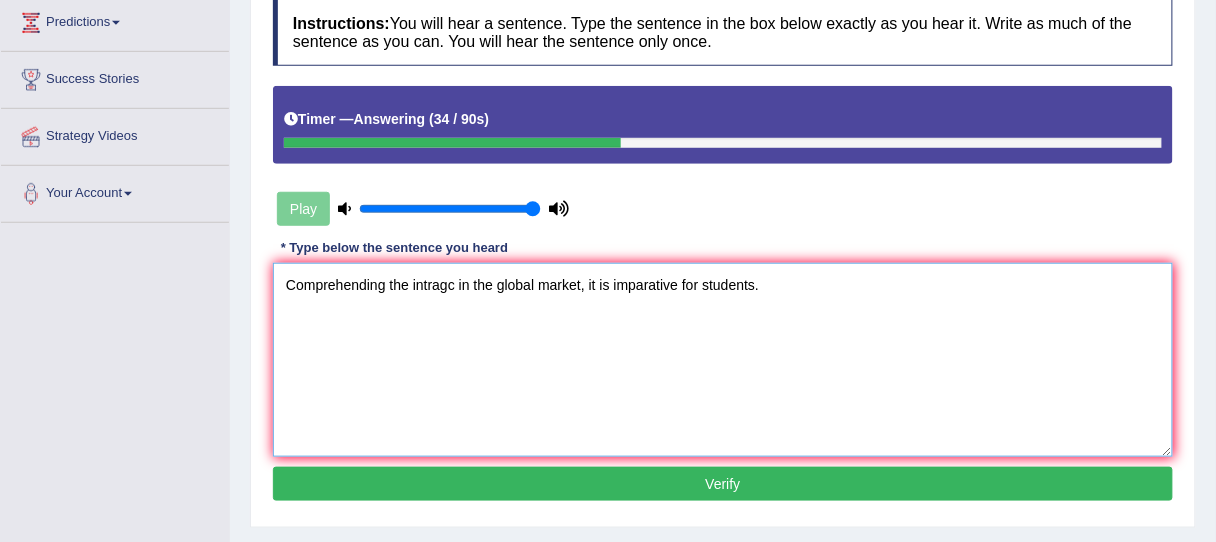 click on "Comprehending the intragc in the global market, it is imparative for students." at bounding box center (723, 360) 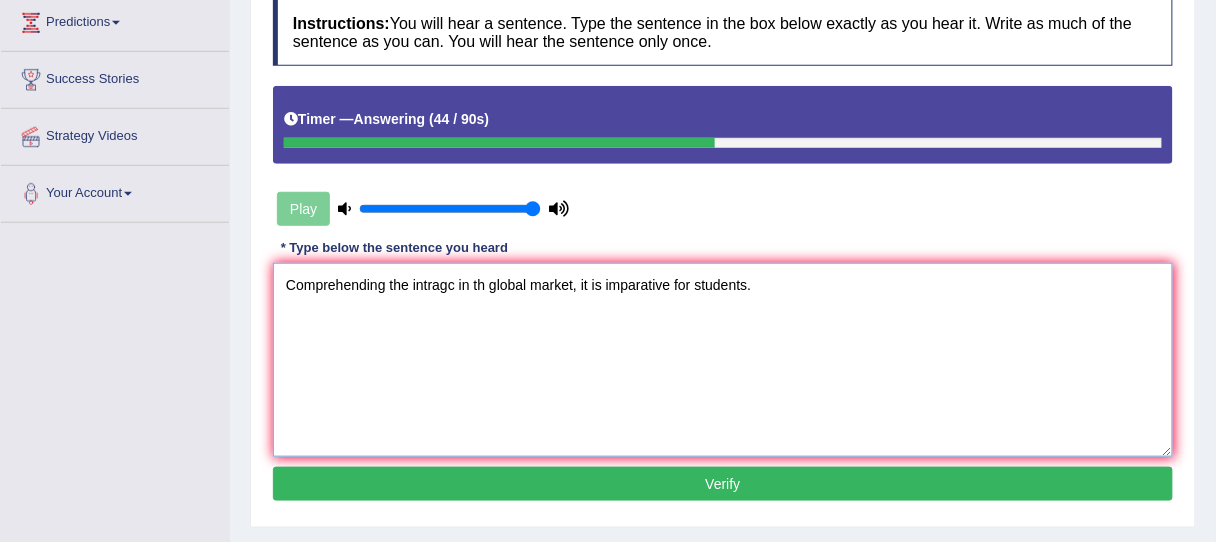 click on "Comprehending the intragc in th global market, it is imparative for students." at bounding box center [723, 360] 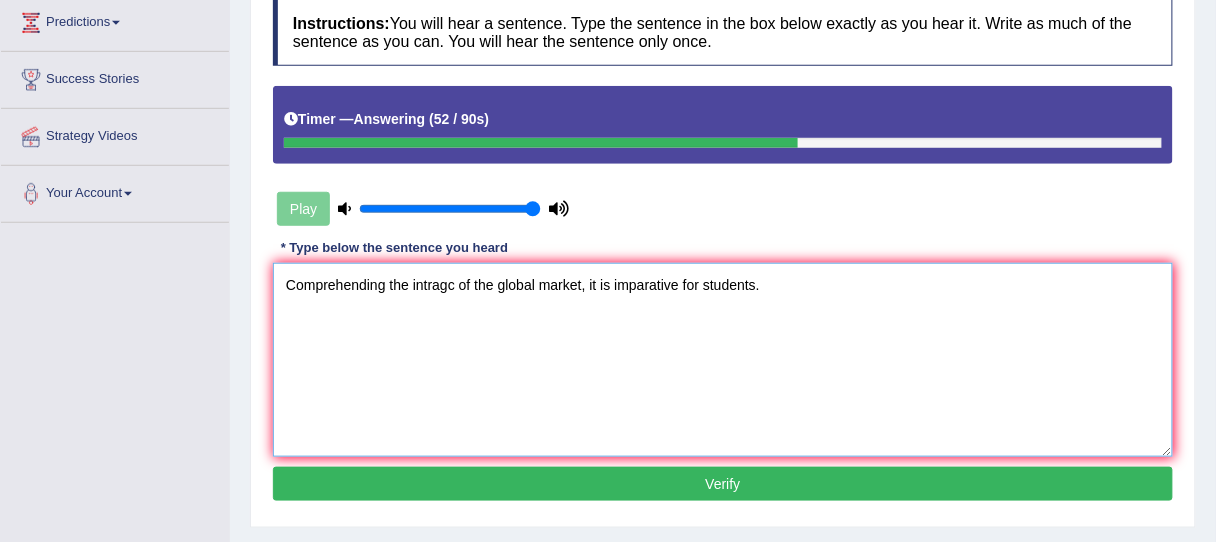 click on "Comprehending the intragc of the global market, it is imparative for students." at bounding box center [723, 360] 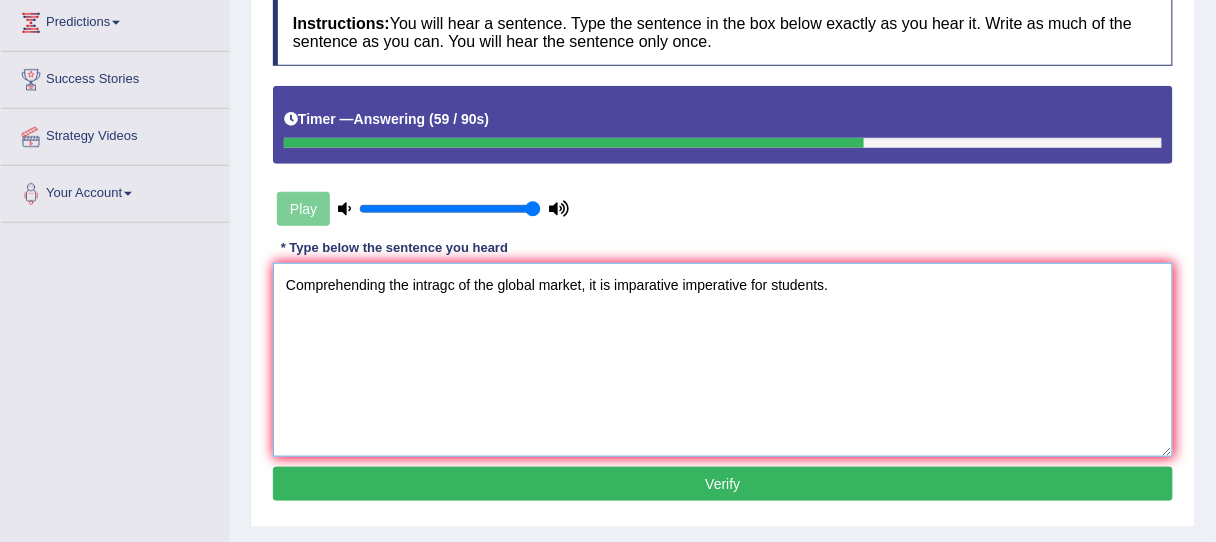 type on "Comprehending the intragc of the global market, it is imparative imperative for students." 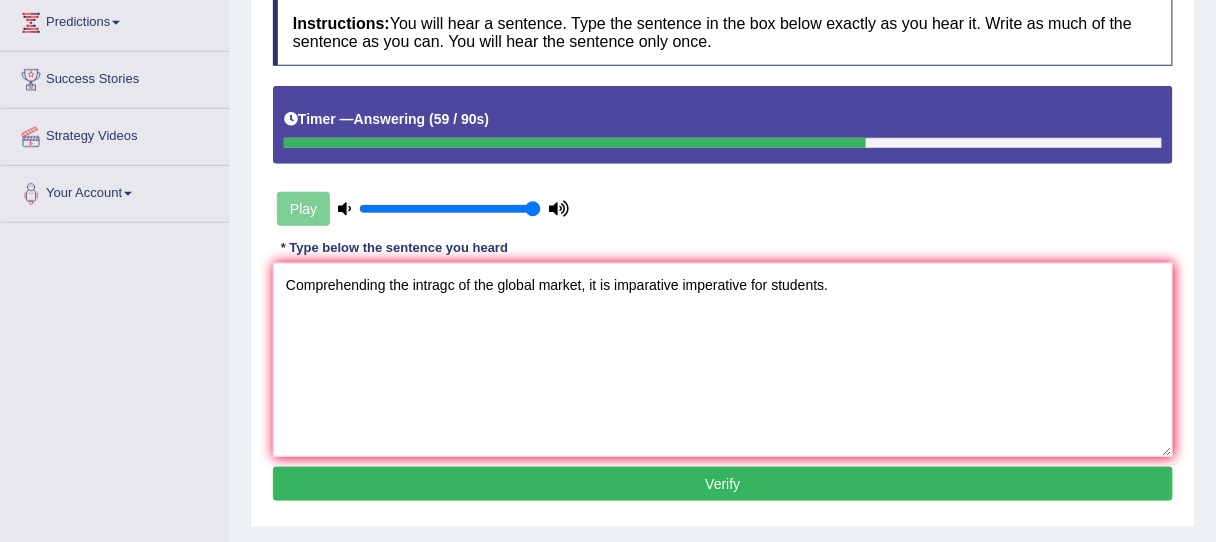 click on "Verify" at bounding box center [723, 484] 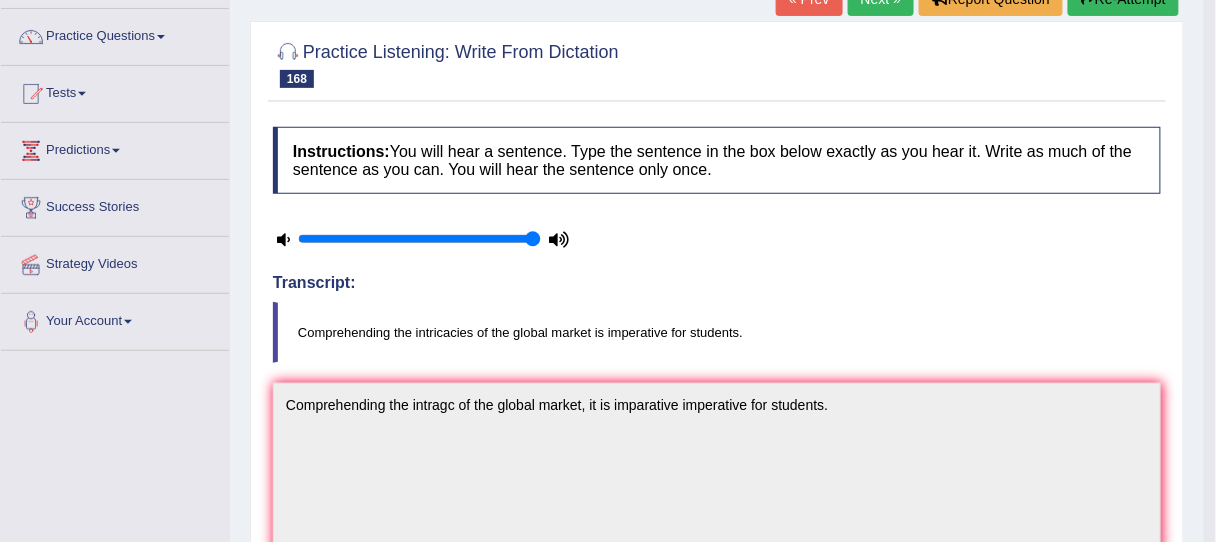scroll, scrollTop: 17, scrollLeft: 0, axis: vertical 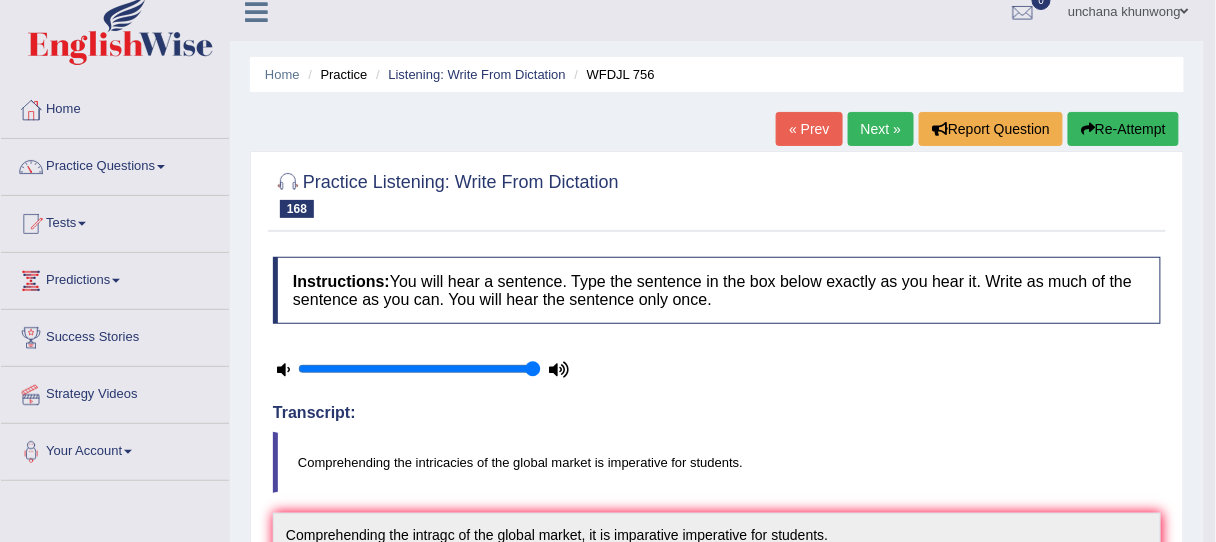 click on "Next »" at bounding box center (881, 129) 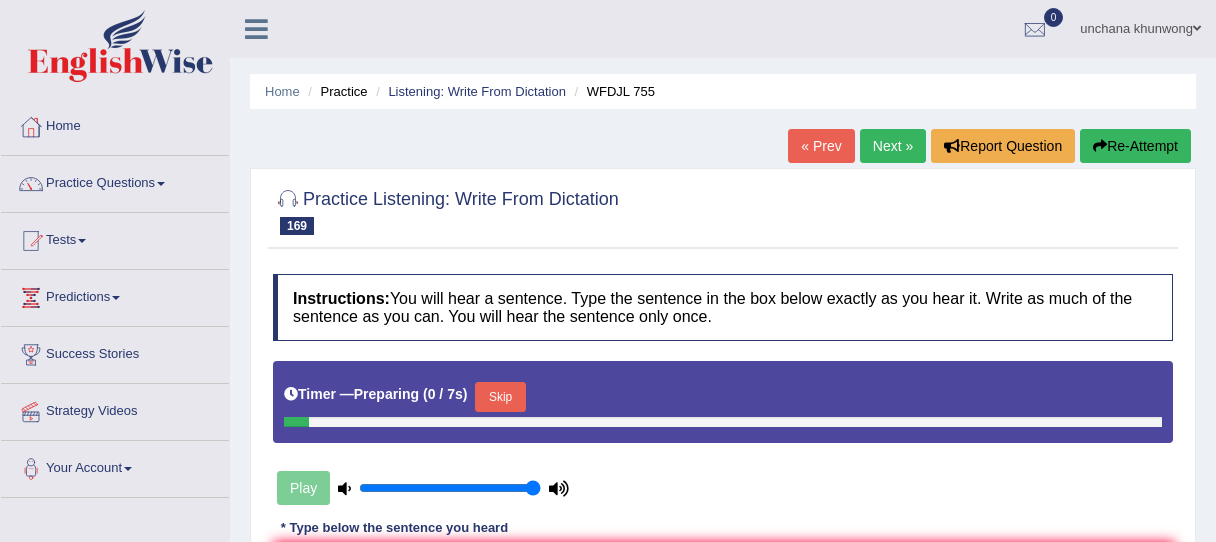 scroll, scrollTop: 0, scrollLeft: 0, axis: both 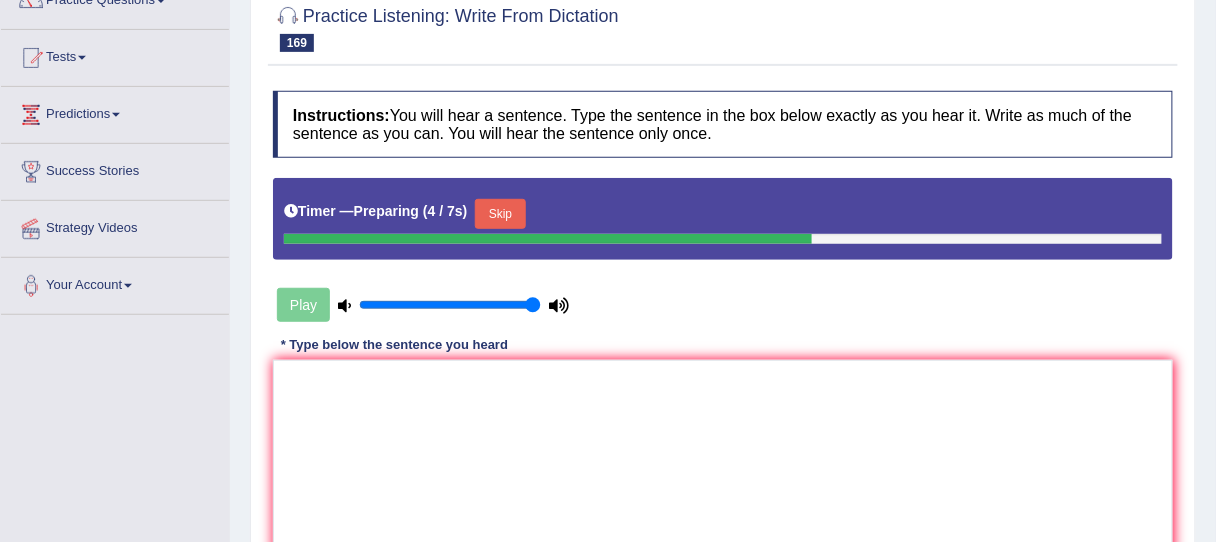 click on "Skip" at bounding box center (500, 214) 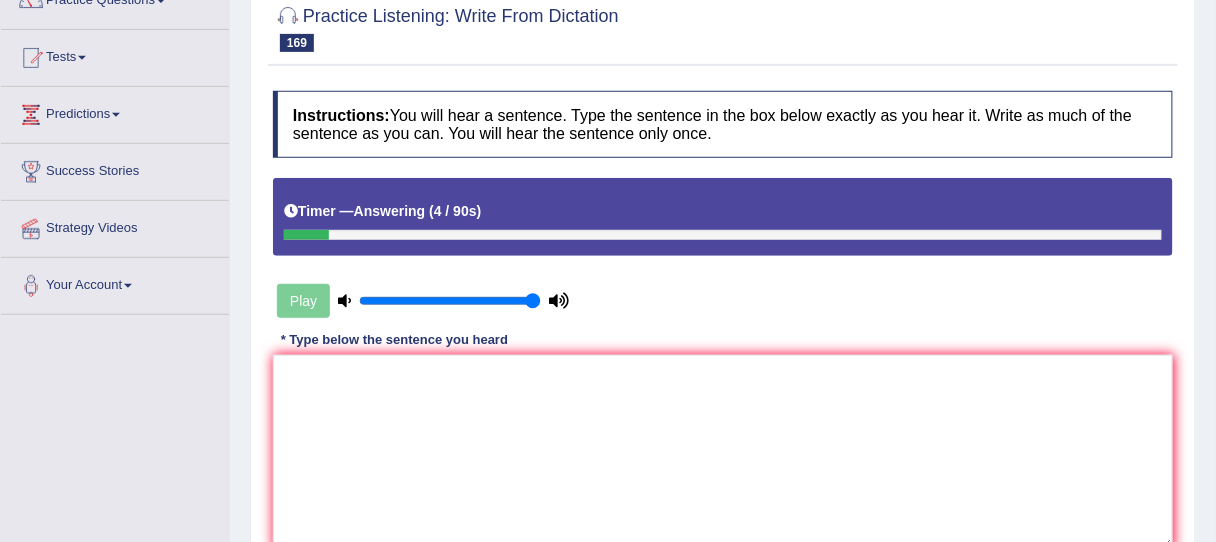 scroll, scrollTop: 0, scrollLeft: 0, axis: both 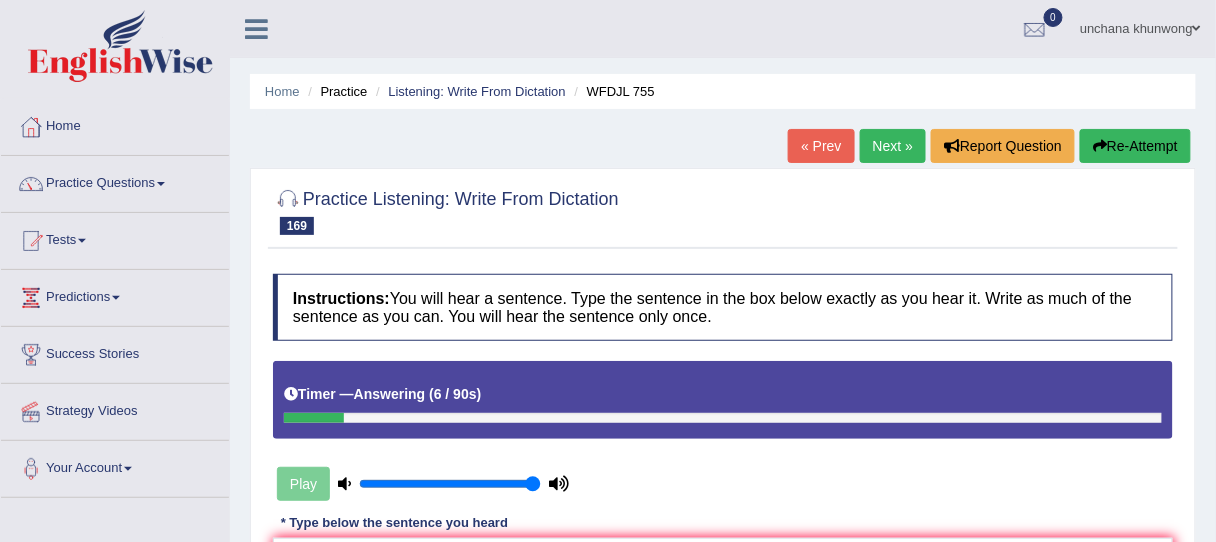 click on "Next »" at bounding box center [893, 146] 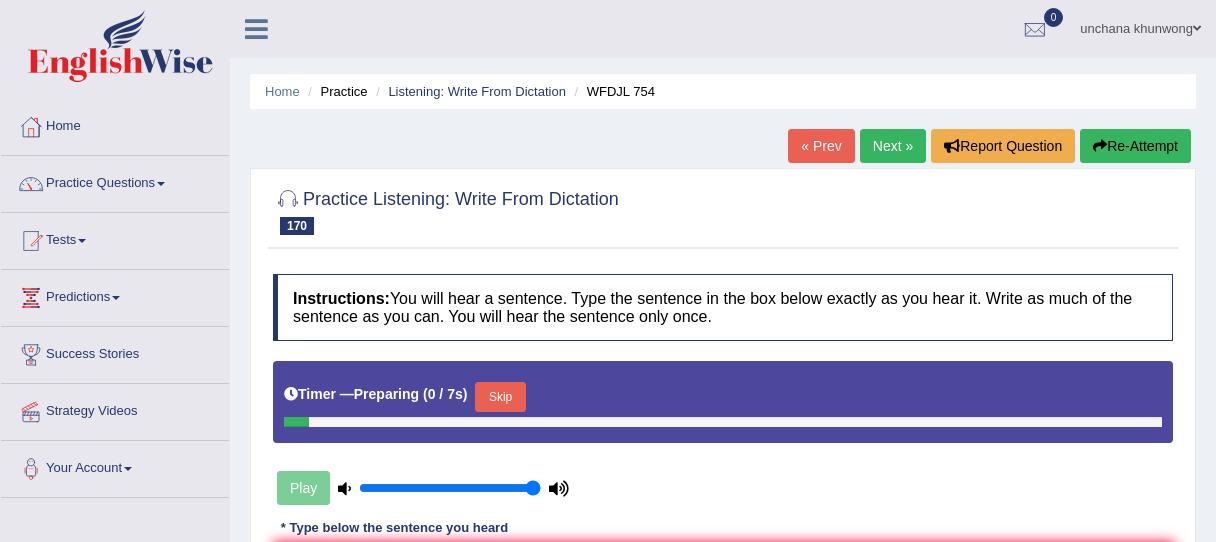 scroll, scrollTop: 0, scrollLeft: 0, axis: both 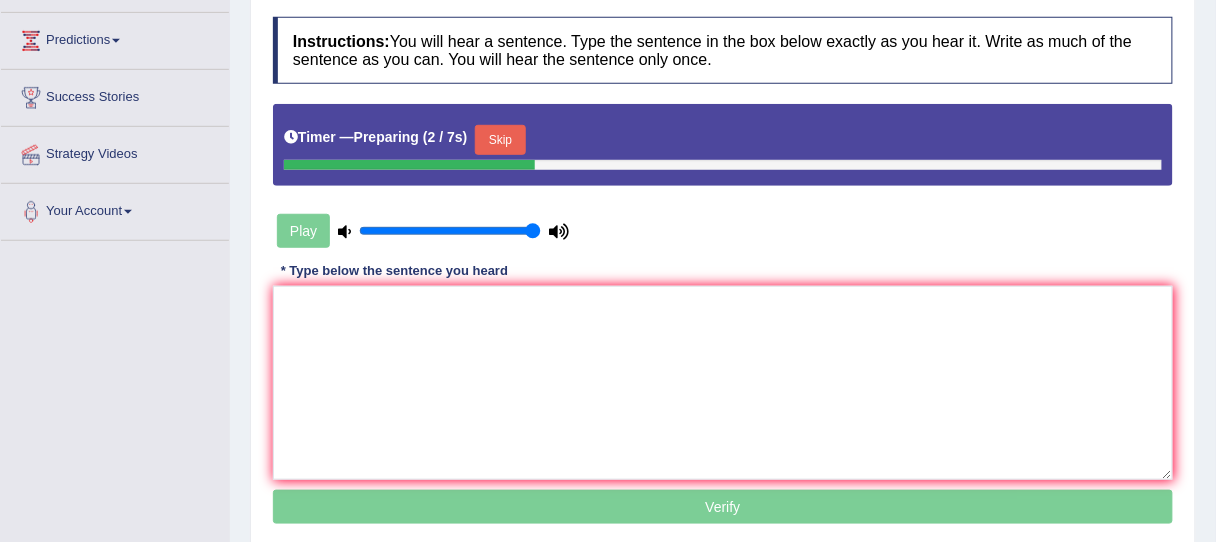 click on "Skip" at bounding box center (500, 140) 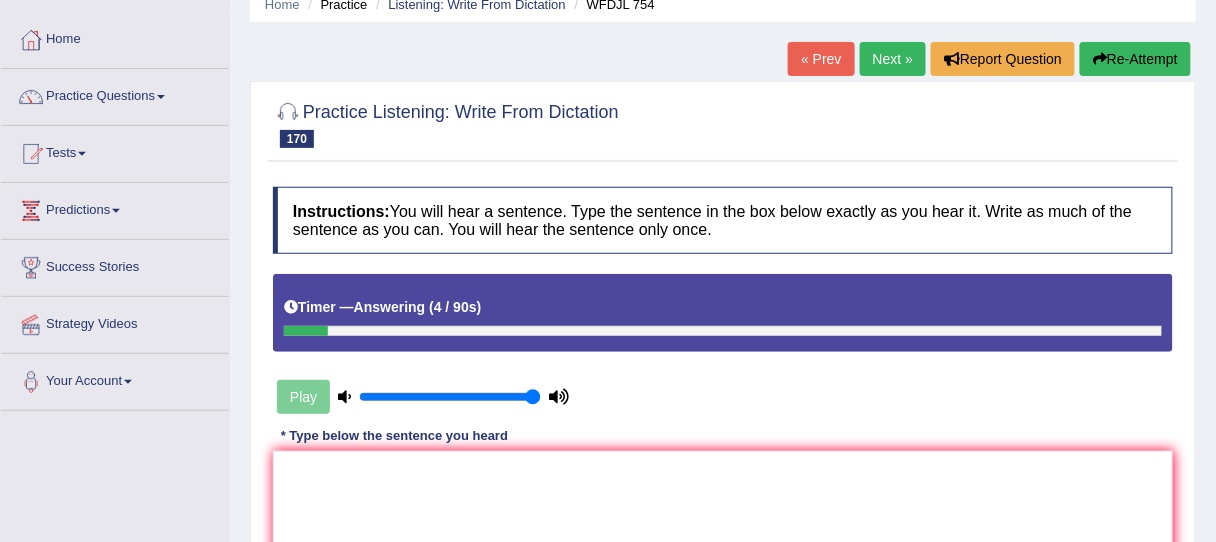 scroll, scrollTop: 79, scrollLeft: 0, axis: vertical 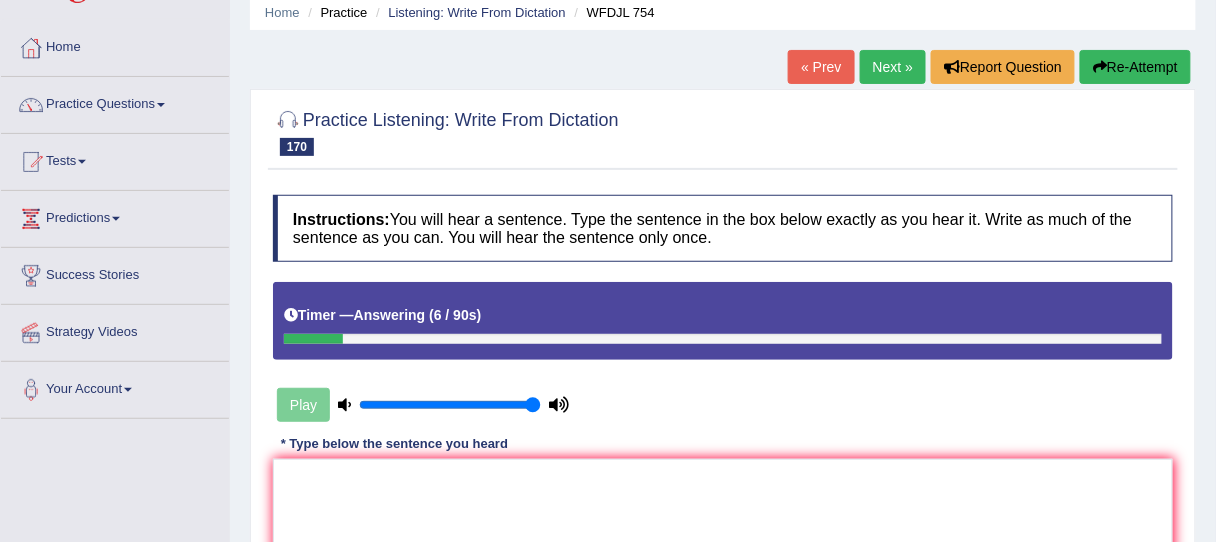 click on "« Prev" at bounding box center (821, 67) 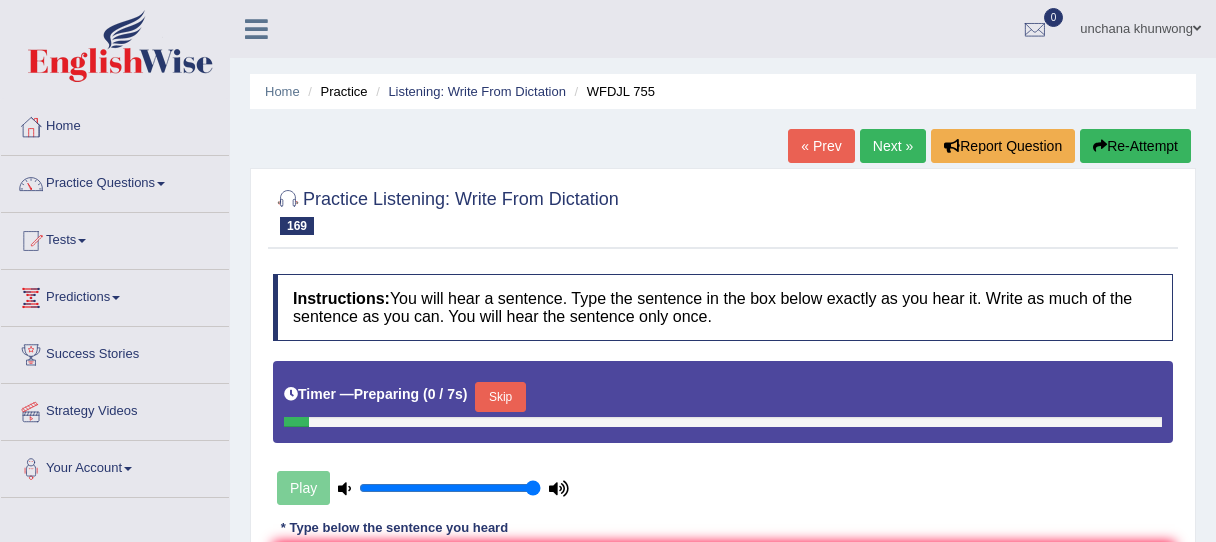 scroll, scrollTop: 0, scrollLeft: 0, axis: both 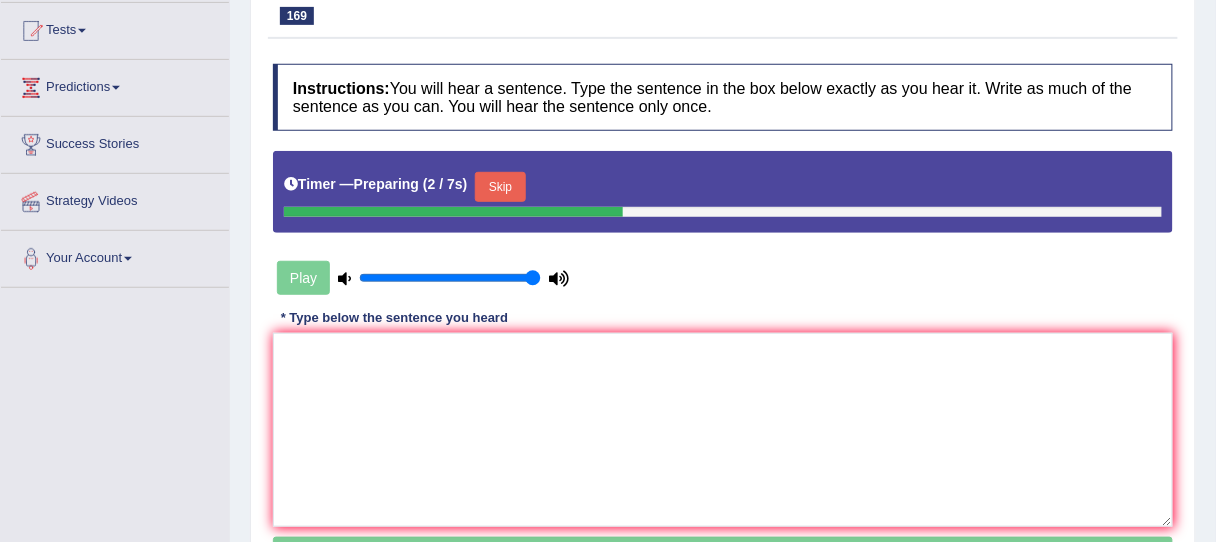 click on "Skip" at bounding box center [500, 187] 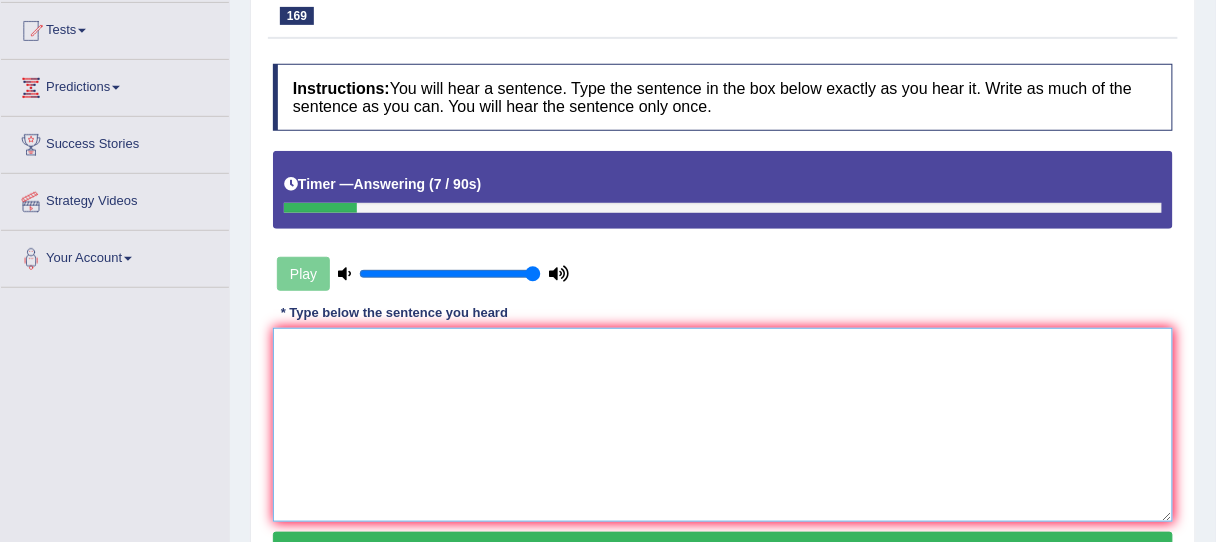 click at bounding box center (723, 425) 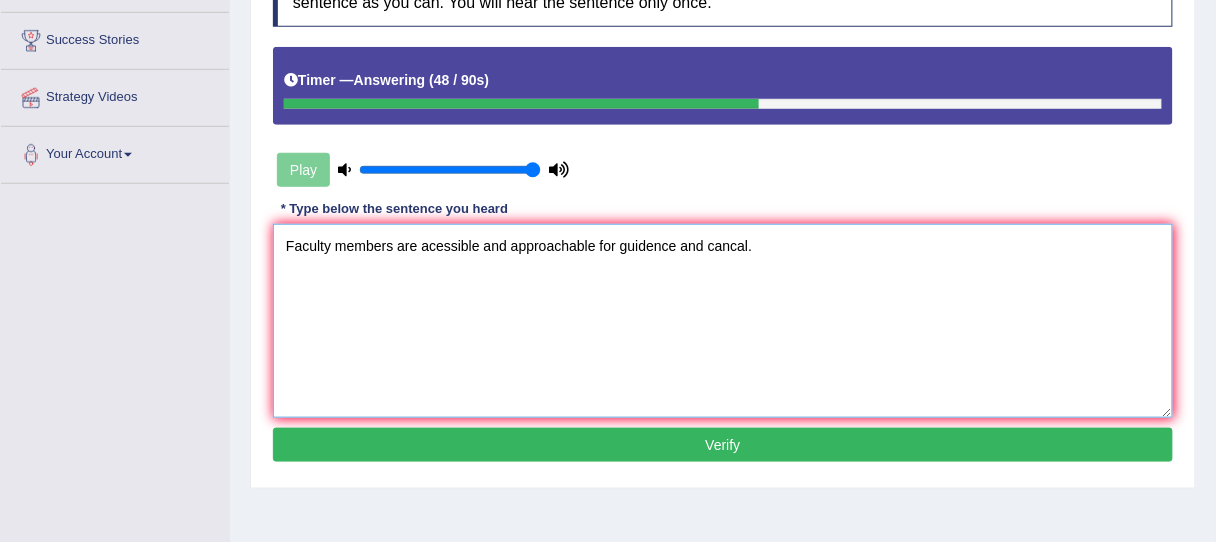 scroll, scrollTop: 320, scrollLeft: 0, axis: vertical 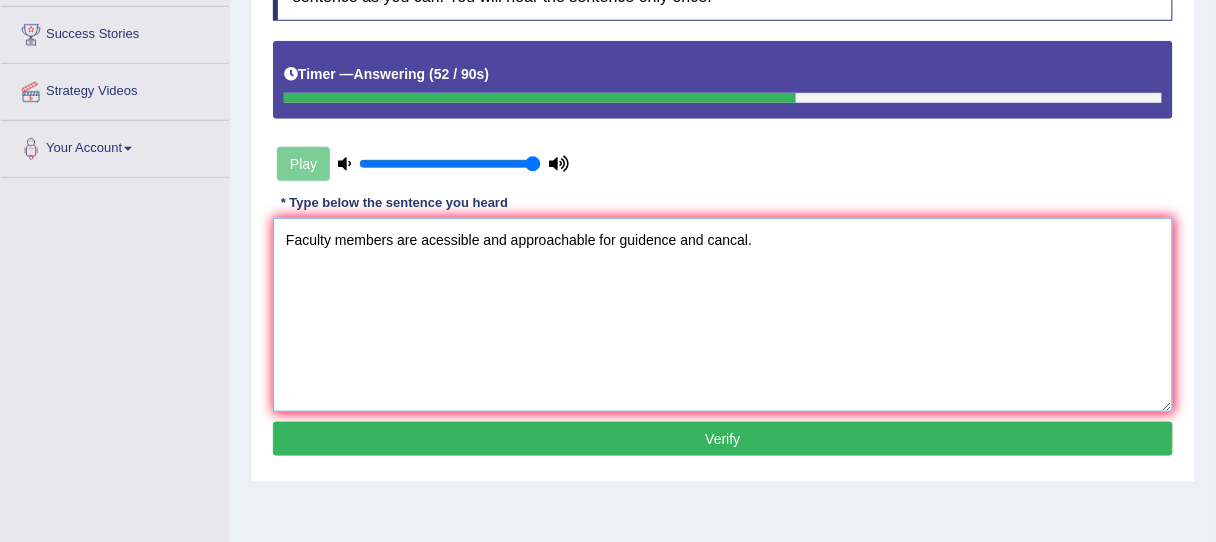 type on "Faculty members are acessible and approachable for guidence and cancal." 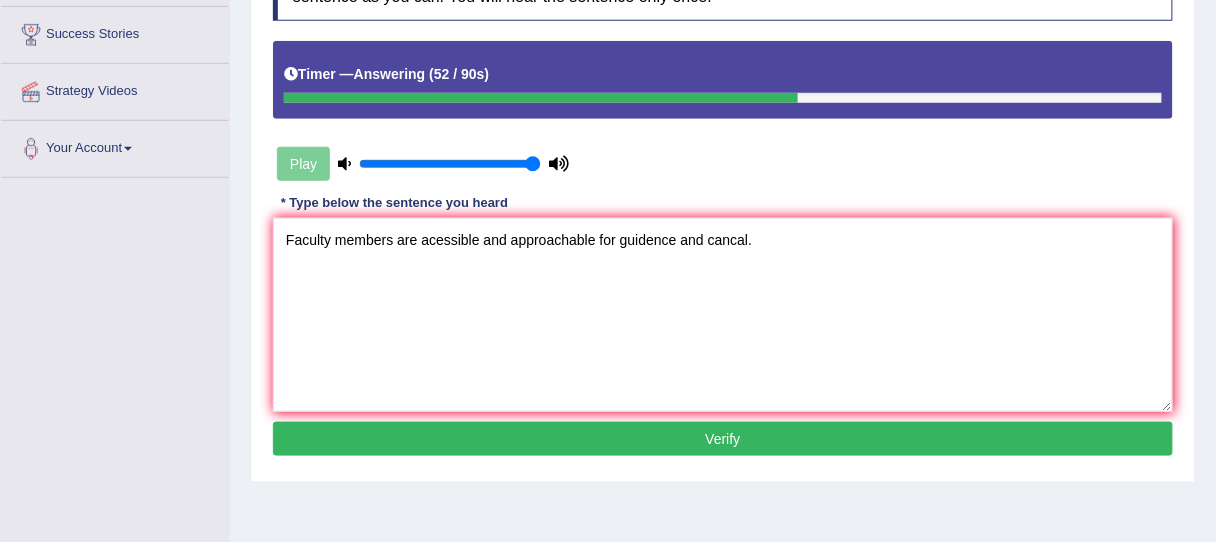 click on "Verify" at bounding box center (723, 439) 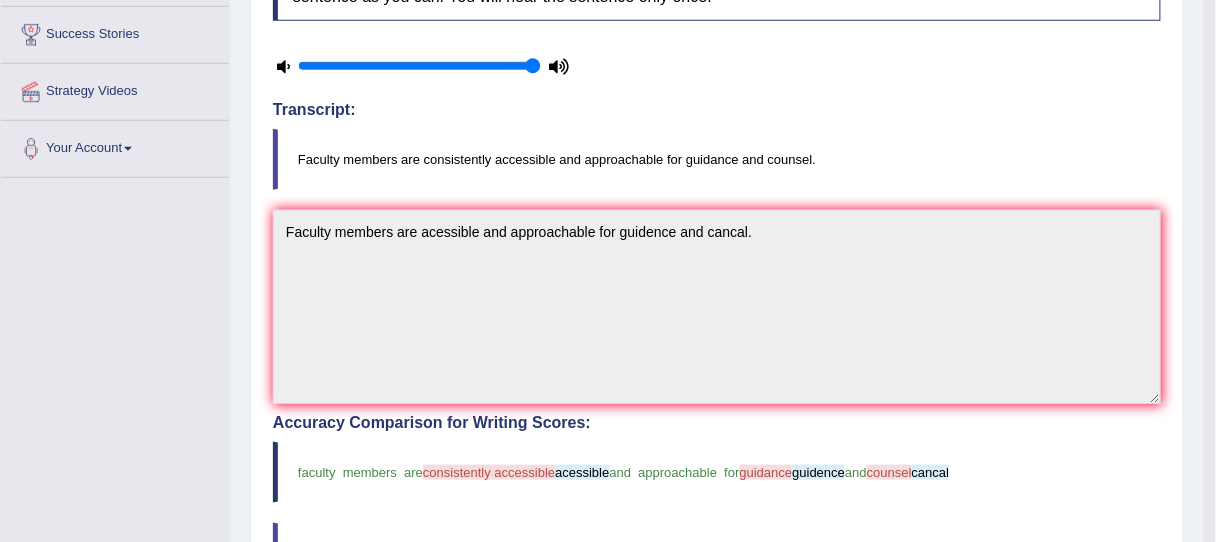 scroll, scrollTop: 794, scrollLeft: 0, axis: vertical 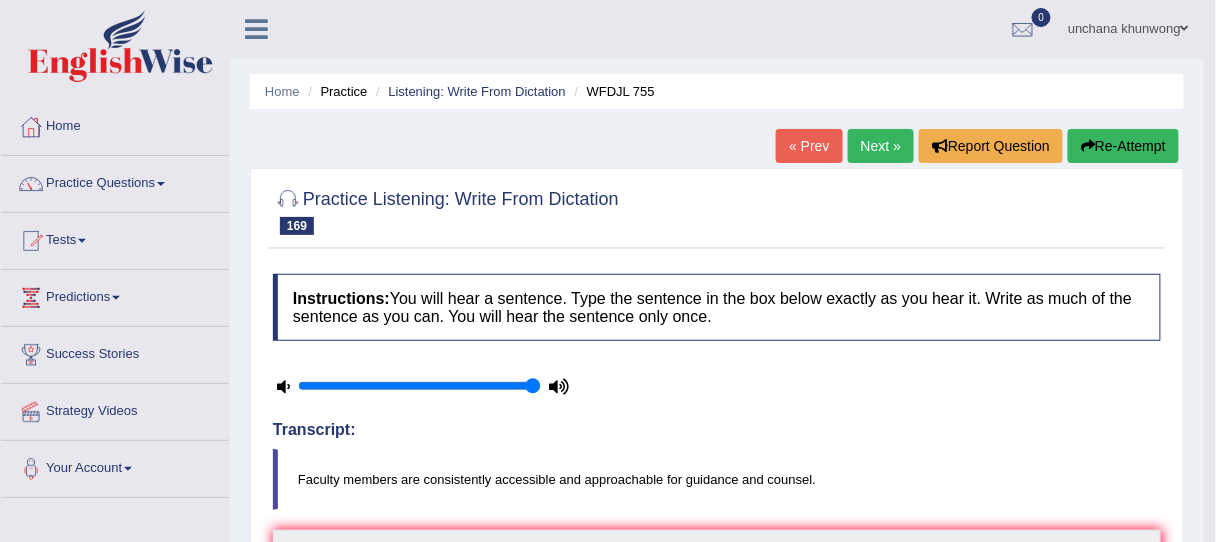 drag, startPoint x: 1134, startPoint y: 162, endPoint x: 1150, endPoint y: 143, distance: 24.839485 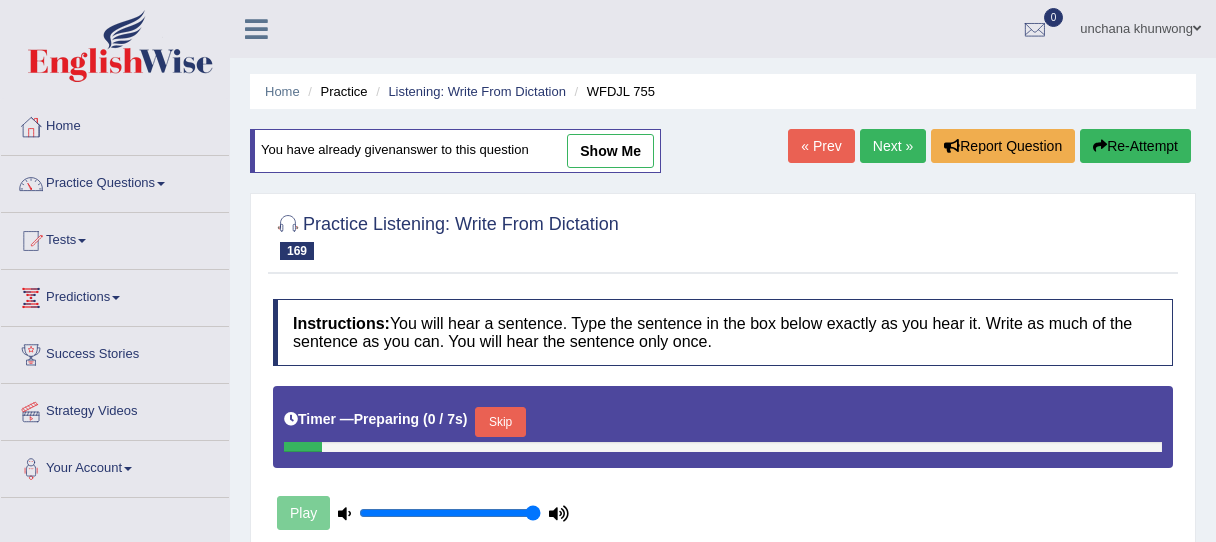 scroll, scrollTop: 0, scrollLeft: 0, axis: both 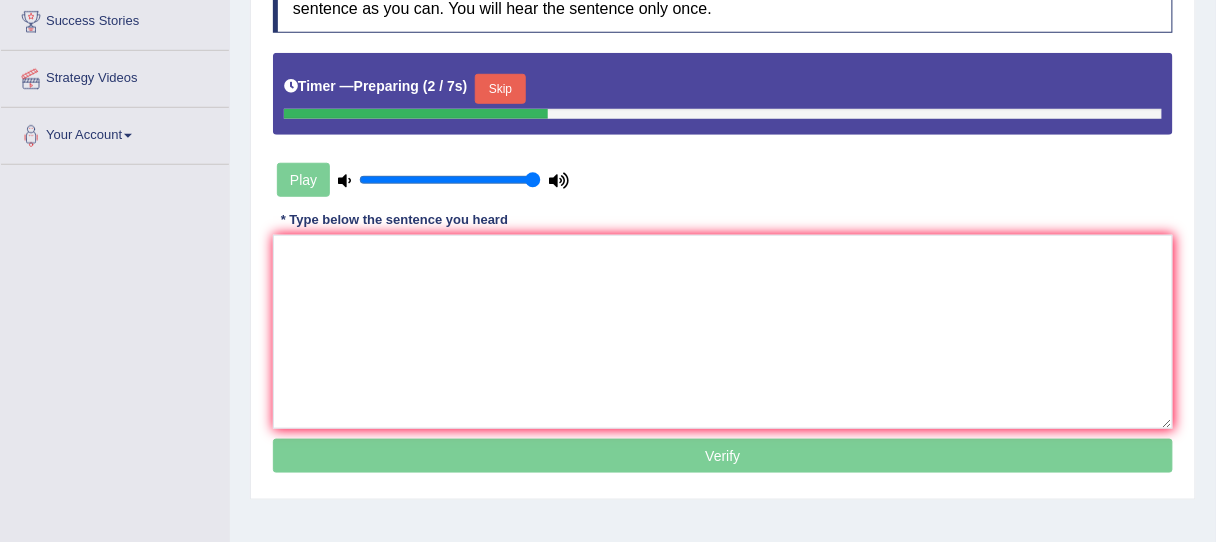 click on "Skip" at bounding box center [500, 89] 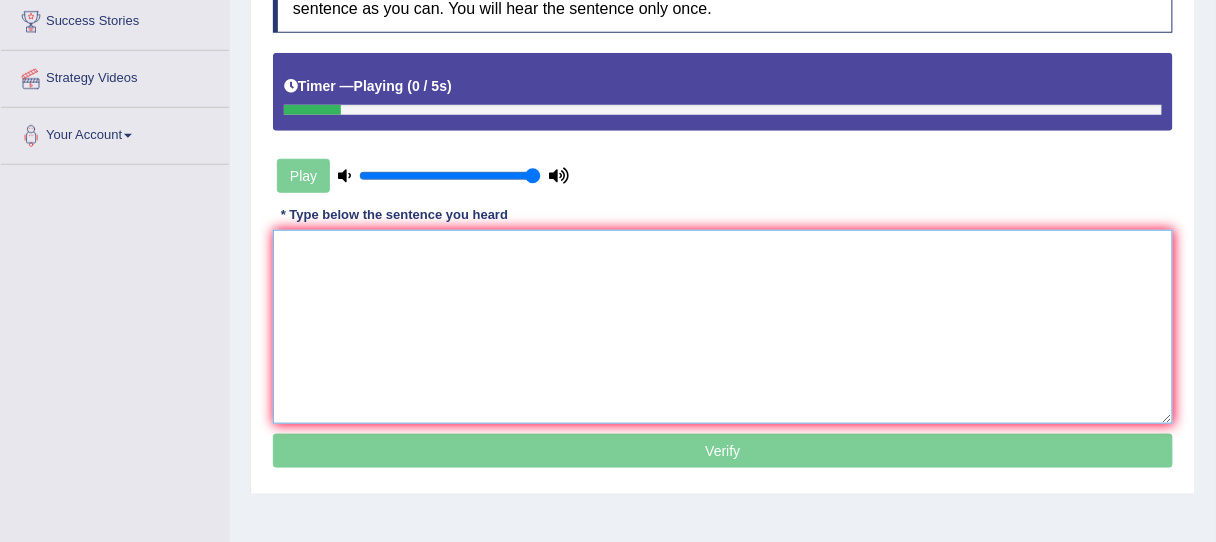 click at bounding box center [723, 327] 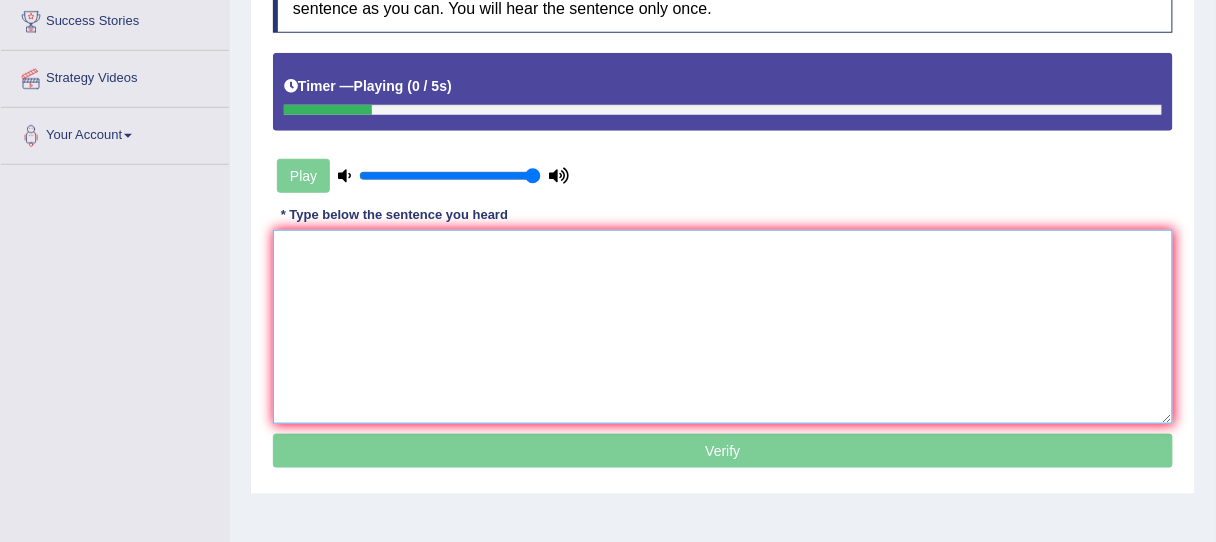click at bounding box center (723, 327) 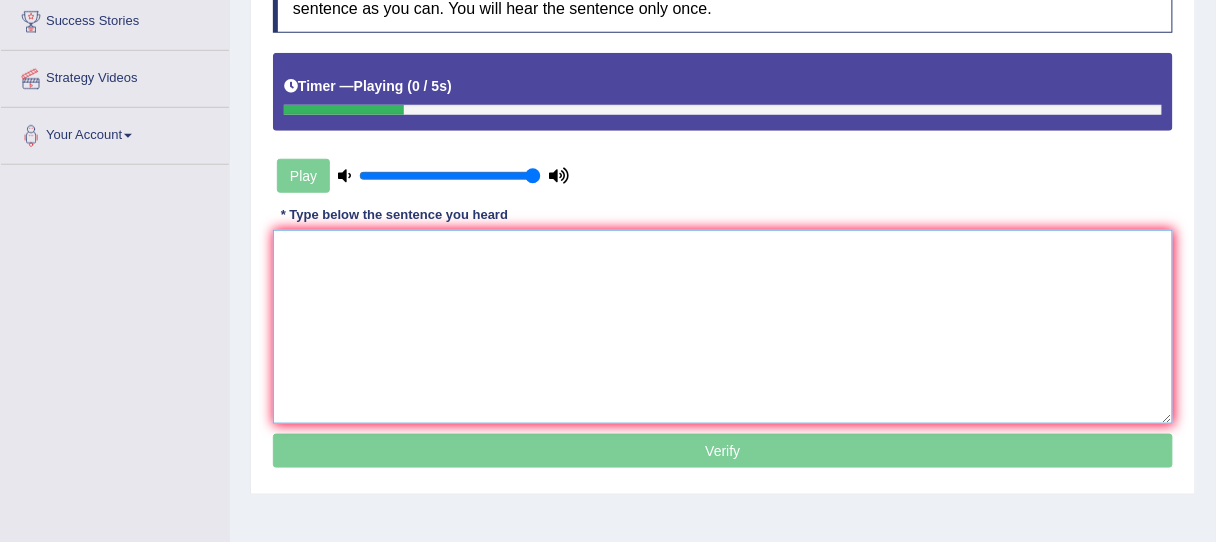 click at bounding box center [723, 327] 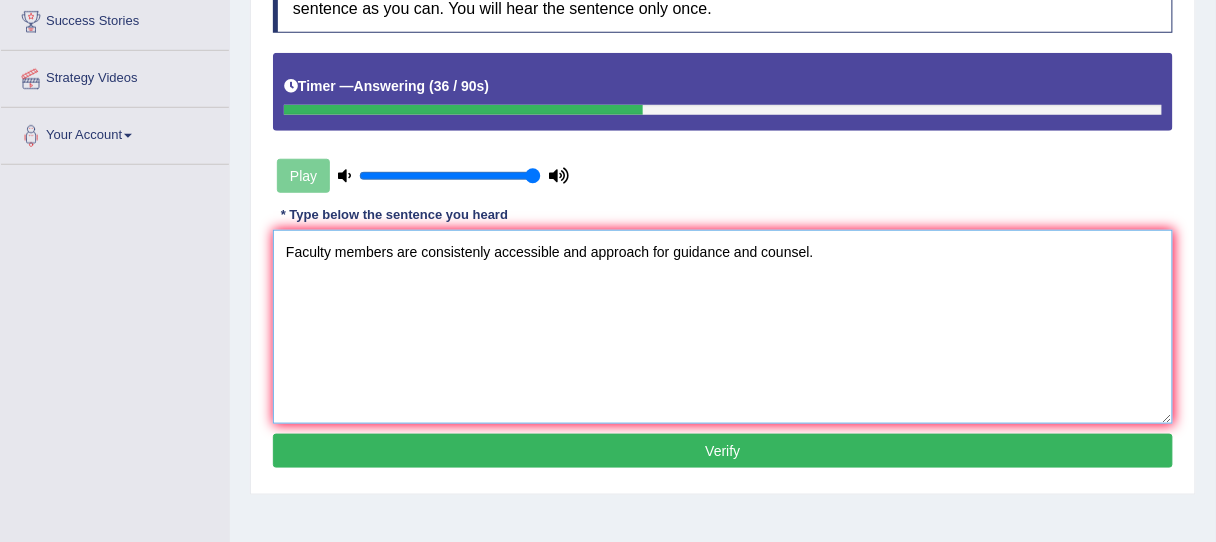 click on "Faculty members are consistenly accessible and approach for guidance and counsel." at bounding box center (723, 327) 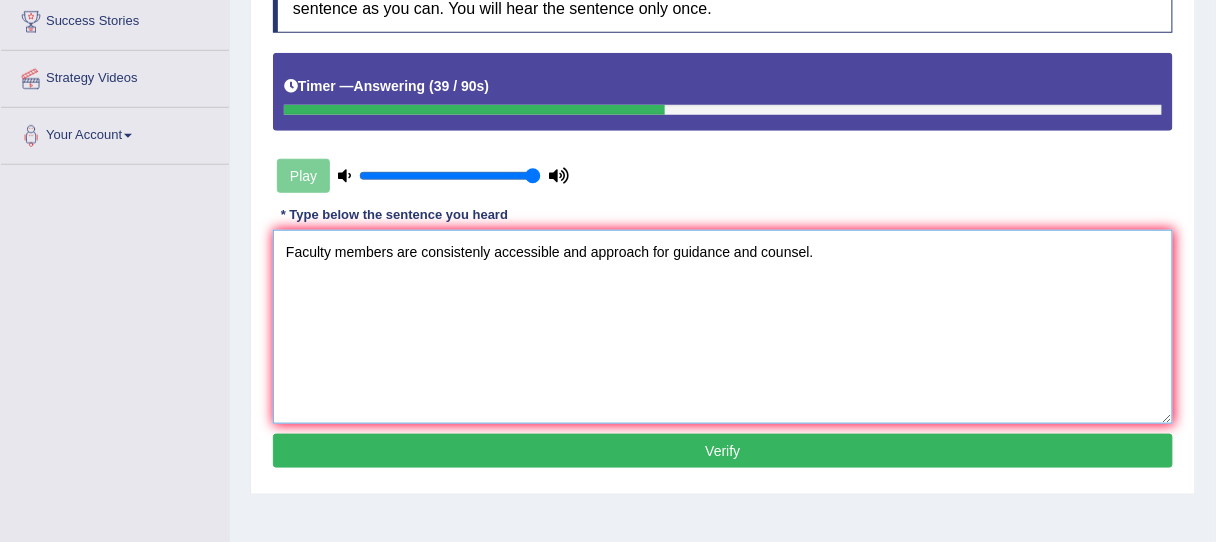 type on "Faculty members are consistenly accessible and approach for guidance and counsel." 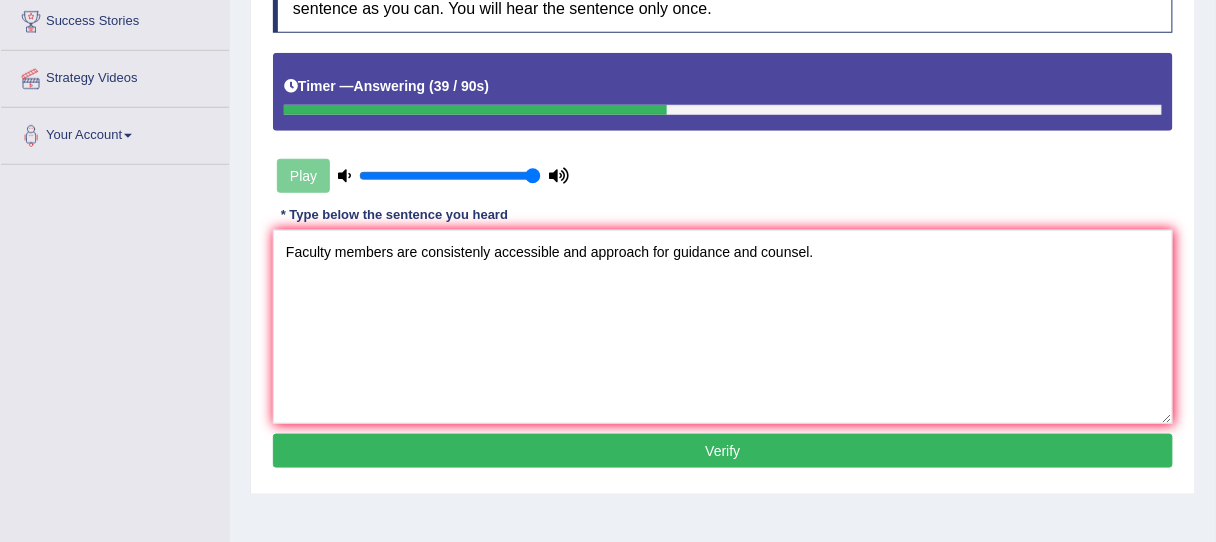 click on "Verify" at bounding box center (723, 451) 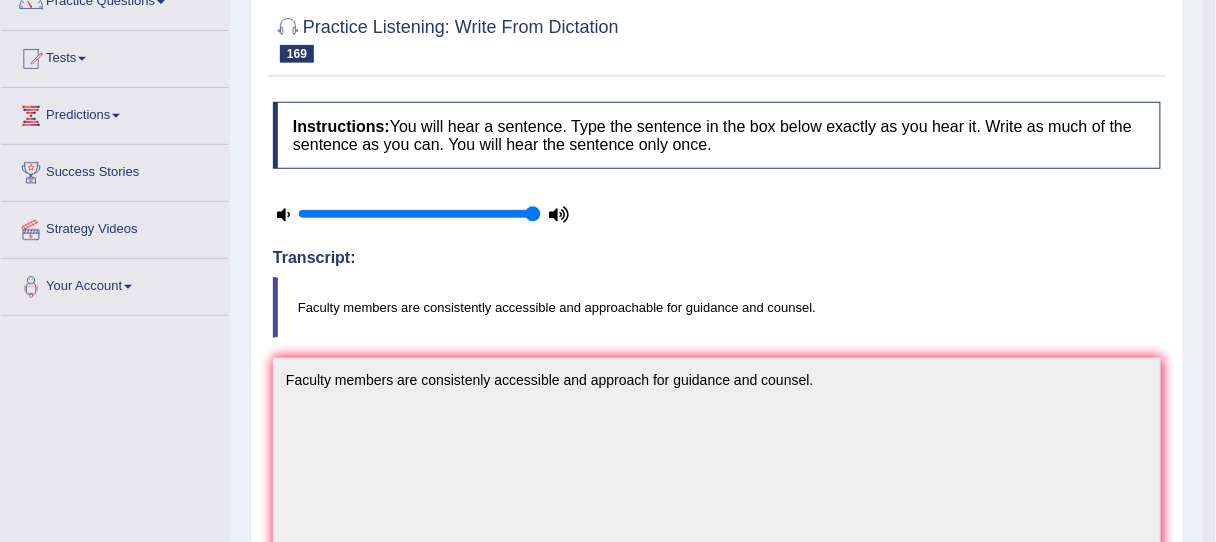 scroll, scrollTop: 173, scrollLeft: 0, axis: vertical 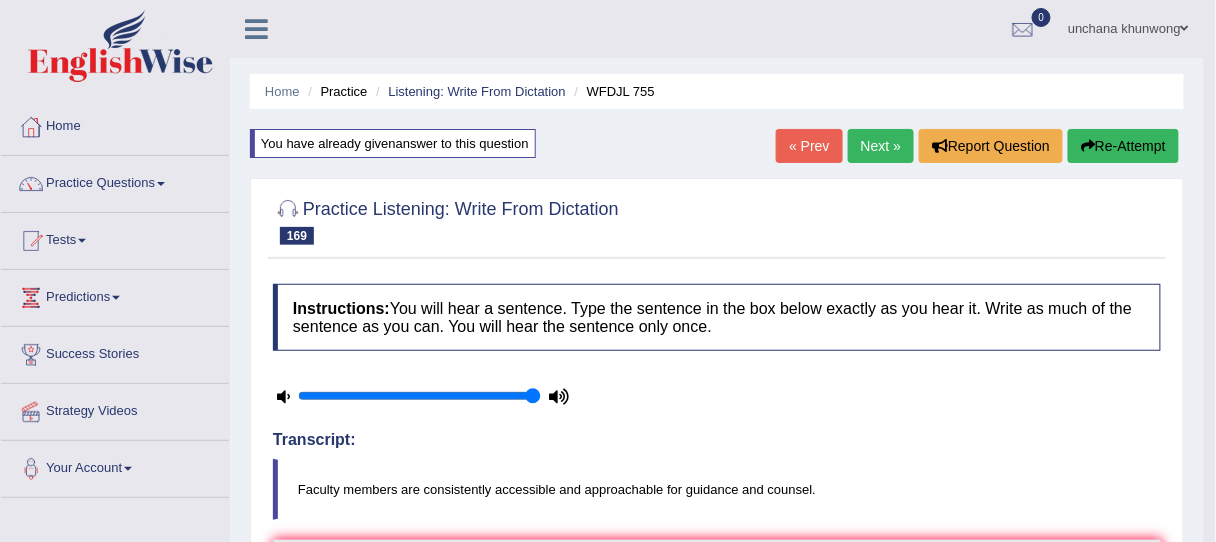 click on "Re-Attempt" at bounding box center [1123, 146] 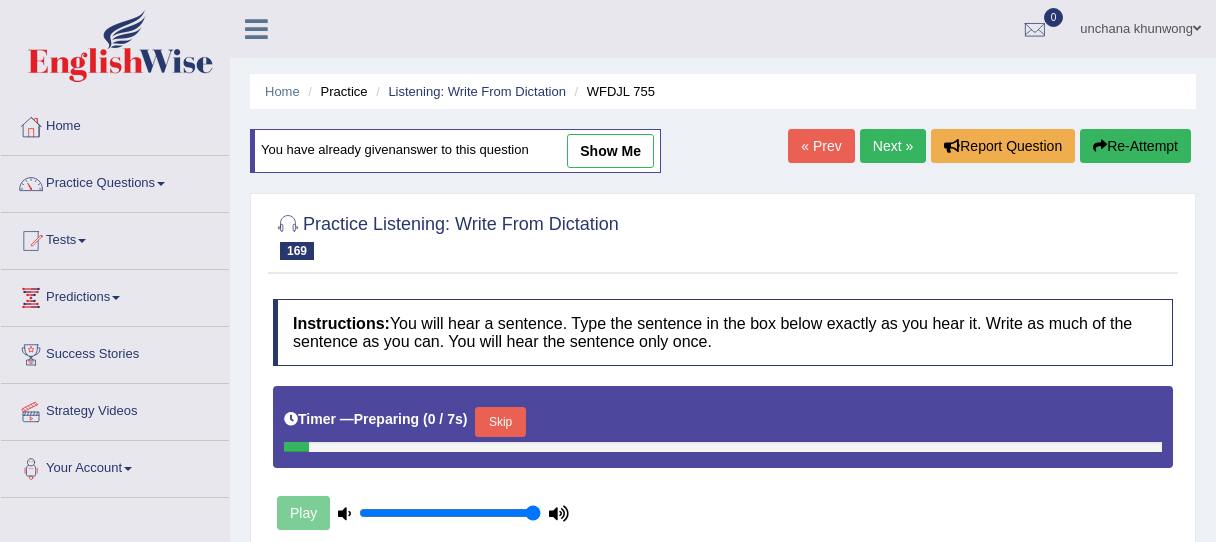 scroll, scrollTop: 253, scrollLeft: 0, axis: vertical 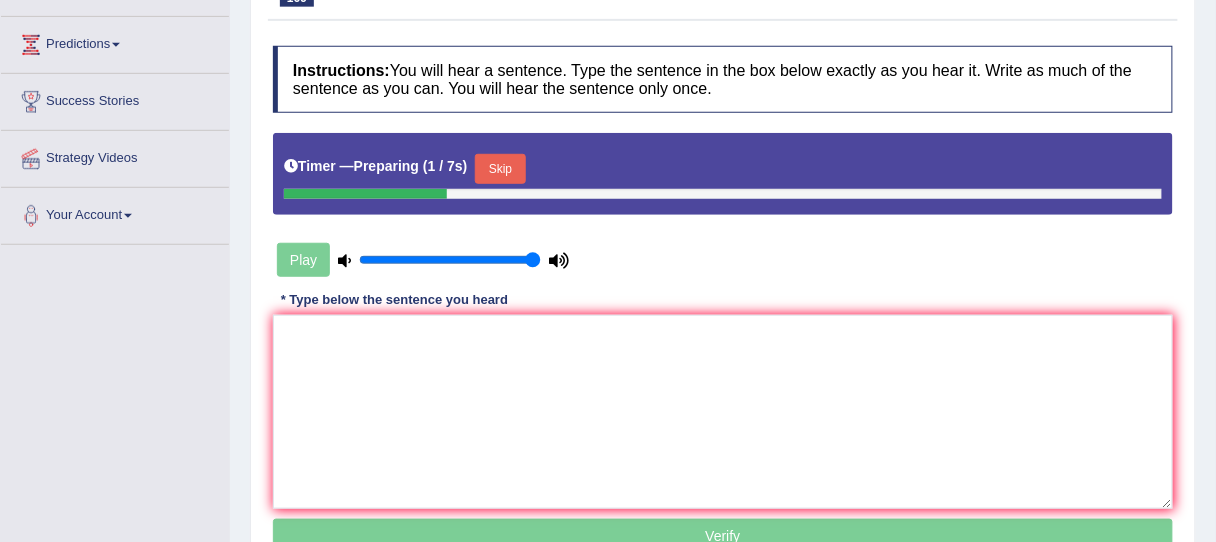 click on "Skip" at bounding box center [500, 169] 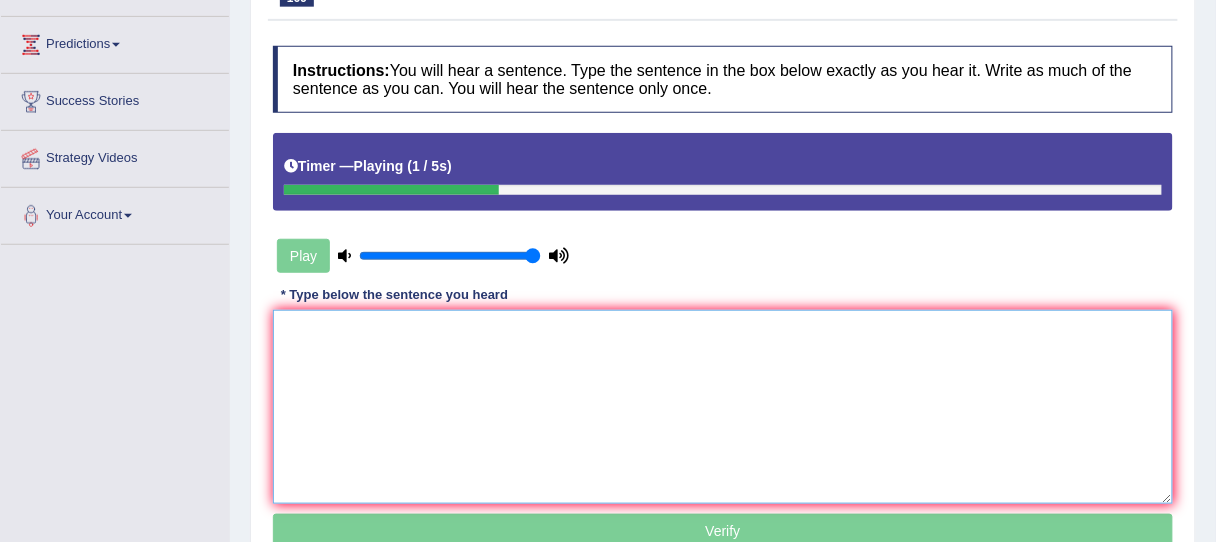 click at bounding box center (723, 407) 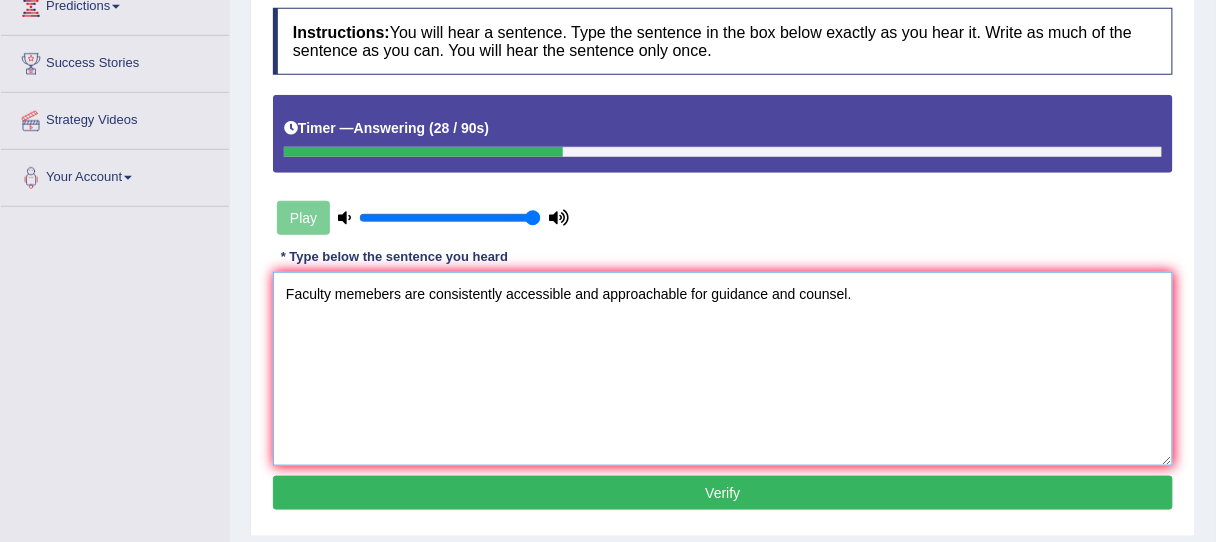 scroll, scrollTop: 302, scrollLeft: 0, axis: vertical 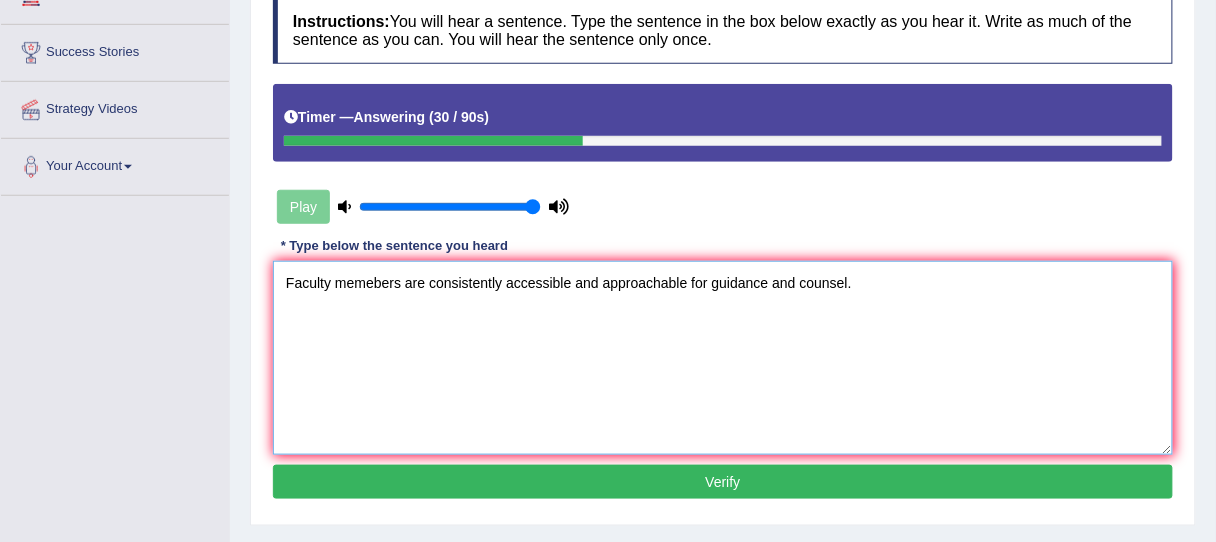 click on "Faculty memebers are consistently accessible and approachable for guidance and counsel." at bounding box center [723, 358] 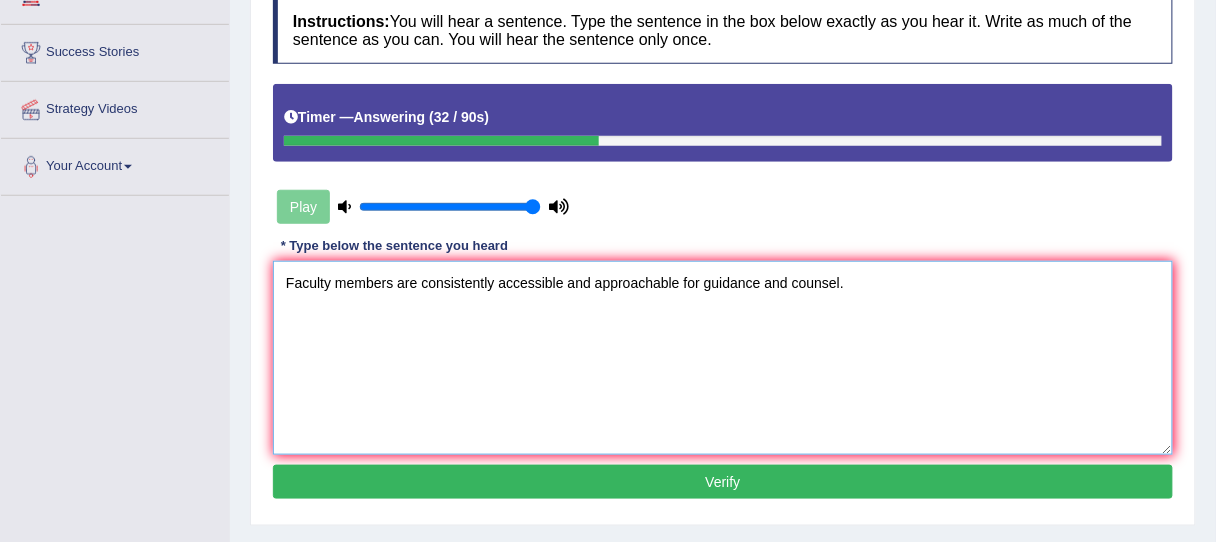 click on "Faculty members are consistently accessible and approachable for guidance and counsel." at bounding box center [723, 358] 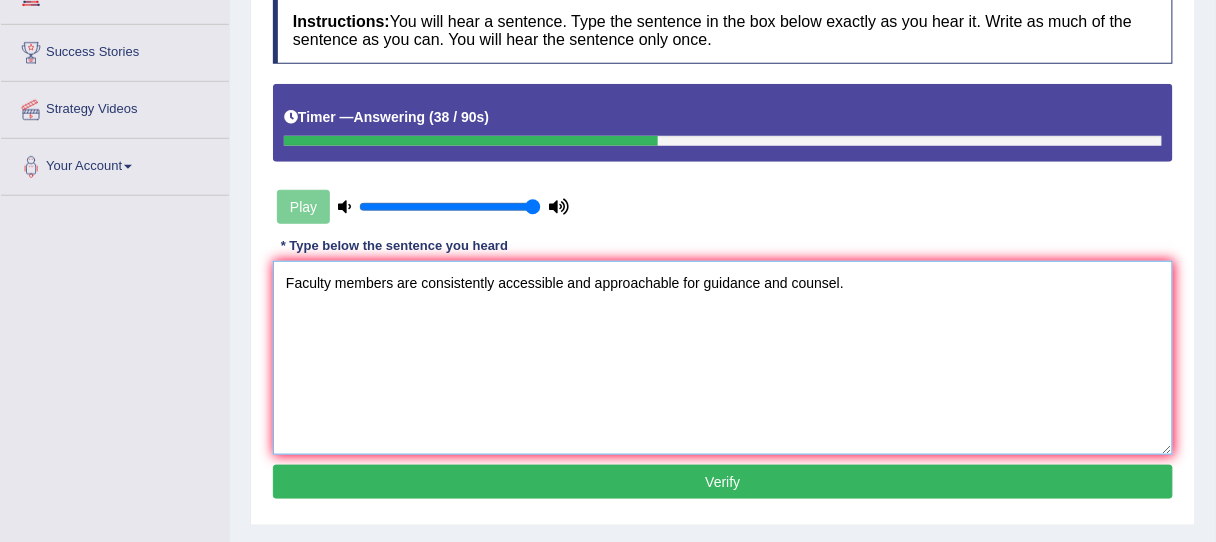 click on "Faculty members are consistently accessible and approachable for guidance and counsel." at bounding box center (723, 358) 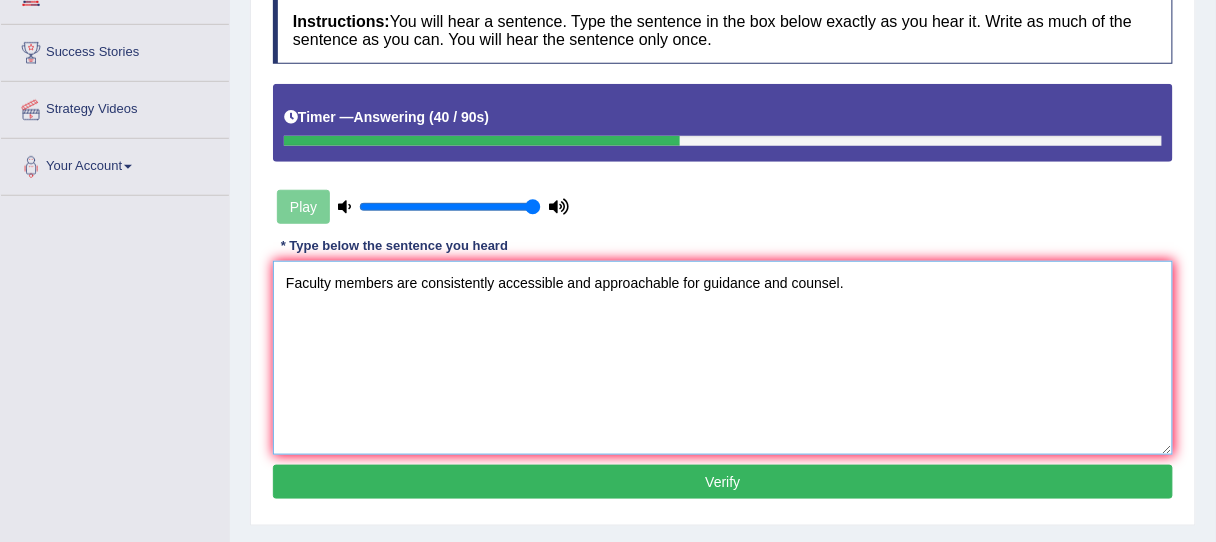 type on "Faculty members are consistently accessible and approachable for guidance and counsel." 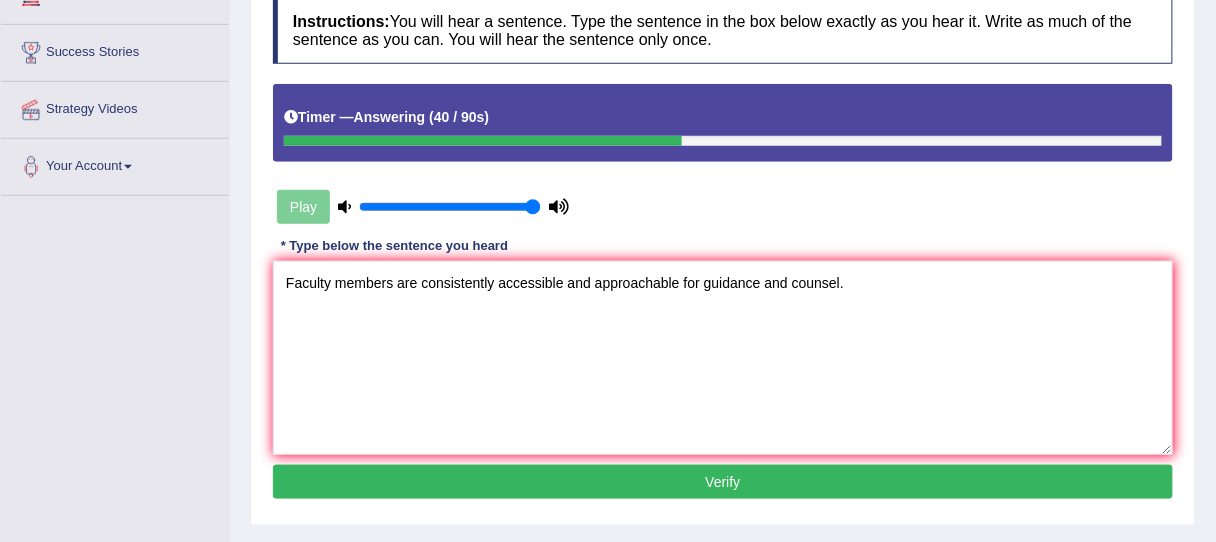 click on "Verify" at bounding box center (723, 482) 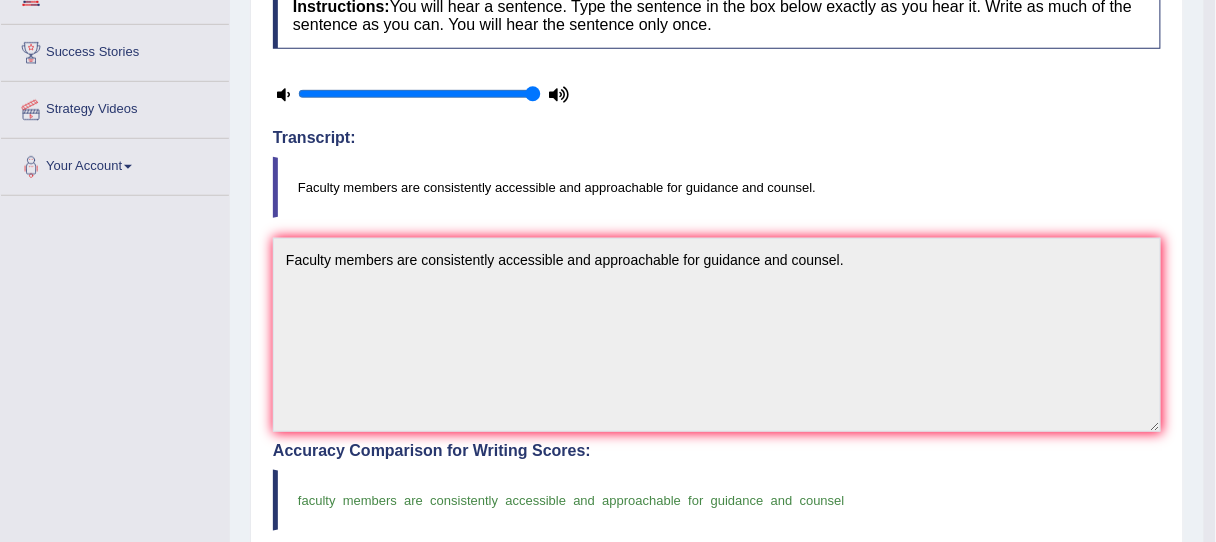 scroll, scrollTop: 0, scrollLeft: 0, axis: both 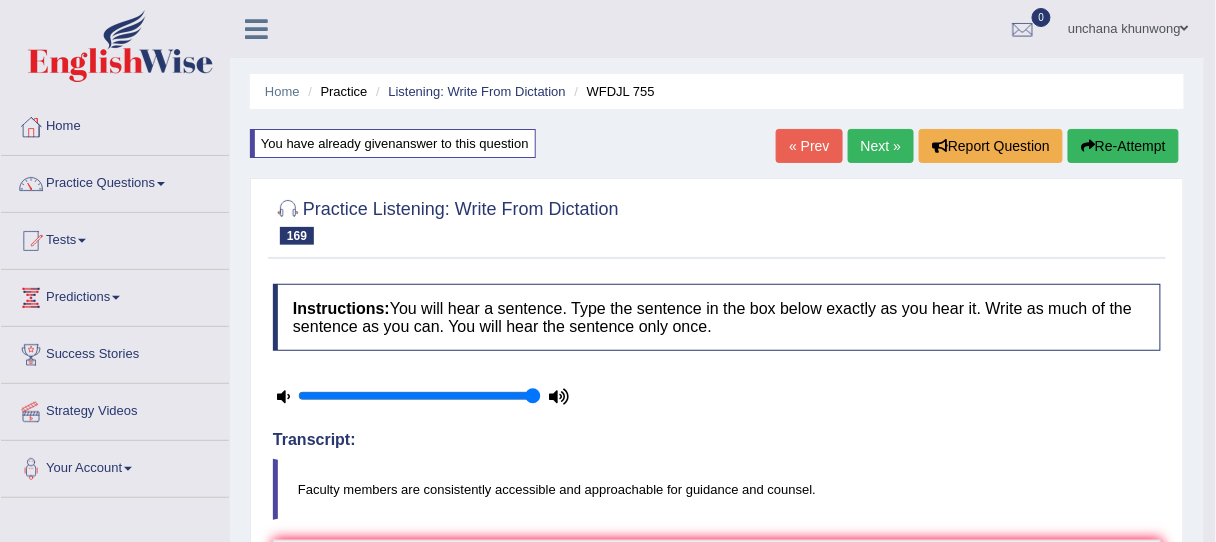 click on "Next »" at bounding box center (881, 146) 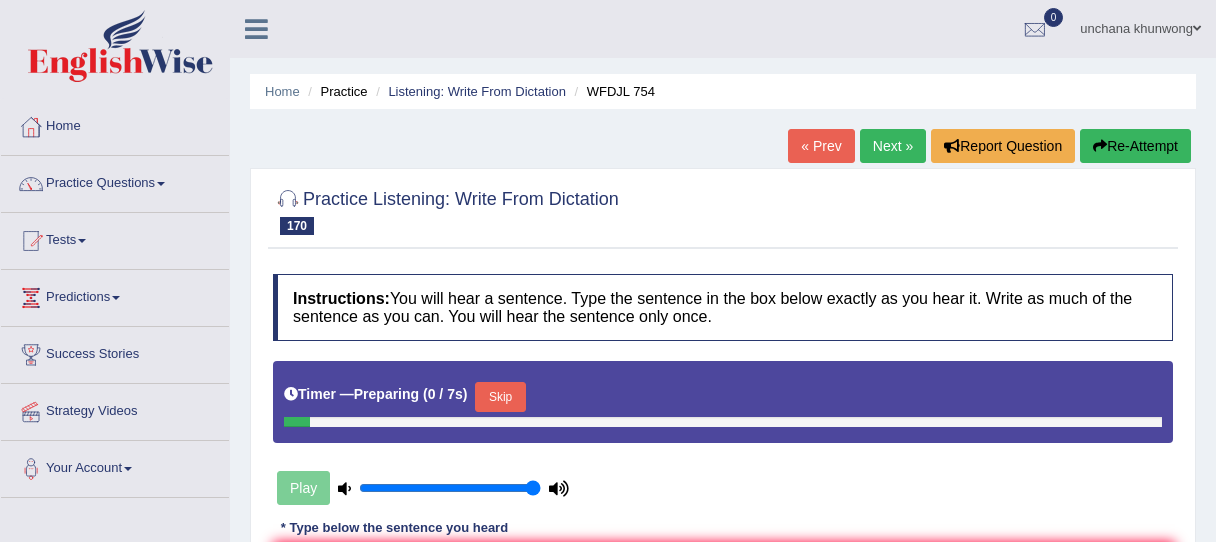 scroll, scrollTop: 0, scrollLeft: 0, axis: both 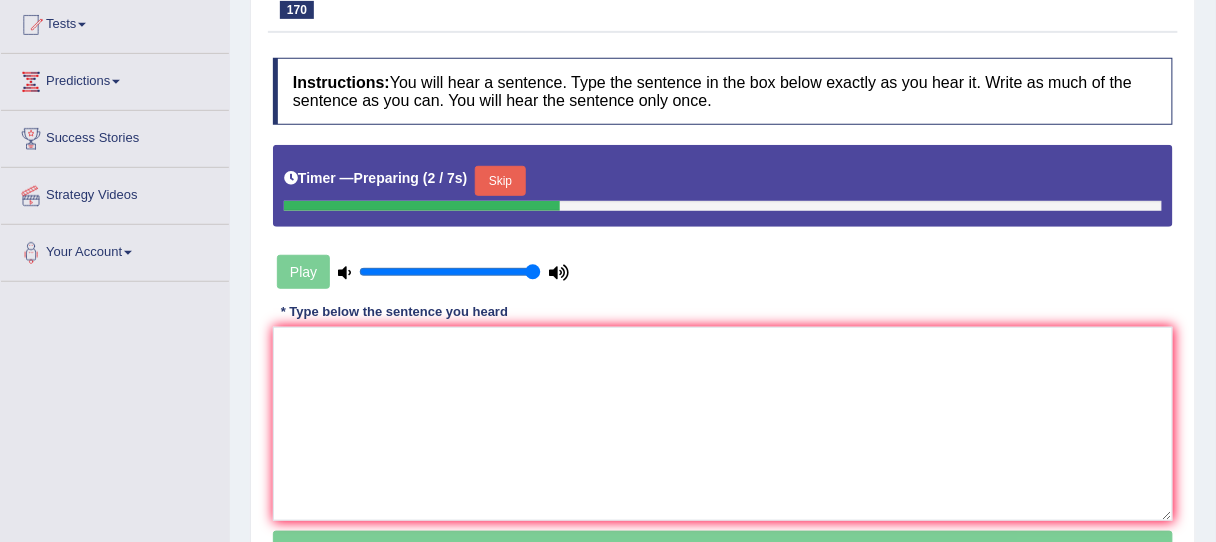 click on "Skip" at bounding box center [500, 181] 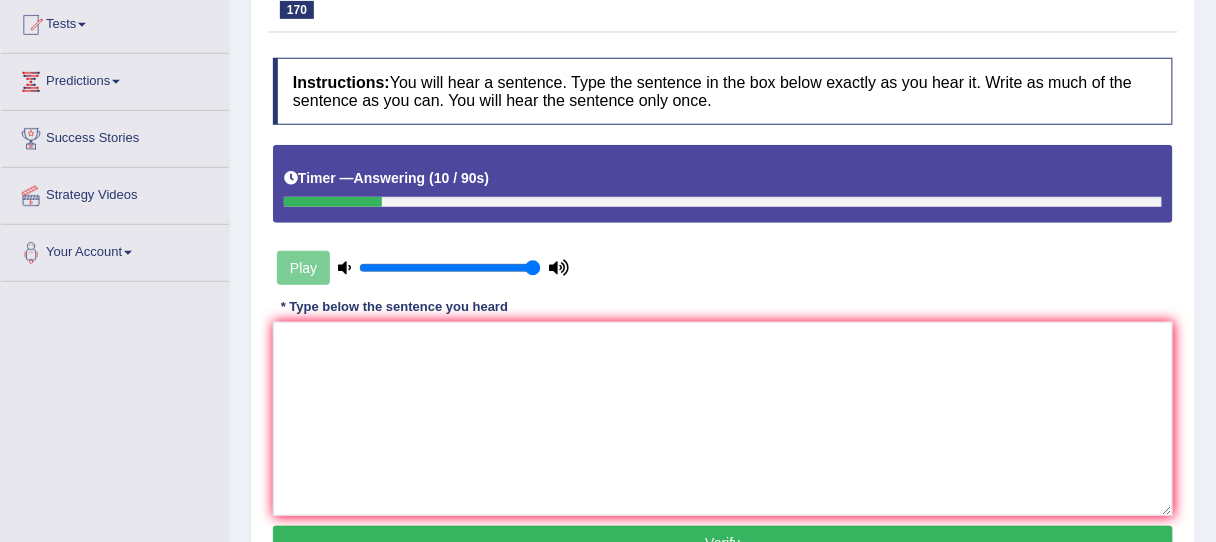 scroll, scrollTop: 80, scrollLeft: 0, axis: vertical 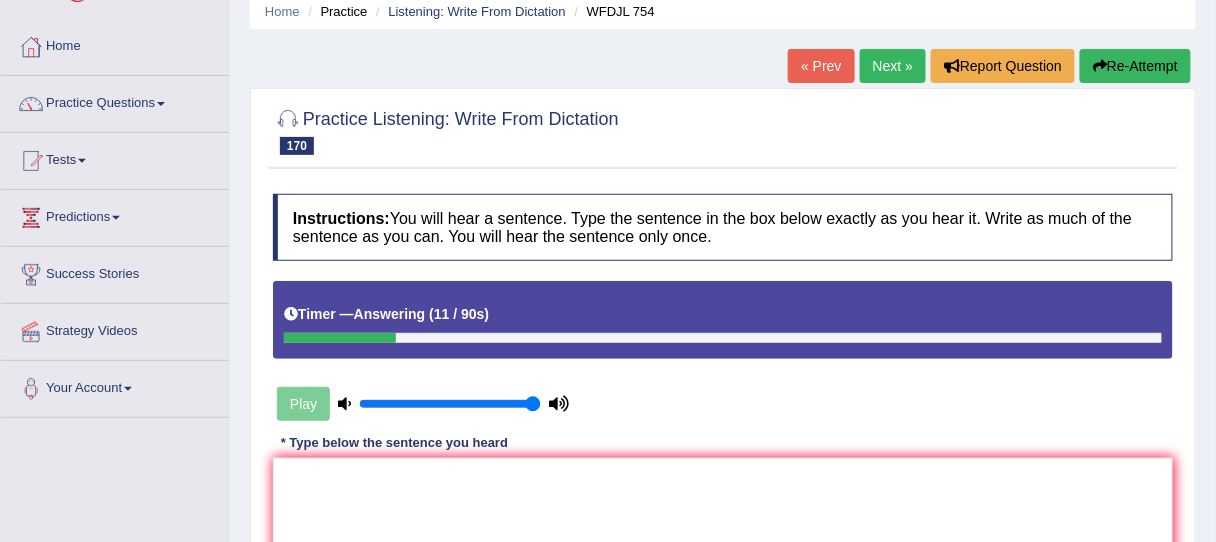 click on "Re-Attempt" at bounding box center [1135, 66] 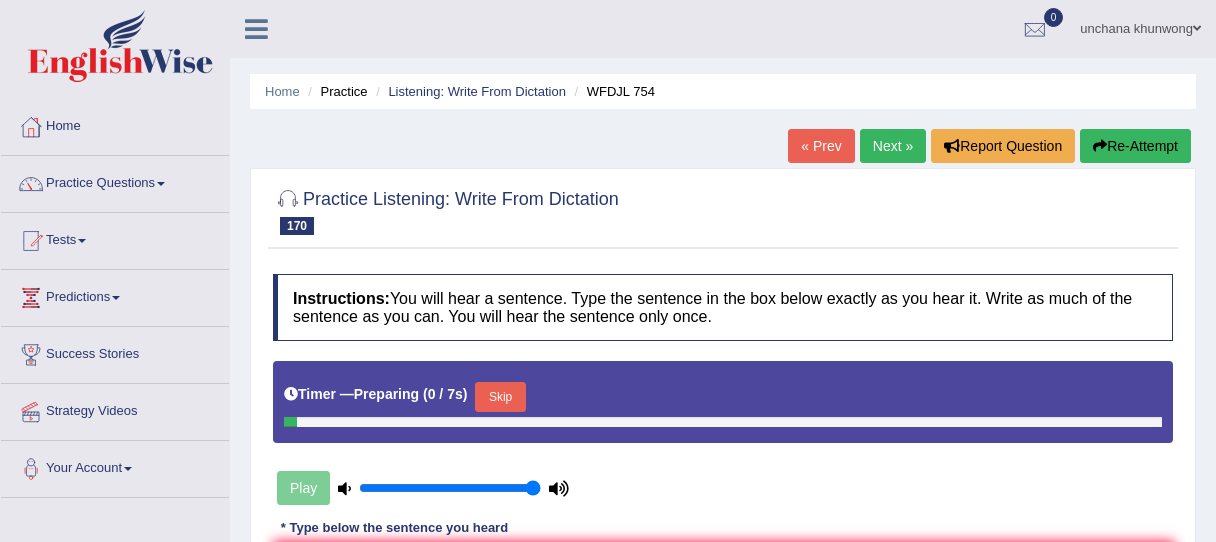 scroll, scrollTop: 80, scrollLeft: 0, axis: vertical 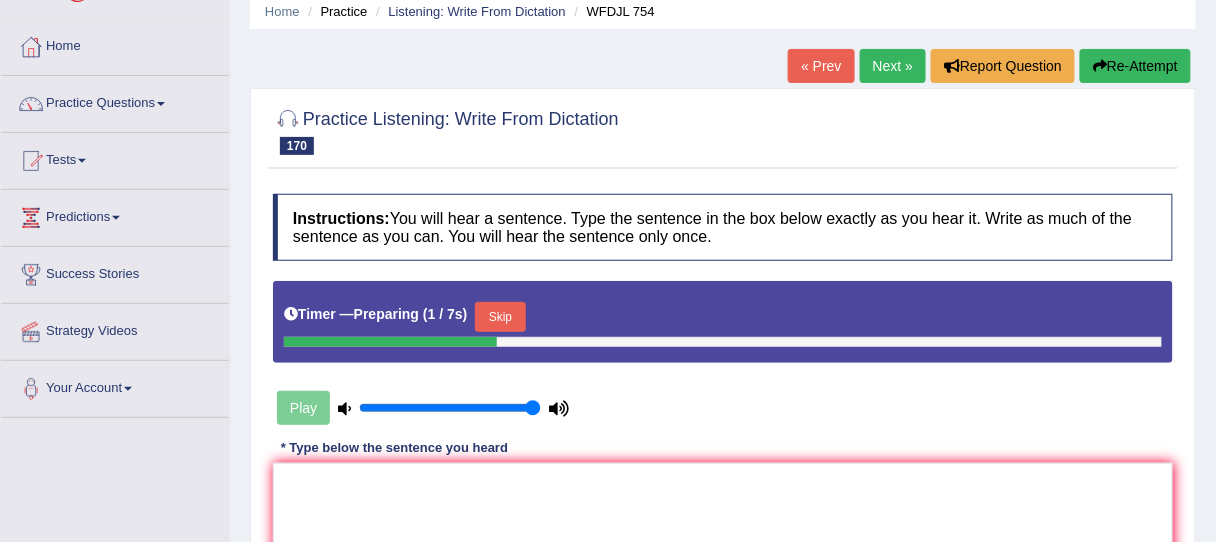 click on "Timer —  Preparing   ( 1 / 7s ) Skip" at bounding box center (723, 317) 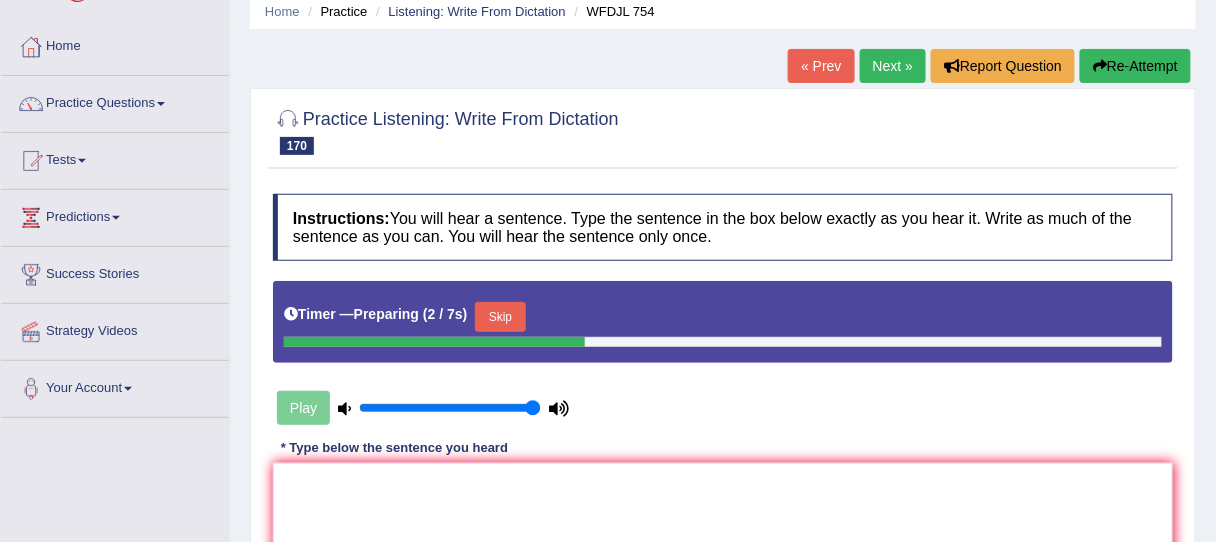 click on "Skip" at bounding box center [500, 317] 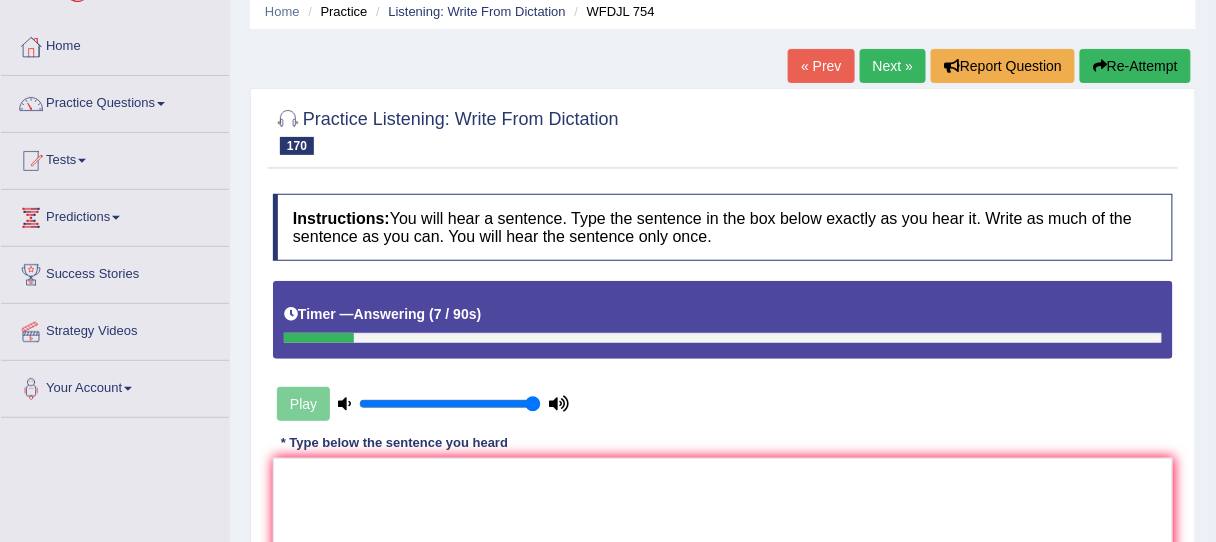 scroll, scrollTop: 289, scrollLeft: 0, axis: vertical 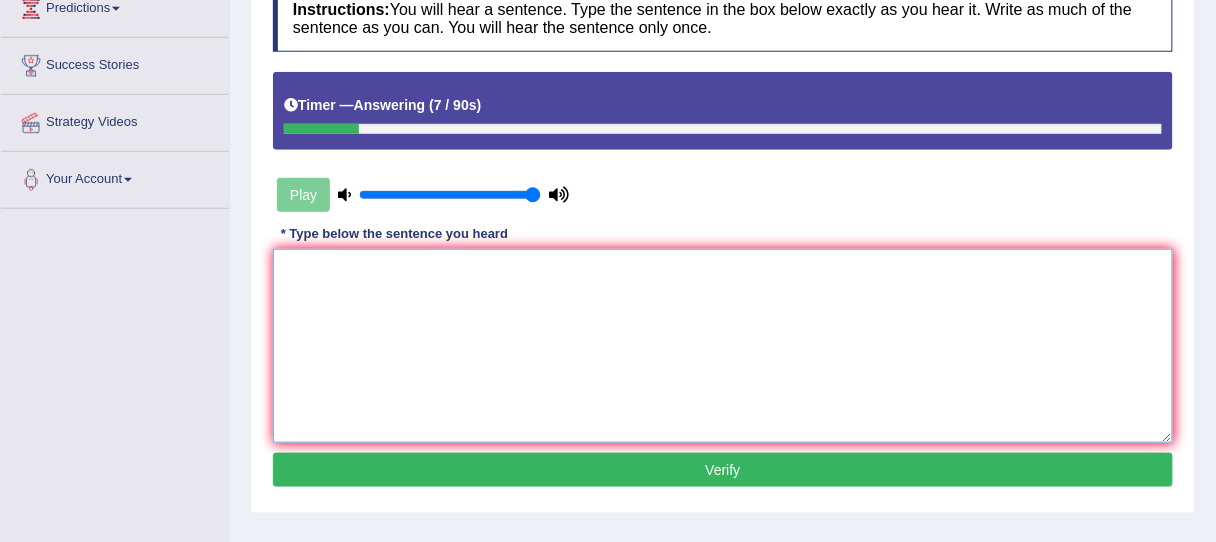 click at bounding box center (723, 346) 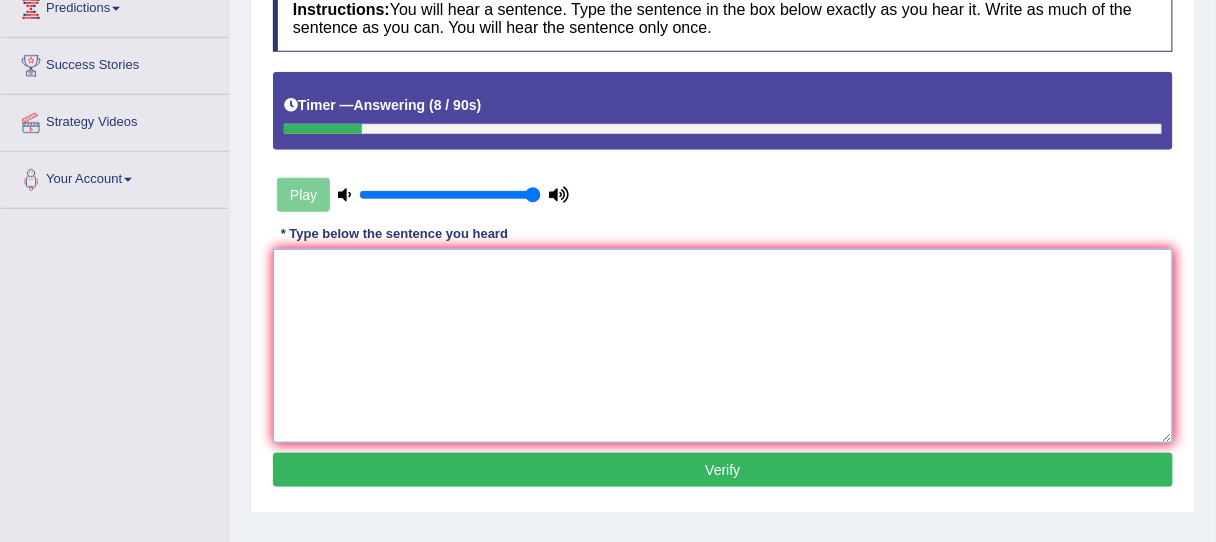 click at bounding box center (723, 346) 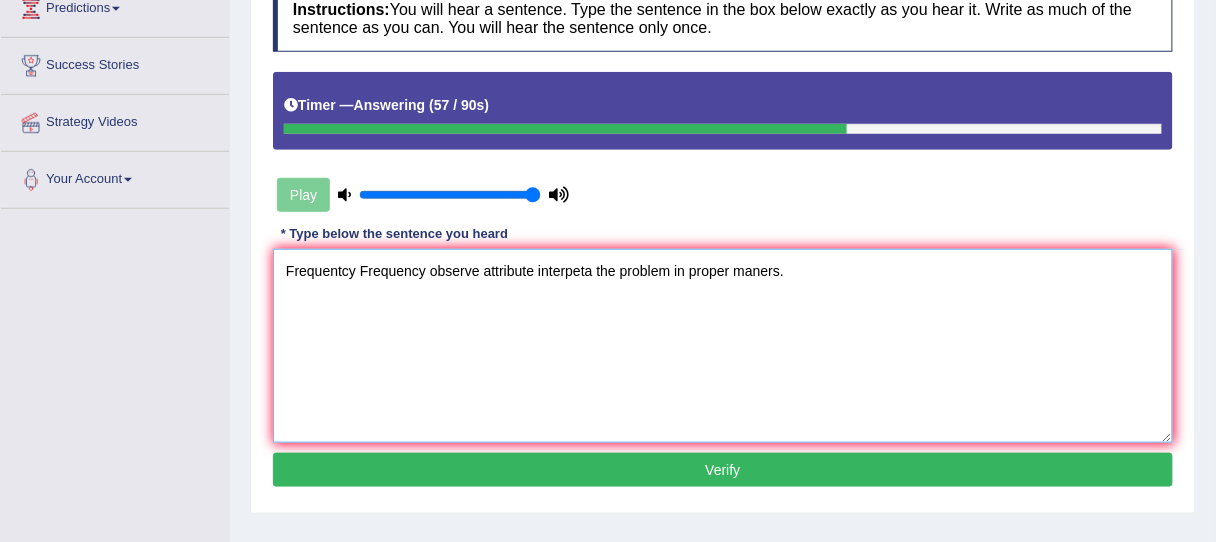 click on "Frequentcy Frequency observe attribute interpeta the problem in proper maners." at bounding box center (723, 346) 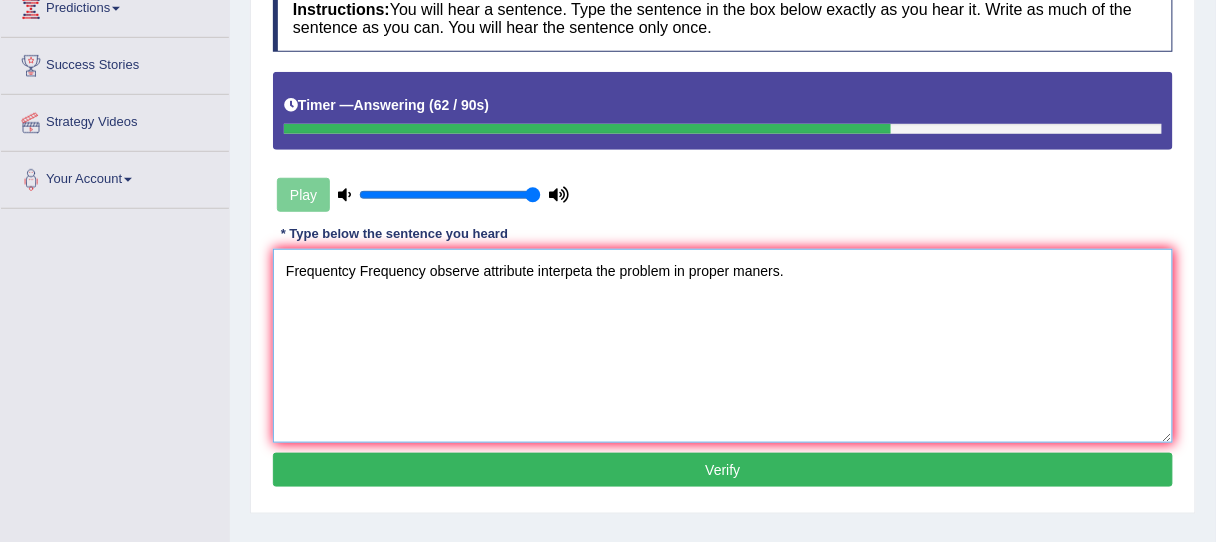 click on "Frequentcy Frequency observe attribute interpeta the problem in proper maners." at bounding box center (723, 346) 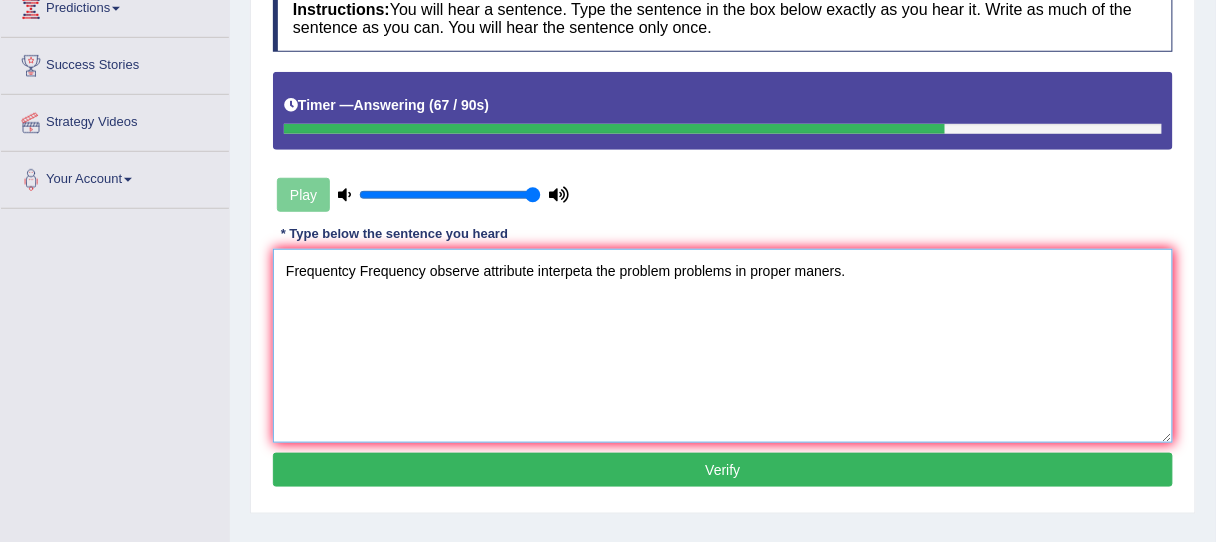 type on "Frequentcy Frequency observe attribute interpeta the problem problems in proper maners." 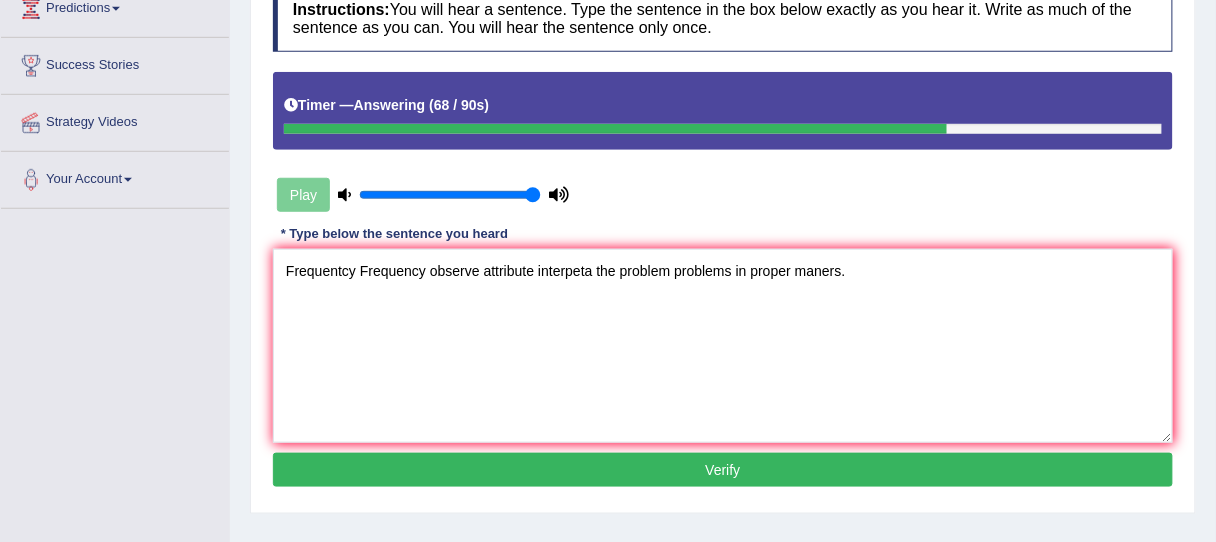 click on "Verify" at bounding box center (723, 470) 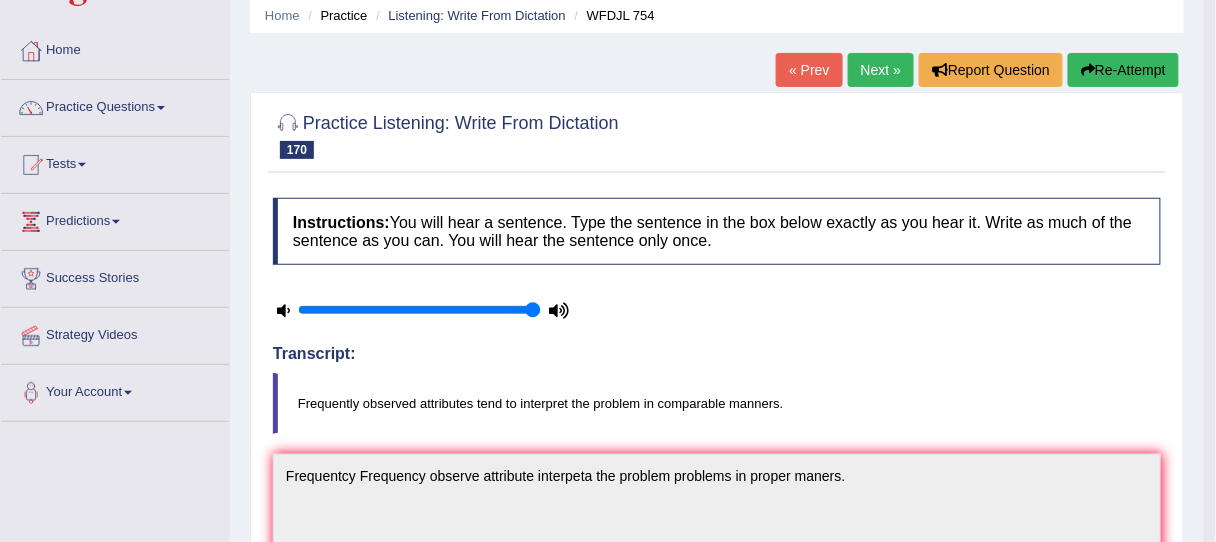 scroll, scrollTop: 2, scrollLeft: 0, axis: vertical 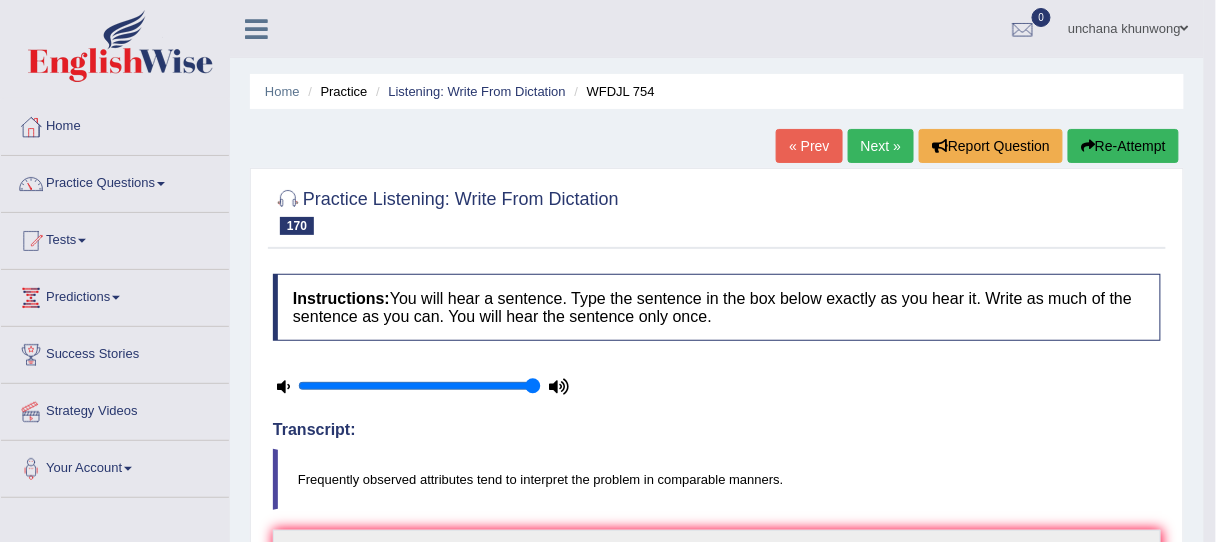 click on "Re-Attempt" at bounding box center (1123, 146) 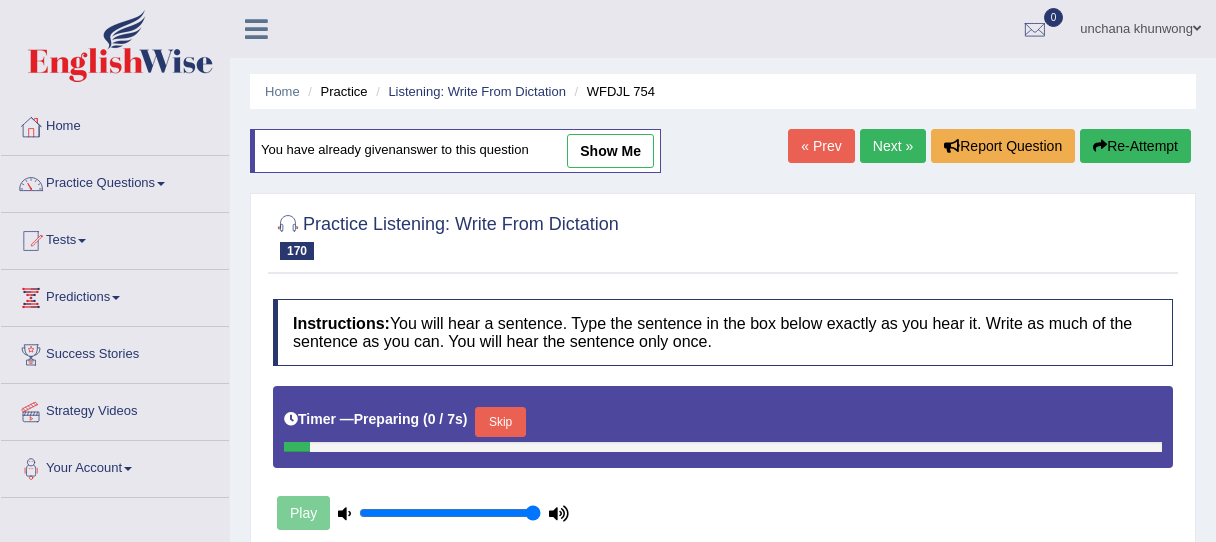 scroll, scrollTop: 0, scrollLeft: 0, axis: both 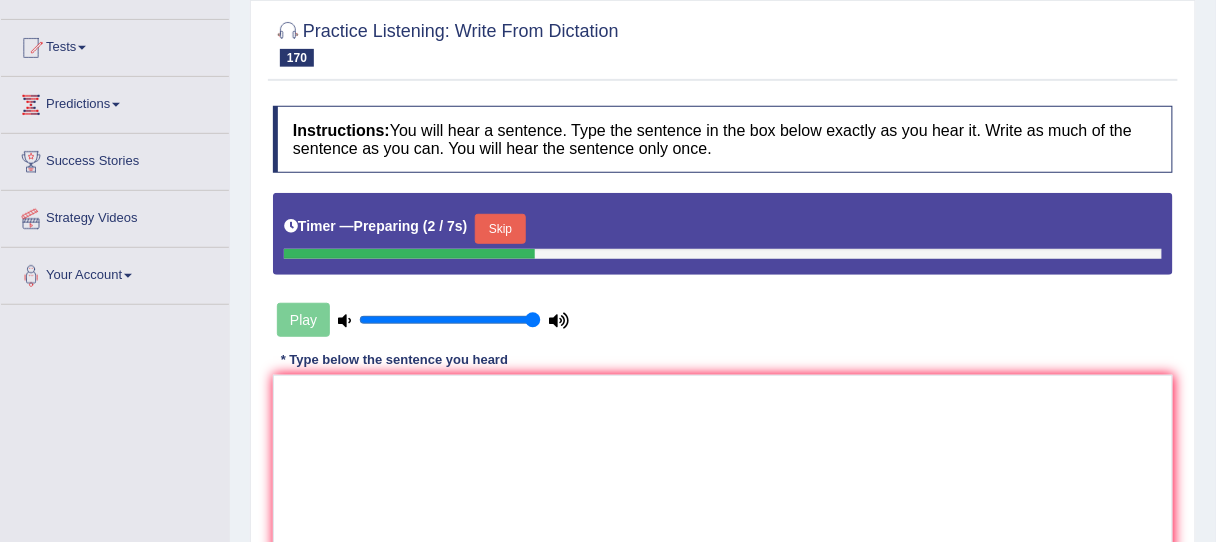 click on "Skip" at bounding box center [500, 229] 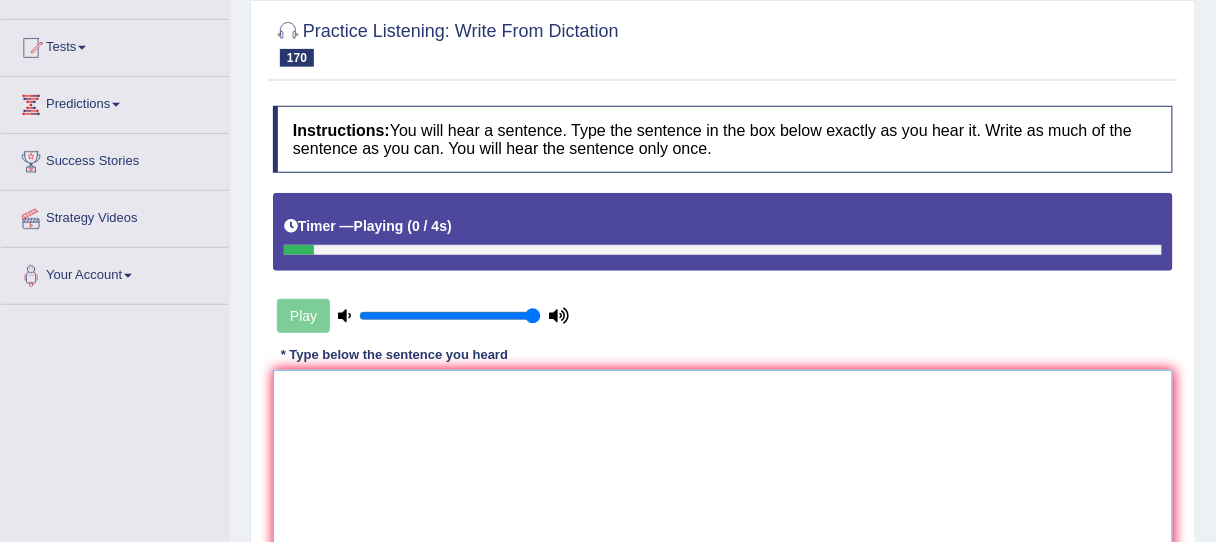 click at bounding box center (723, 467) 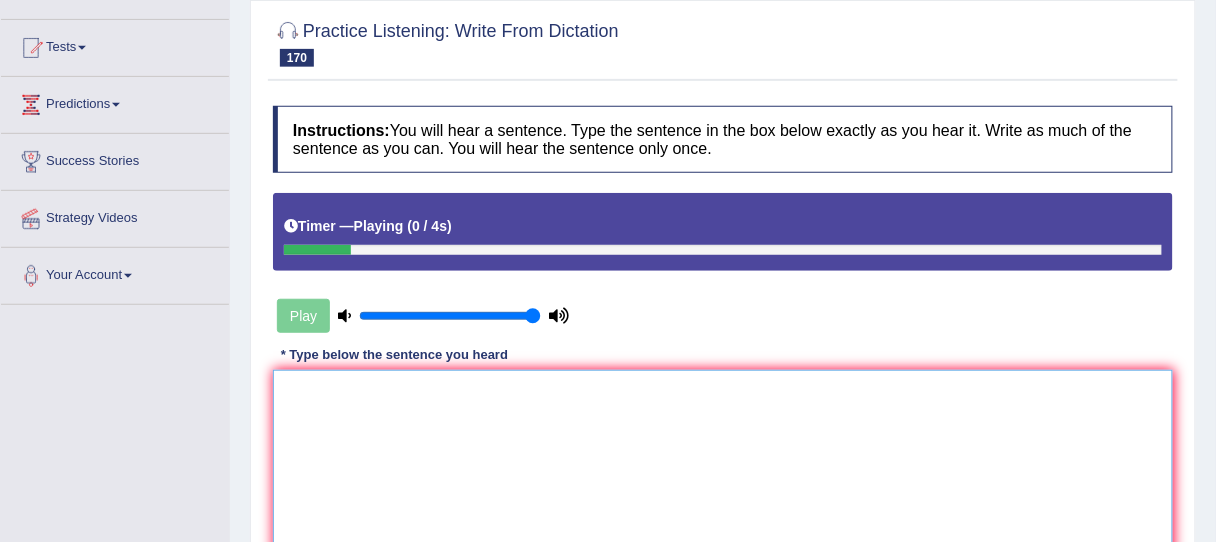 click at bounding box center [723, 467] 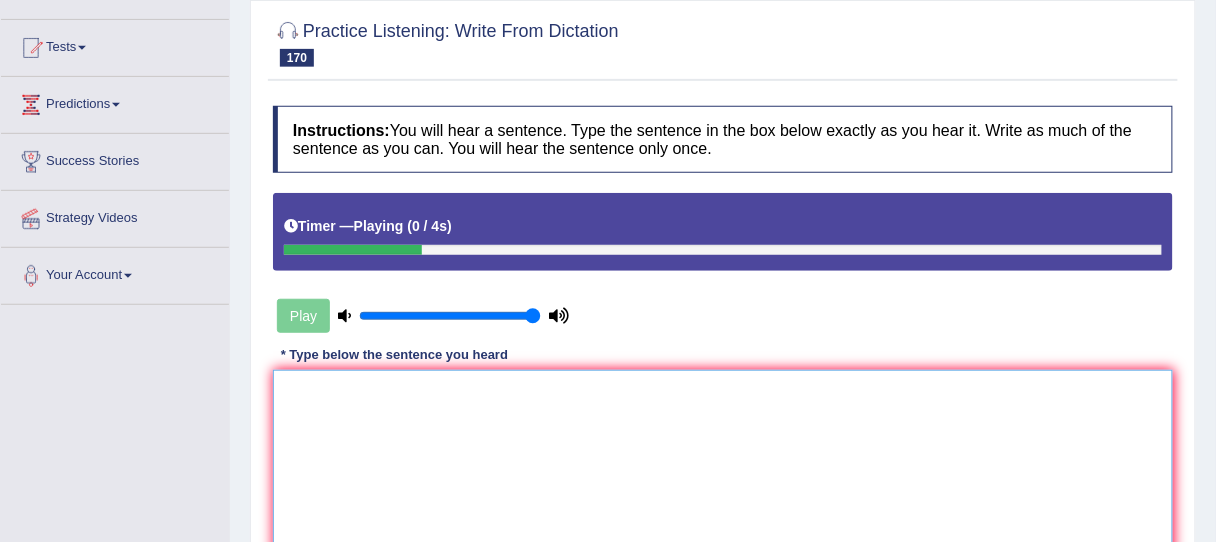 click at bounding box center [723, 467] 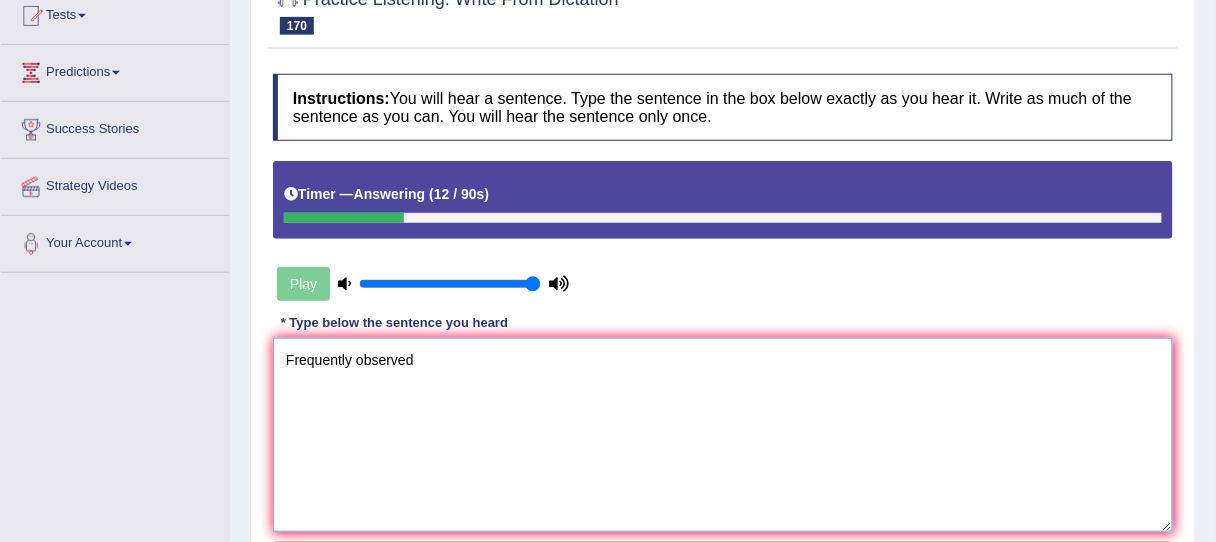 scroll, scrollTop: 228, scrollLeft: 0, axis: vertical 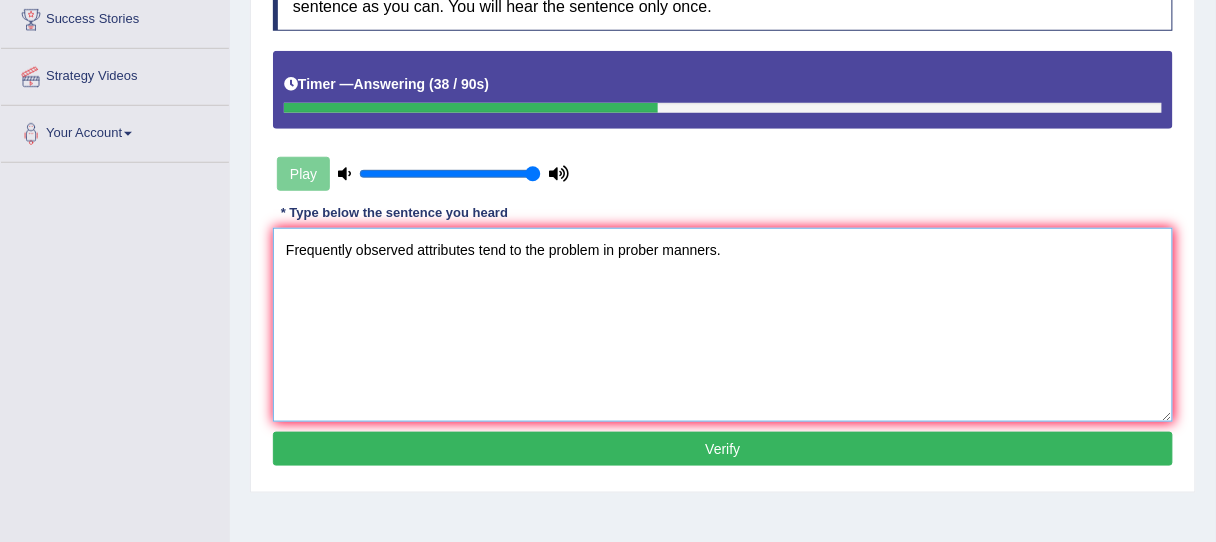 click on "Frequently observed attributes tend to the problem in prober manners." at bounding box center (723, 325) 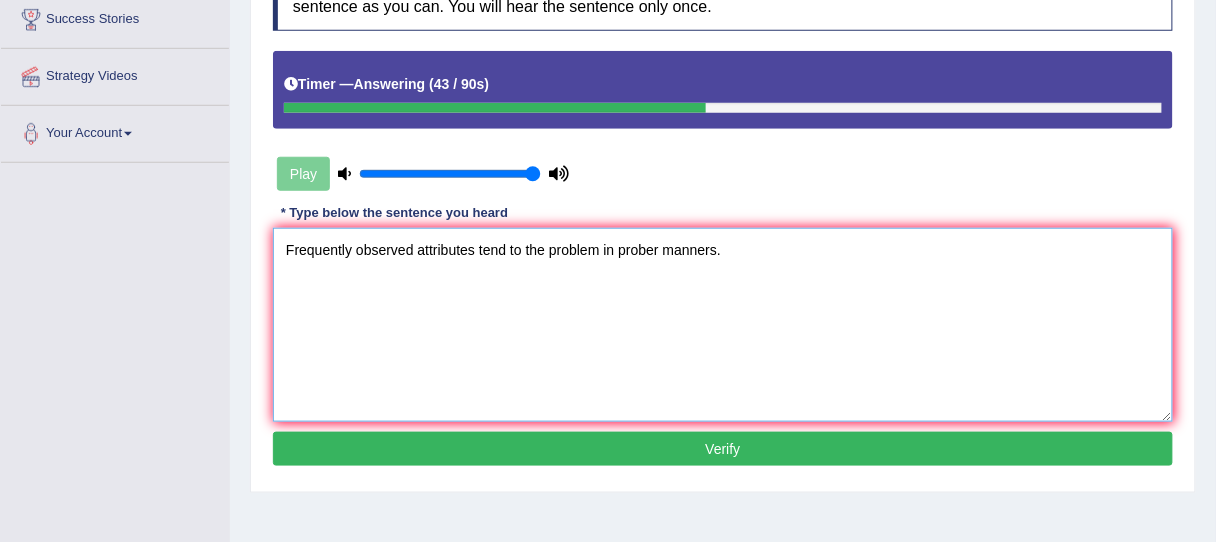 click on "Frequently observed attributes tend to the problem in prober manners." at bounding box center (723, 325) 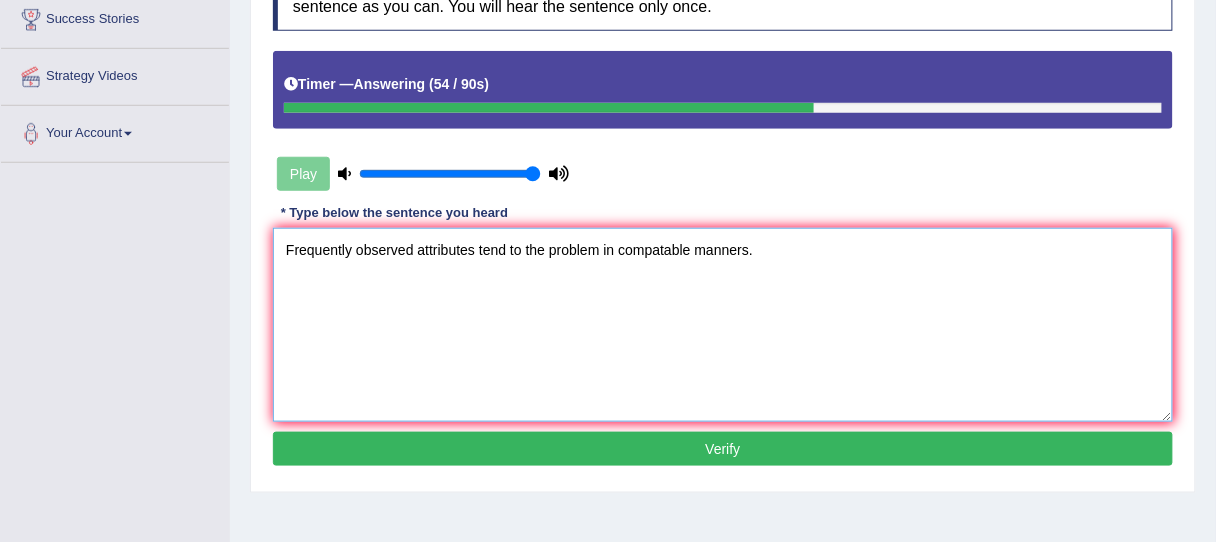 type on "Frequently observed attributes tend to the problem in compatable manners." 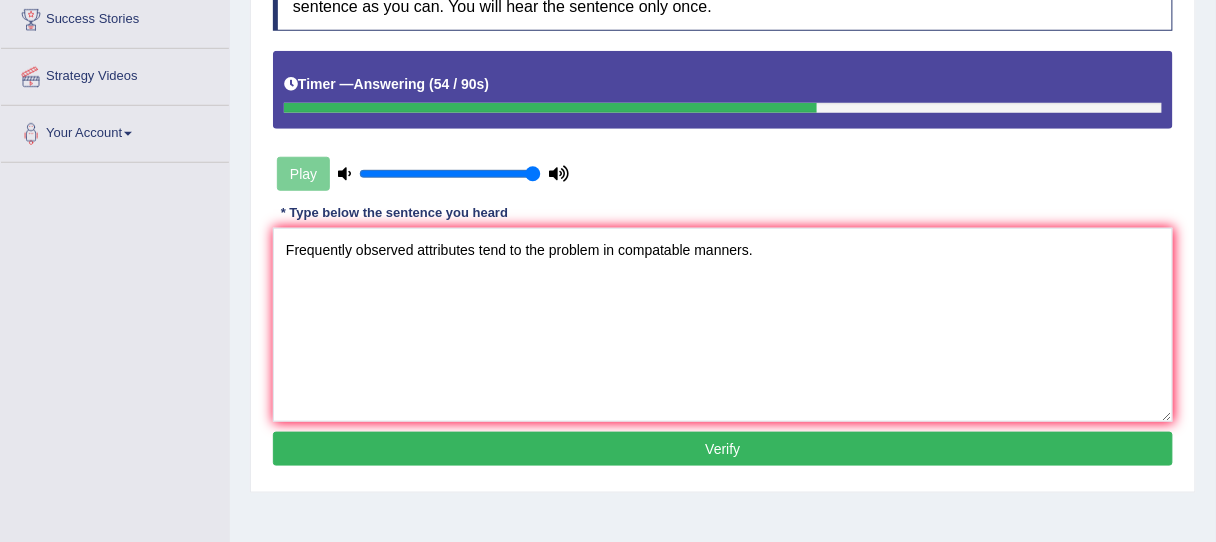 click on "Verify" at bounding box center [723, 449] 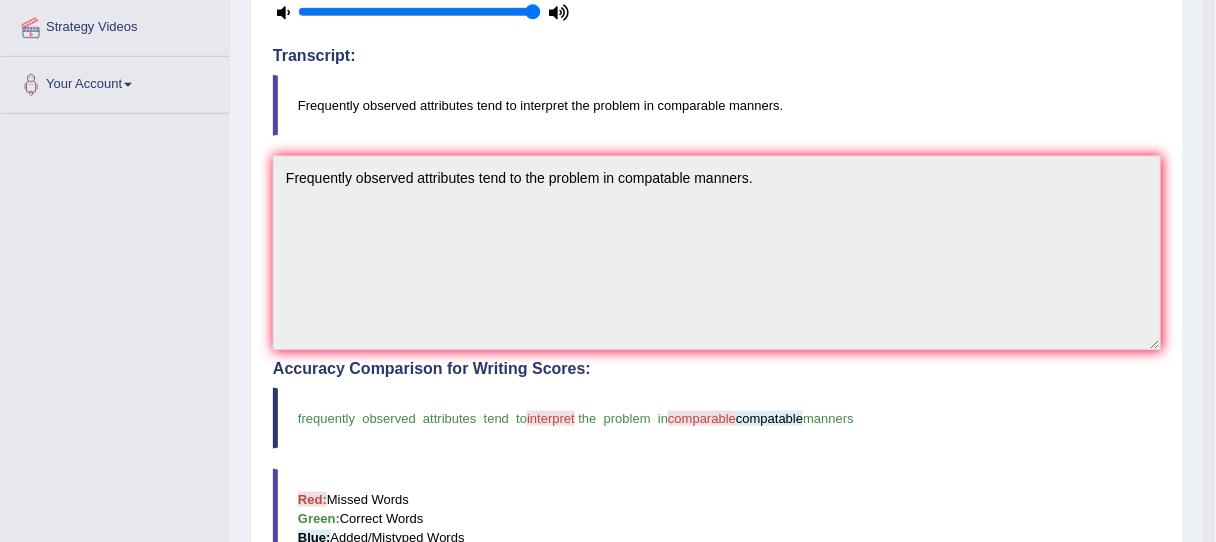 scroll, scrollTop: 385, scrollLeft: 0, axis: vertical 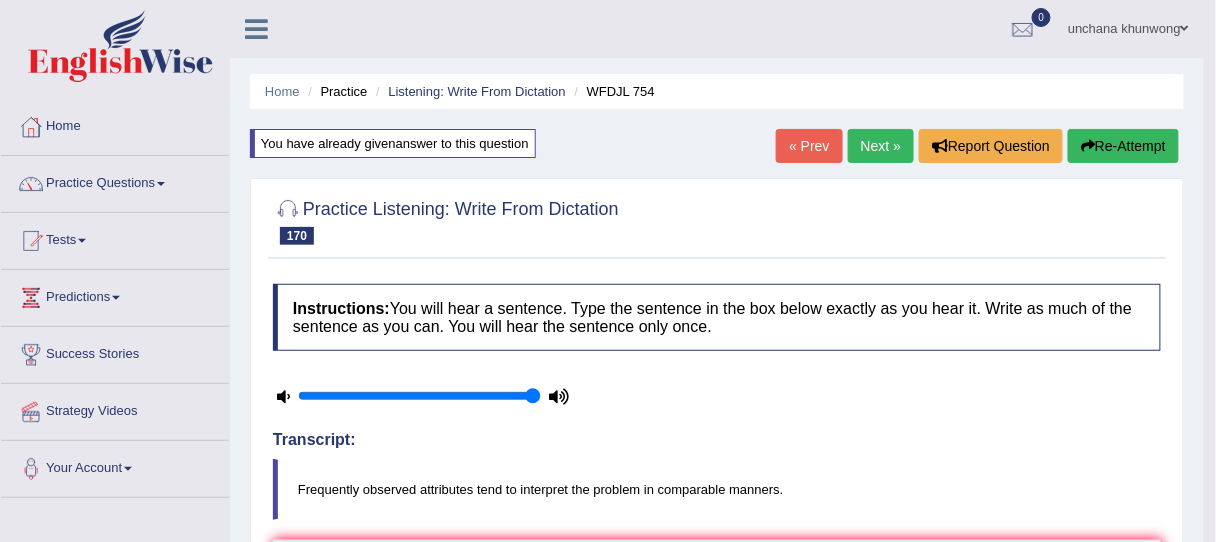 click on "Re-Attempt" at bounding box center [1123, 146] 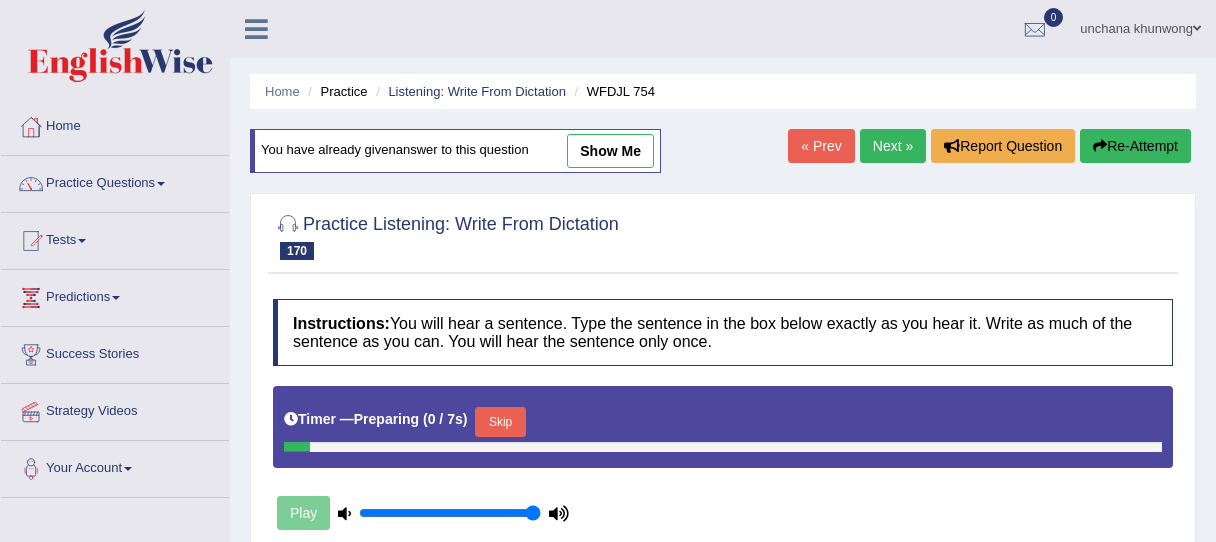 scroll, scrollTop: 213, scrollLeft: 0, axis: vertical 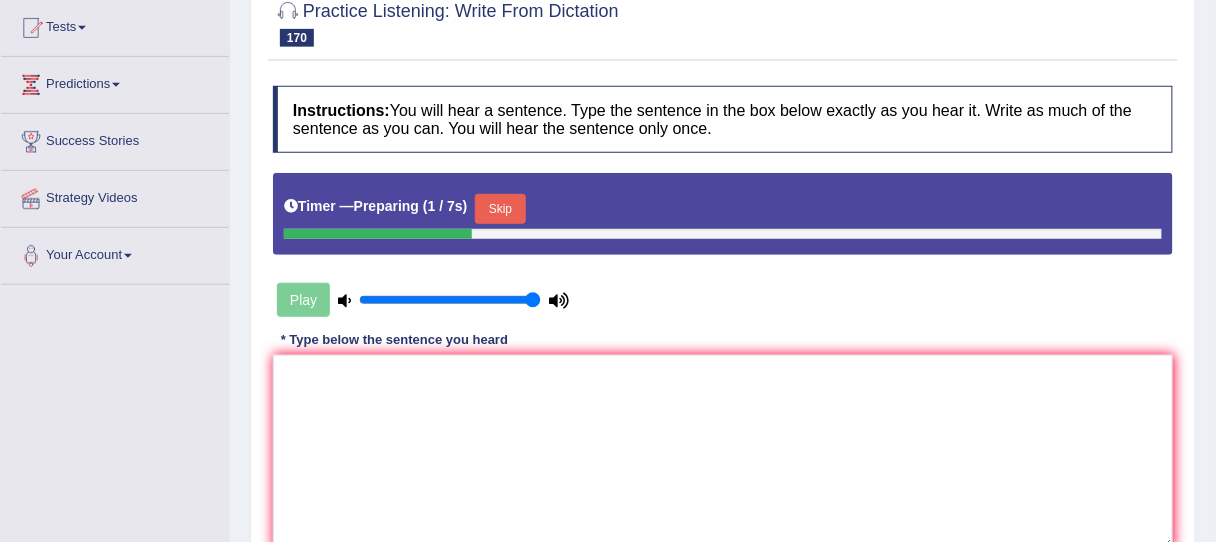 click on "Skip" at bounding box center [500, 209] 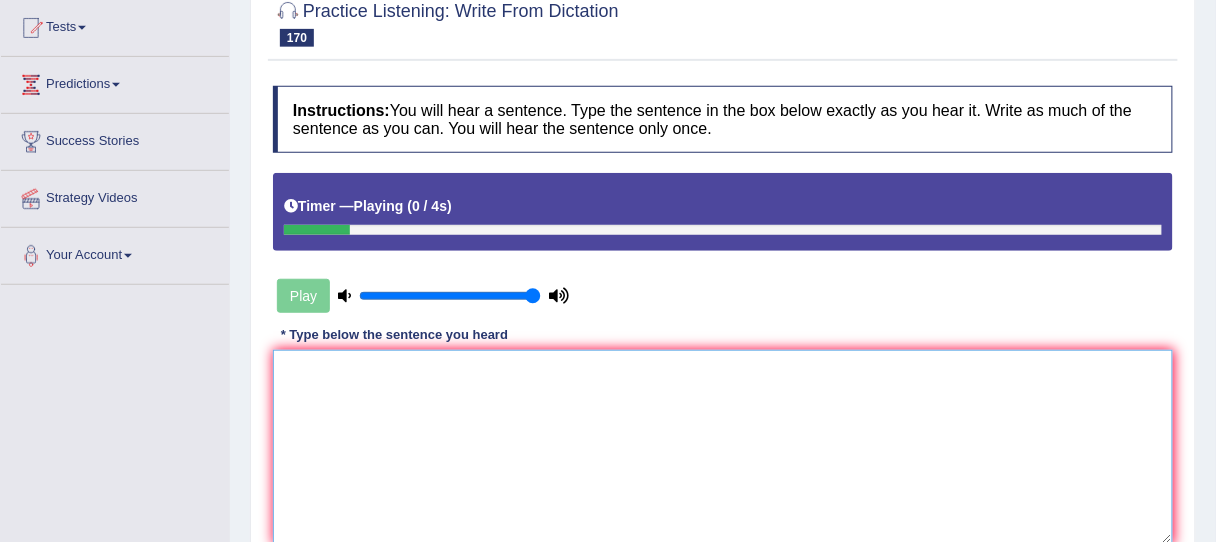 click at bounding box center (723, 447) 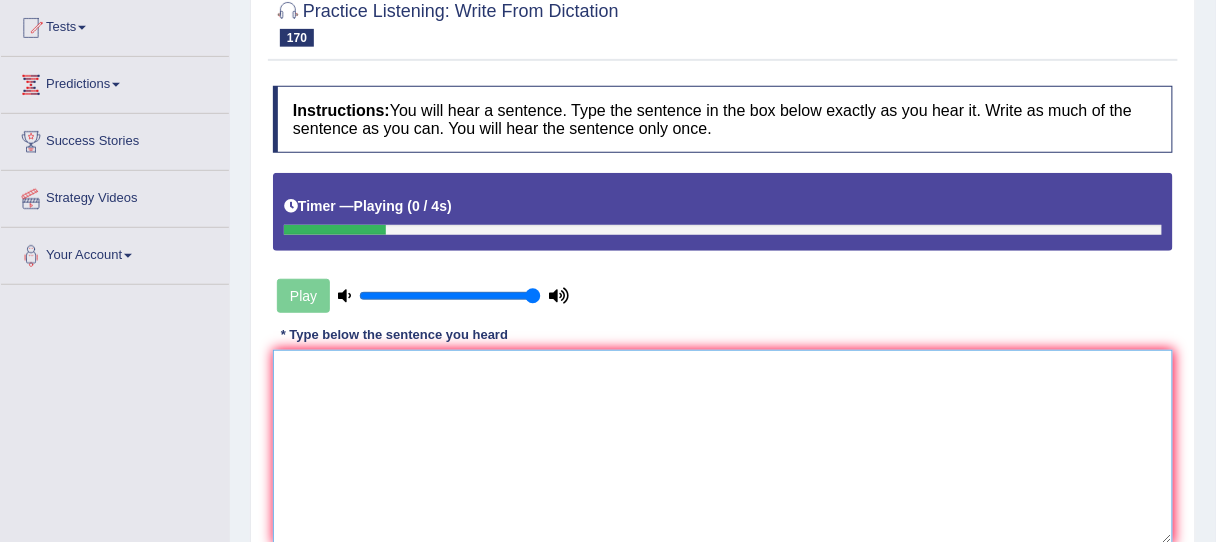 click at bounding box center (723, 447) 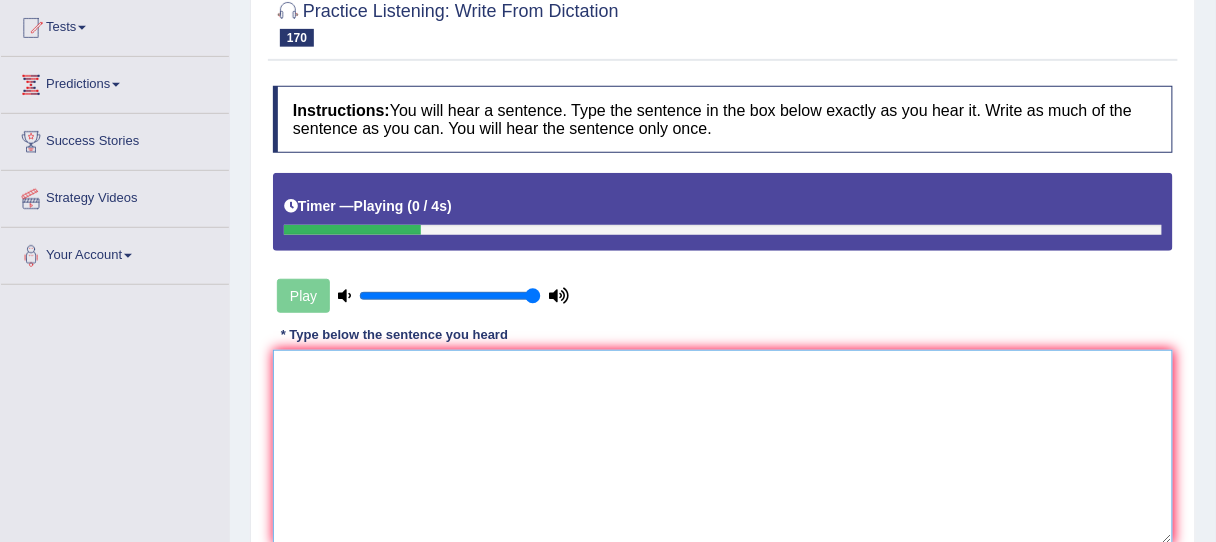 click at bounding box center [723, 447] 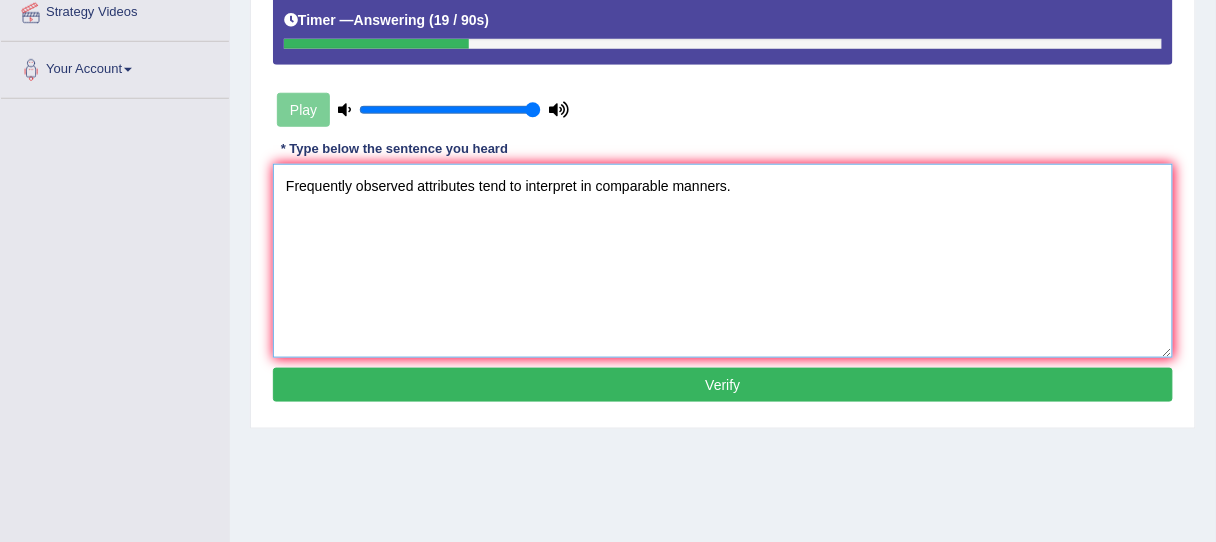 scroll, scrollTop: 453, scrollLeft: 0, axis: vertical 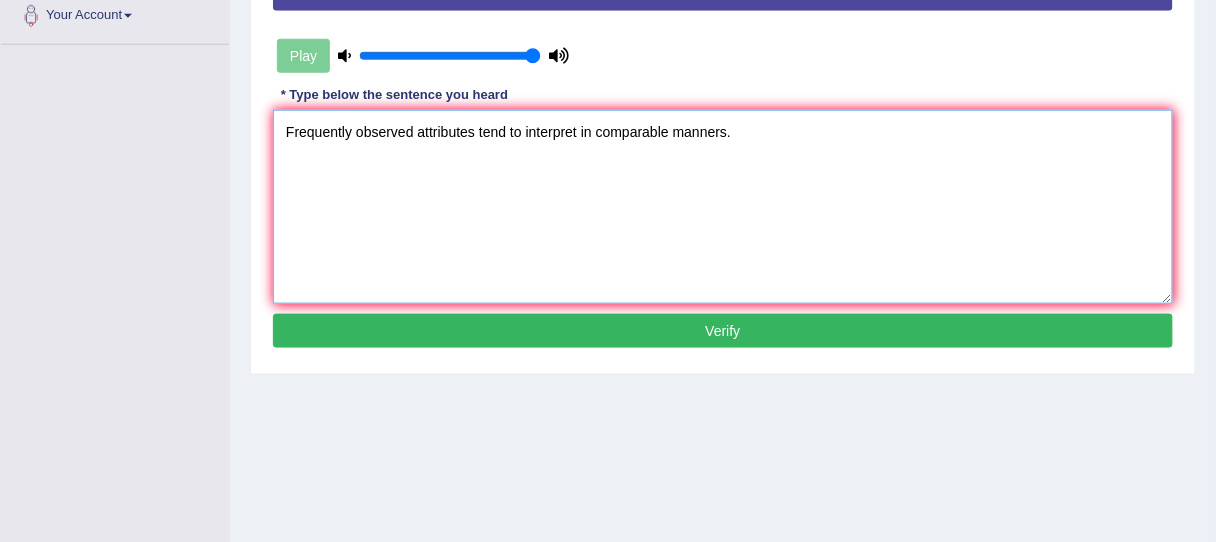 click on "Frequently observed attributes tend to interpret in comparable manners." at bounding box center (723, 207) 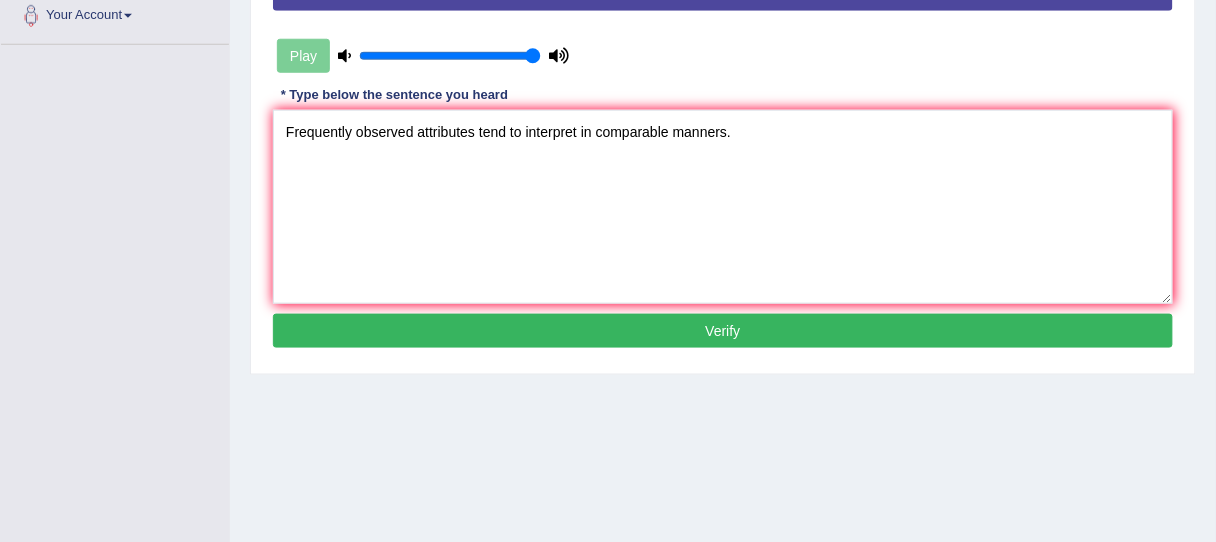click on "Verify" at bounding box center (723, 331) 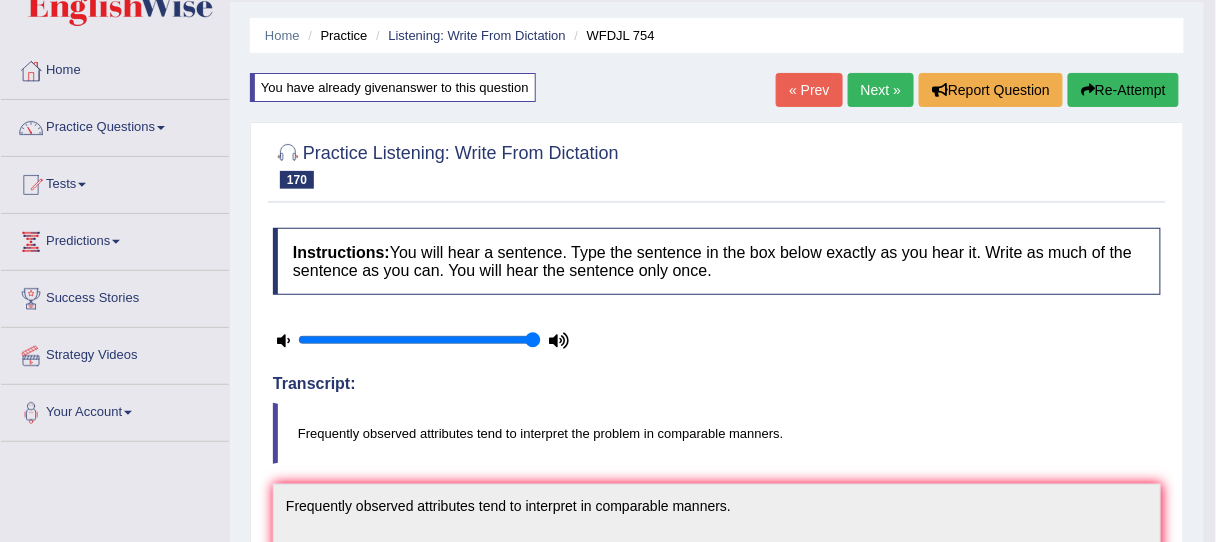 scroll, scrollTop: 0, scrollLeft: 0, axis: both 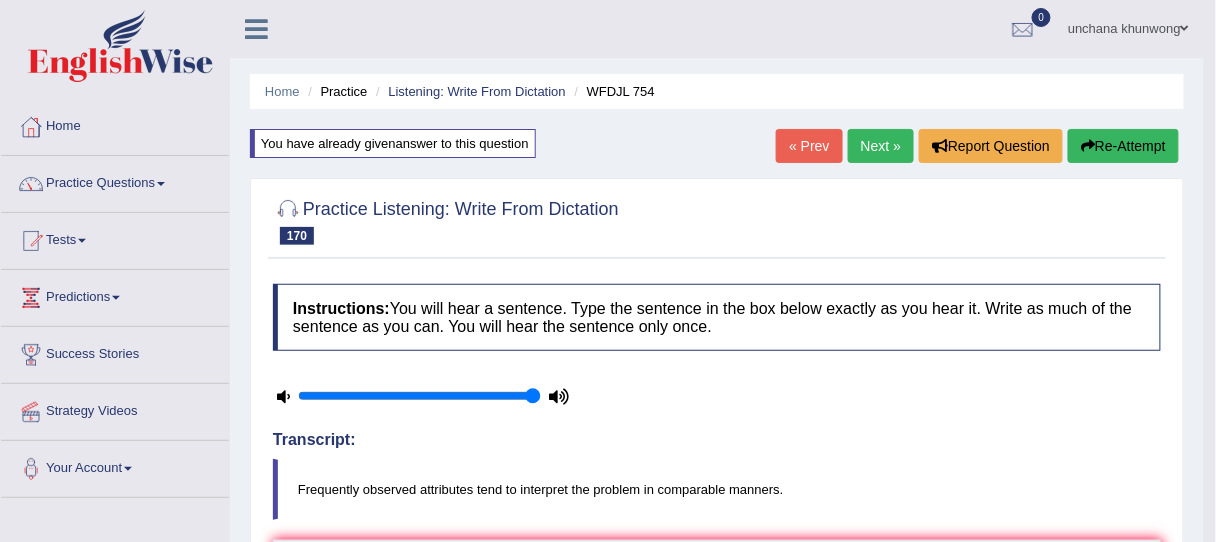 click on "Re-Attempt" at bounding box center (1123, 146) 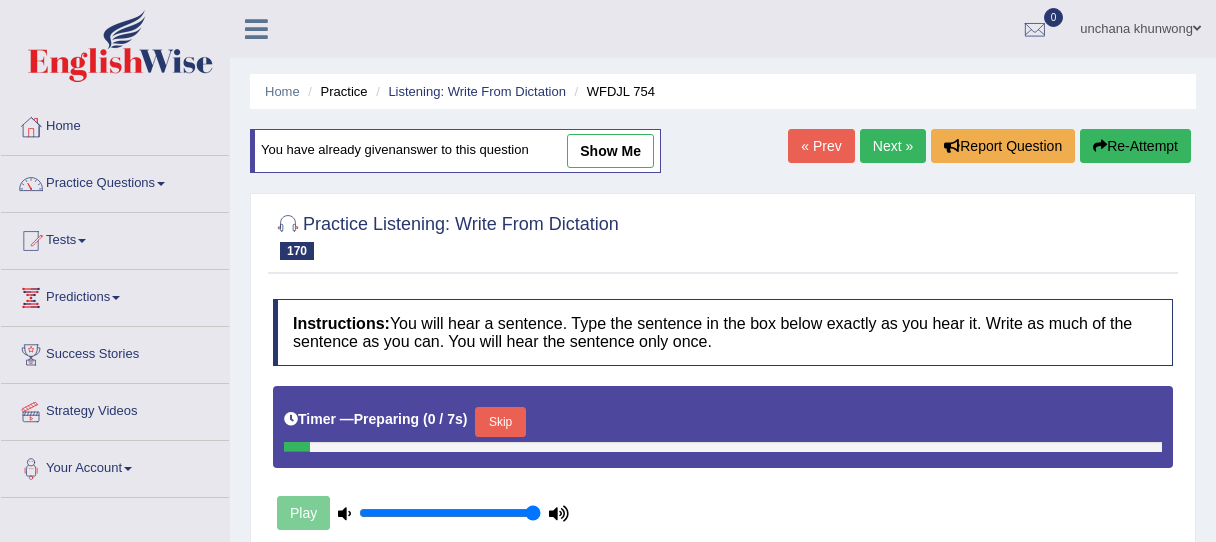 scroll, scrollTop: 400, scrollLeft: 0, axis: vertical 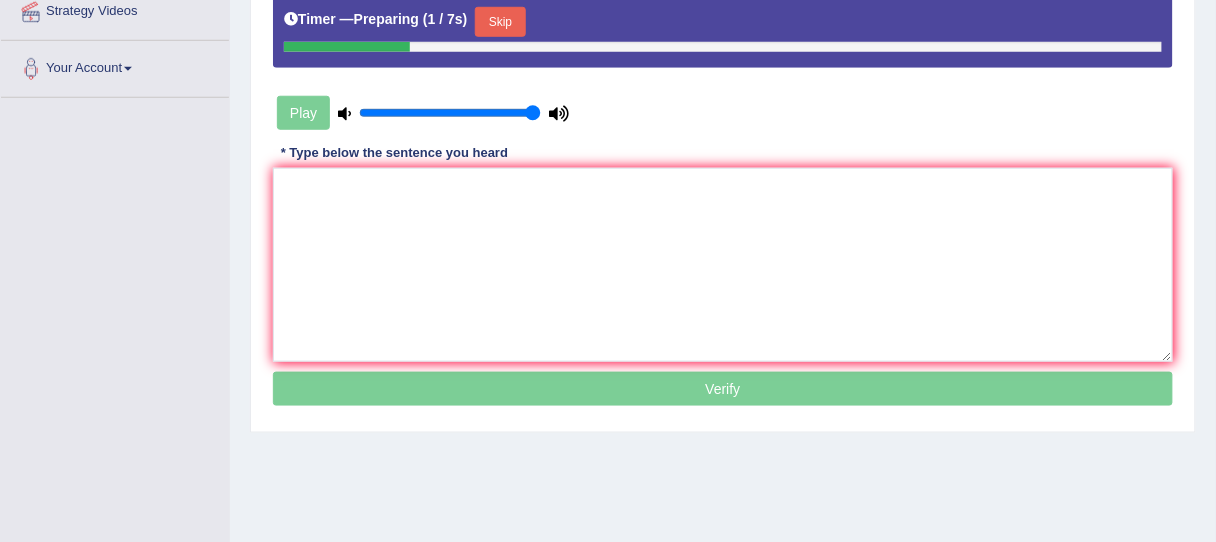 click on "Skip" at bounding box center [500, 22] 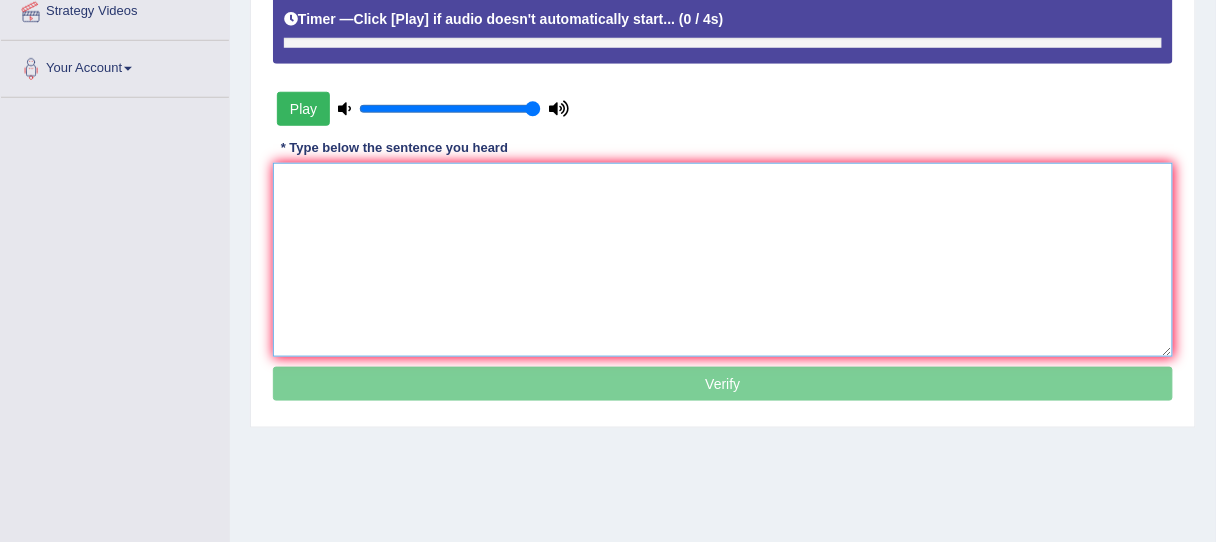 click at bounding box center [723, 260] 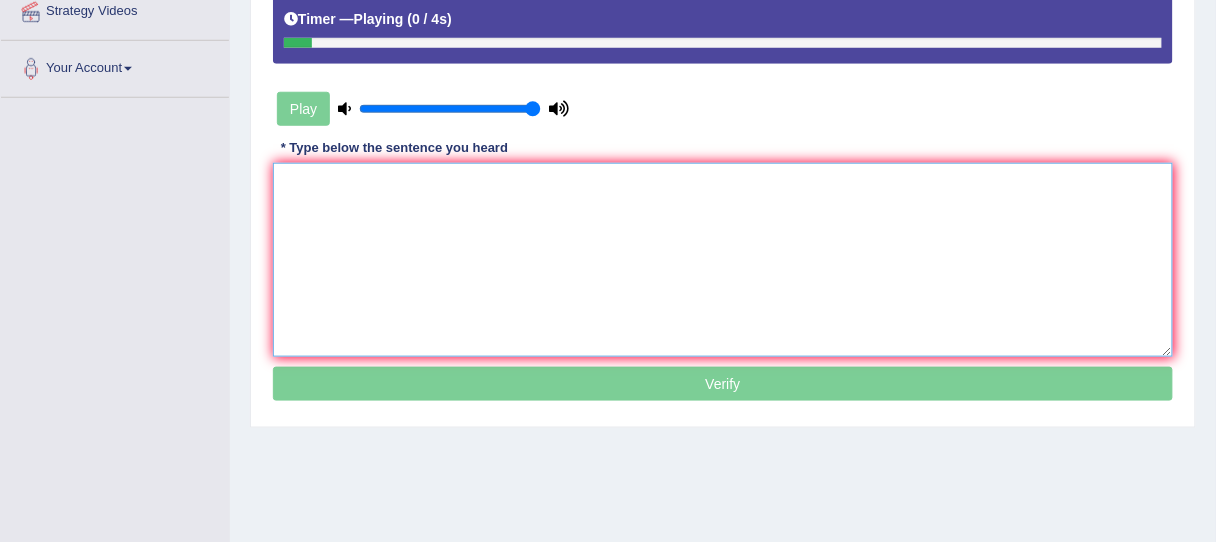 click at bounding box center (723, 260) 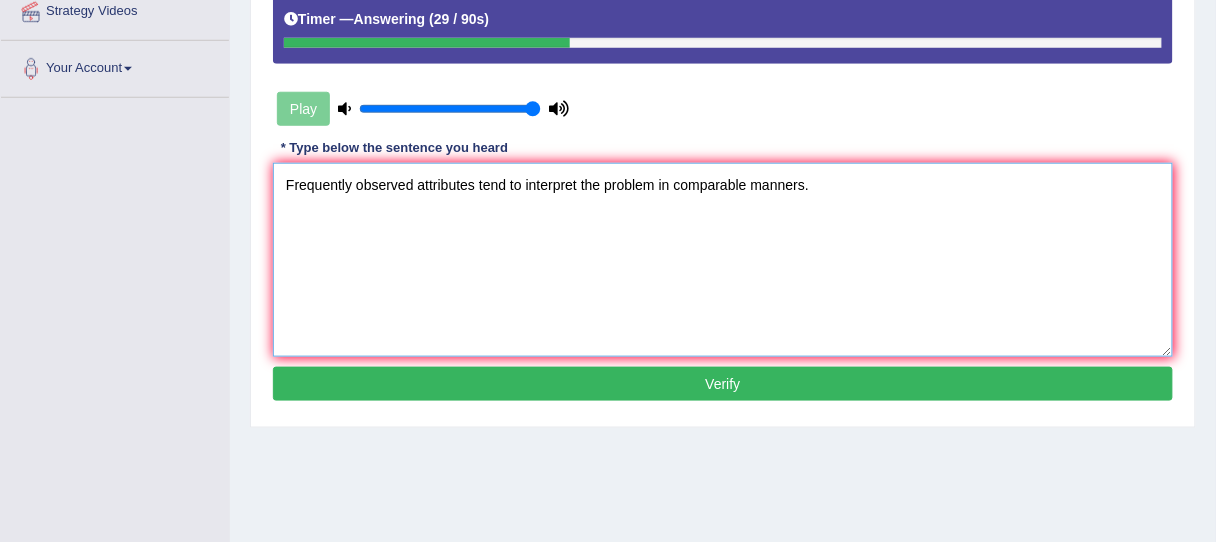click on "Frequently observed attributes tend to interpret the problem in comparable manners." at bounding box center (723, 260) 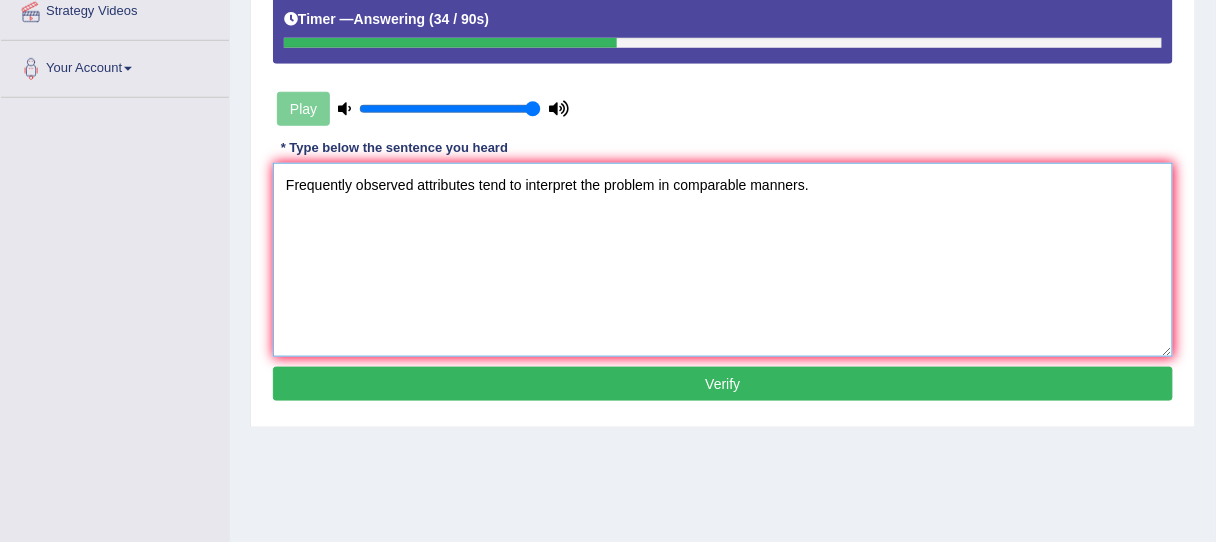 type on "Frequently observed attributes tend to interpret the problem in comparable manners." 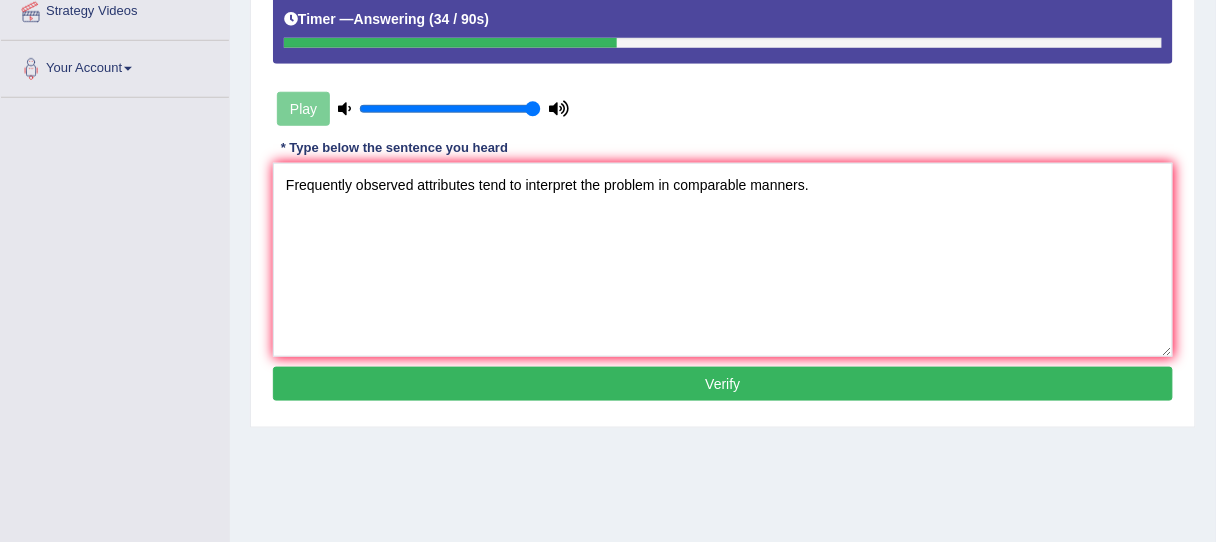 click on "Verify" at bounding box center [723, 384] 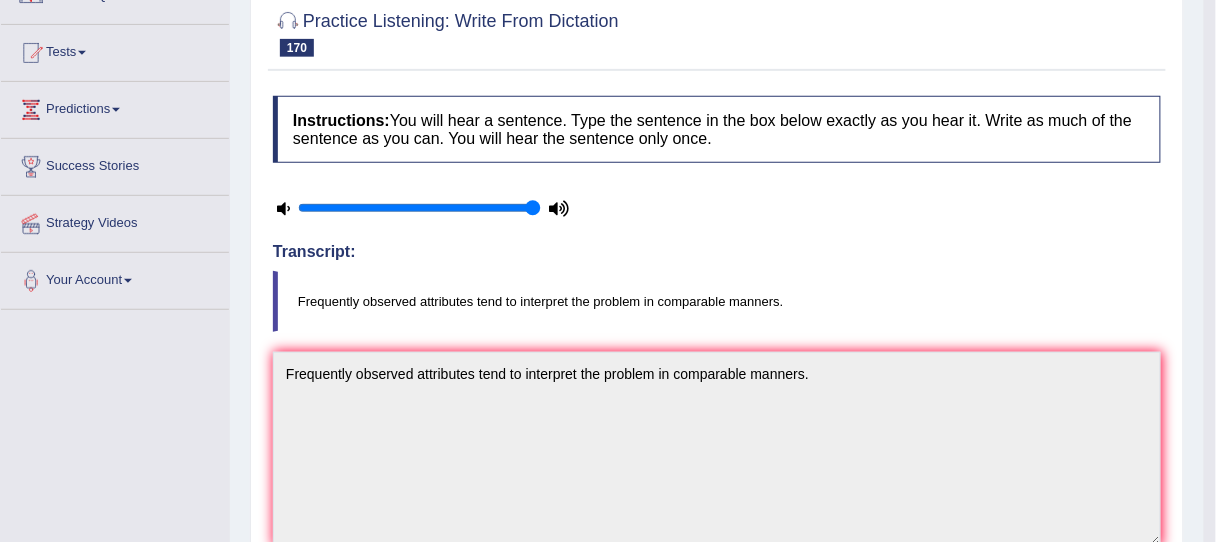 scroll, scrollTop: 7, scrollLeft: 0, axis: vertical 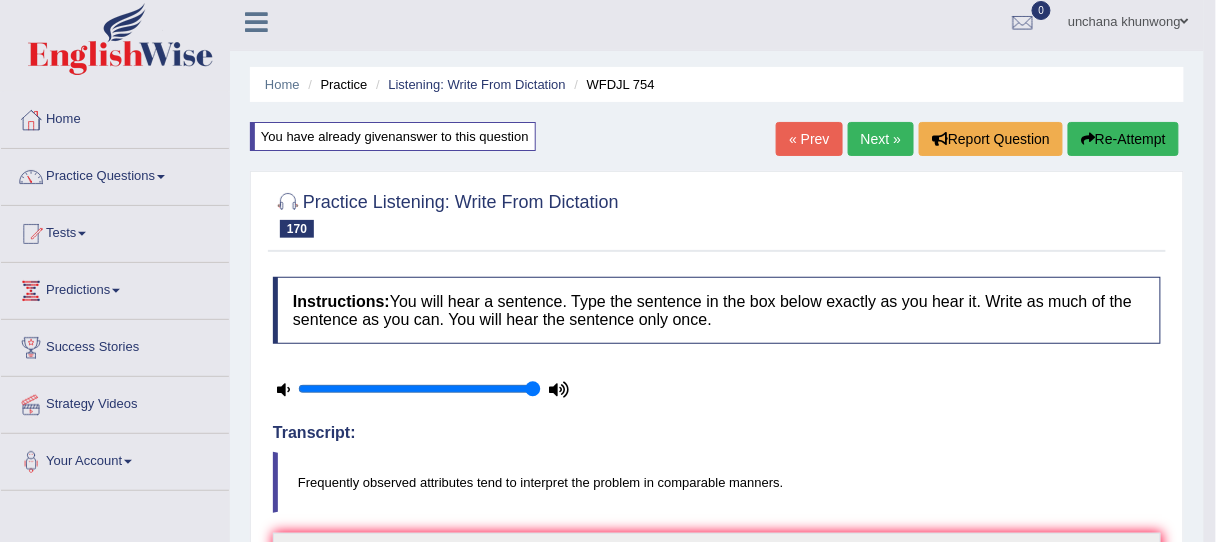 click on "Next »" at bounding box center [881, 139] 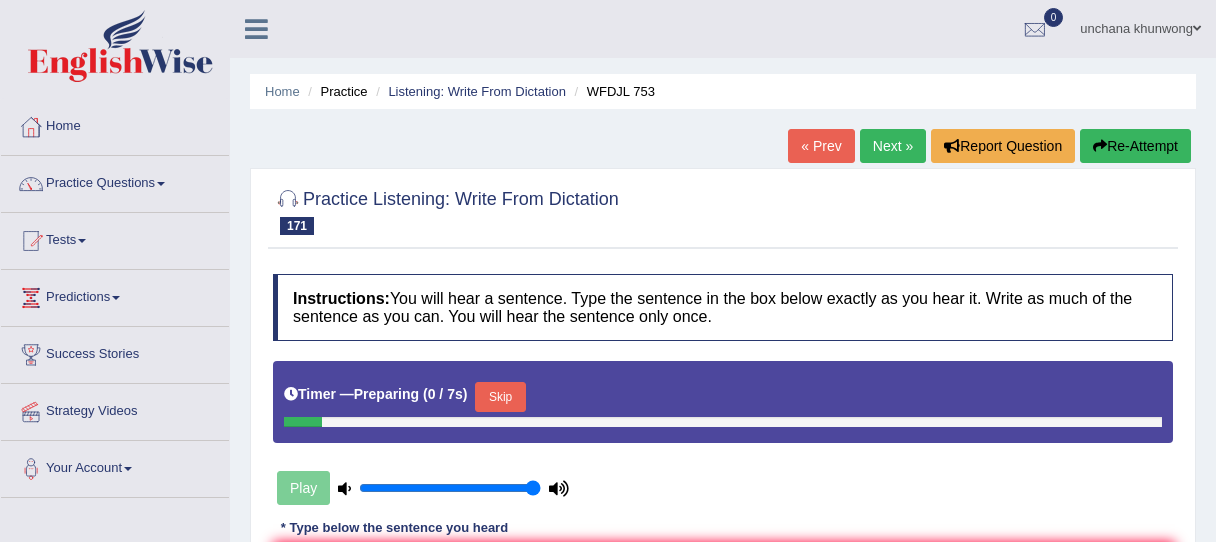 scroll, scrollTop: 0, scrollLeft: 0, axis: both 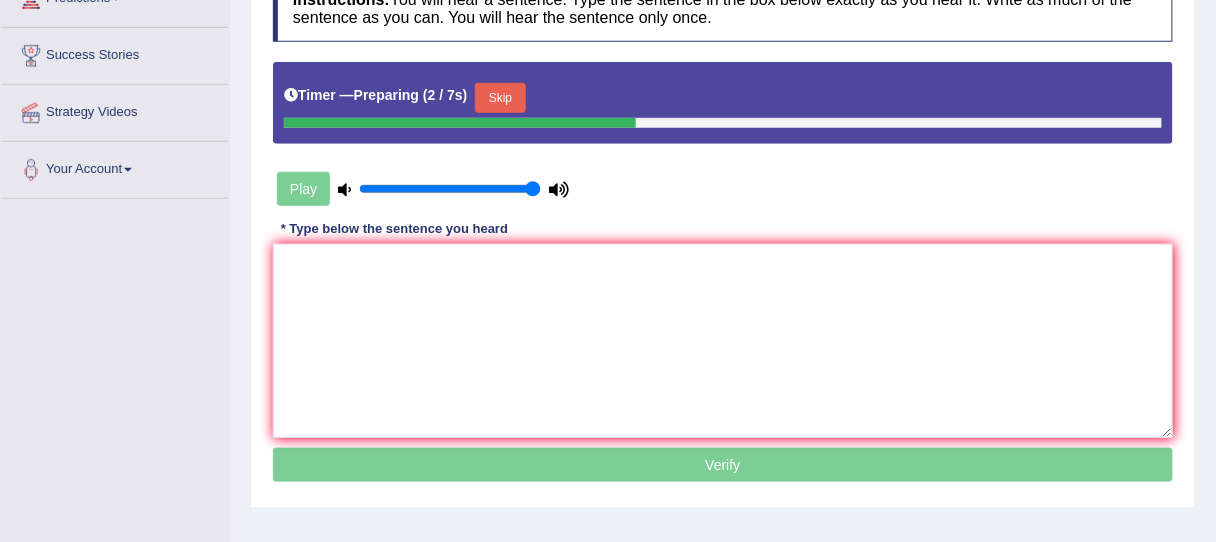 click on "Skip" at bounding box center [500, 98] 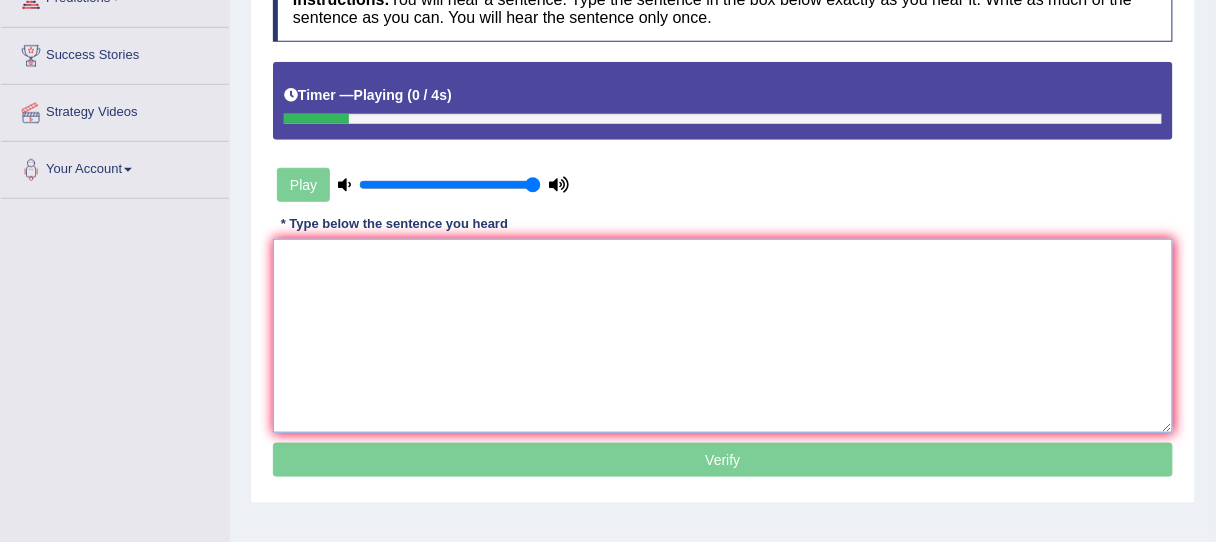 click at bounding box center [723, 336] 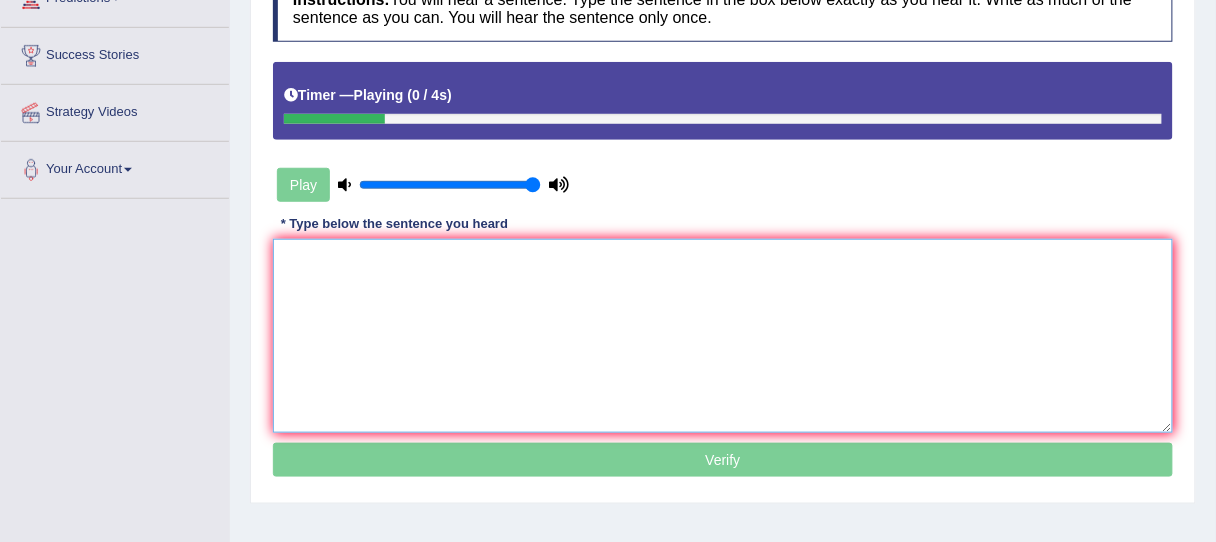 click at bounding box center [723, 336] 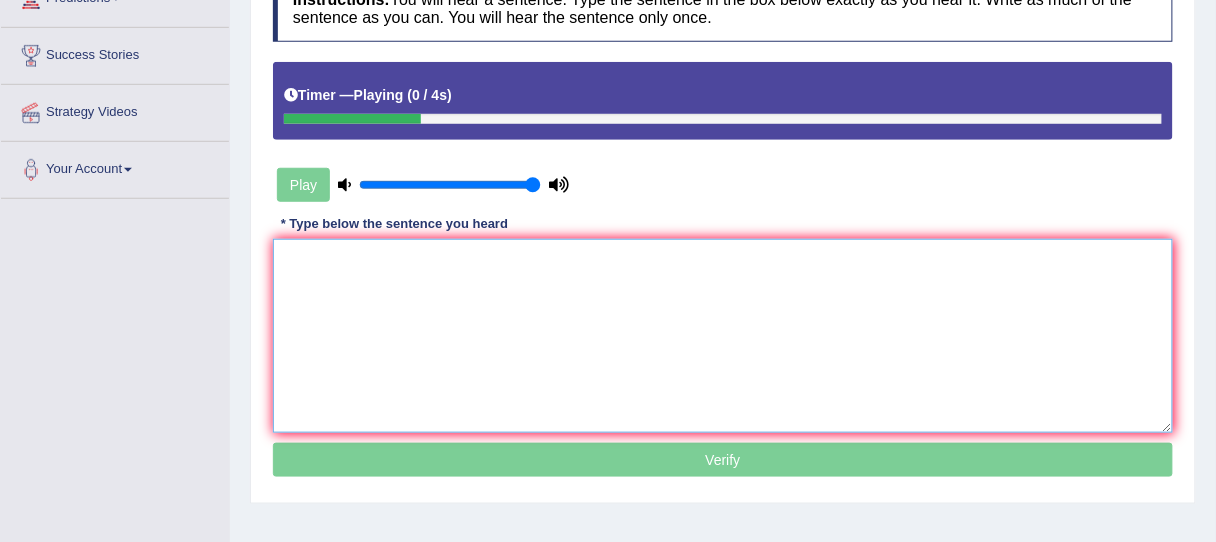 click at bounding box center [723, 336] 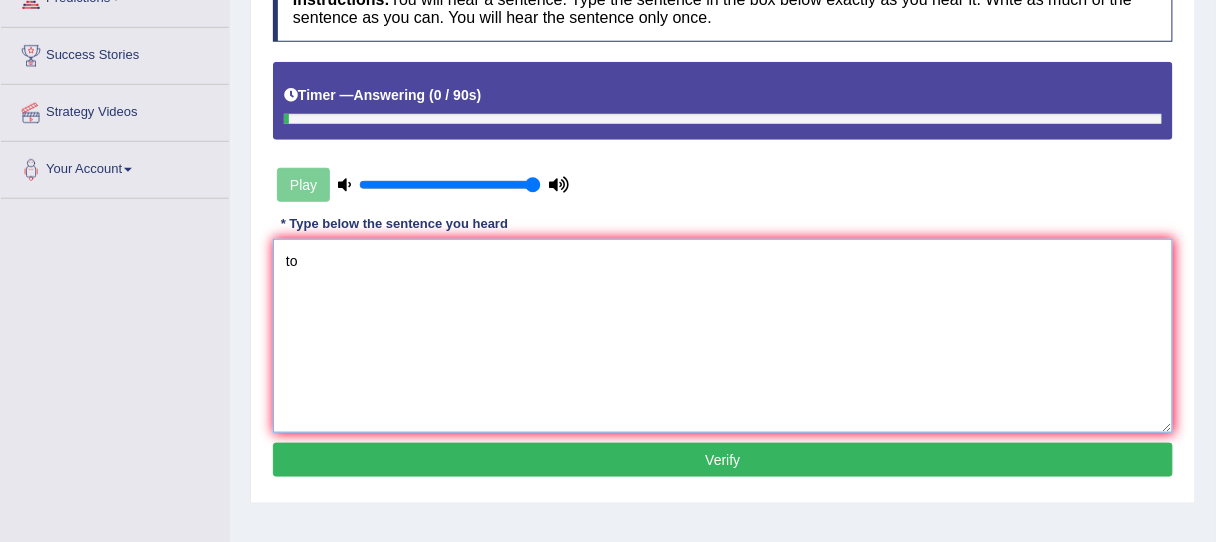 type on "t" 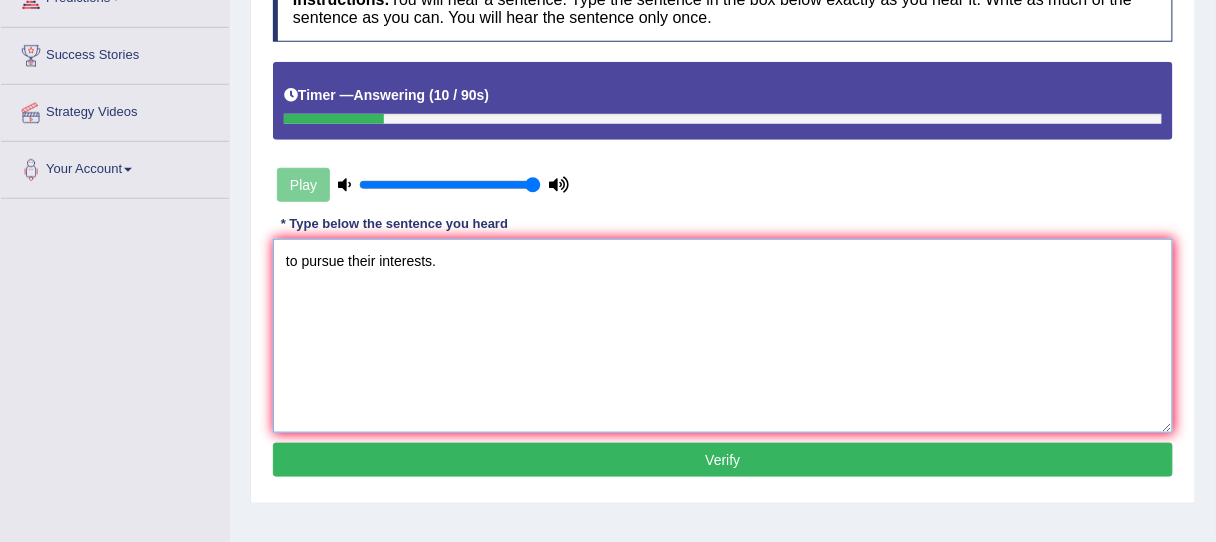 click on "to pursue their interests." at bounding box center [723, 336] 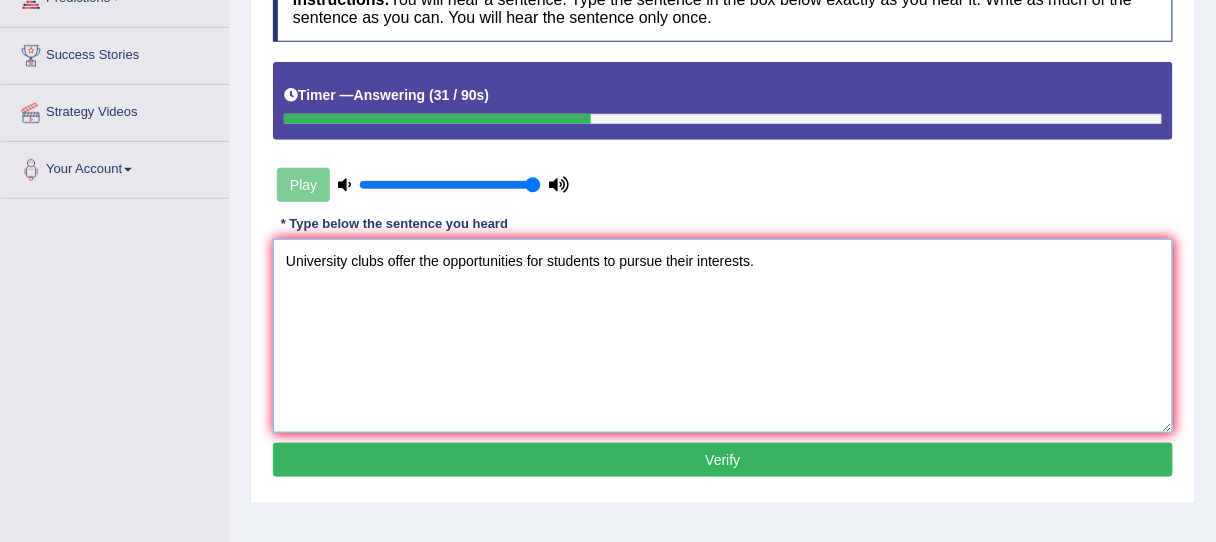 click on "University clubs offer the opportunities for students to pursue their interests." at bounding box center (723, 336) 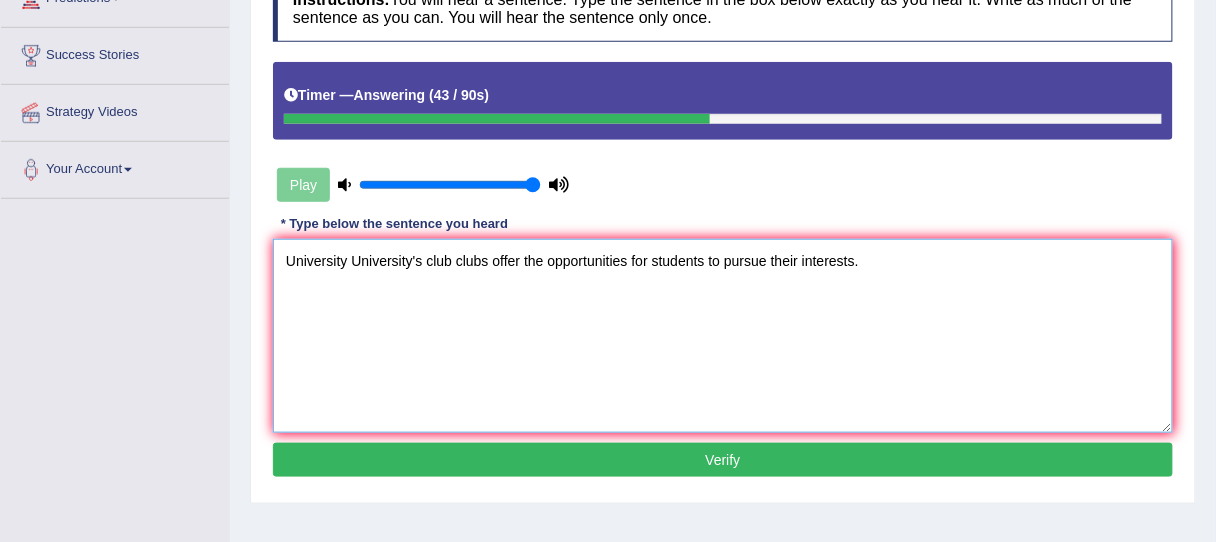 click on "University University's club clubs offer the opportunities for students to pursue their interests." at bounding box center (723, 336) 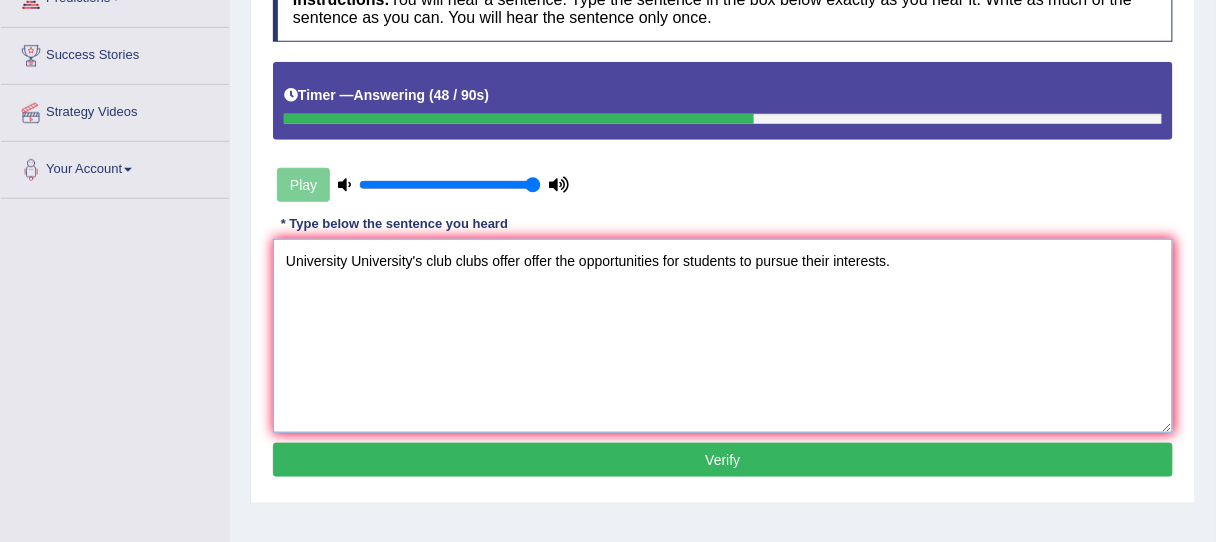 click on "University University's club clubs offer offer the opportunities for students to pursue their interests." at bounding box center [723, 336] 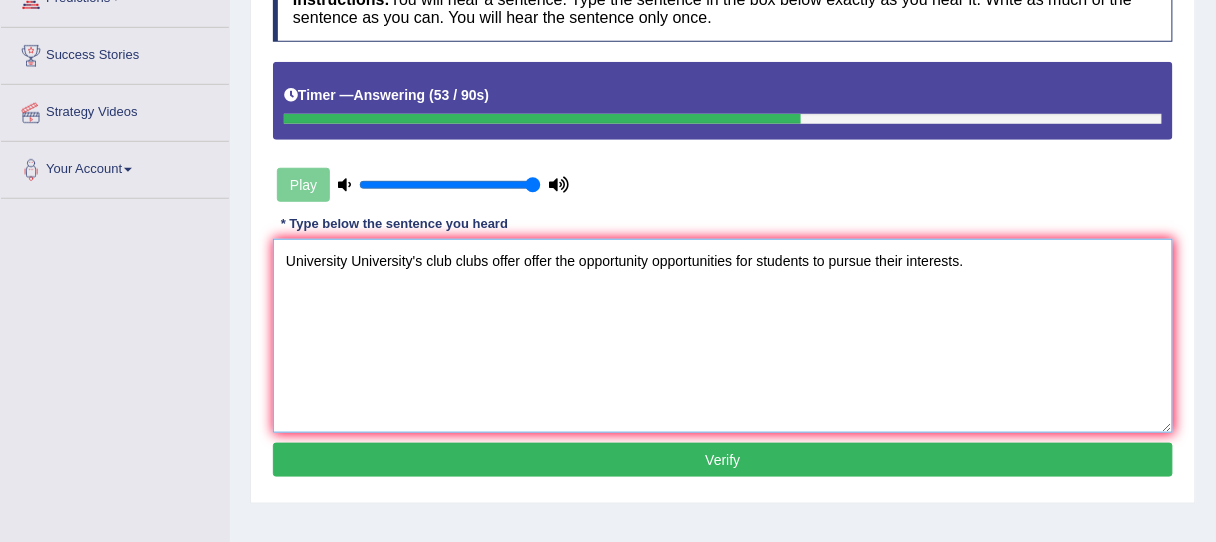 click on "University University's club clubs offer offer the opportunity opportunities for students to pursue their interests." at bounding box center (723, 336) 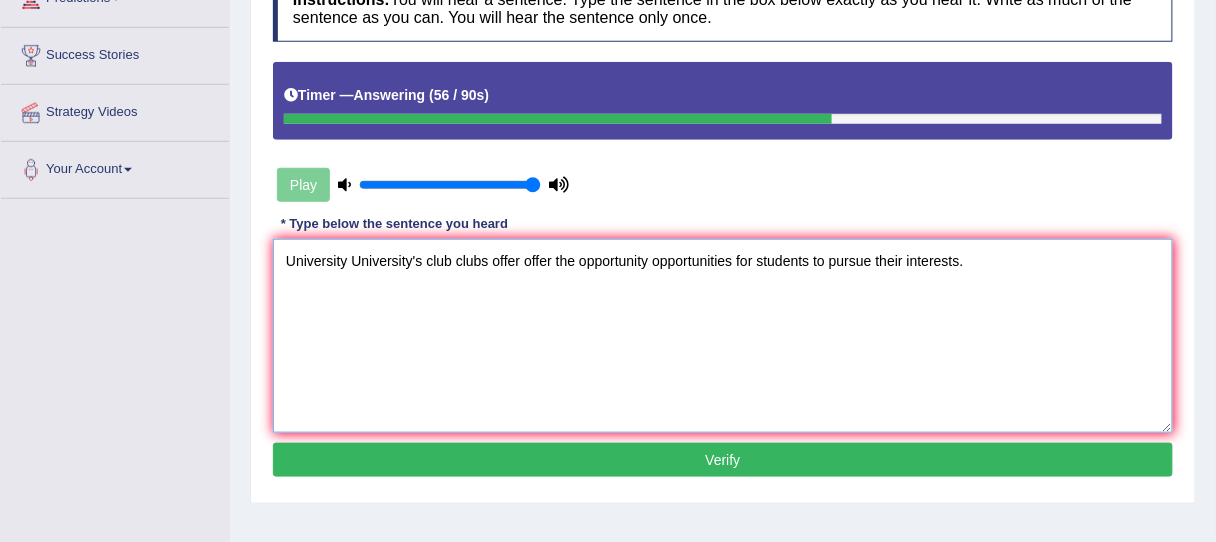 type on "University University's club clubs offer offer the opportunity opportunities for students to pursue their interests." 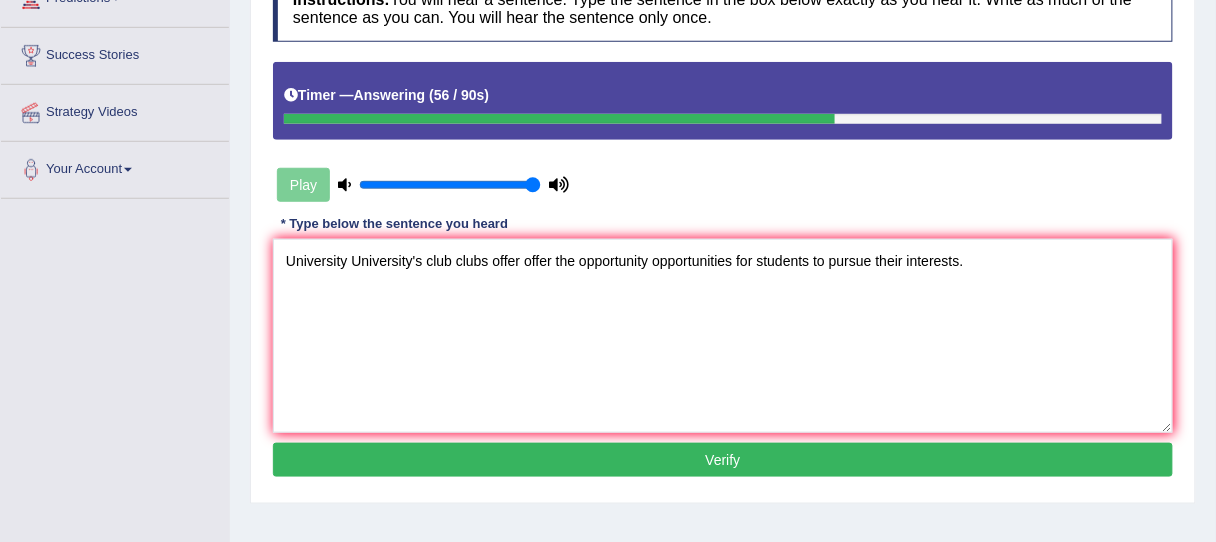 click on "Verify" at bounding box center [723, 460] 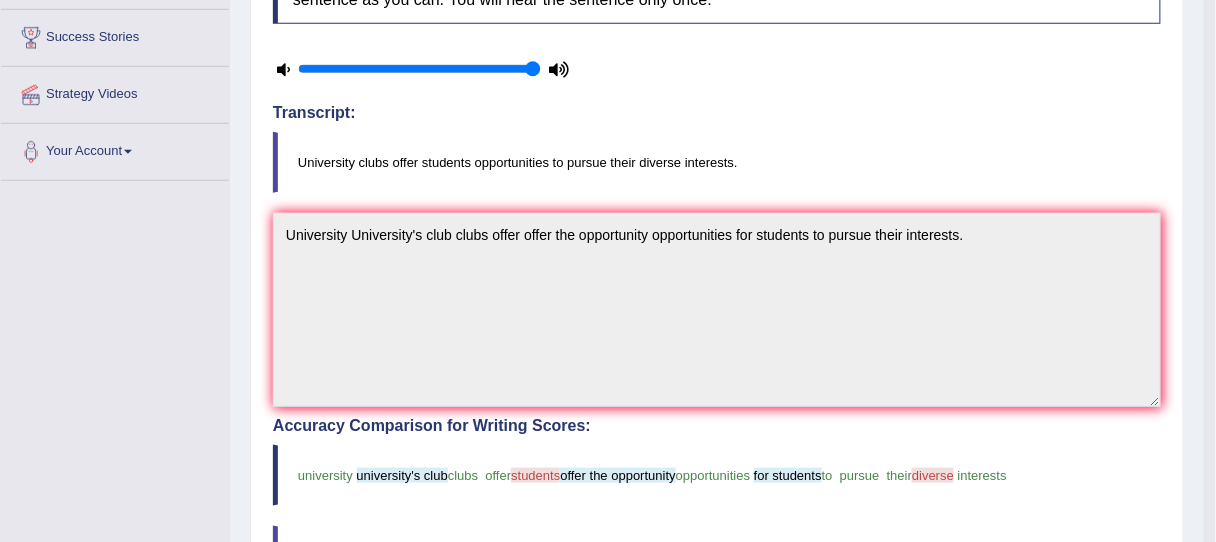 scroll, scrollTop: 0, scrollLeft: 0, axis: both 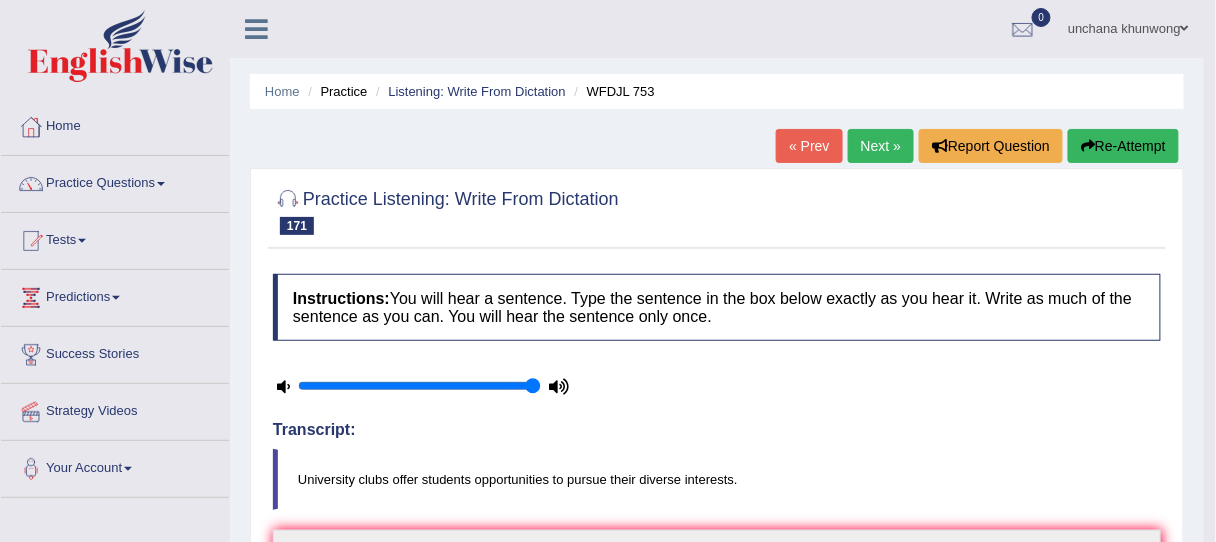 click on "Next »" at bounding box center [881, 146] 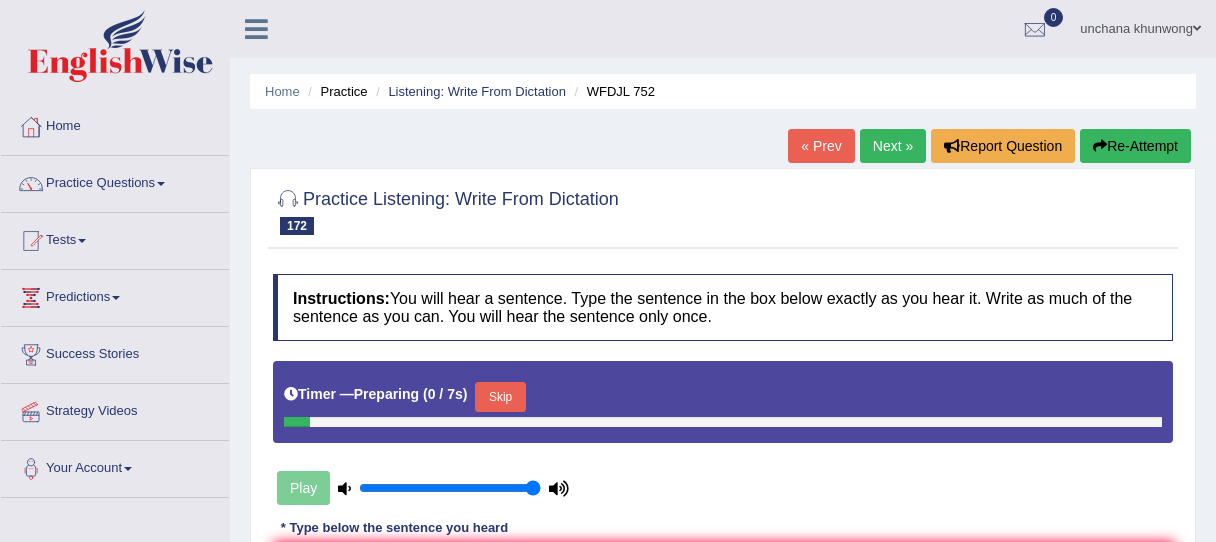 scroll, scrollTop: 0, scrollLeft: 0, axis: both 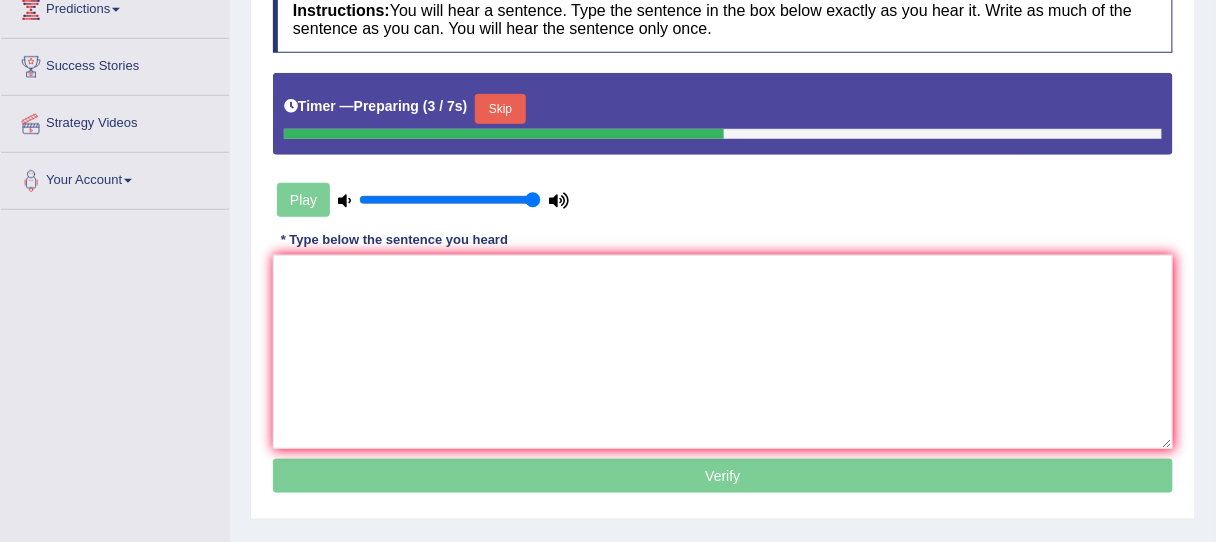 click on "Skip" at bounding box center [500, 109] 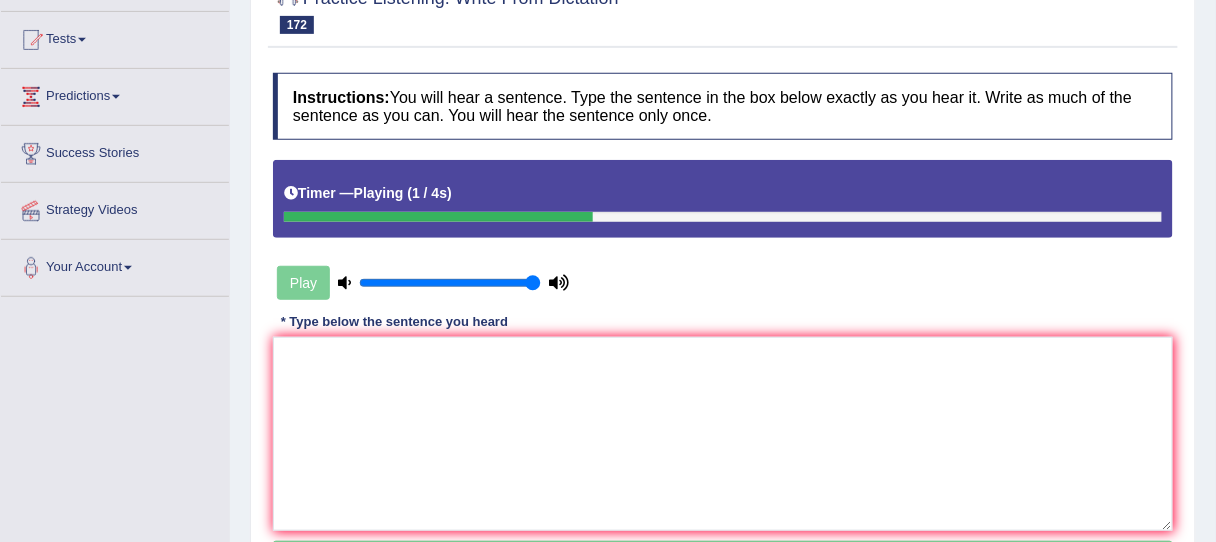 scroll, scrollTop: 192, scrollLeft: 0, axis: vertical 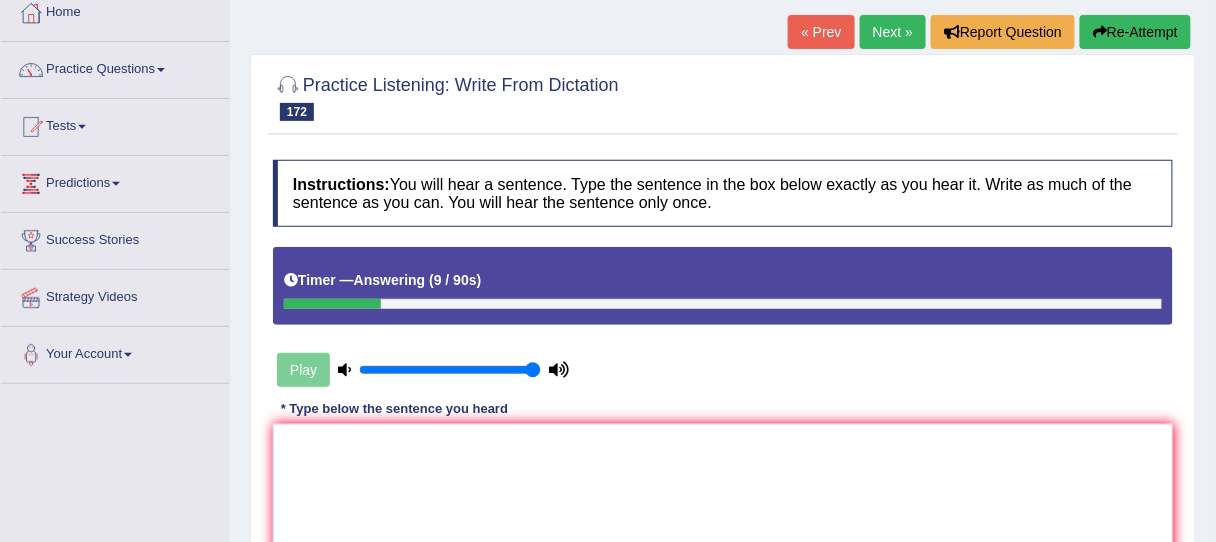 click on "Re-Attempt" at bounding box center (1135, 32) 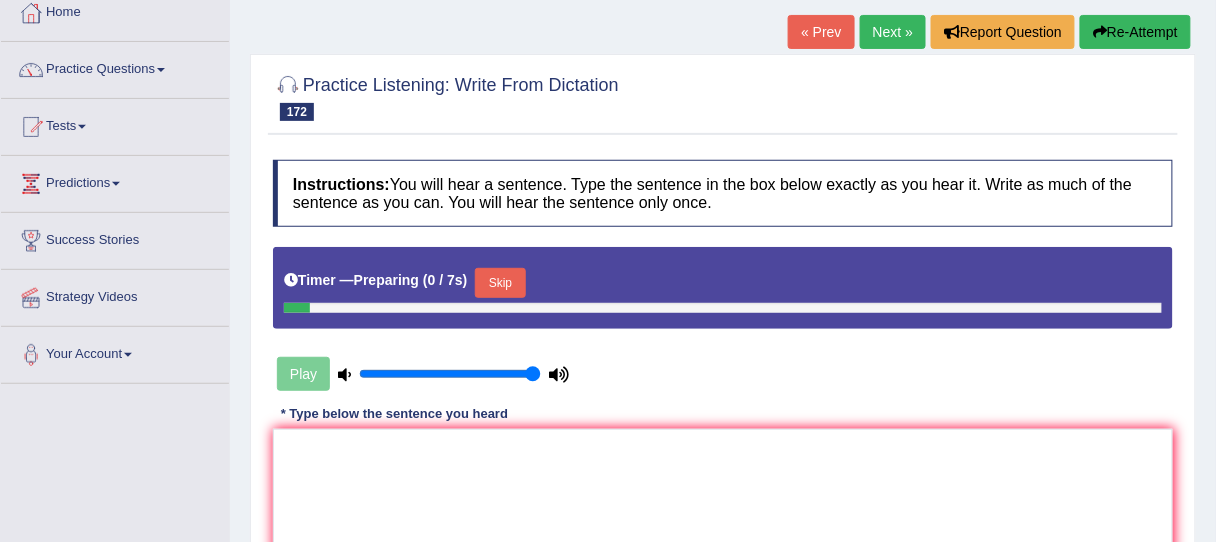 scroll, scrollTop: 0, scrollLeft: 0, axis: both 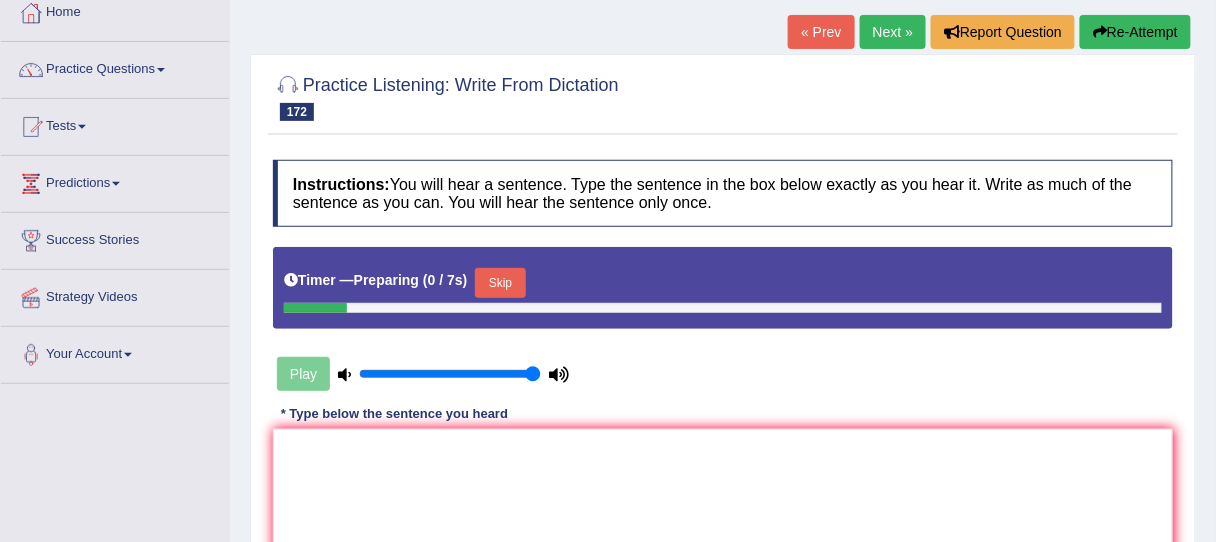 click on "Skip" at bounding box center (500, 283) 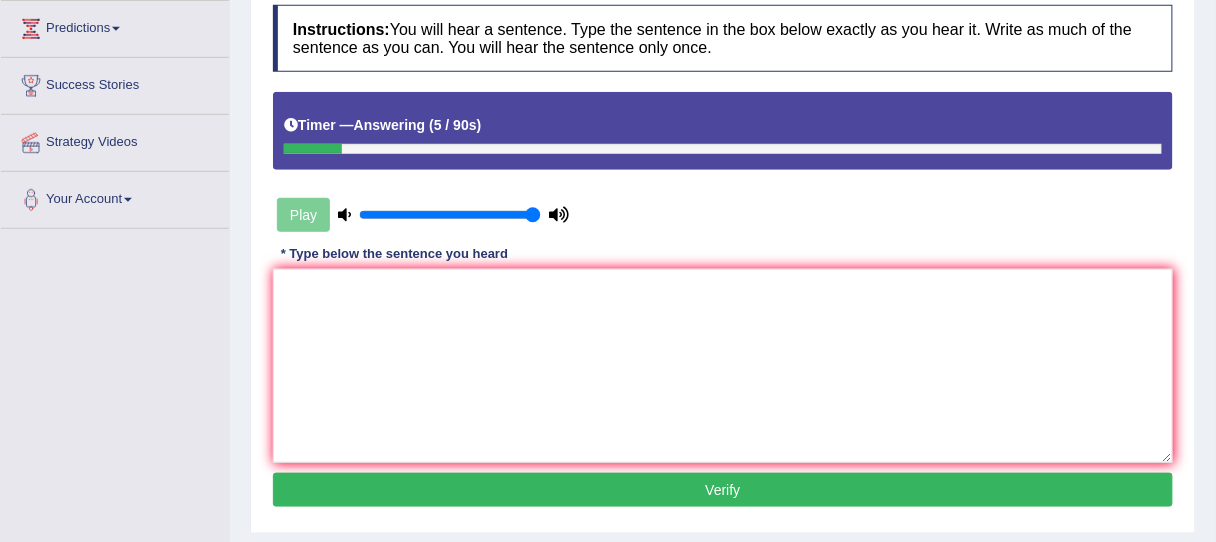 scroll, scrollTop: 274, scrollLeft: 0, axis: vertical 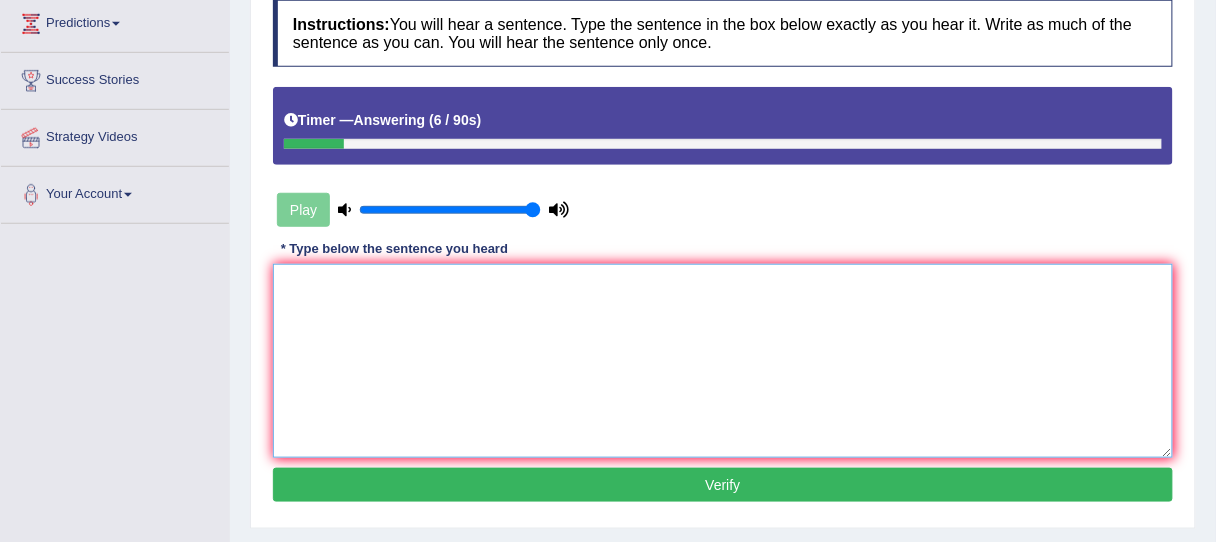 click at bounding box center (723, 361) 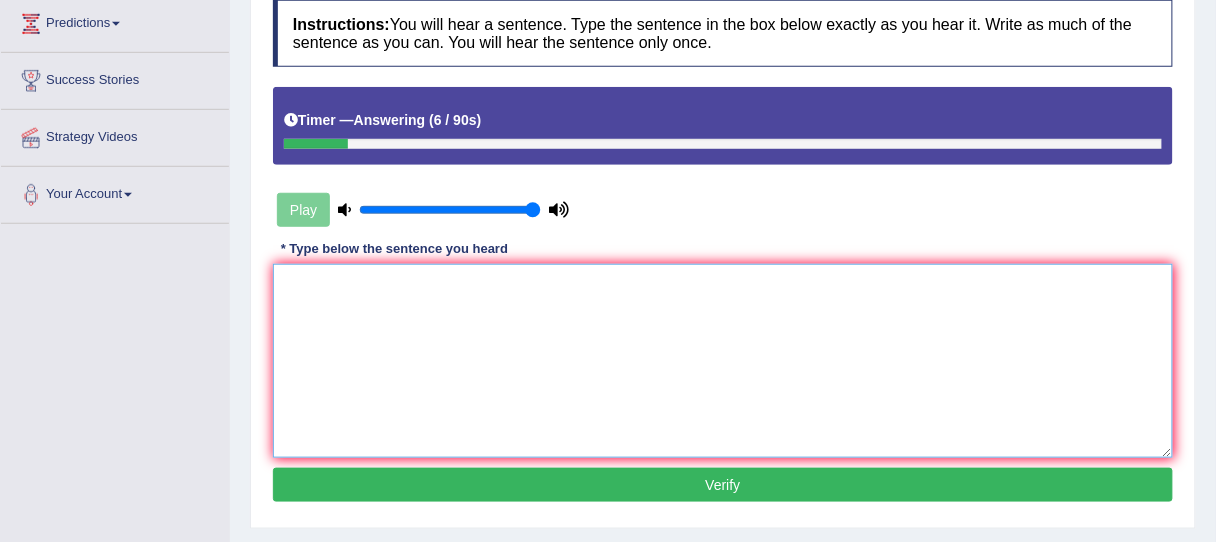 click at bounding box center [723, 361] 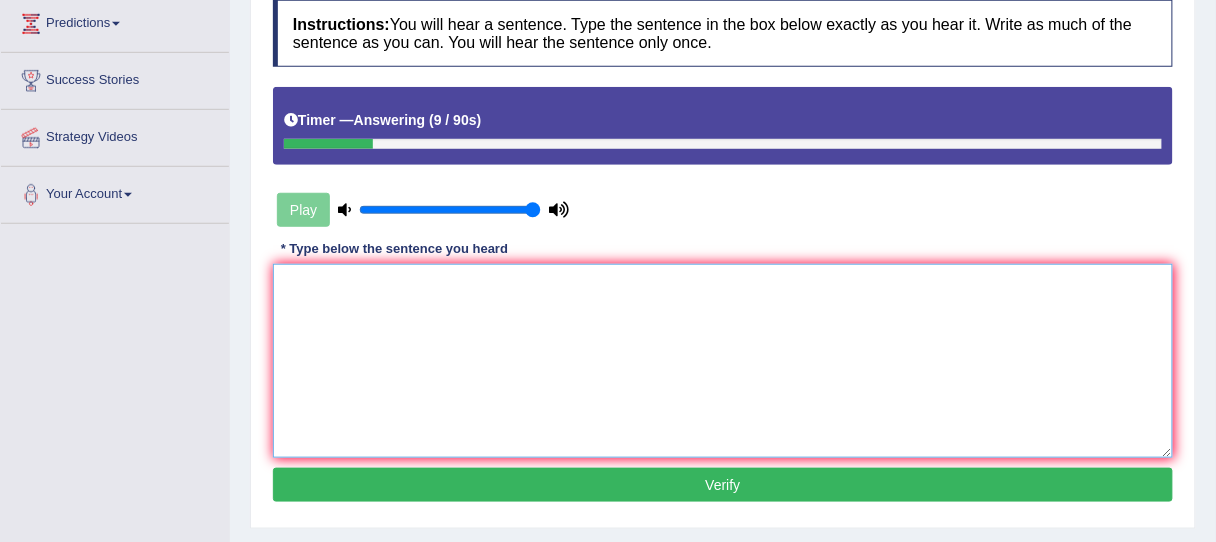 scroll, scrollTop: 0, scrollLeft: 0, axis: both 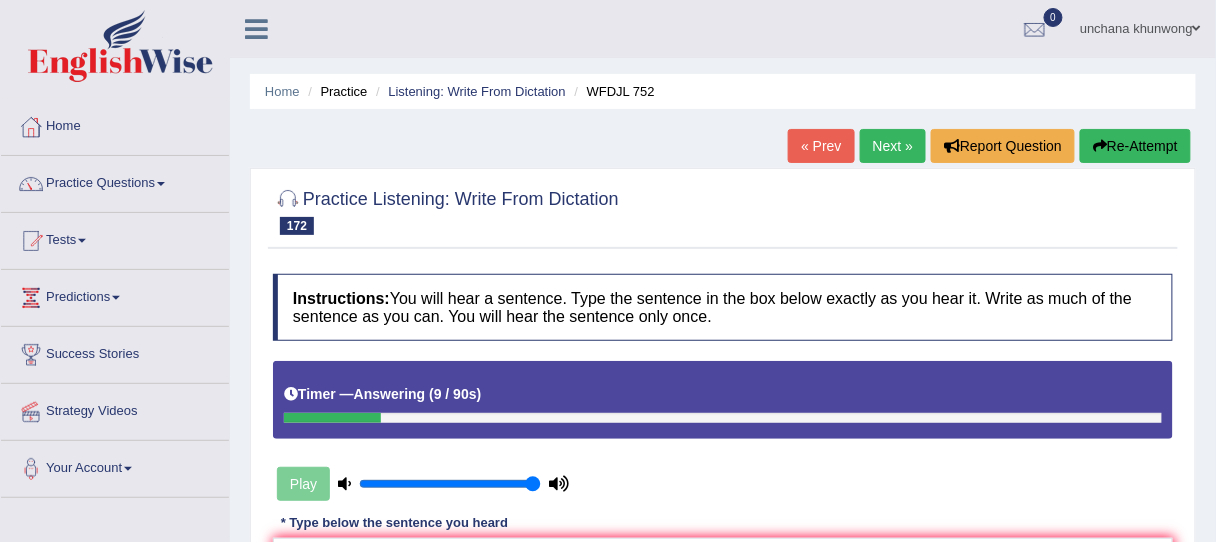 click on "Re-Attempt" at bounding box center (1135, 146) 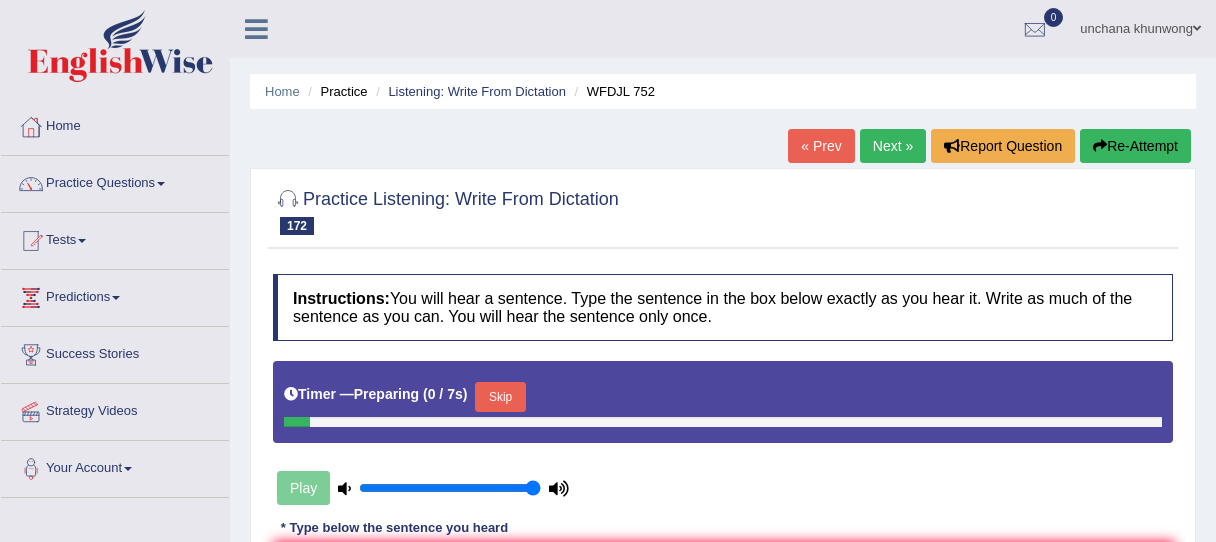 scroll, scrollTop: 0, scrollLeft: 0, axis: both 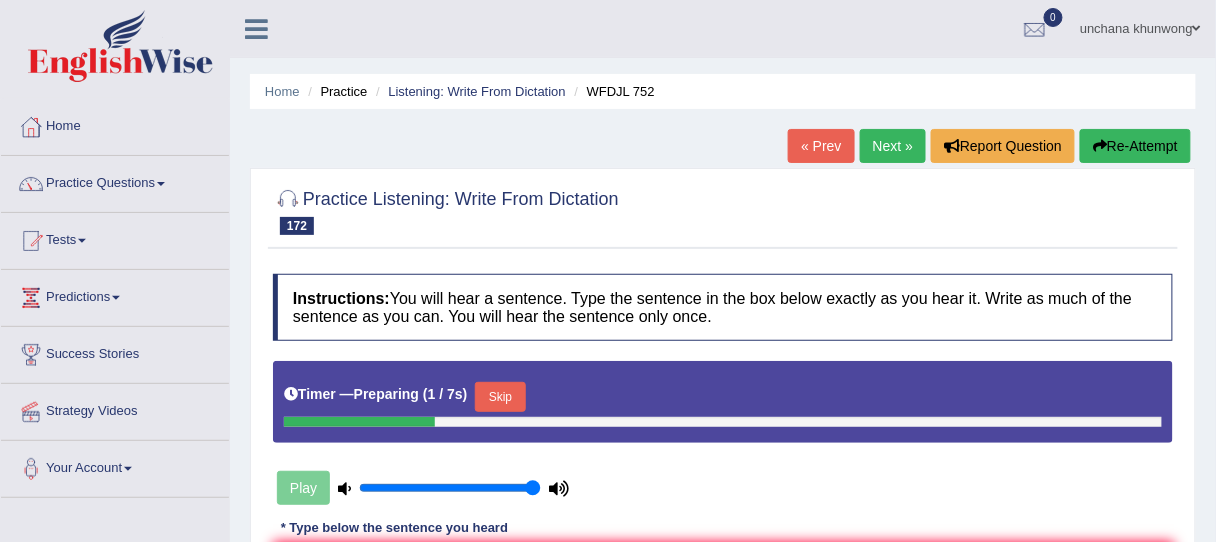 click on "Skip" at bounding box center [500, 397] 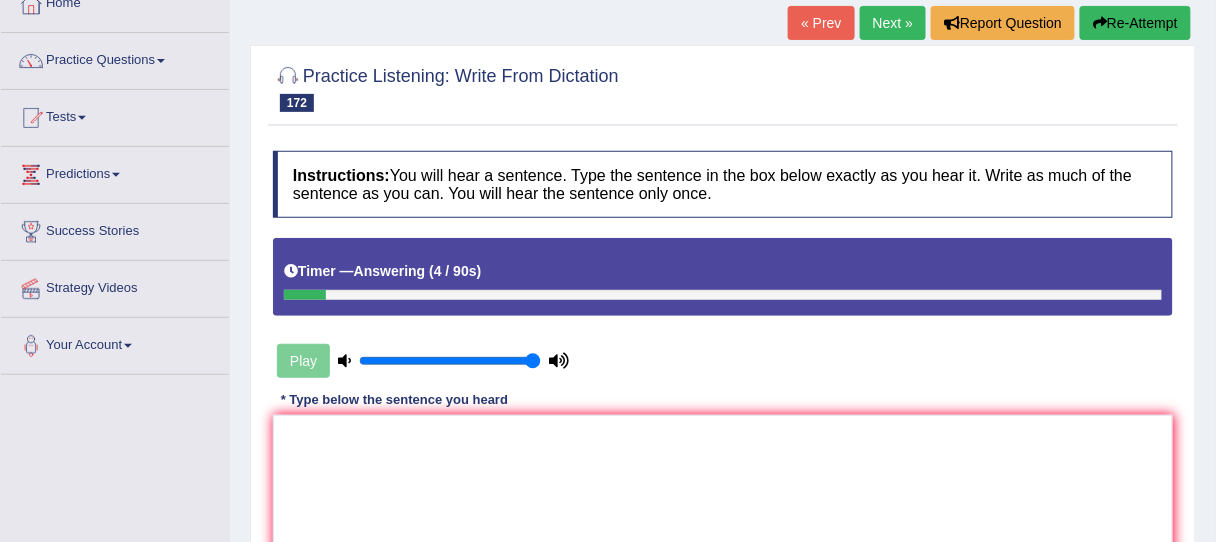 scroll, scrollTop: 160, scrollLeft: 0, axis: vertical 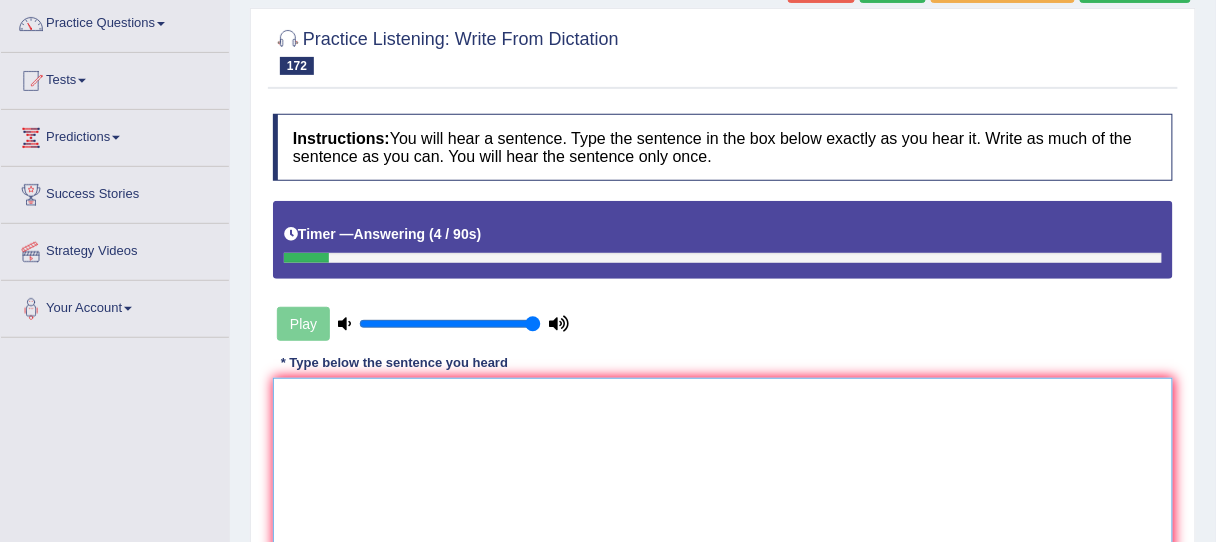click at bounding box center [723, 475] 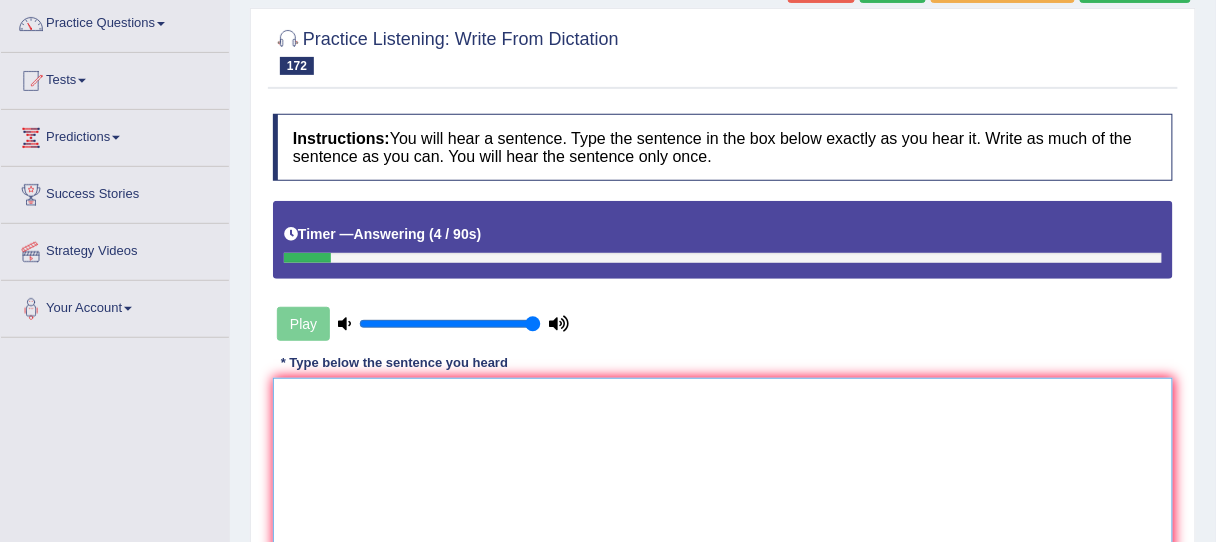 click at bounding box center (723, 475) 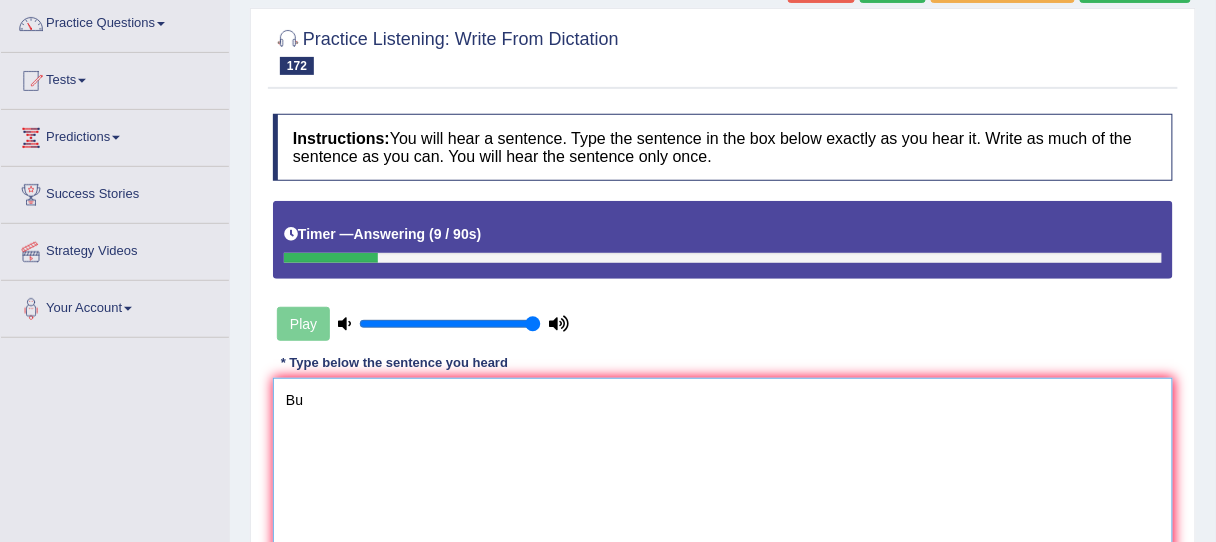 type on "B" 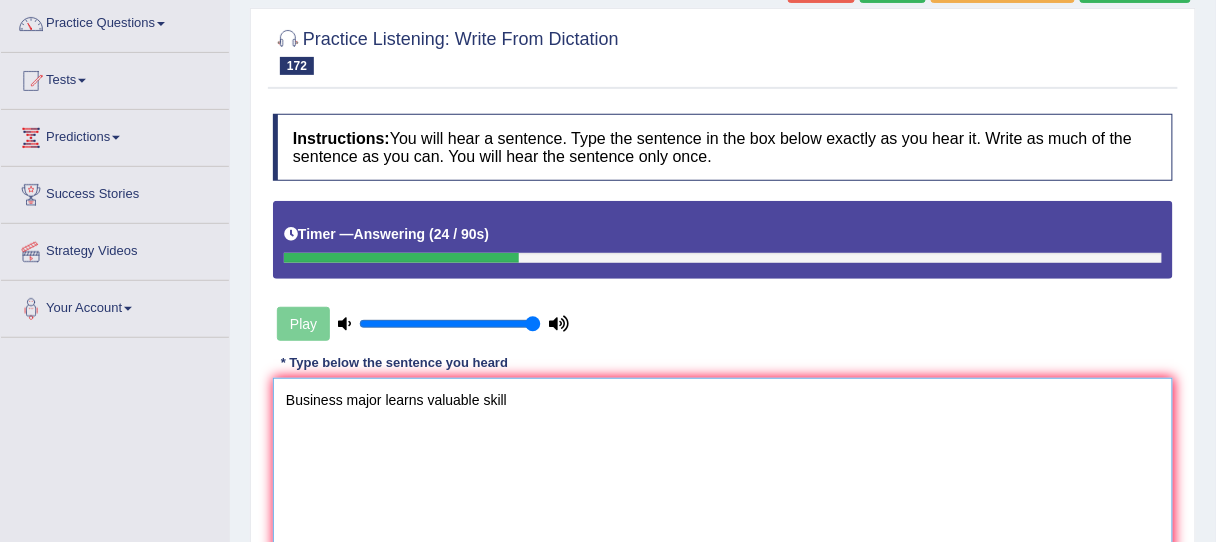 click on "Business major learns valuable skill" at bounding box center [723, 475] 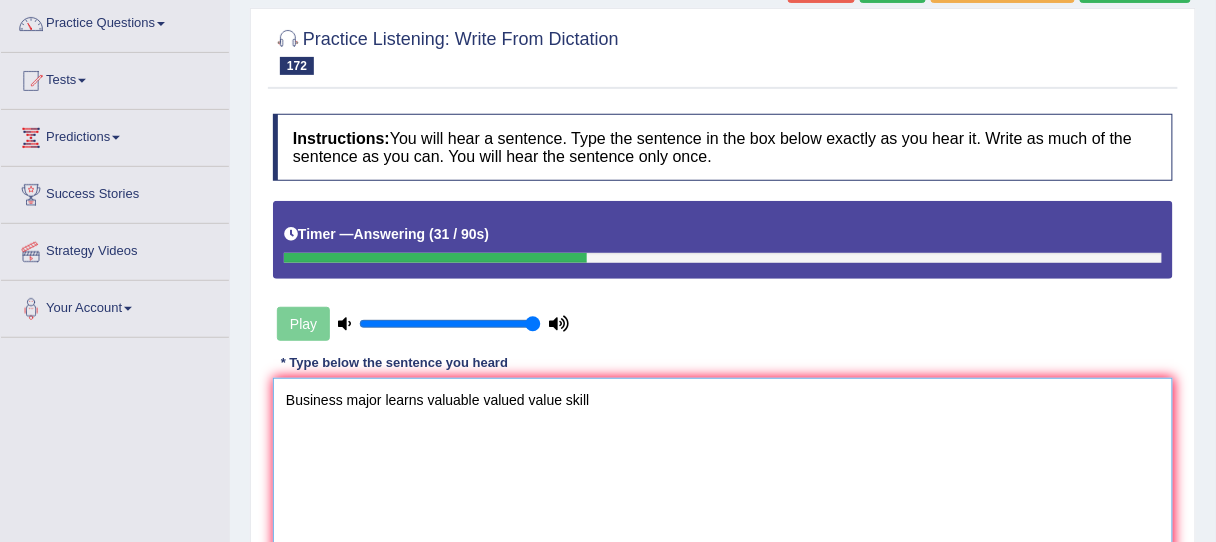 click on "Business major learns valuable valued value skill" at bounding box center (723, 475) 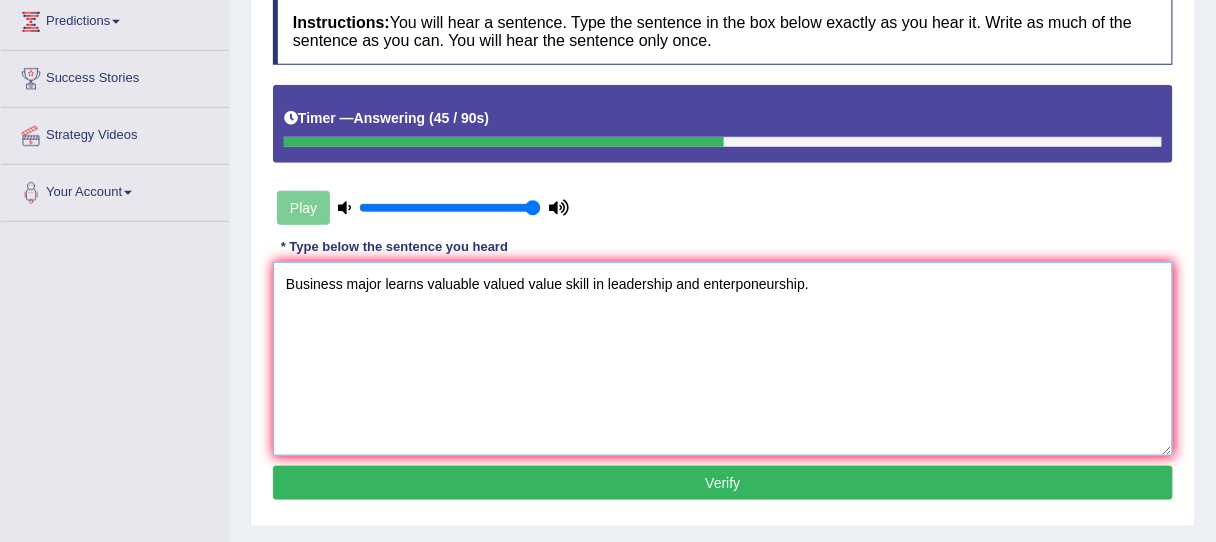 scroll, scrollTop: 320, scrollLeft: 0, axis: vertical 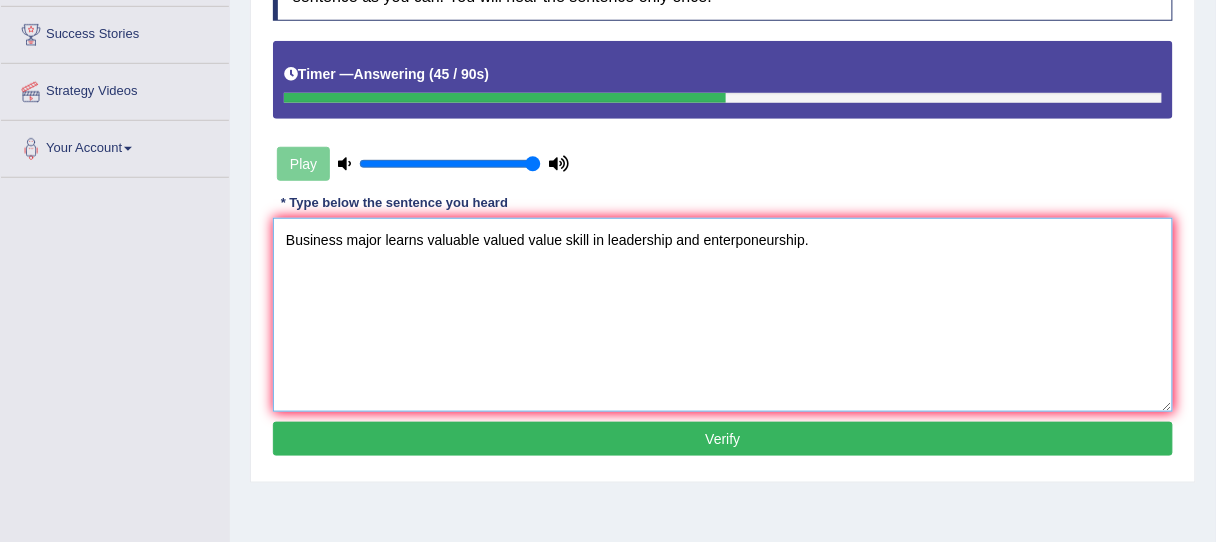 click on "Business major learns valuable valued value skill in leadership and enterponeurship." at bounding box center (723, 315) 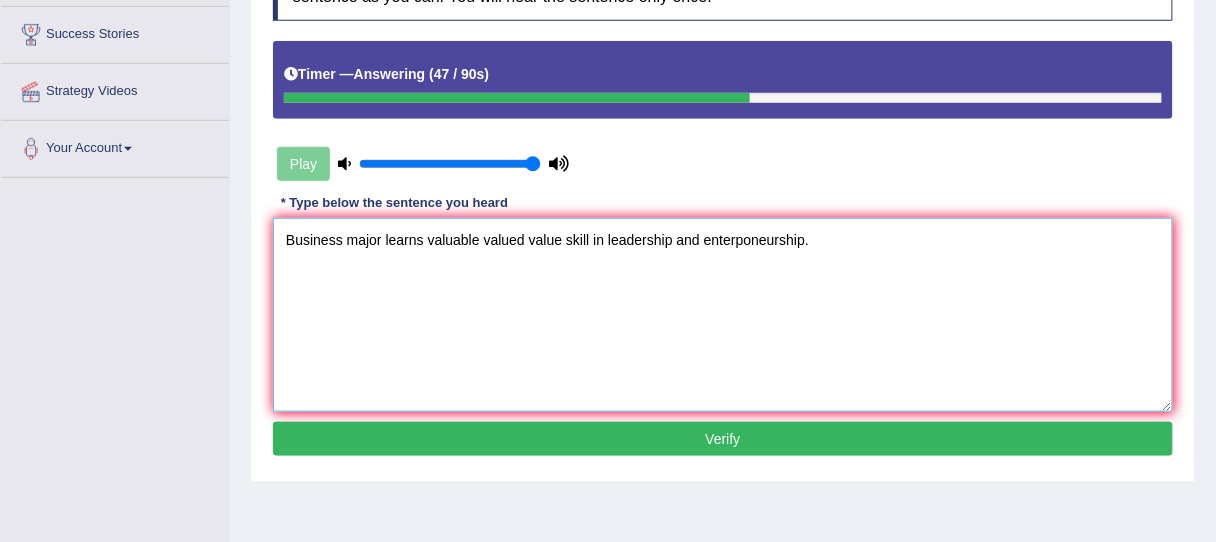 click on "Business major learns valuable valued value skill in leadership and enterponeurship." at bounding box center (723, 315) 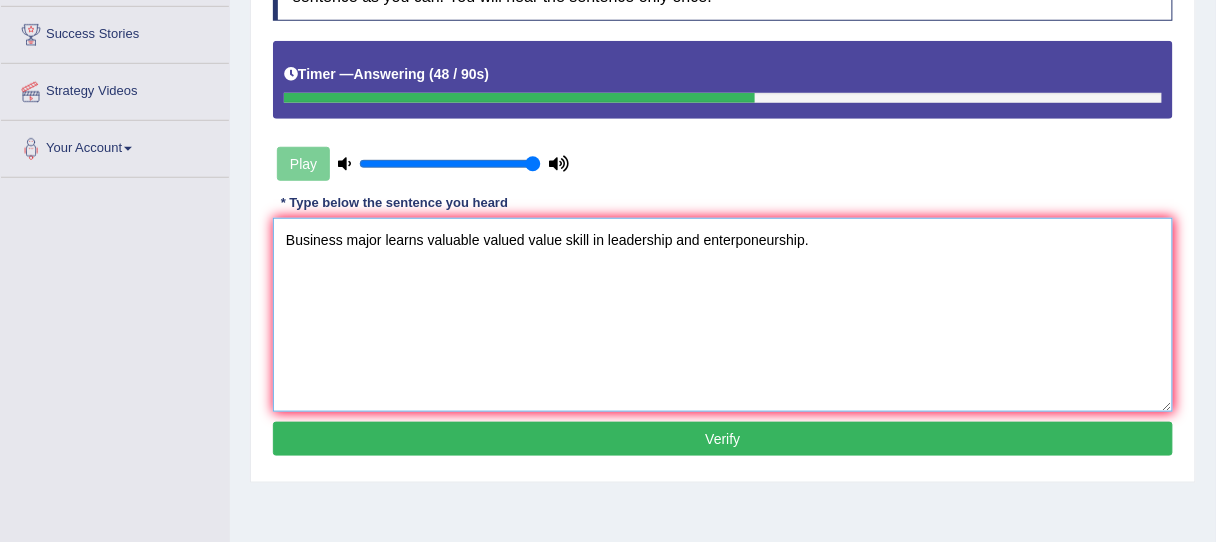 click on "Business major learns valuable valued value skill in leadership and enterponeurship." at bounding box center (723, 315) 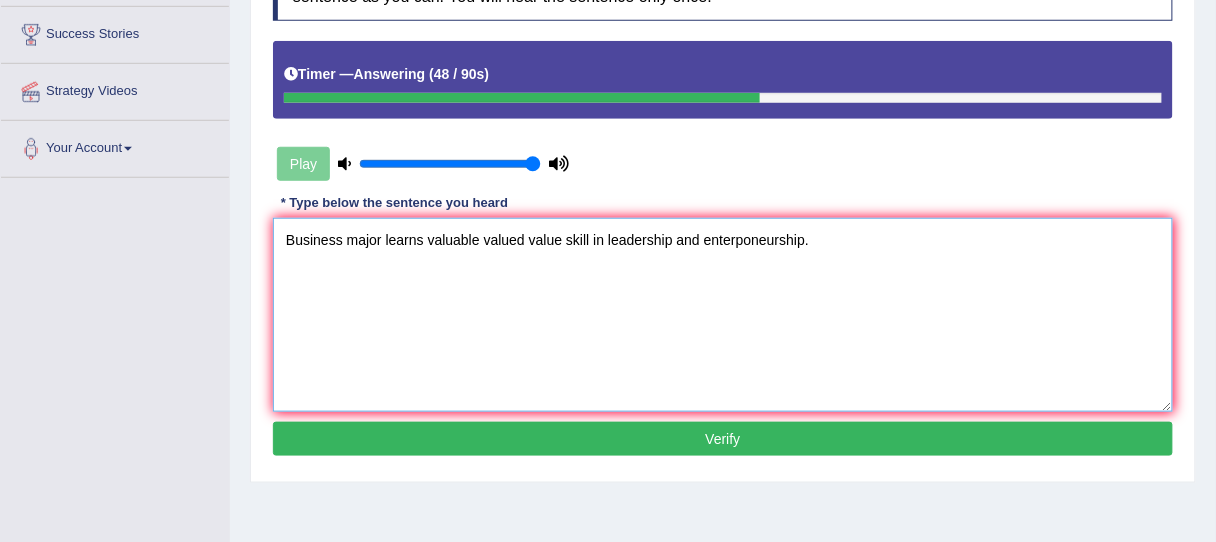 click on "Business major learns valuable valued value skill in leadership and enterponeurship." at bounding box center (723, 315) 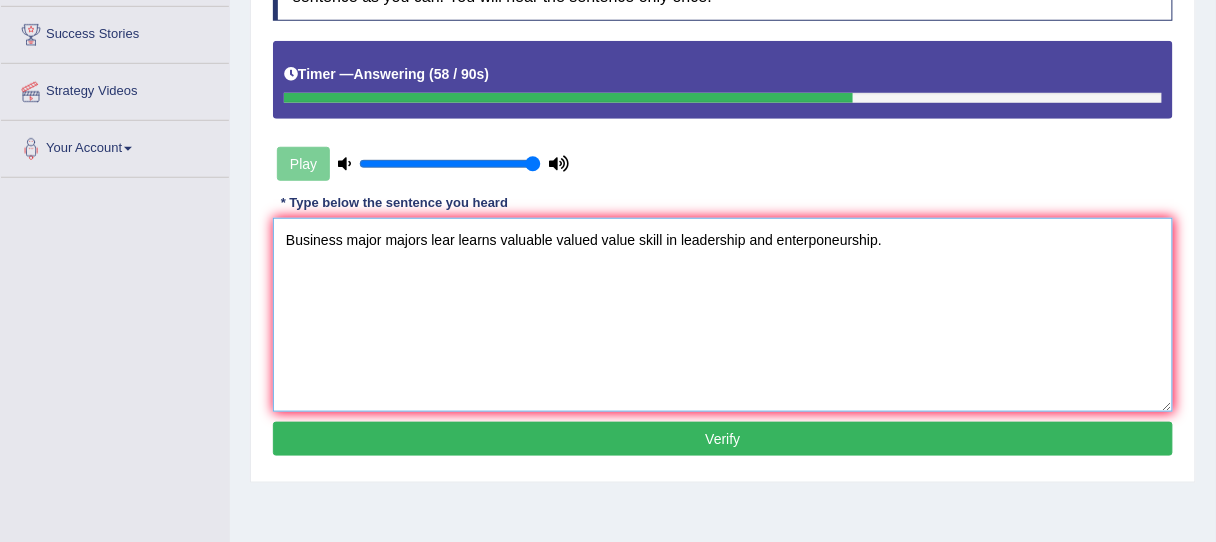 click on "Business major majors lear learns valuable valued value skill in leadership and enterponeurship." at bounding box center (723, 315) 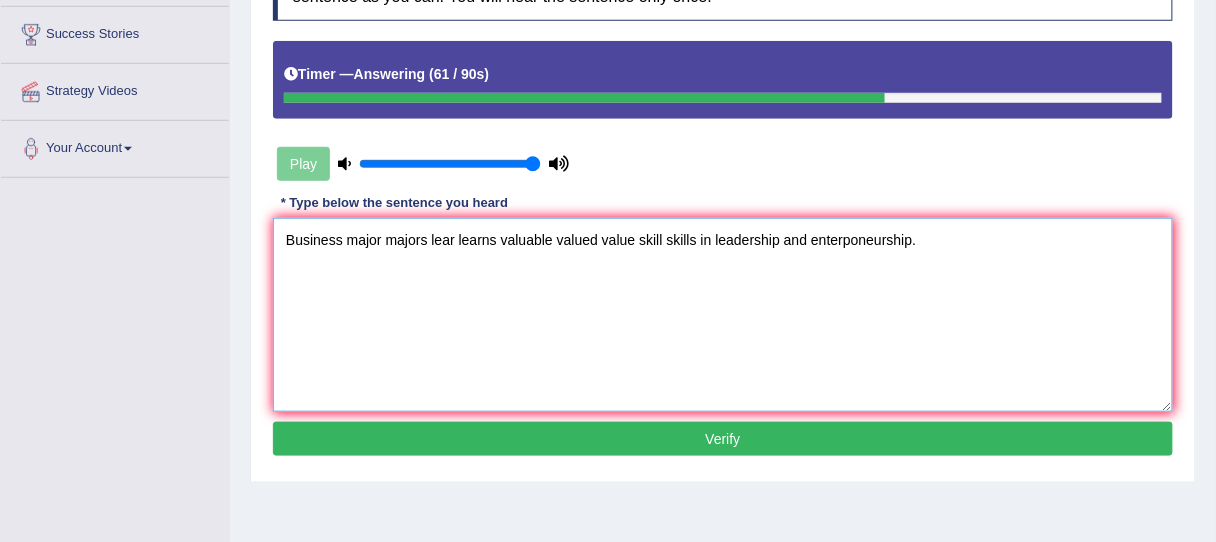 type on "Business major majors lear learns valuable valued value skill skills in leadership and enterponeurship." 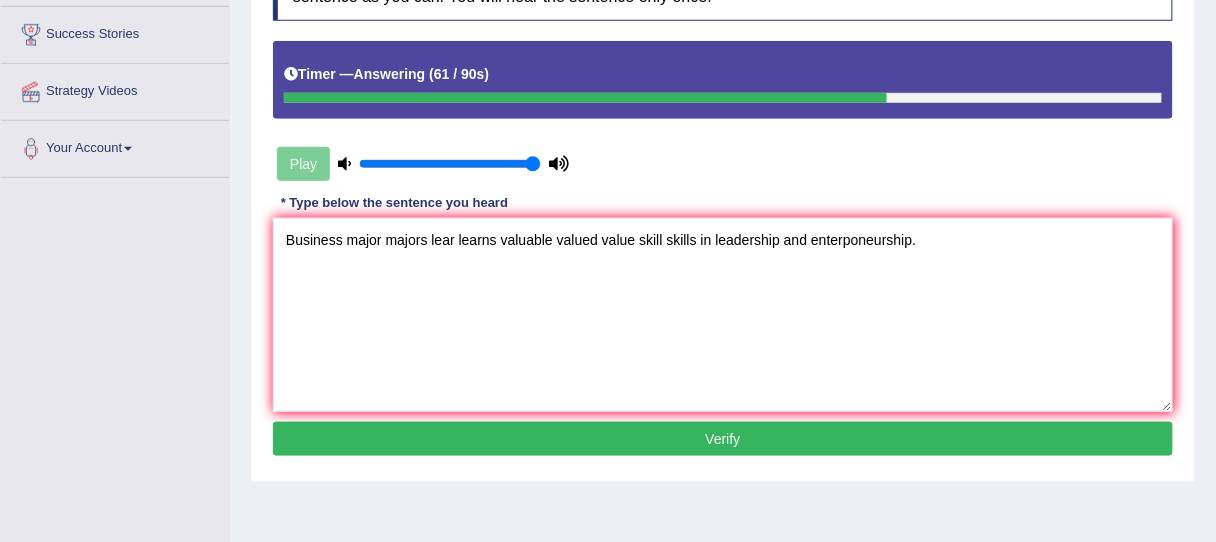 click on "Verify" at bounding box center [723, 439] 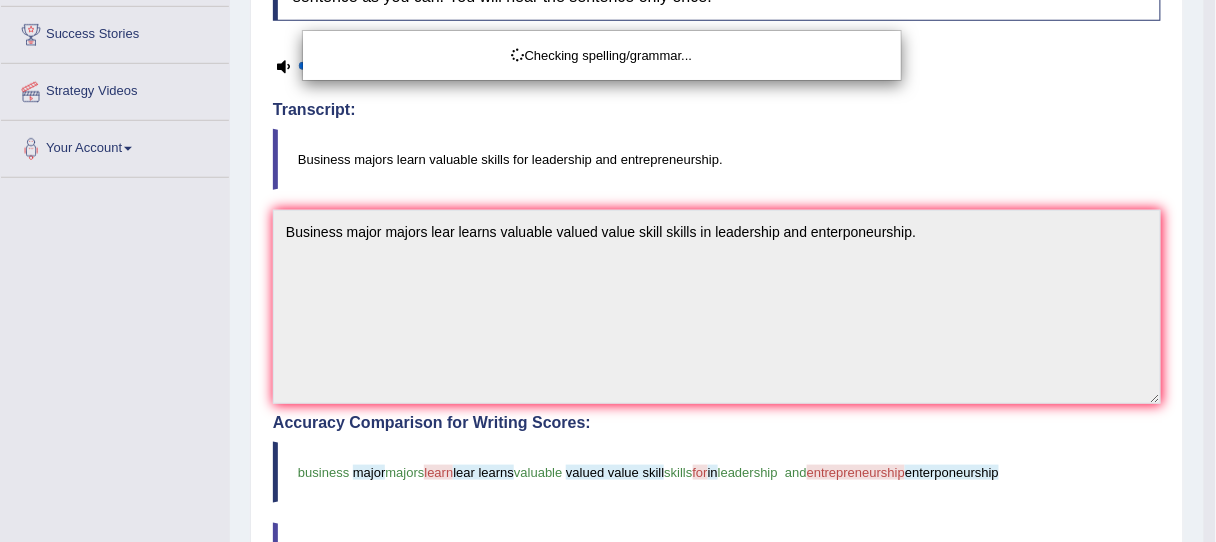 click on "Checking spelling/grammar..." at bounding box center [608, 271] 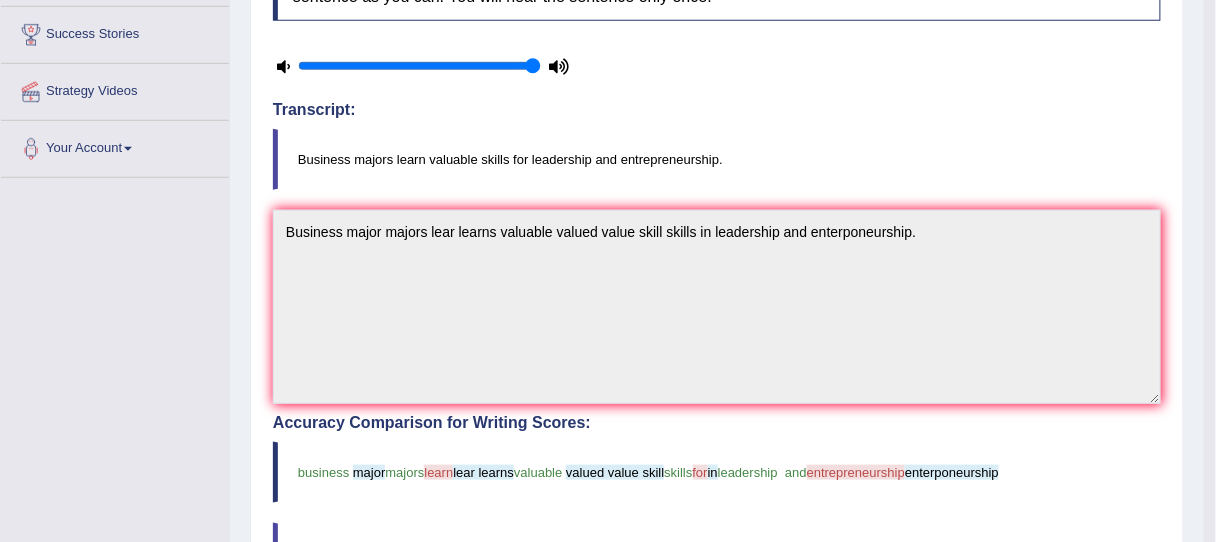 scroll, scrollTop: 0, scrollLeft: 0, axis: both 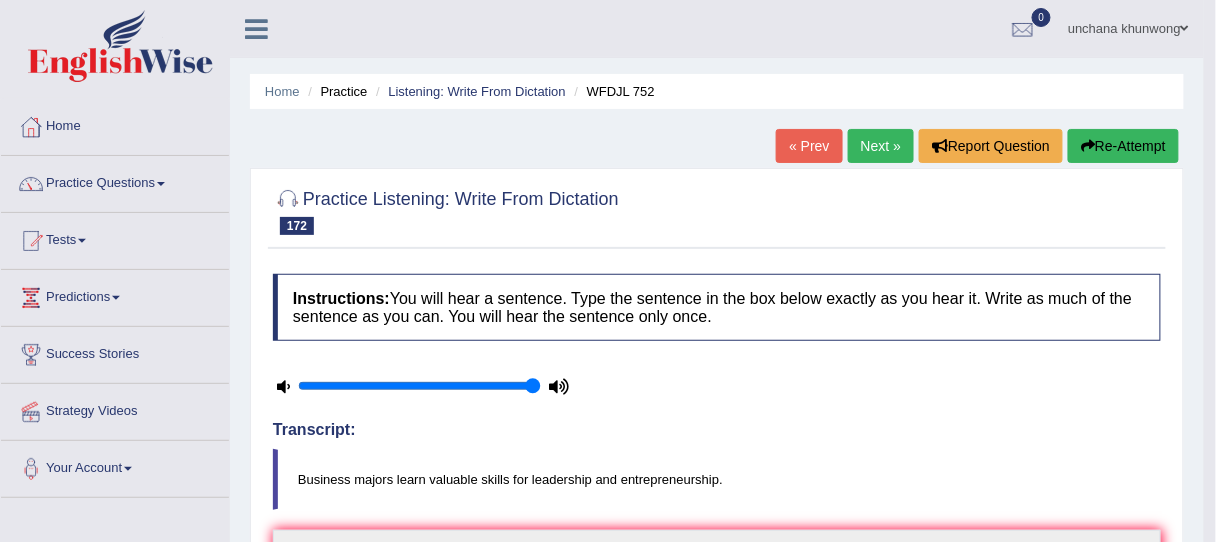 click on "Re-Attempt" at bounding box center (1123, 146) 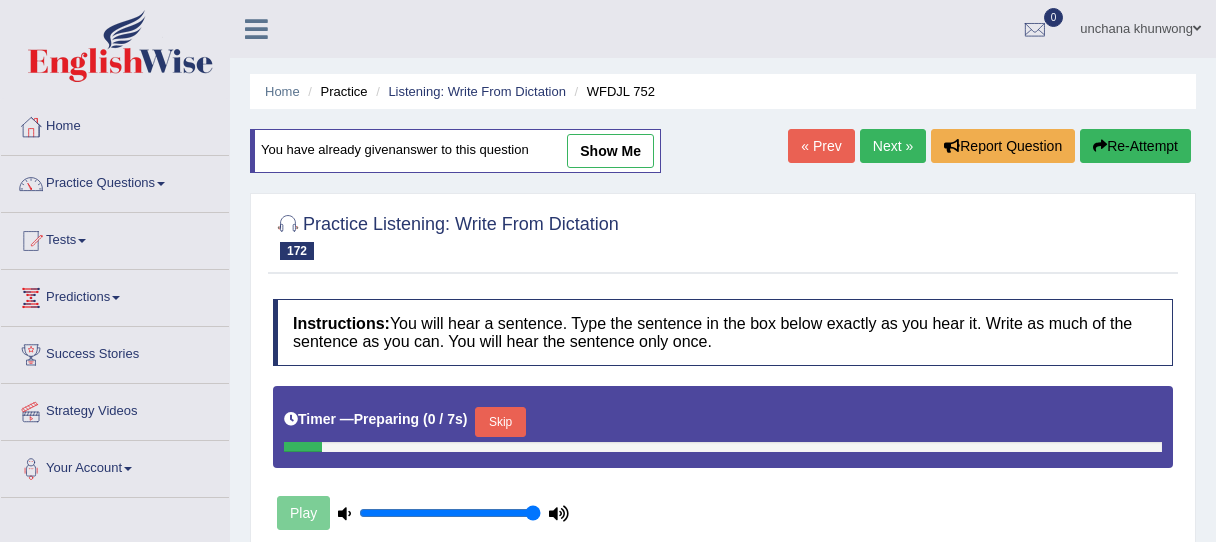 scroll, scrollTop: 255, scrollLeft: 0, axis: vertical 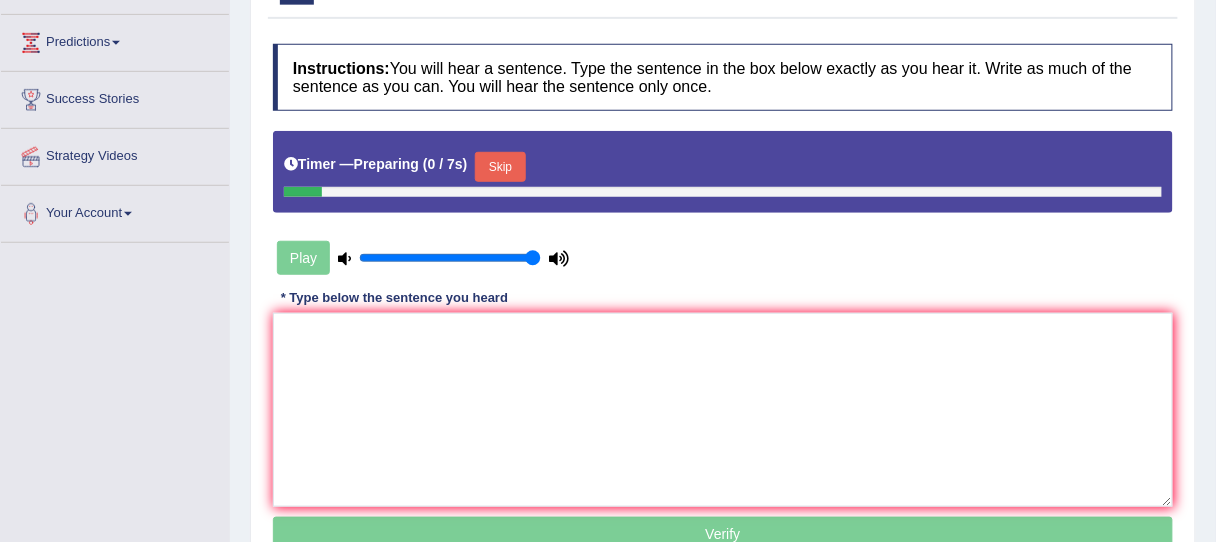 click on "Skip" at bounding box center (500, 167) 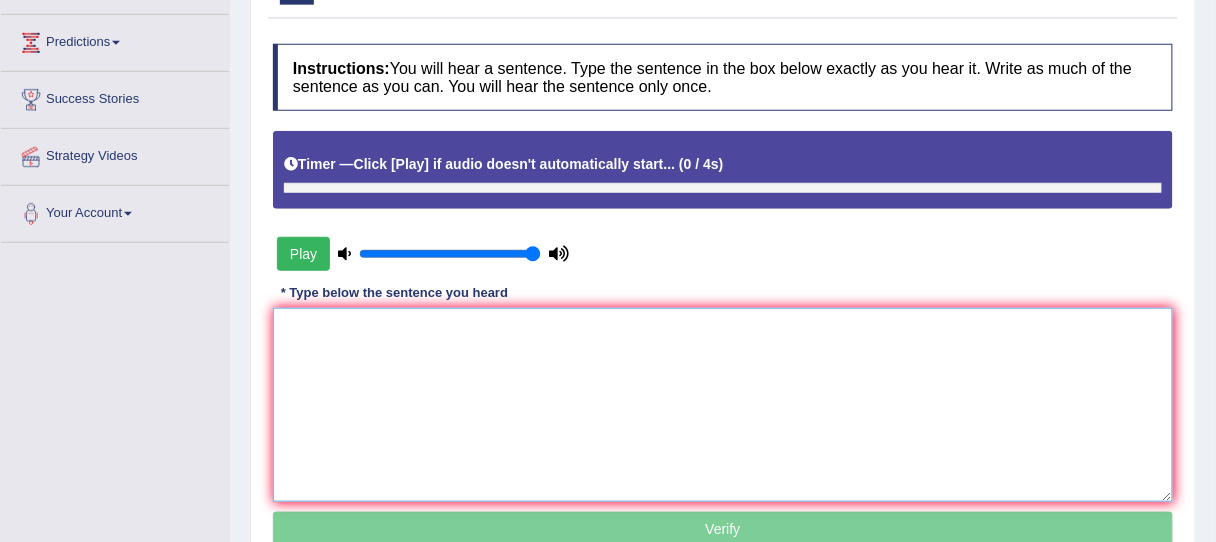 click at bounding box center [723, 405] 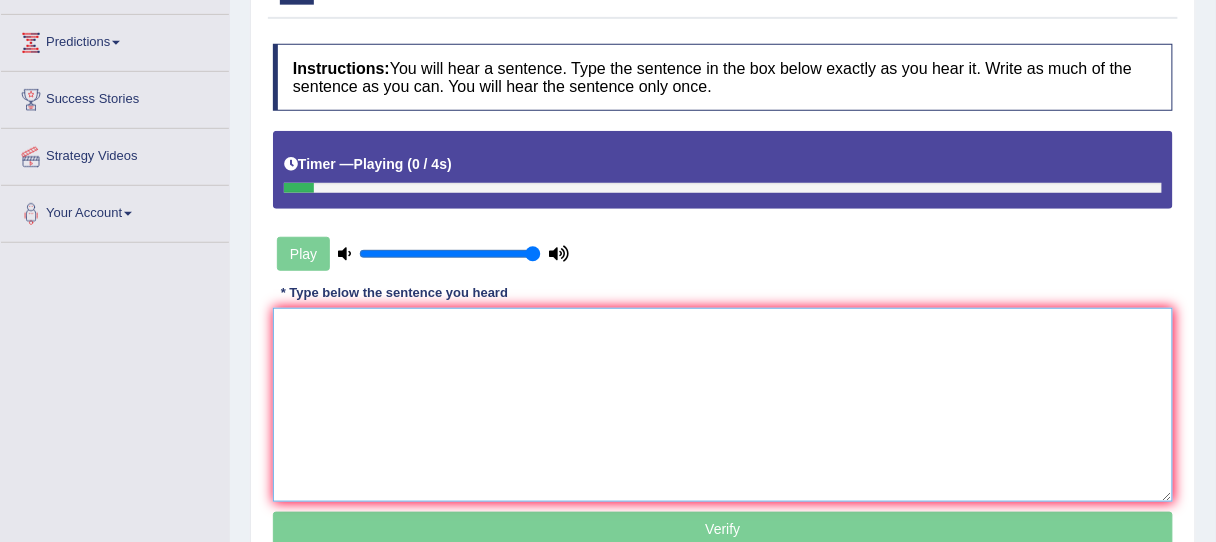 click at bounding box center [723, 405] 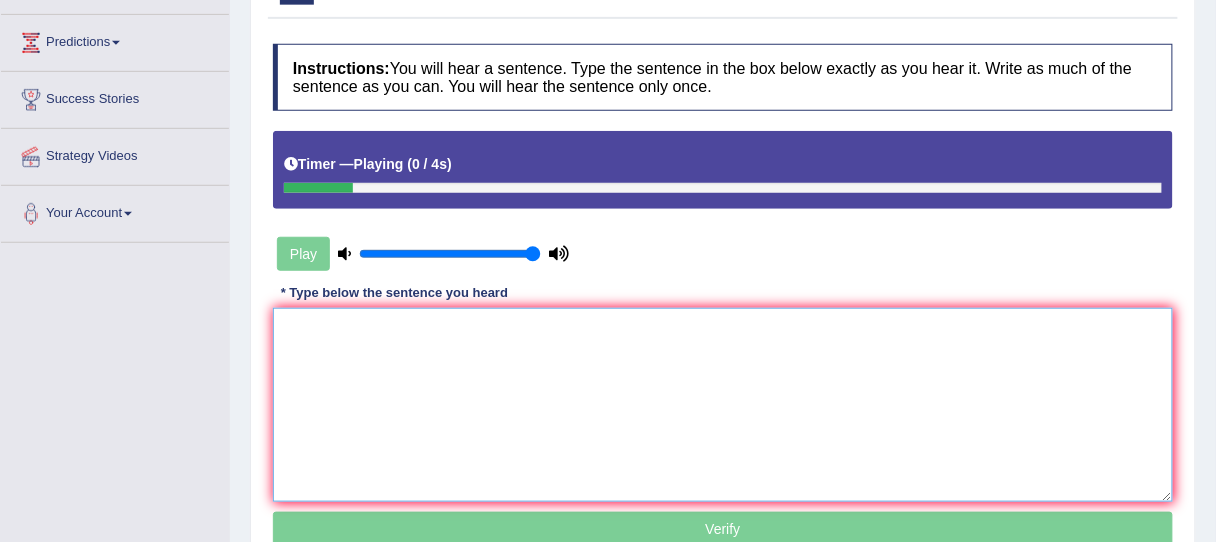 click at bounding box center (723, 405) 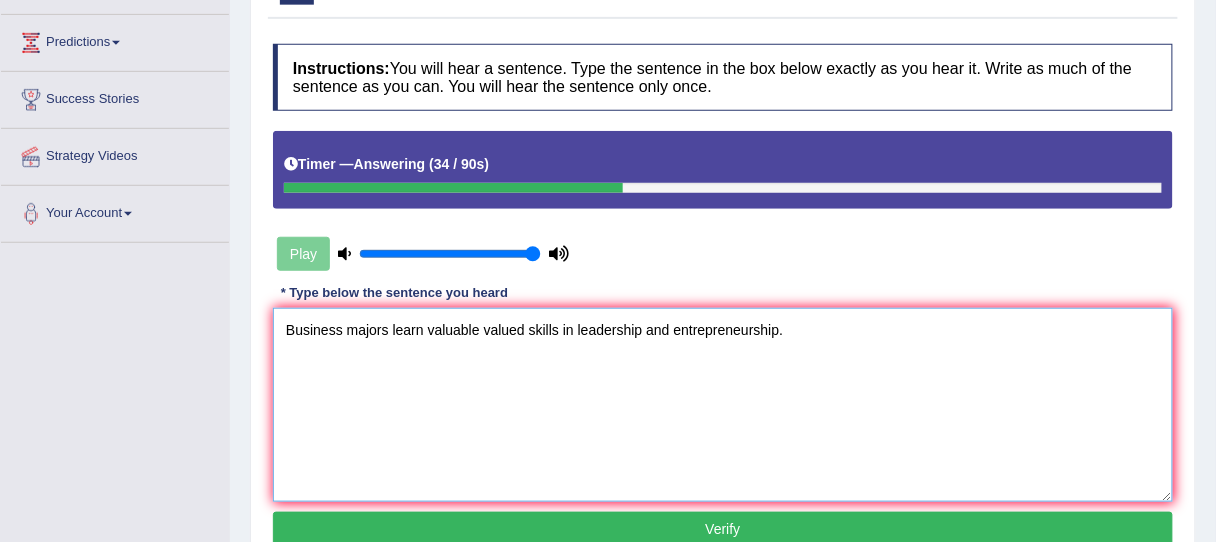 click on "Business majors learn valuable valued skills in leadership and entrepreneurship." at bounding box center (723, 405) 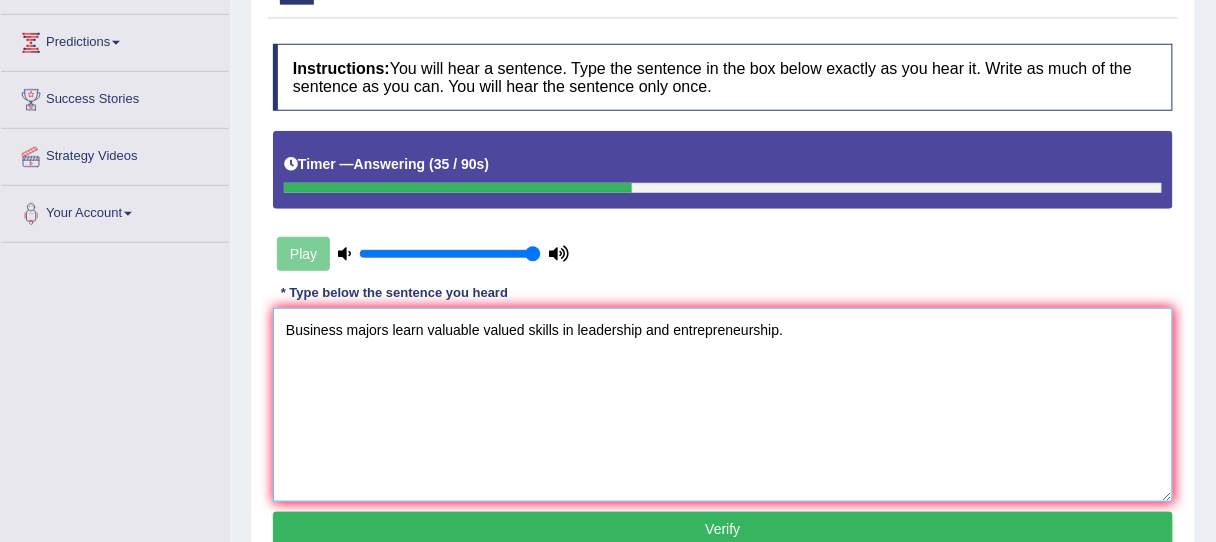 click on "Business majors learn valuable valued skills in leadership and entrepreneurship." at bounding box center (723, 405) 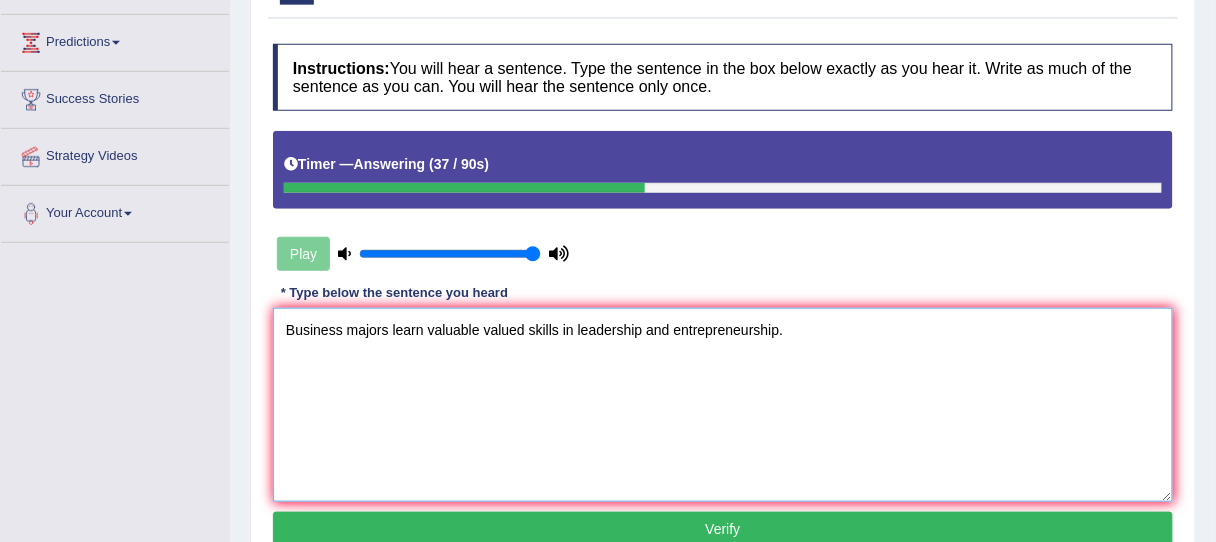 click on "Business majors learn valuable valued skills in leadership and entrepreneurship." at bounding box center (723, 405) 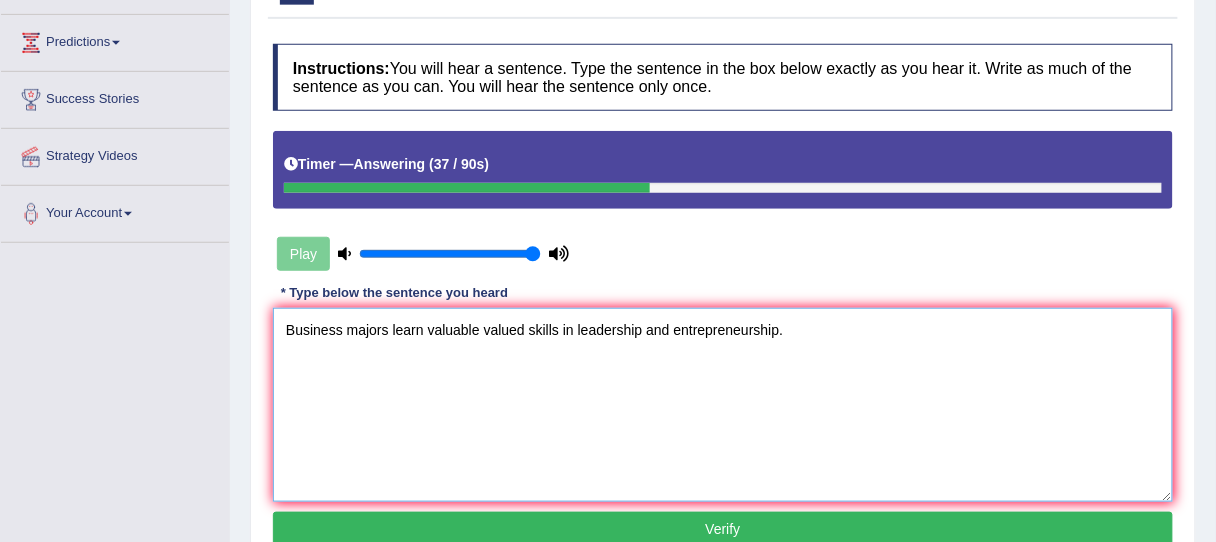 click on "Business majors learn valuable valued skills in leadership and entrepreneurship." at bounding box center [723, 405] 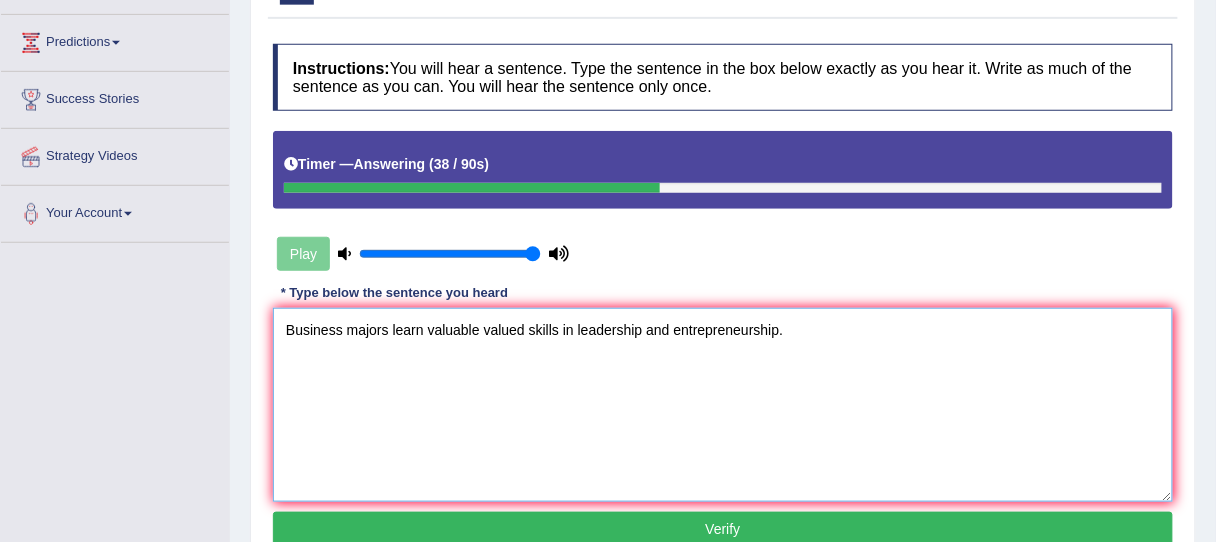 click on "Business majors learn valuable valued skills in leadership and entrepreneurship." at bounding box center [723, 405] 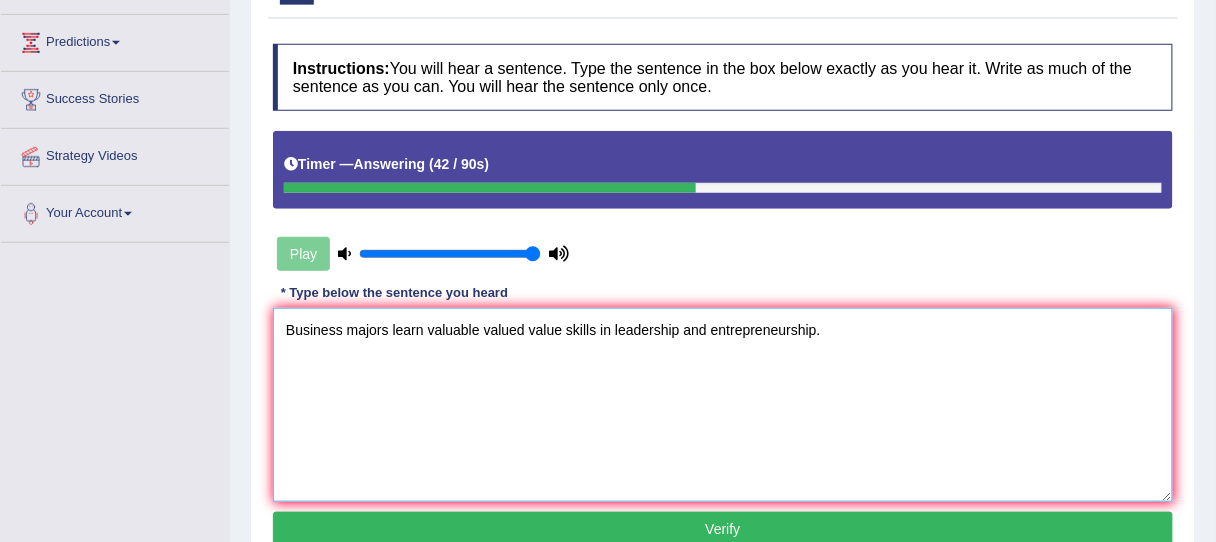 type on "Business majors learn valuable valued value skills in leadership and entrepreneurship." 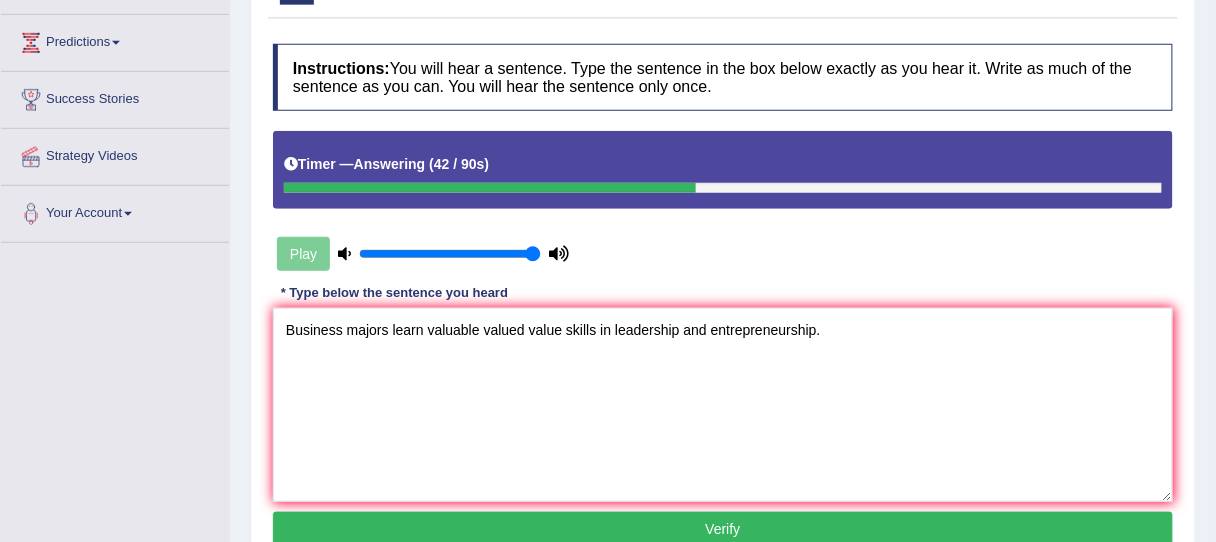 click on "Verify" at bounding box center [723, 529] 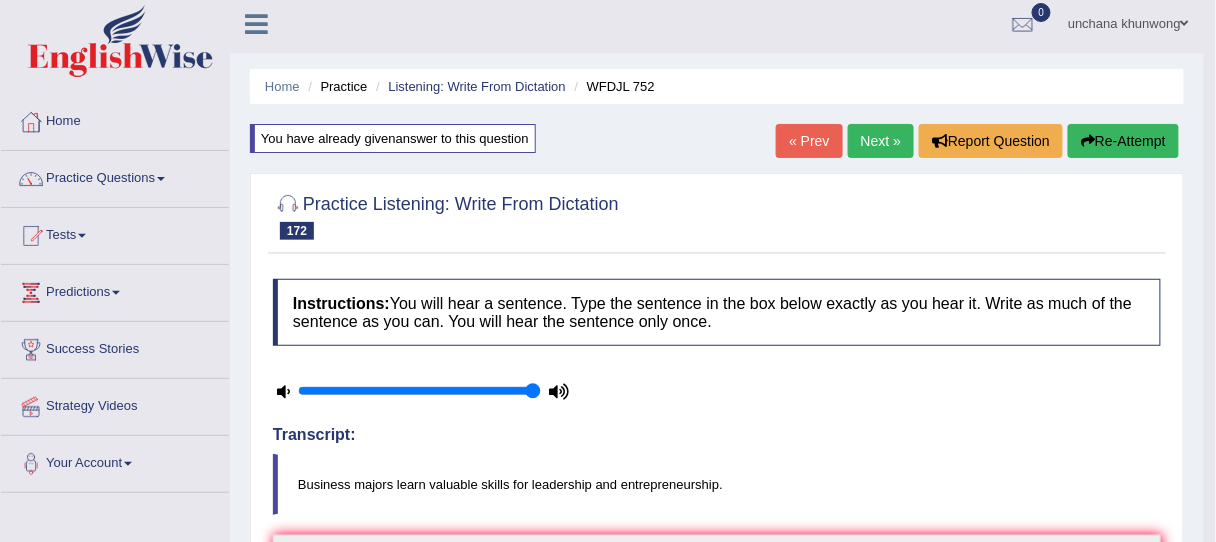 scroll, scrollTop: 0, scrollLeft: 0, axis: both 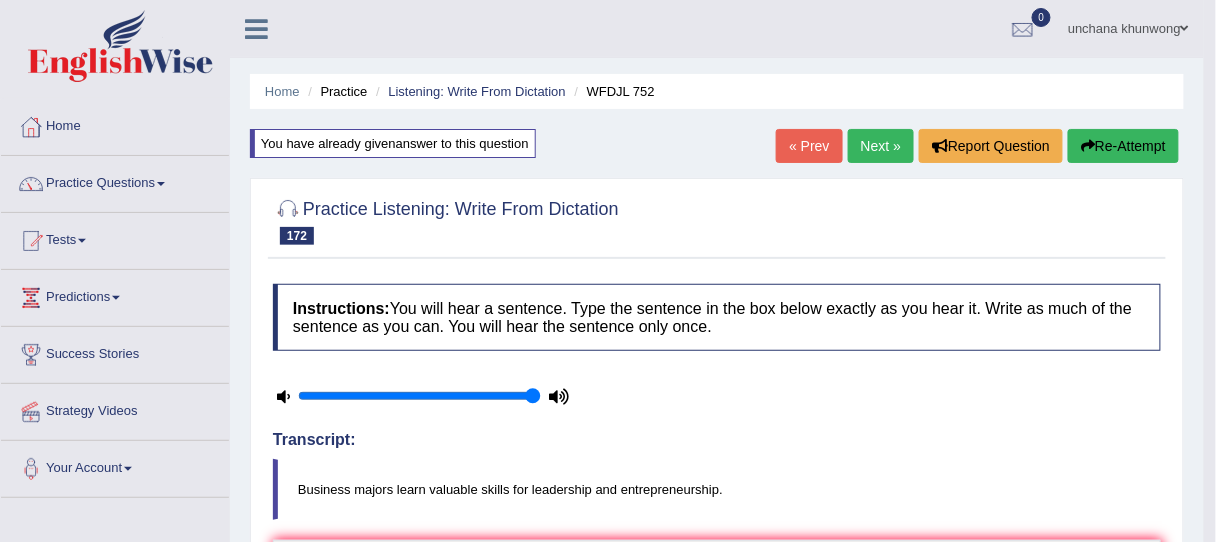 click on "Next »" at bounding box center [881, 146] 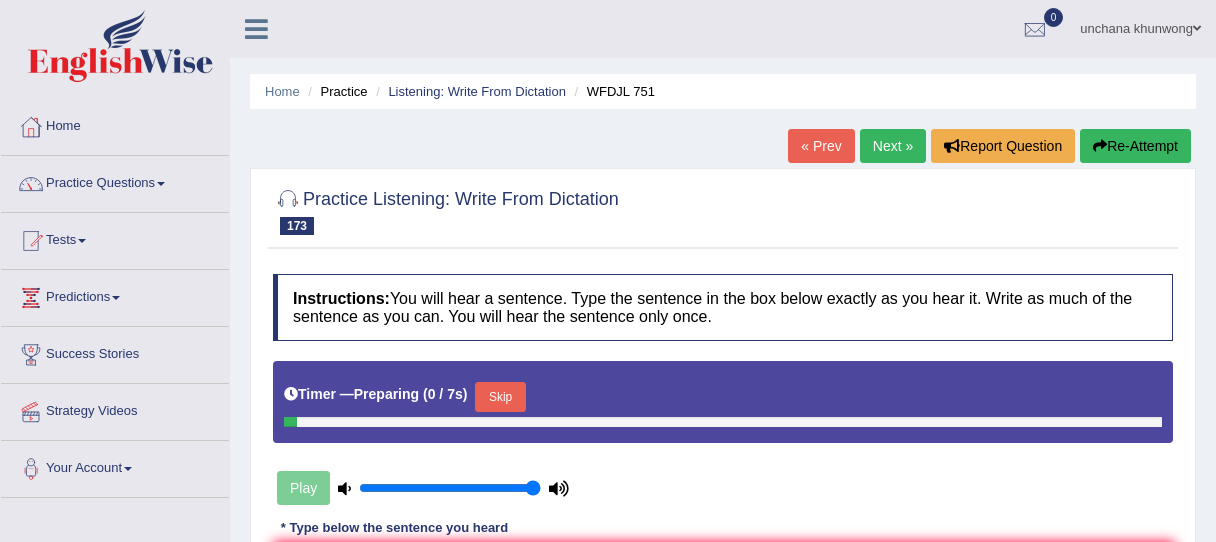 scroll, scrollTop: 320, scrollLeft: 0, axis: vertical 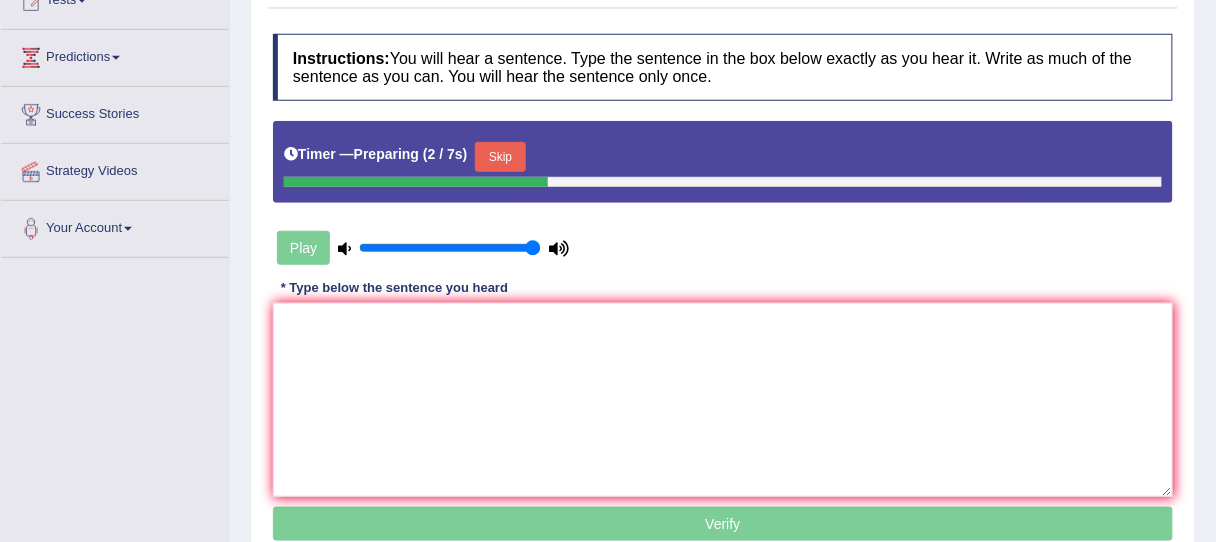 click on "Skip" at bounding box center (500, 157) 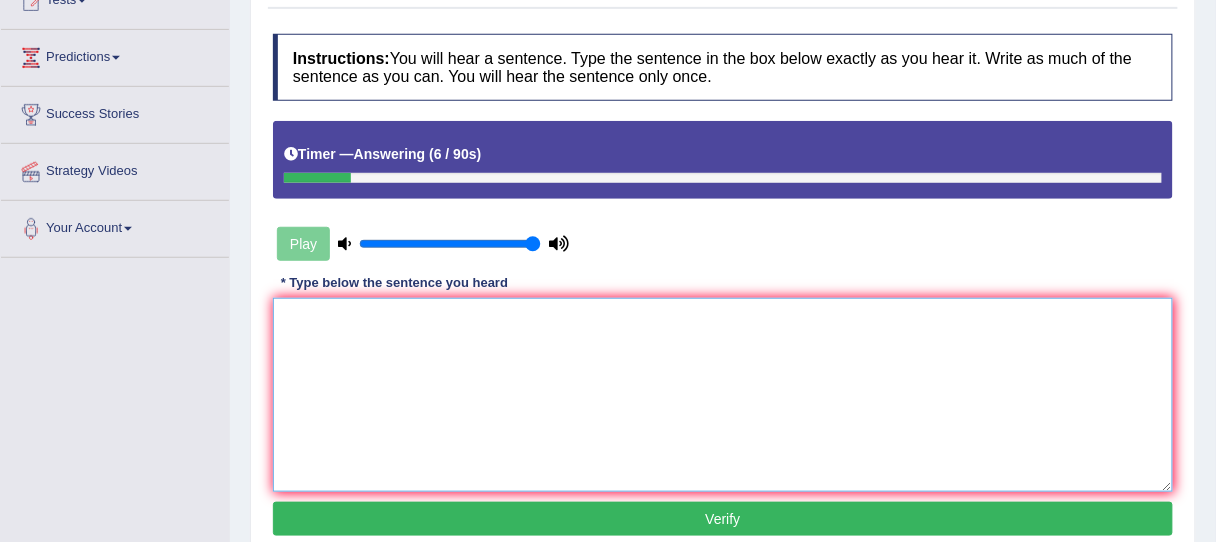 click at bounding box center [723, 395] 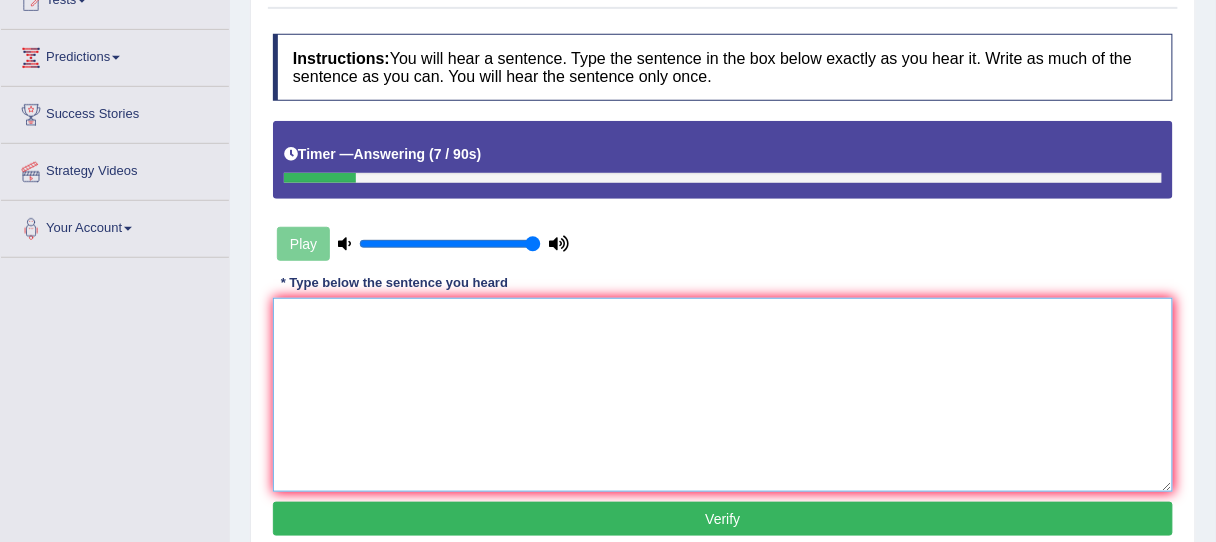 click at bounding box center (723, 395) 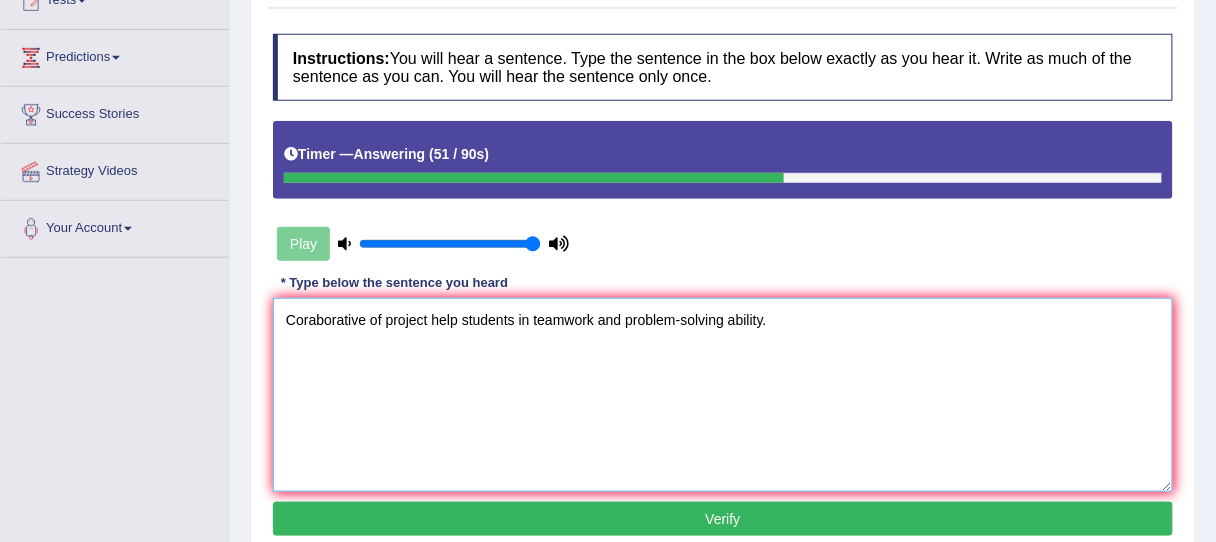click on "Coraborative of project help students in teamwork and problem-solving ability." at bounding box center (723, 395) 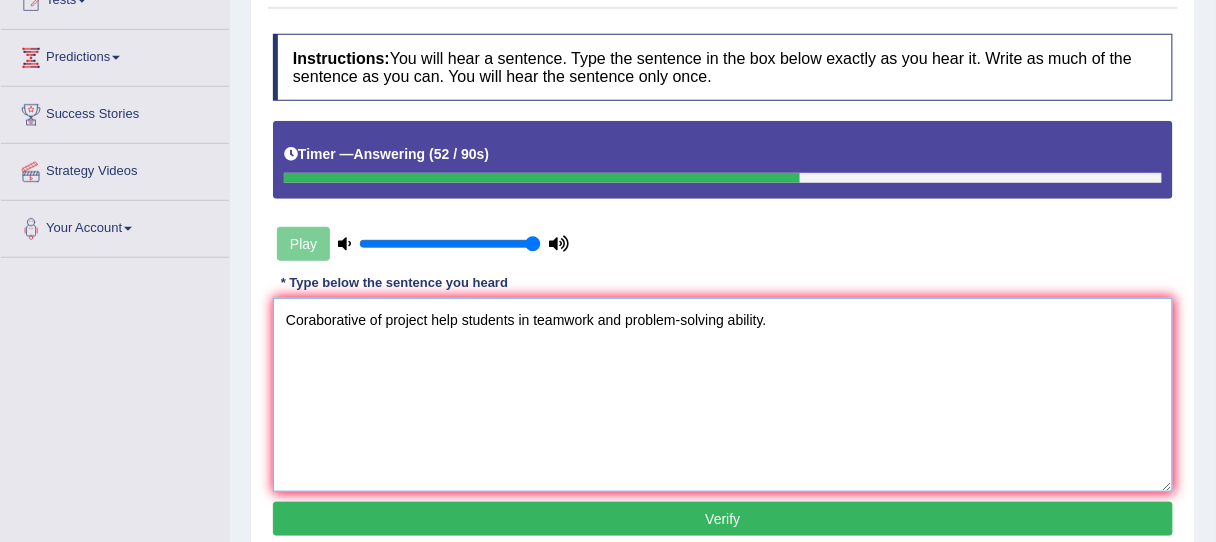 click on "Coraborative of project help students in teamwork and problem-solving ability." at bounding box center (723, 395) 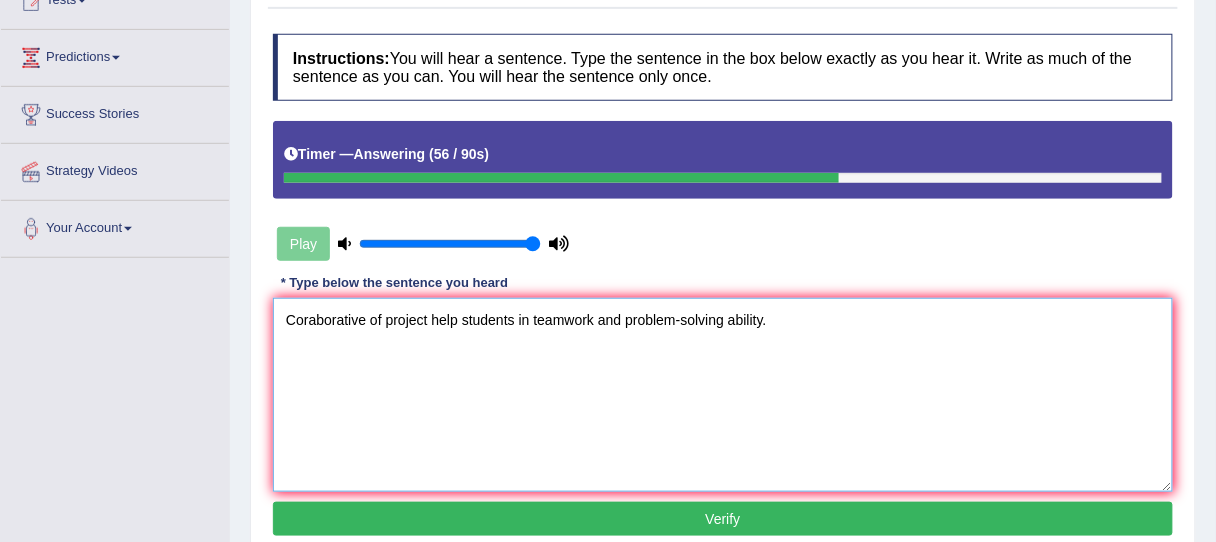 click on "Coraborative of project help students in teamwork and problem-solving ability." at bounding box center (723, 395) 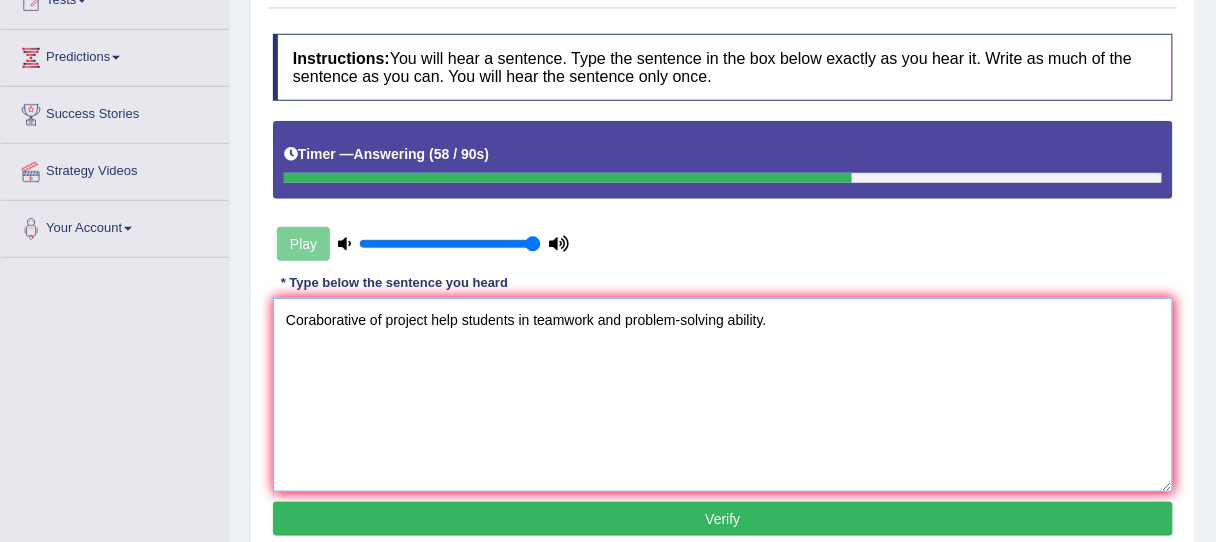click on "Coraborative of project help students in teamwork and problem-solving ability." at bounding box center (723, 395) 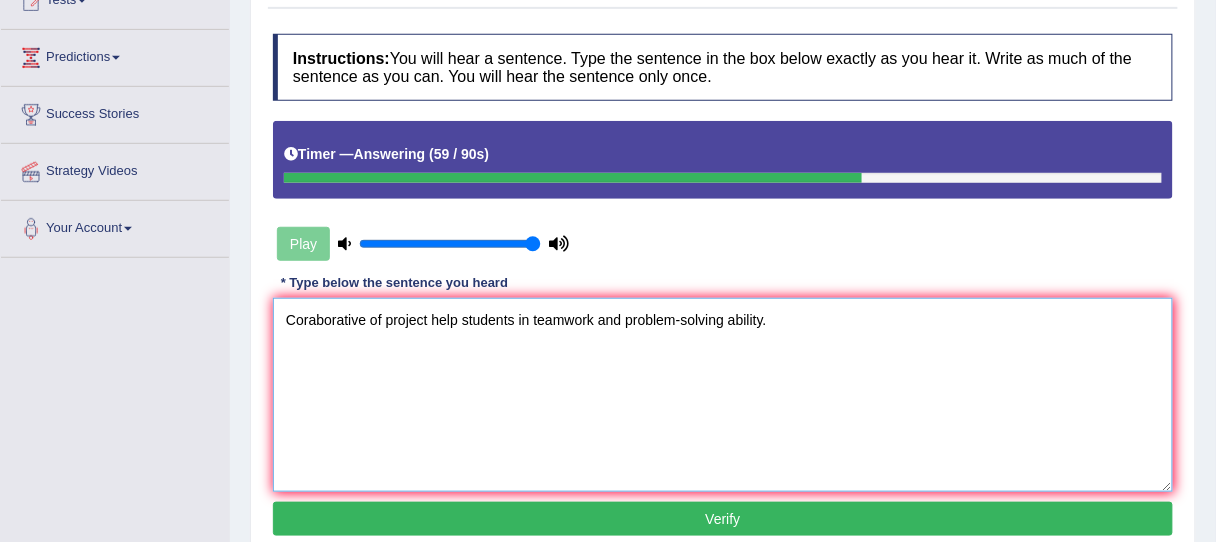 click on "Coraborative of project help students in teamwork and problem-solving ability." at bounding box center [723, 395] 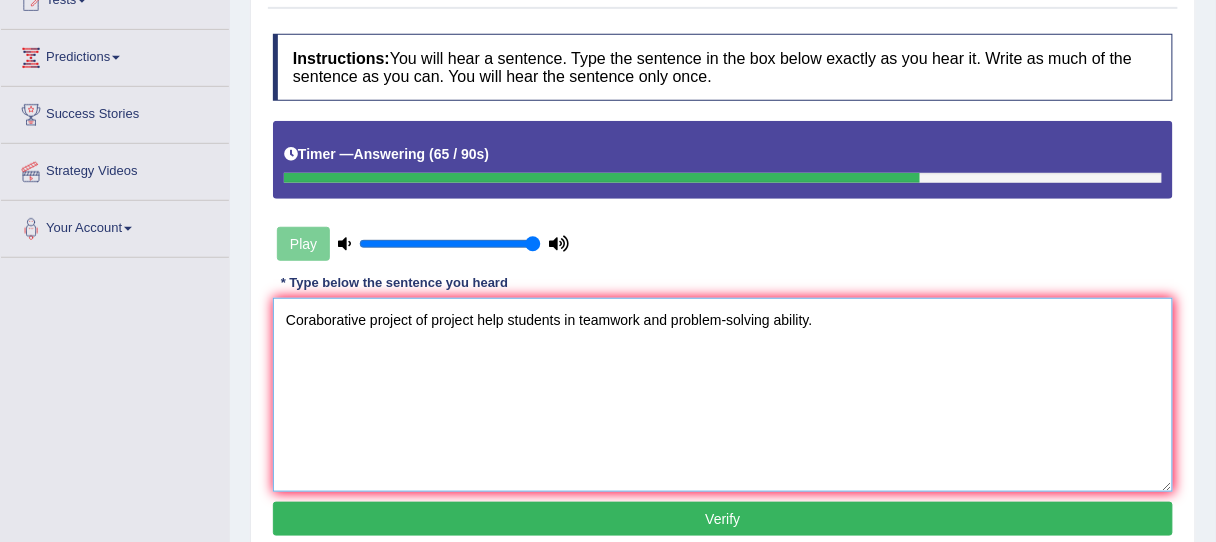 click on "Coraborative project of project help students in teamwork and problem-solving ability." at bounding box center (723, 395) 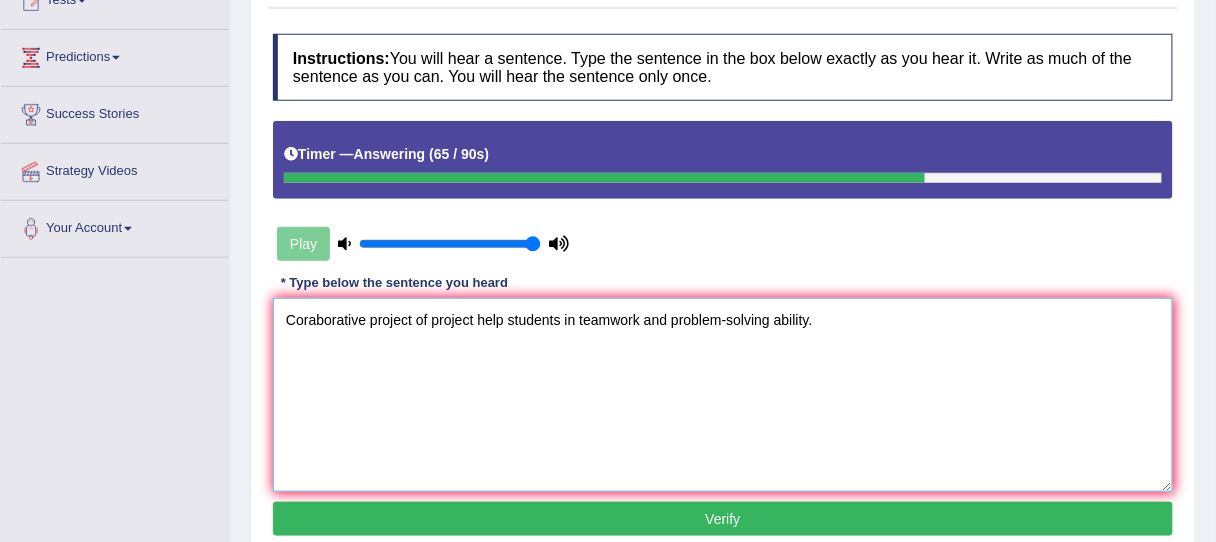 click on "Coraborative project of project help students in teamwork and problem-solving ability." at bounding box center [723, 395] 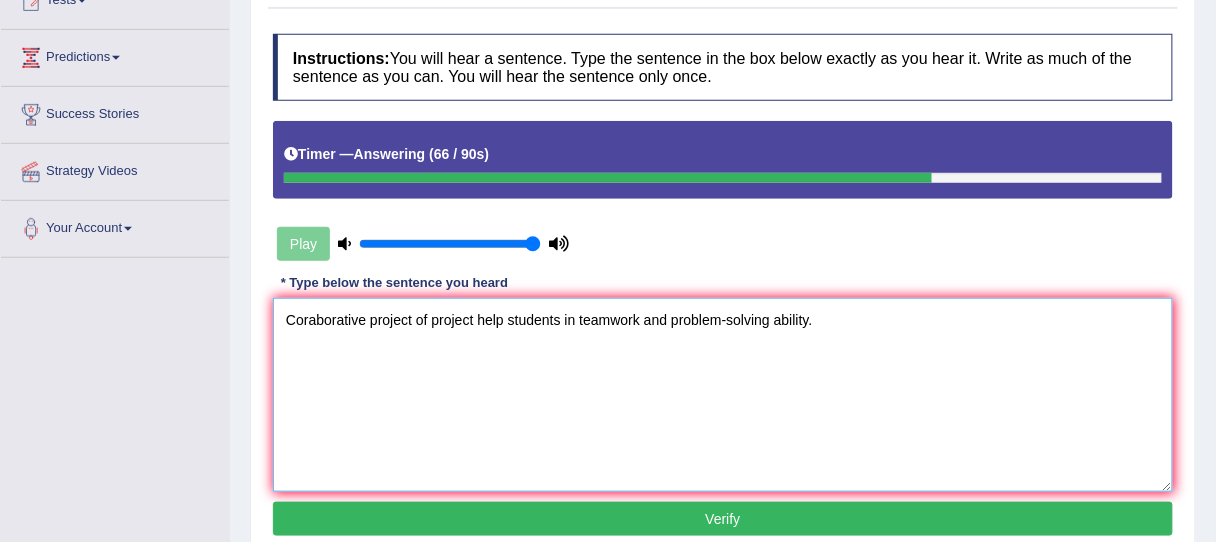 click on "Coraborative project of project help students in teamwork and problem-solving ability." at bounding box center (723, 395) 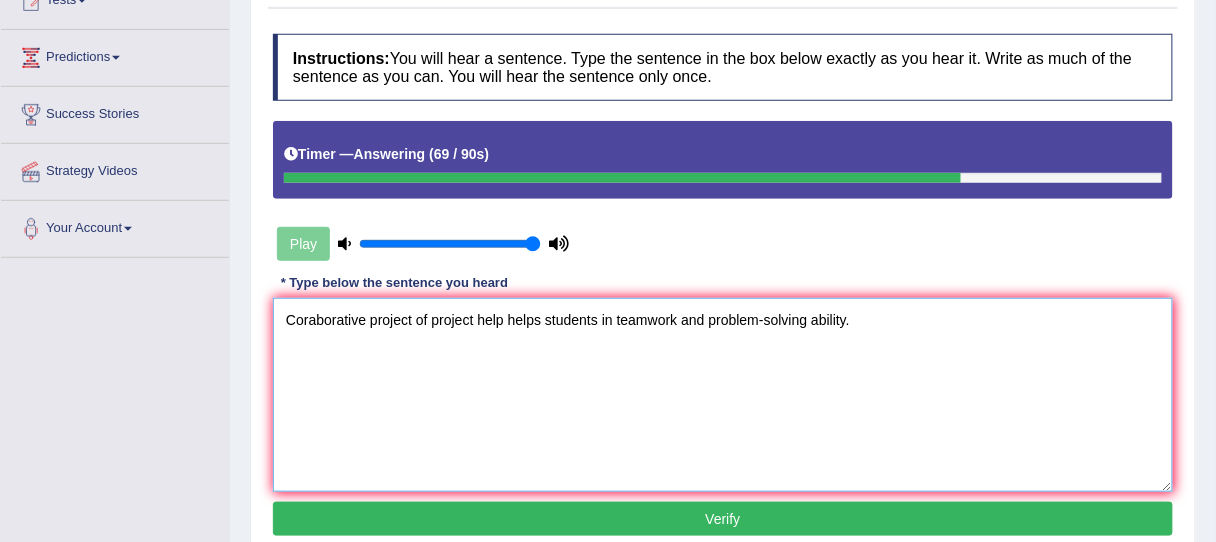 click on "Coraborative project of project help helps students in teamwork and problem-solving ability." at bounding box center [723, 395] 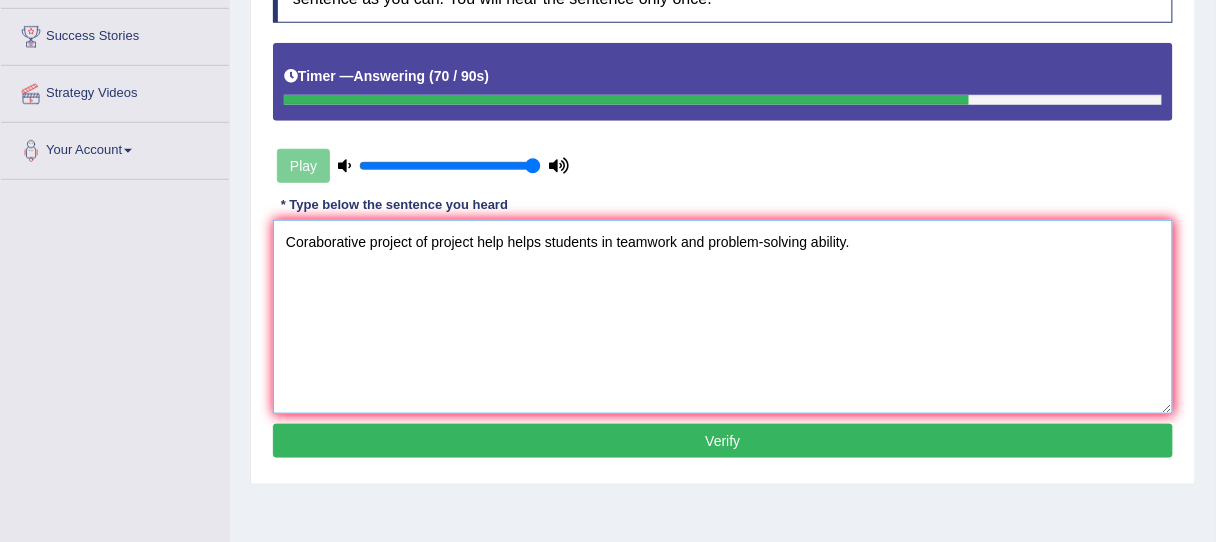 scroll, scrollTop: 320, scrollLeft: 0, axis: vertical 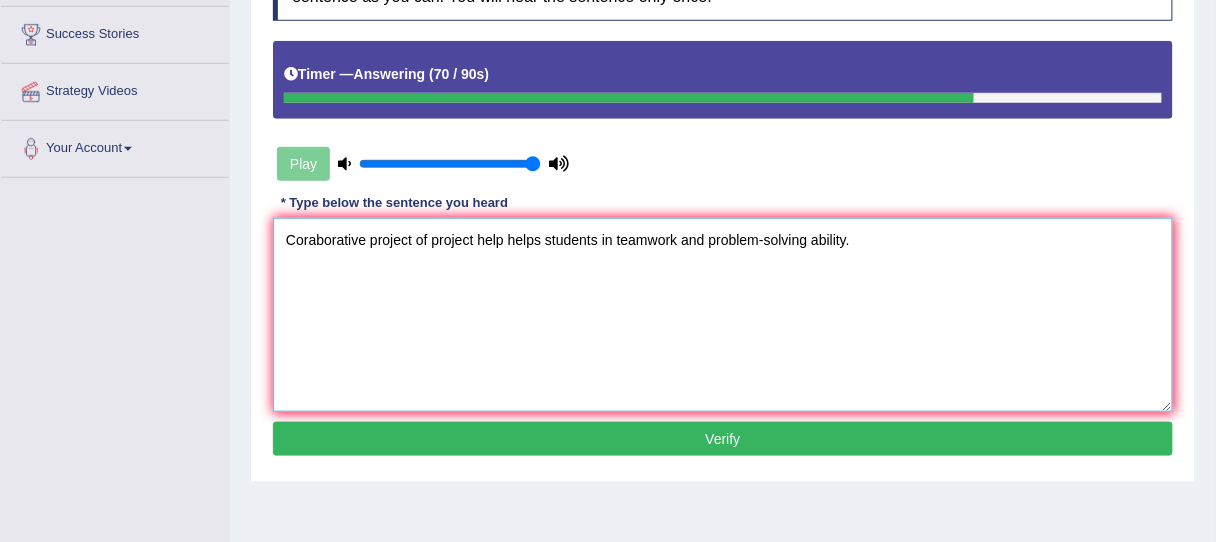 type on "Coraborative project of project help helps students in teamwork and problem-solving ability." 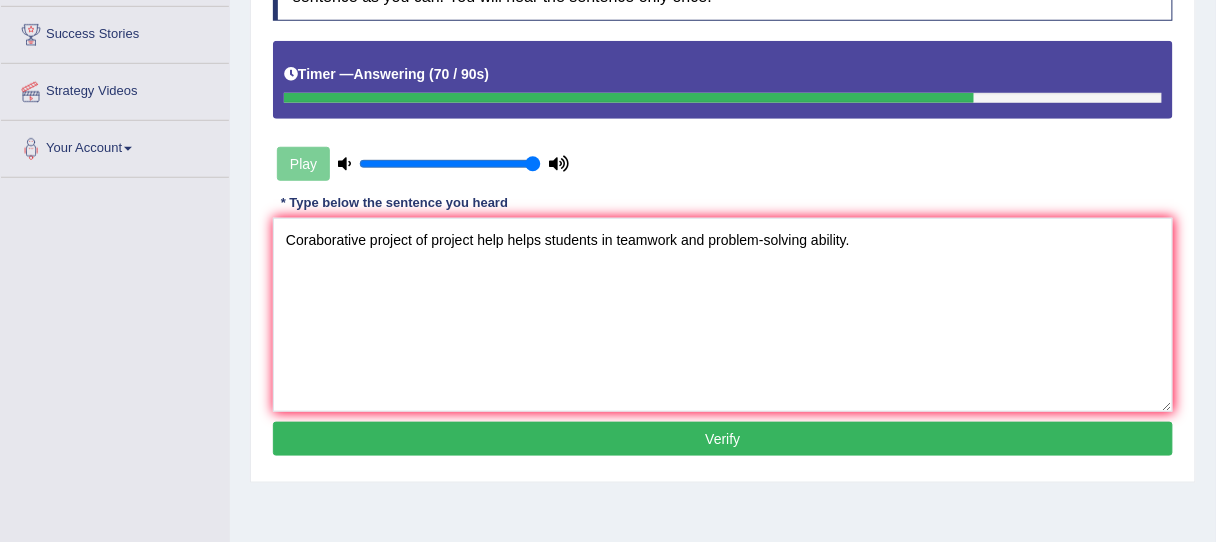 click on "Verify" at bounding box center [723, 439] 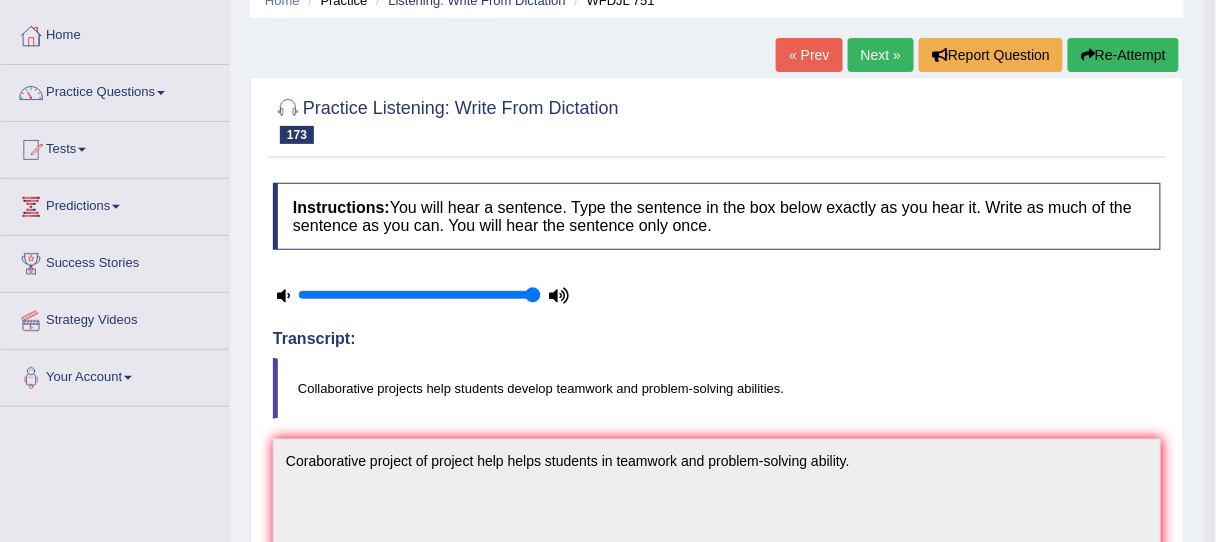 scroll, scrollTop: 80, scrollLeft: 0, axis: vertical 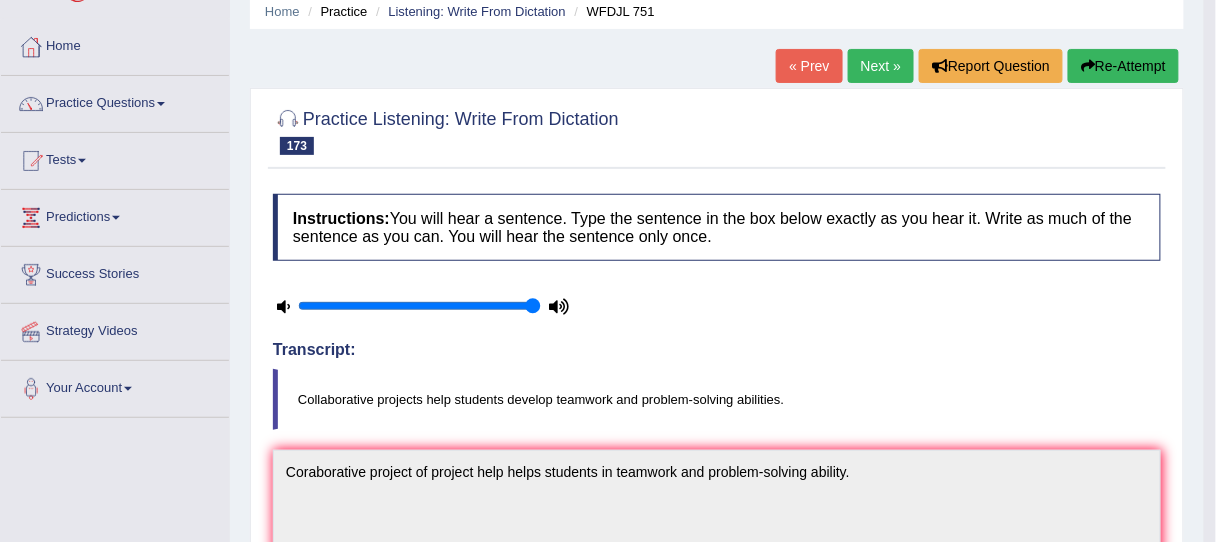 click on "Re-Attempt" at bounding box center (1123, 66) 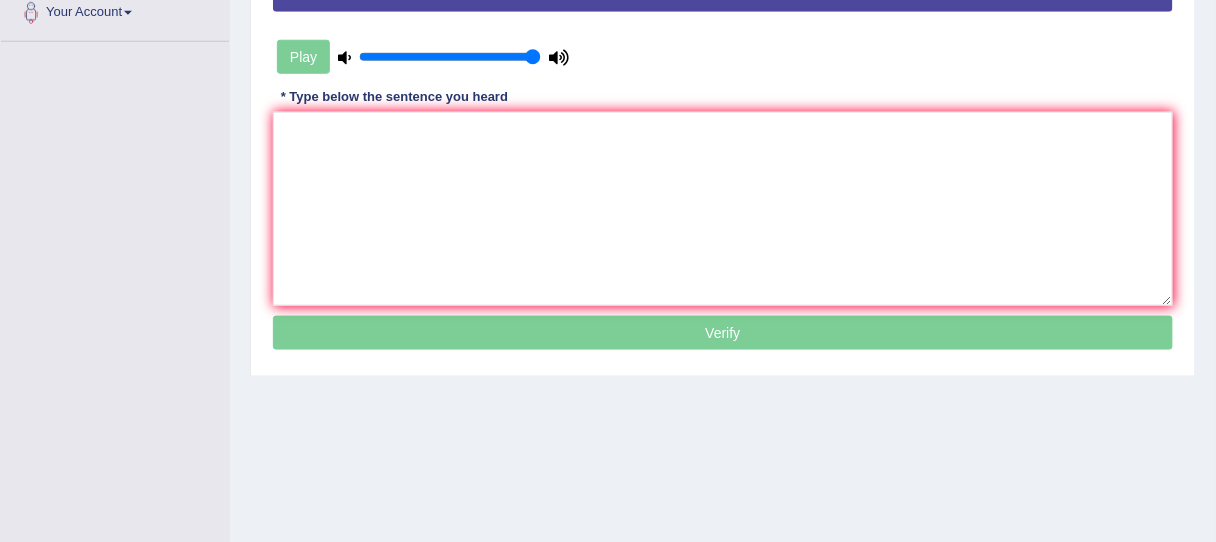 scroll, scrollTop: 456, scrollLeft: 0, axis: vertical 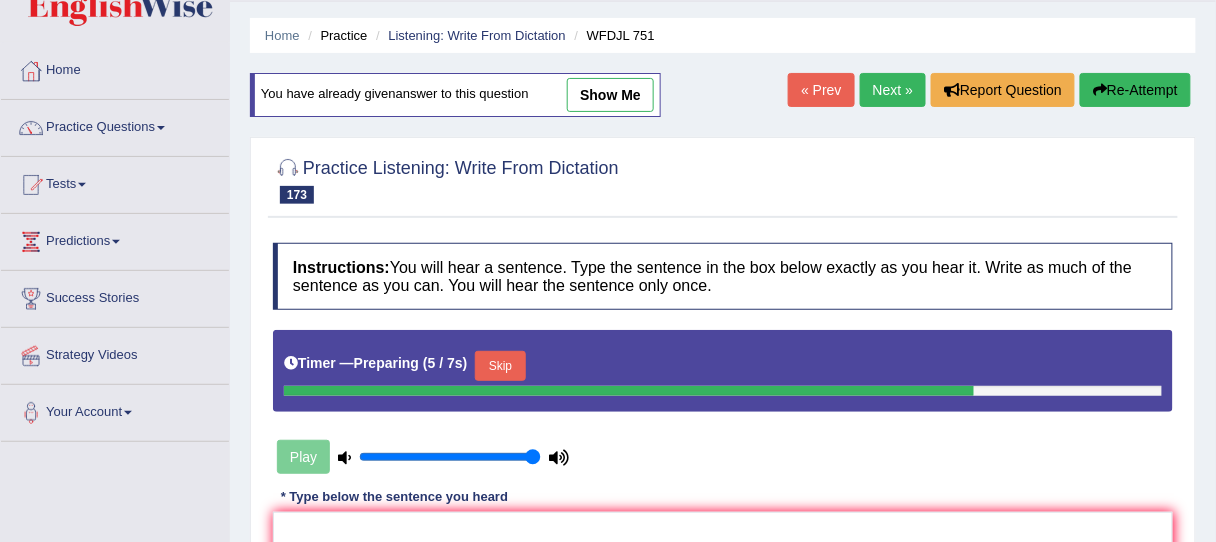 click on "Skip" at bounding box center (500, 366) 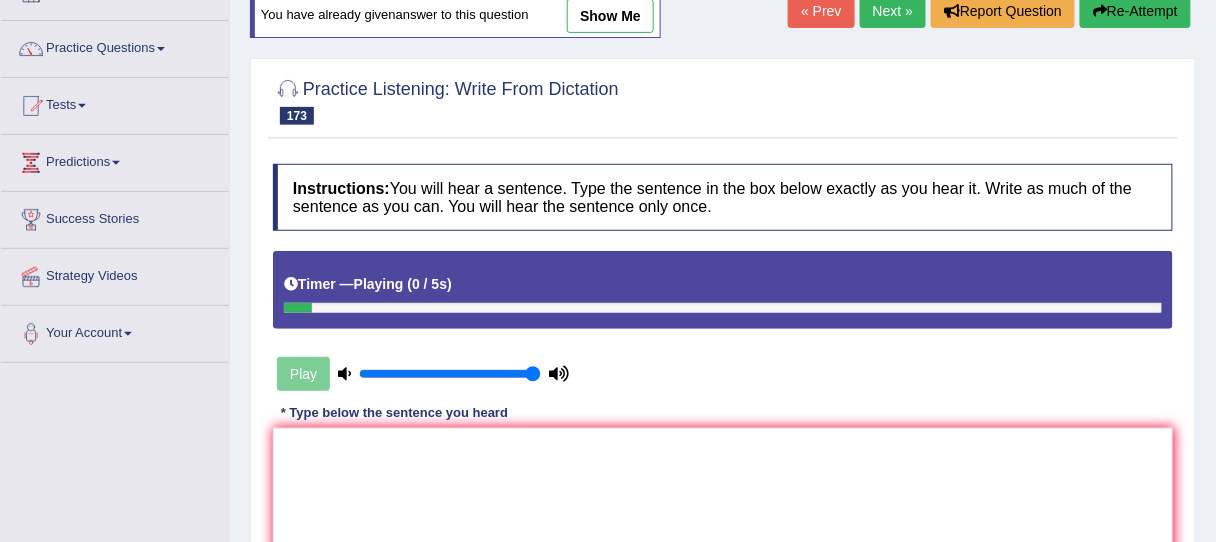 scroll, scrollTop: 376, scrollLeft: 0, axis: vertical 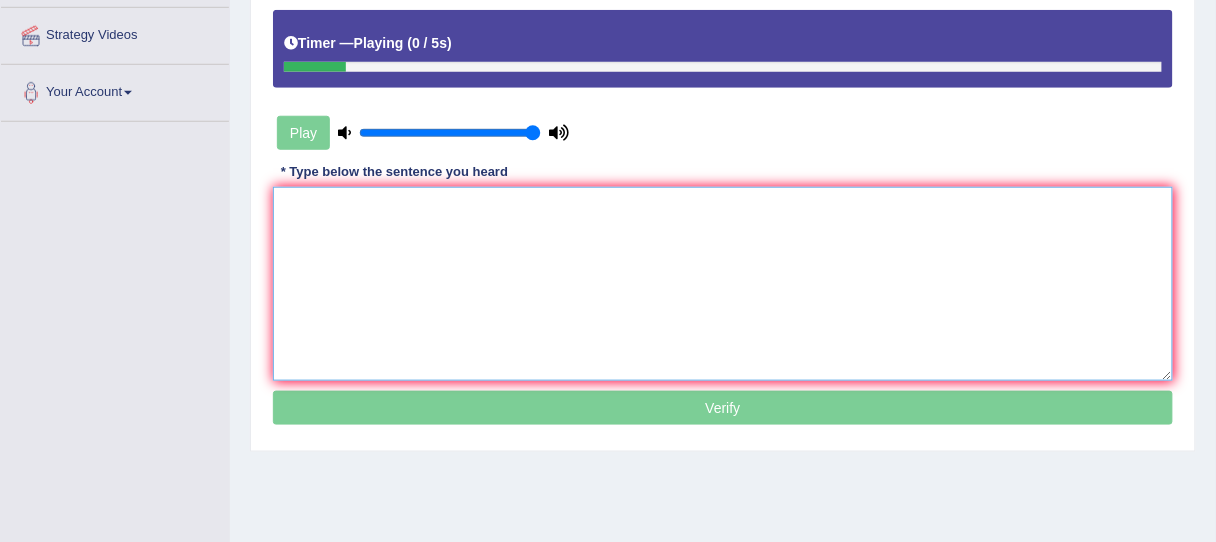 click at bounding box center [723, 284] 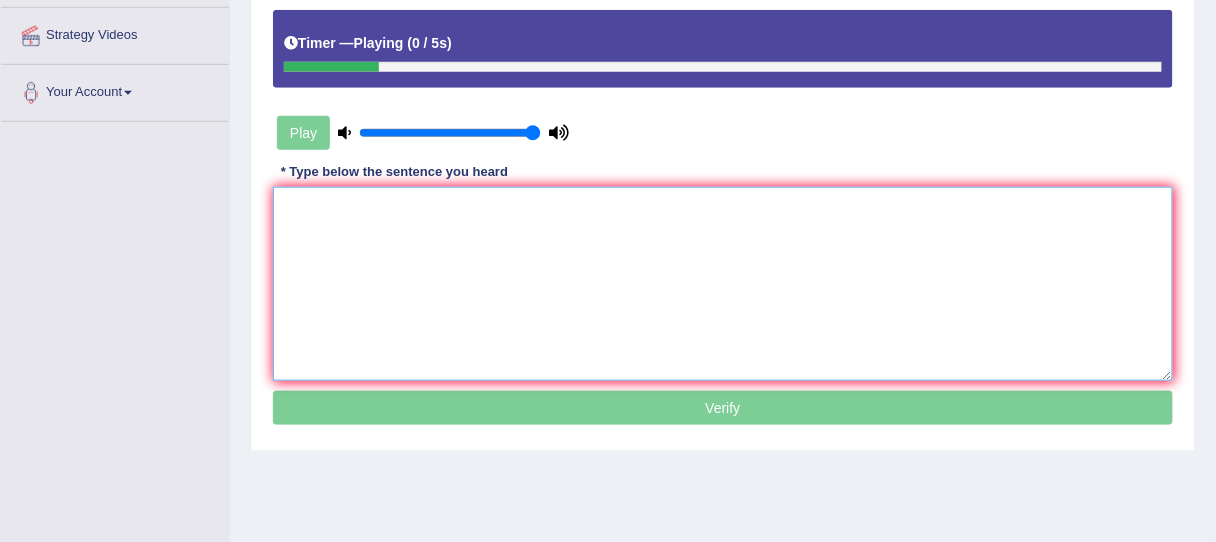 click at bounding box center [723, 284] 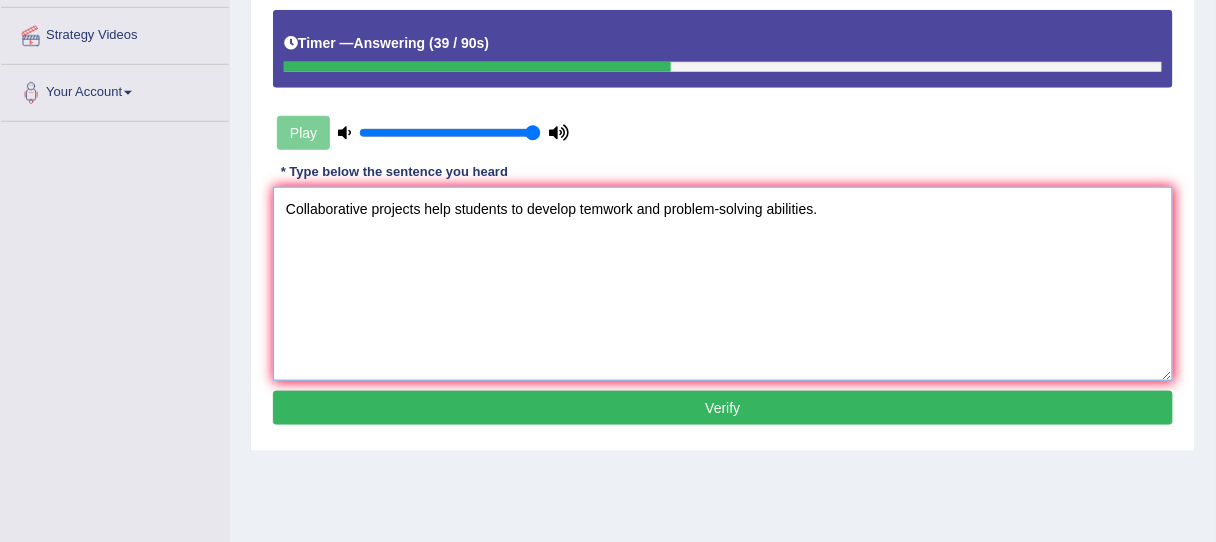 click on "Collaborative projects help students to develop temwork and problem-solving abilities." at bounding box center [723, 284] 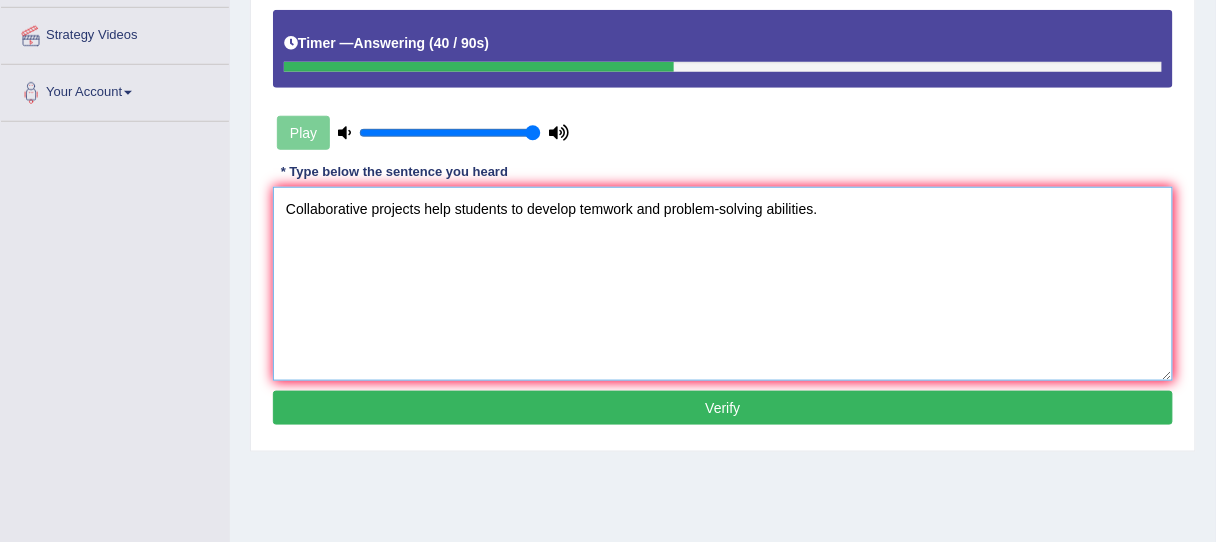 click on "Collaborative projects help students to develop temwork and problem-solving abilities." at bounding box center (723, 284) 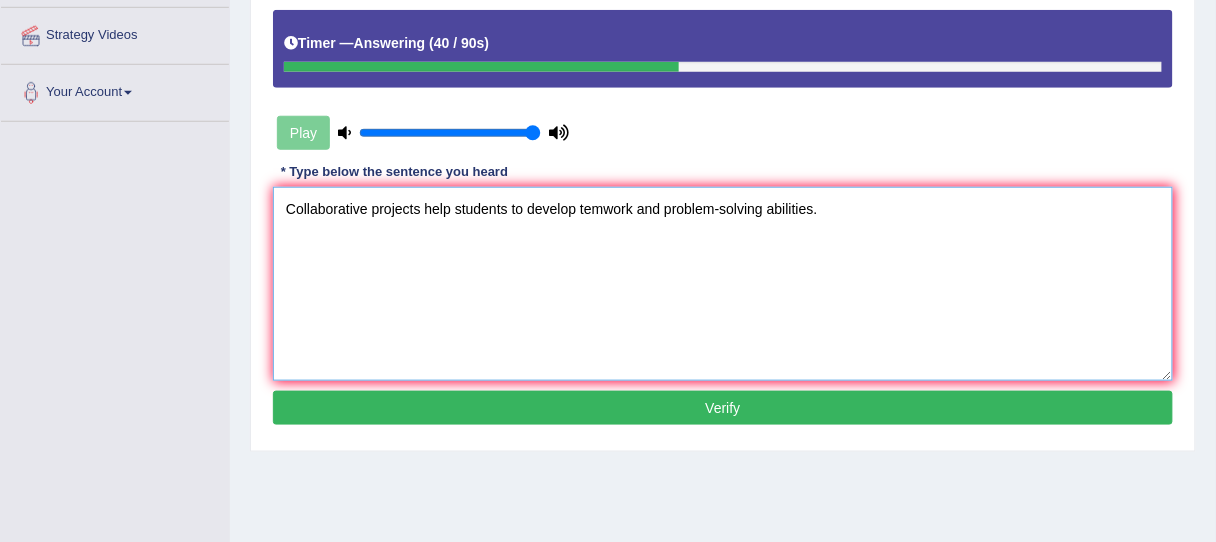 click on "Collaborative projects help students to develop temwork and problem-solving abilities." at bounding box center [723, 284] 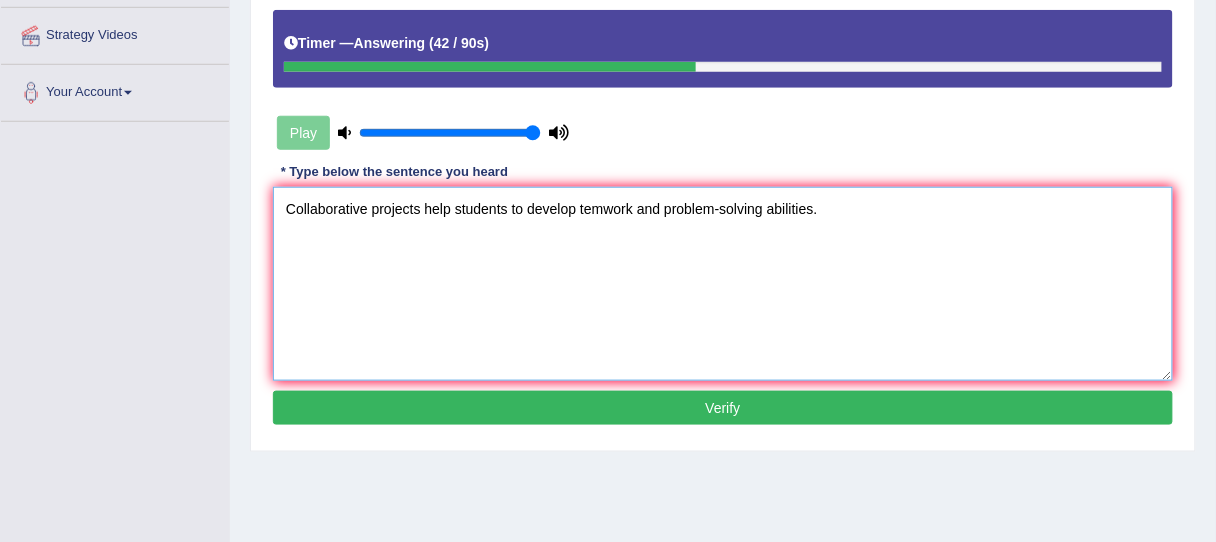 click on "Collaborative projects help students to develop temwork and problem-solving abilities." at bounding box center [723, 284] 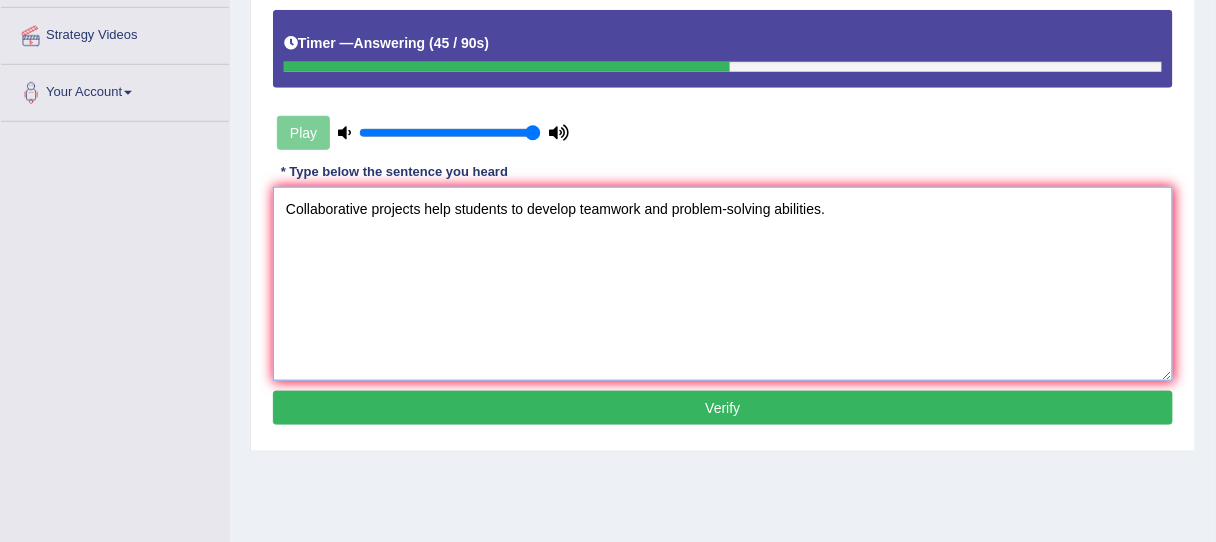 click on "Collaborative projects help students to develop teamwork and problem-solving abilities." at bounding box center [723, 284] 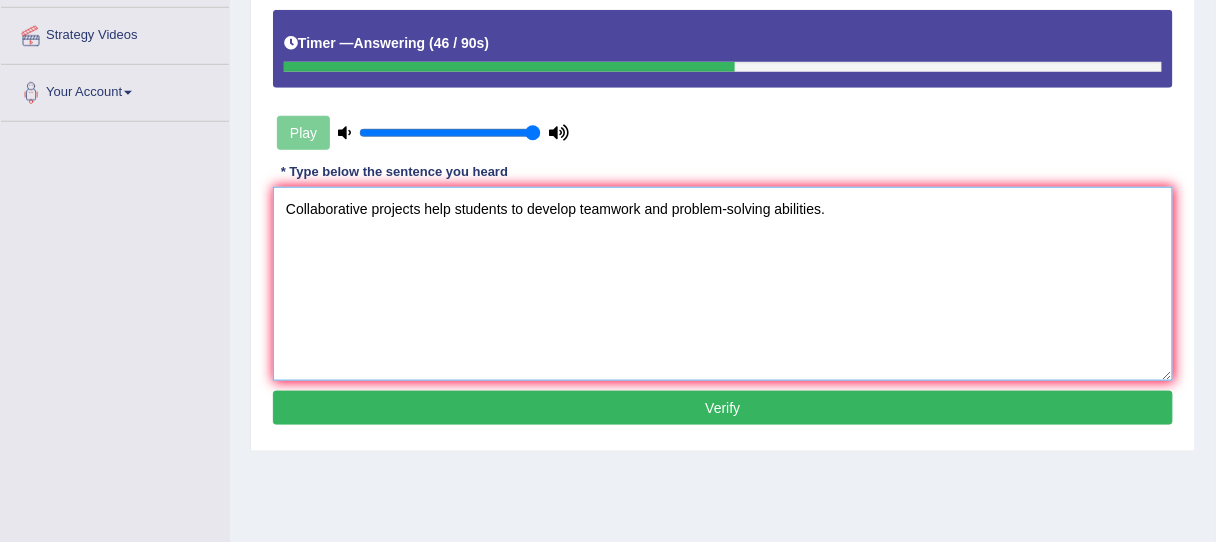 click on "Collaborative projects help students to develop teamwork and problem-solving abilities." at bounding box center (723, 284) 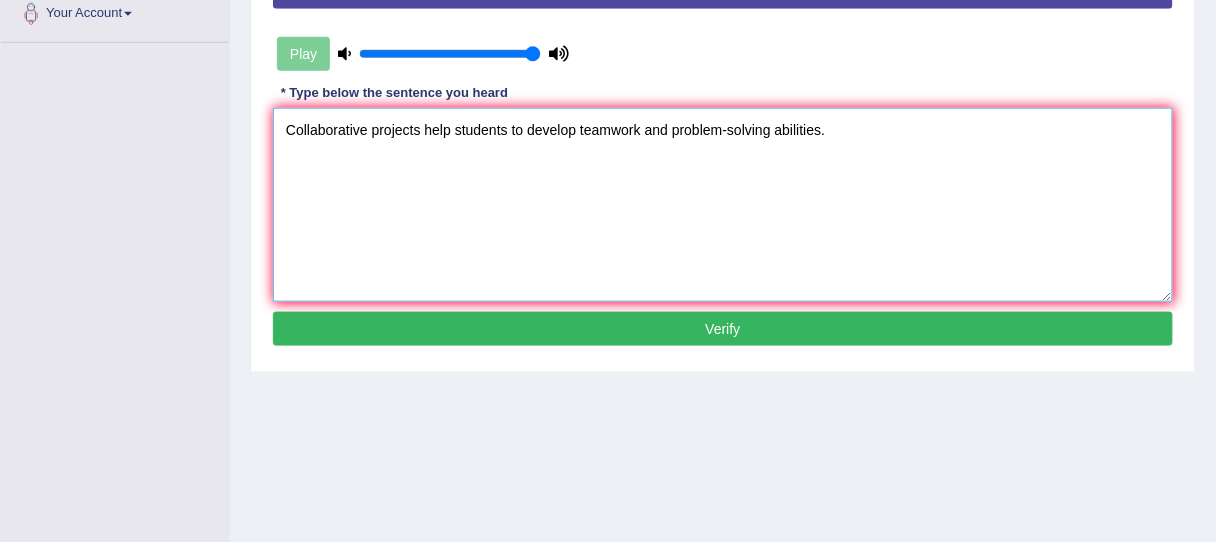 scroll, scrollTop: 456, scrollLeft: 0, axis: vertical 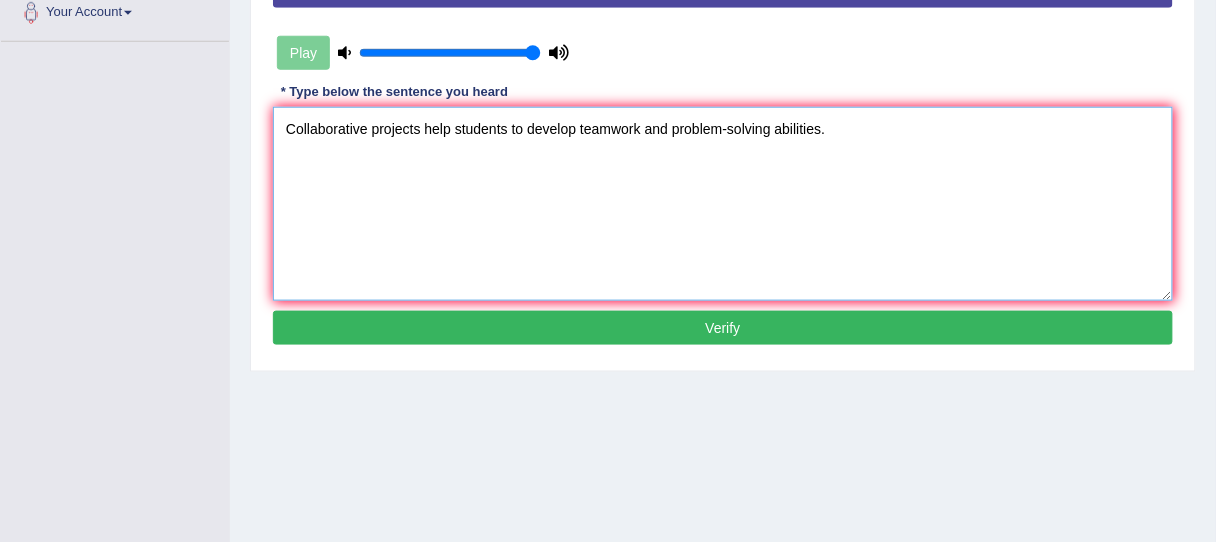 click on "Collaborative projects help students to develop teamwork and problem-solving abilities." at bounding box center (723, 204) 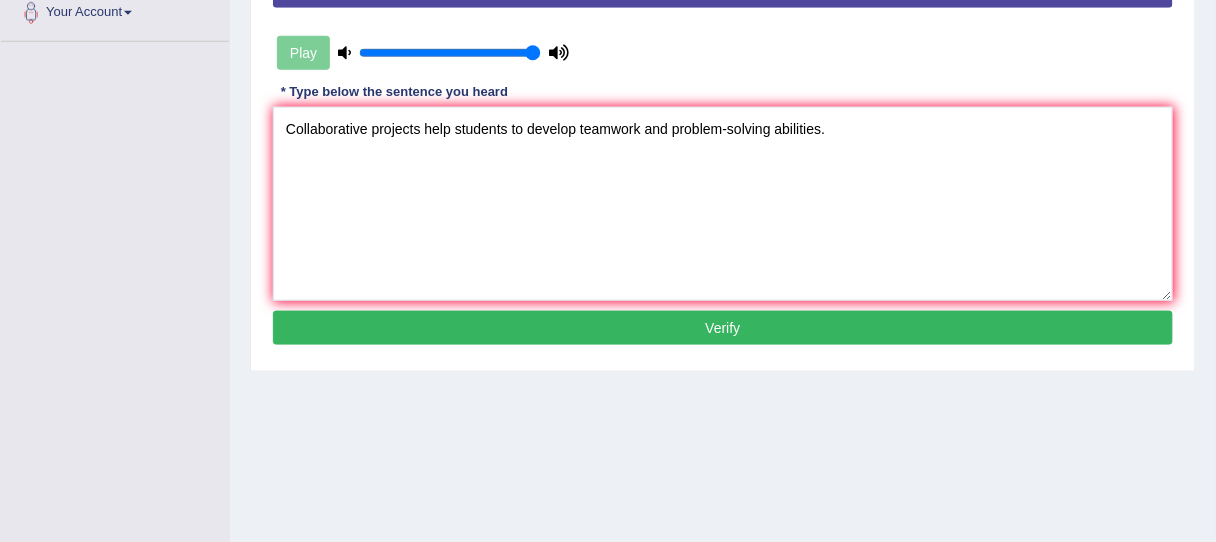 click on "Verify" at bounding box center [723, 328] 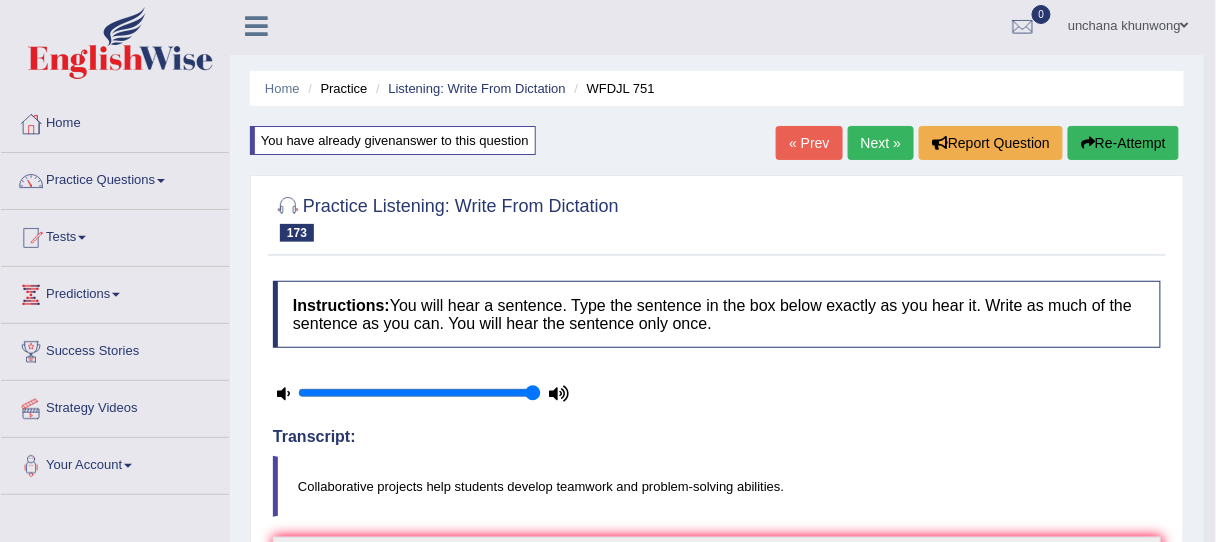 scroll, scrollTop: 0, scrollLeft: 0, axis: both 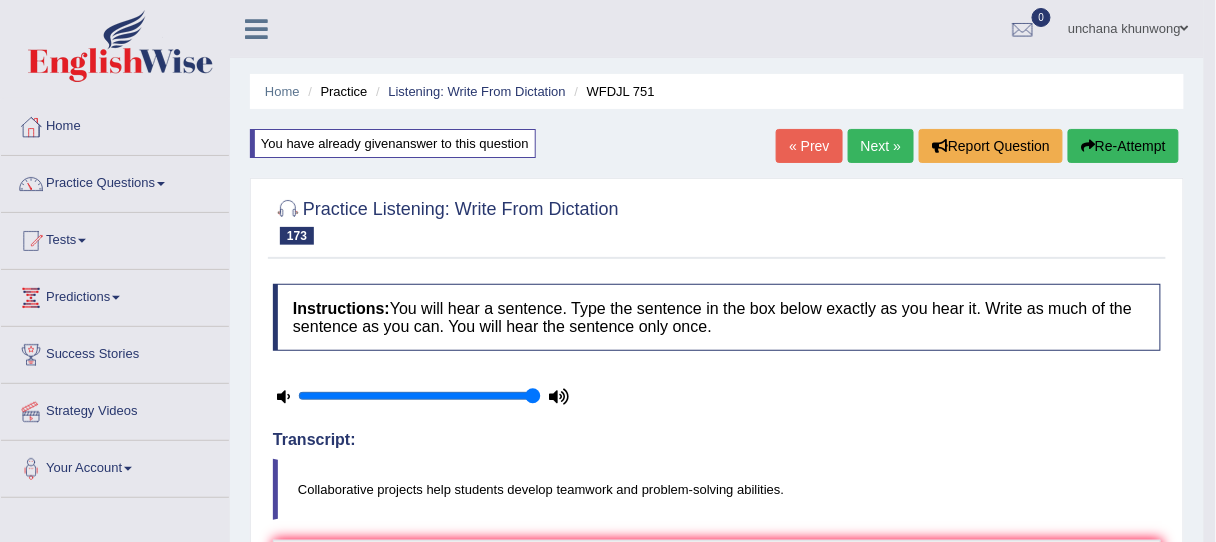 click on "Next »" at bounding box center (881, 146) 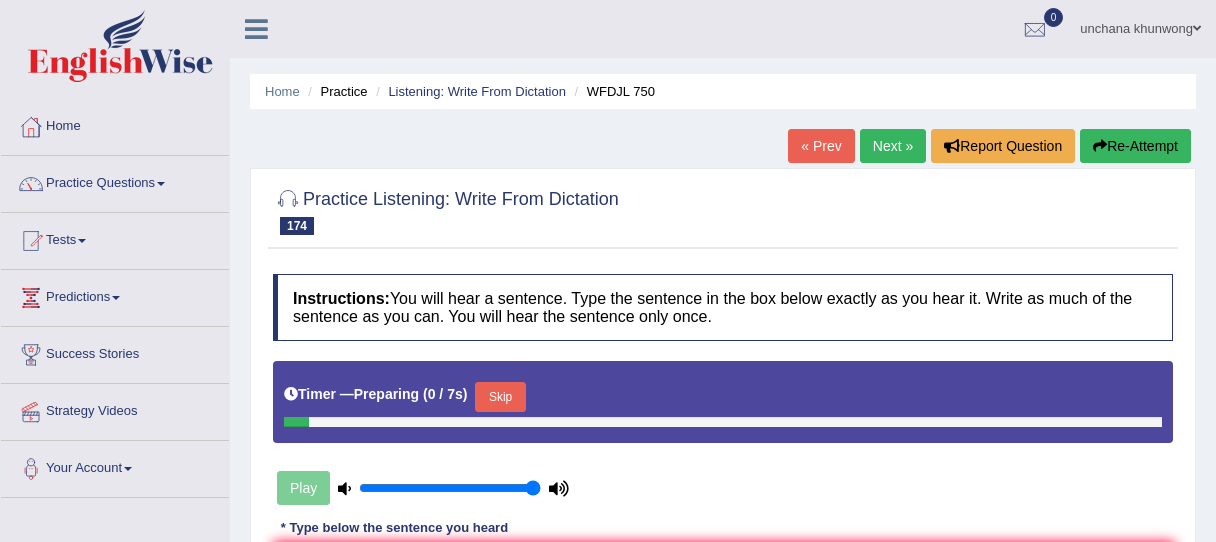 scroll, scrollTop: 0, scrollLeft: 0, axis: both 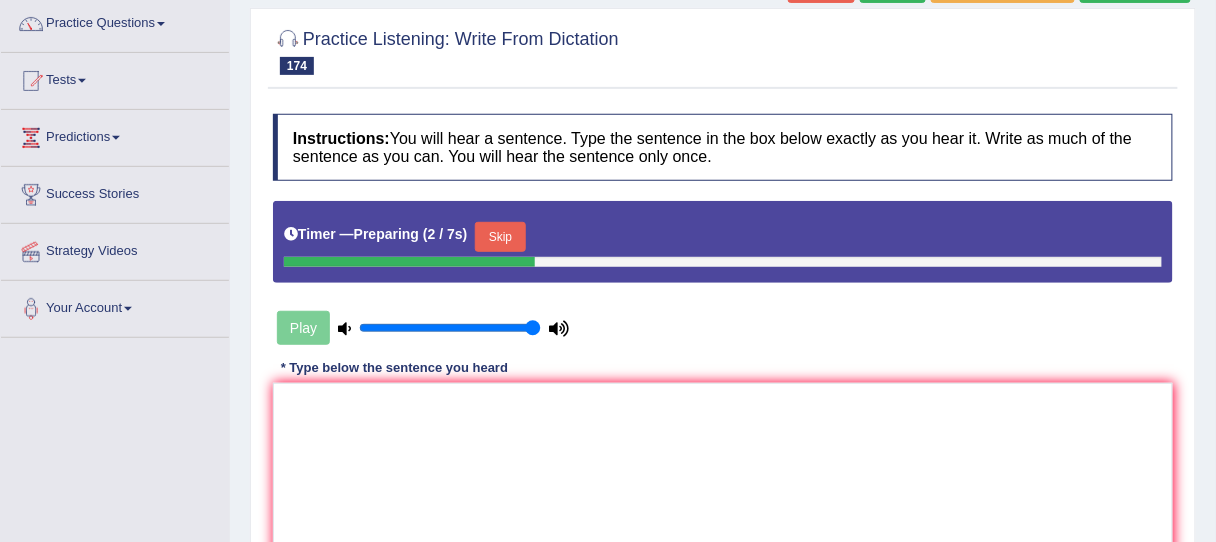click on "Skip" at bounding box center (500, 237) 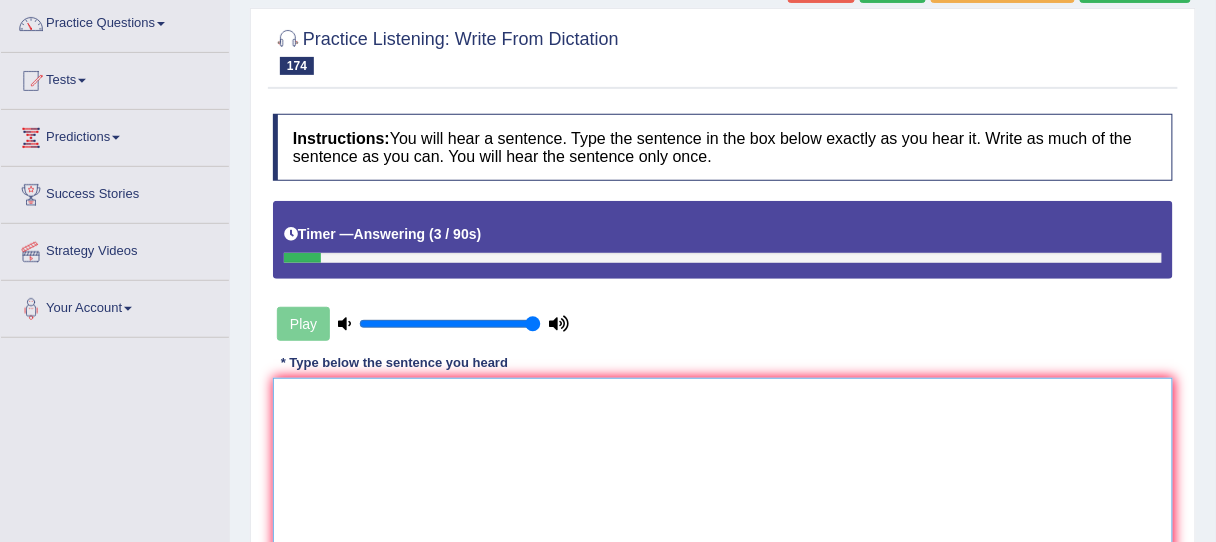 click at bounding box center [723, 475] 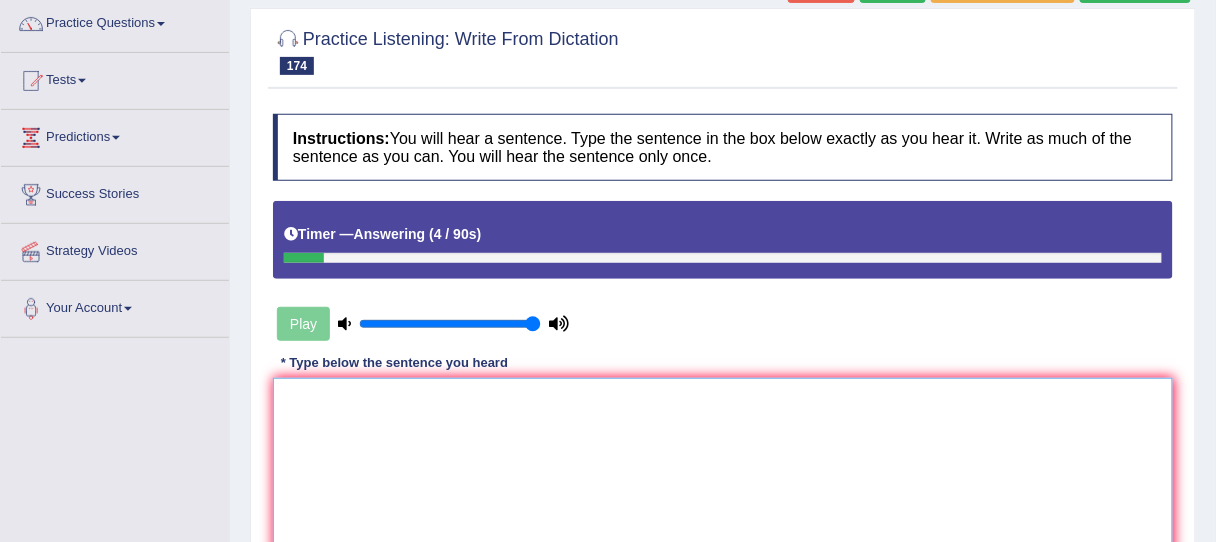 click at bounding box center (723, 475) 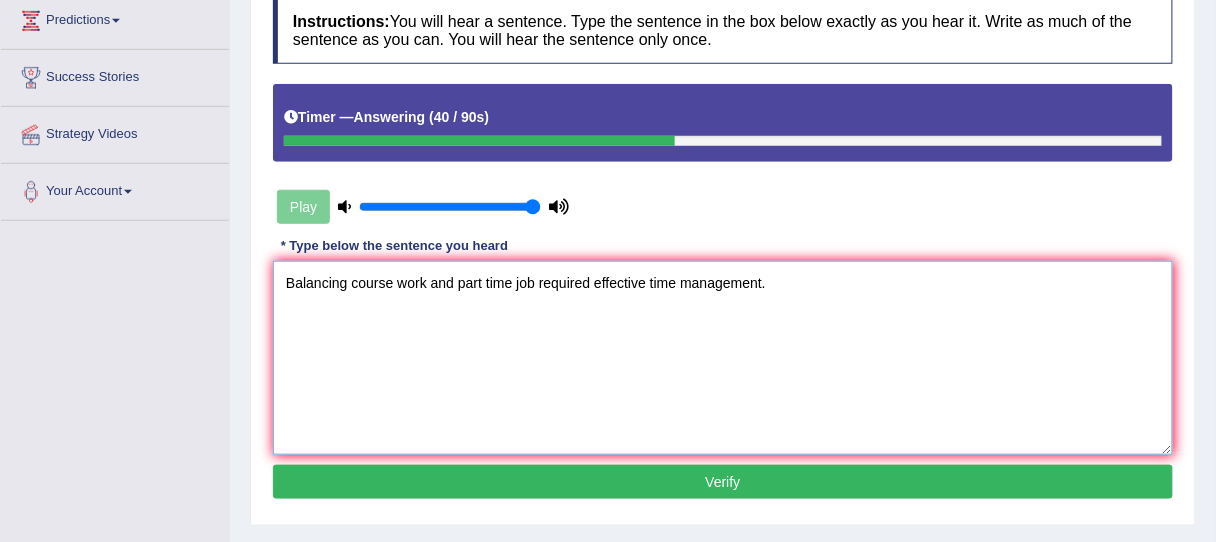 scroll, scrollTop: 299, scrollLeft: 0, axis: vertical 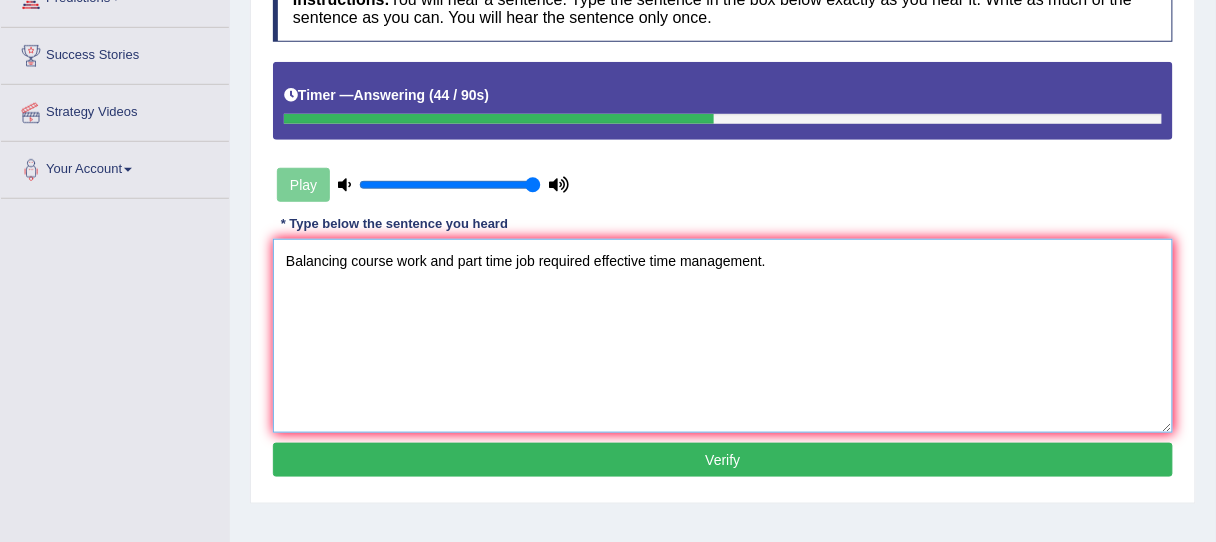 click on "Balancing course work and part time job required effective time management." at bounding box center [723, 336] 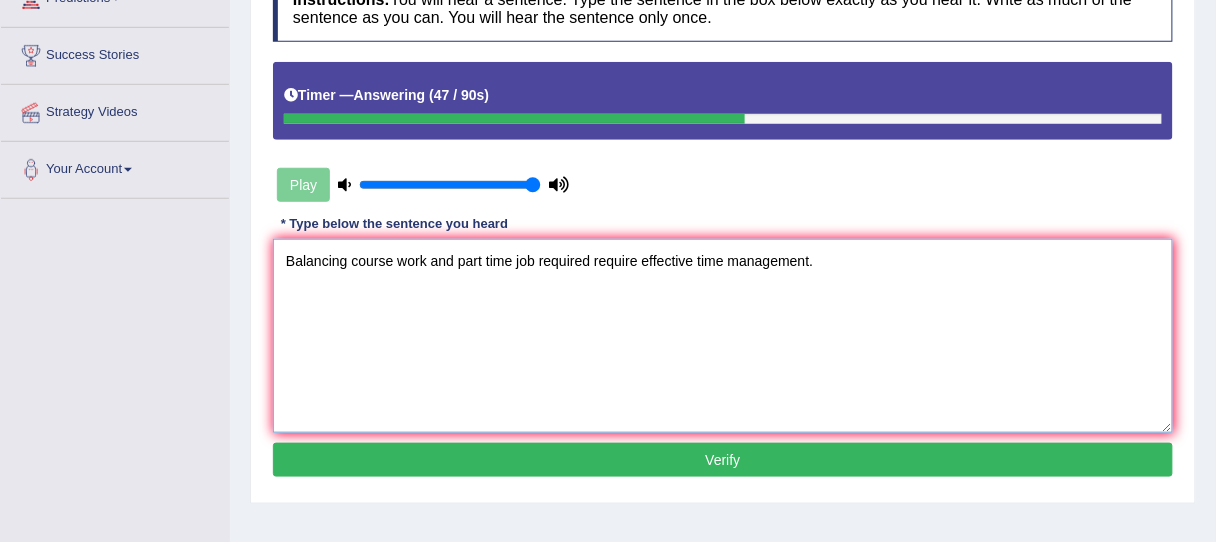 click on "Balancing course work and part time job required require effective time management." at bounding box center [723, 336] 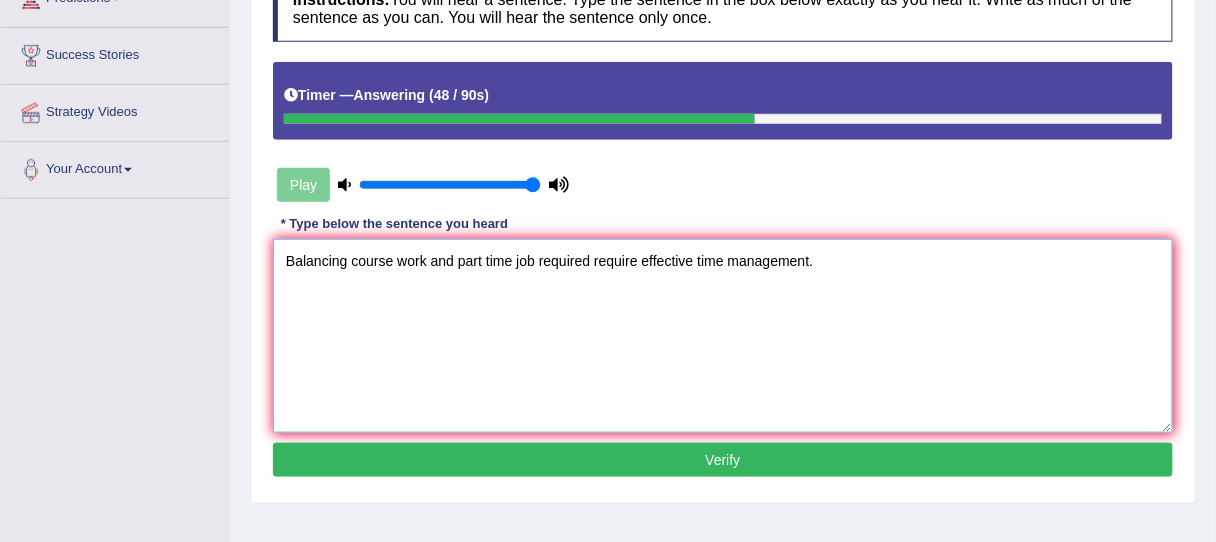 type on "Balancing course work and part time job required require effective time management." 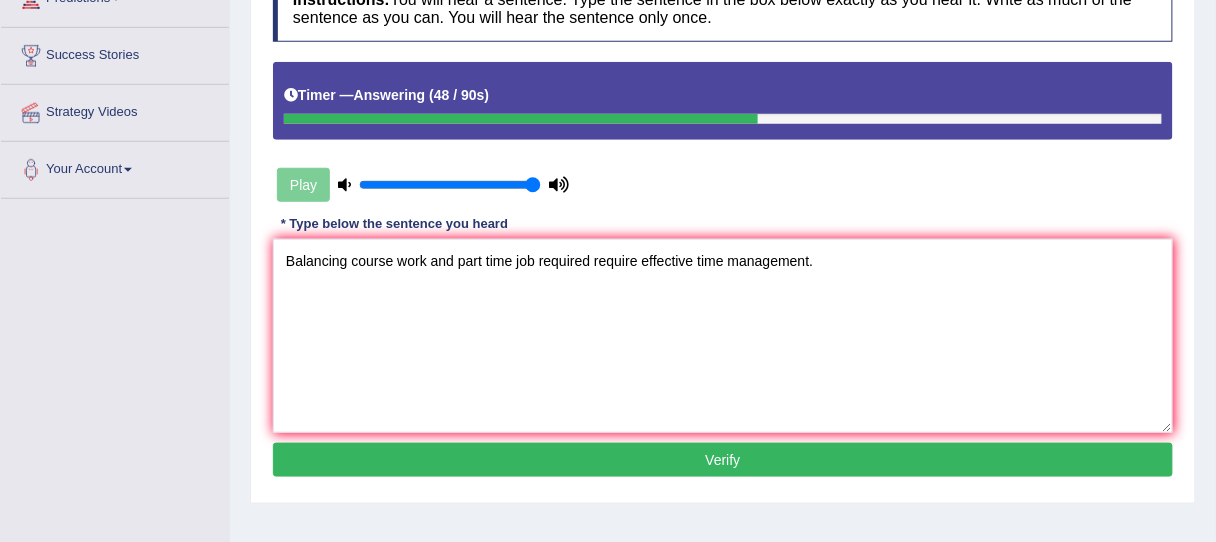 click on "Verify" at bounding box center [723, 460] 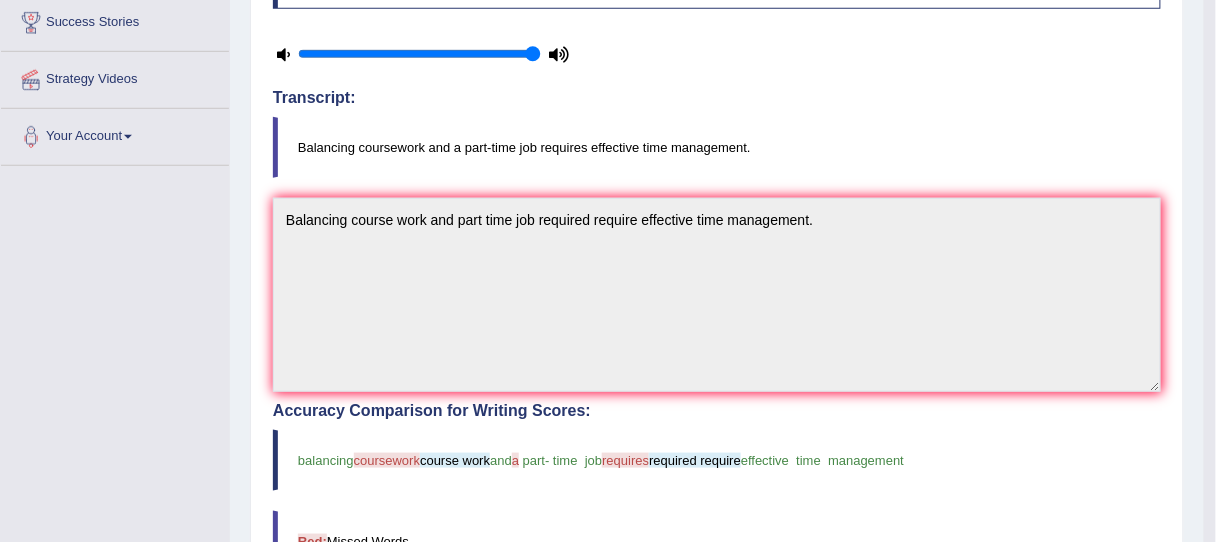 scroll, scrollTop: 334, scrollLeft: 0, axis: vertical 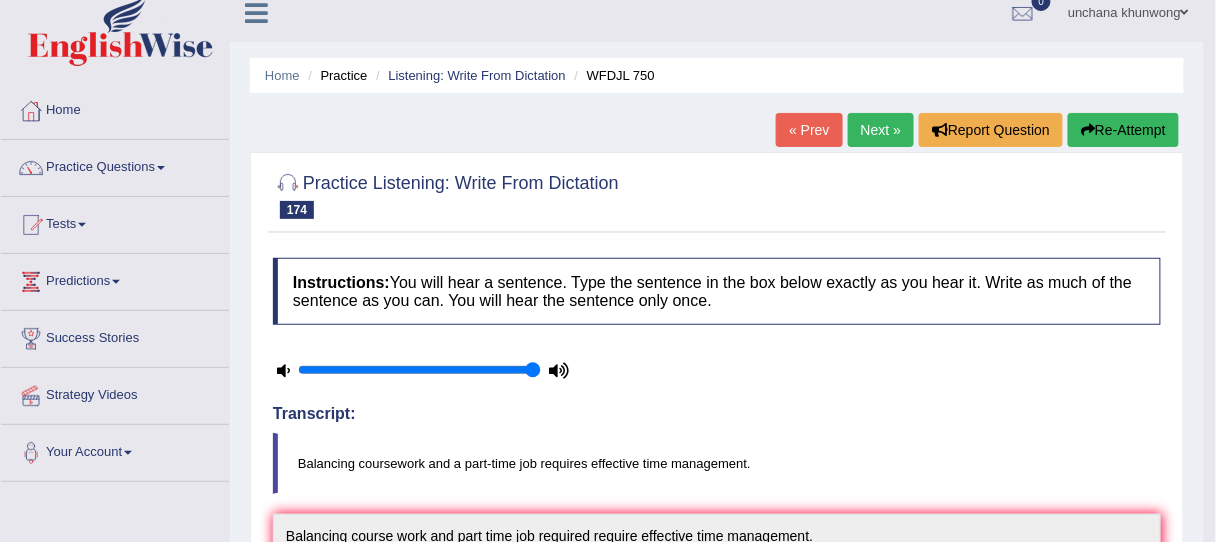 click on "Re-Attempt" at bounding box center (1123, 130) 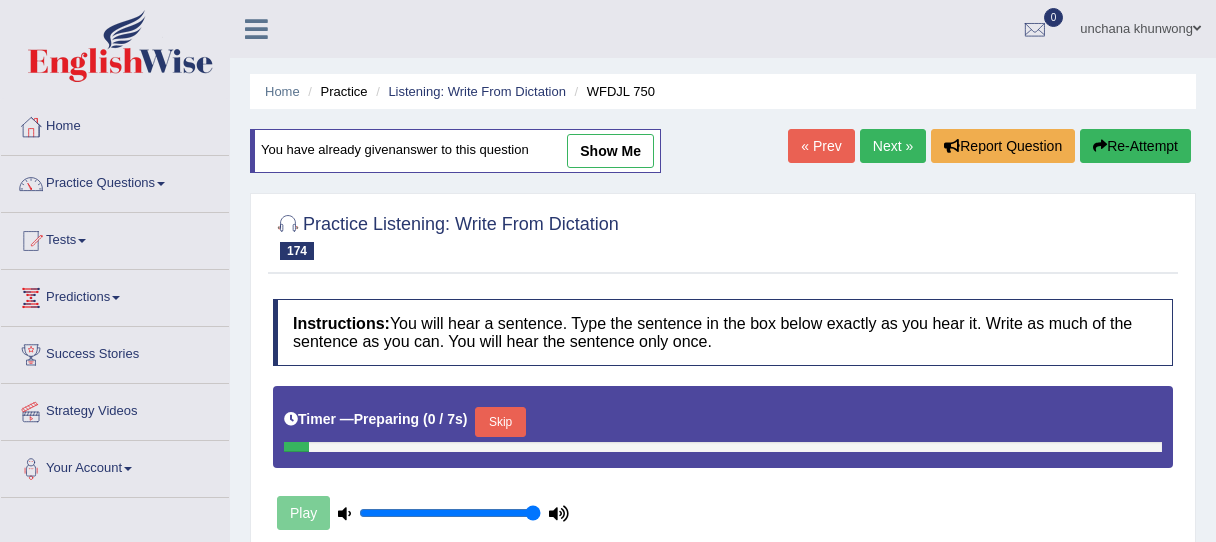 scroll, scrollTop: 16, scrollLeft: 0, axis: vertical 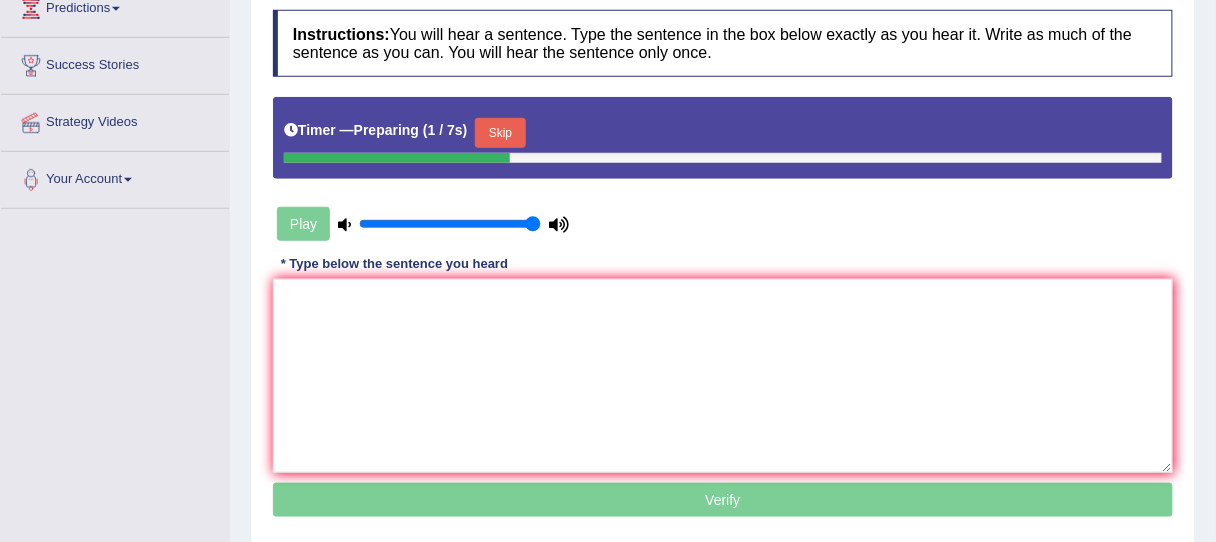 click on "Skip" at bounding box center [500, 133] 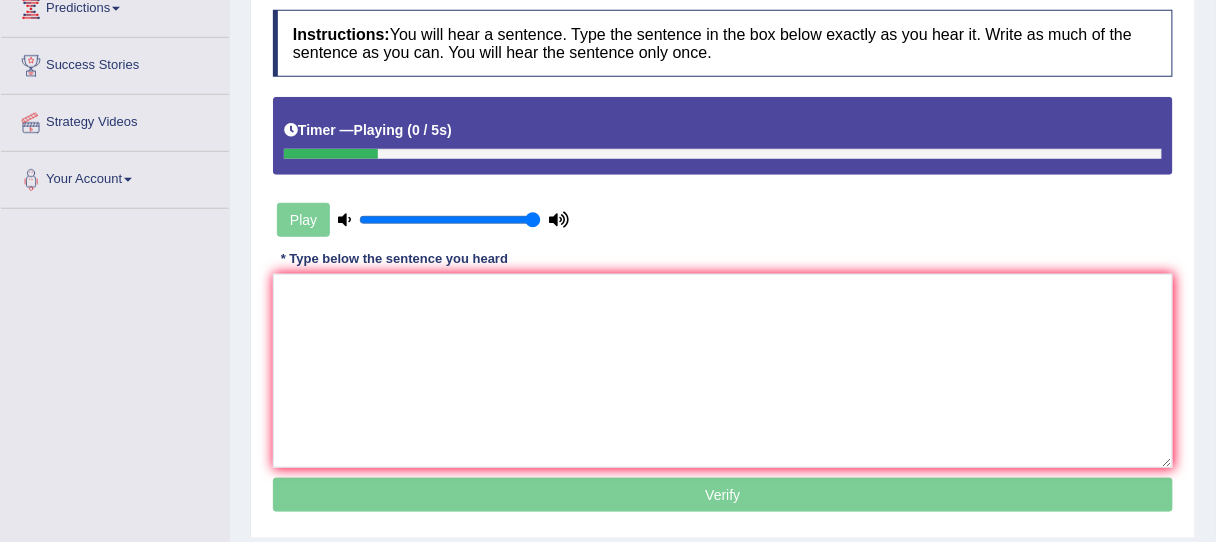 drag, startPoint x: 515, startPoint y: 251, endPoint x: 498, endPoint y: 328, distance: 78.854294 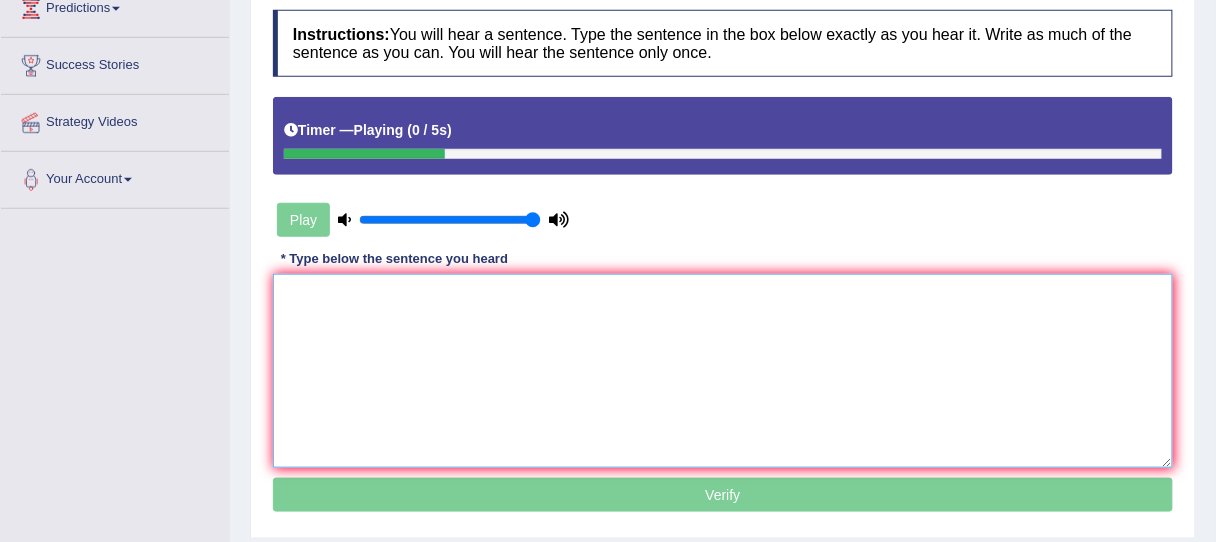click at bounding box center [723, 371] 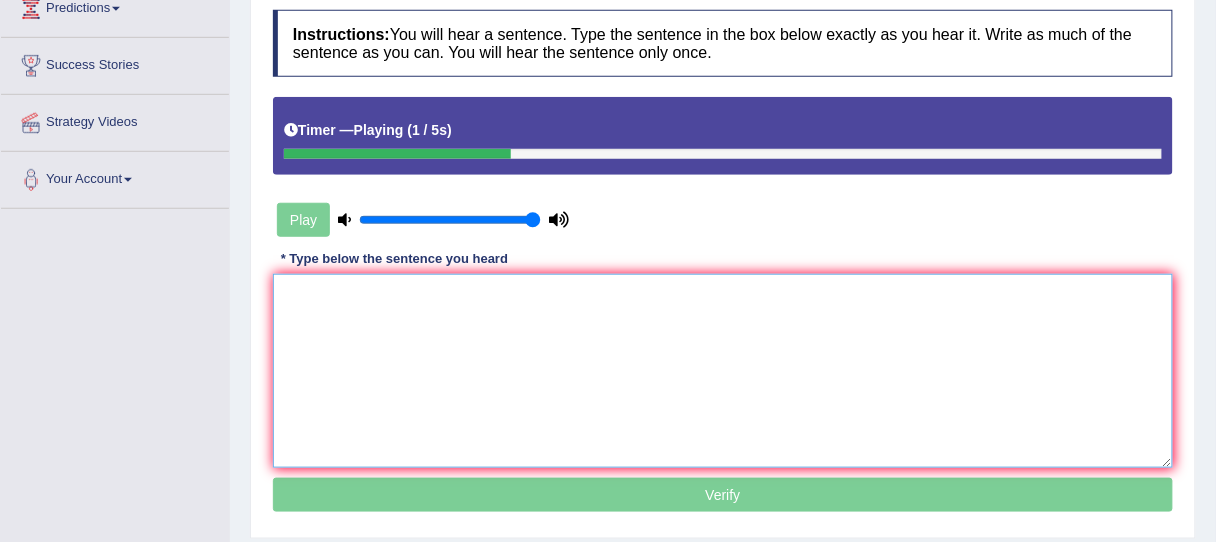 click at bounding box center [723, 371] 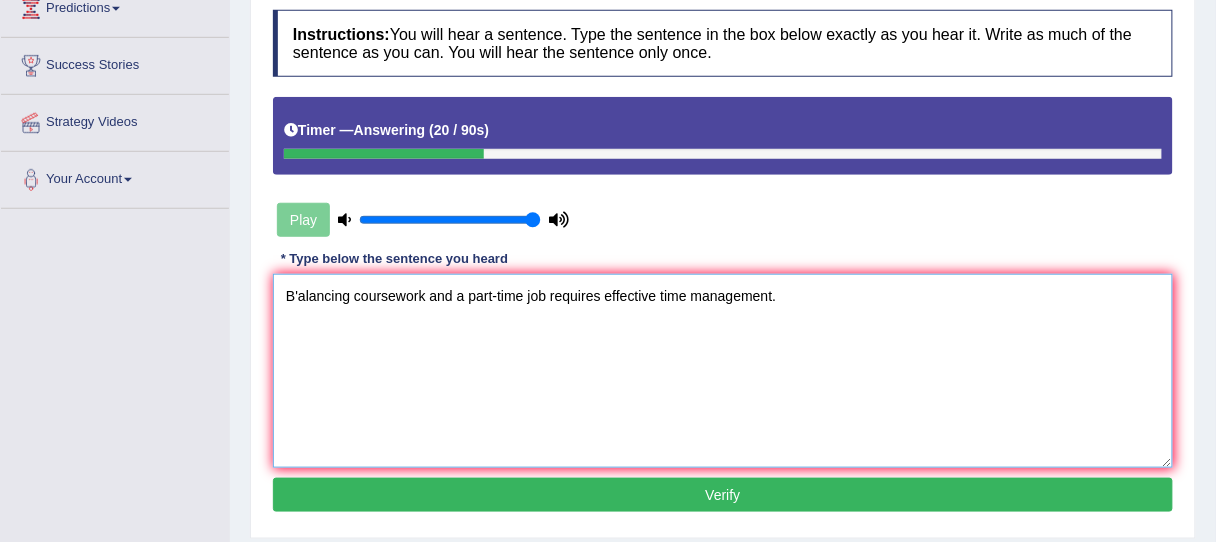 click on "B'alancing coursework and a part-time job requires effective time management." at bounding box center [723, 371] 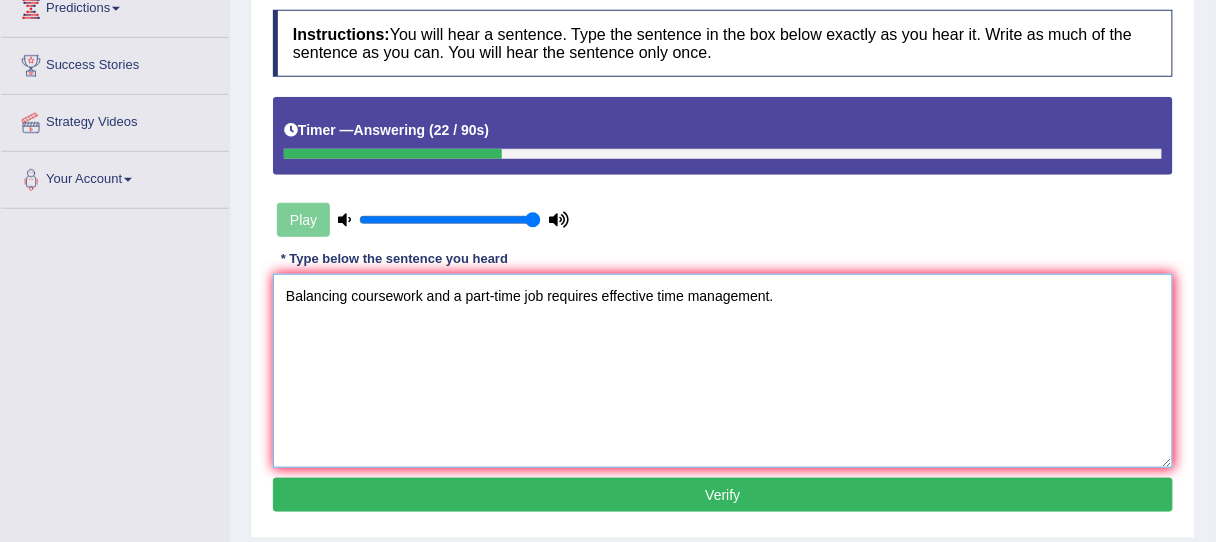 click on "Balancing coursework and a part-time job requires effective time management." at bounding box center (723, 371) 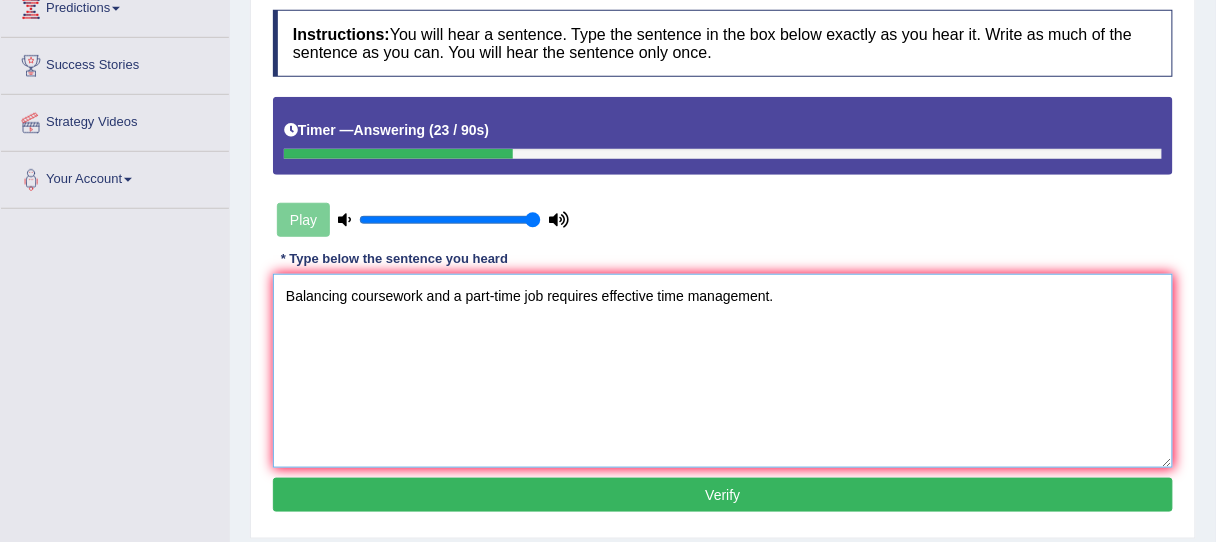 click on "Balancing coursework and a part-time job requires effective time management." at bounding box center [723, 371] 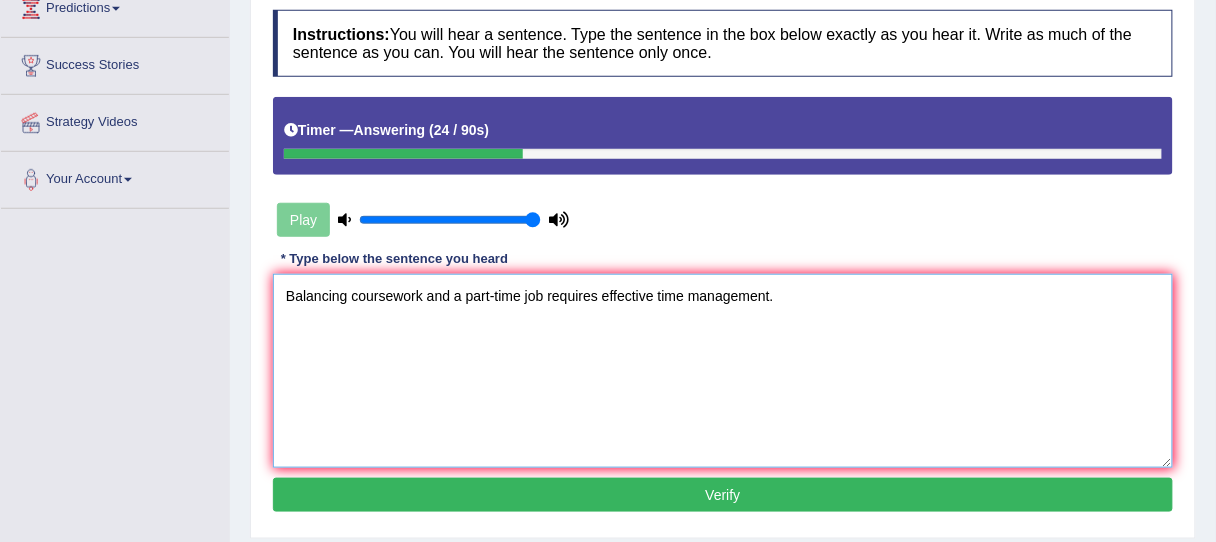 type on "Balancing coursework and a part-time job requires effective time management." 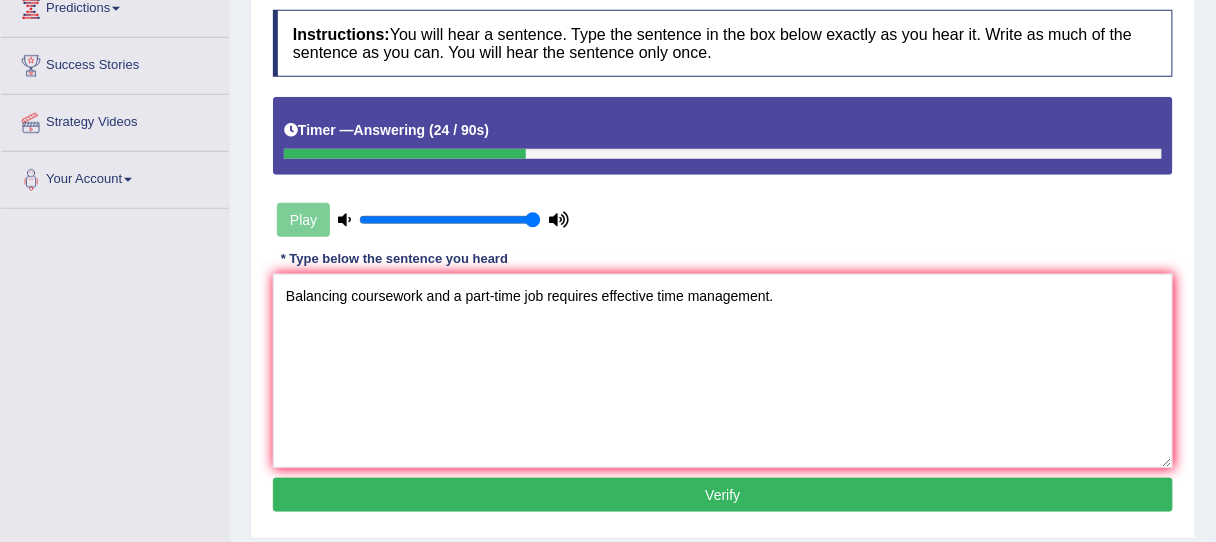 click on "Verify" at bounding box center (723, 495) 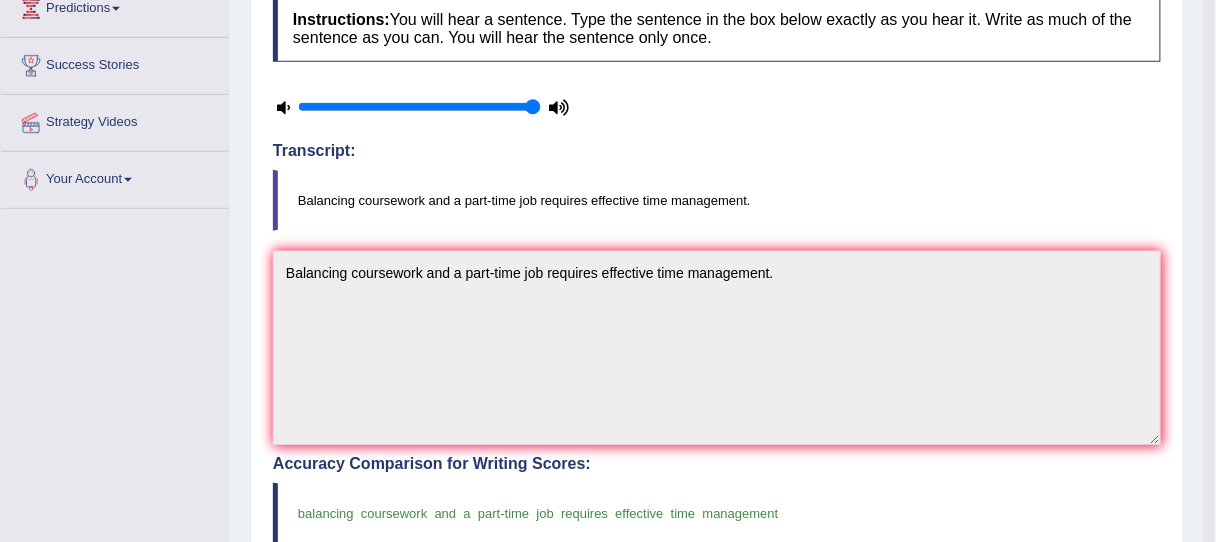 scroll, scrollTop: 233, scrollLeft: 0, axis: vertical 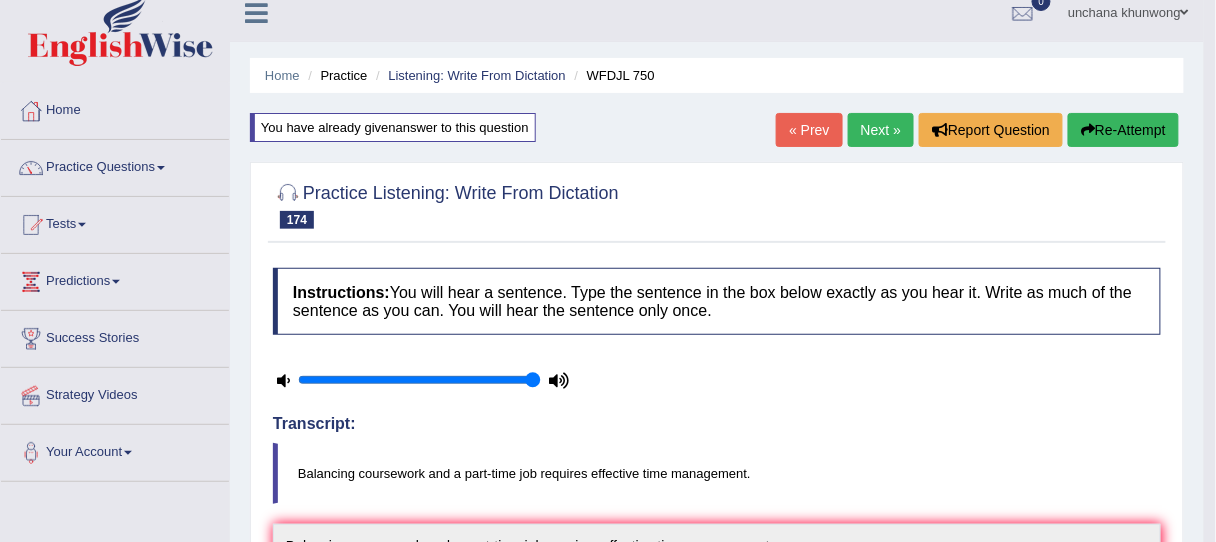 click on "Next »" at bounding box center (881, 130) 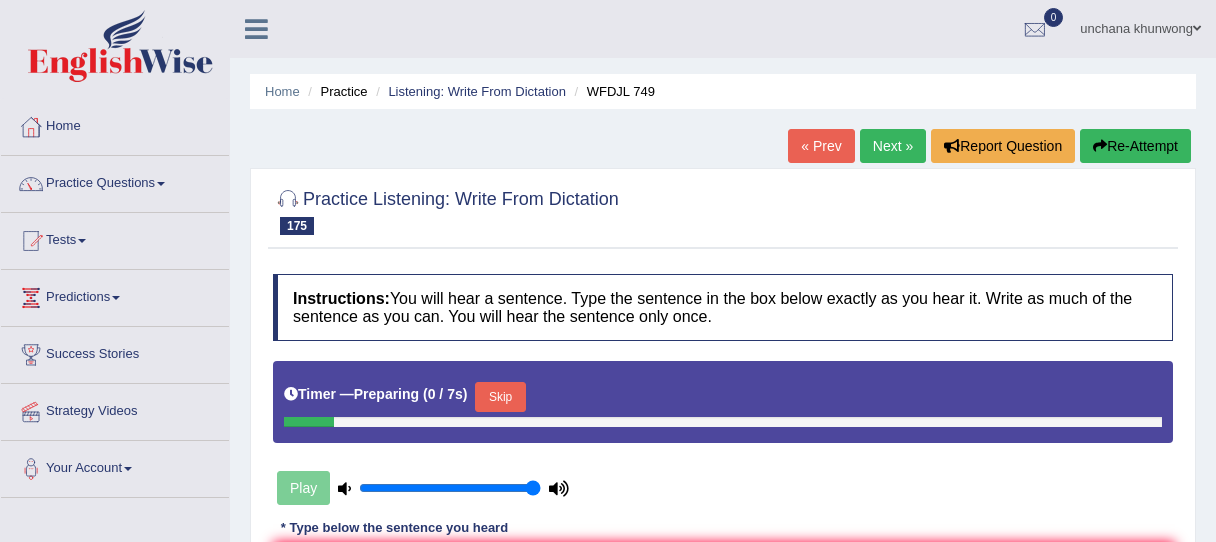 scroll, scrollTop: 0, scrollLeft: 0, axis: both 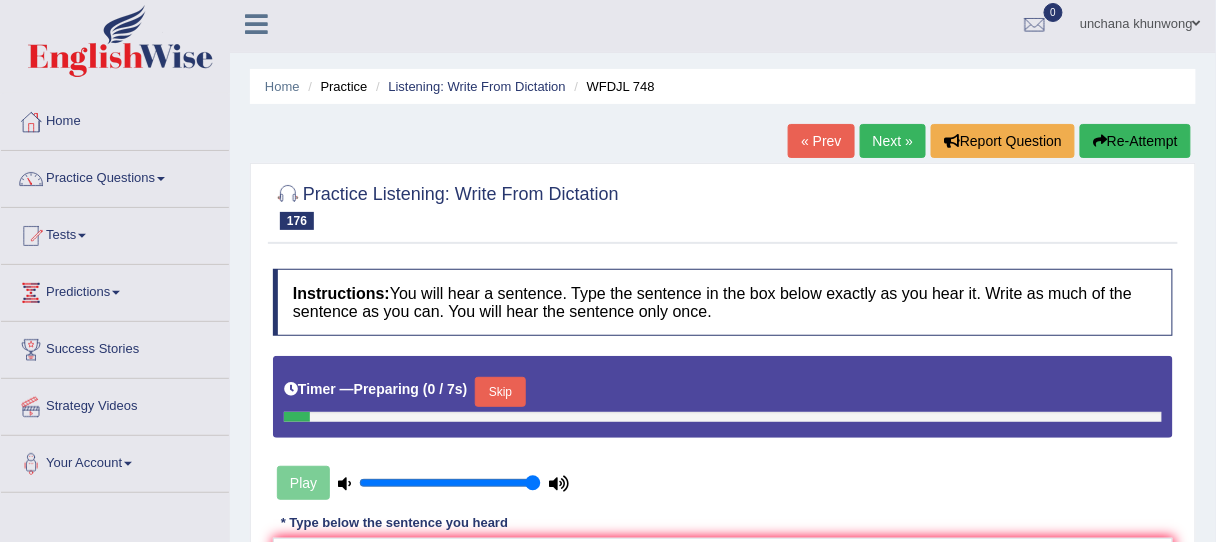 click on "Toggle navigation
Home
Practice Questions   Speaking Practice Read Aloud
Repeat Sentence
Describe Image
Re-tell Lecture
Answer Short Question
Summarize Group Discussion
Respond To A Situation
Writing Practice  Summarize Written Text
Write Essay
Reading Practice  Reading & Writing: Fill In The Blanks
Choose Multiple Answers
Re-order Paragraphs
Fill In The Blanks
Choose Single Answer
Listening Practice  Summarize Spoken Text
Highlight Incorrect Words
Highlight Correct Summary
Select Missing Word
Choose Single Answer
Choose Multiple Answers
Fill In The Blanks
Write From Dictation
Pronunciation
Tests
Take Mock Test" at bounding box center (608, 266) 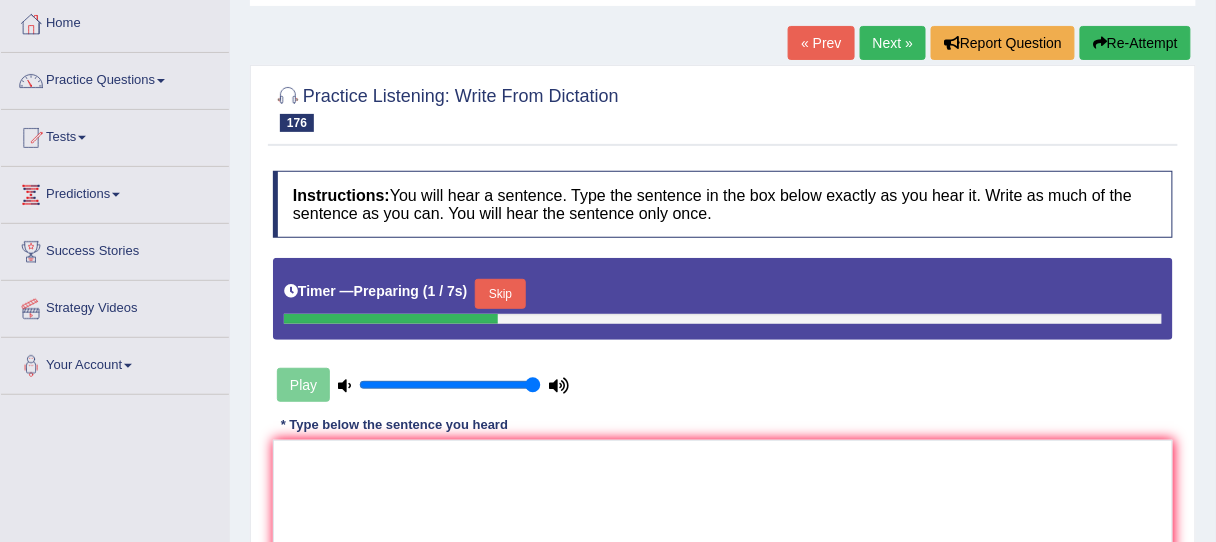 click on "Skip" at bounding box center [500, 294] 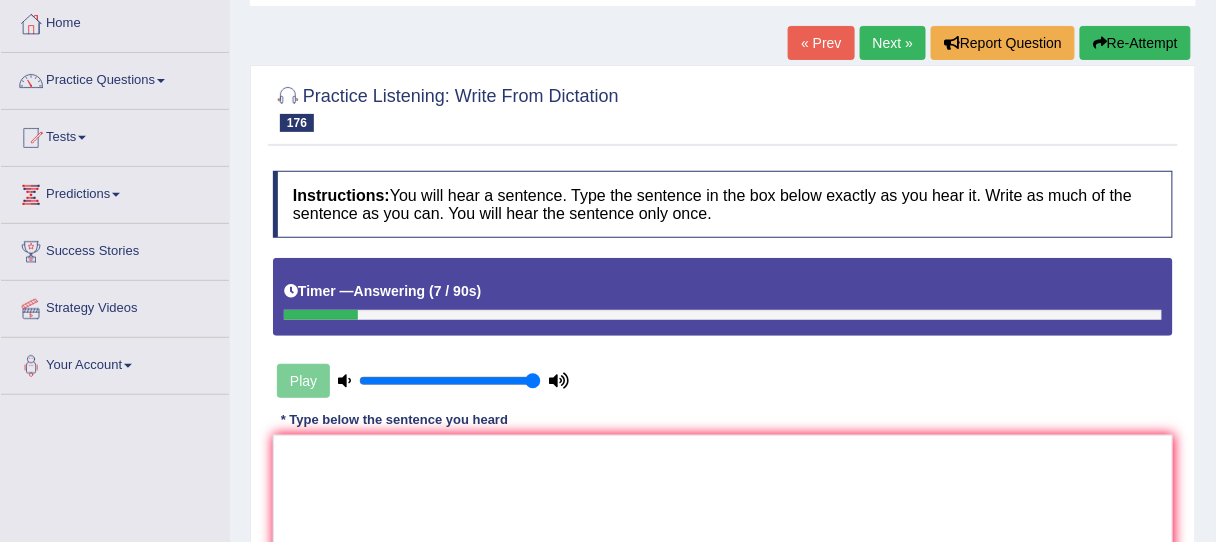 click on "Re-Attempt" at bounding box center [1135, 43] 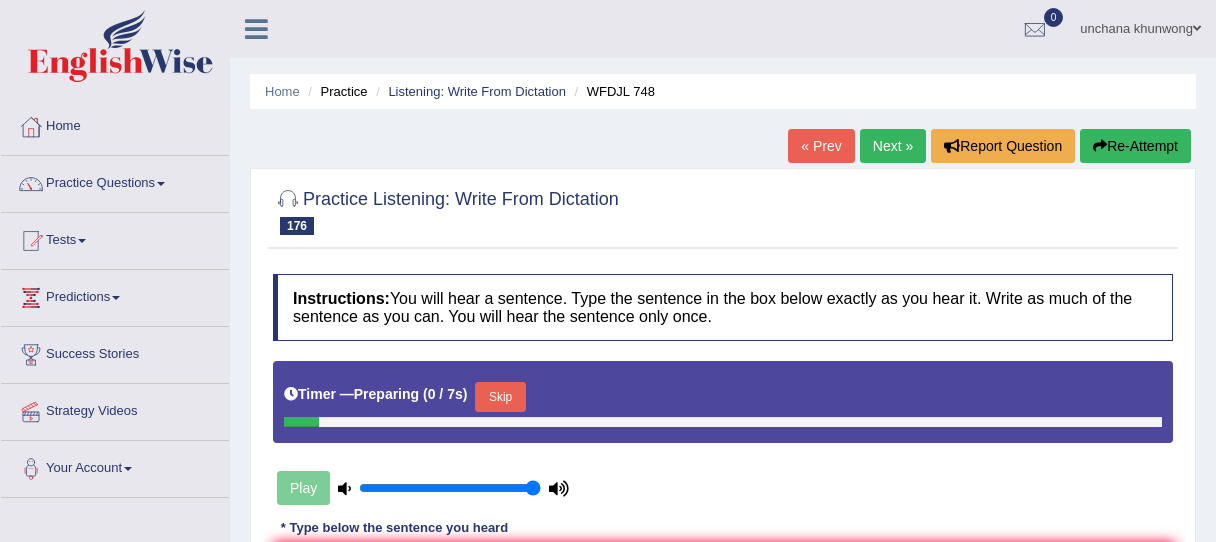 scroll, scrollTop: 103, scrollLeft: 0, axis: vertical 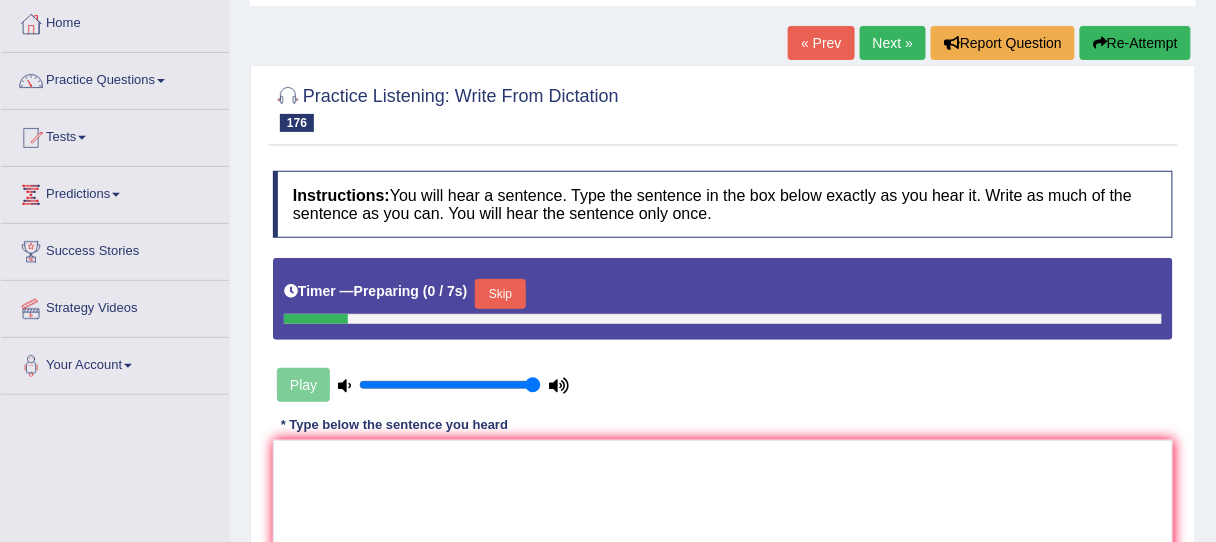 click on "Skip" at bounding box center (500, 294) 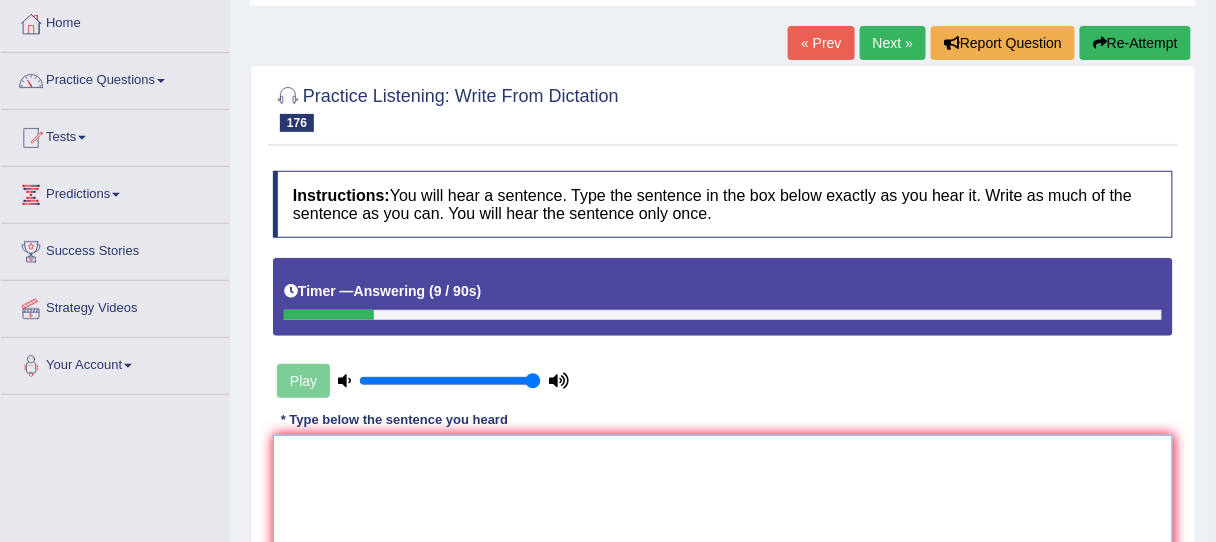 click at bounding box center [723, 532] 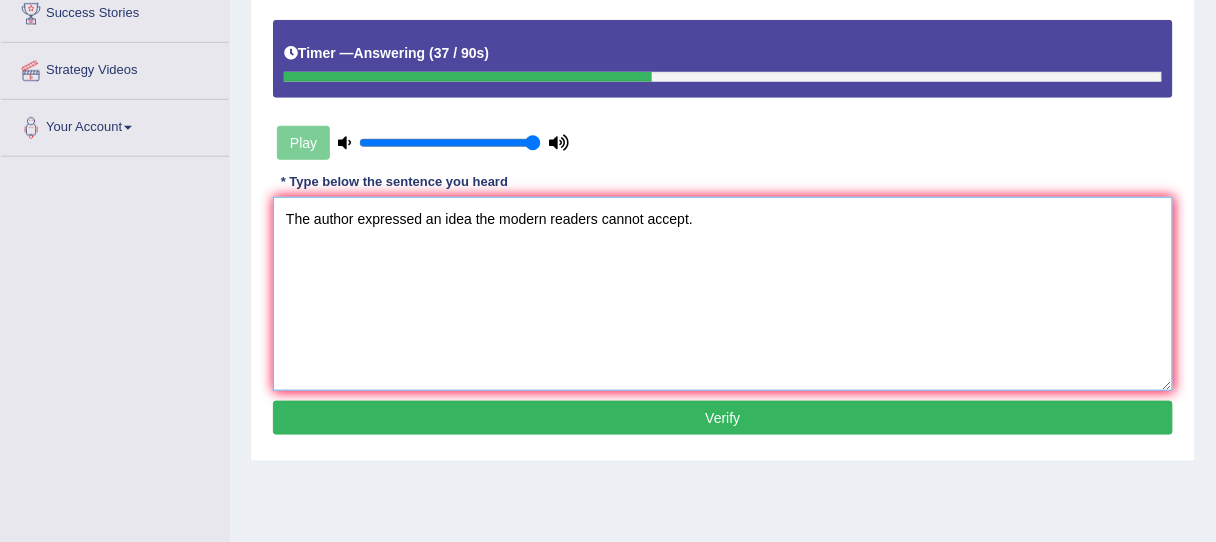 scroll, scrollTop: 343, scrollLeft: 0, axis: vertical 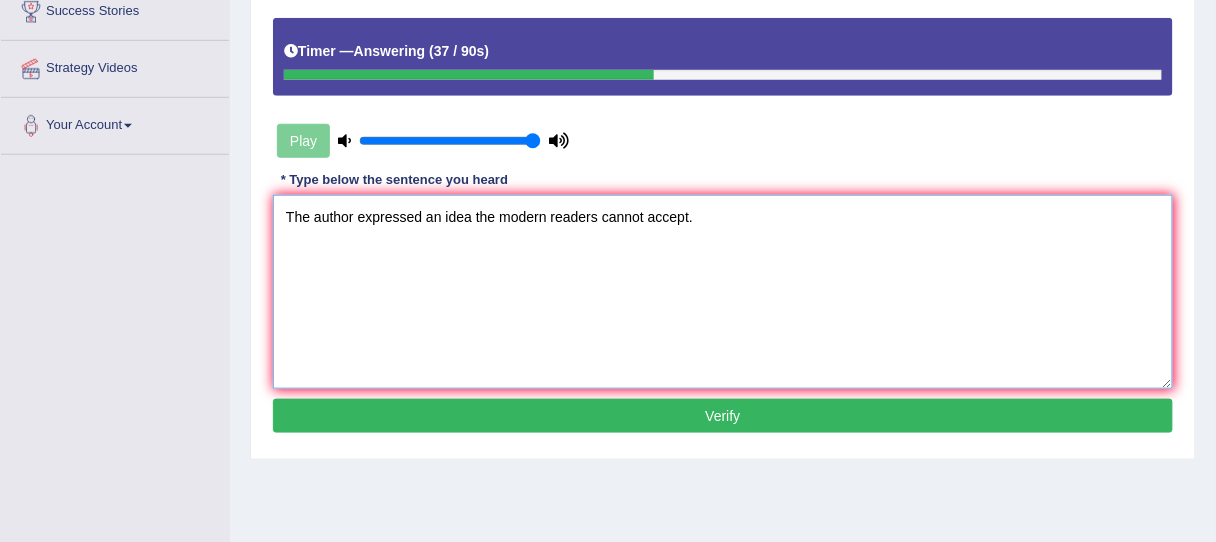 click on "The author expressed an idea the modern readers cannot accept." at bounding box center (723, 292) 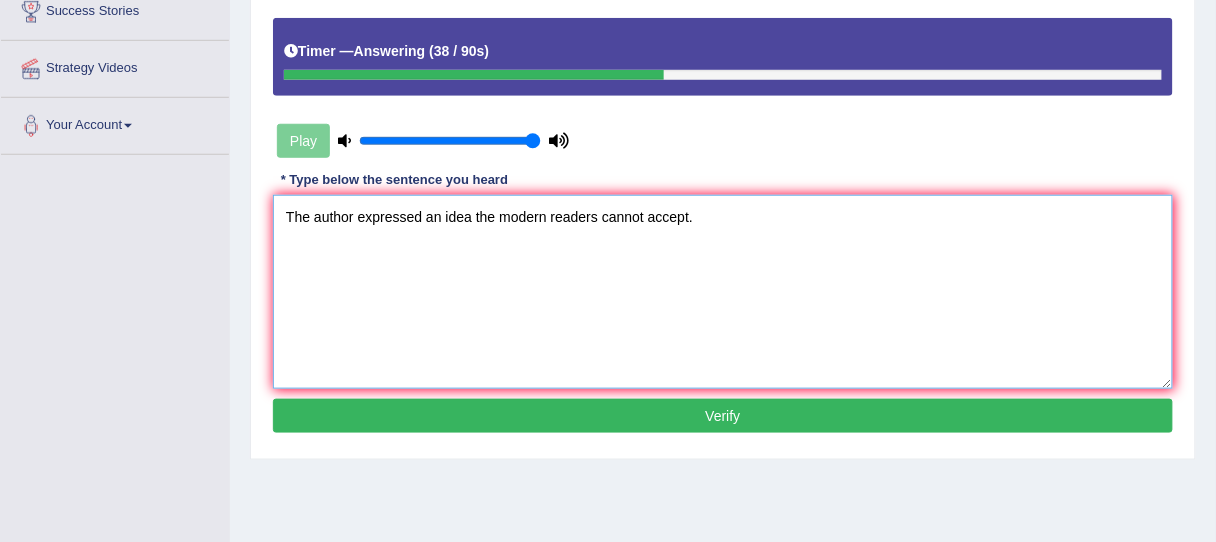 click on "The author expressed an idea the modern readers cannot accept." at bounding box center [723, 292] 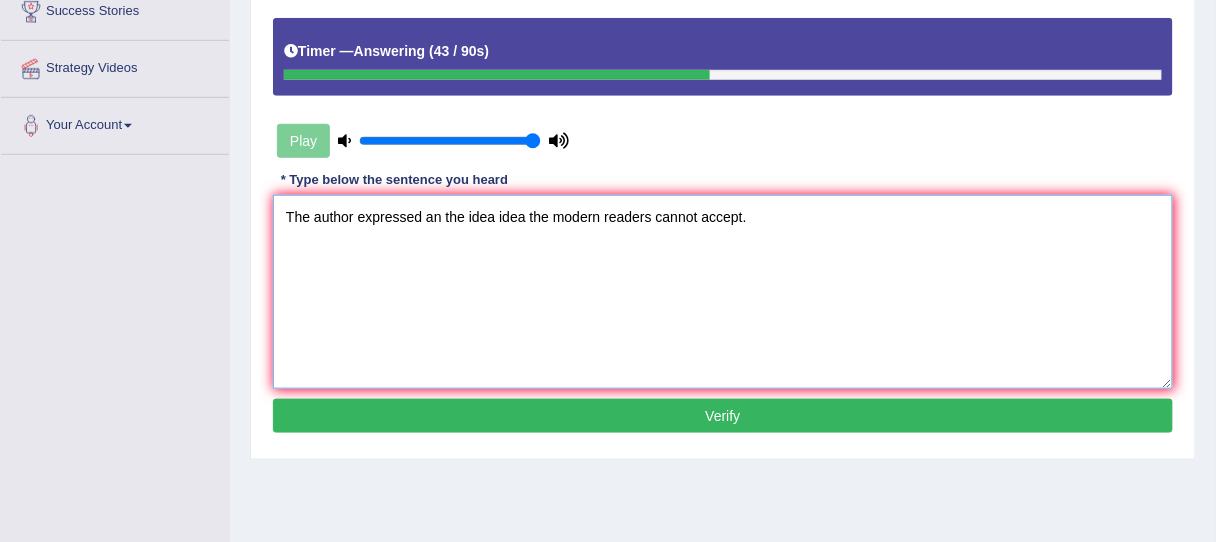 click on "The author expressed an the idea idea the modern readers cannot accept." at bounding box center (723, 292) 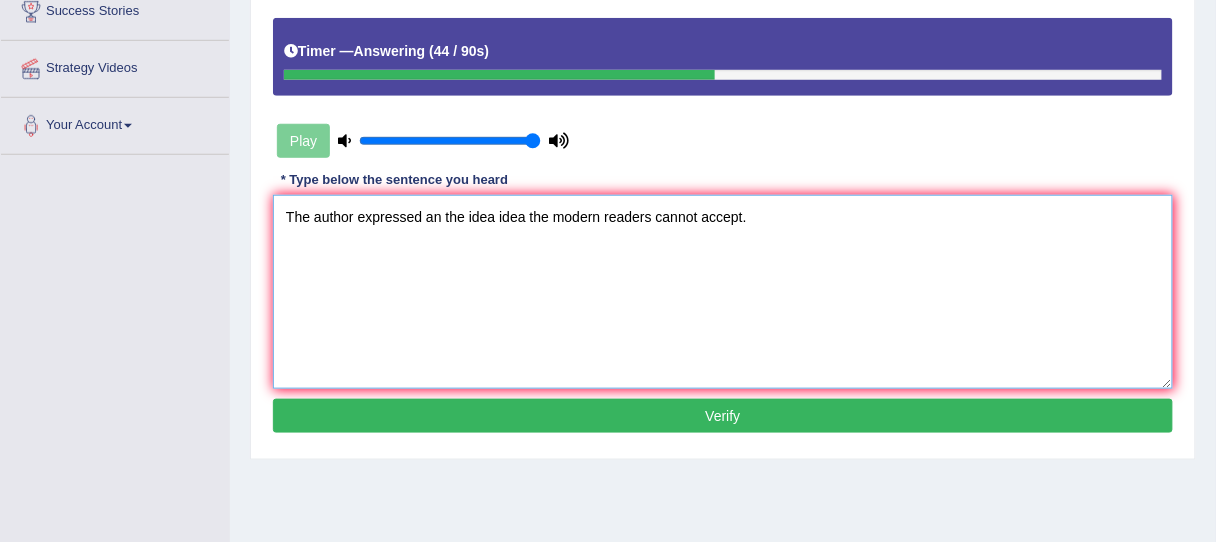 click on "The author expressed an the idea idea the modern readers cannot accept." at bounding box center (723, 292) 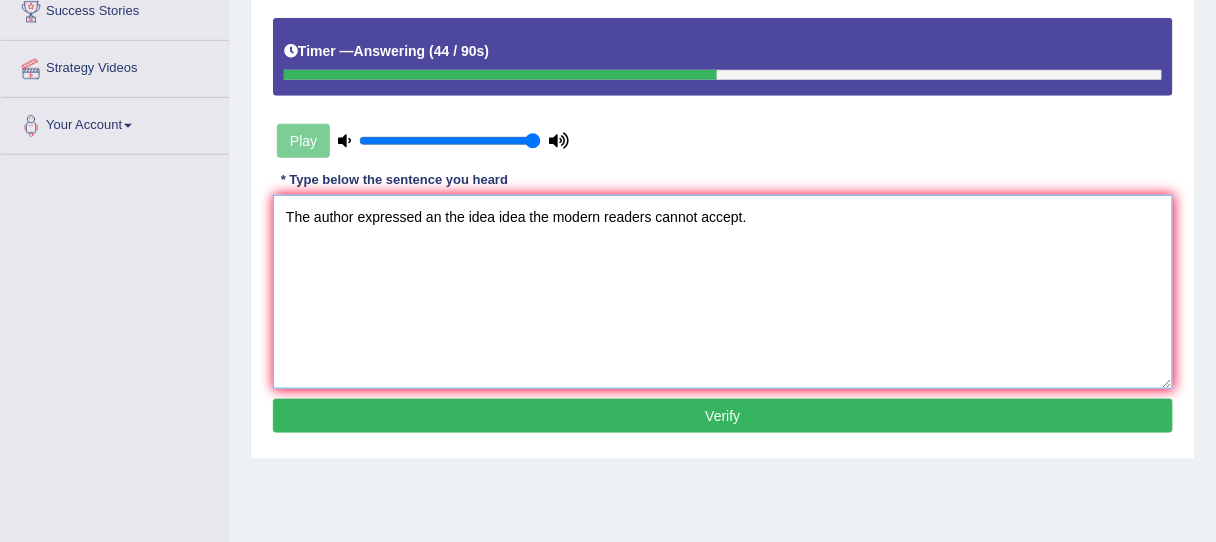 click on "The author expressed an the idea idea the modern readers cannot accept." at bounding box center (723, 292) 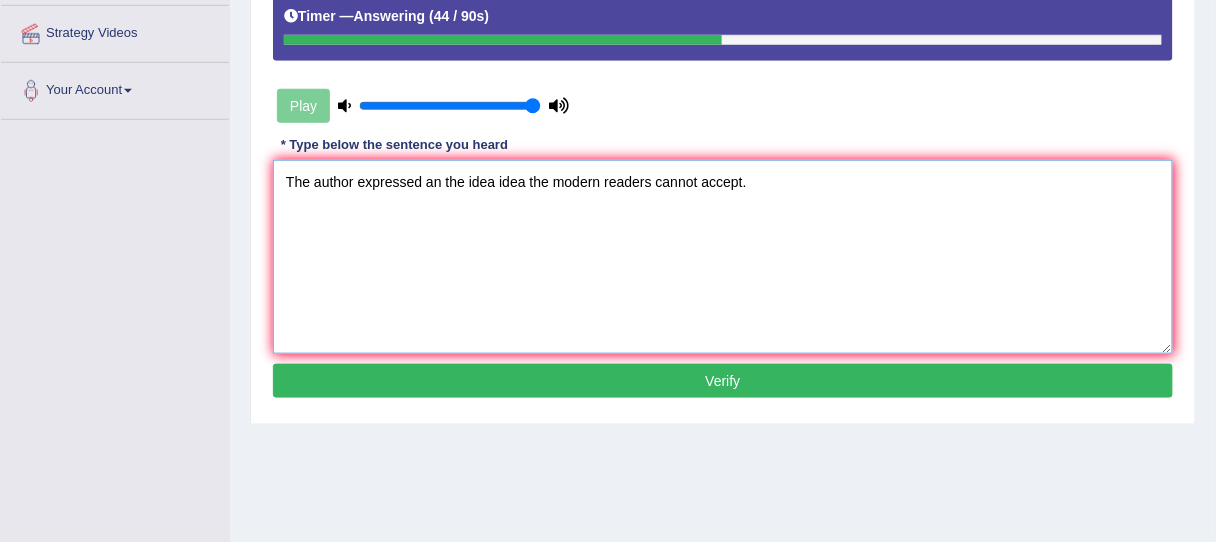 scroll, scrollTop: 423, scrollLeft: 0, axis: vertical 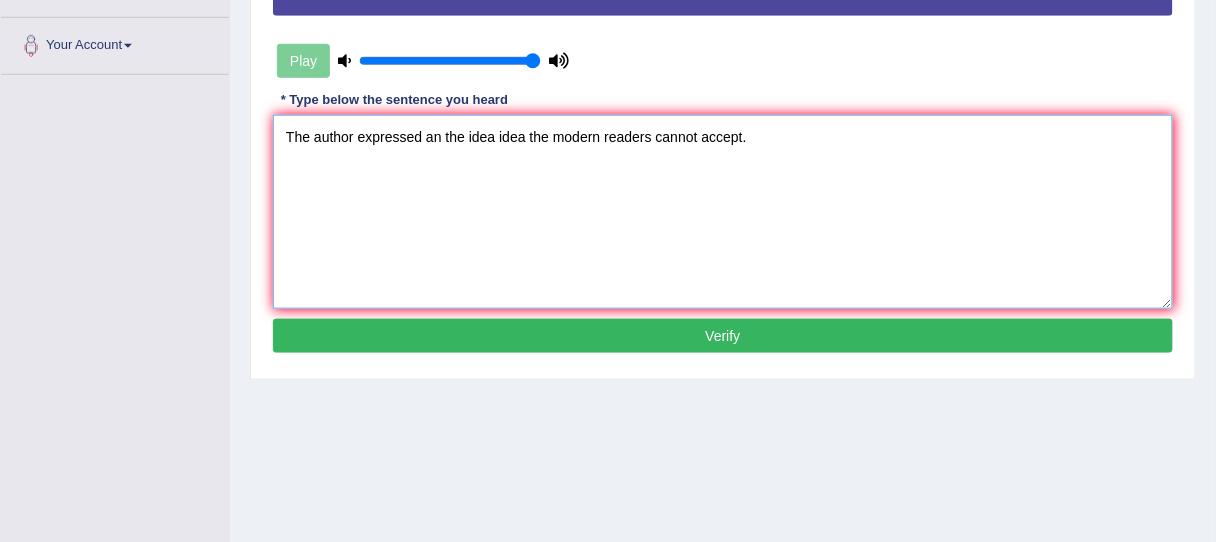 click on "The author expressed an the idea idea the modern readers cannot accept." at bounding box center [723, 212] 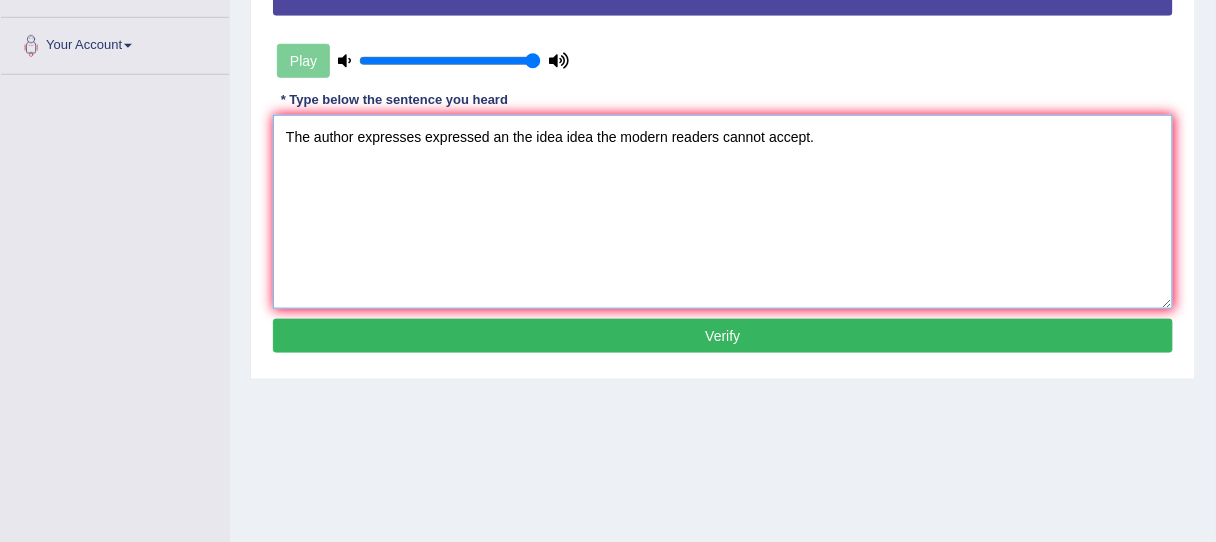 click on "The author expresses expressed an the idea idea the modern readers cannot accept." at bounding box center [723, 212] 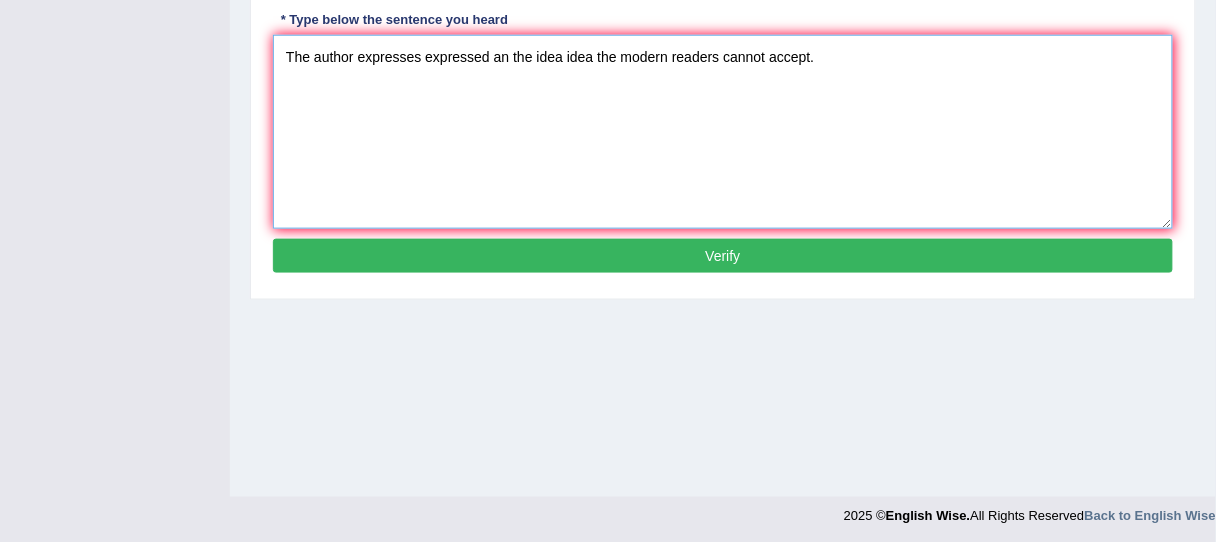 type on "The author expresses expressed an the idea idea the modern readers cannot accept." 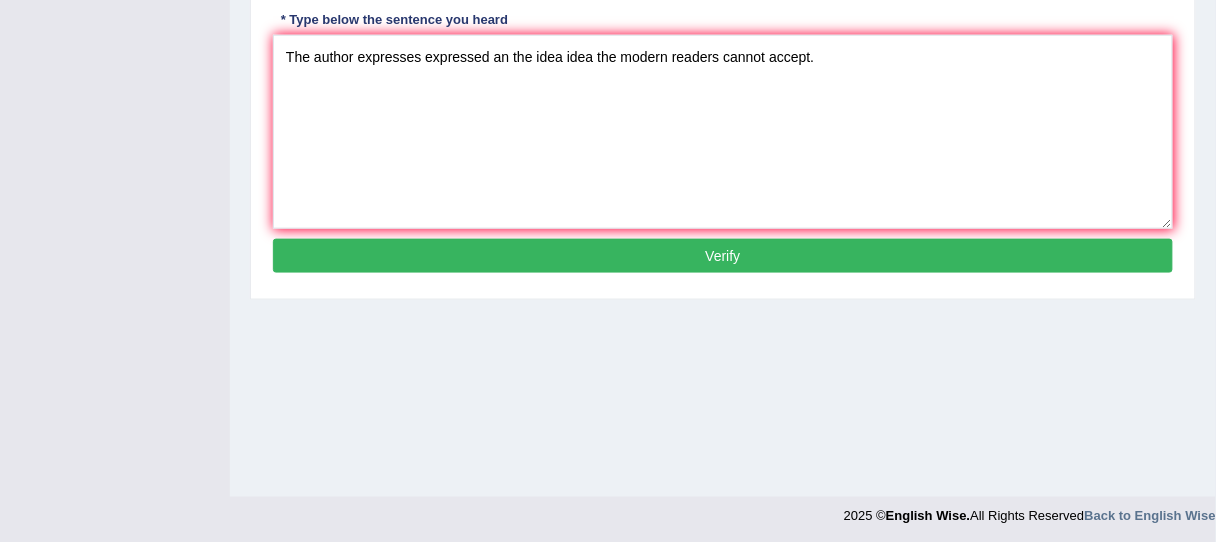 click on "Verify" at bounding box center [723, 256] 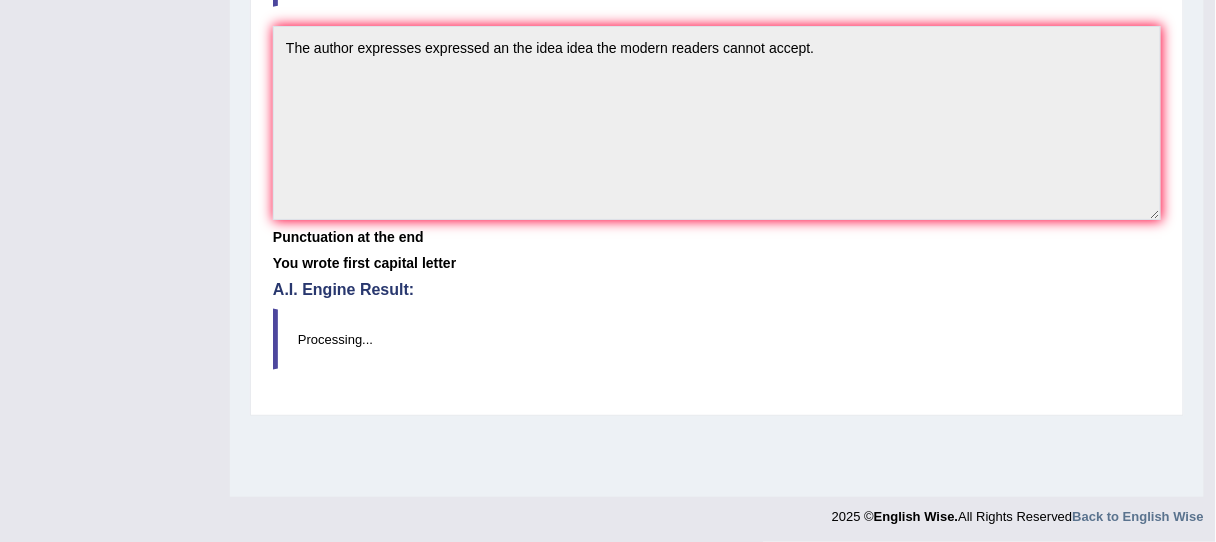 scroll, scrollTop: 406, scrollLeft: 0, axis: vertical 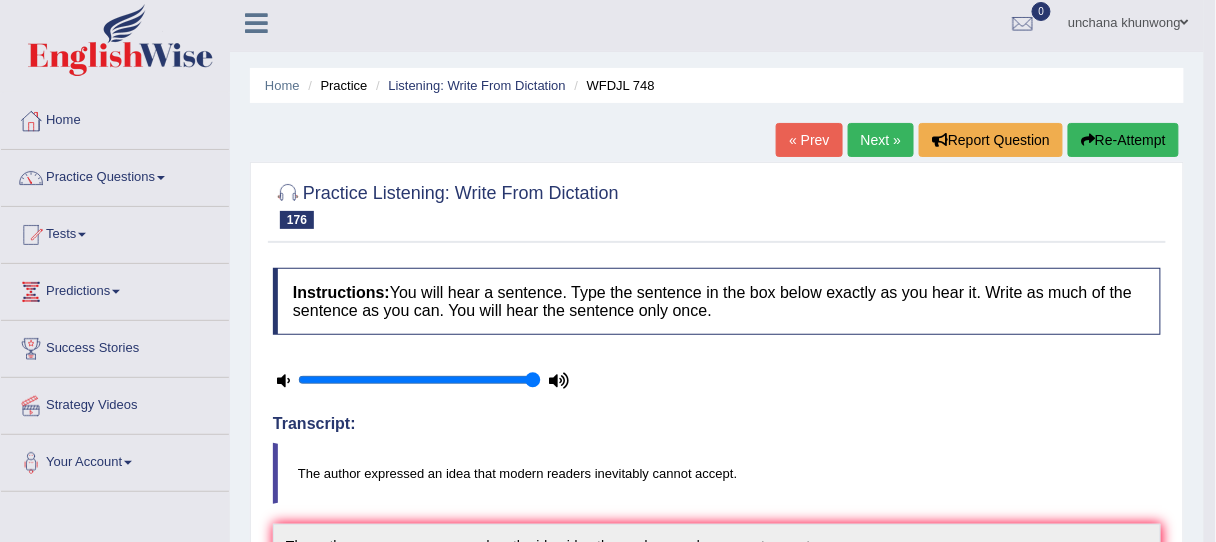 click on "Re-Attempt" at bounding box center (1123, 140) 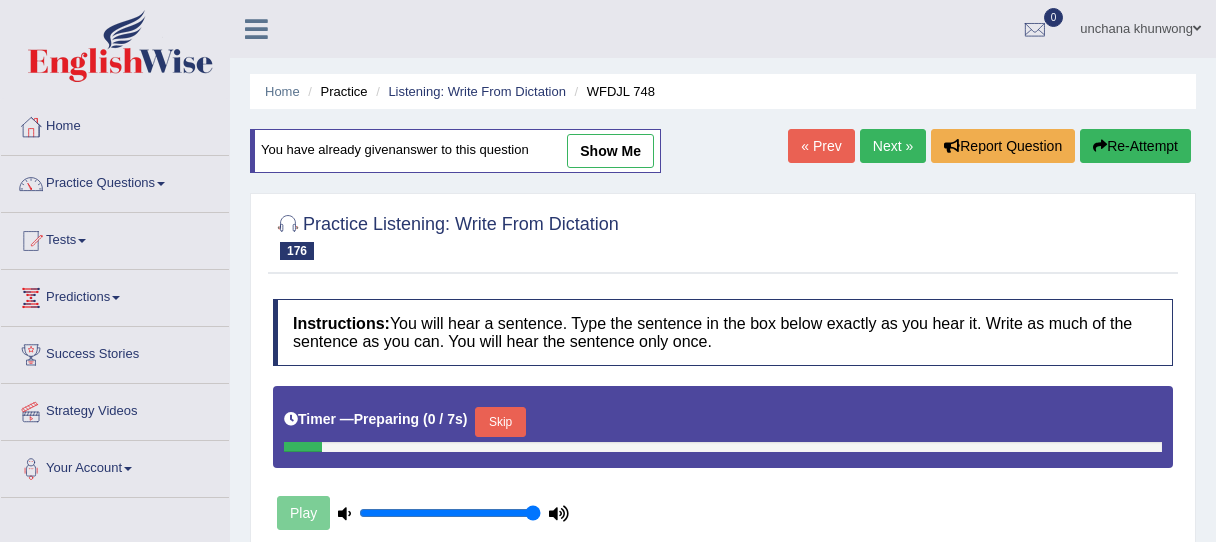 scroll, scrollTop: 406, scrollLeft: 0, axis: vertical 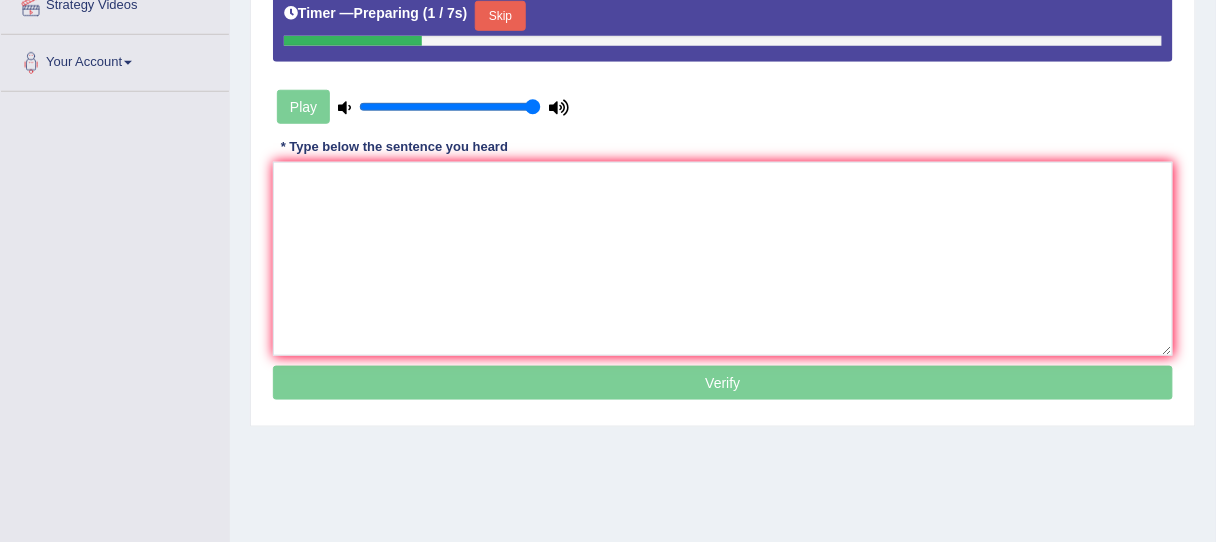 click on "Skip" at bounding box center [500, 16] 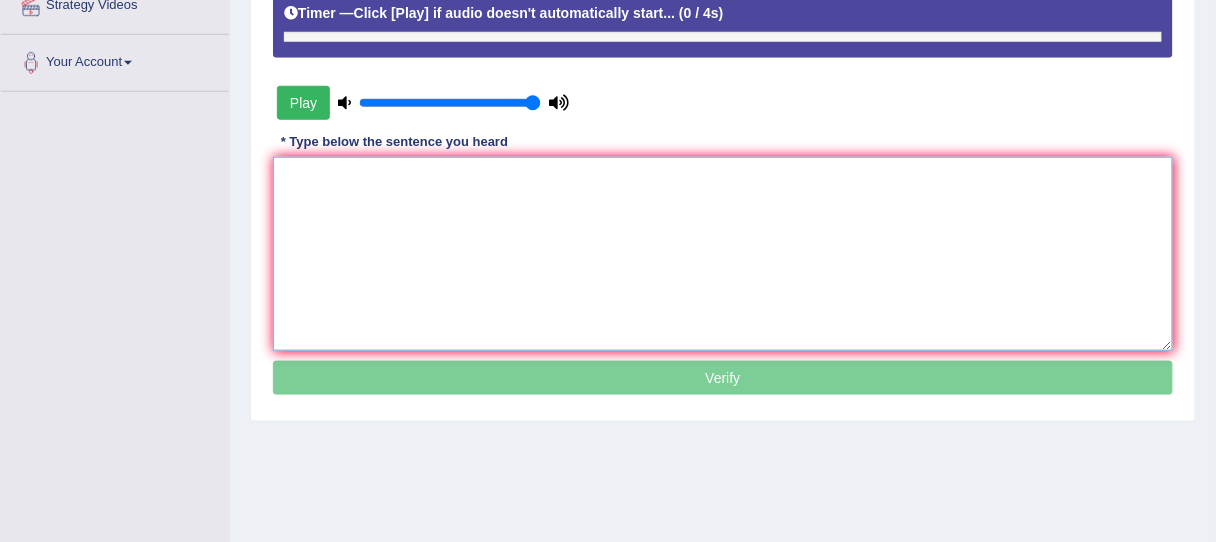 click at bounding box center [723, 254] 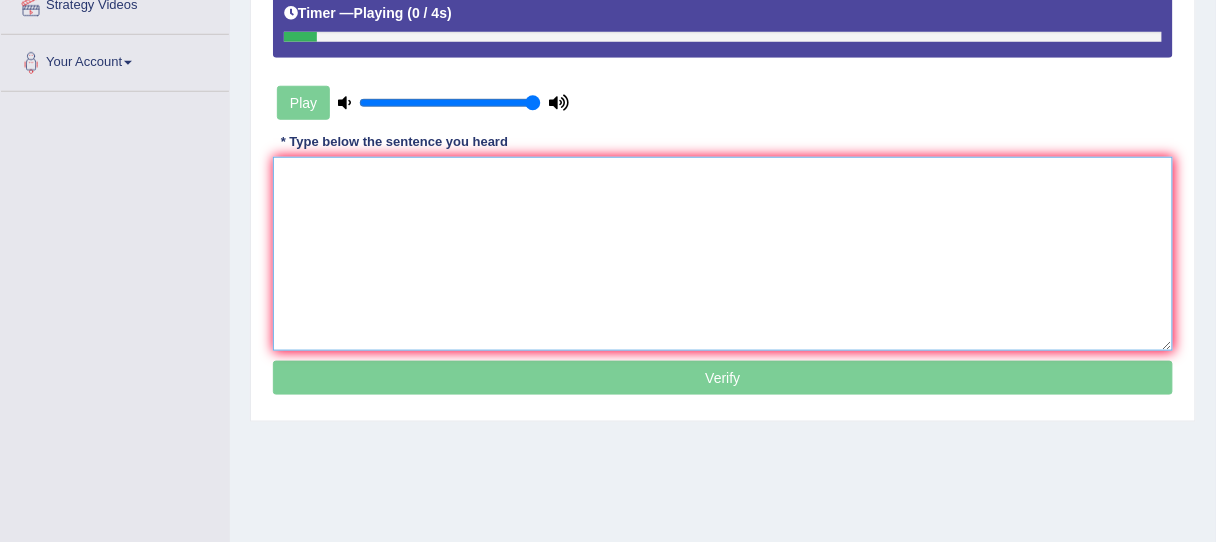 click at bounding box center [723, 254] 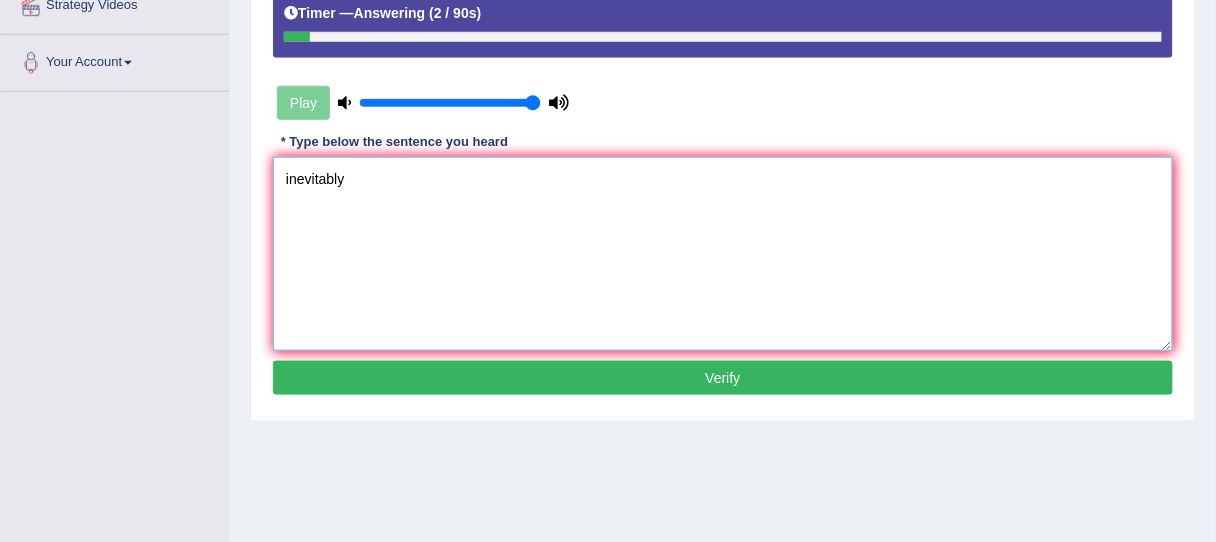click on "inevitably" at bounding box center [723, 254] 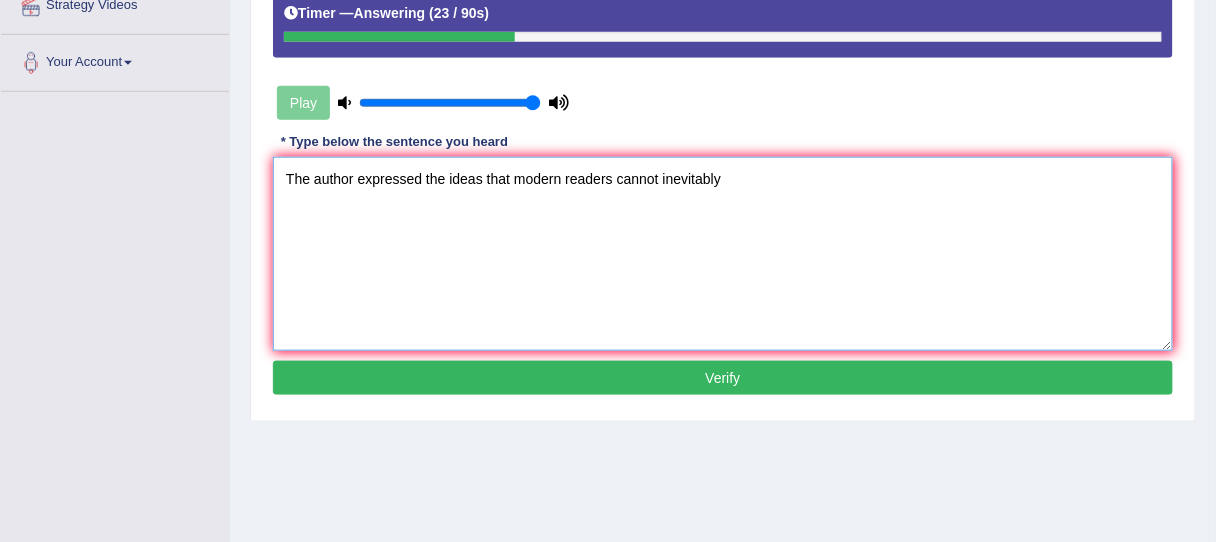 click on "The author expressed the ideas that modern readers cannot inevitably" at bounding box center [723, 254] 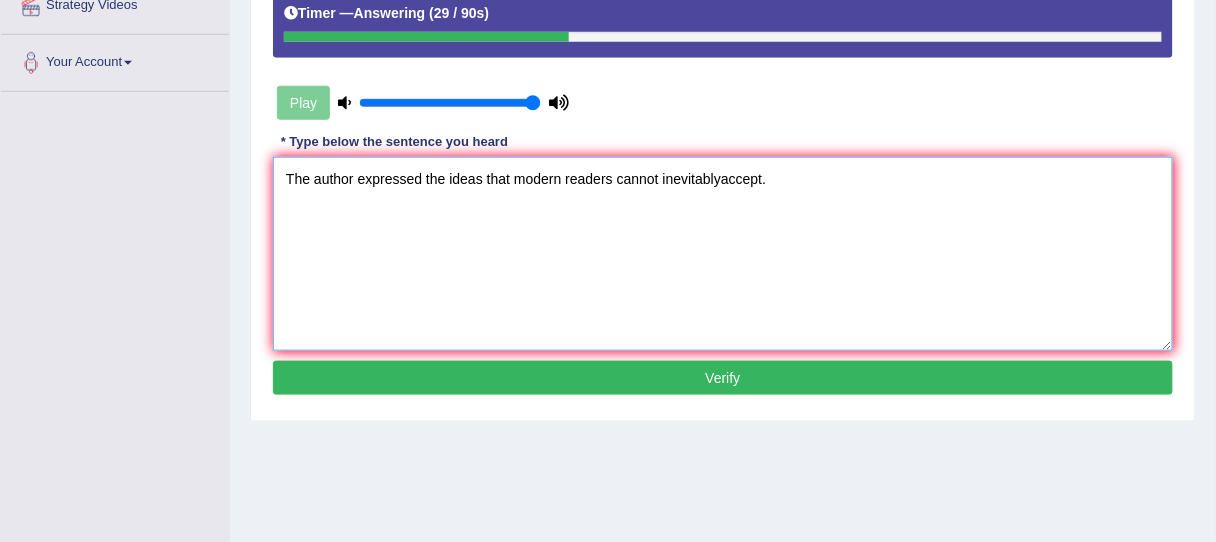 click on "The author expressed the ideas that modern readers cannot inevitablyaccept." at bounding box center (723, 254) 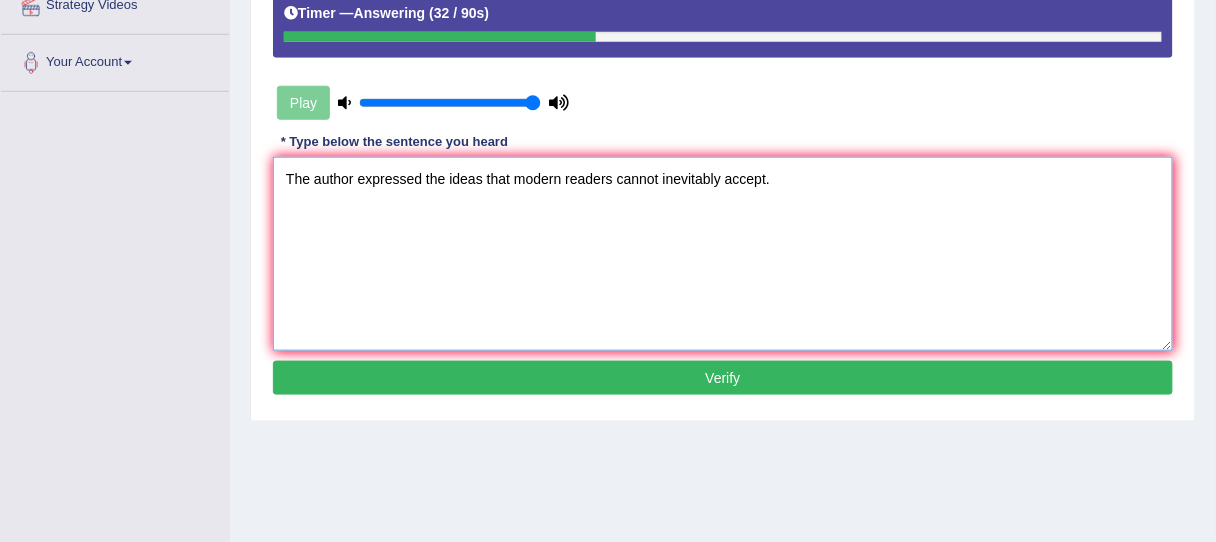 click on "The author expressed the ideas that modern readers cannot inevitably accept." at bounding box center (723, 254) 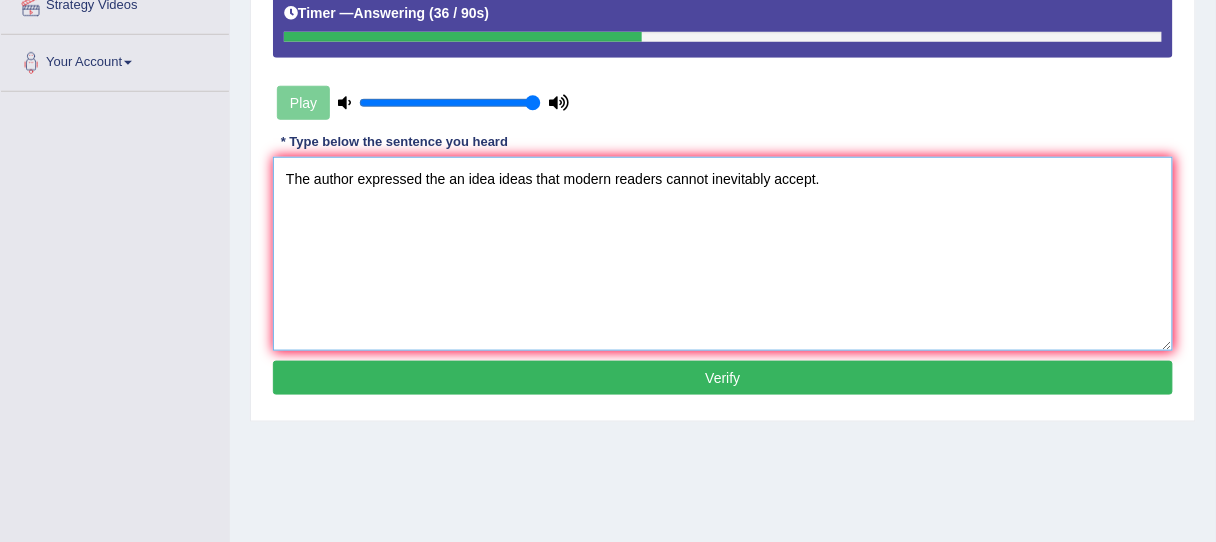 click on "The author expressed the an idea ideas that modern readers cannot inevitably accept." at bounding box center (723, 254) 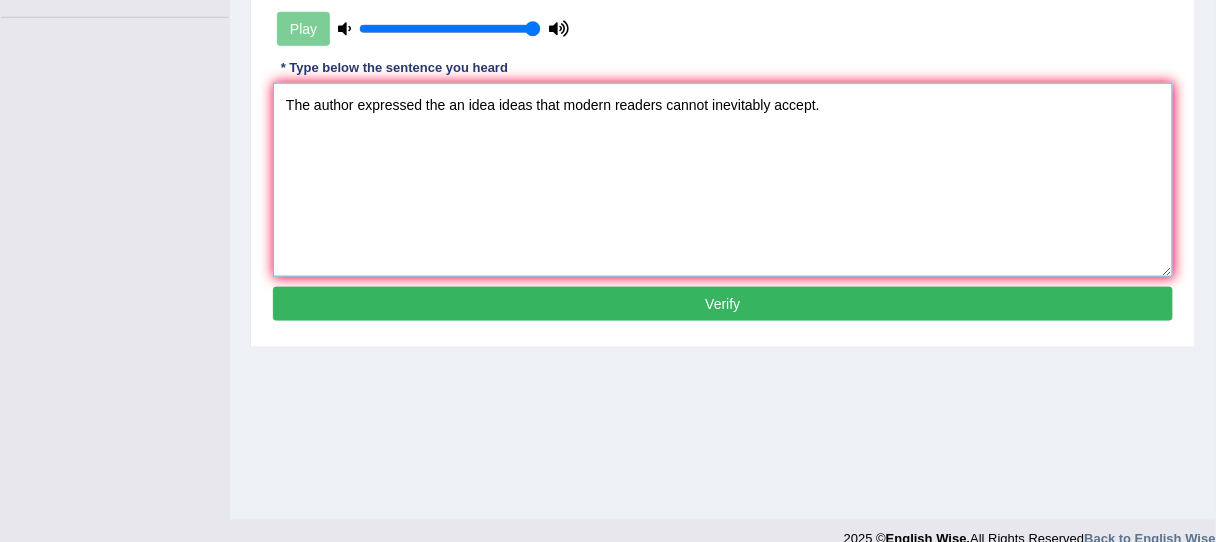 scroll, scrollTop: 486, scrollLeft: 0, axis: vertical 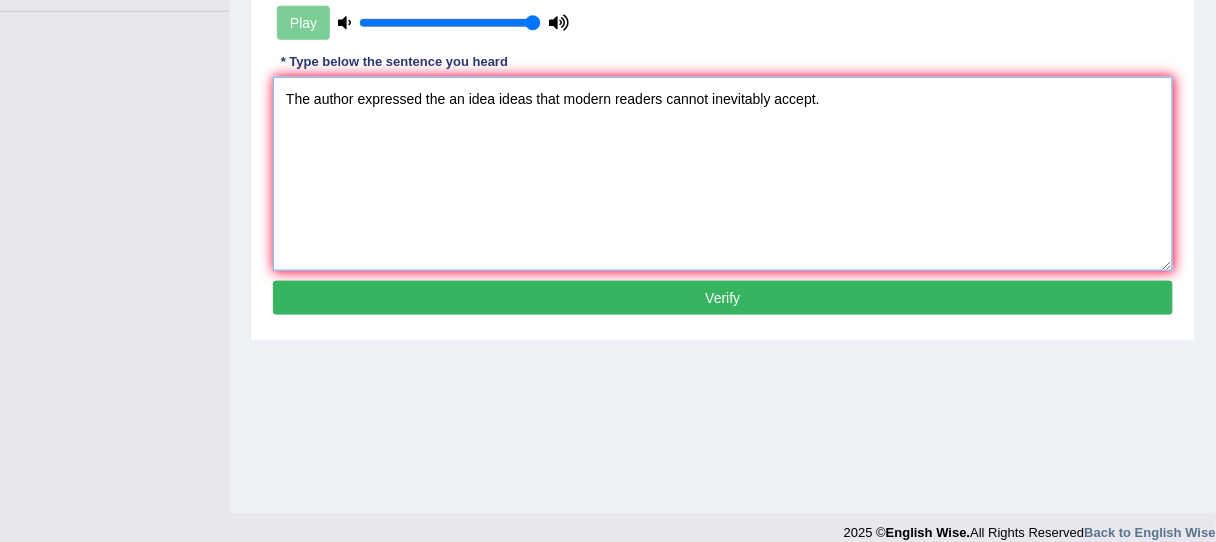 type on "The author expressed the an idea ideas that modern readers cannot inevitably accept." 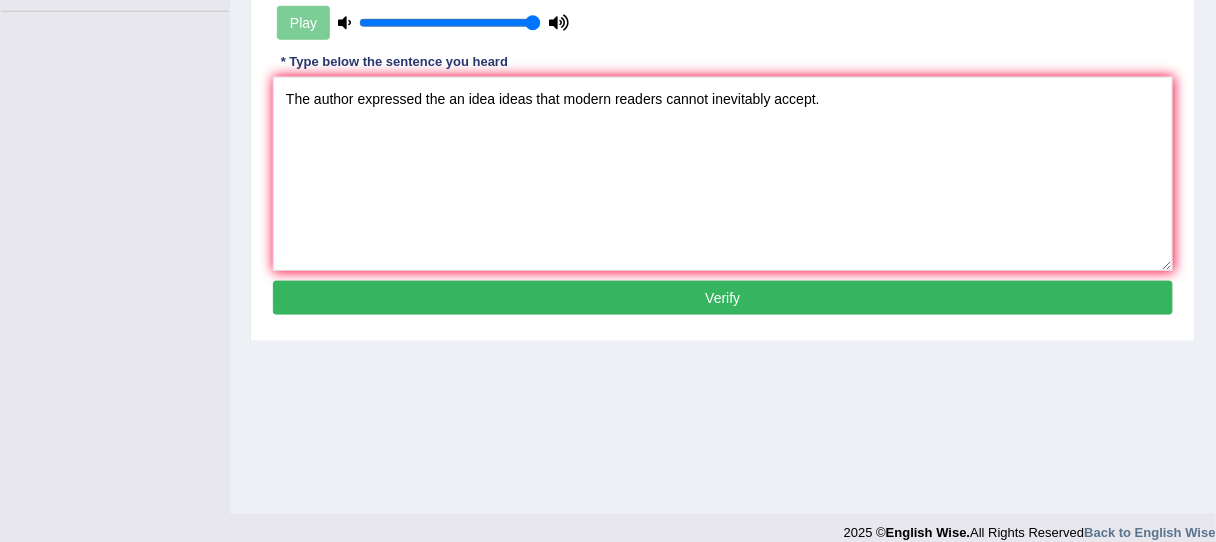 click on "Verify" at bounding box center [723, 298] 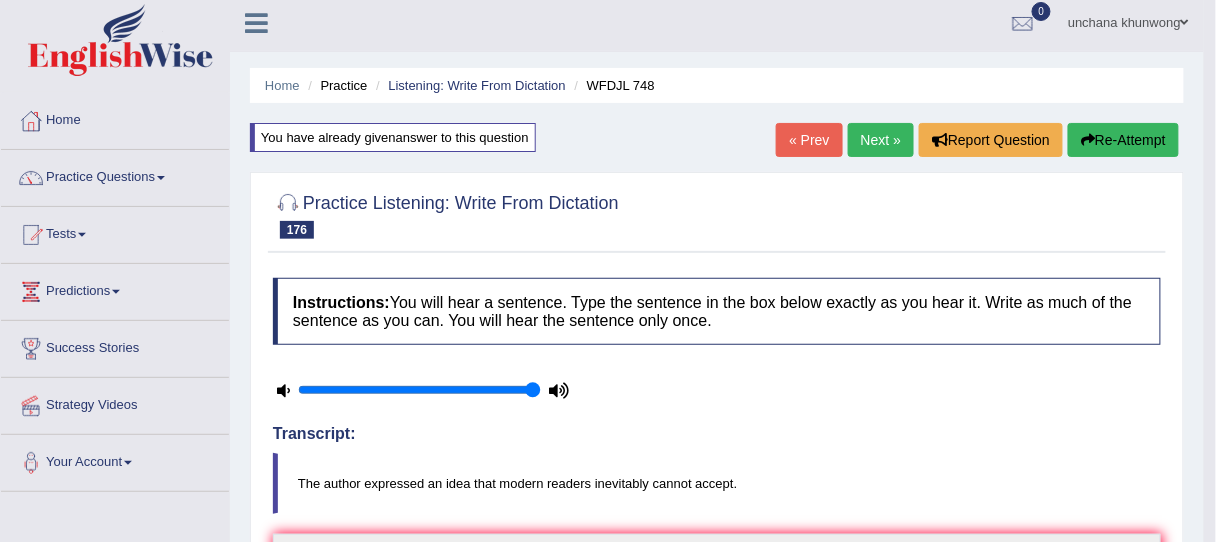 scroll, scrollTop: 0, scrollLeft: 0, axis: both 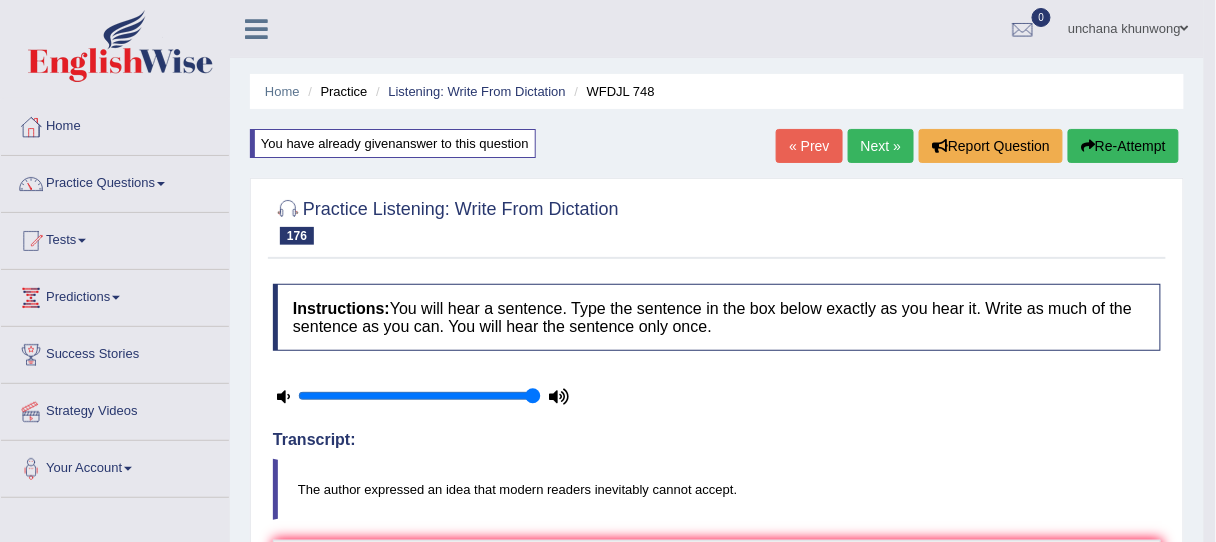 click on "Next »" at bounding box center (881, 146) 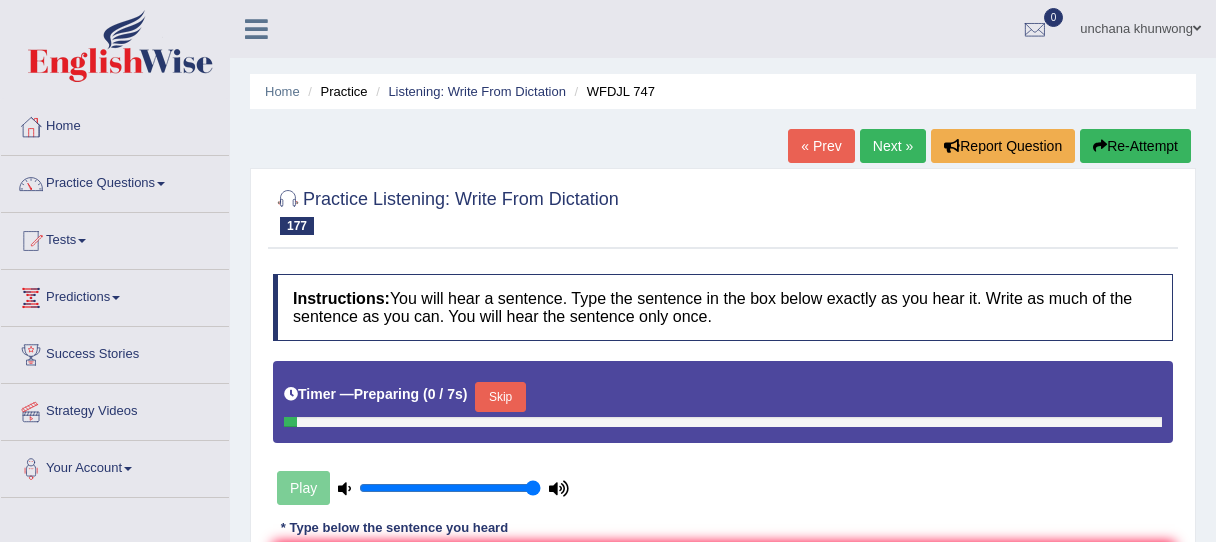 scroll, scrollTop: 286, scrollLeft: 0, axis: vertical 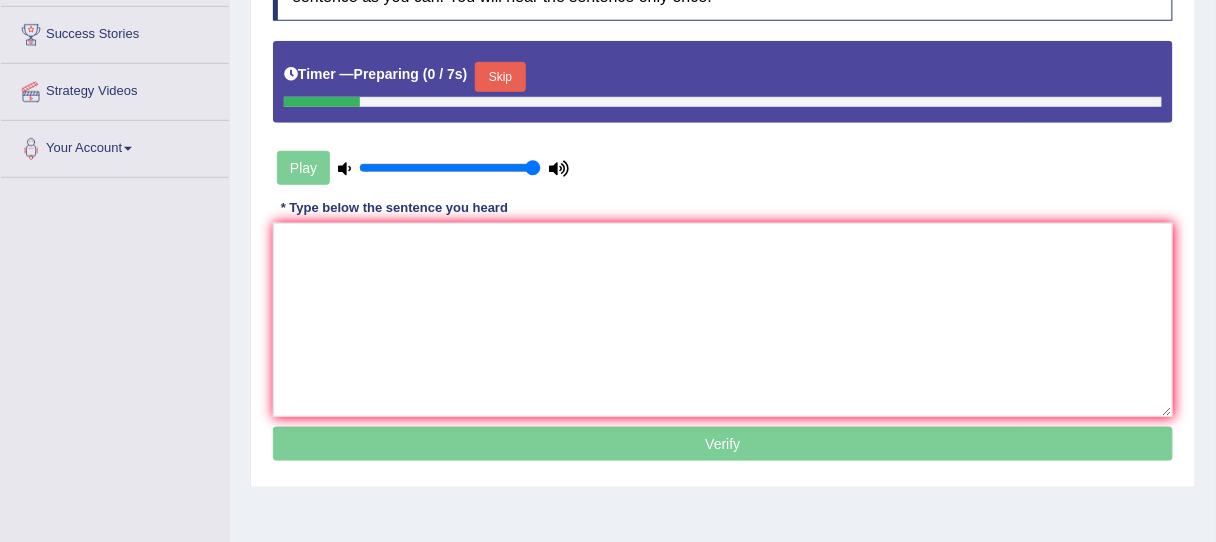 click on "Skip" at bounding box center (500, 77) 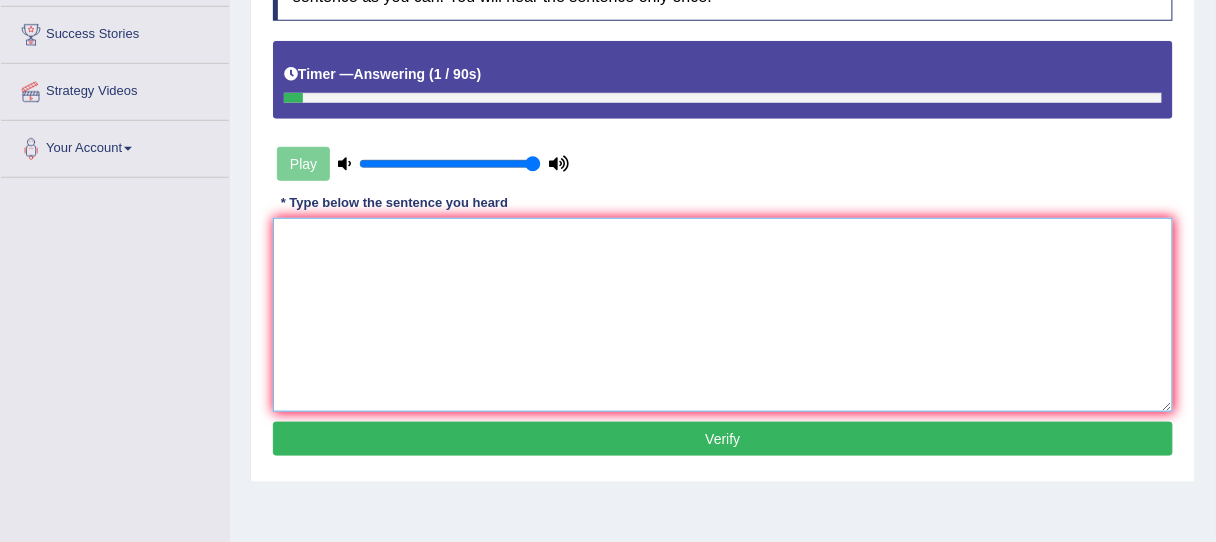 click at bounding box center [723, 315] 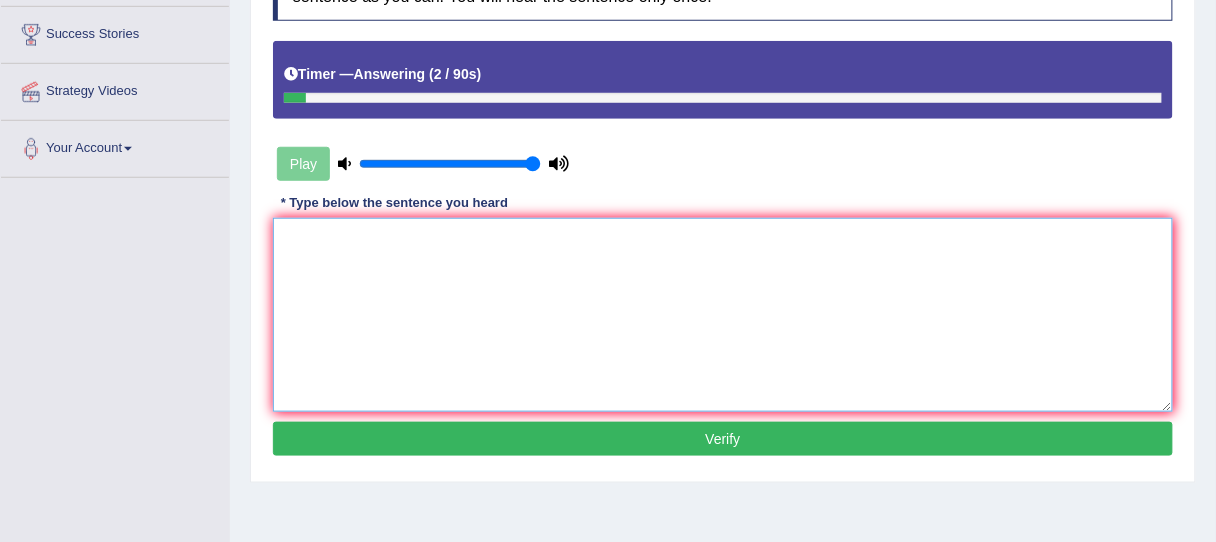 click at bounding box center (723, 315) 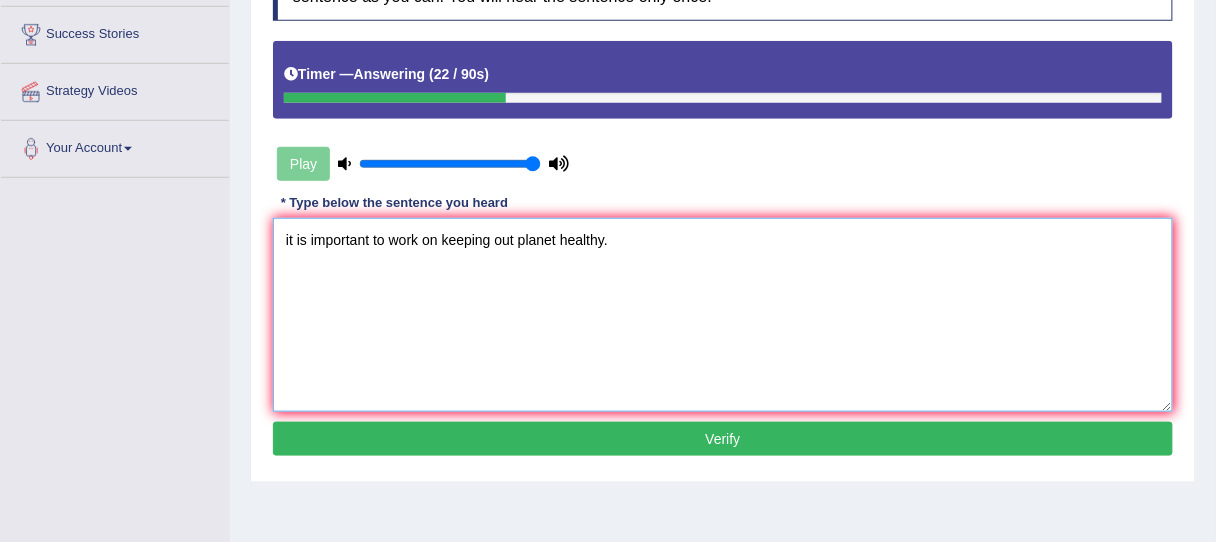 click on "it is important to work on keeping out planet healthy." at bounding box center [723, 315] 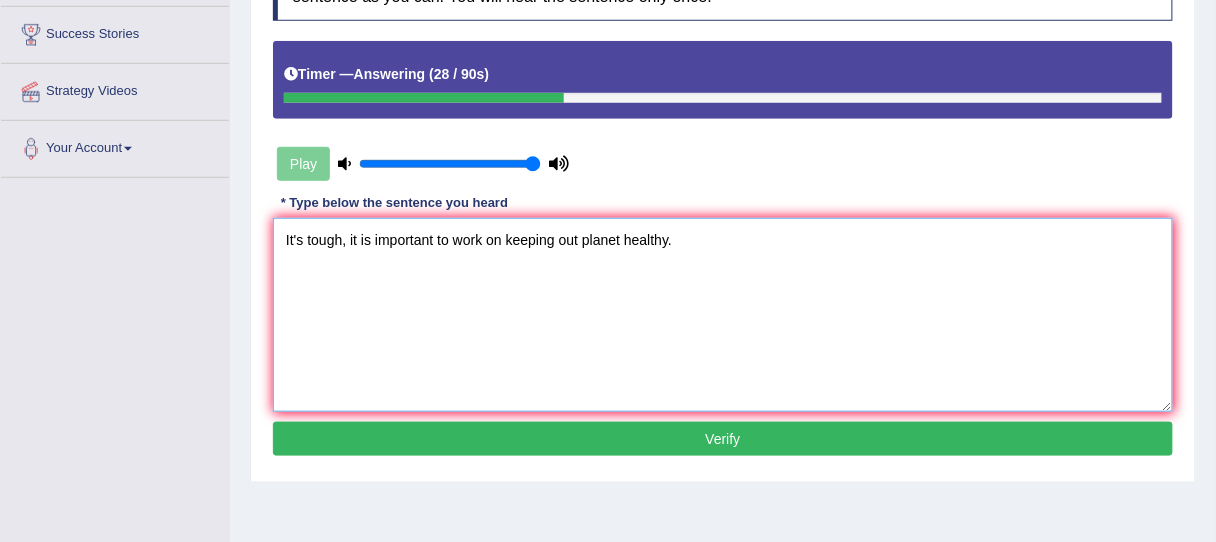click on "It's tough, it is important to work on keeping out planet healthy." at bounding box center [723, 315] 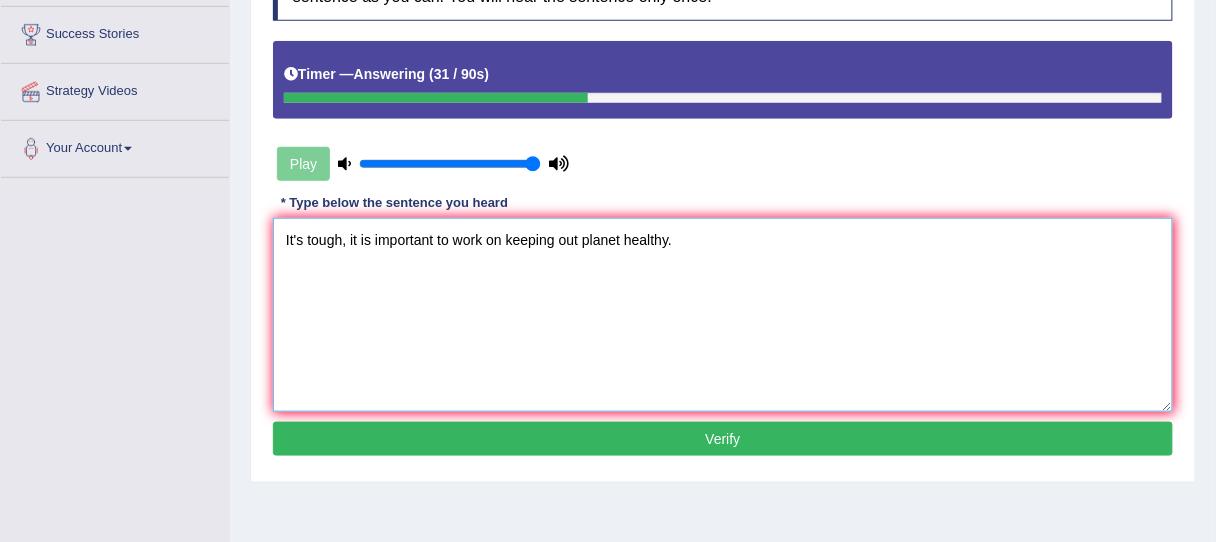click on "It's tough, it is important to work on keeping out planet healthy." at bounding box center [723, 315] 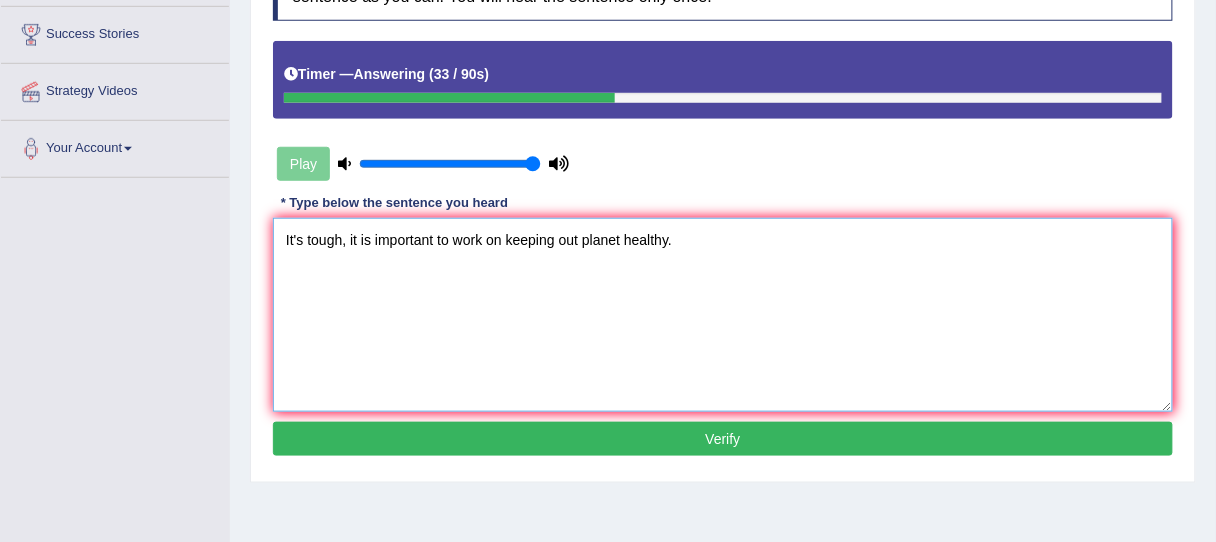 click on "It's tough, it is important to work on keeping out planet healthy." at bounding box center (723, 315) 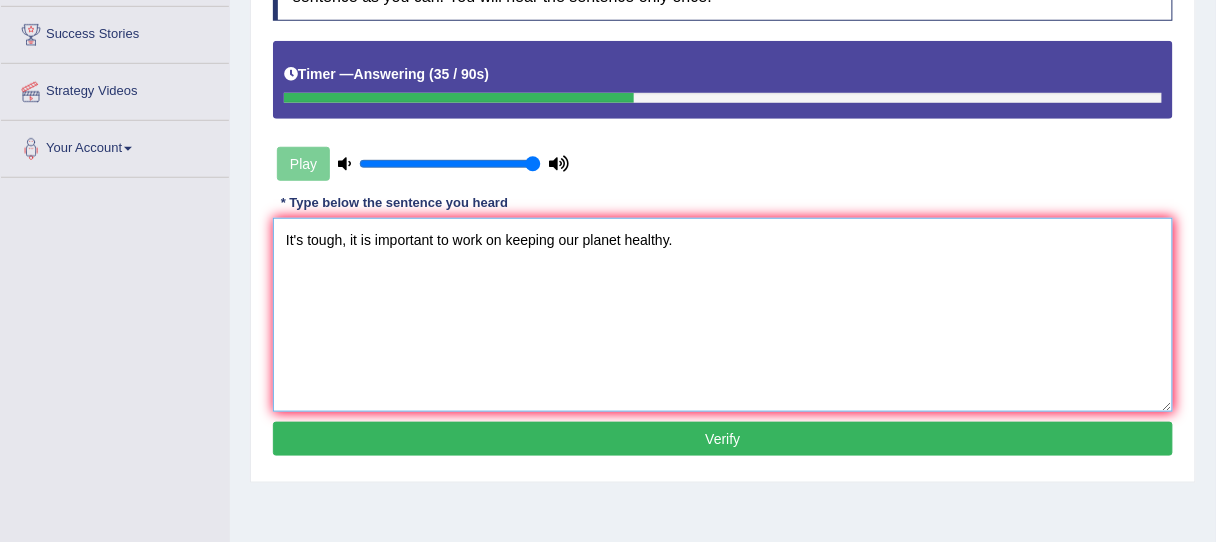 click on "It's tough, it is important to work on keeping our planet healthy." at bounding box center (723, 315) 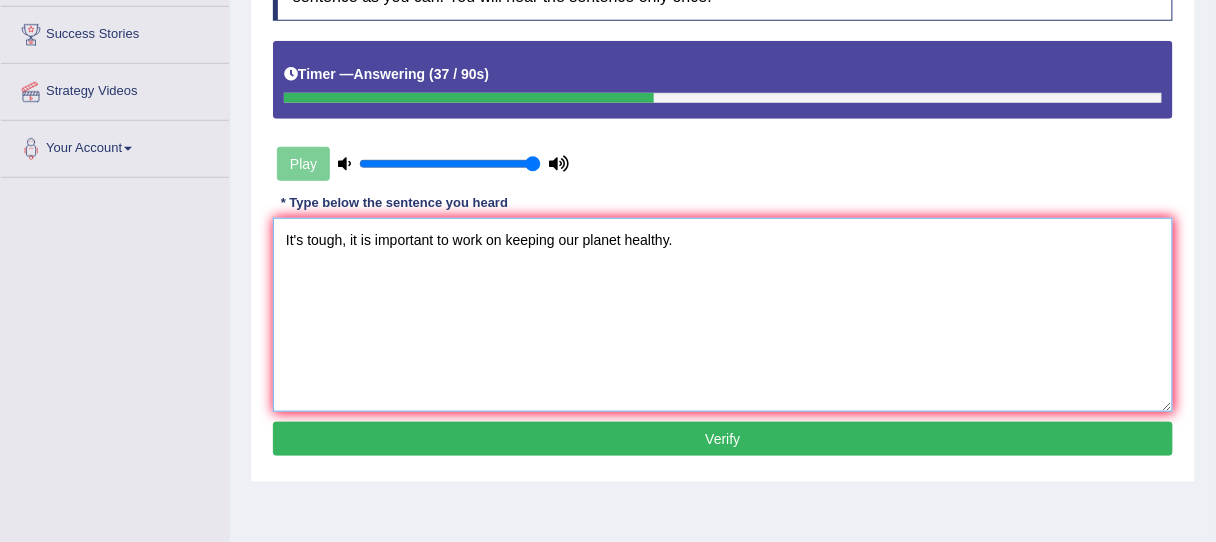 type on "It's tough, it is important to work on keeping our planet healthy." 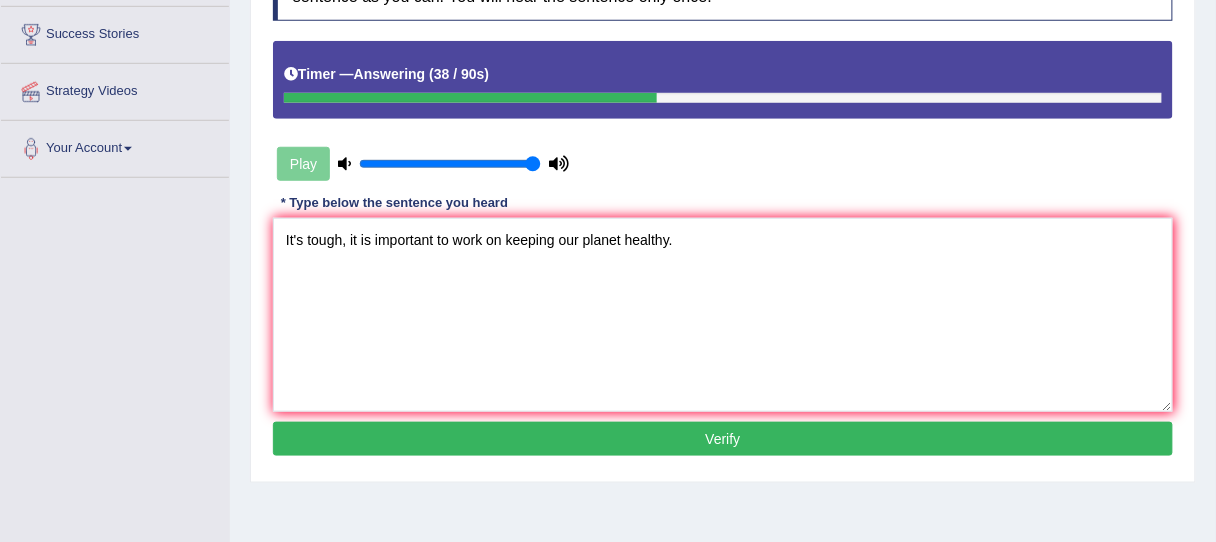 click on "Verify" at bounding box center [723, 439] 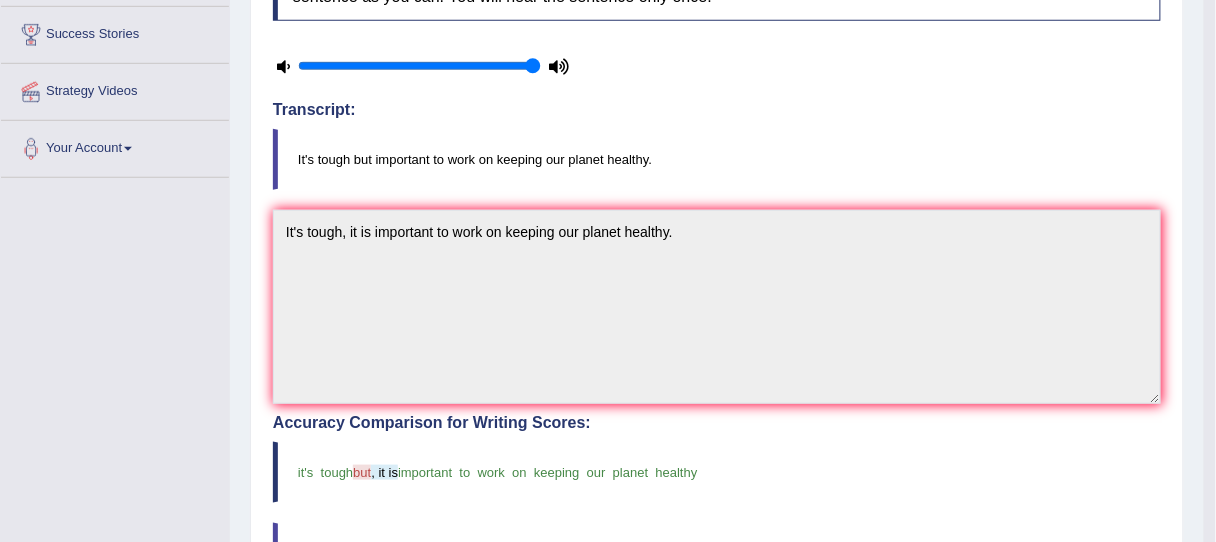 scroll, scrollTop: 40, scrollLeft: 0, axis: vertical 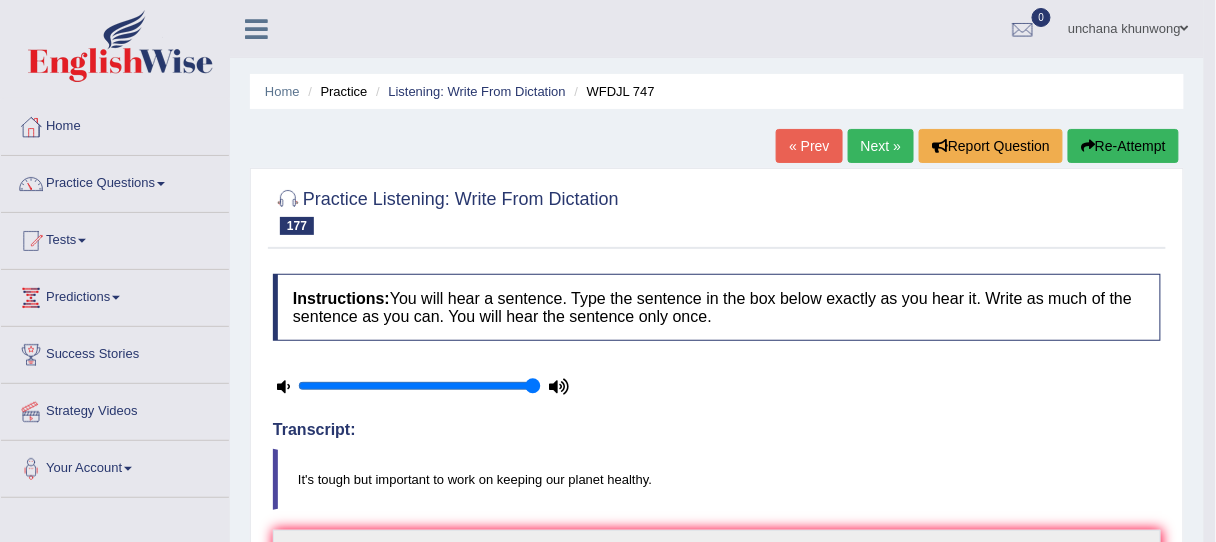click on "Next »" at bounding box center [881, 146] 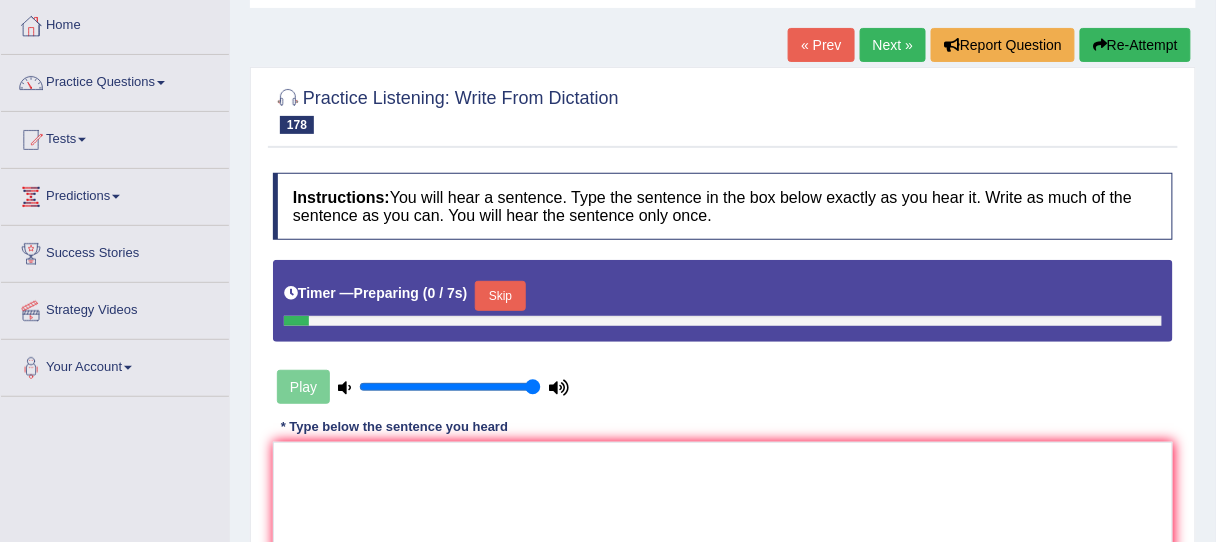 scroll, scrollTop: 0, scrollLeft: 0, axis: both 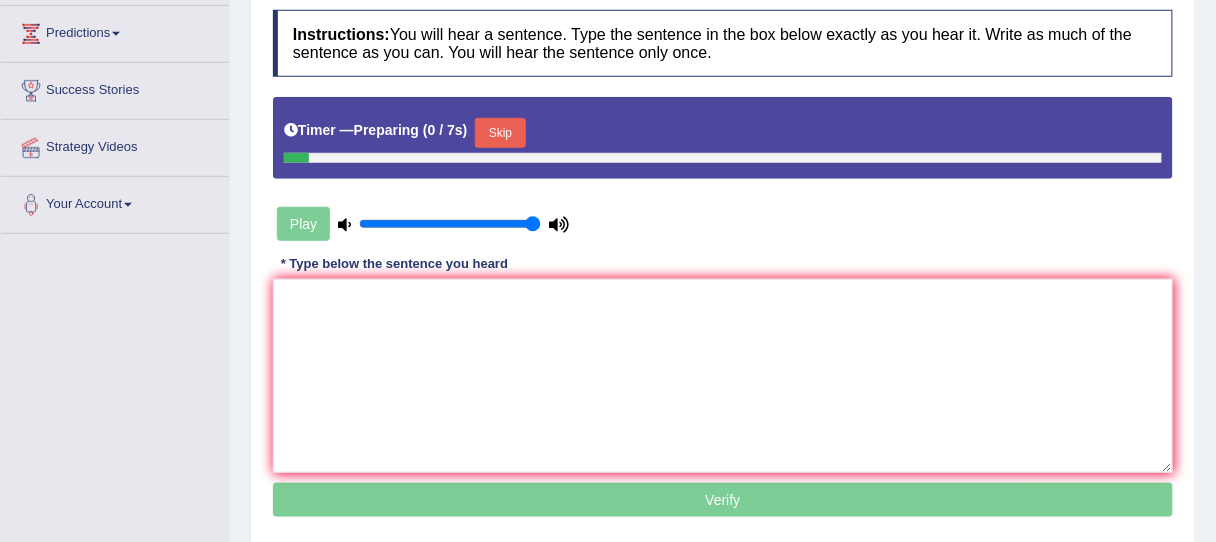 click on "Toggle navigation
Home
Practice Questions   Speaking Practice Read Aloud
Repeat Sentence
Describe Image
Re-tell Lecture
Answer Short Question
Summarize Group Discussion
Respond To A Situation
Writing Practice  Summarize Written Text
Write Essay
Reading Practice  Reading & Writing: Fill In The Blanks
Choose Multiple Answers
Re-order Paragraphs
Fill In The Blanks
Choose Single Answer
Listening Practice  Summarize Spoken Text
Highlight Incorrect Words
Highlight Correct Summary
Select Missing Word
Choose Single Answer
Choose Multiple Answers
Fill In The Blanks
Write From Dictation
Pronunciation
Tests
Take Mock Test" at bounding box center [608, 7] 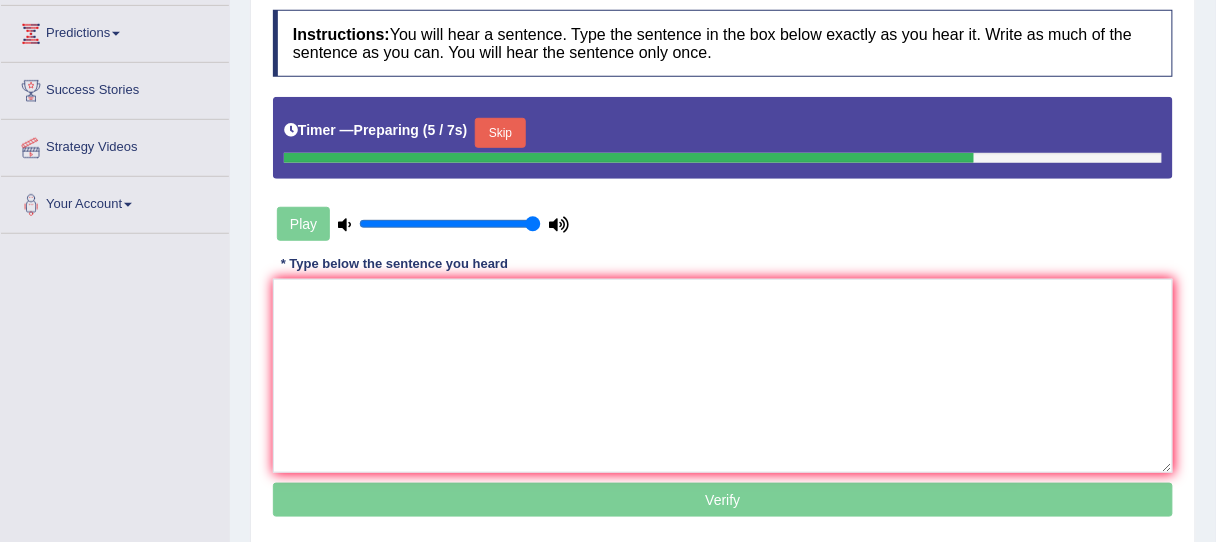 click on "Skip" at bounding box center (500, 133) 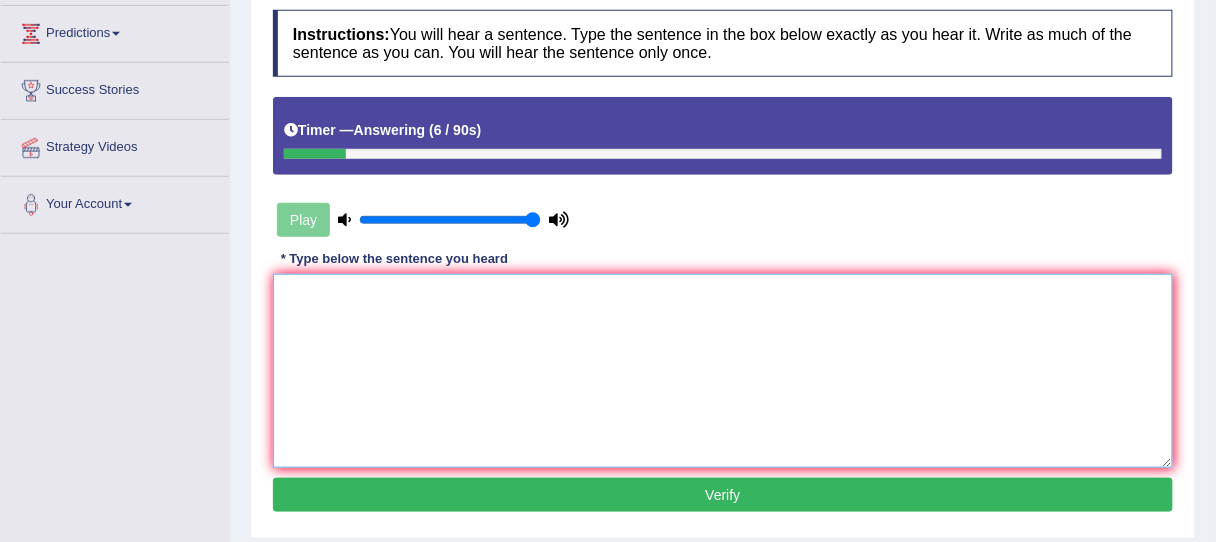 click at bounding box center (723, 371) 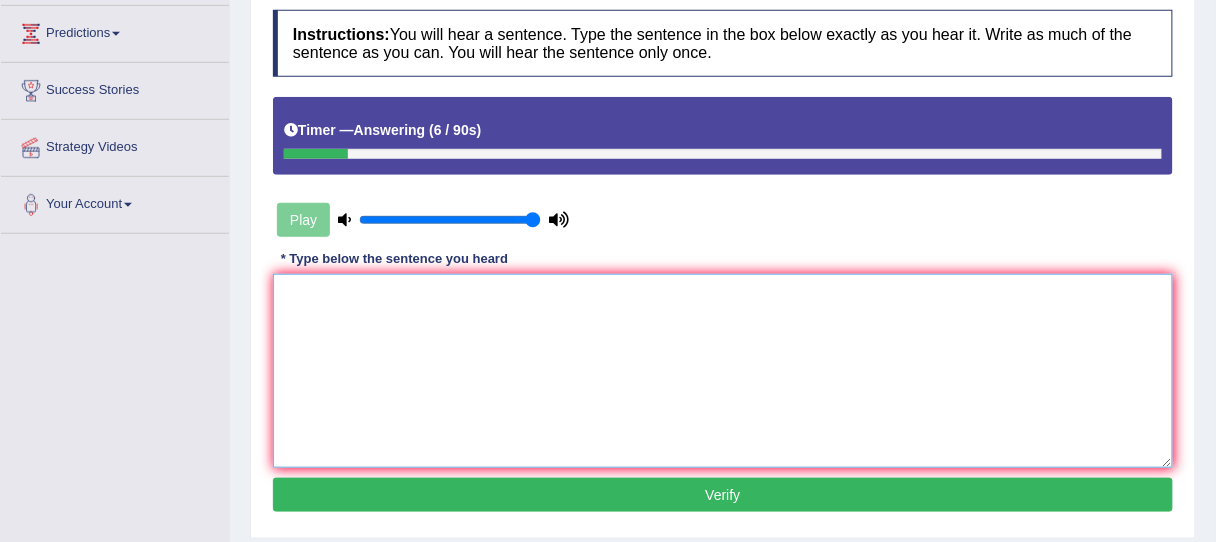 click at bounding box center [723, 371] 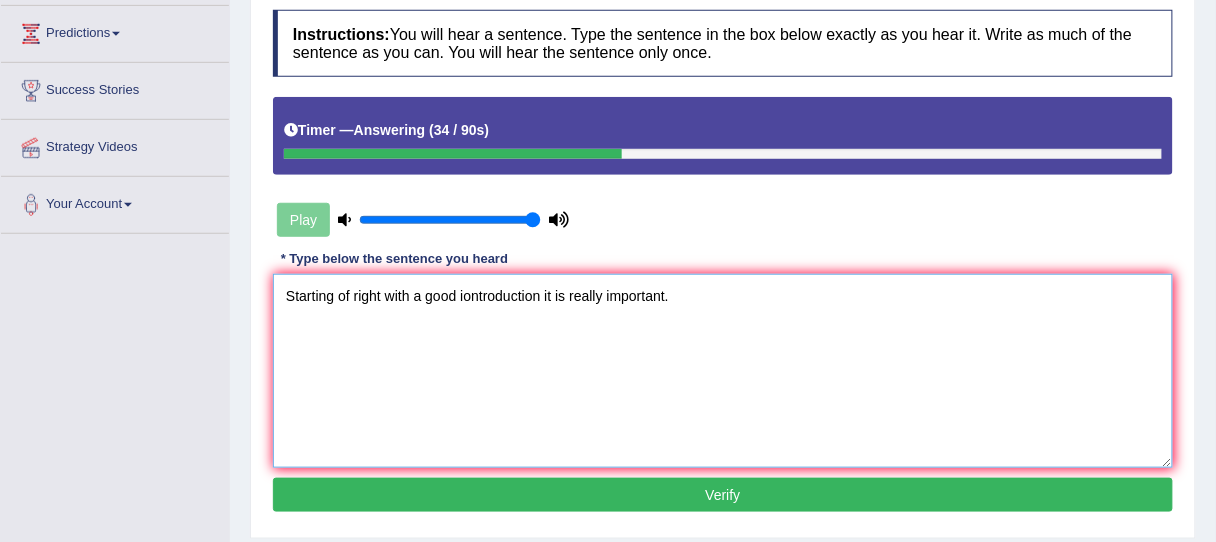scroll, scrollTop: 292, scrollLeft: 0, axis: vertical 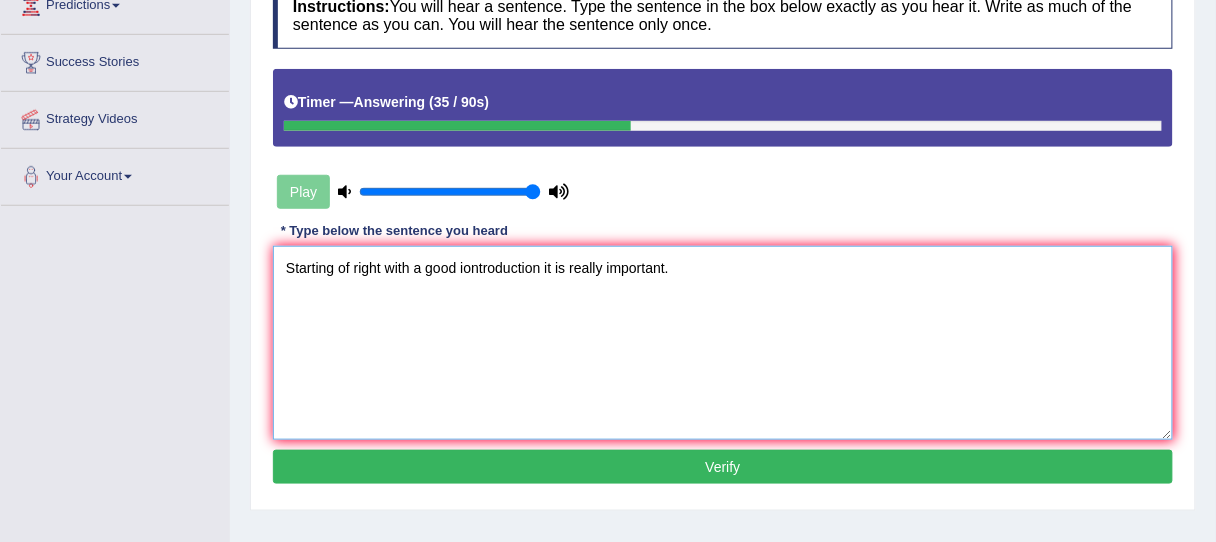 click on "Starting of right with a good iontroduction it is really important." at bounding box center (723, 343) 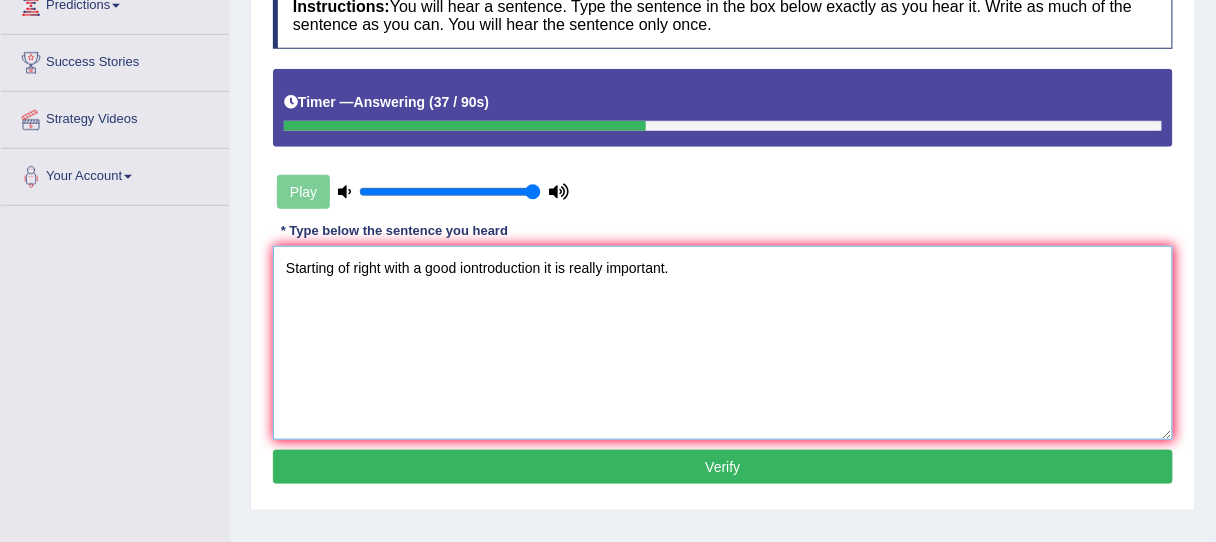 click on "Starting of right with a good iontroduction it is really important." at bounding box center (723, 343) 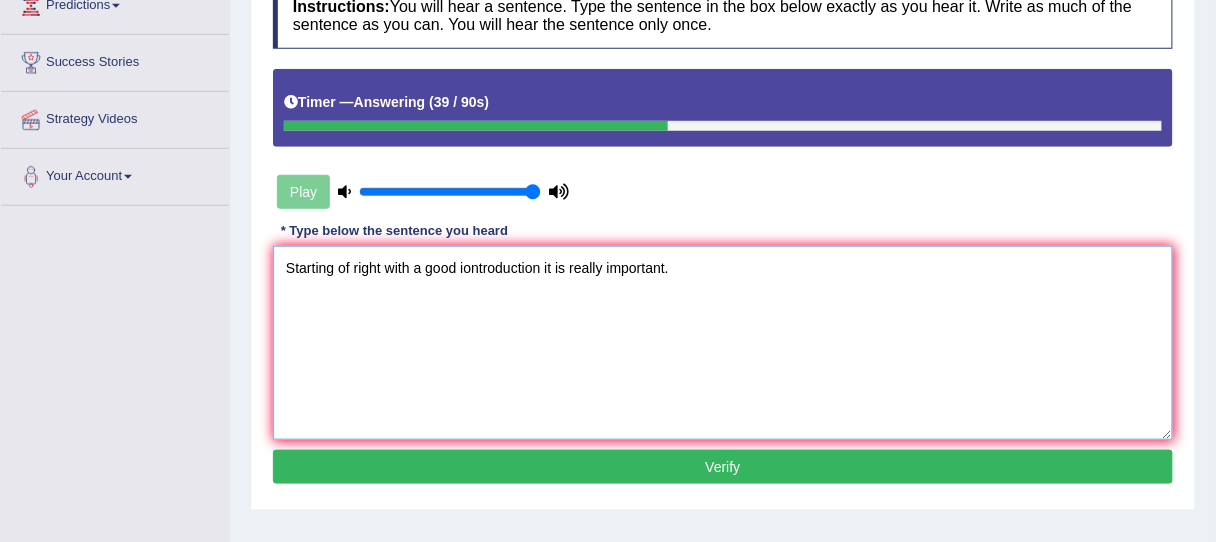 click on "Starting of right with a good iontroduction it is really important." at bounding box center (723, 343) 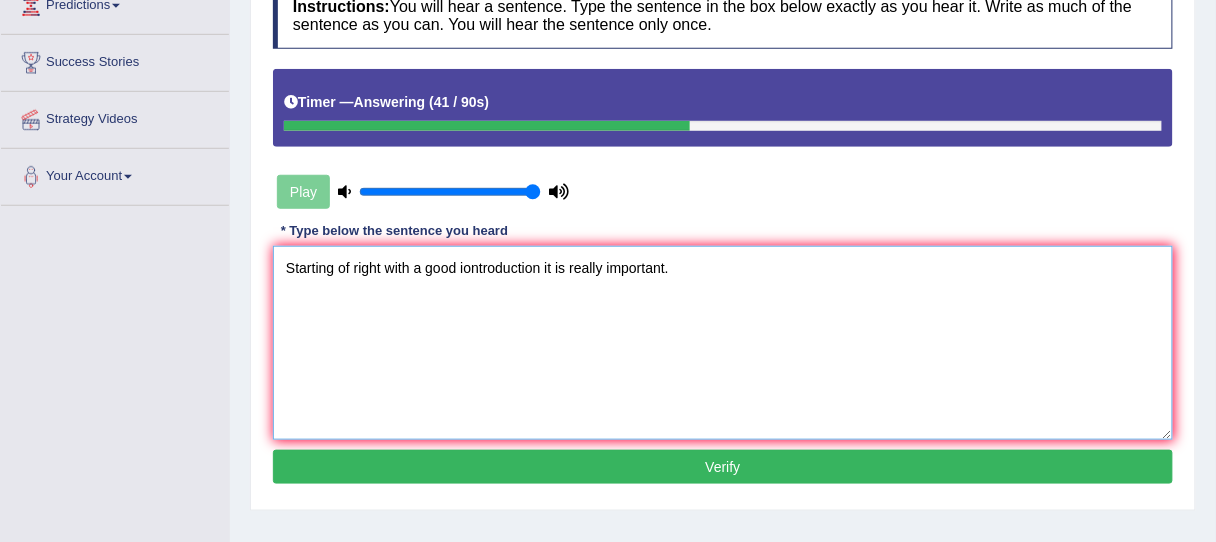 type on "Starting of right with a good iontroduction it is really important." 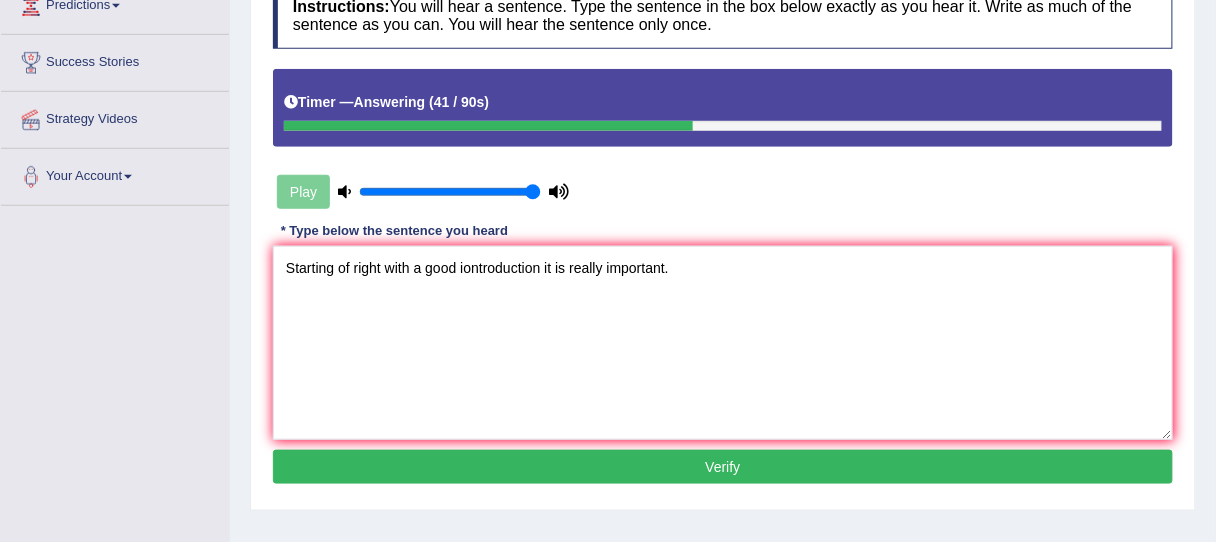 click on "Verify" at bounding box center [723, 467] 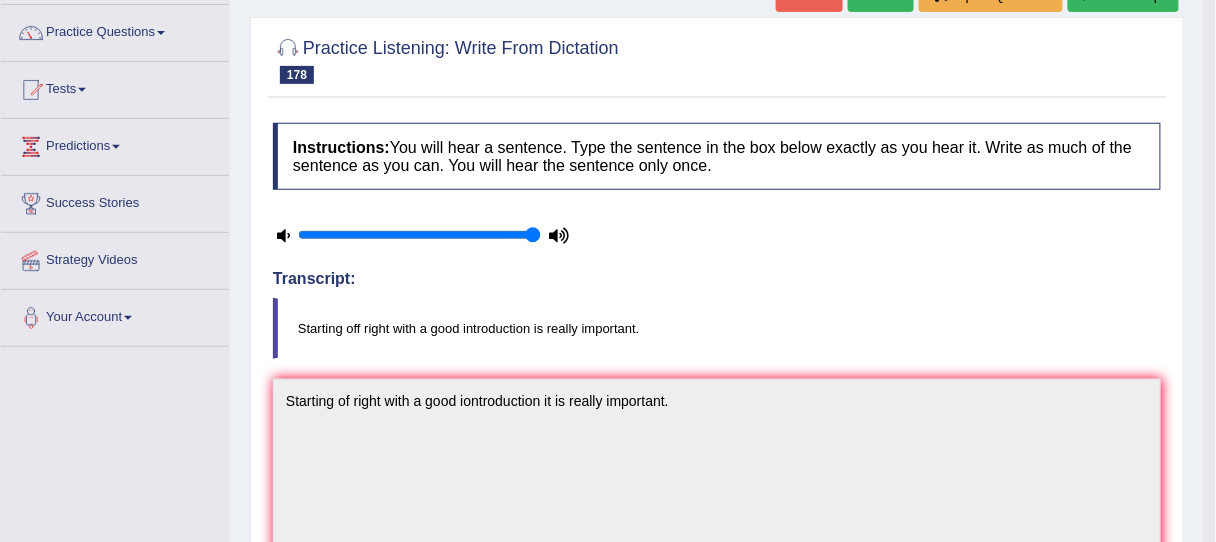 scroll, scrollTop: 0, scrollLeft: 0, axis: both 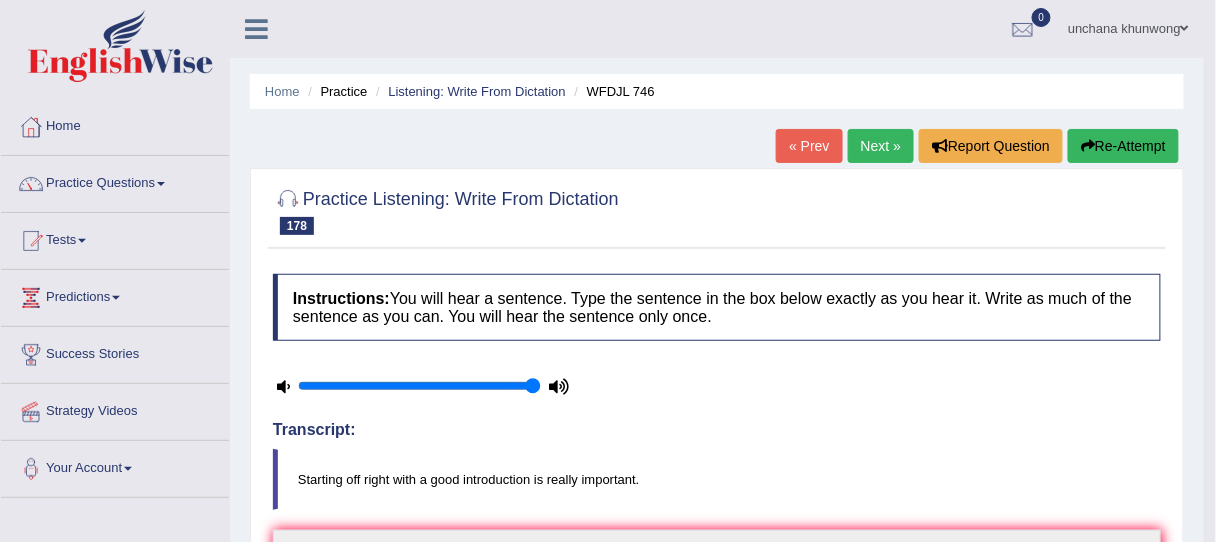 click on "Re-Attempt" at bounding box center (1123, 146) 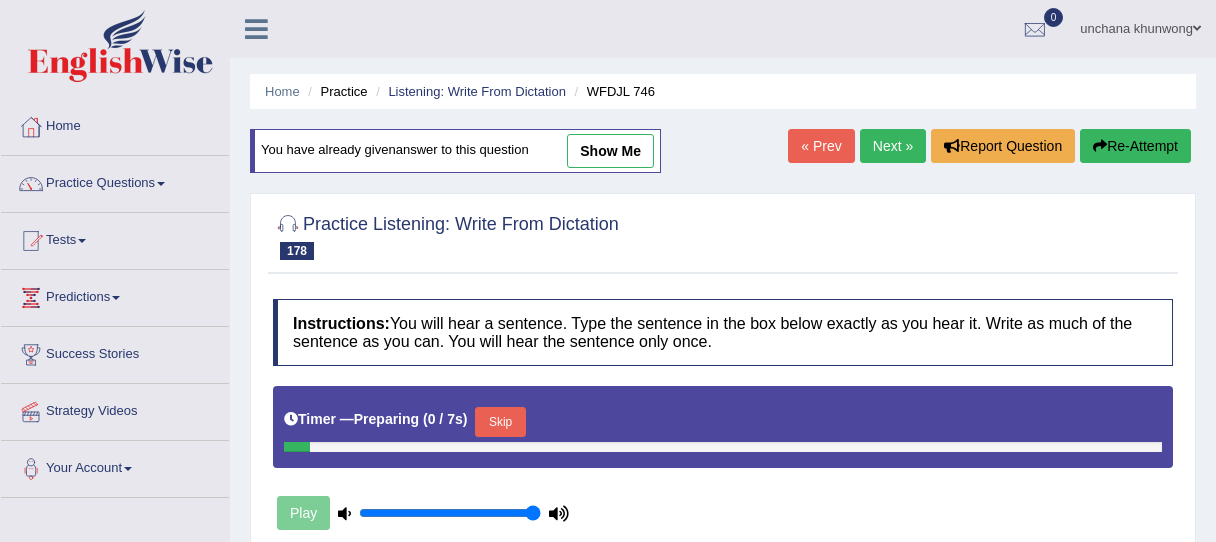 scroll, scrollTop: 277, scrollLeft: 0, axis: vertical 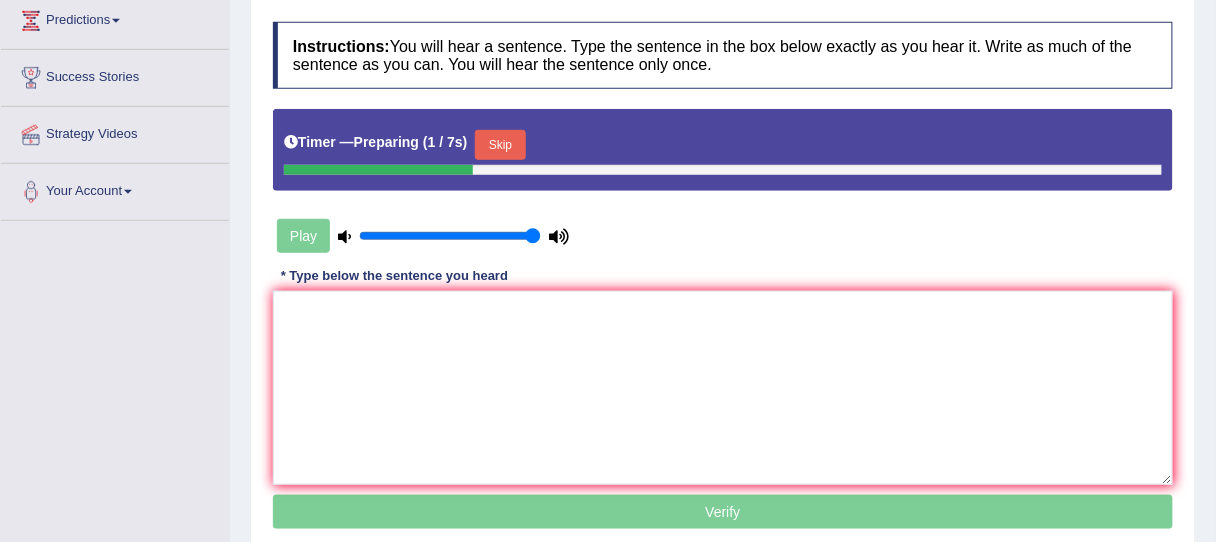 click on "Skip" at bounding box center (500, 145) 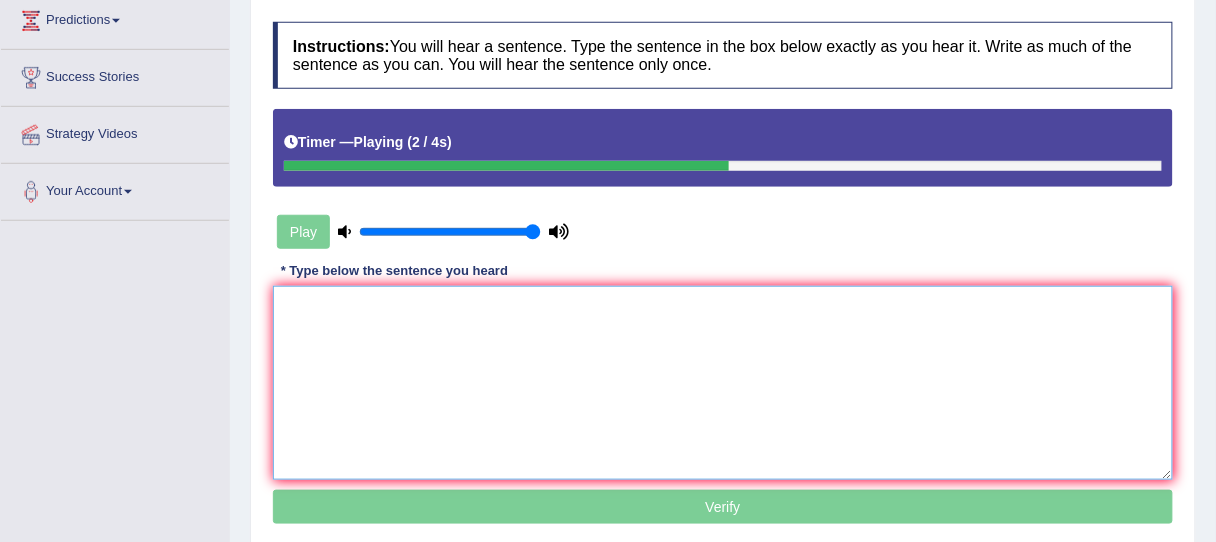 click at bounding box center (723, 383) 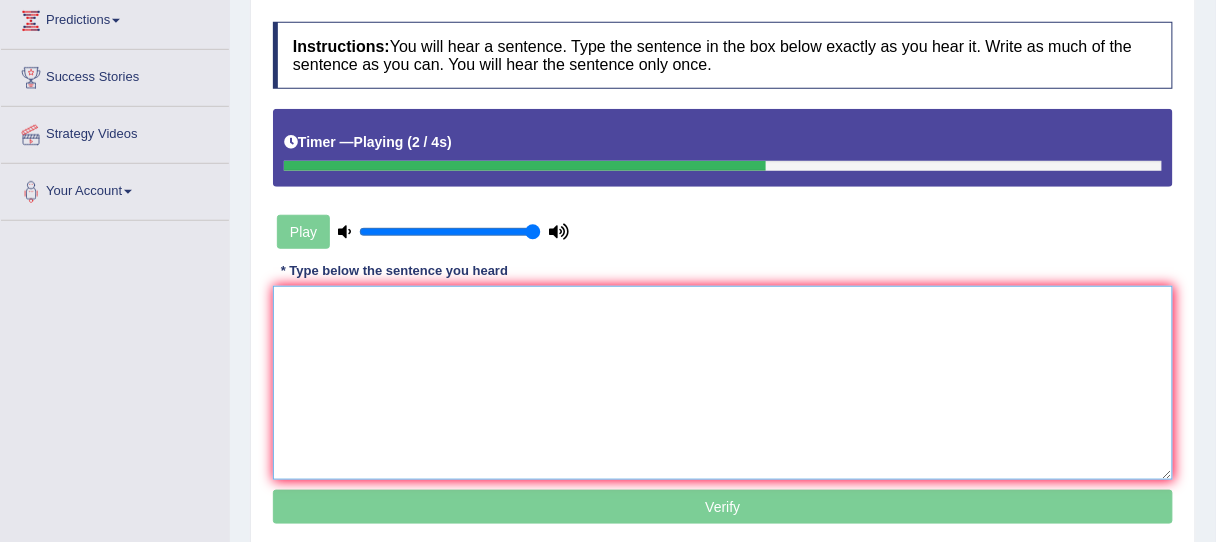 click at bounding box center (723, 383) 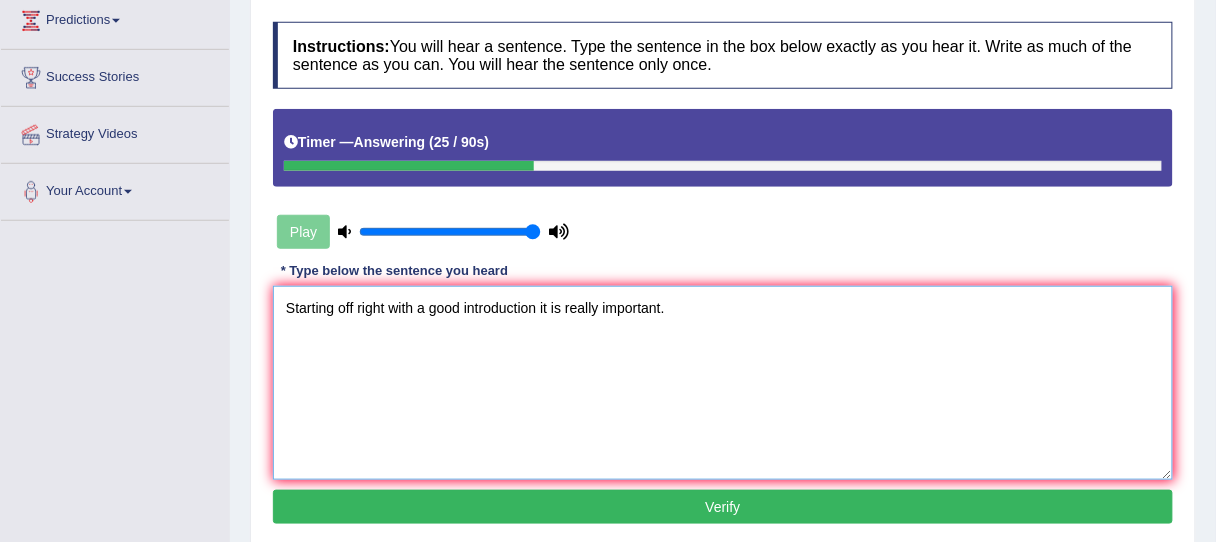 click on "Starting off right with a good introduction it is really important." at bounding box center [723, 383] 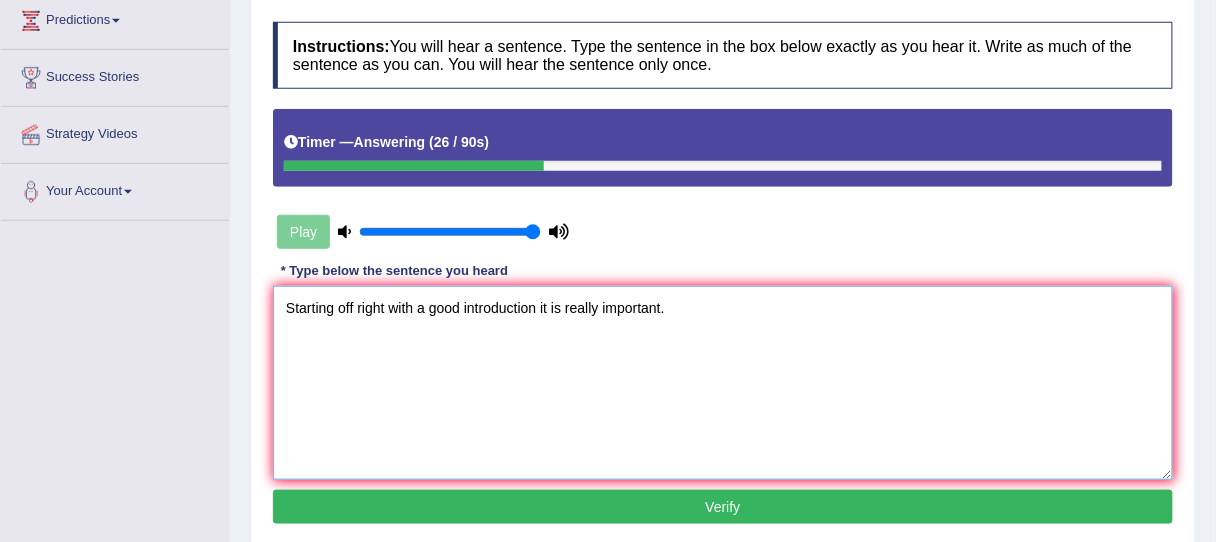 click on "Starting off right with a good introduction it is really important." at bounding box center (723, 383) 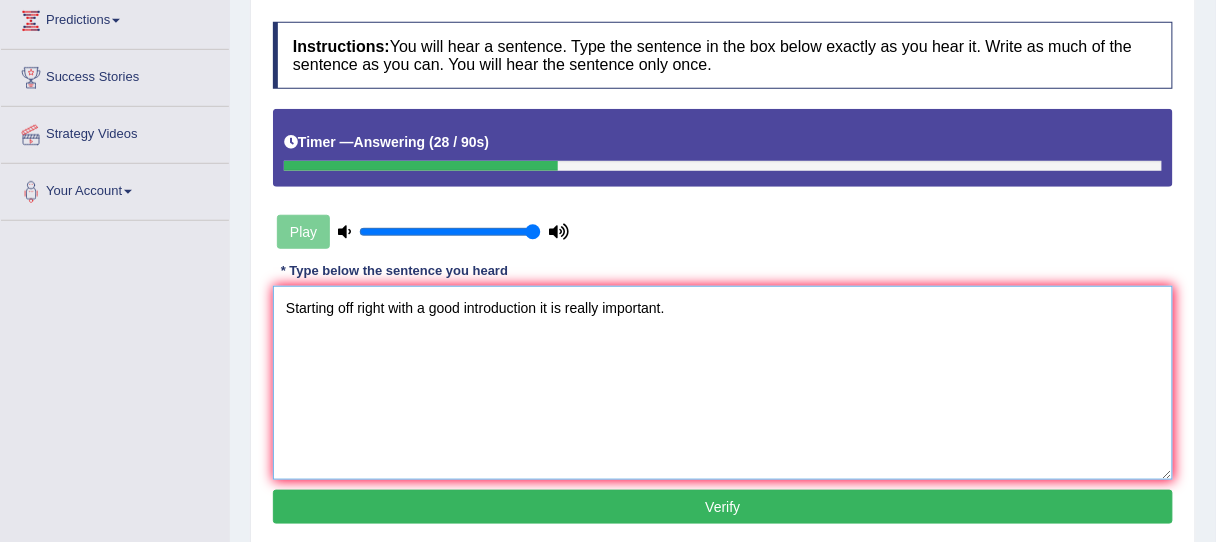 click on "Starting off right with a good introduction it is really important." at bounding box center (723, 383) 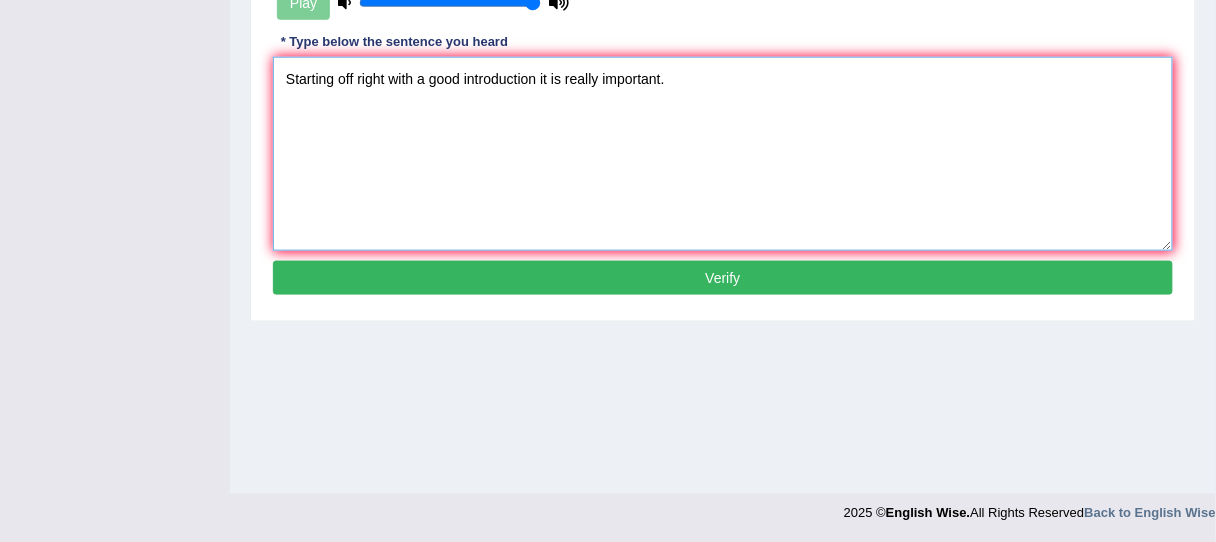 scroll, scrollTop: 508, scrollLeft: 0, axis: vertical 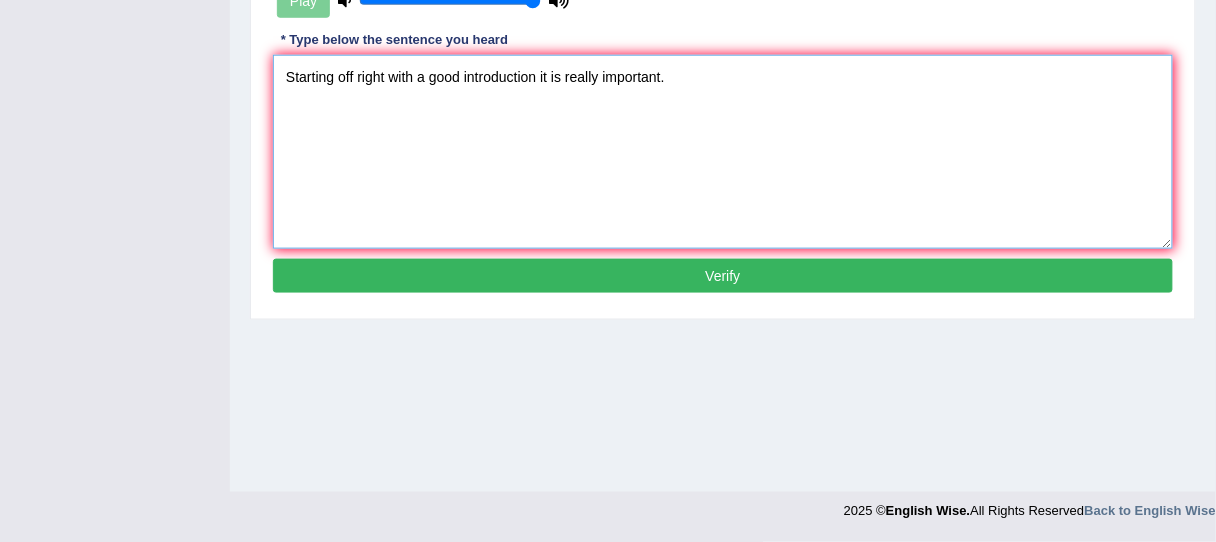 type on "Starting off right with a good introduction it is really important." 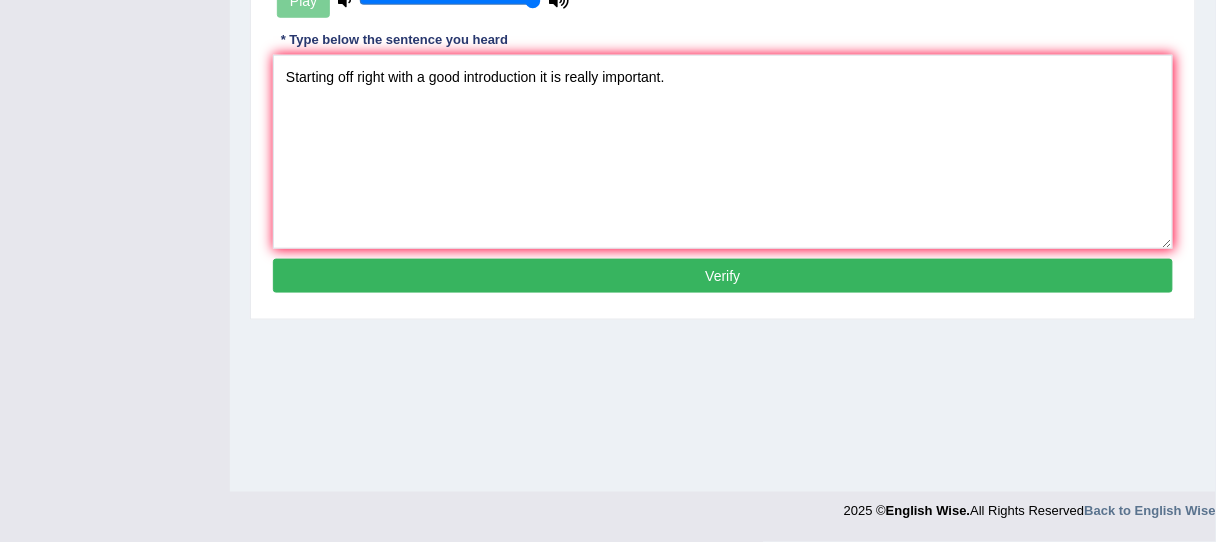 click on "Verify" at bounding box center (723, 276) 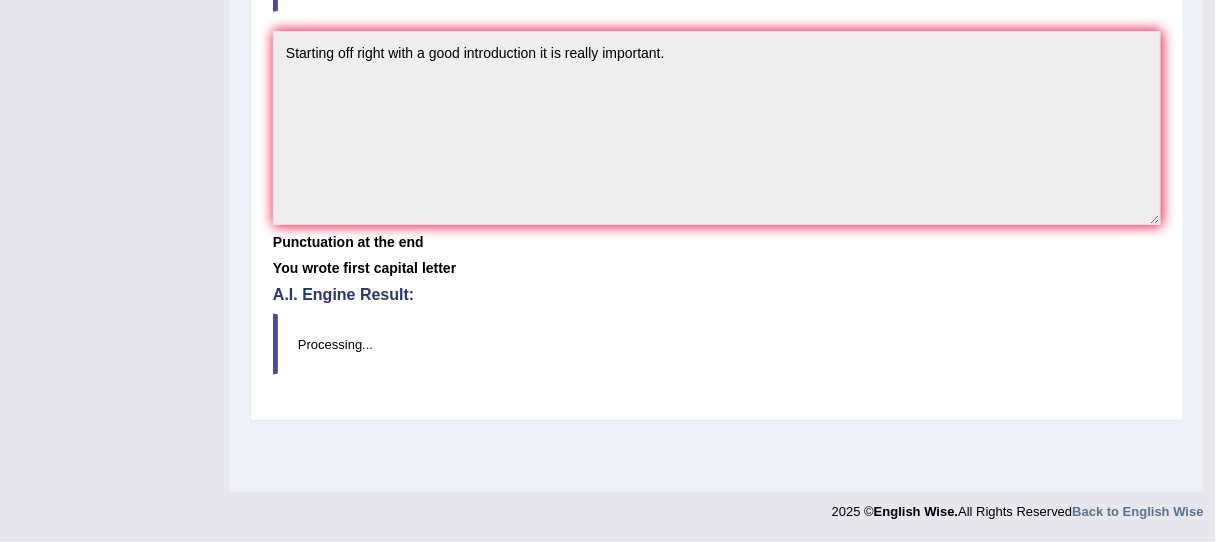 scroll, scrollTop: 397, scrollLeft: 0, axis: vertical 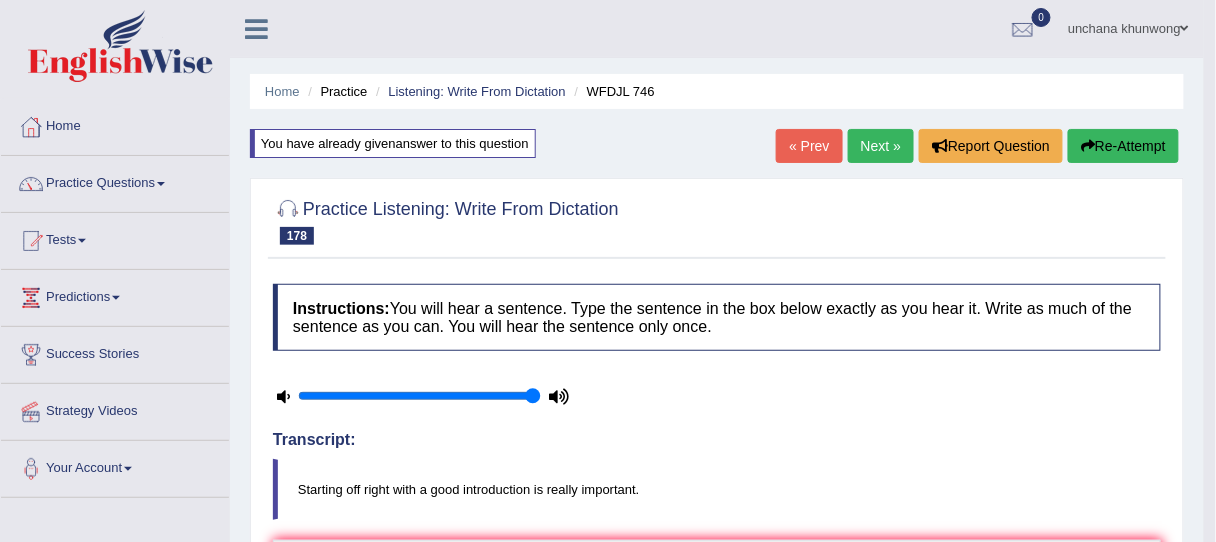 click on "Next »" at bounding box center [881, 146] 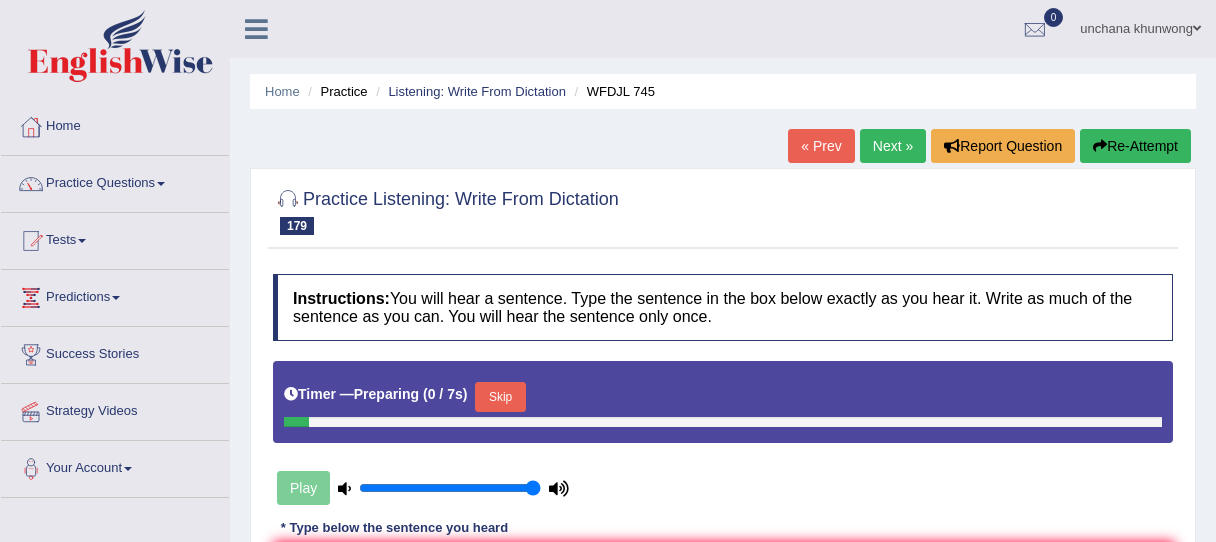 scroll, scrollTop: 0, scrollLeft: 0, axis: both 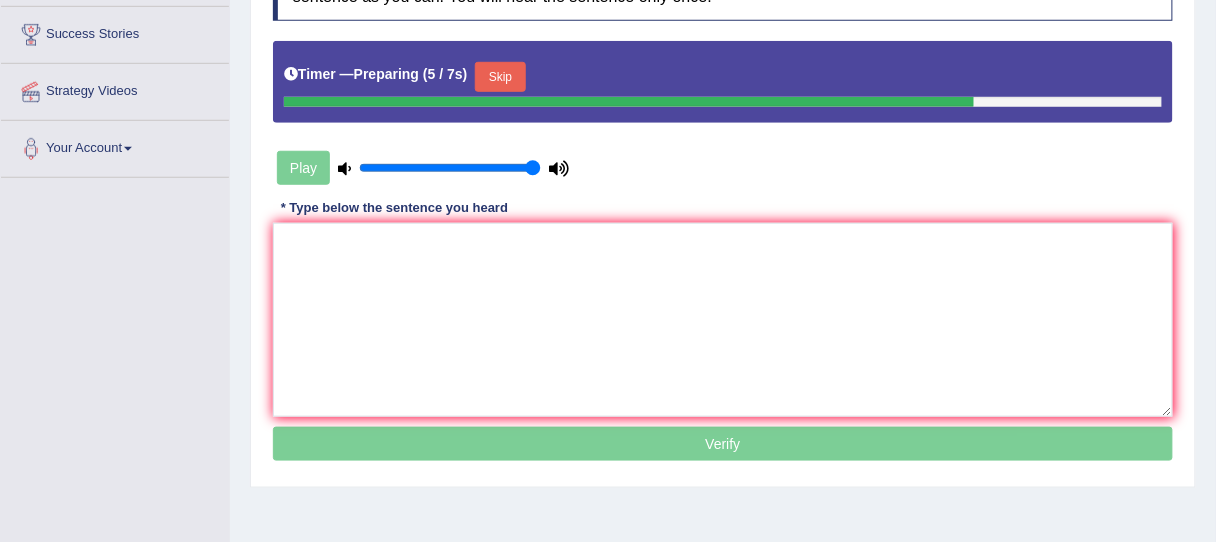 click on "Skip" at bounding box center (500, 77) 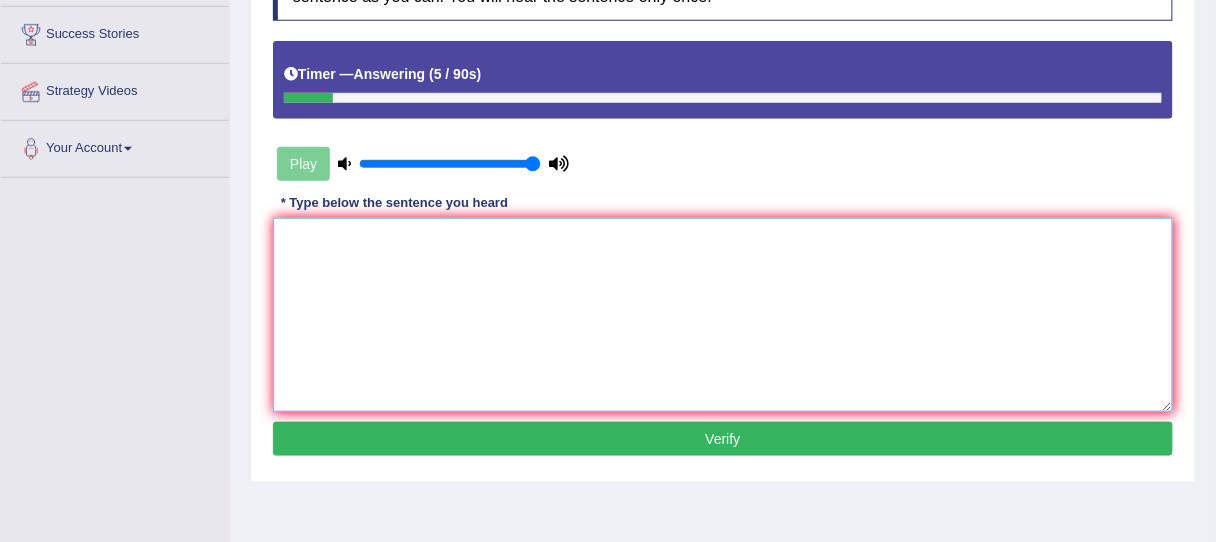 click at bounding box center (723, 315) 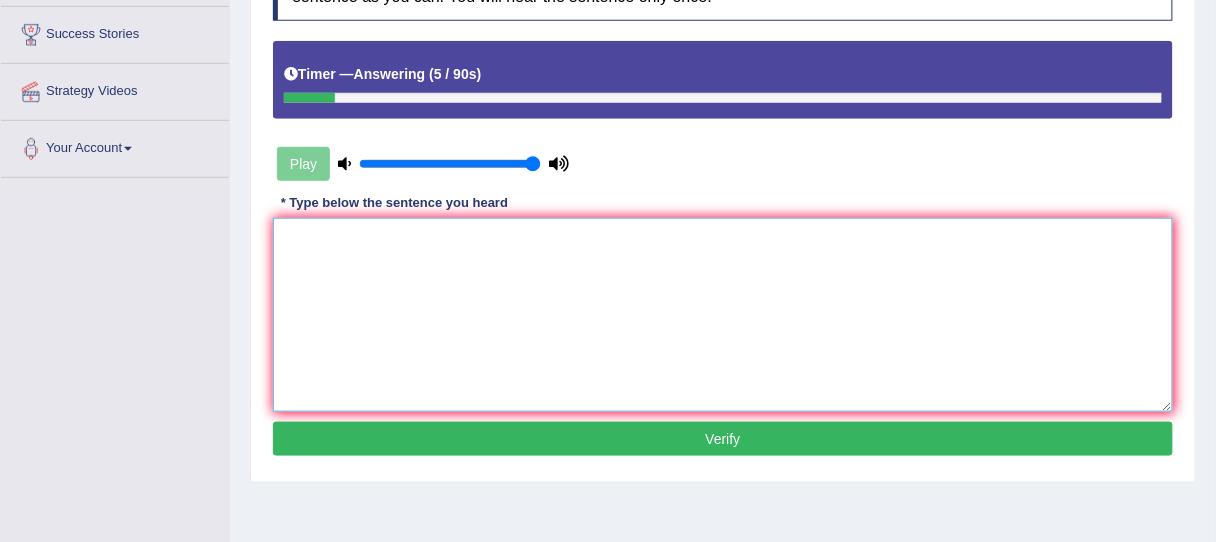click at bounding box center (723, 315) 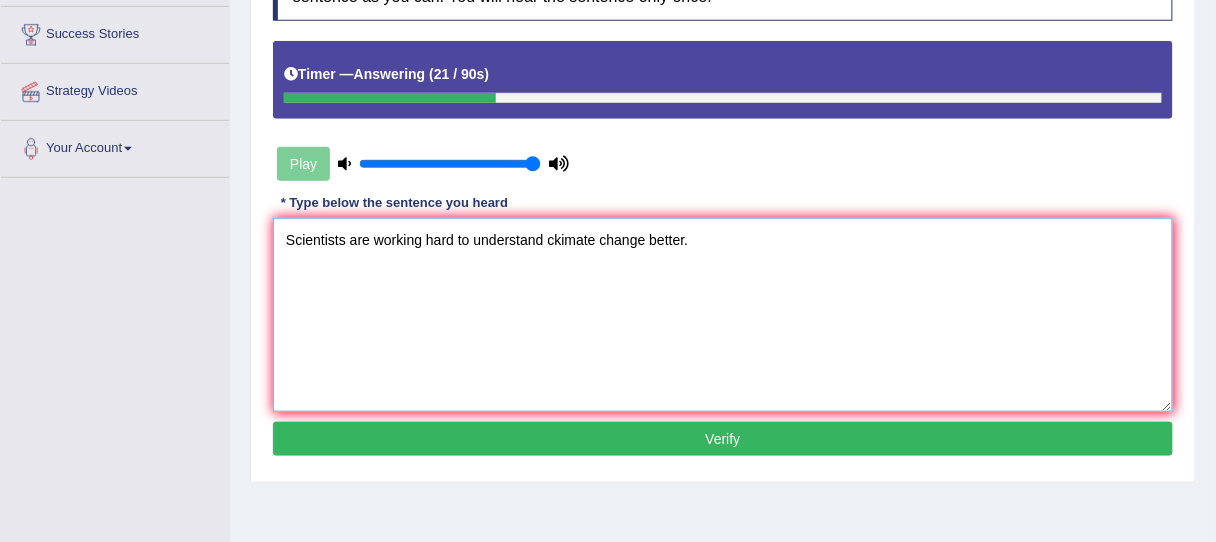 click on "Scientists are working hard to understand ckimate change better." at bounding box center (723, 315) 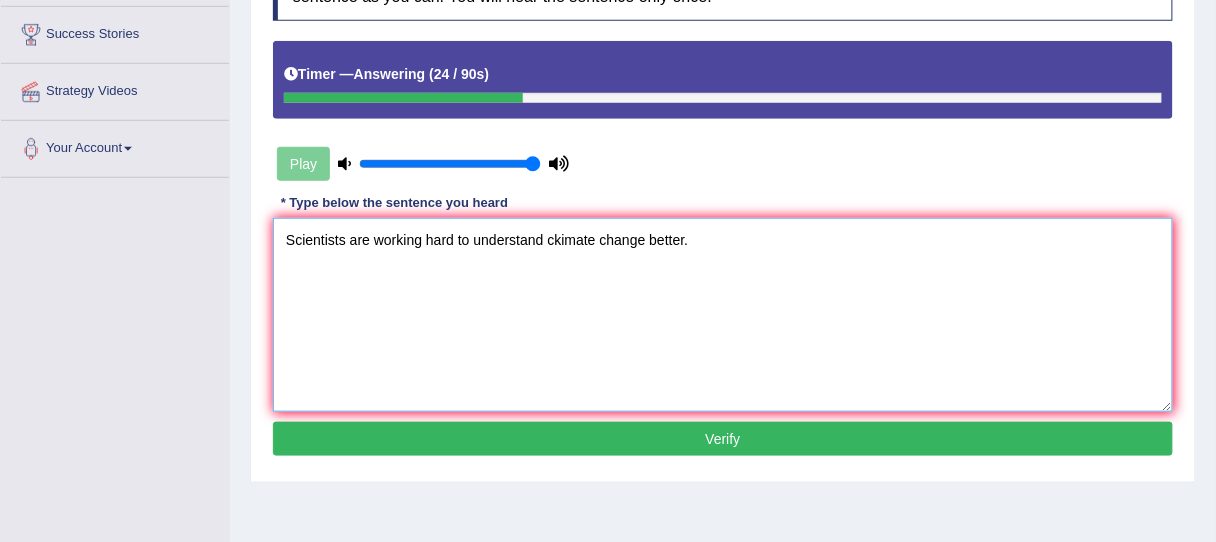 click on "Scientists are working hard to understand ckimate change better." at bounding box center [723, 315] 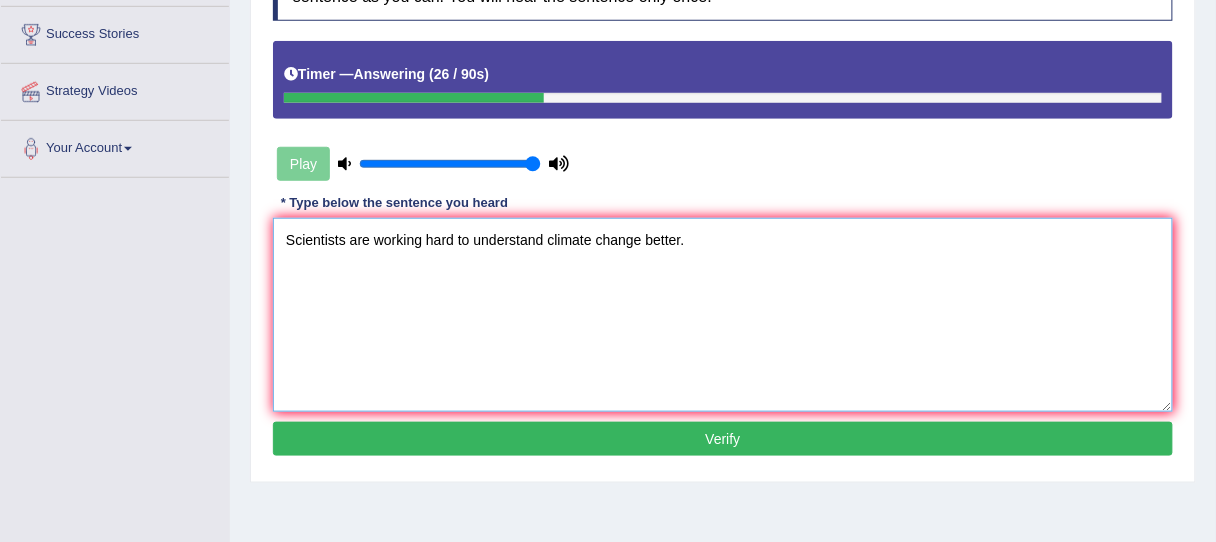 click on "Scientists are working hard to understand climate change better." at bounding box center (723, 315) 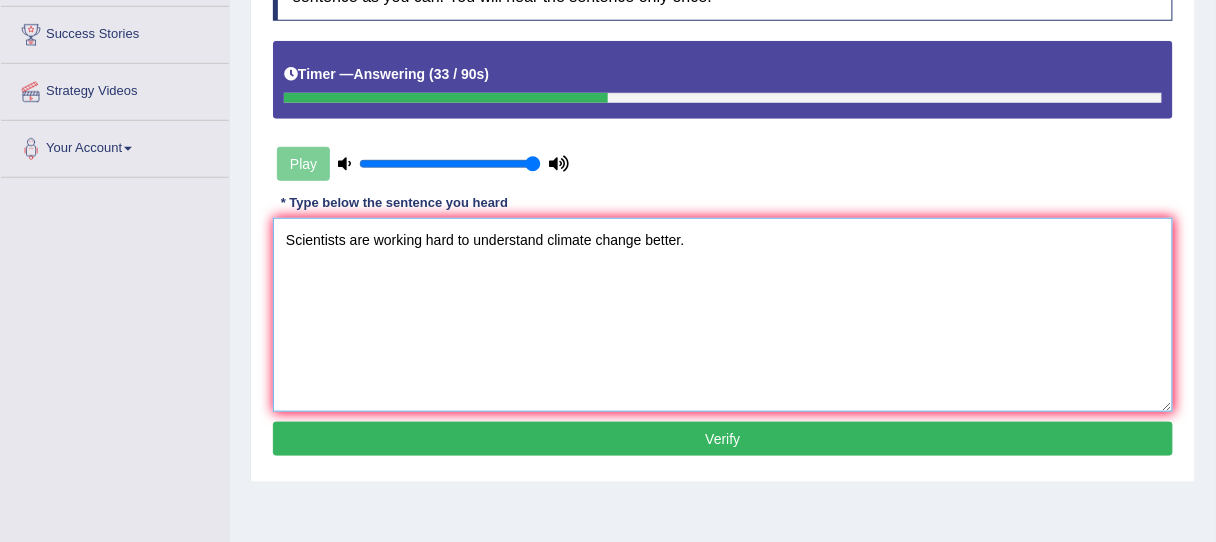 type on "Scientists are working hard to understand climate change better." 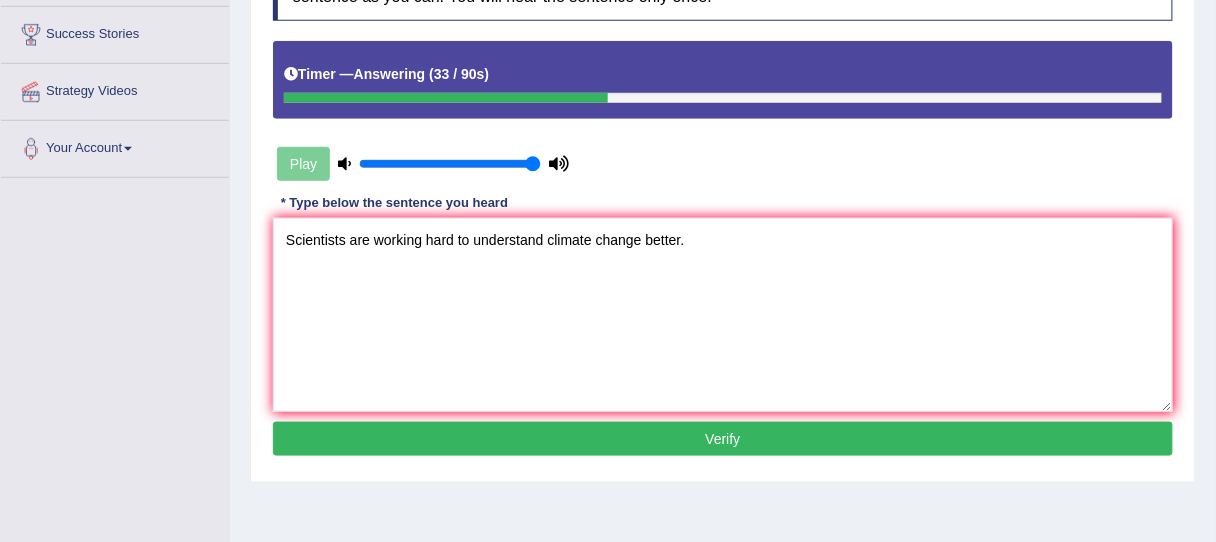 click on "Verify" at bounding box center [723, 439] 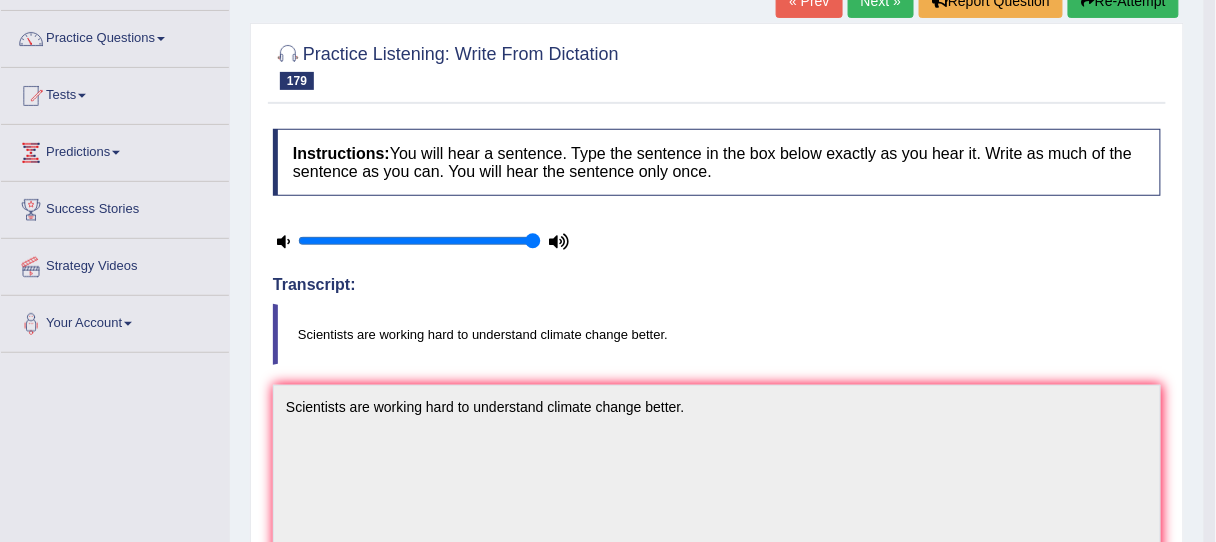 scroll, scrollTop: 97, scrollLeft: 0, axis: vertical 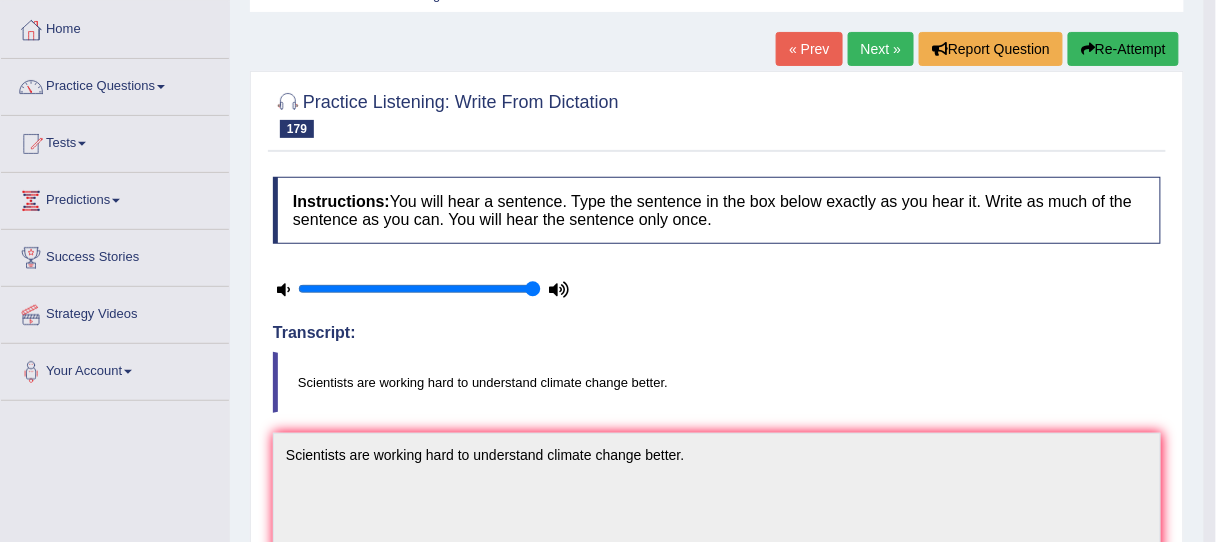click on "Next »" at bounding box center [881, 49] 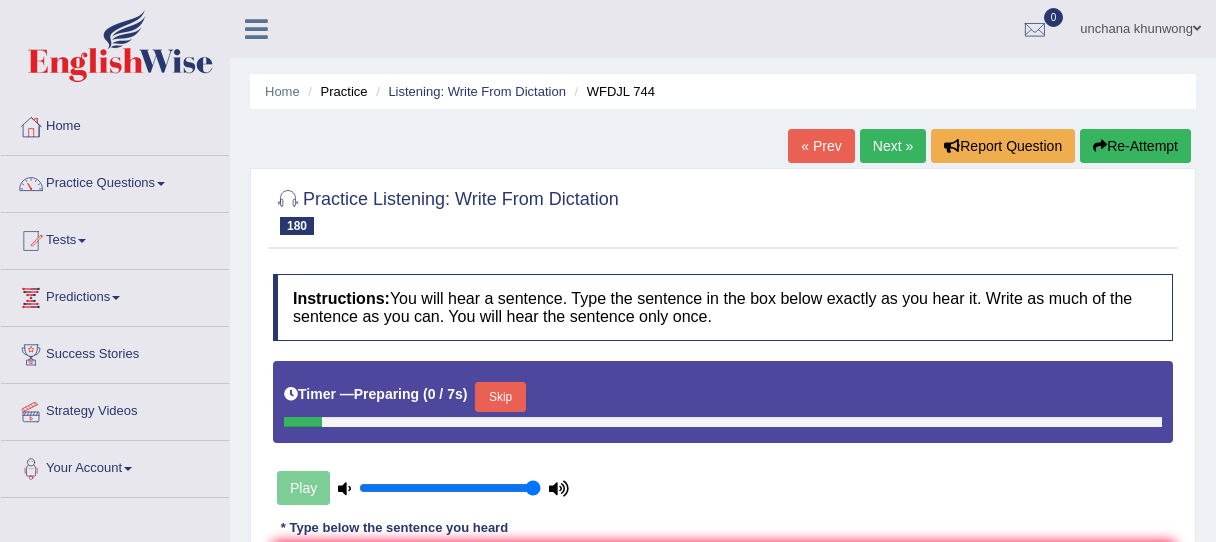 scroll, scrollTop: 0, scrollLeft: 0, axis: both 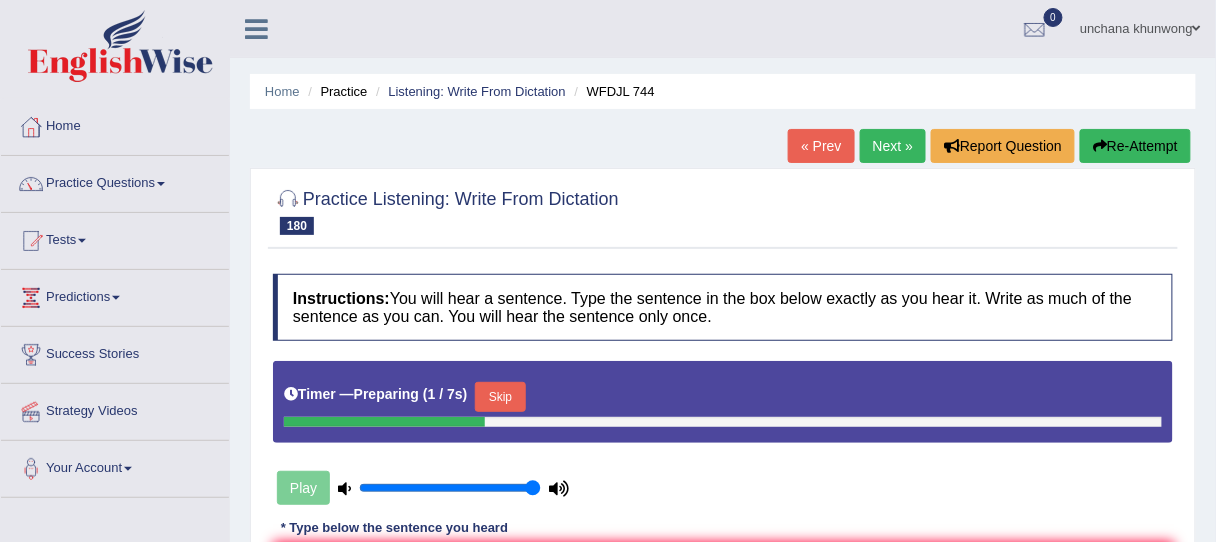click on "Skip" at bounding box center (500, 397) 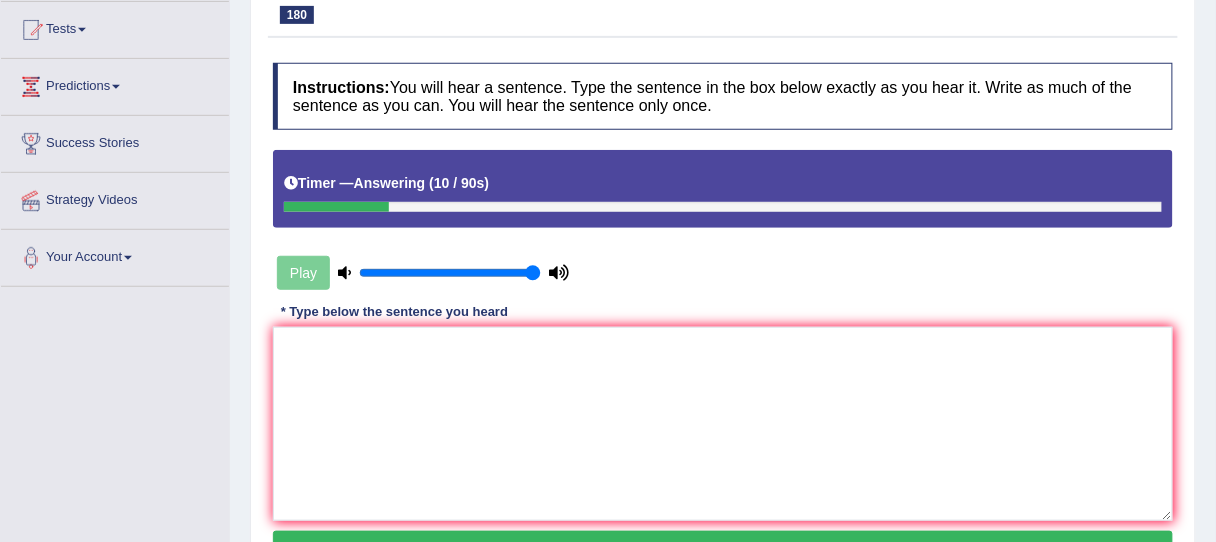 scroll, scrollTop: 273, scrollLeft: 0, axis: vertical 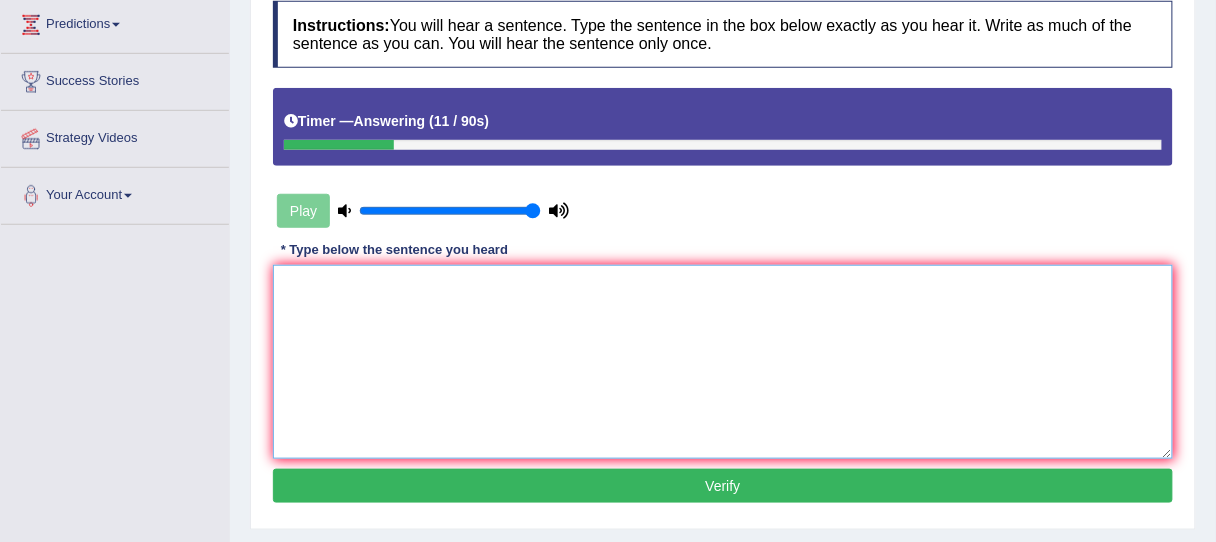 click at bounding box center [723, 362] 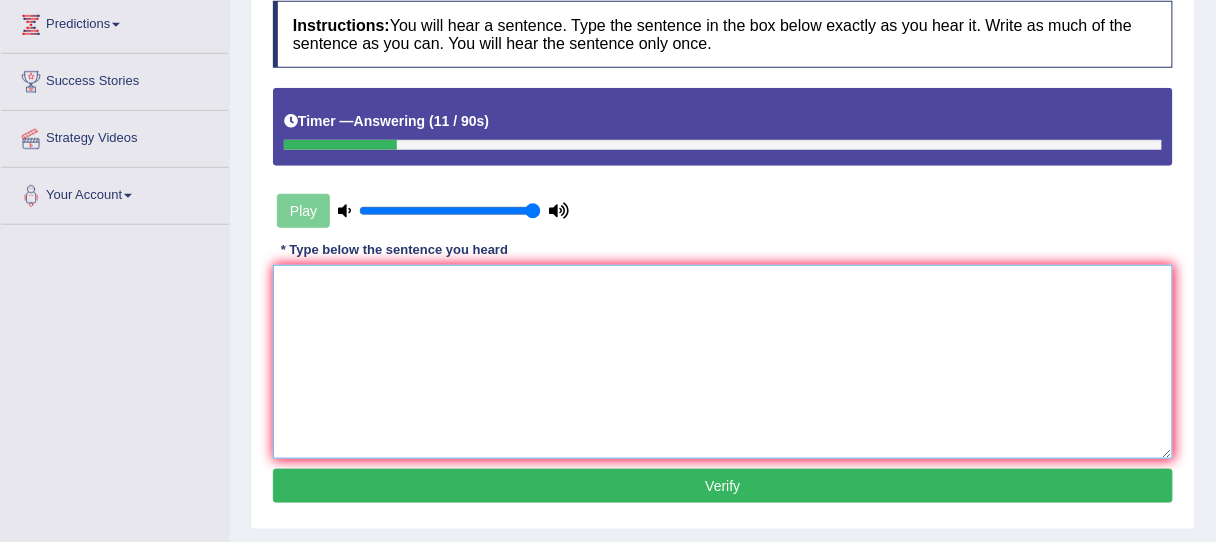 click at bounding box center (723, 362) 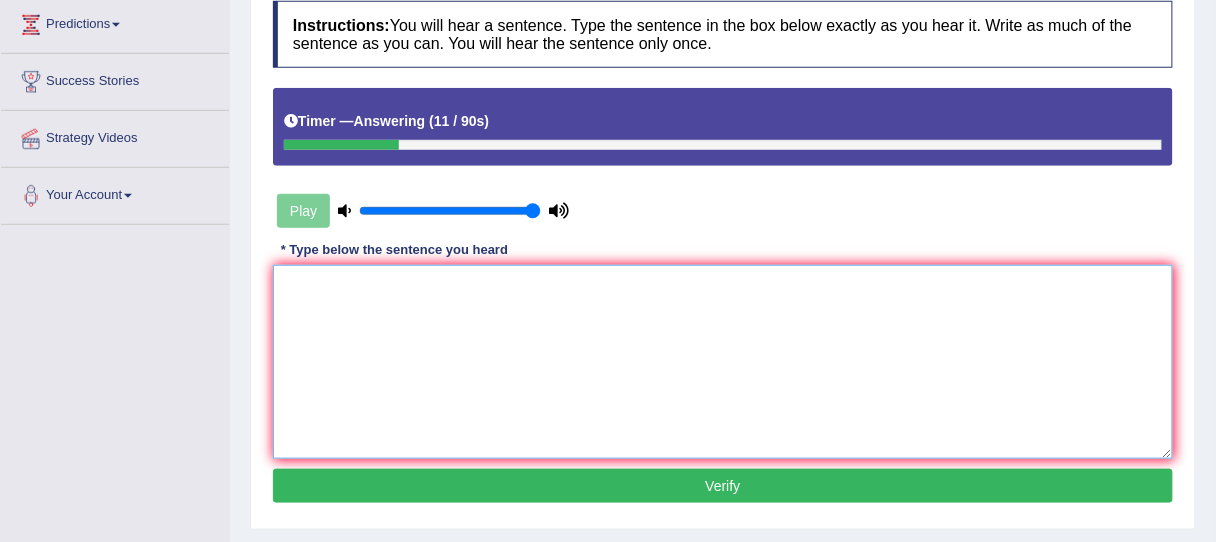 click at bounding box center (723, 362) 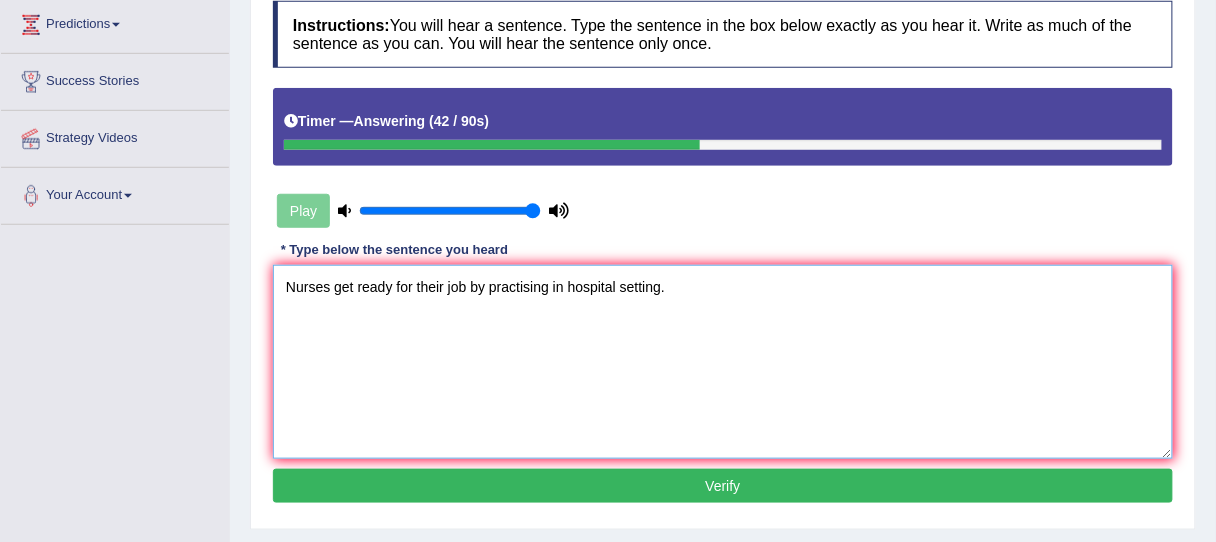 click on "Nurses get ready for their job by practising in hospital setting." at bounding box center [723, 362] 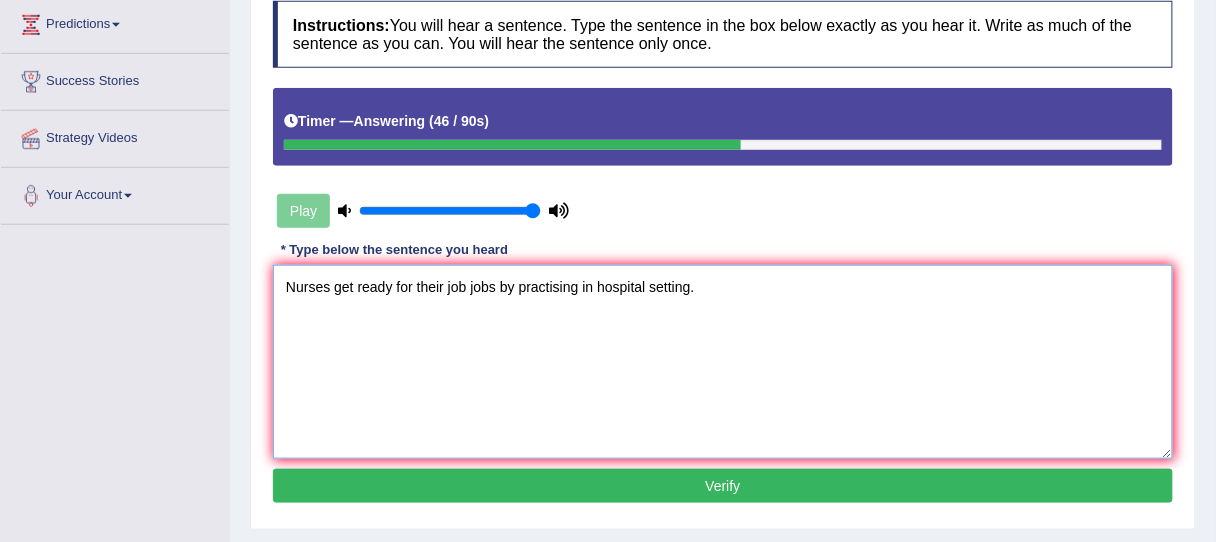 click on "Nurses get ready for their job jobs by practising in hospital setting." at bounding box center [723, 362] 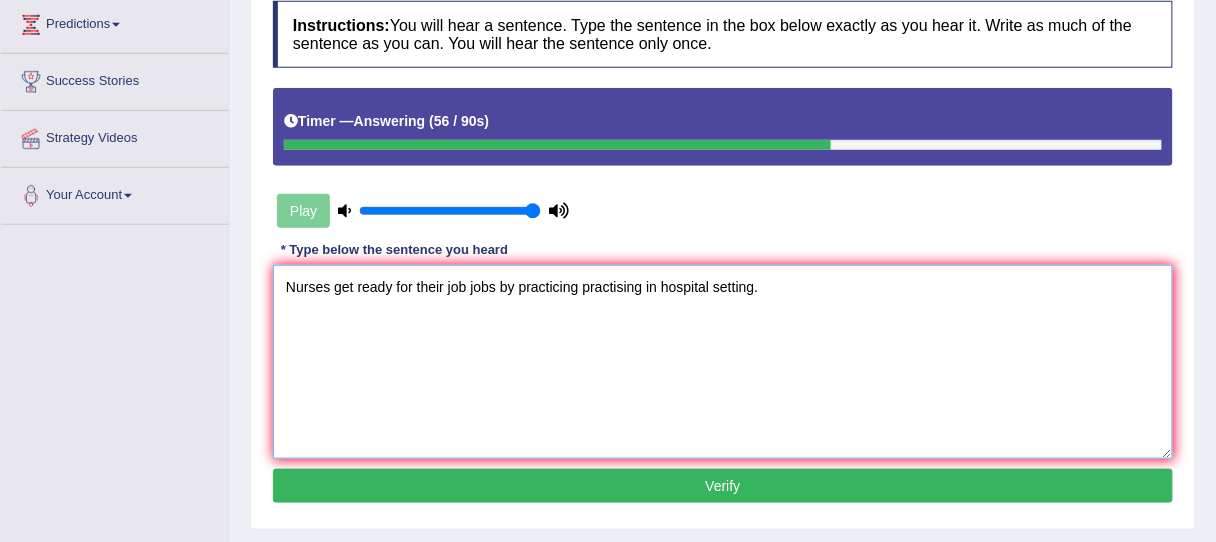 type on "Nurses get ready for their job jobs by practicing practising in hospital setting." 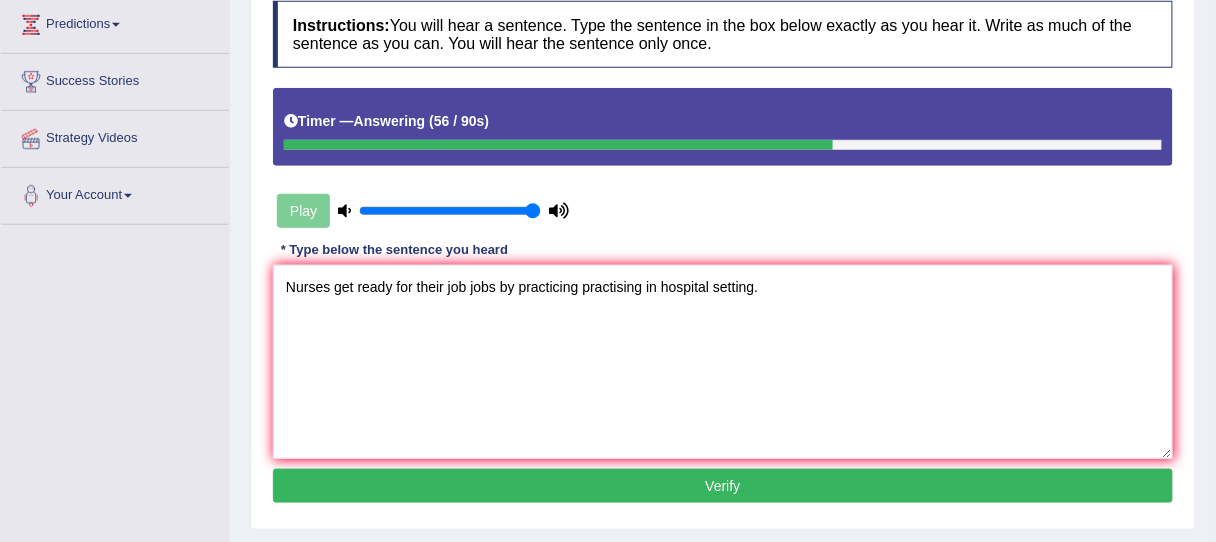 click on "Verify" at bounding box center (723, 486) 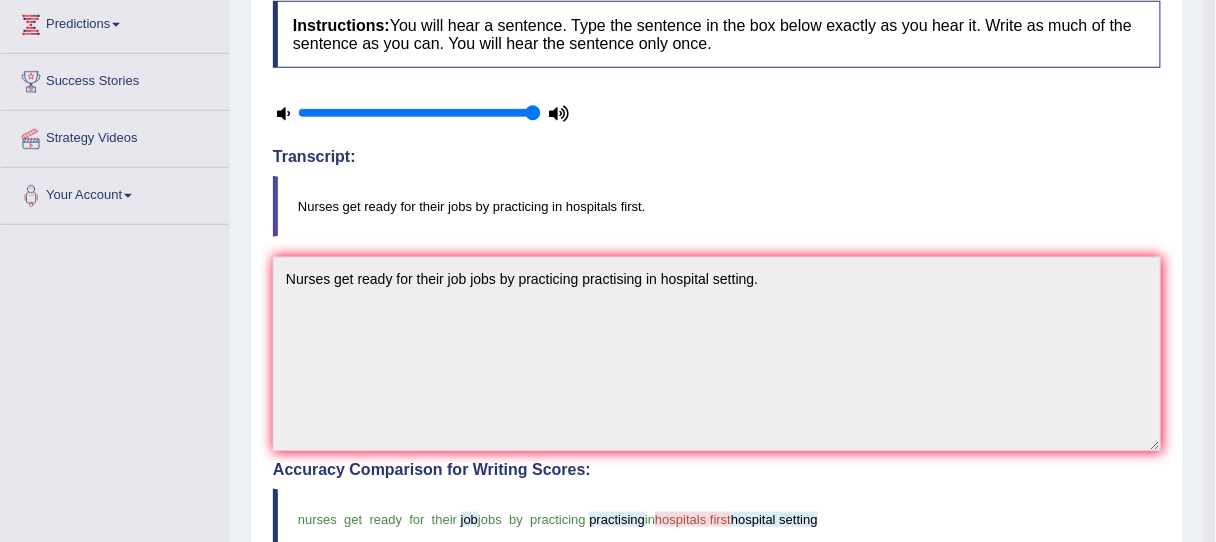 scroll, scrollTop: 303, scrollLeft: 0, axis: vertical 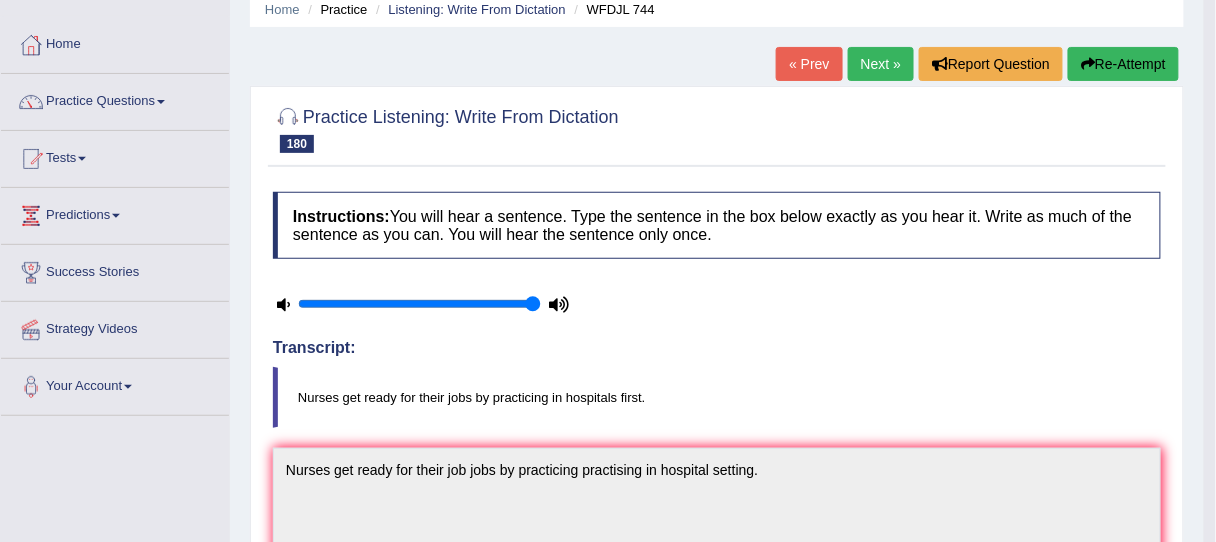 click on "Re-Attempt" at bounding box center (1123, 64) 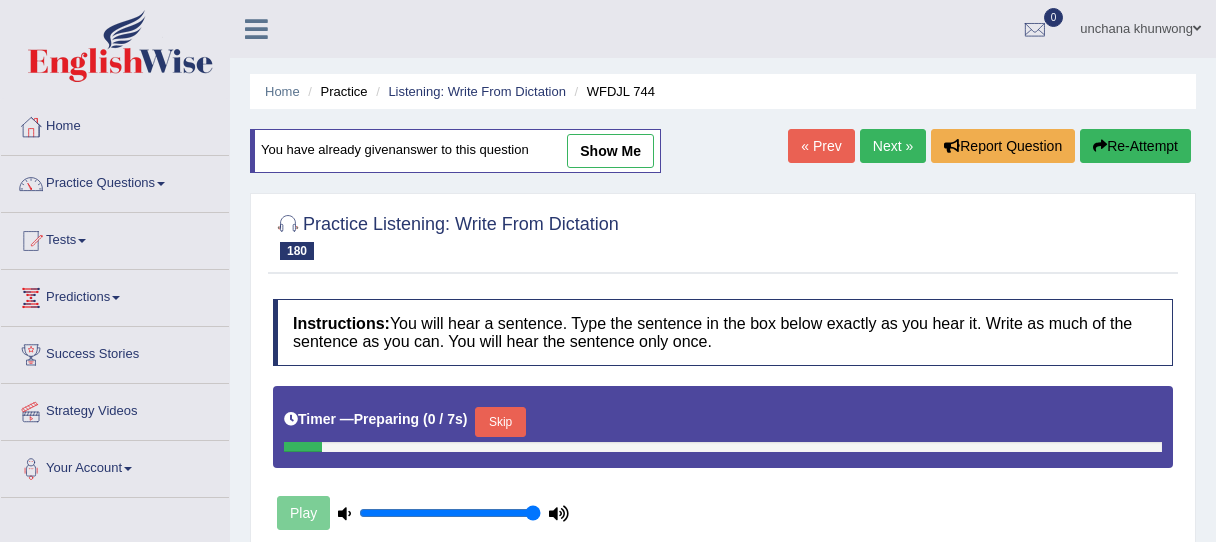 scroll, scrollTop: 259, scrollLeft: 0, axis: vertical 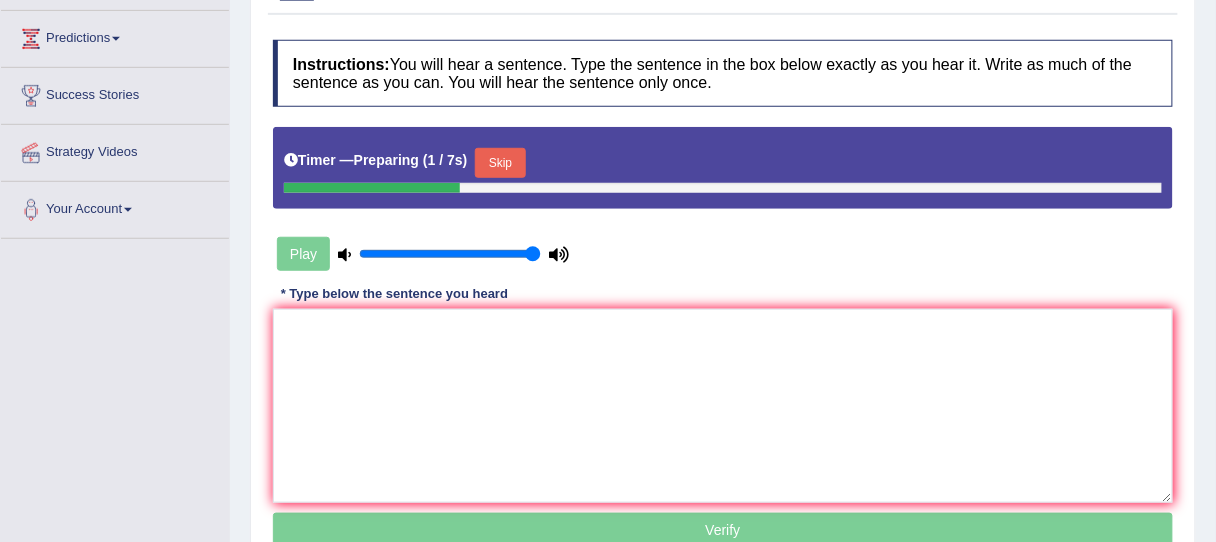 click on "Skip" at bounding box center (500, 163) 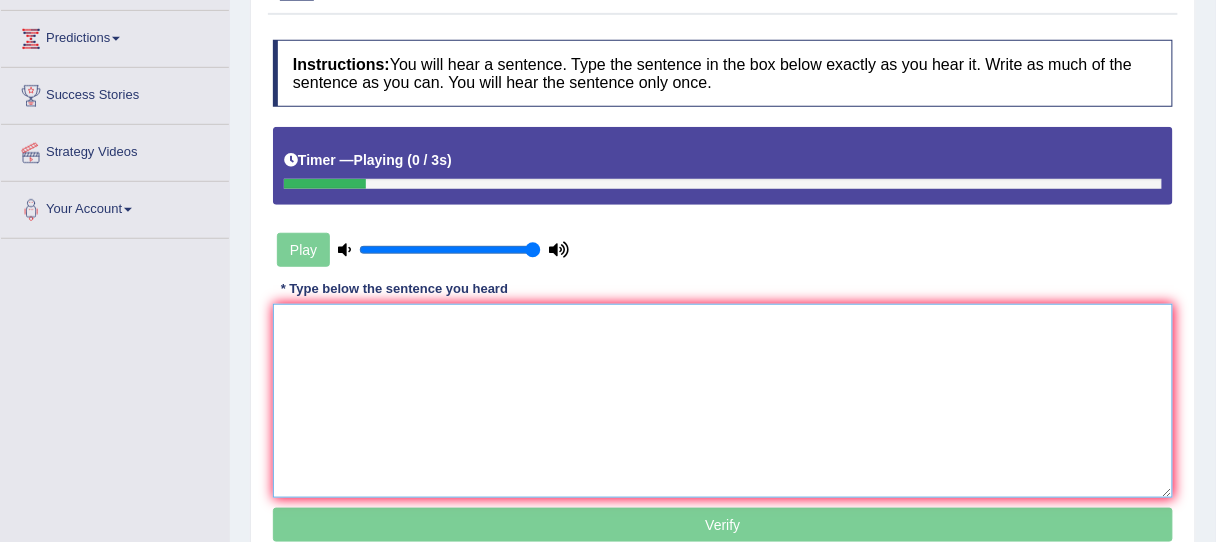 click at bounding box center [723, 401] 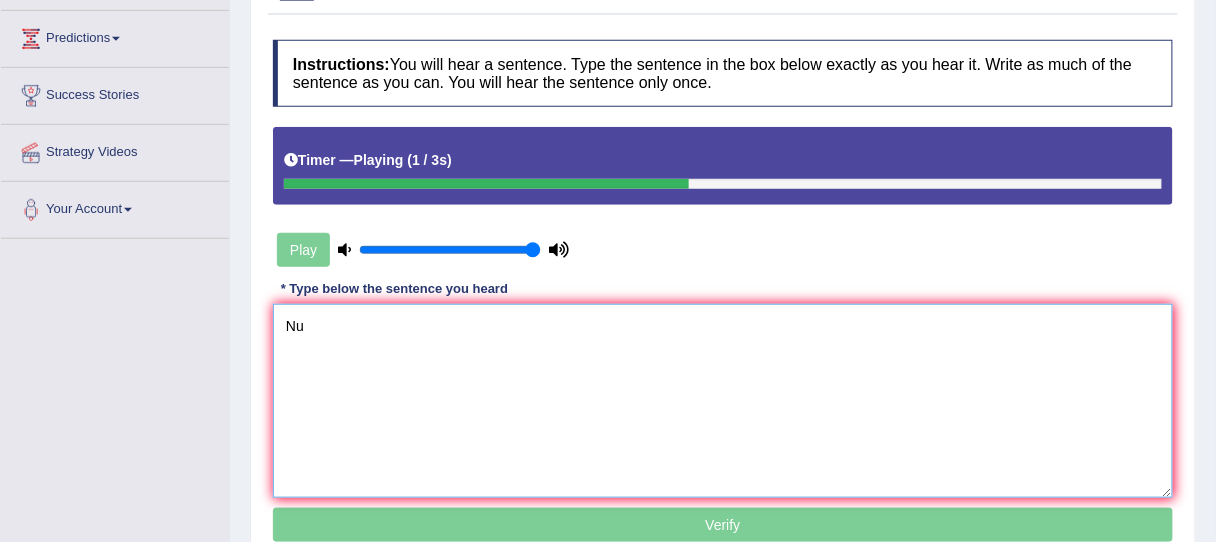 type on "N" 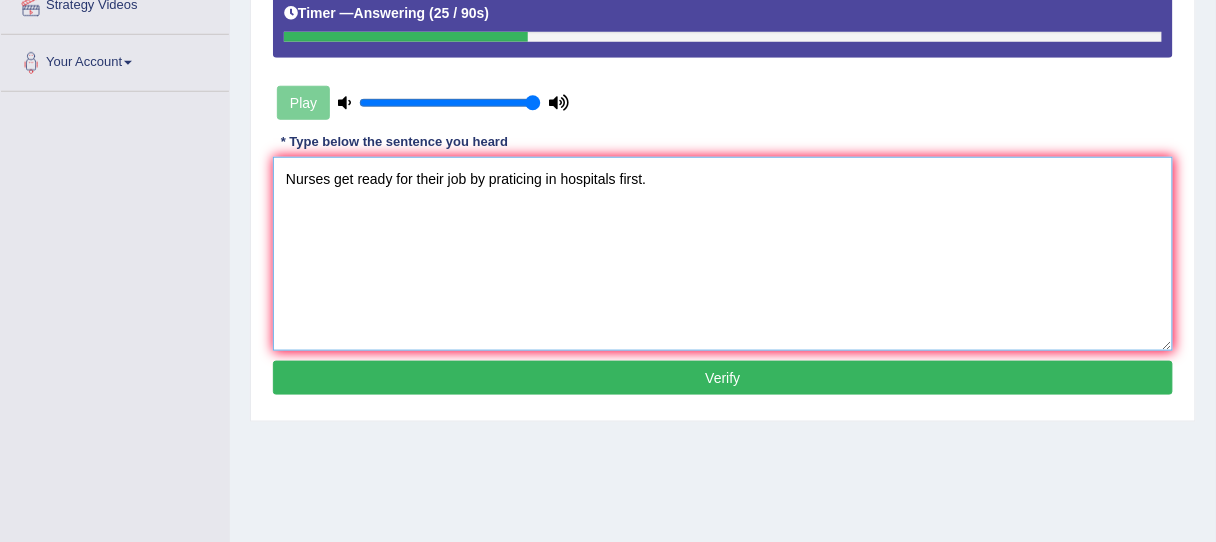 scroll, scrollTop: 416, scrollLeft: 0, axis: vertical 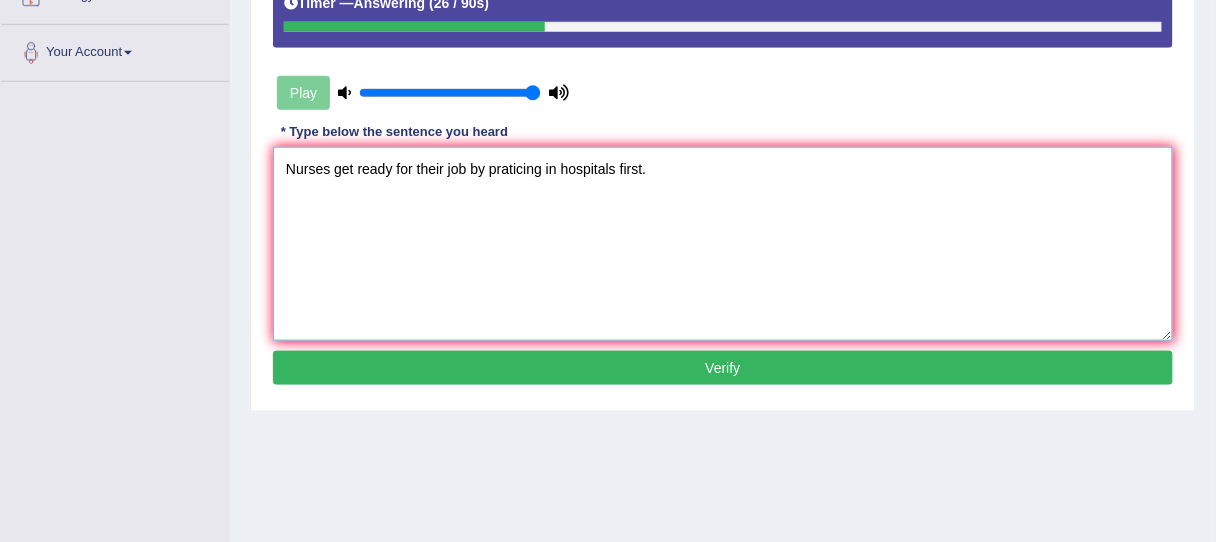 click on "Nurses get ready for their job by praticing in hospitals first." at bounding box center [723, 244] 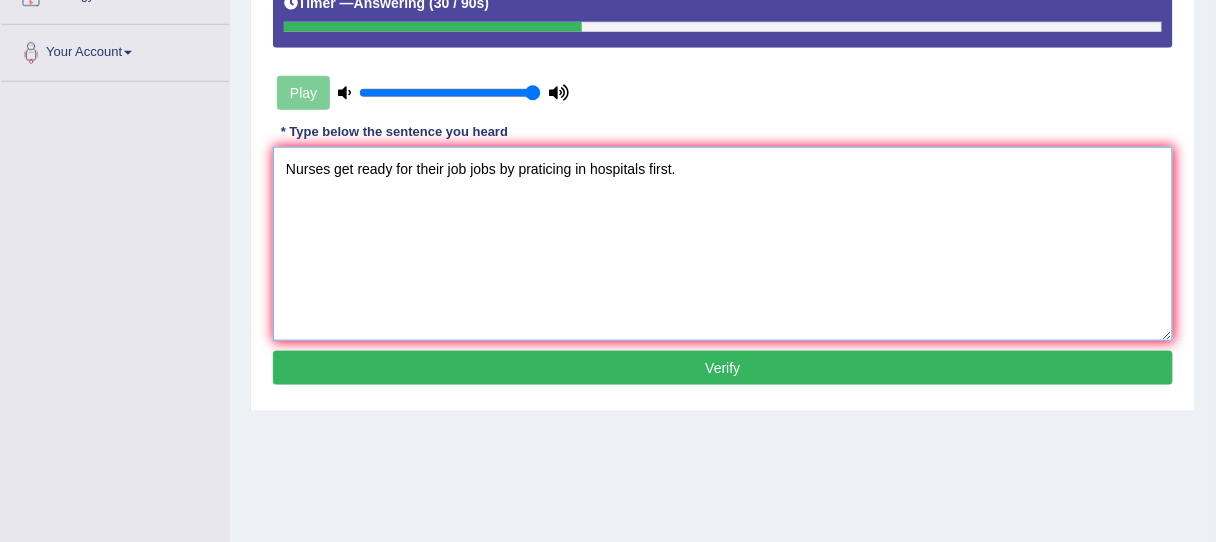 click on "Nurses get ready for their job jobs by praticing in hospitals first." at bounding box center [723, 244] 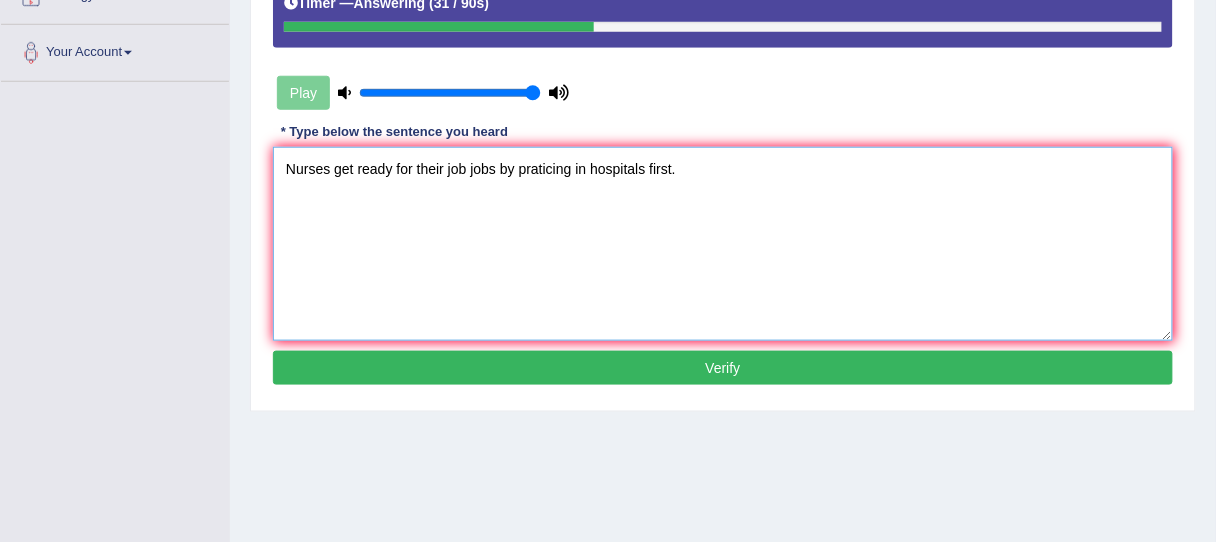 type on "Nurses get ready for their job jobs by praticing in hospitals first." 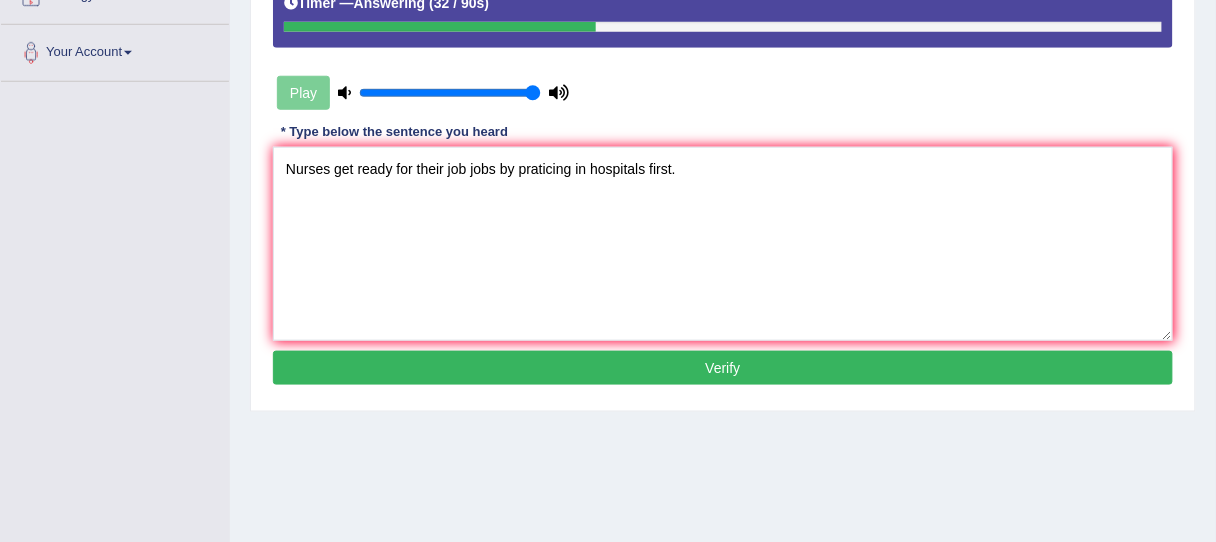 click on "Verify" at bounding box center [723, 368] 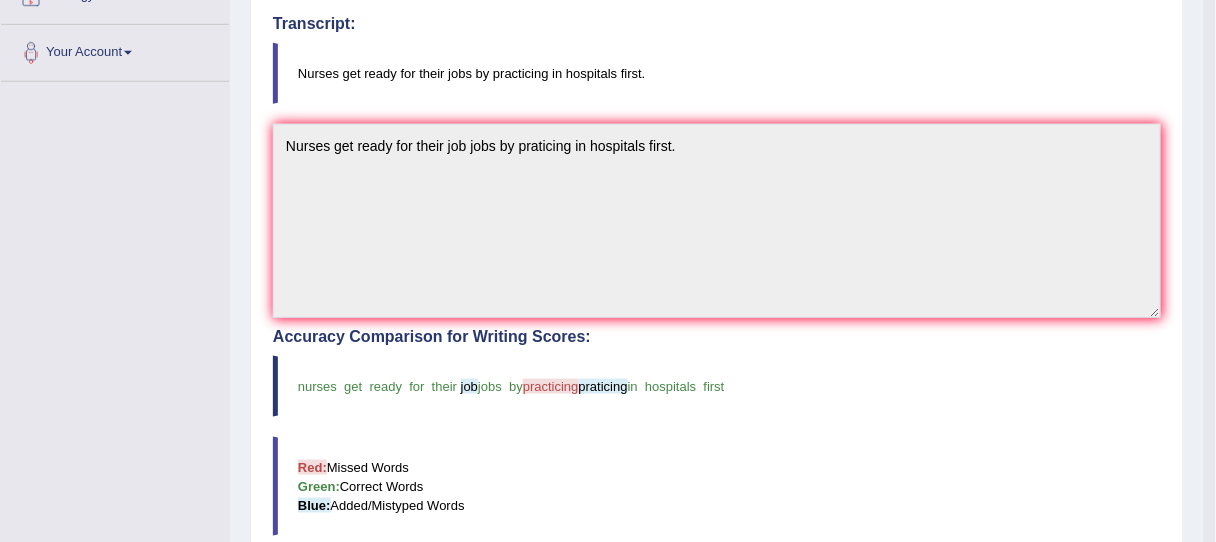 scroll, scrollTop: 405, scrollLeft: 0, axis: vertical 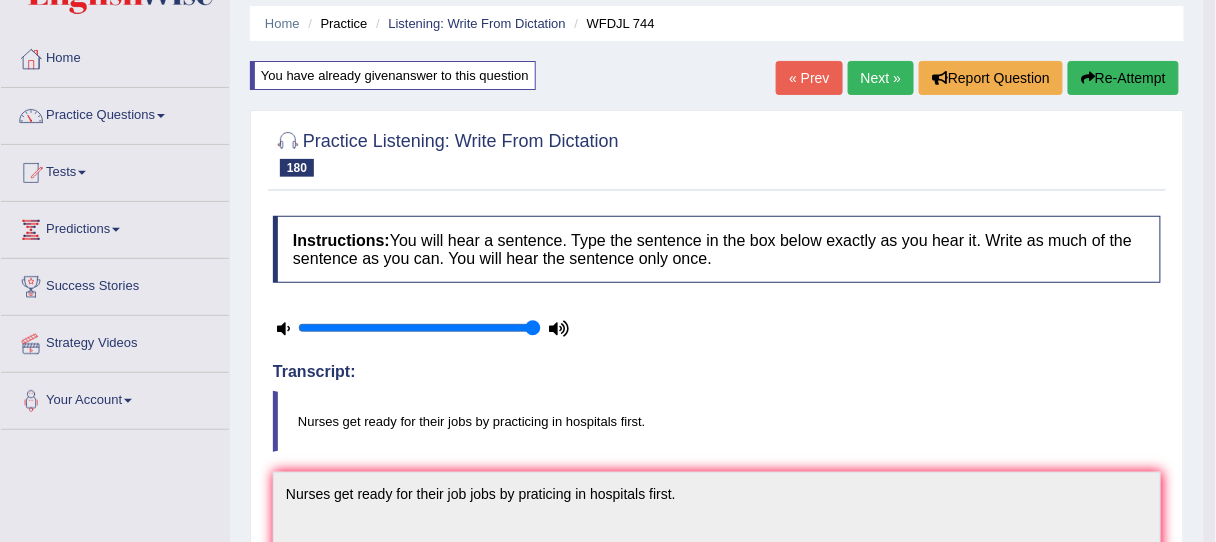 click on "Next »" at bounding box center [881, 78] 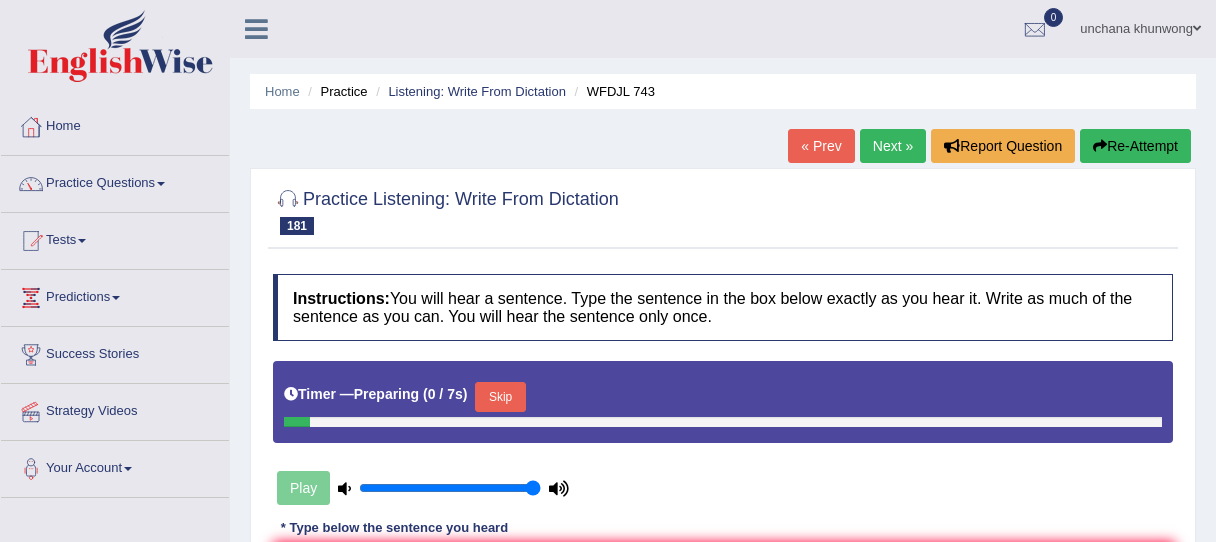 scroll, scrollTop: 0, scrollLeft: 0, axis: both 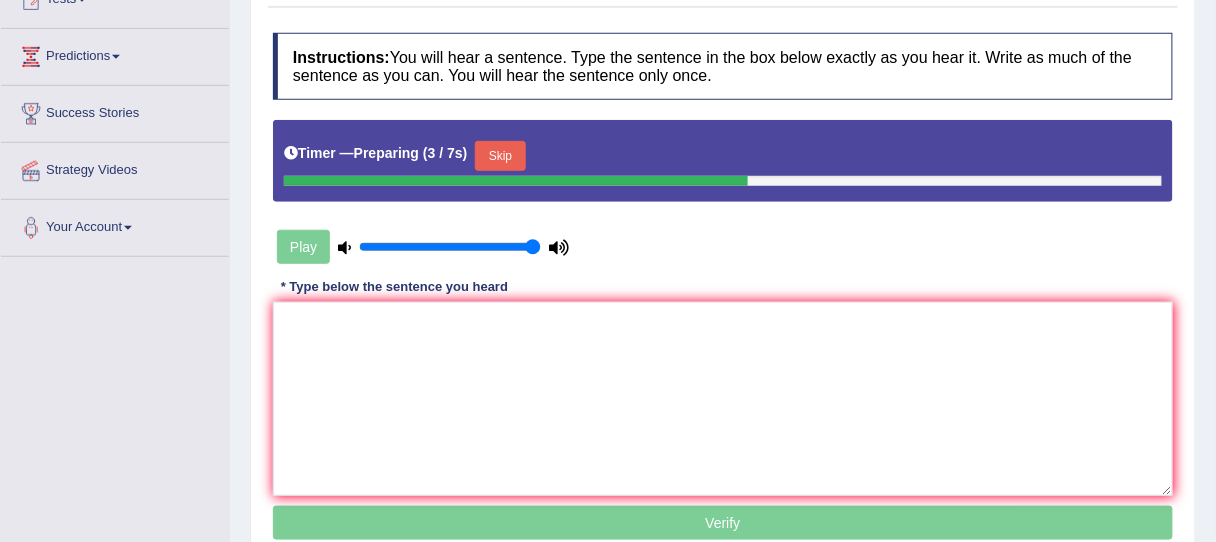 click on "Skip" at bounding box center [500, 156] 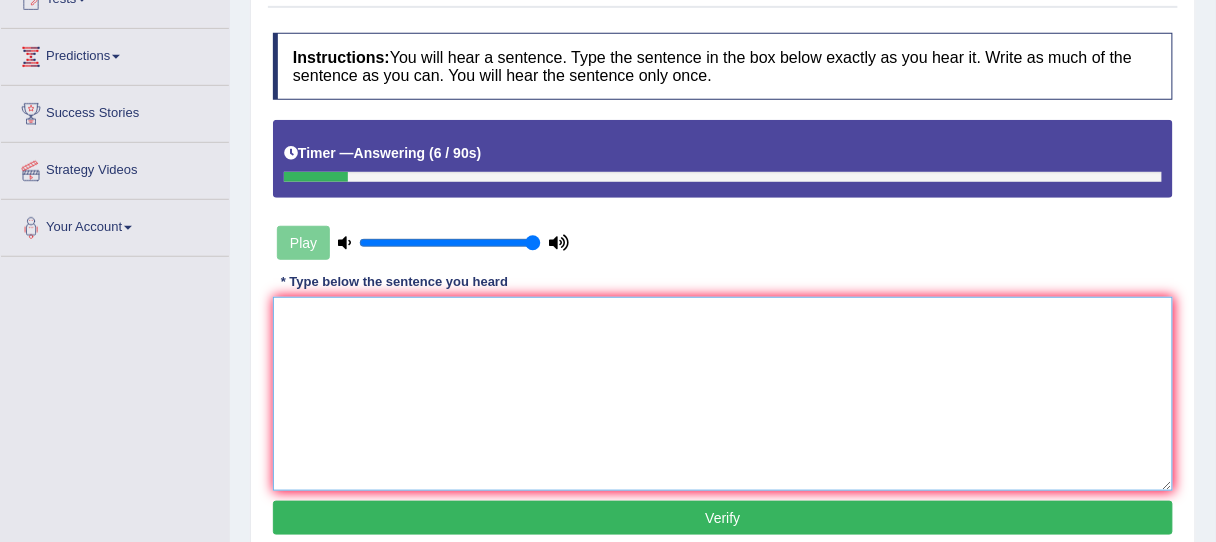 click at bounding box center (723, 394) 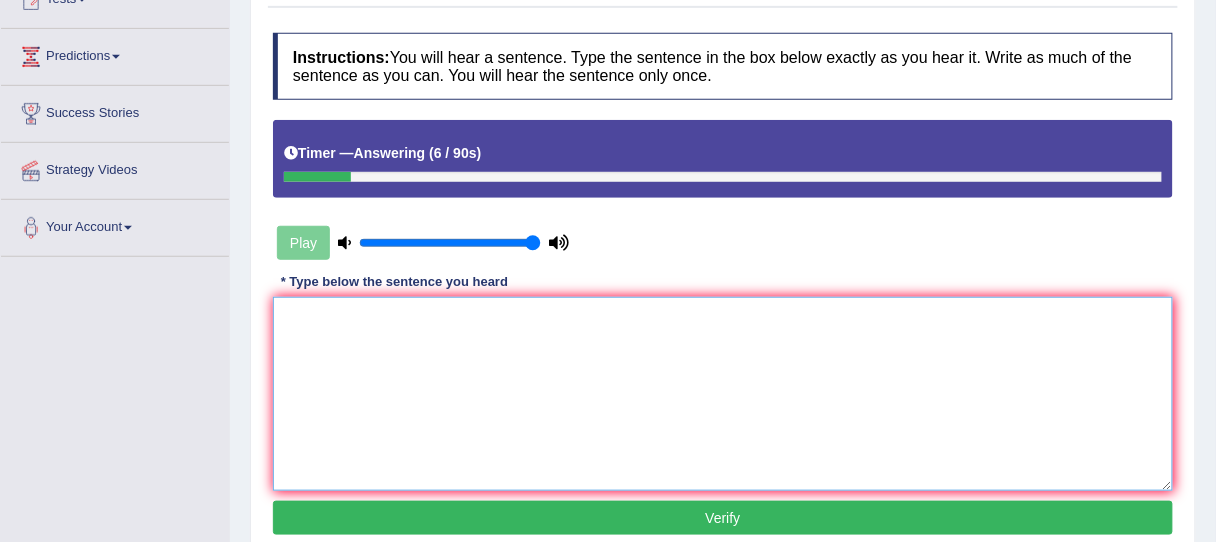 click at bounding box center (723, 394) 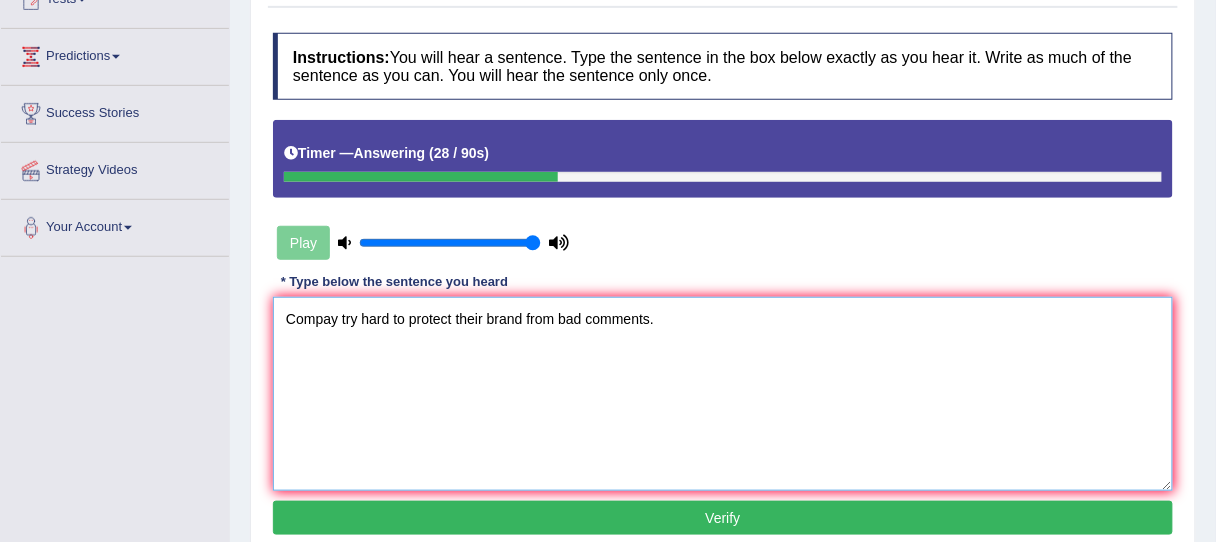 click on "Compay try hard to protect their brand from bad comments." at bounding box center (723, 394) 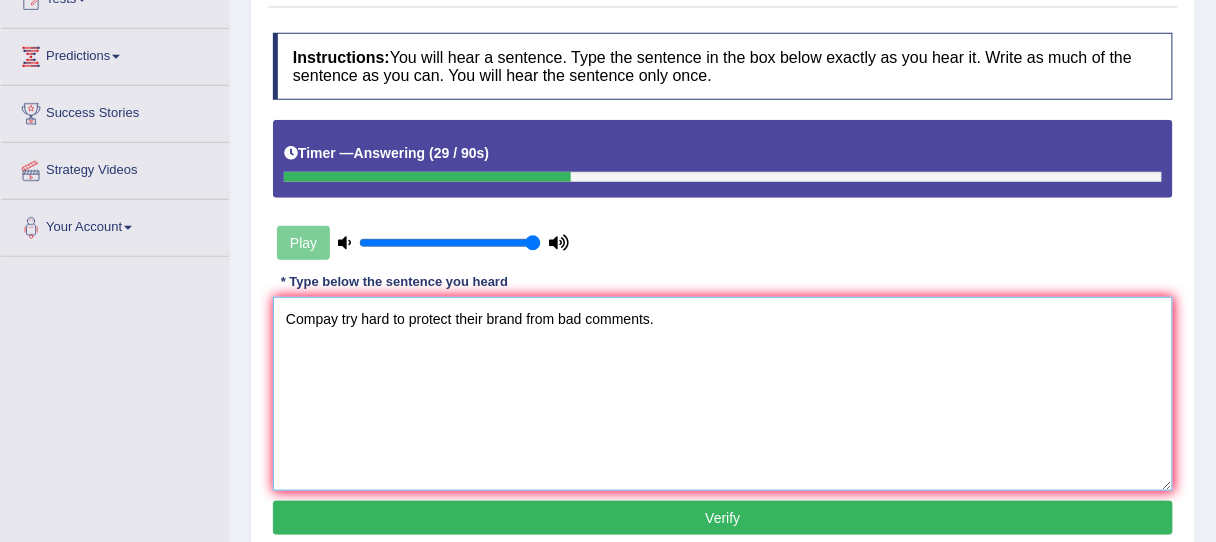 click on "Compay try hard to protect their brand from bad comments." at bounding box center (723, 394) 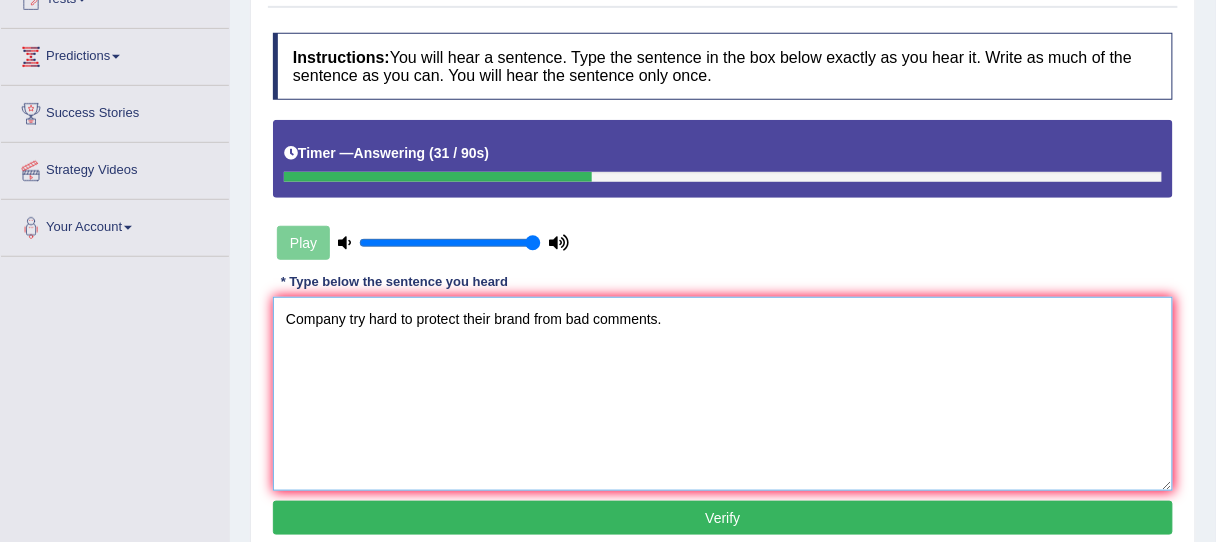 click on "Company try hard to protect their brand from bad comments." at bounding box center (723, 394) 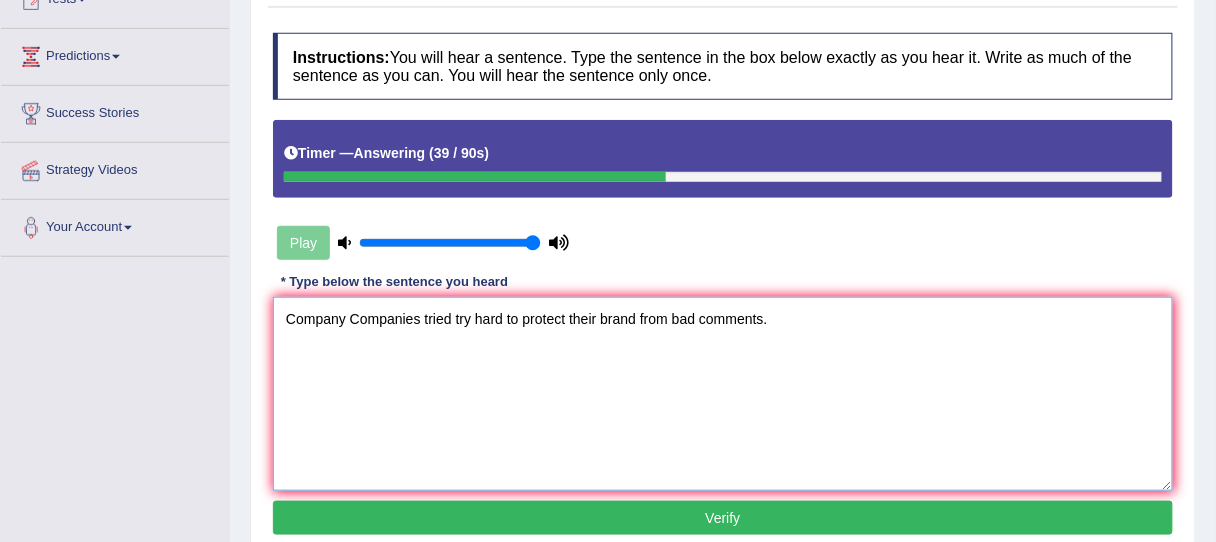 click on "Company Companies tried try hard to protect their brand from bad comments." at bounding box center [723, 394] 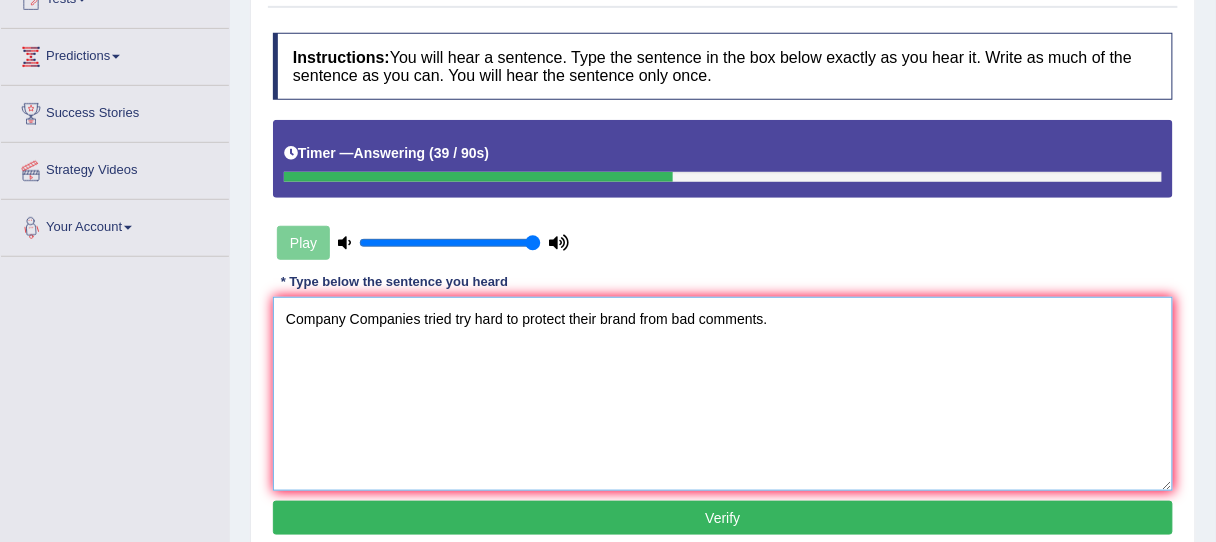 drag, startPoint x: 545, startPoint y: 347, endPoint x: 613, endPoint y: 340, distance: 68.359344 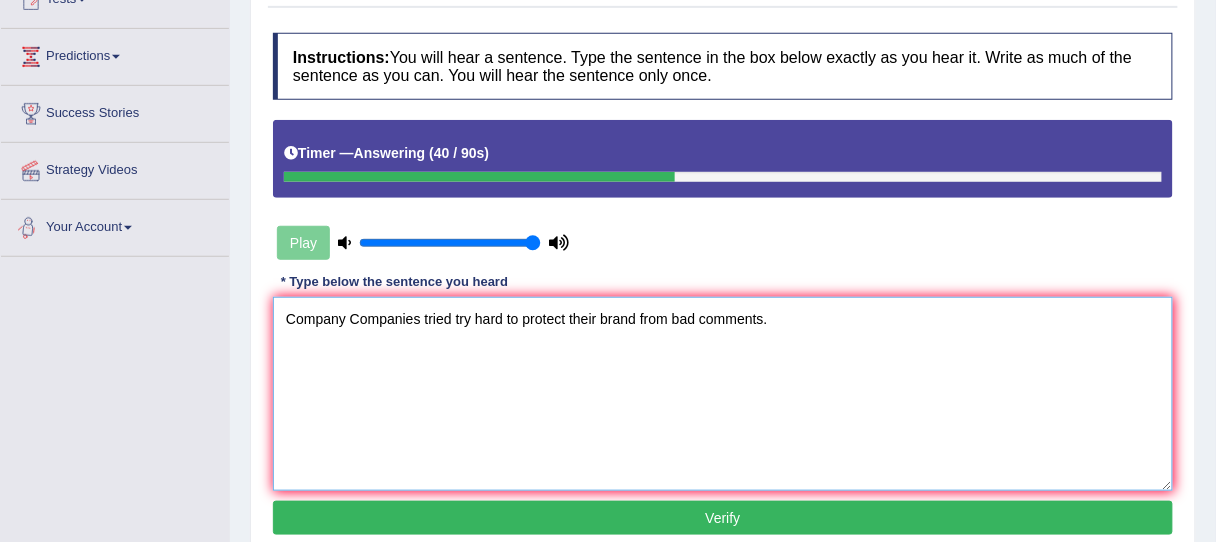 drag, startPoint x: 613, startPoint y: 340, endPoint x: 646, endPoint y: 337, distance: 33.13608 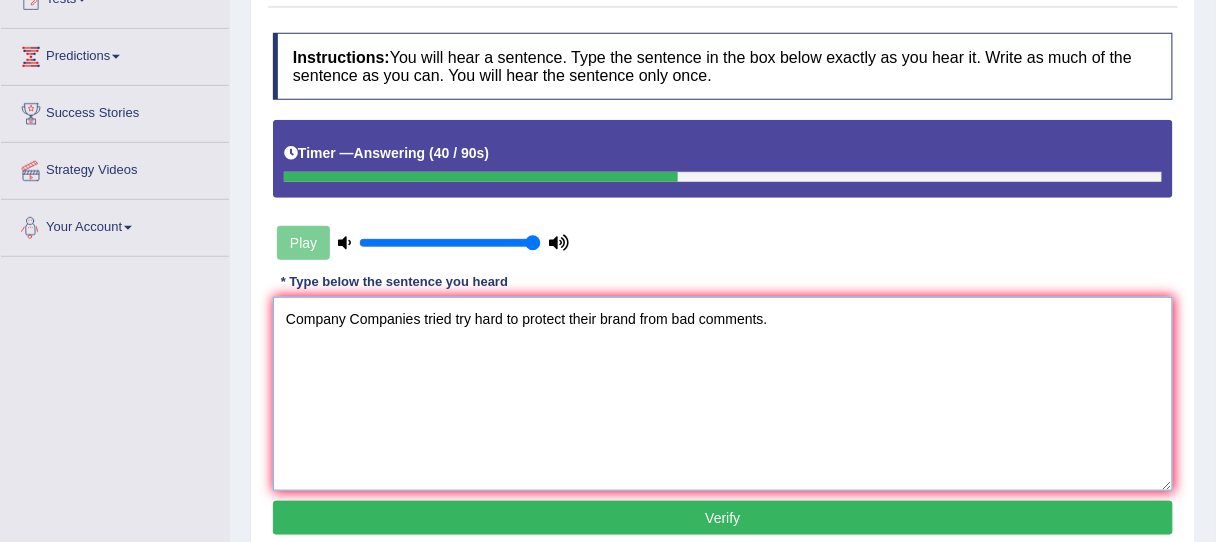 drag, startPoint x: 661, startPoint y: 337, endPoint x: 690, endPoint y: 346, distance: 30.364452 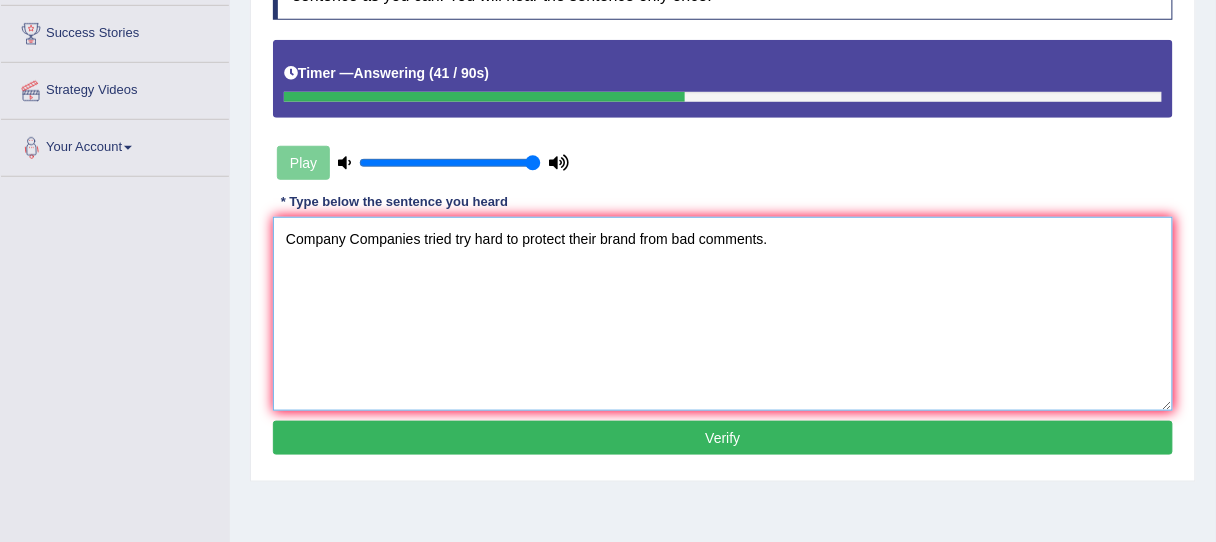 click on "Company Companies tried try hard to protect their brand from bad comments." at bounding box center (723, 314) 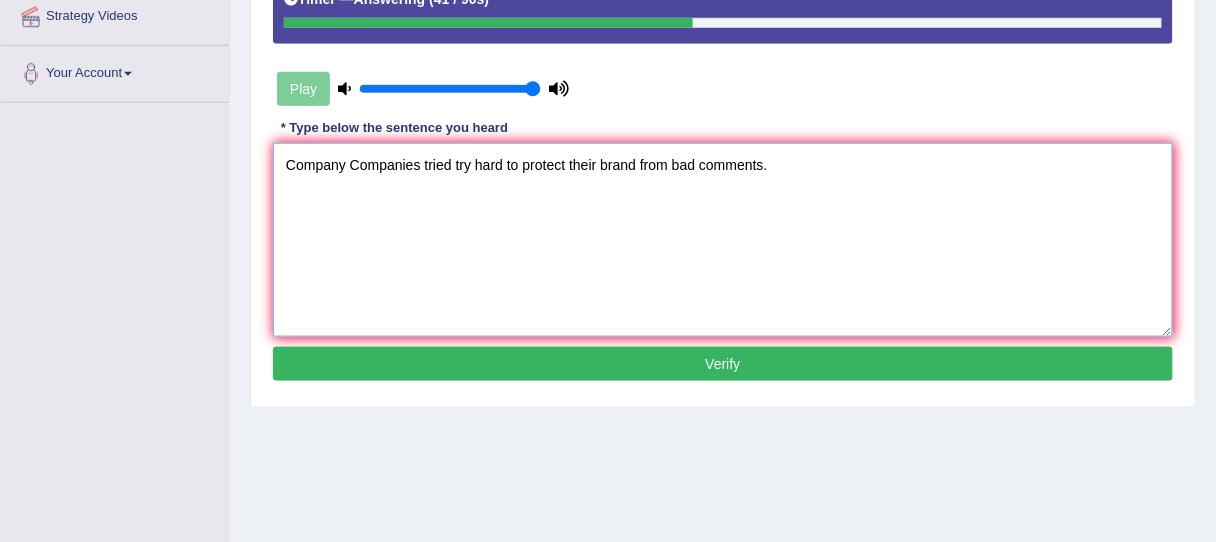 scroll, scrollTop: 401, scrollLeft: 0, axis: vertical 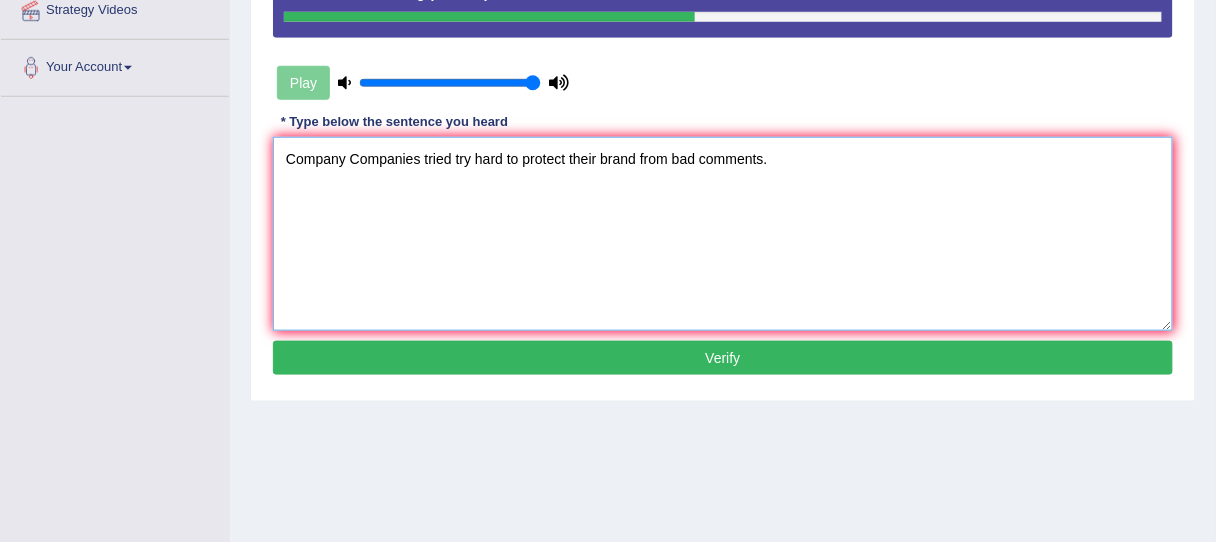 click on "Company Companies tried try hard to protect their brand from bad comments." at bounding box center [723, 234] 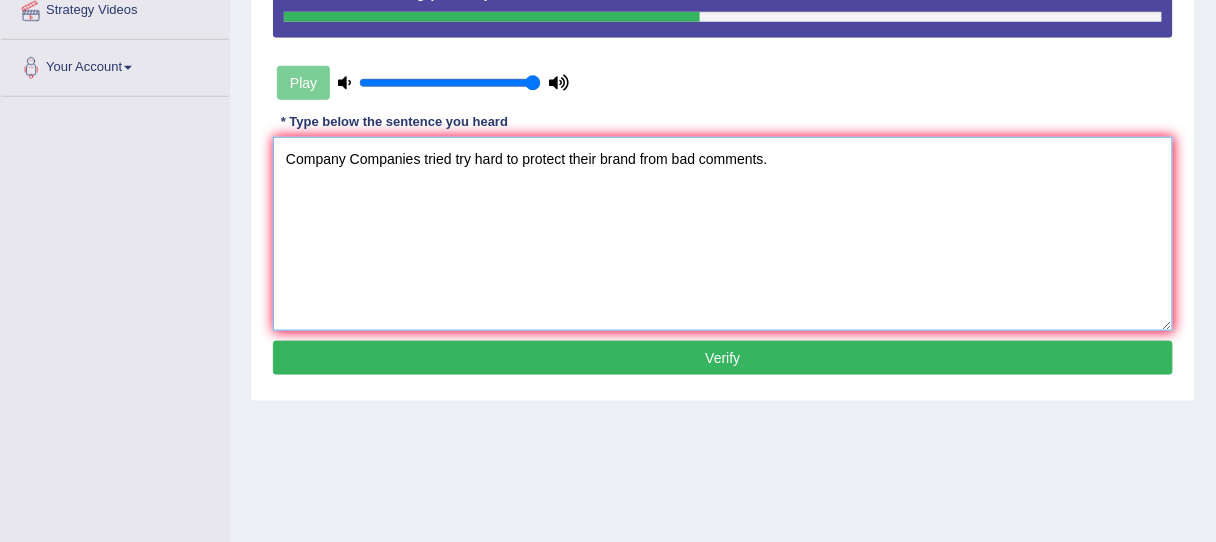 click on "Company Companies tried try hard to protect their brand from bad comments." at bounding box center (723, 234) 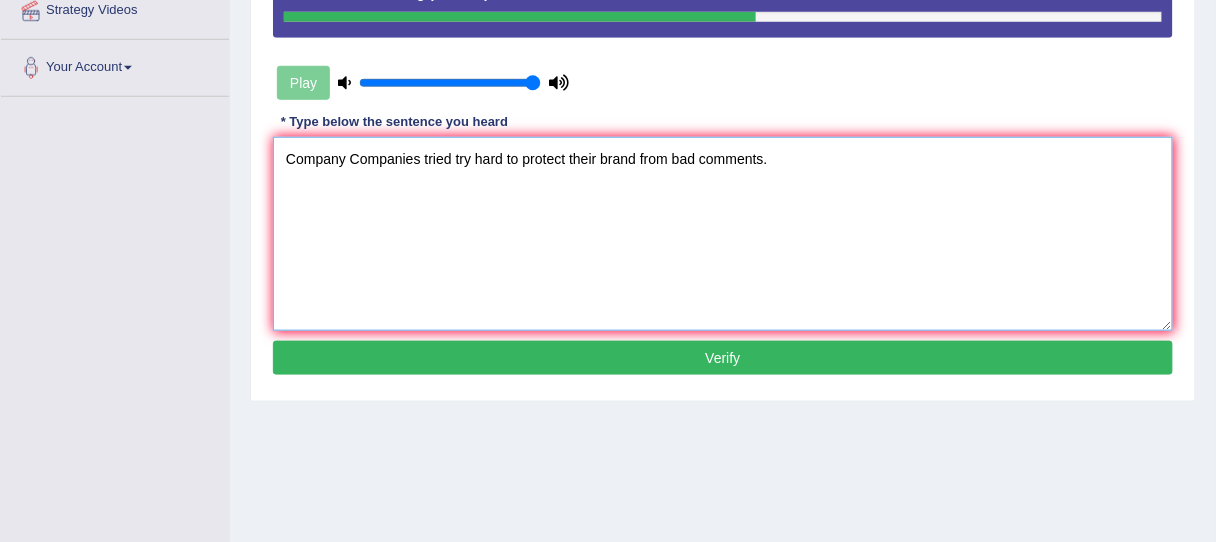 type on "Company Companies tried try hard to protect their brand from bad comments." 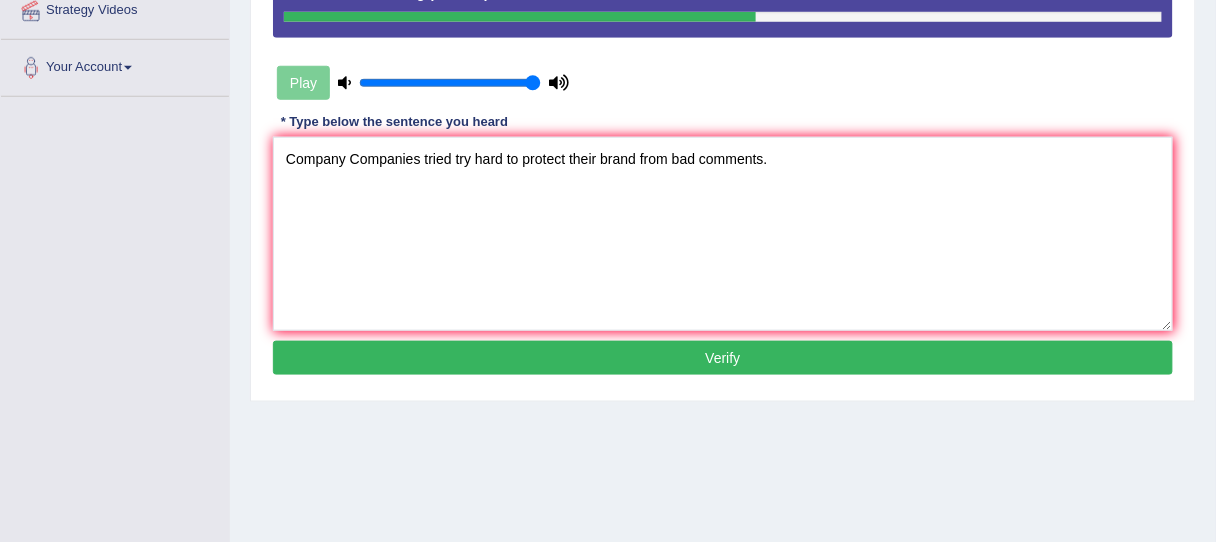 click on "Verify" at bounding box center (723, 358) 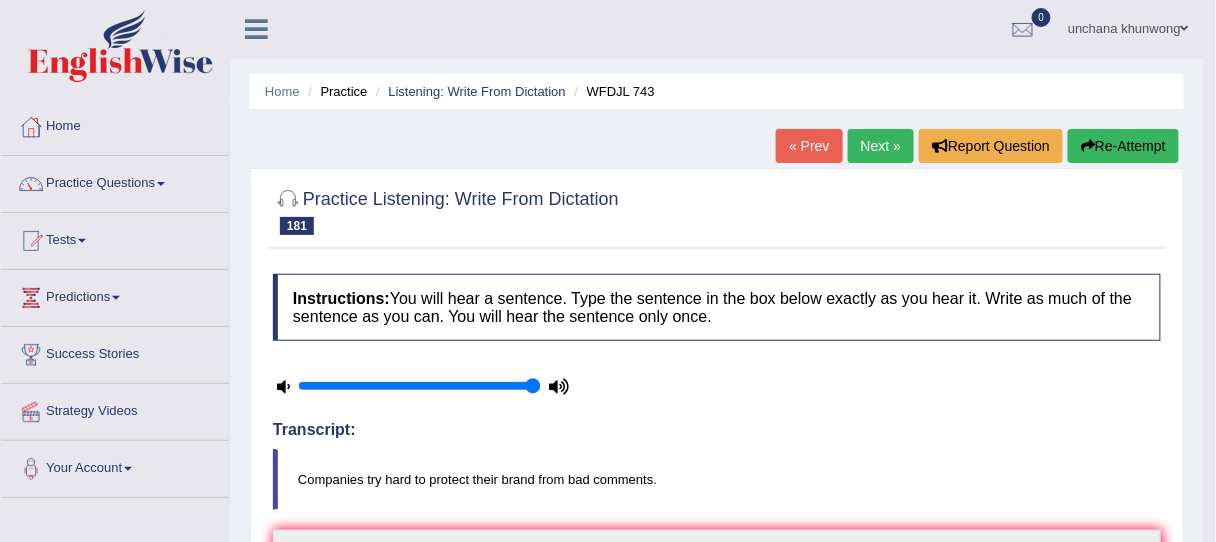 scroll, scrollTop: 0, scrollLeft: 0, axis: both 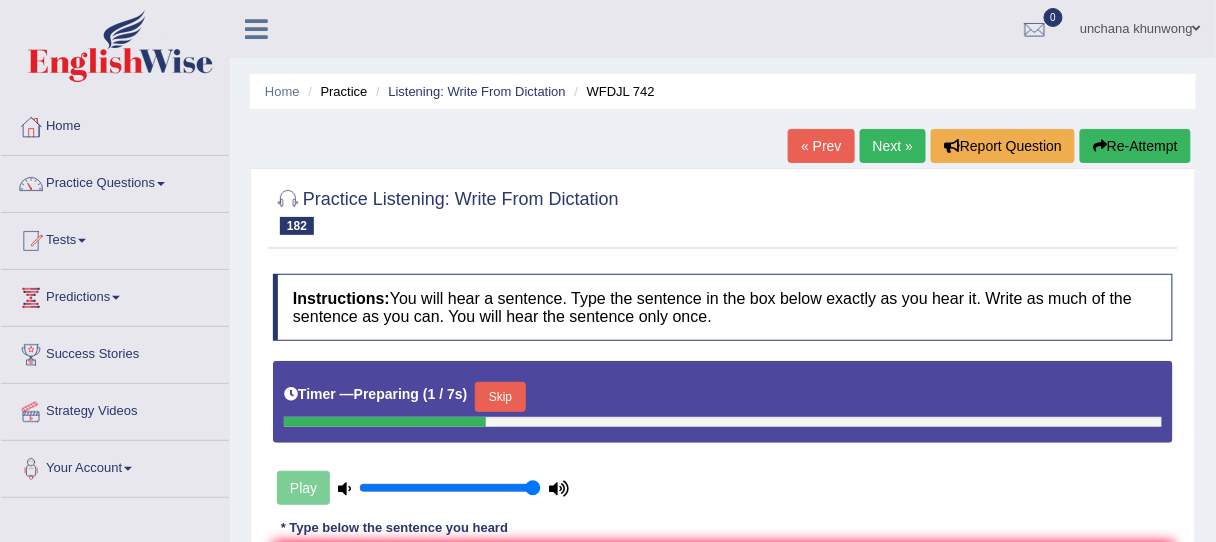 click on "Skip" at bounding box center [500, 397] 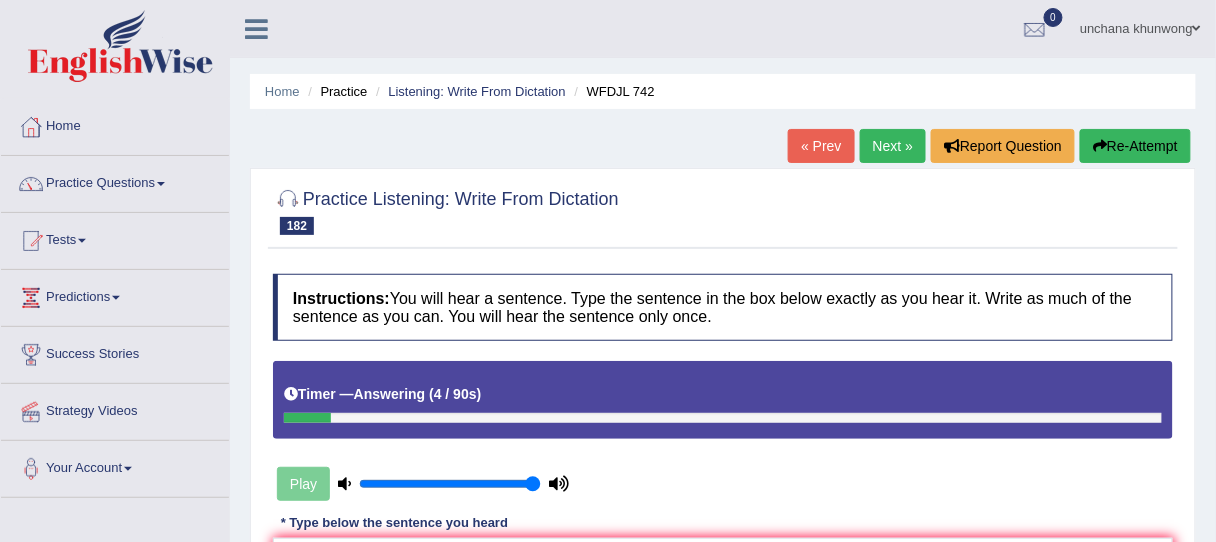 scroll, scrollTop: 128, scrollLeft: 0, axis: vertical 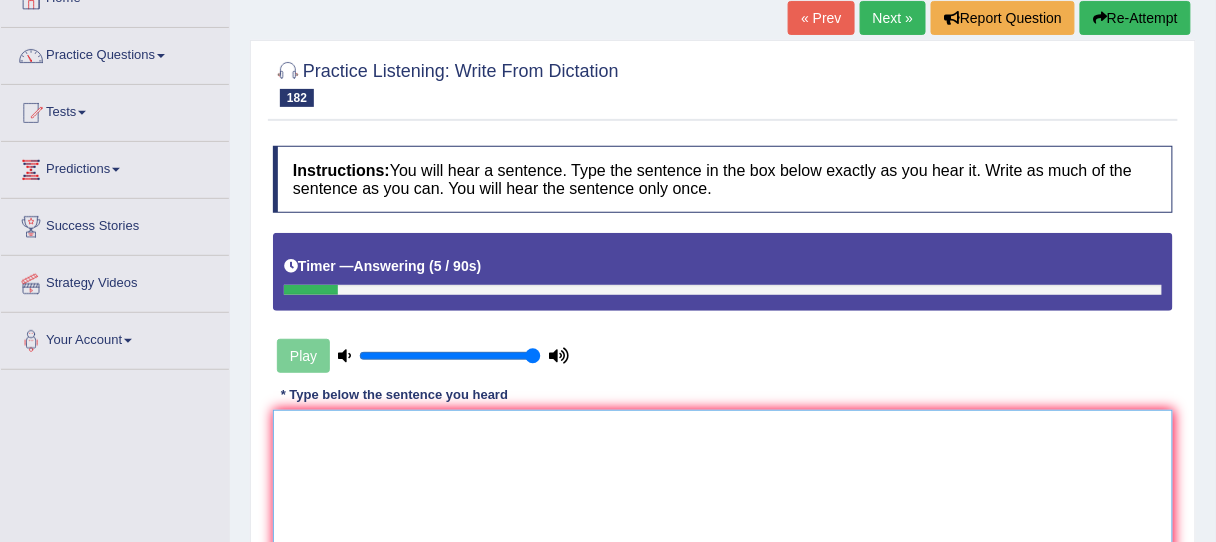 click at bounding box center [723, 507] 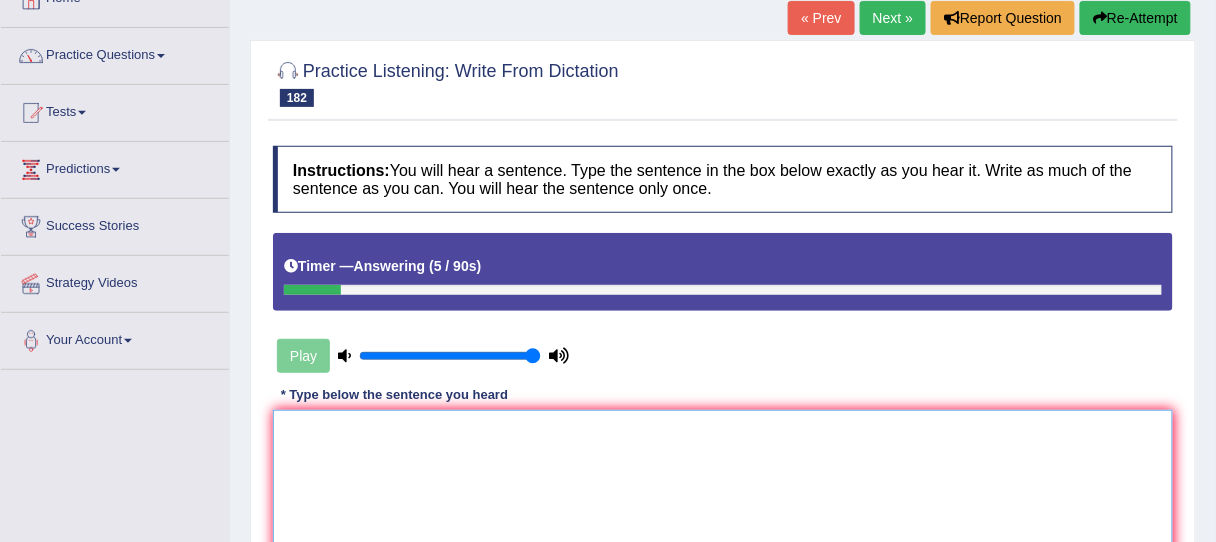 click at bounding box center [723, 507] 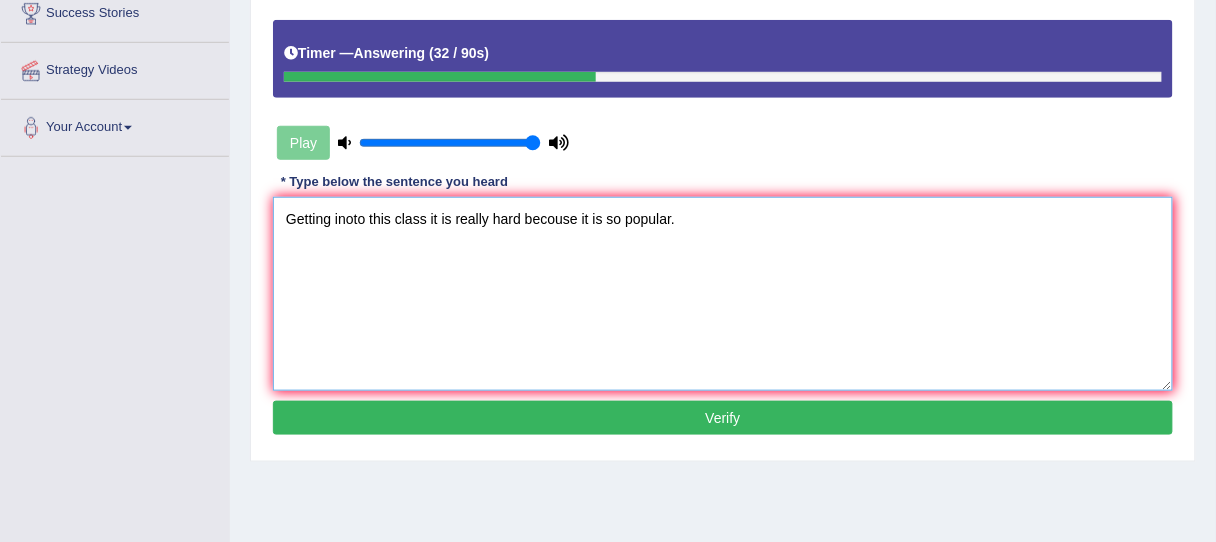 scroll, scrollTop: 350, scrollLeft: 0, axis: vertical 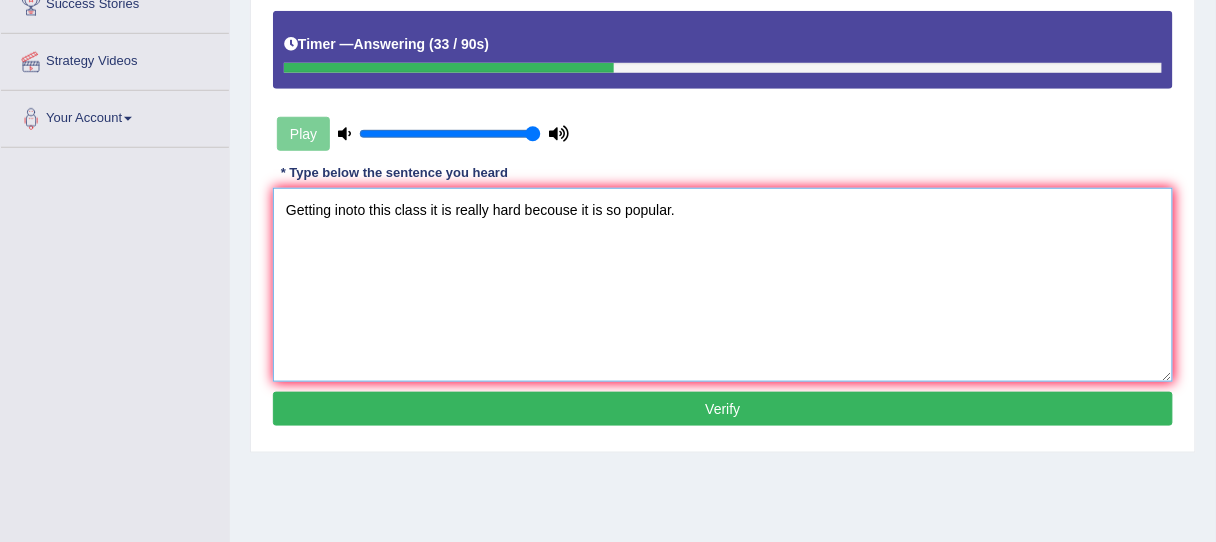 click on "Getting inoto this class it is really hard becouse it is so popular." at bounding box center [723, 285] 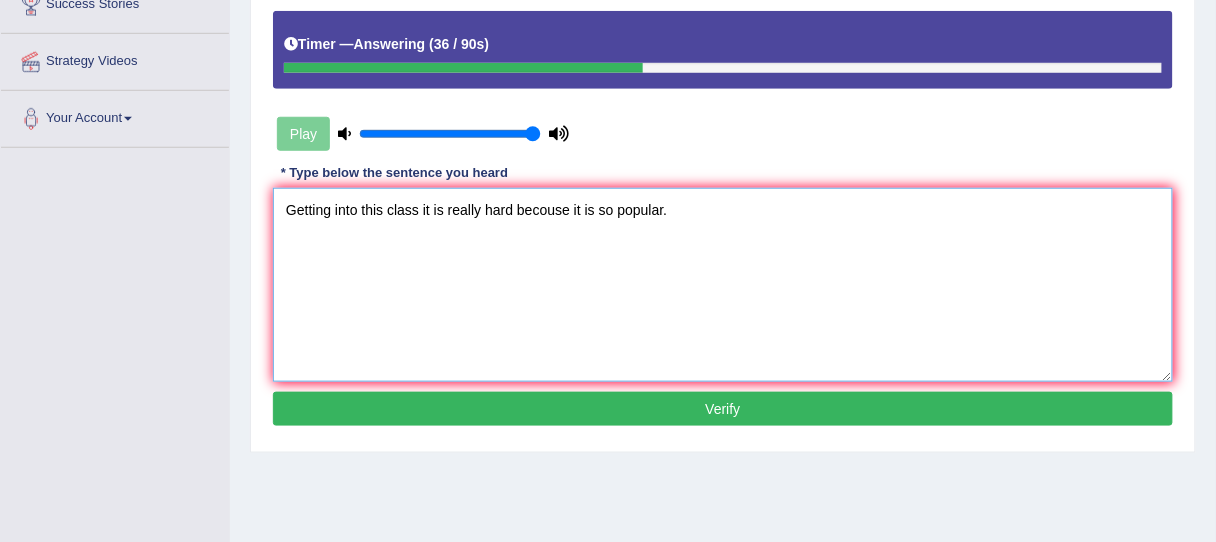 click on "Getting into this class it is really hard becouse it is so popular." at bounding box center [723, 285] 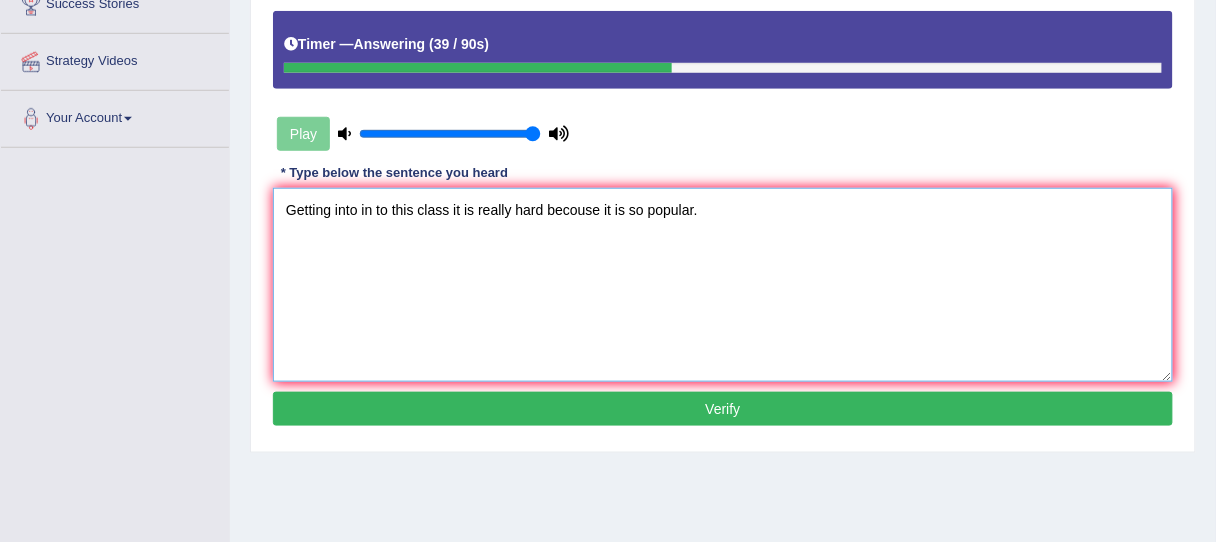 click on "Getting into in to this class it is really hard becouse it is so popular." at bounding box center (723, 285) 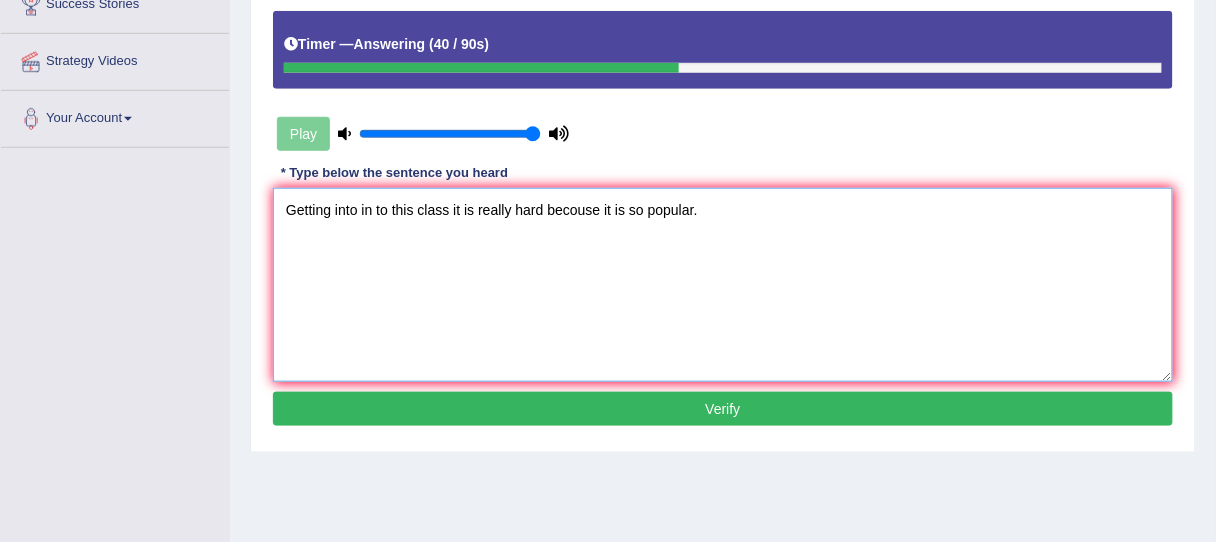 click on "Getting into in to this class it is really hard becouse it is so popular." at bounding box center [723, 285] 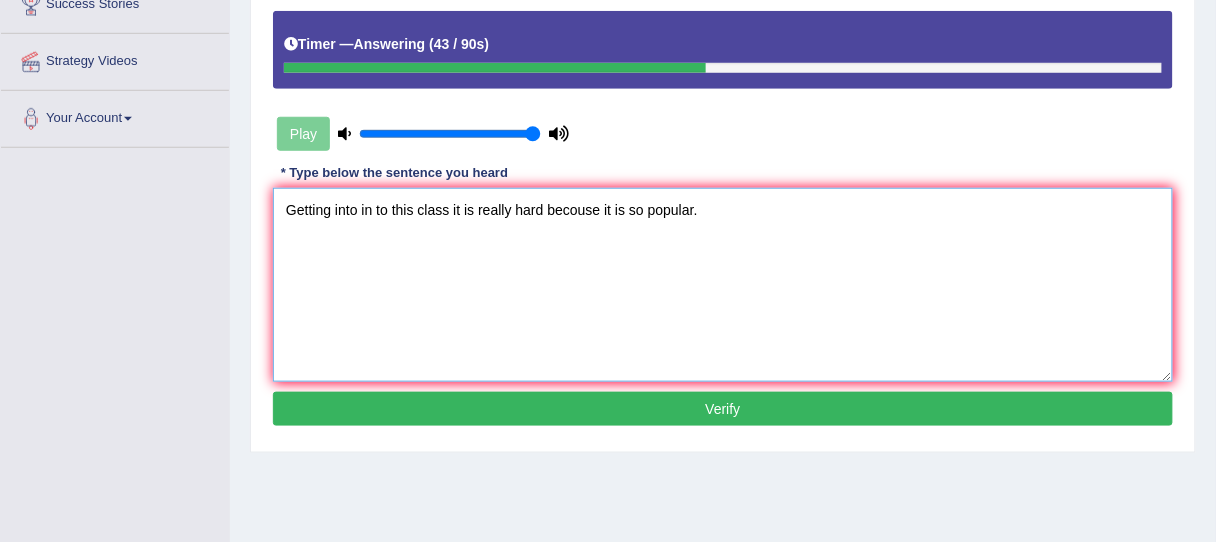 click on "Getting into in to this class it is really hard becouse it is so popular." at bounding box center [723, 285] 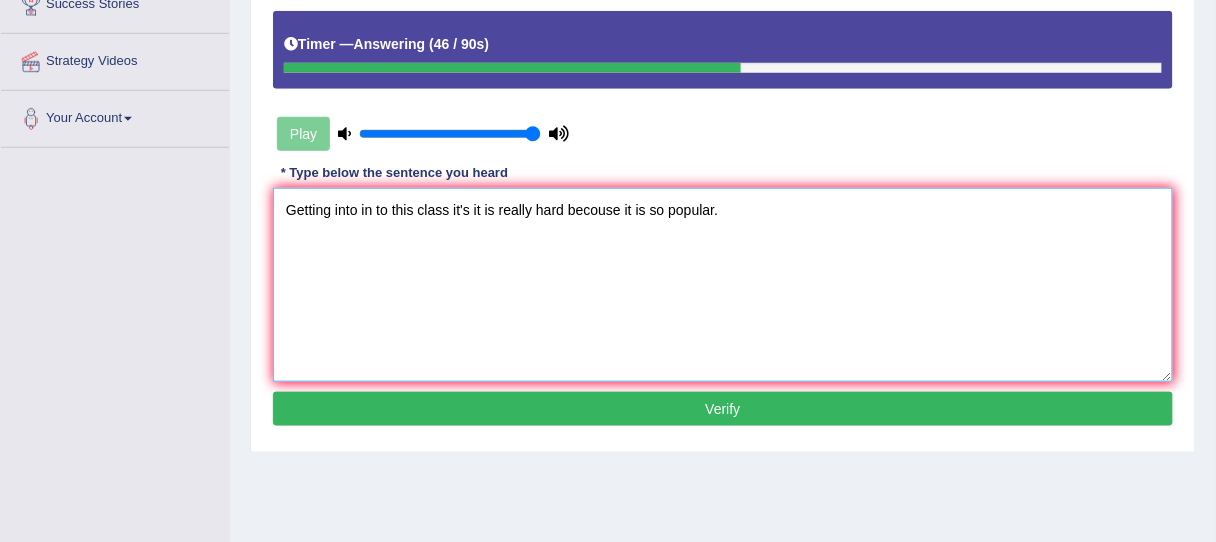 click on "Getting into in to this class it's it is really hard becouse it is so popular." at bounding box center [723, 285] 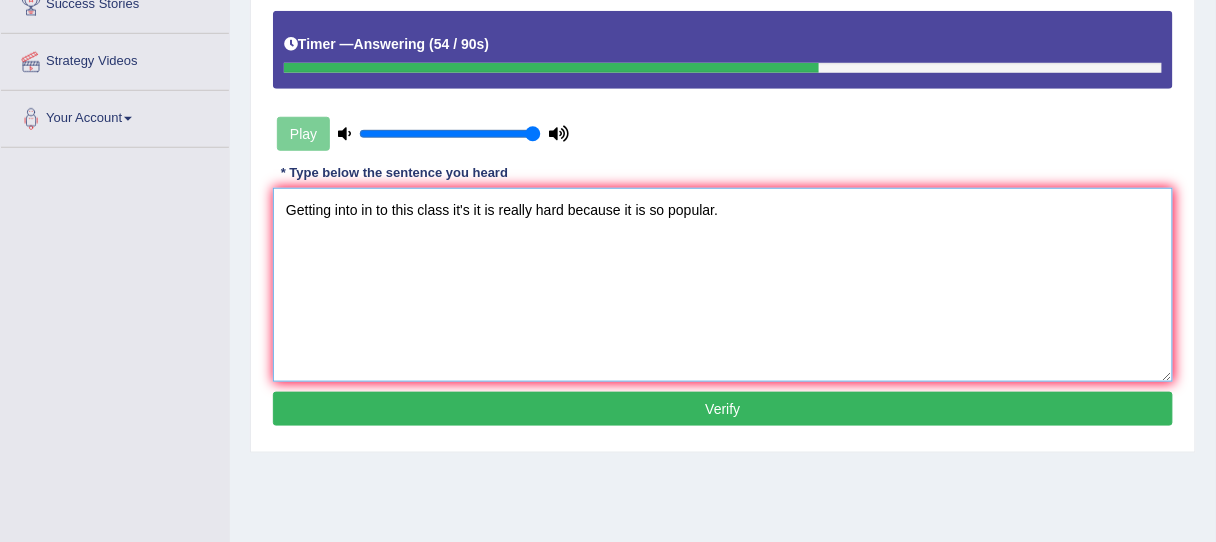 click on "Getting into in to this class it's it is really hard because it is so popular." at bounding box center [723, 285] 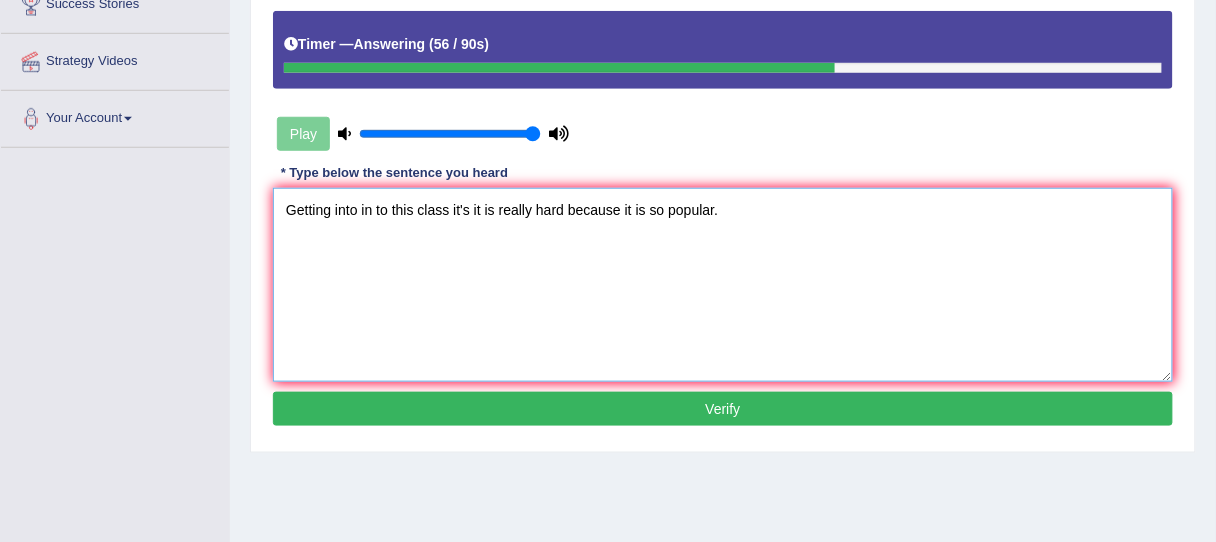 click on "Getting into in to this class it's it is really hard because it is so popular." at bounding box center [723, 285] 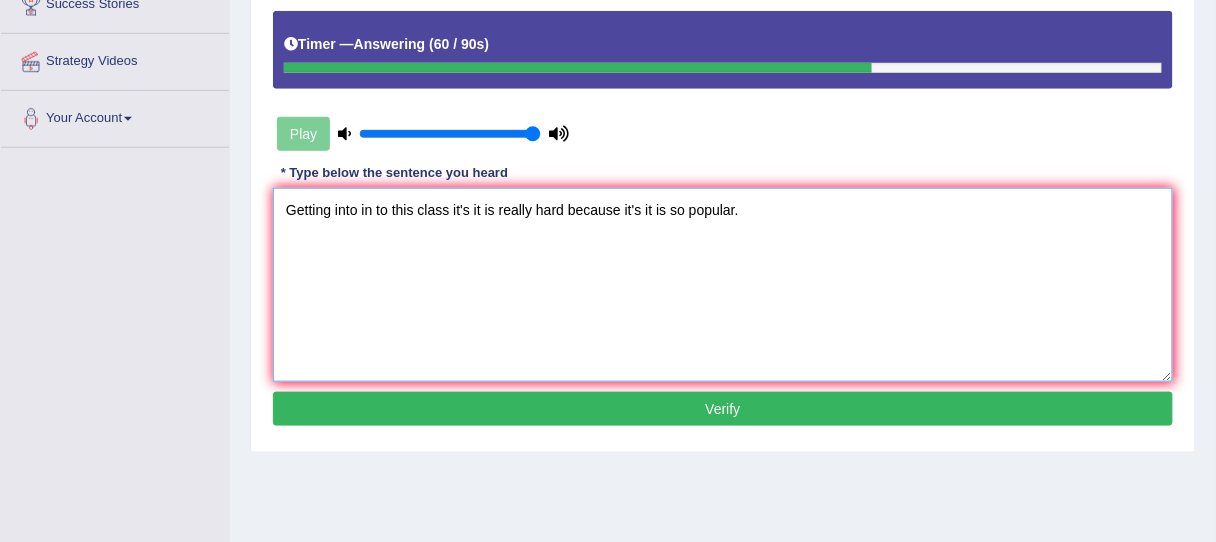 click on "Getting into in to this class it's it is really hard because it's it is so popular." at bounding box center (723, 285) 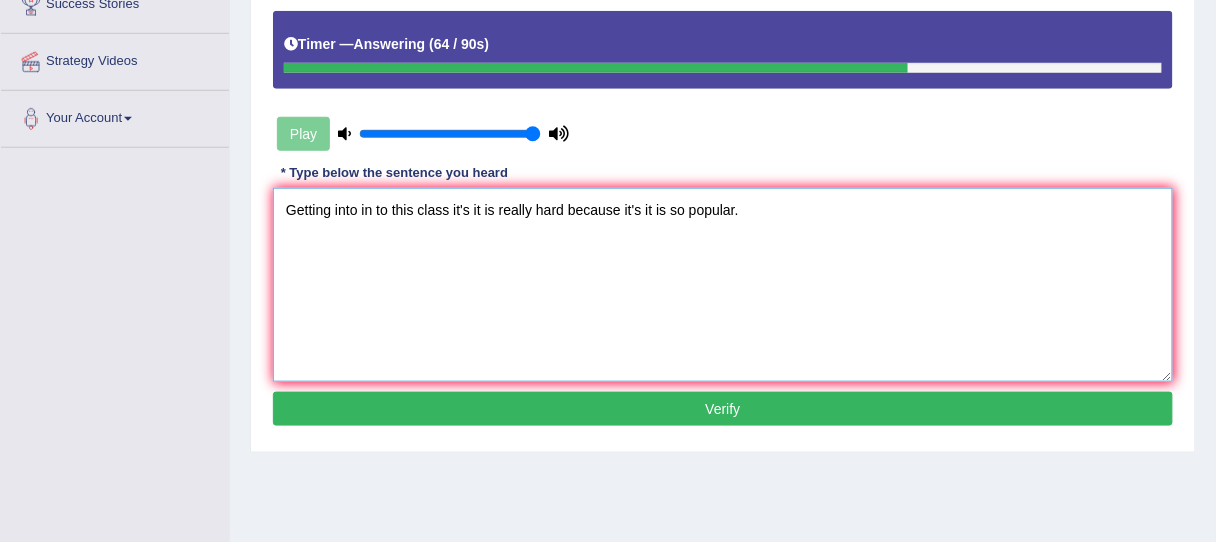 type on "Getting into in to this class it's it is really hard because it's it is so popular." 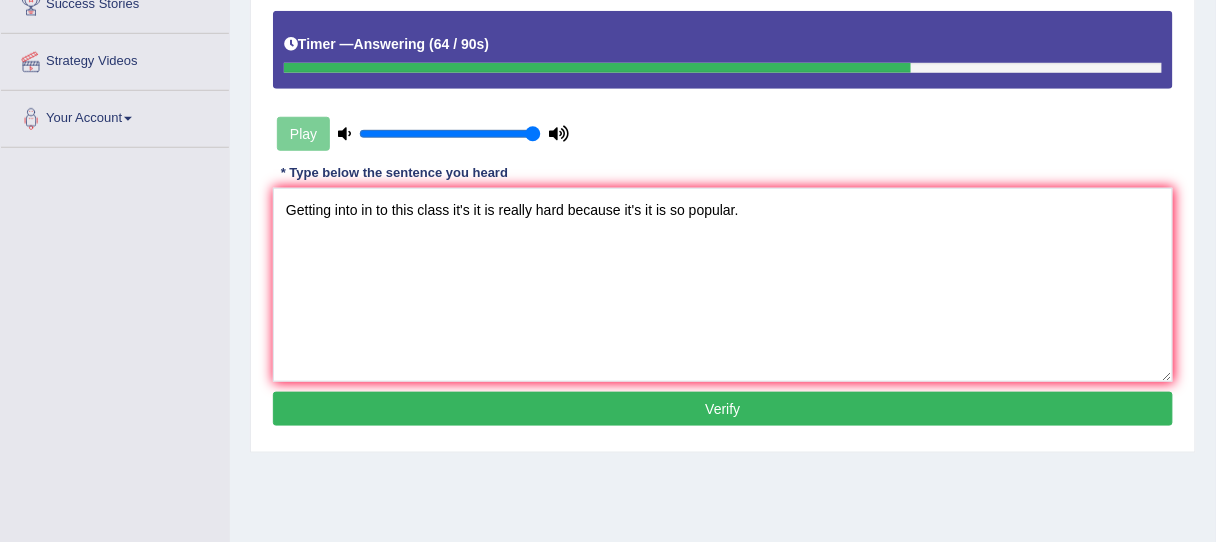 click on "Verify" at bounding box center [723, 409] 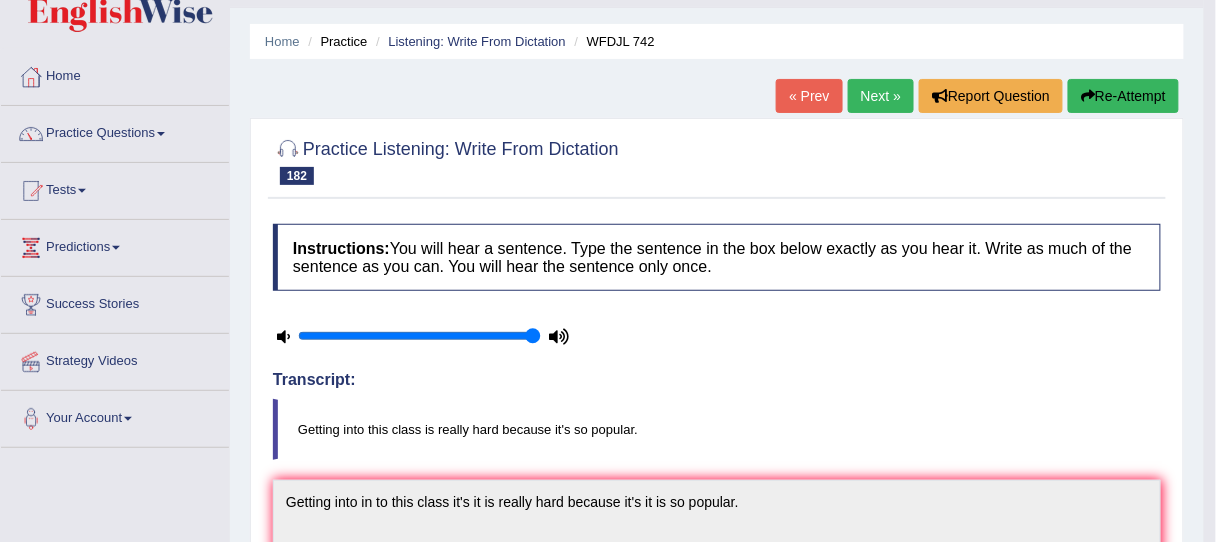 scroll, scrollTop: 32, scrollLeft: 0, axis: vertical 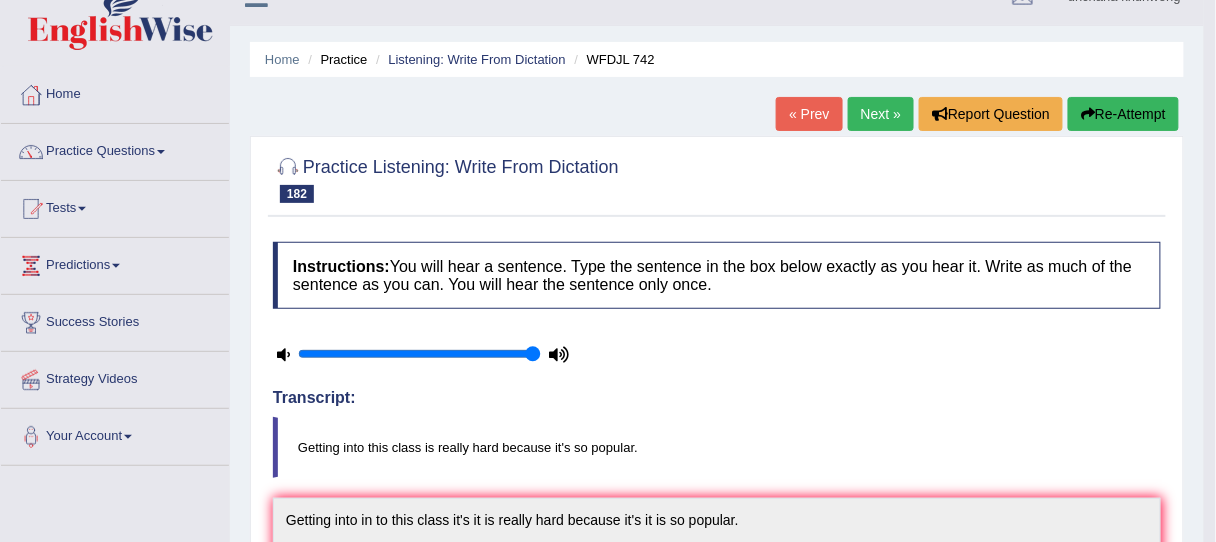 click on "Next »" at bounding box center (881, 114) 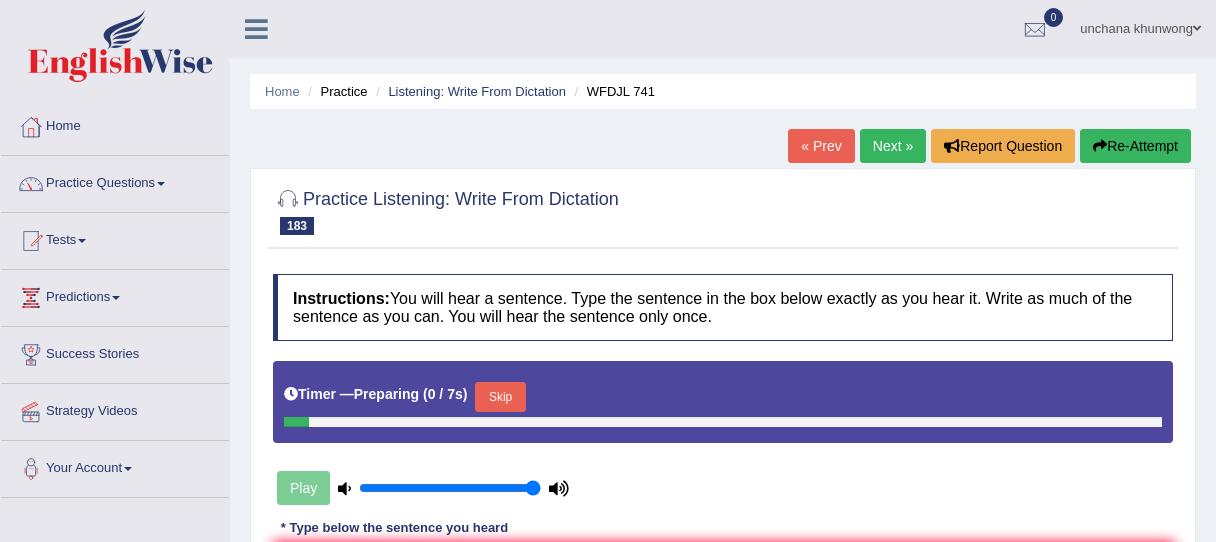 scroll, scrollTop: 0, scrollLeft: 0, axis: both 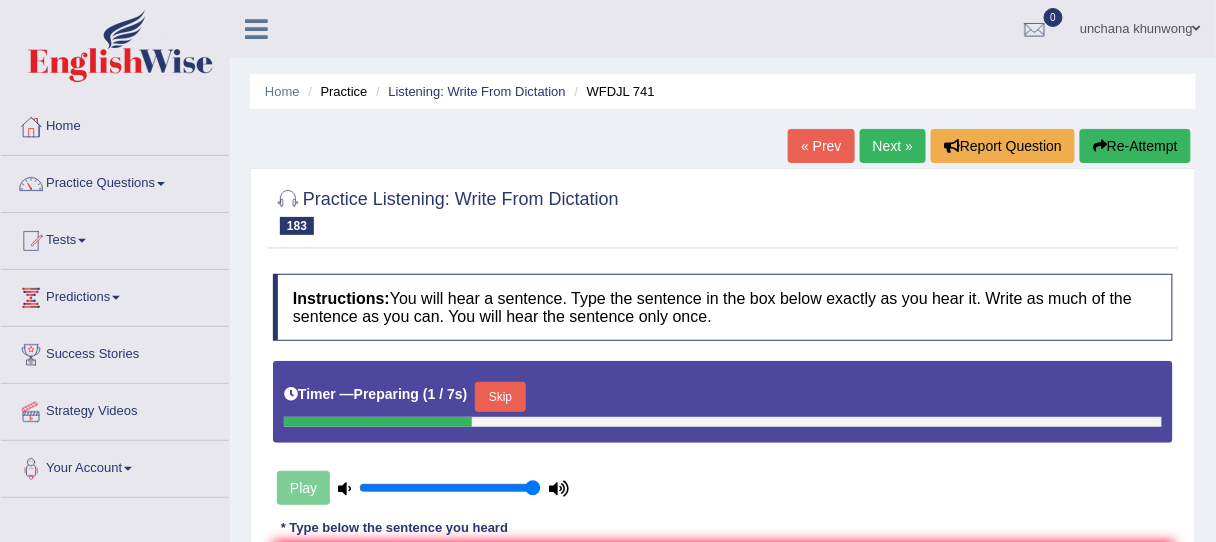 click on "Skip" at bounding box center [500, 397] 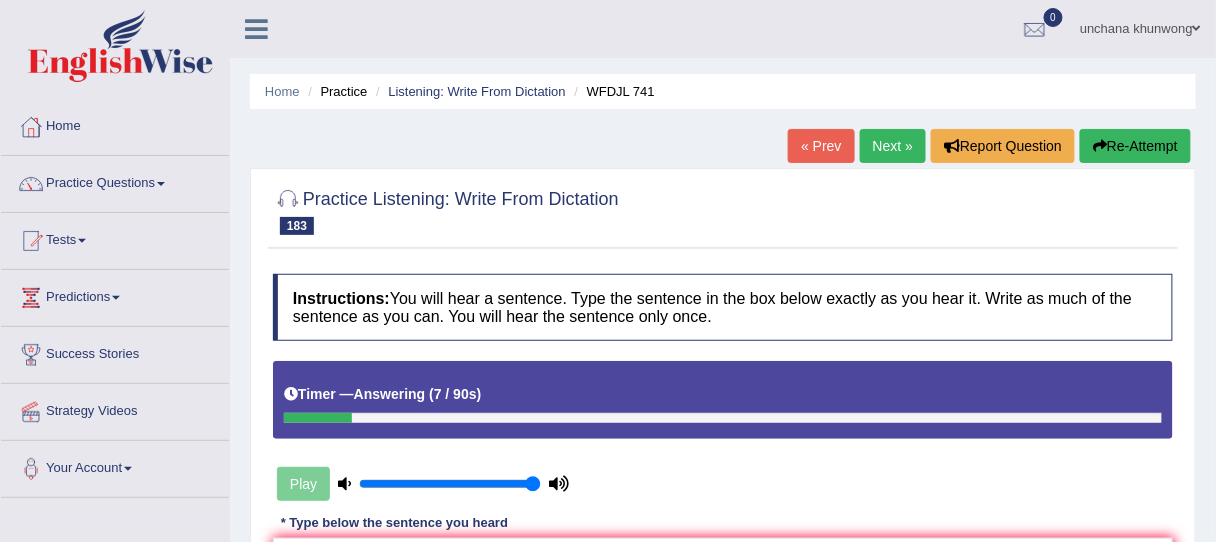 scroll, scrollTop: 209, scrollLeft: 0, axis: vertical 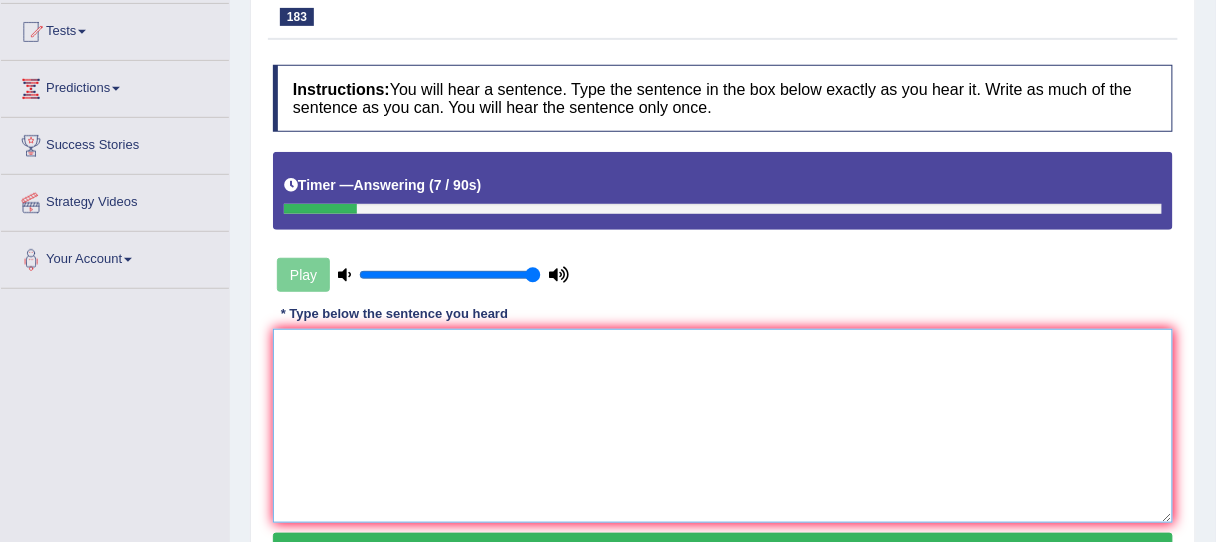 click at bounding box center (723, 426) 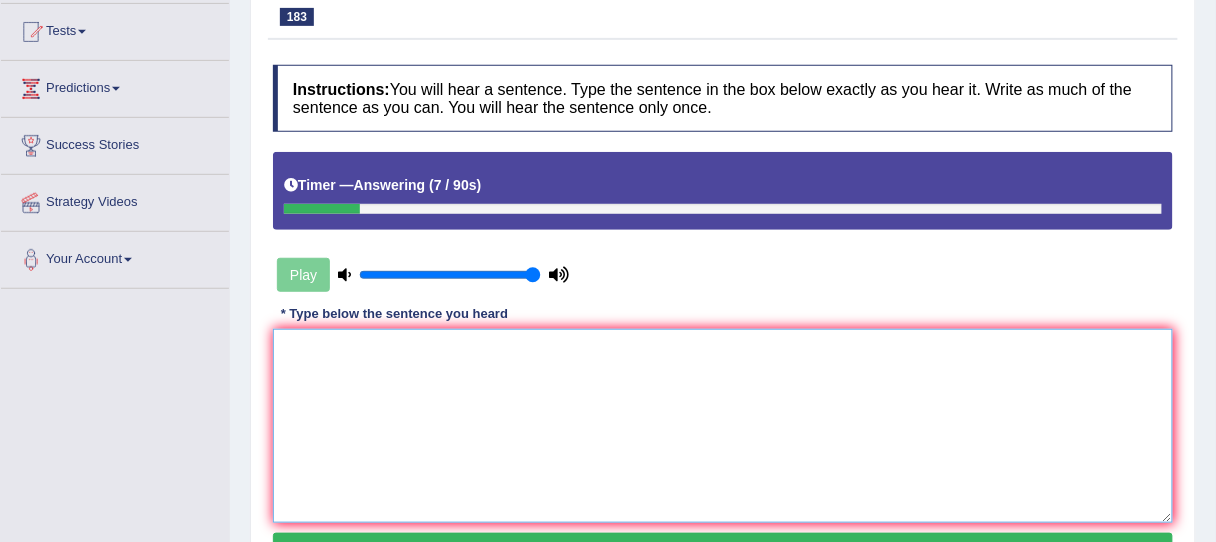 click at bounding box center [723, 426] 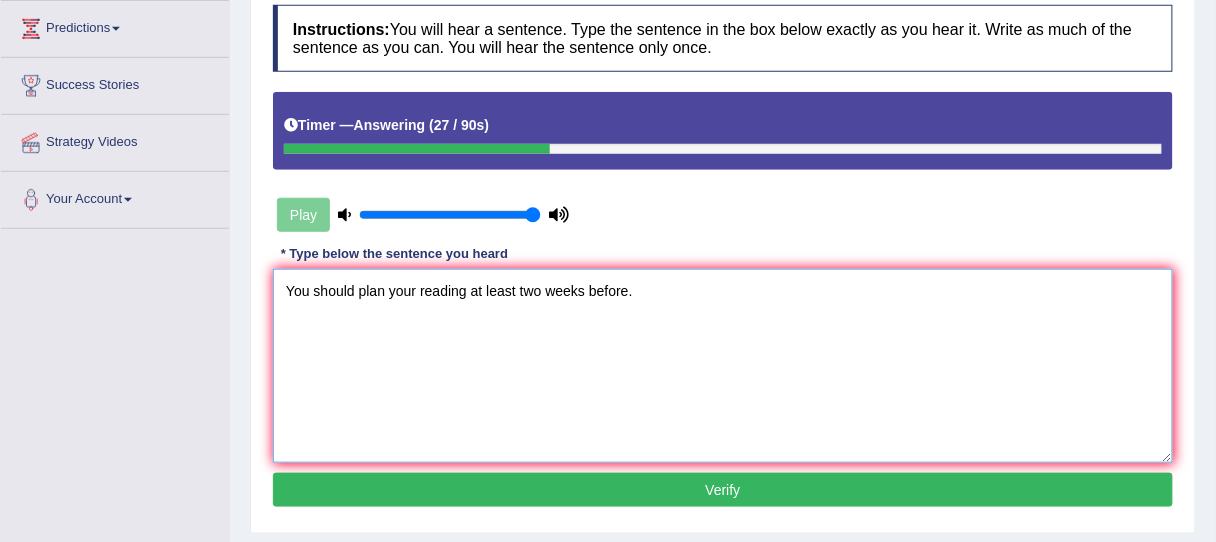 scroll, scrollTop: 289, scrollLeft: 0, axis: vertical 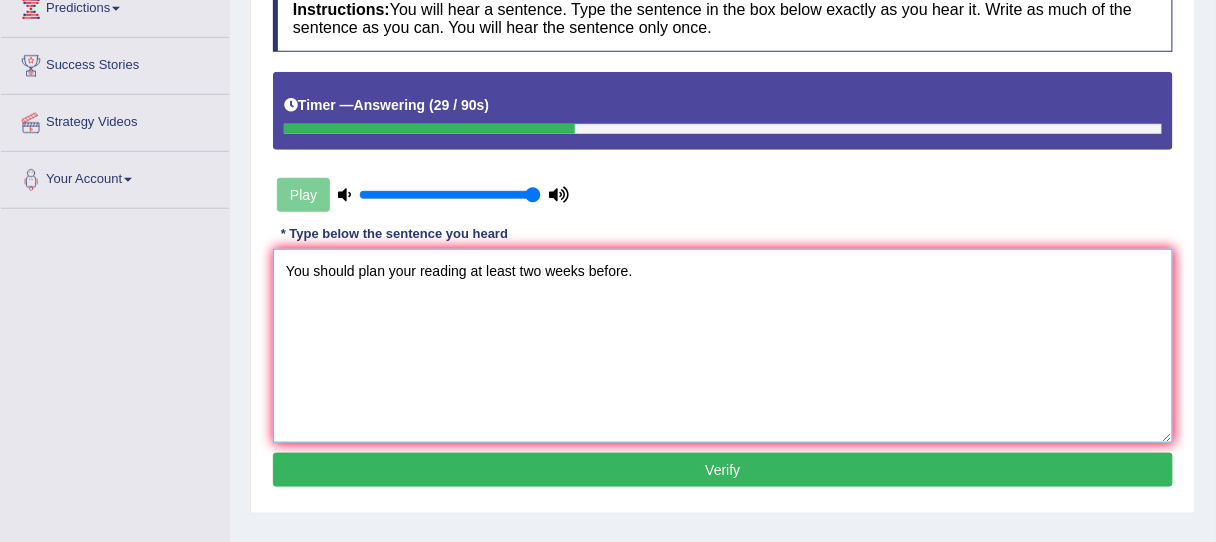 click on "You should plan your reading at least two weeks before." at bounding box center (723, 346) 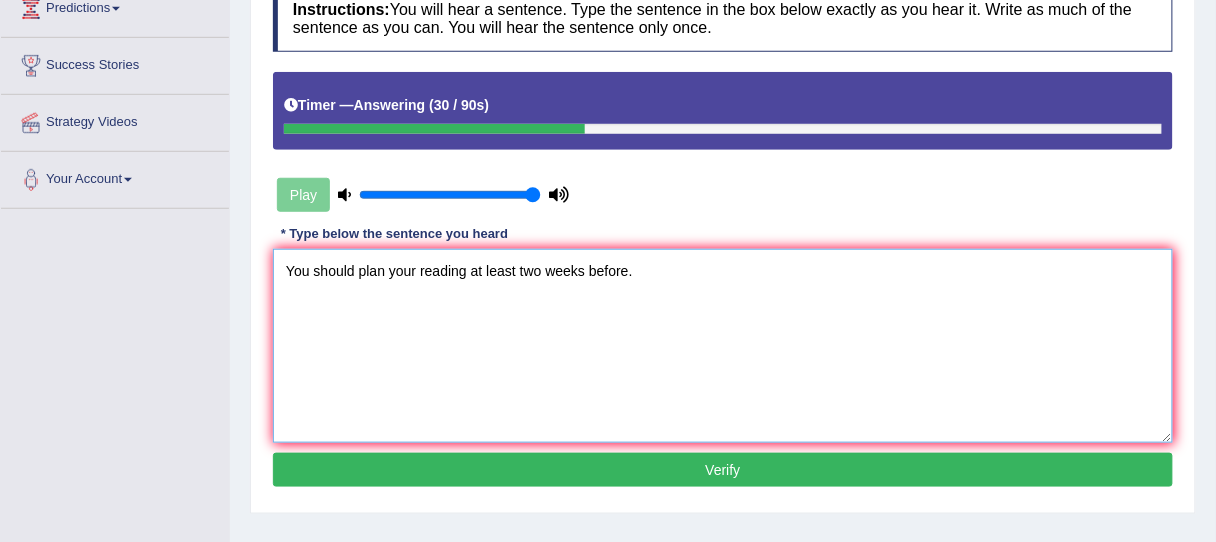 type on "You should plan your reading at least two weeks before." 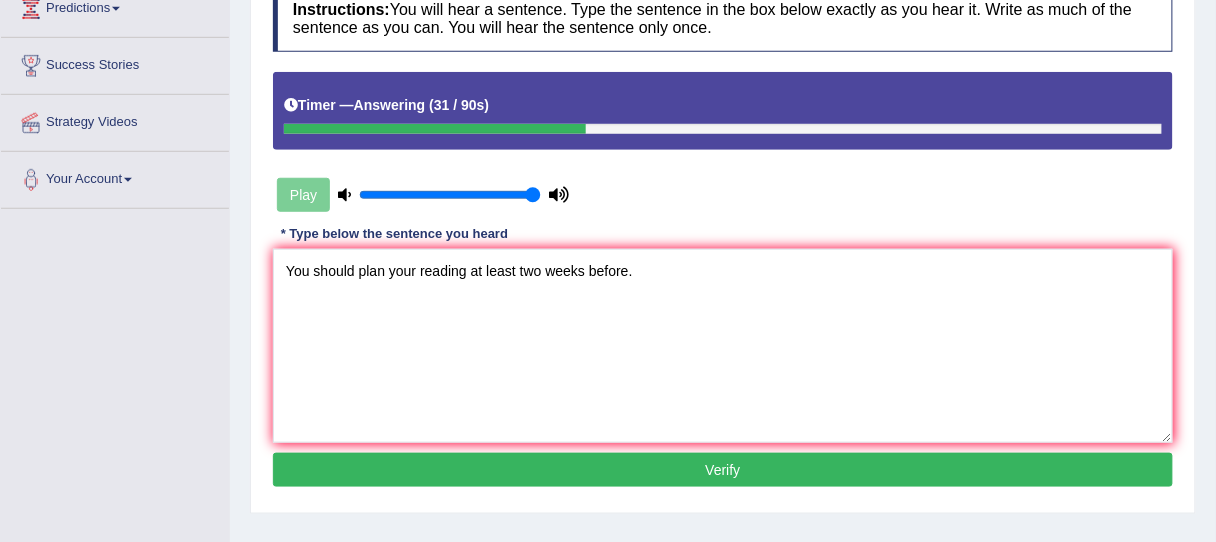 click on "Verify" at bounding box center (723, 470) 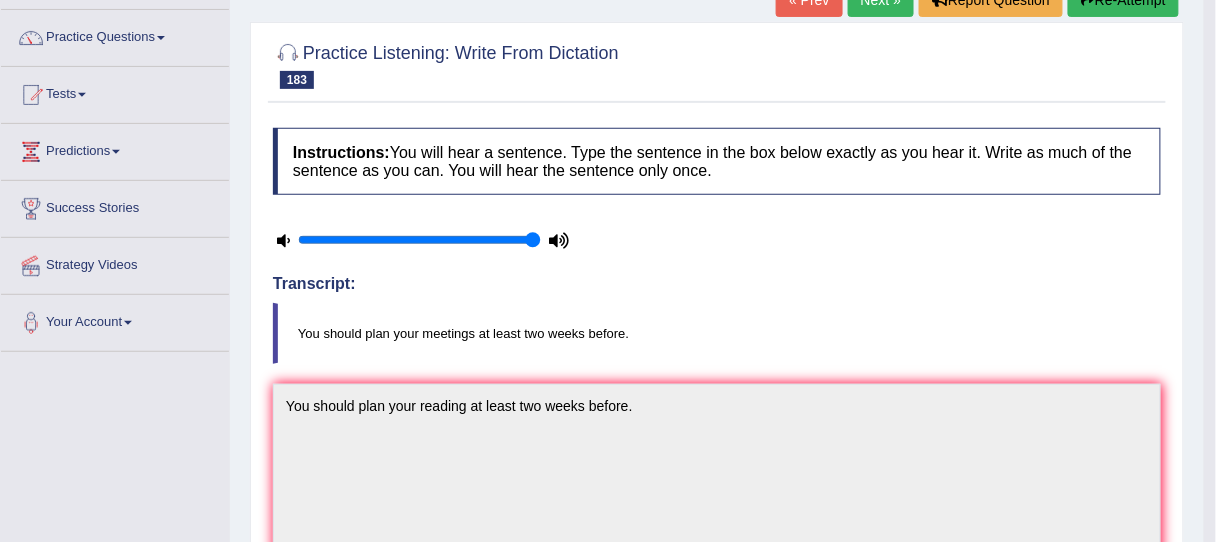 scroll, scrollTop: 0, scrollLeft: 0, axis: both 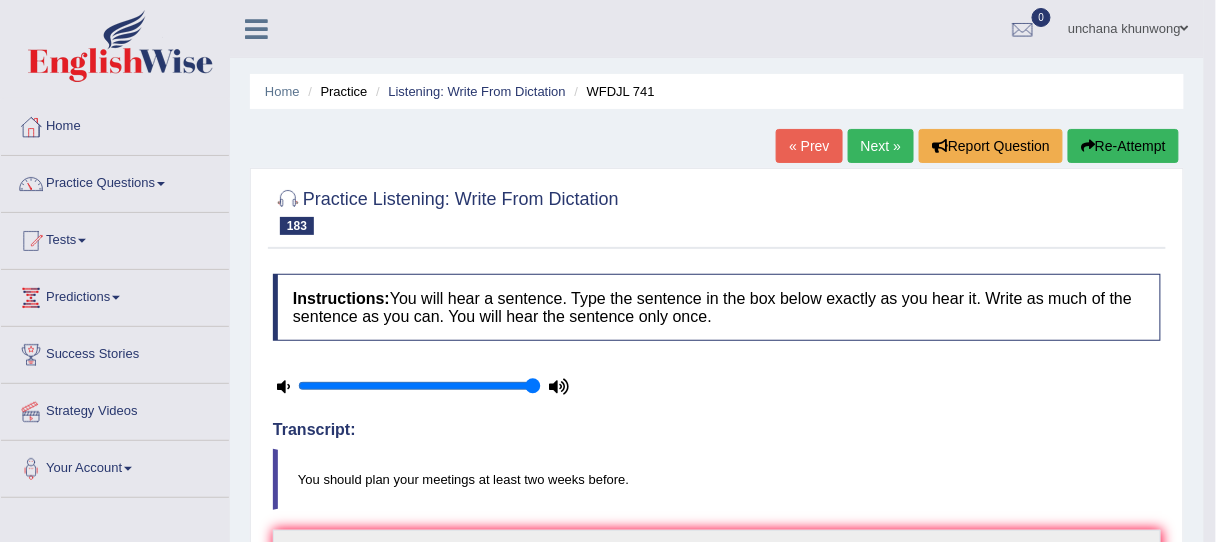 click on "Next »" at bounding box center [881, 146] 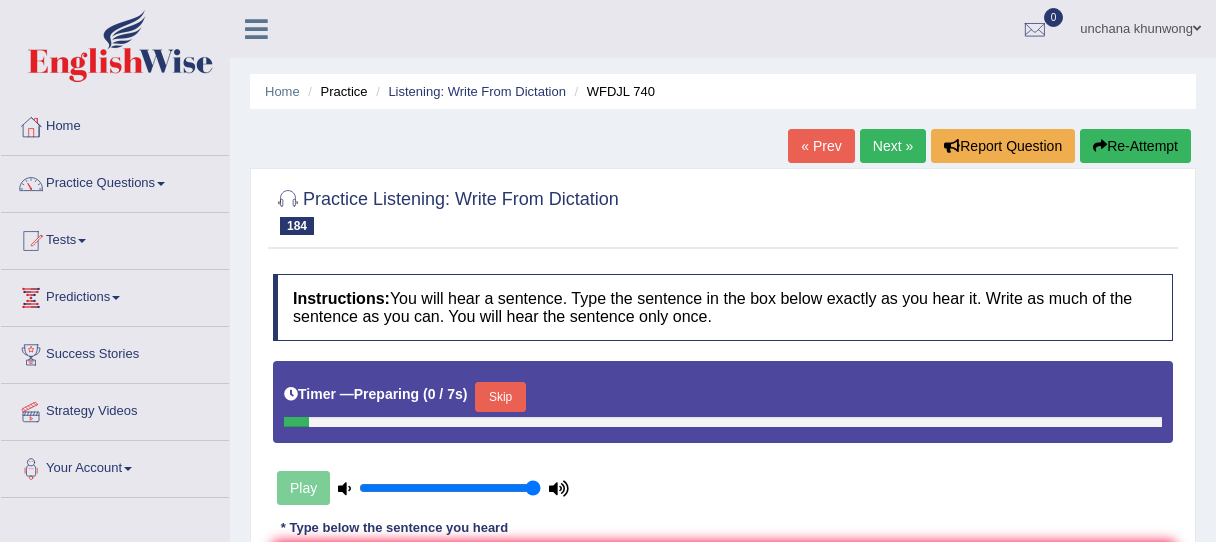 scroll, scrollTop: 167, scrollLeft: 0, axis: vertical 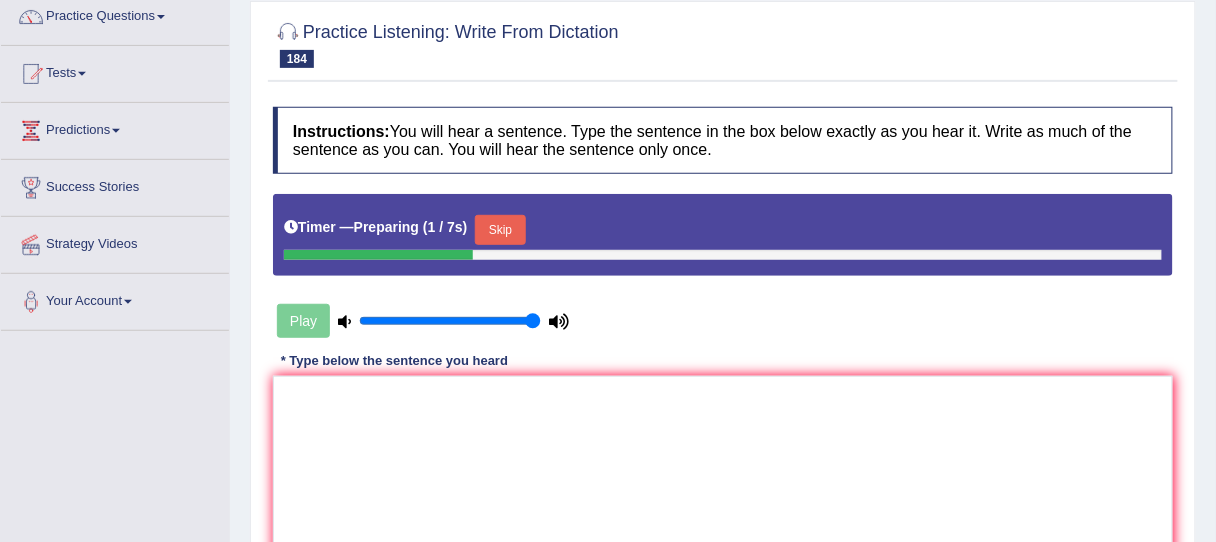 click on "Skip" at bounding box center (500, 230) 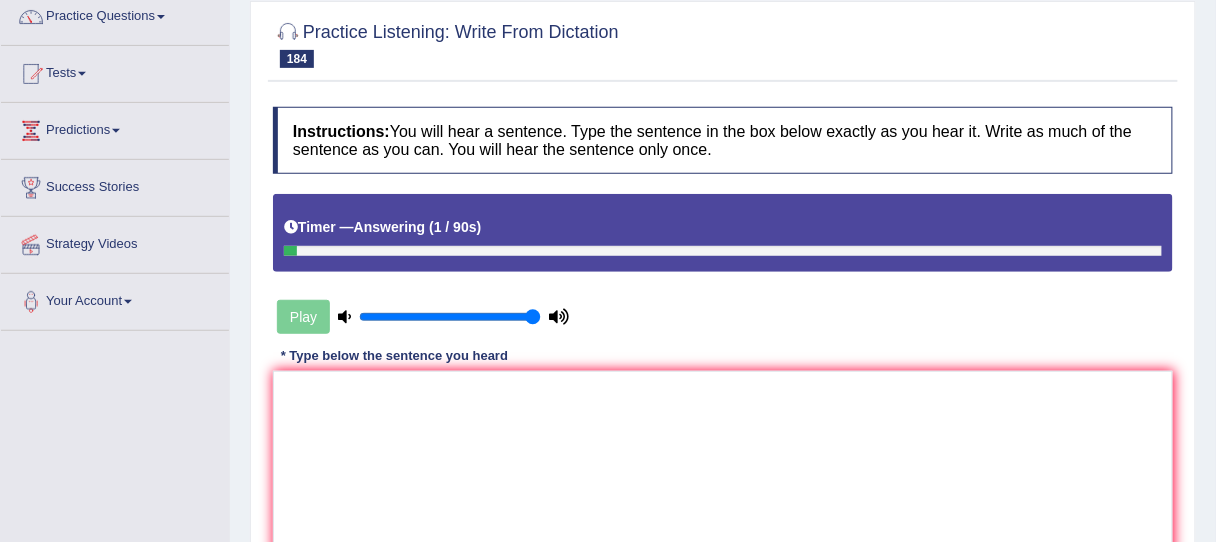 scroll, scrollTop: 0, scrollLeft: 0, axis: both 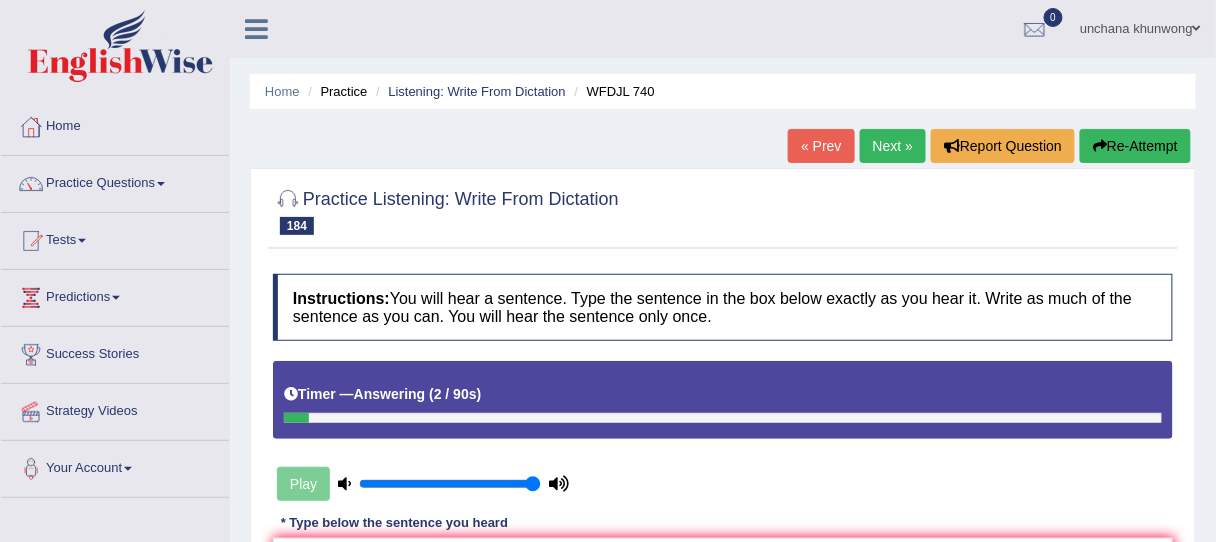 click on "Re-Attempt" at bounding box center [1135, 146] 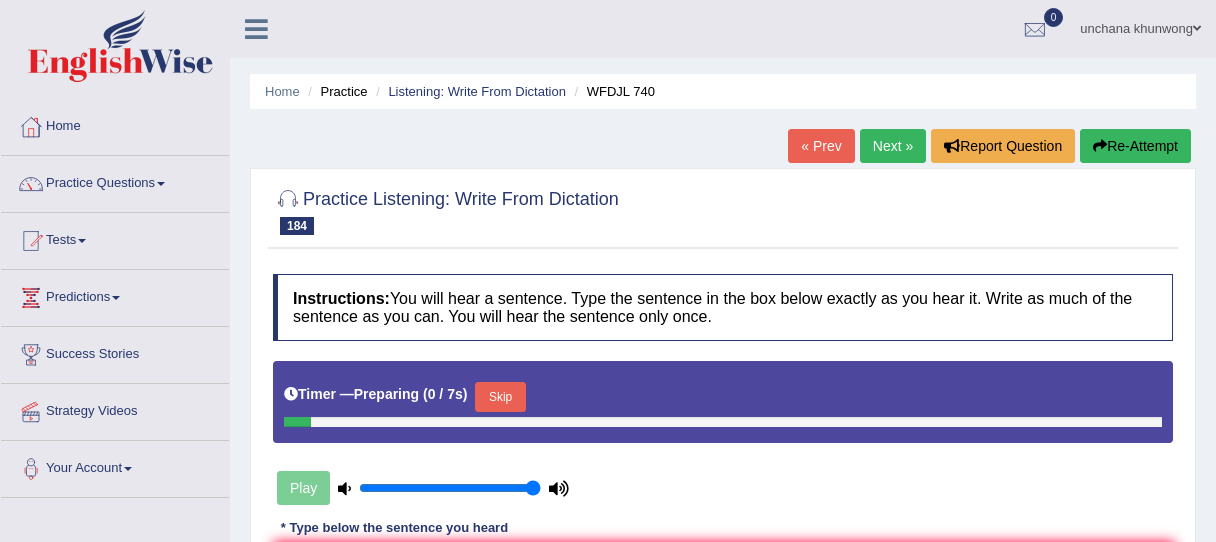 scroll, scrollTop: 0, scrollLeft: 0, axis: both 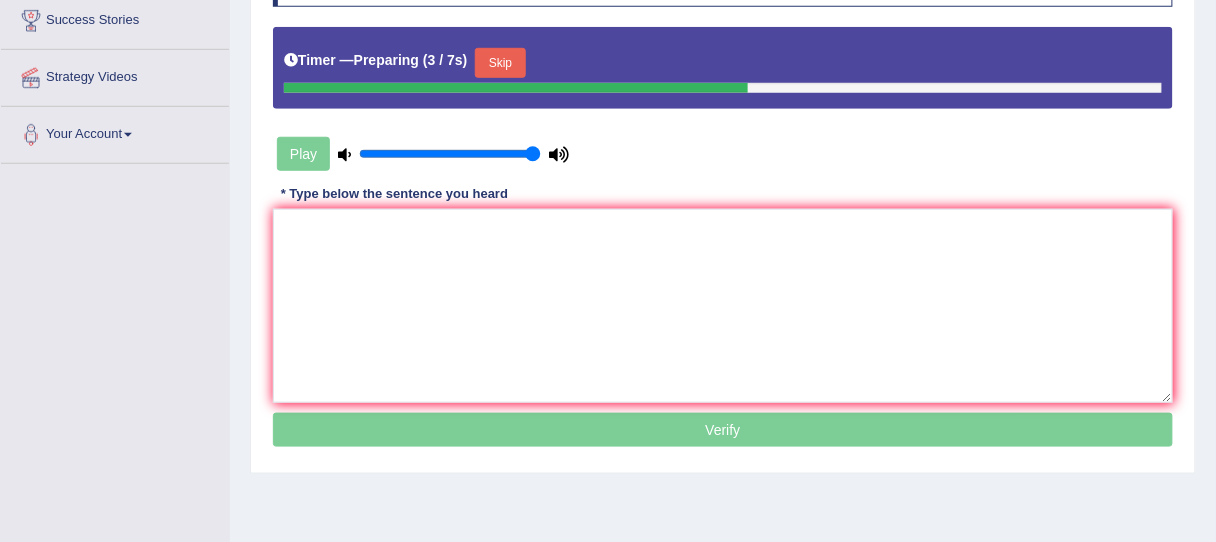 click on "Skip" at bounding box center [500, 63] 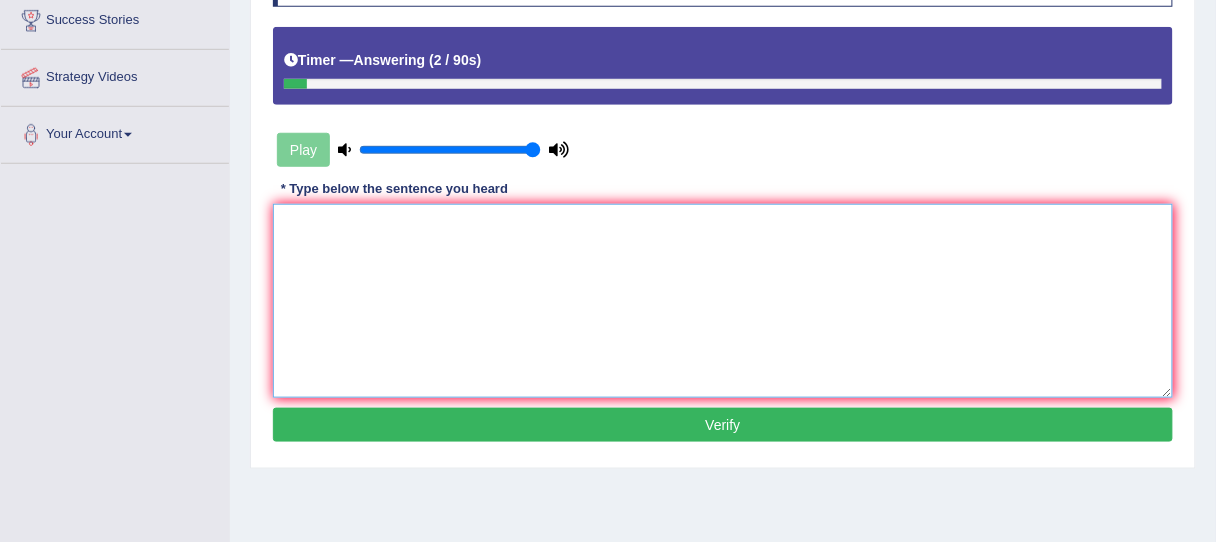 click at bounding box center [723, 301] 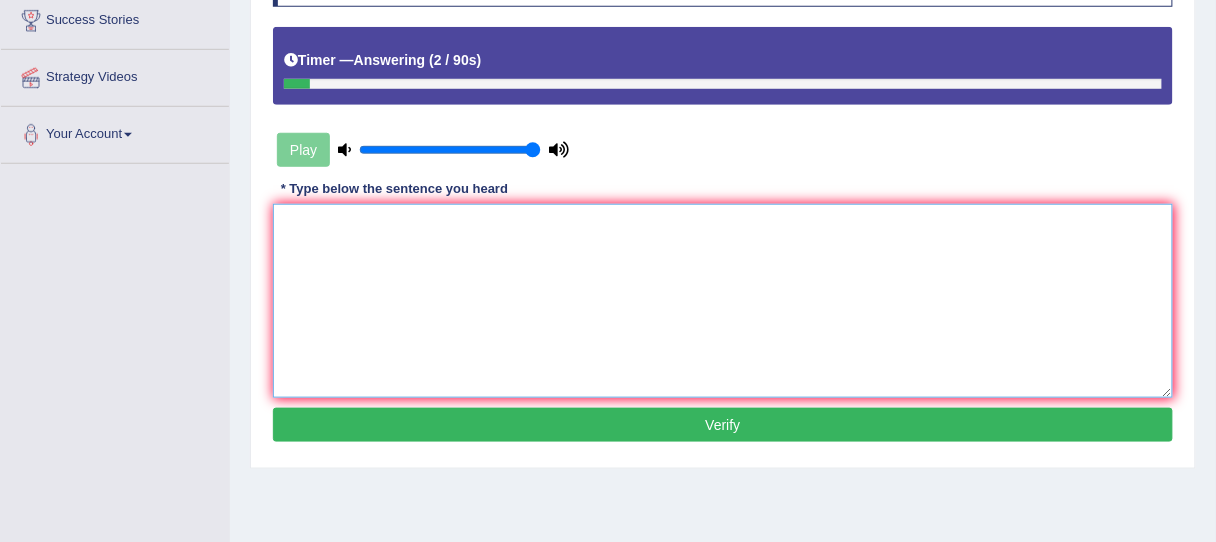 click at bounding box center (723, 301) 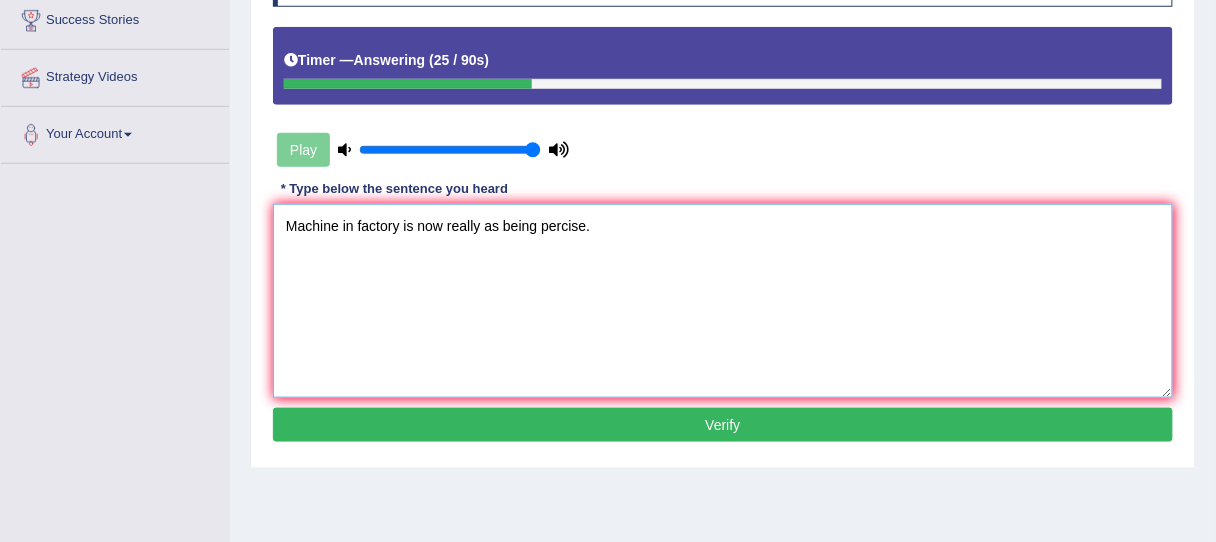 click on "Machine in factory is now really as being percise." at bounding box center (723, 301) 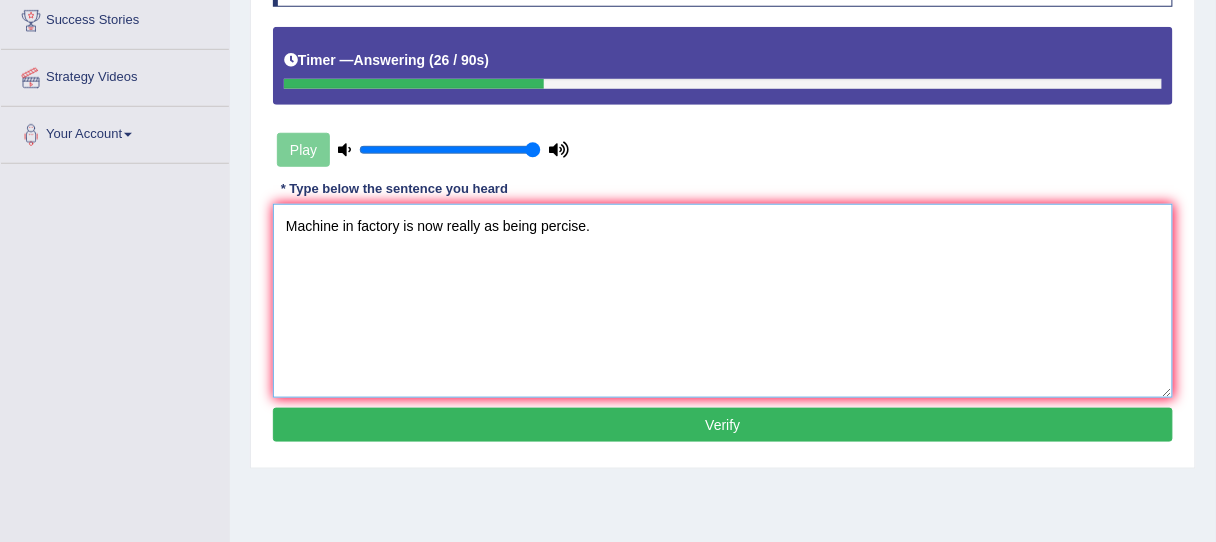 type on "Machine in factory is now really as being percise." 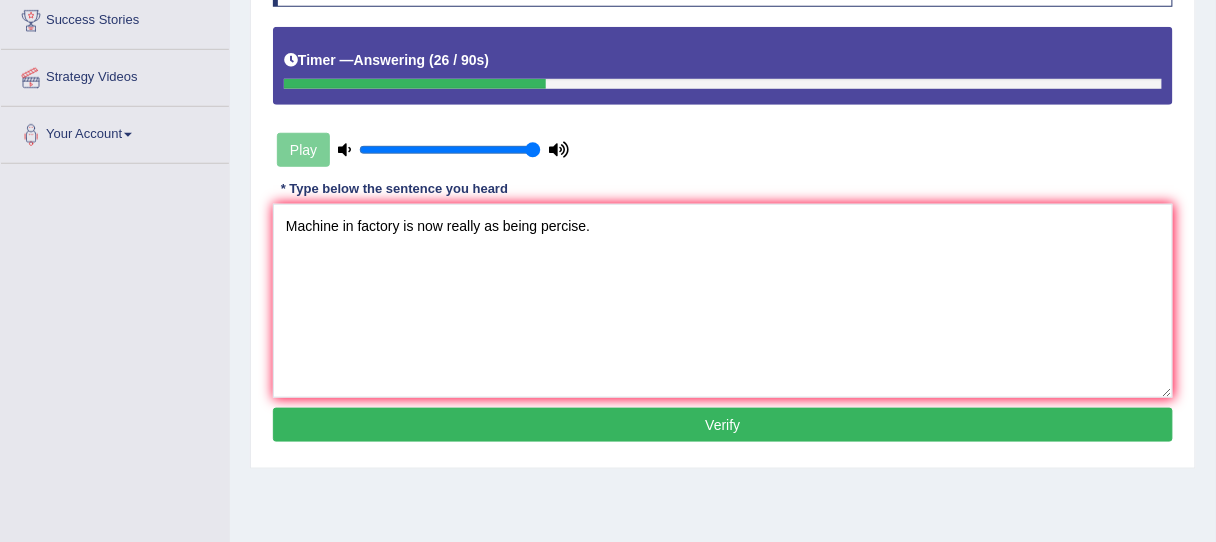 click on "Verify" at bounding box center [723, 425] 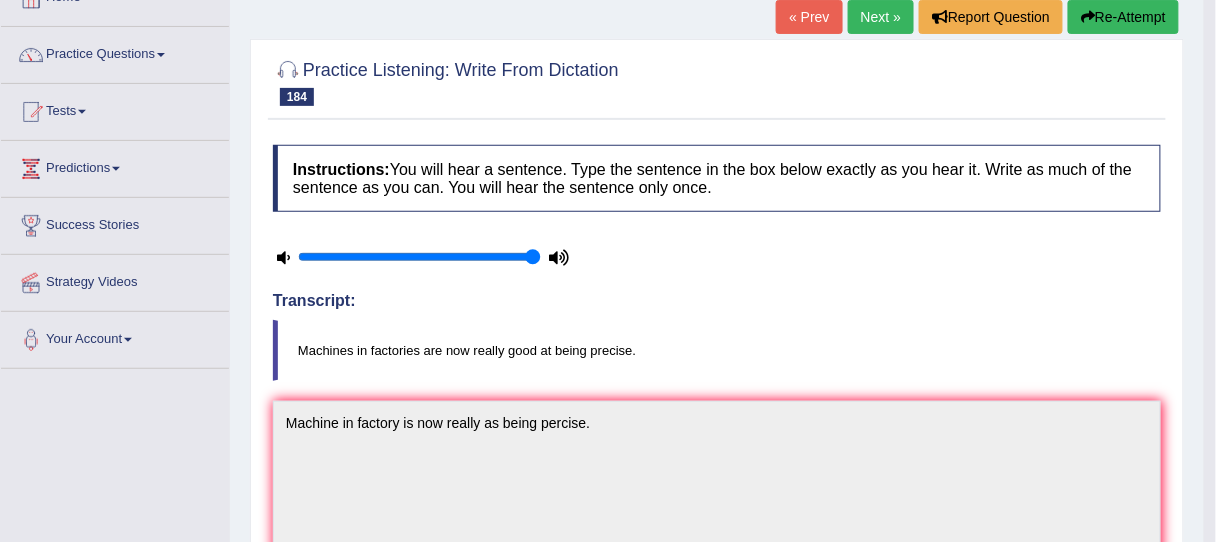 scroll, scrollTop: 127, scrollLeft: 0, axis: vertical 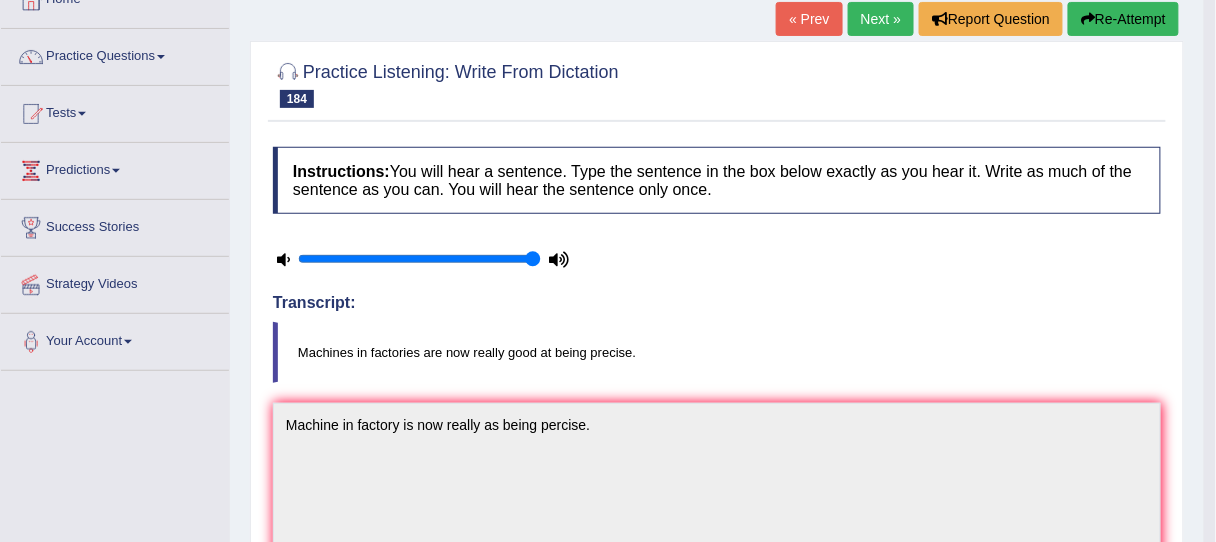 click on "Re-Attempt" at bounding box center (1123, 19) 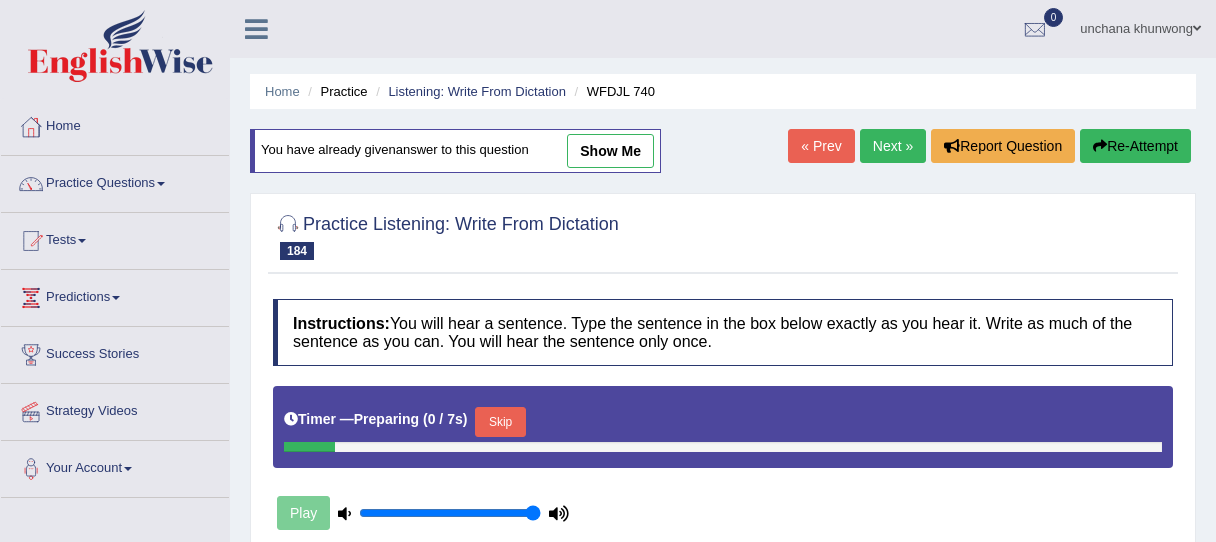 scroll, scrollTop: 132, scrollLeft: 0, axis: vertical 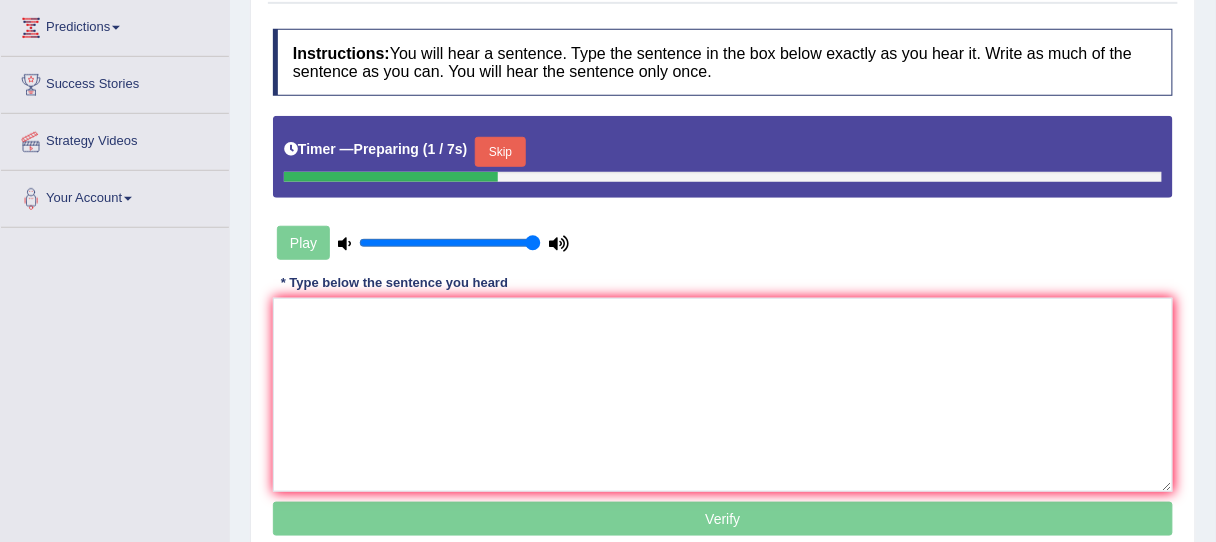 click on "Skip" at bounding box center [500, 152] 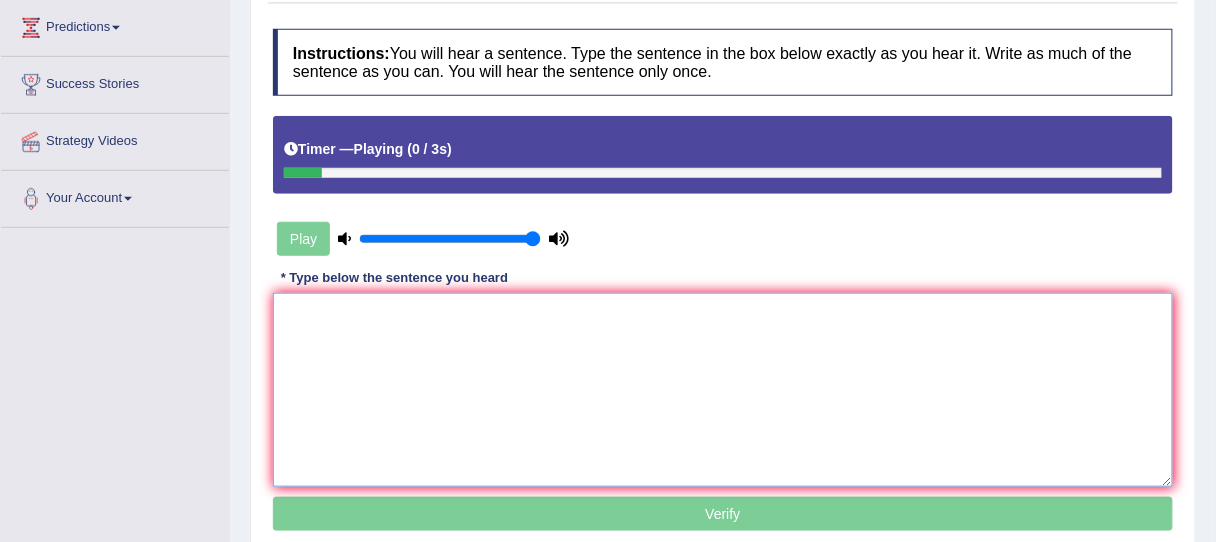 click at bounding box center [723, 390] 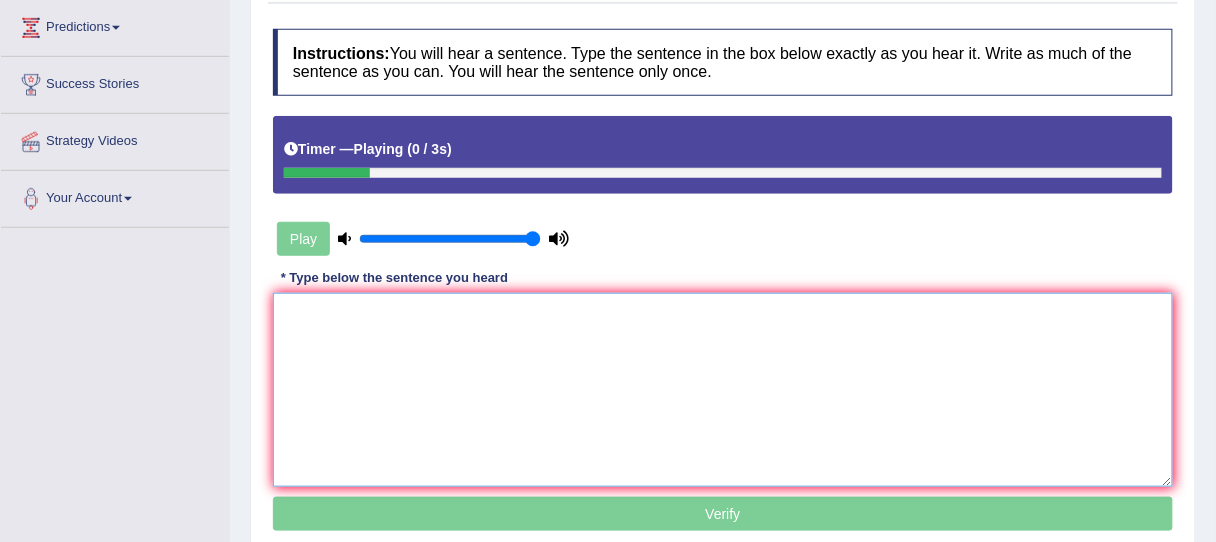 click at bounding box center (723, 390) 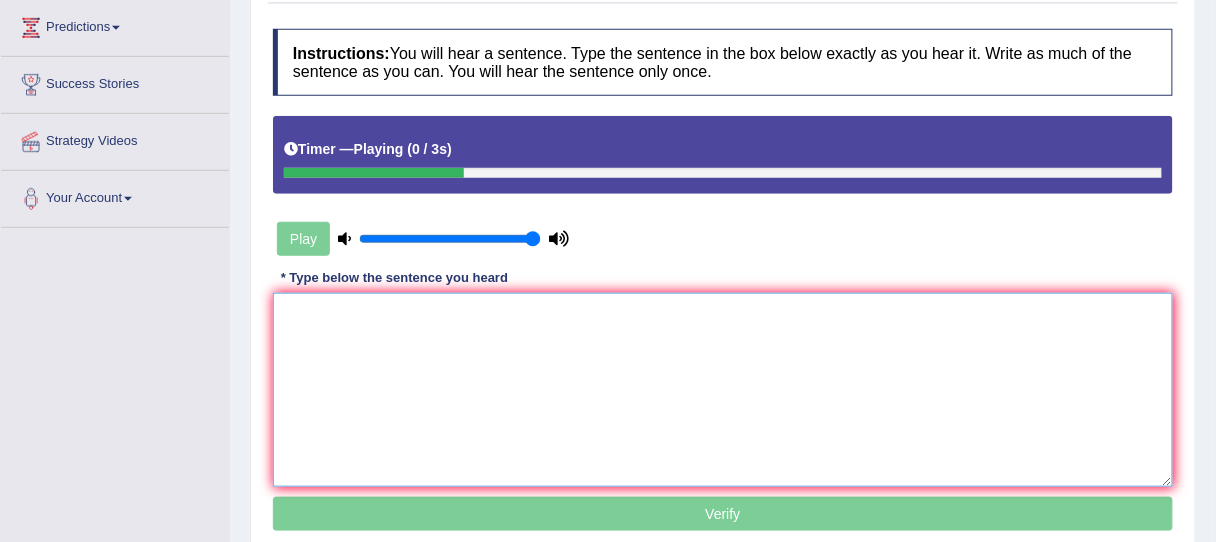 click at bounding box center (723, 390) 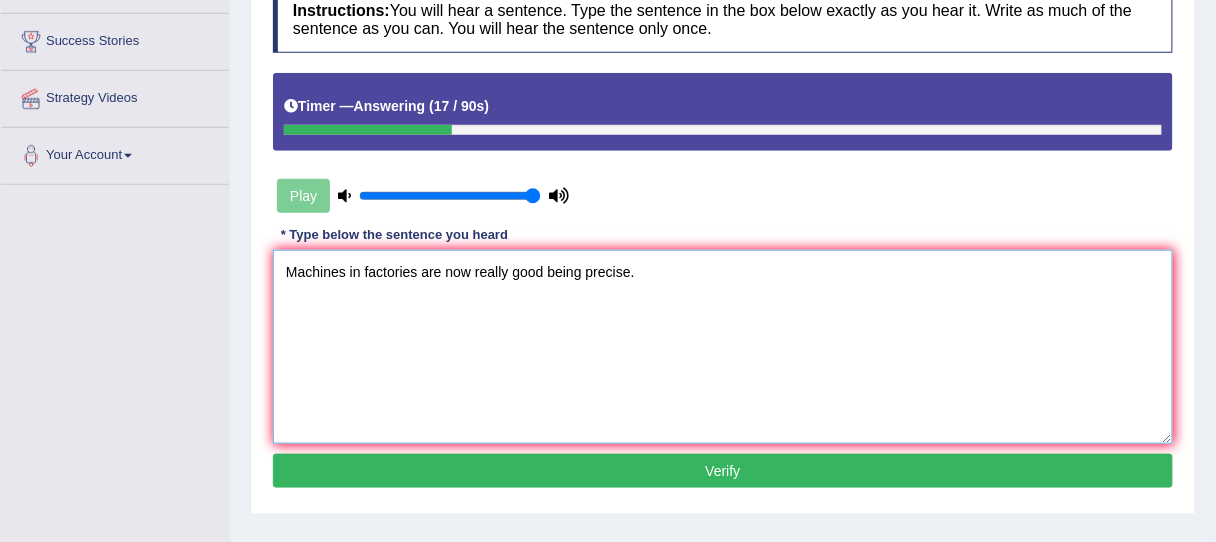 scroll, scrollTop: 338, scrollLeft: 0, axis: vertical 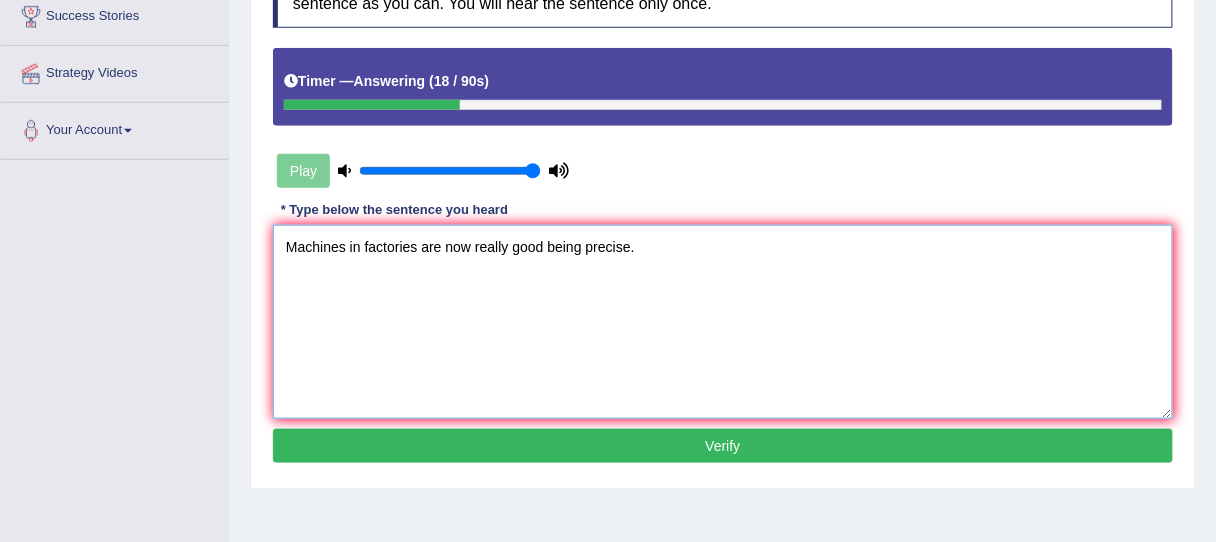 click on "Machines in factories are now really good being precise." at bounding box center (723, 322) 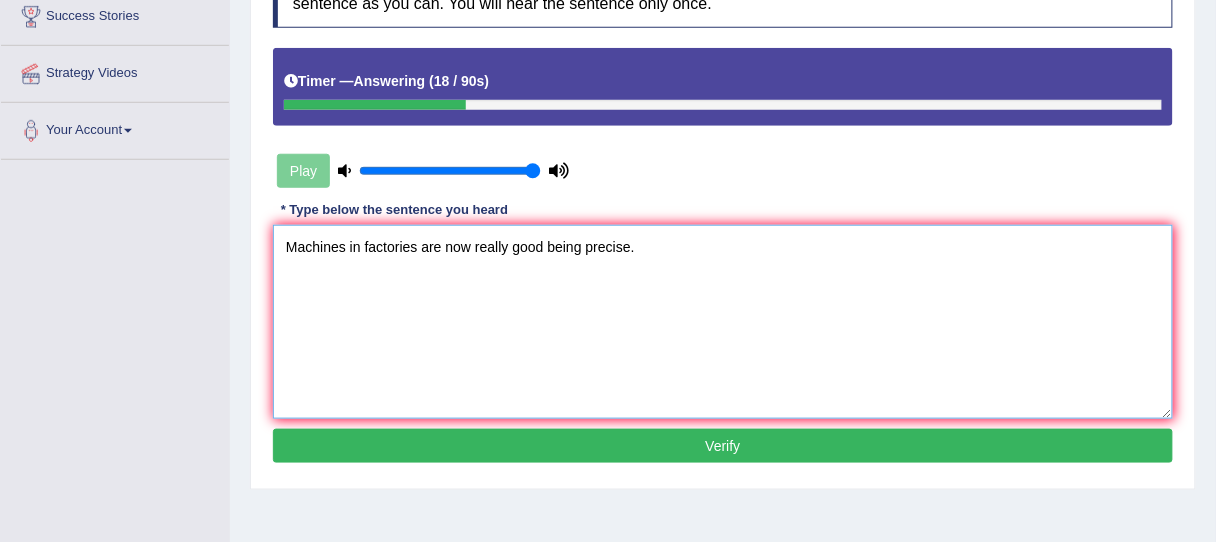 type on "Machines in factories are now really good being precise." 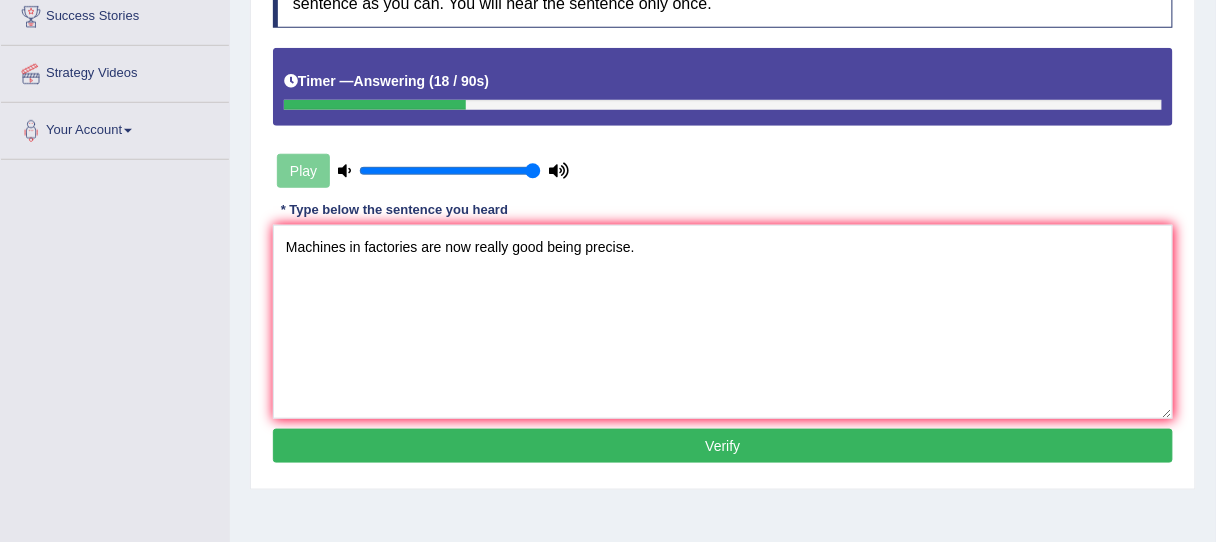click on "Verify" at bounding box center [723, 446] 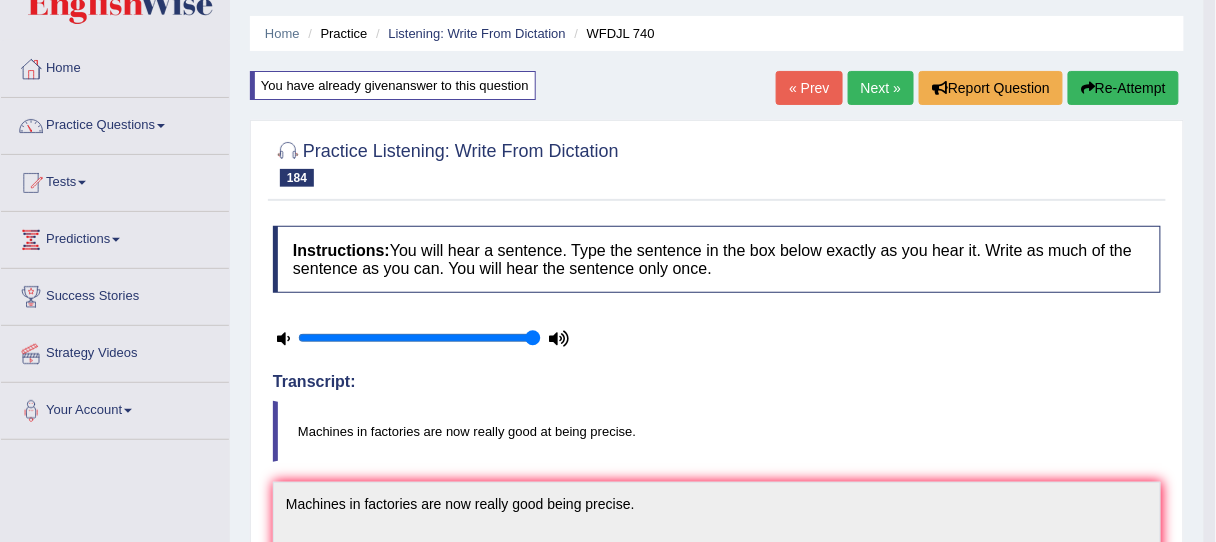scroll, scrollTop: 0, scrollLeft: 0, axis: both 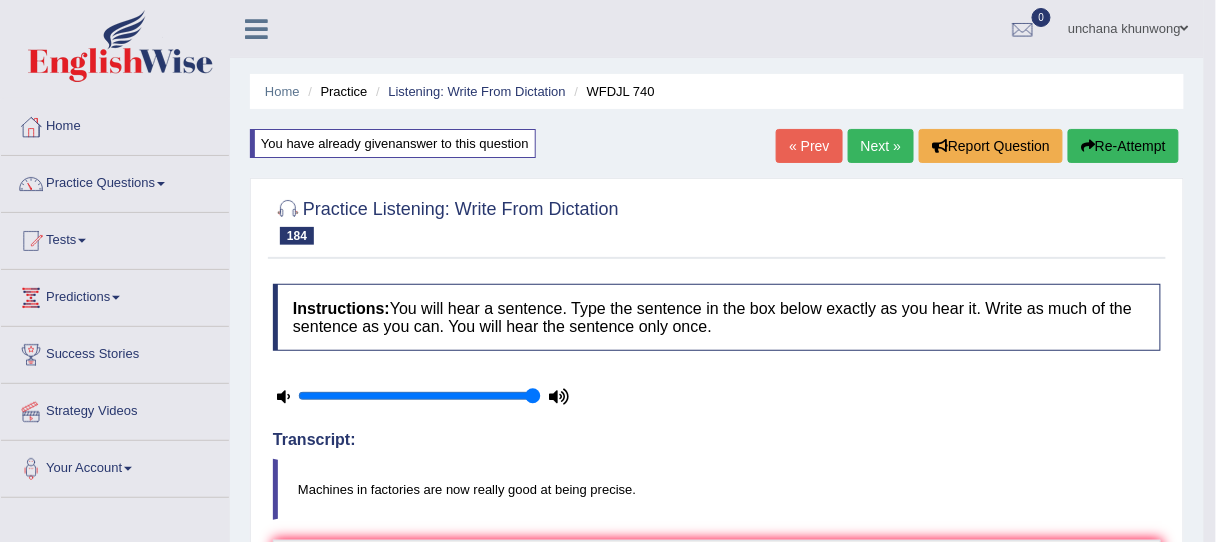 click on "Next »" at bounding box center (881, 146) 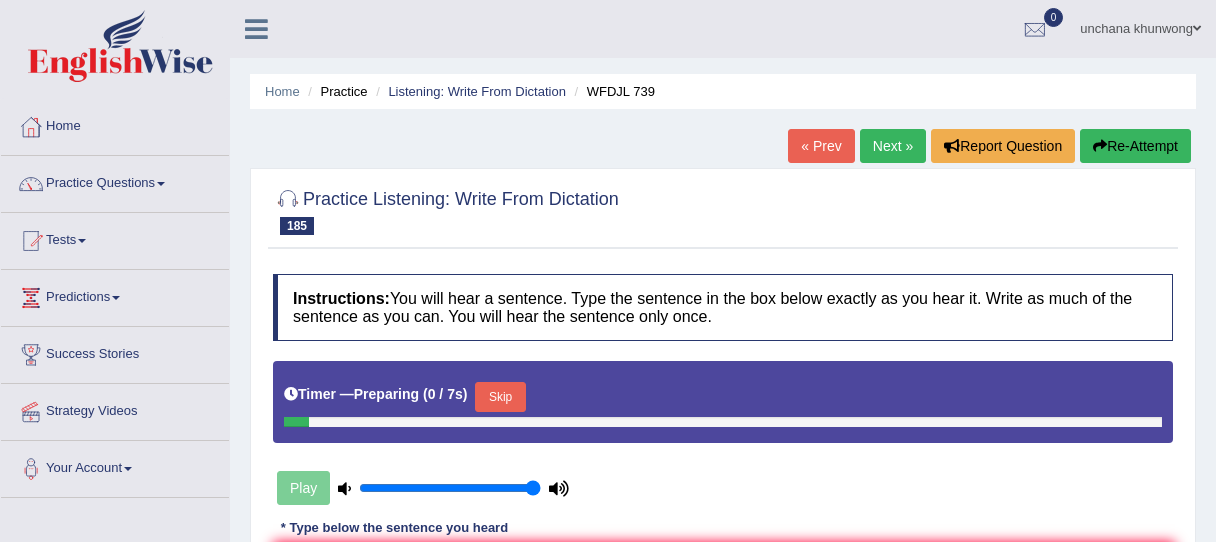 scroll, scrollTop: 20, scrollLeft: 0, axis: vertical 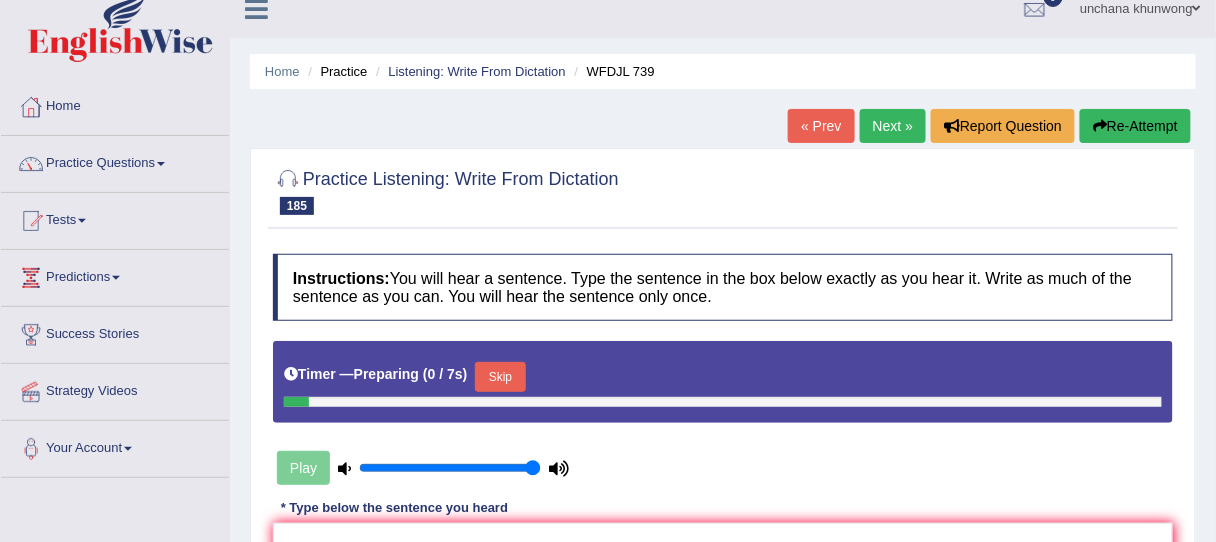 click on "Toggle navigation
Home
Practice Questions   Speaking Practice Read Aloud
Repeat Sentence
Describe Image
Re-tell Lecture
Answer Short Question
Summarize Group Discussion
Respond To A Situation
Writing Practice  Summarize Written Text
Write Essay
Reading Practice  Reading & Writing: Fill In The Blanks
Choose Multiple Answers
Re-order Paragraphs
Fill In The Blanks
Choose Single Answer
Listening Practice  Summarize Spoken Text
Highlight Incorrect Words
Highlight Correct Summary
Select Missing Word
Choose Single Answer
Choose Multiple Answers
Fill In The Blanks
Write From Dictation
Pronunciation
Tests
Take Mock Test" at bounding box center (608, 251) 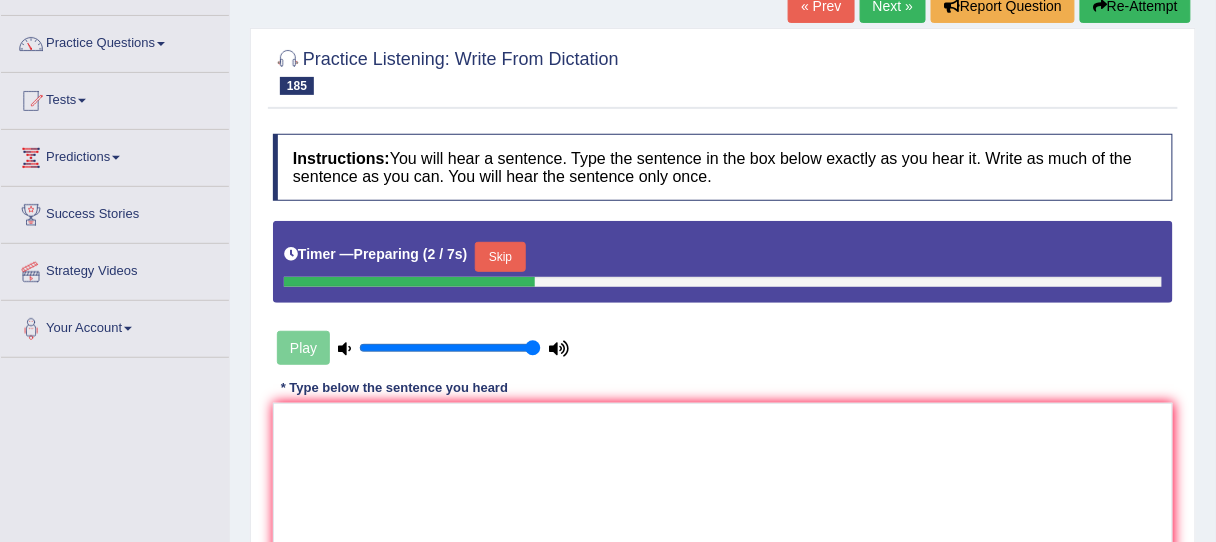 click on "Skip" at bounding box center (500, 257) 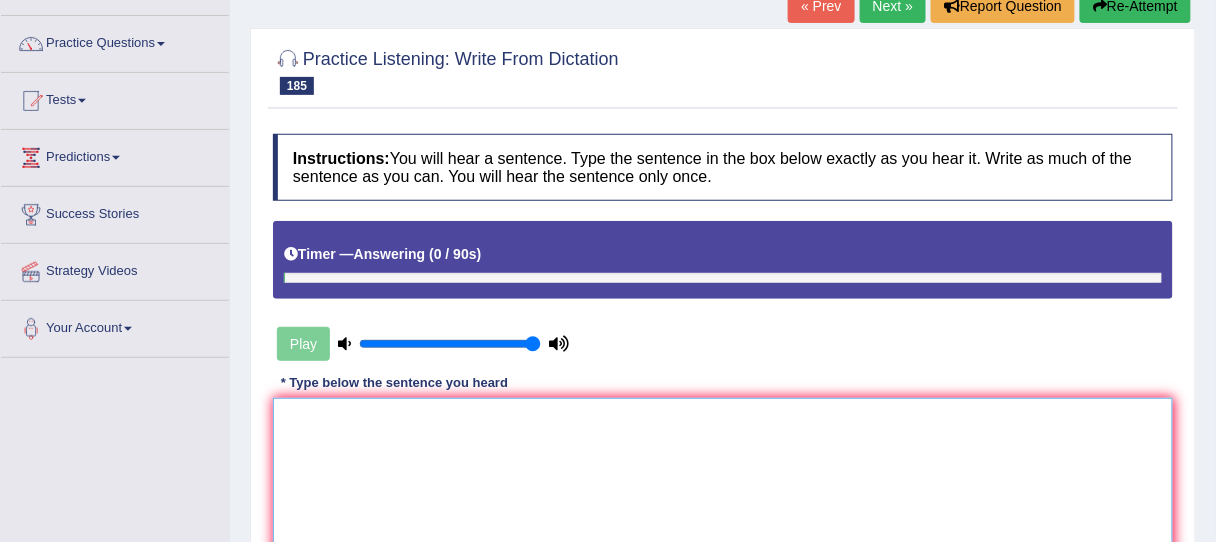 click at bounding box center (723, 495) 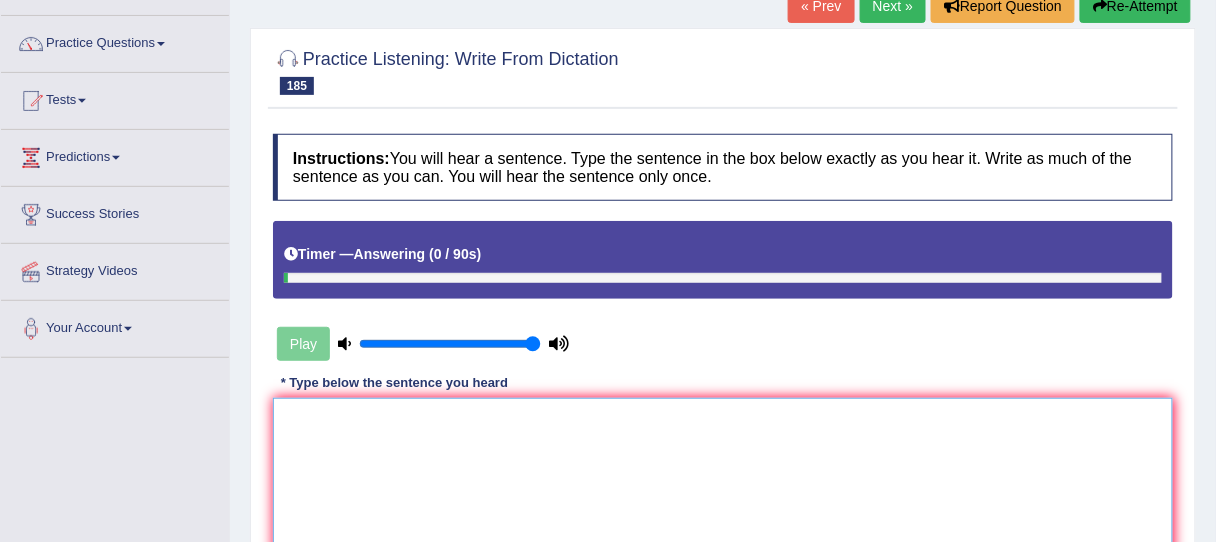 click at bounding box center (723, 495) 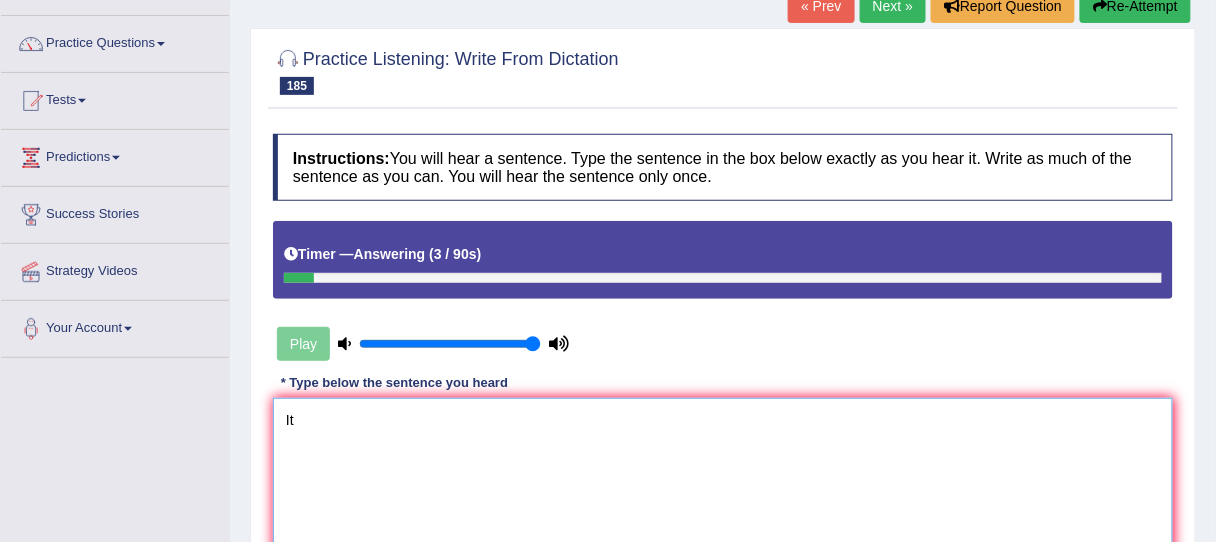 type on "I" 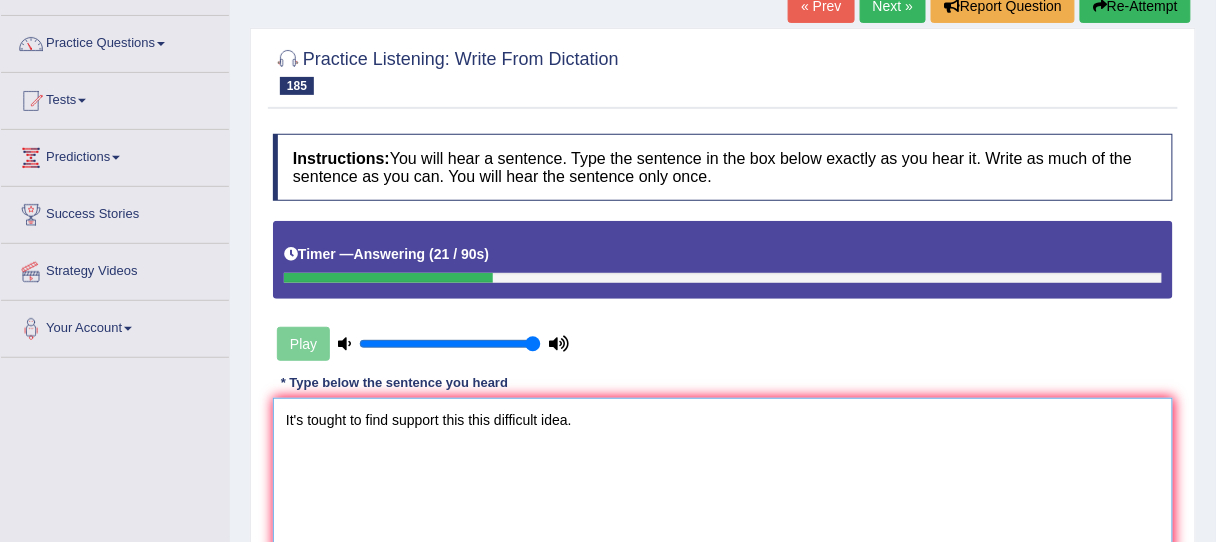 scroll, scrollTop: 288, scrollLeft: 0, axis: vertical 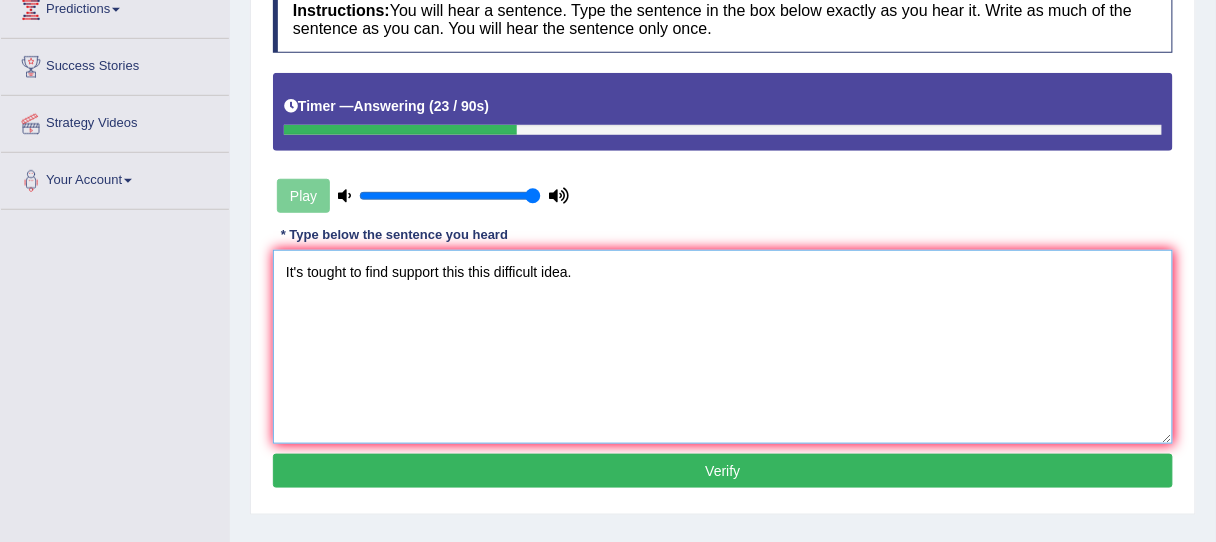 click on "It's tought to find support this this difficult idea." at bounding box center [723, 347] 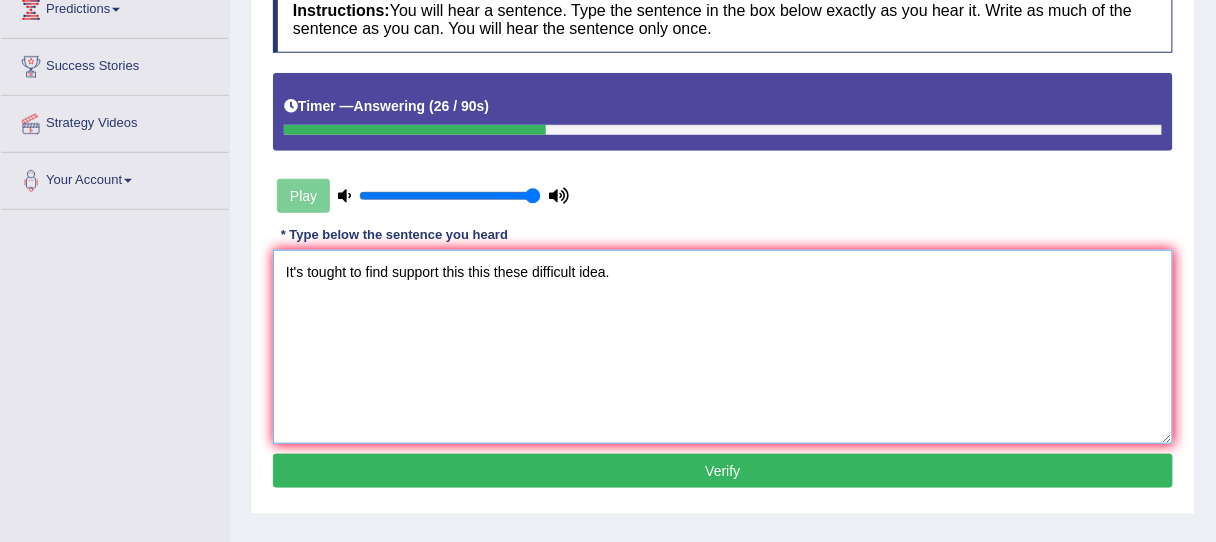 click on "It's tought to find support this this these difficult idea." at bounding box center [723, 347] 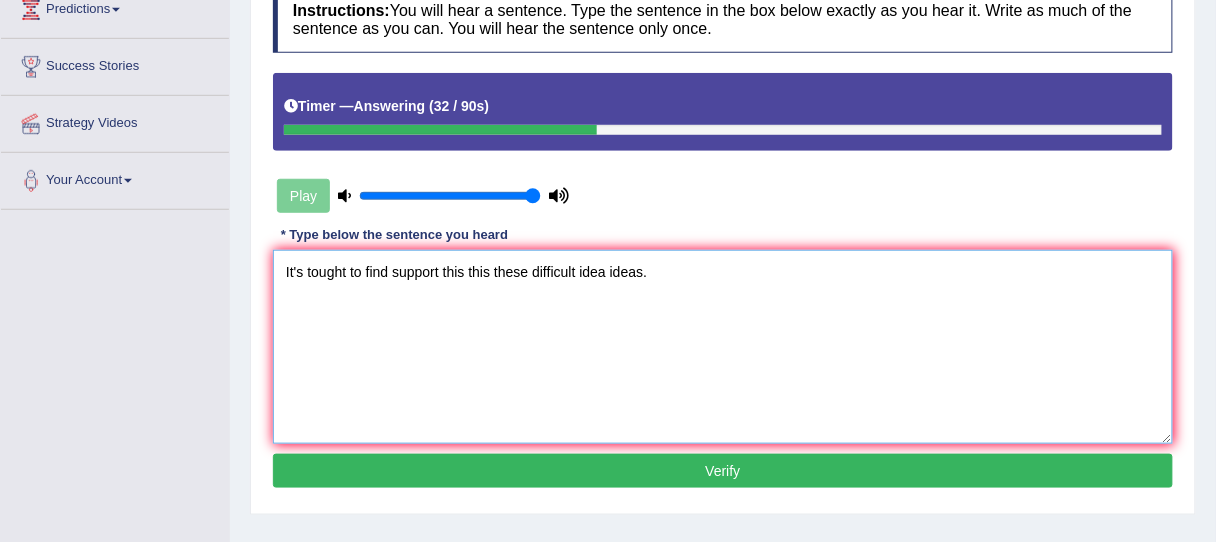 click on "It's tought to find support this this these difficult idea ideas." at bounding box center (723, 347) 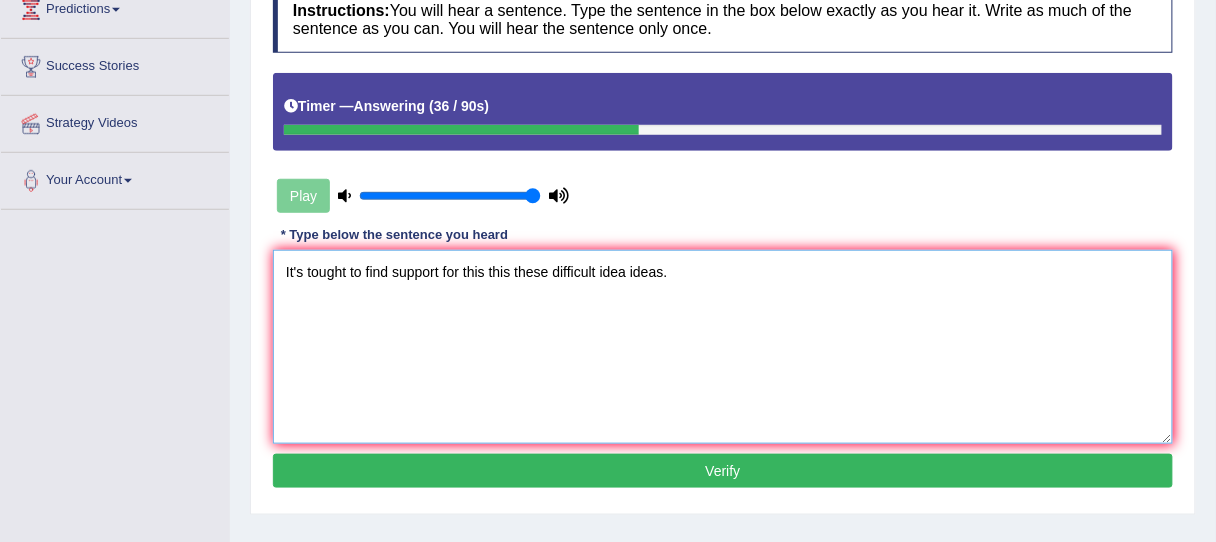 click on "It's tought to find support for this this these difficult idea ideas." at bounding box center (723, 347) 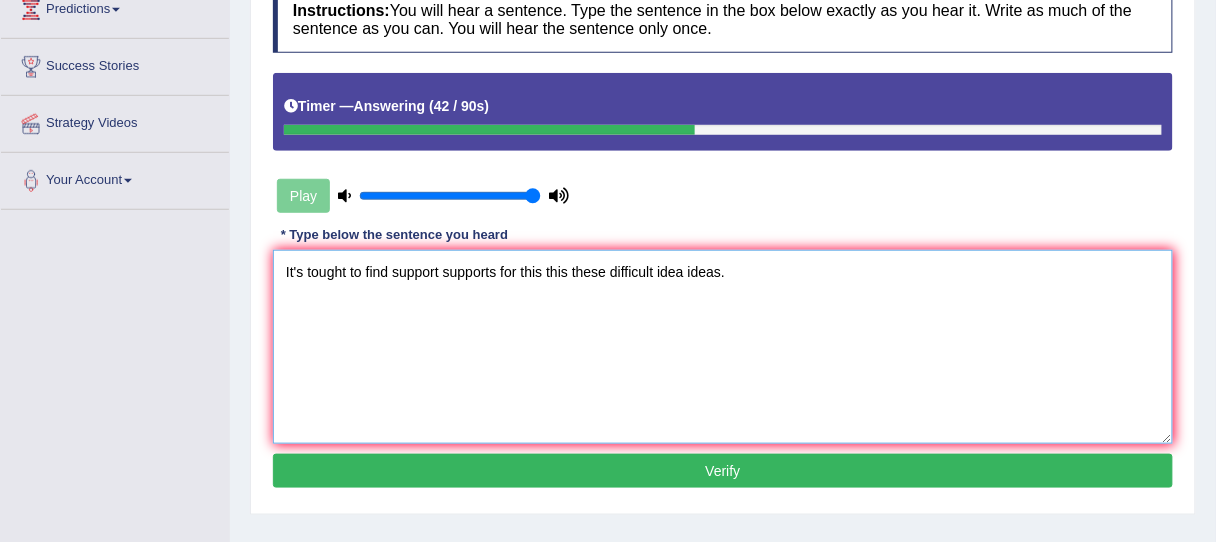 click on "It's tought to find support supports for this this these difficult idea ideas." at bounding box center [723, 347] 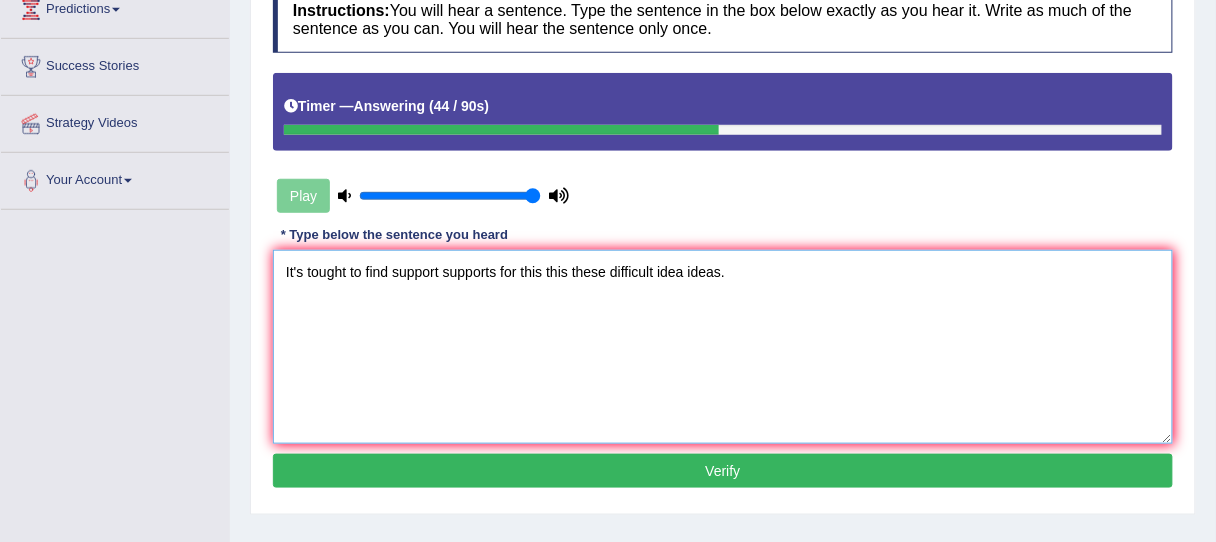 click on "It's tought to find support supports for this this these difficult idea ideas." at bounding box center (723, 347) 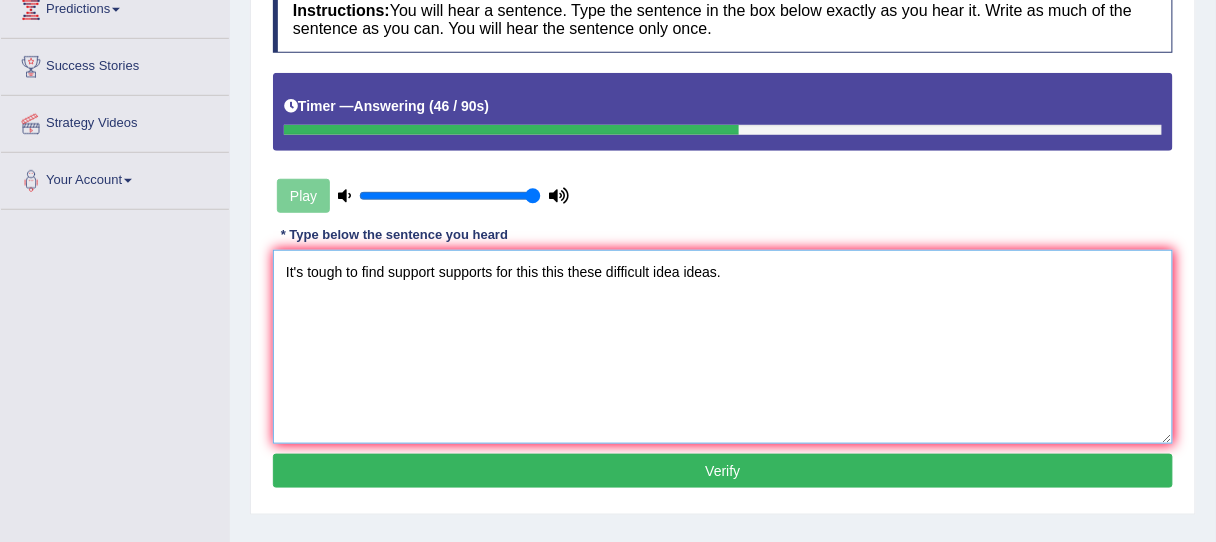 click on "It's tough to find support supports for this this these difficult idea ideas." at bounding box center (723, 347) 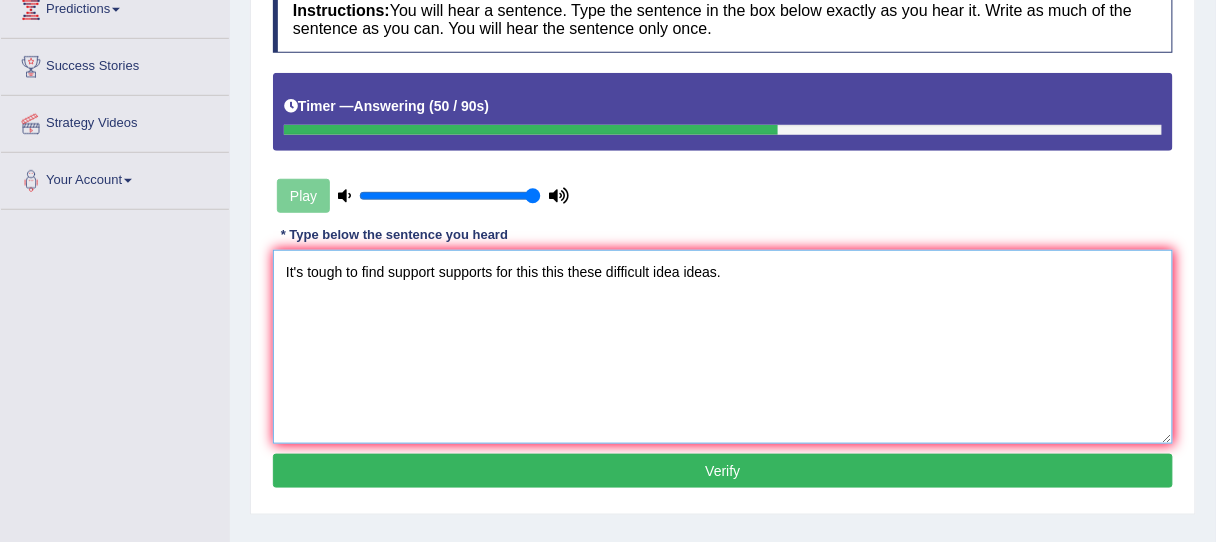 type on "It's tough to find support supports for this this these difficult idea ideas." 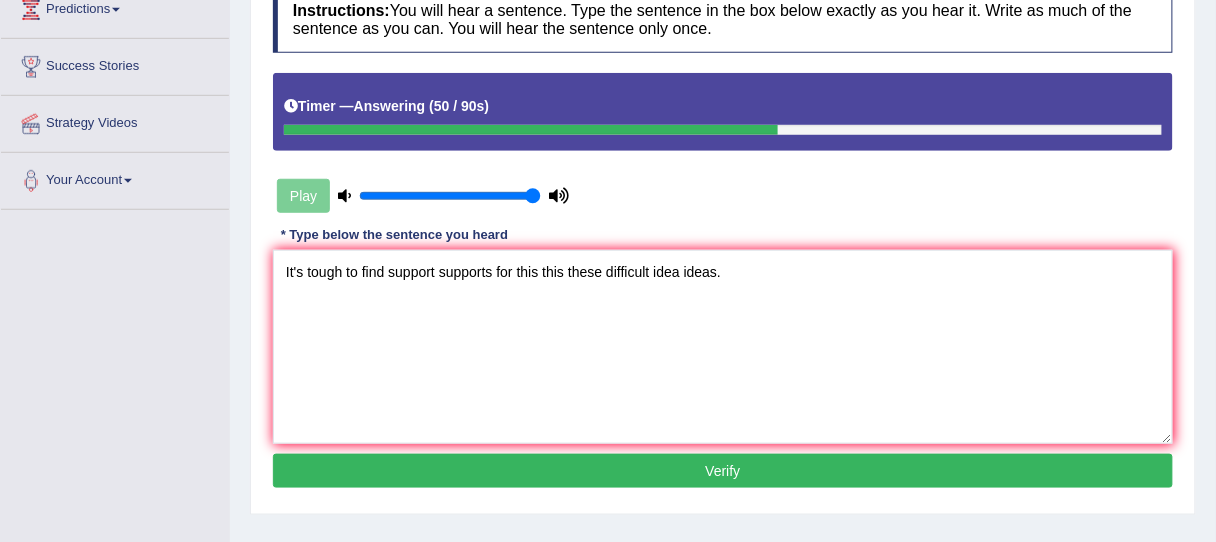 click on "Verify" at bounding box center (723, 471) 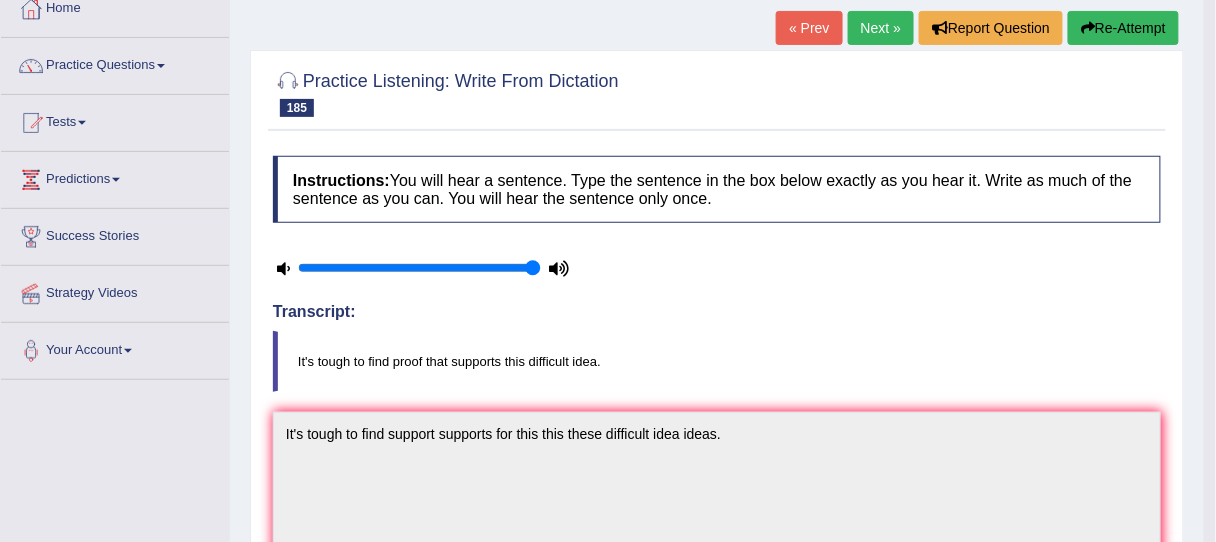 scroll, scrollTop: 59, scrollLeft: 0, axis: vertical 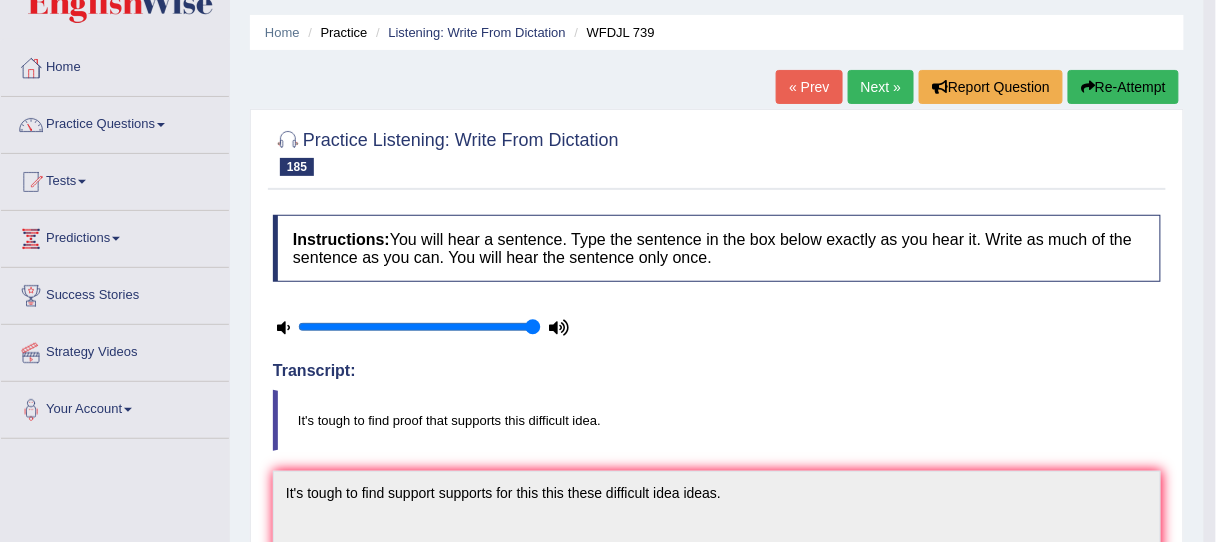 click on "Re-Attempt" at bounding box center [1123, 87] 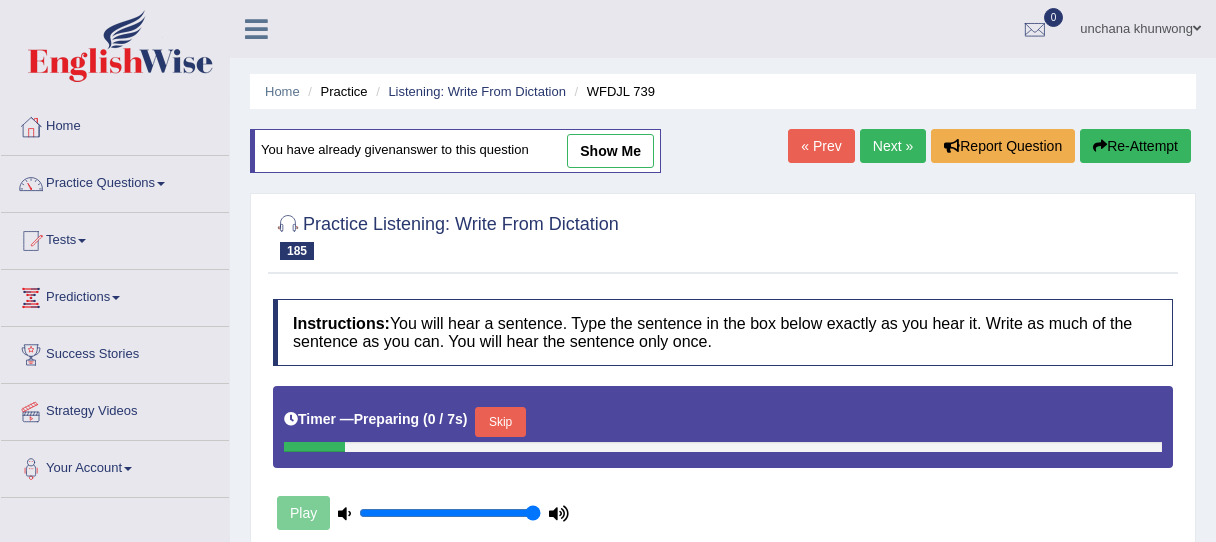scroll, scrollTop: 40, scrollLeft: 0, axis: vertical 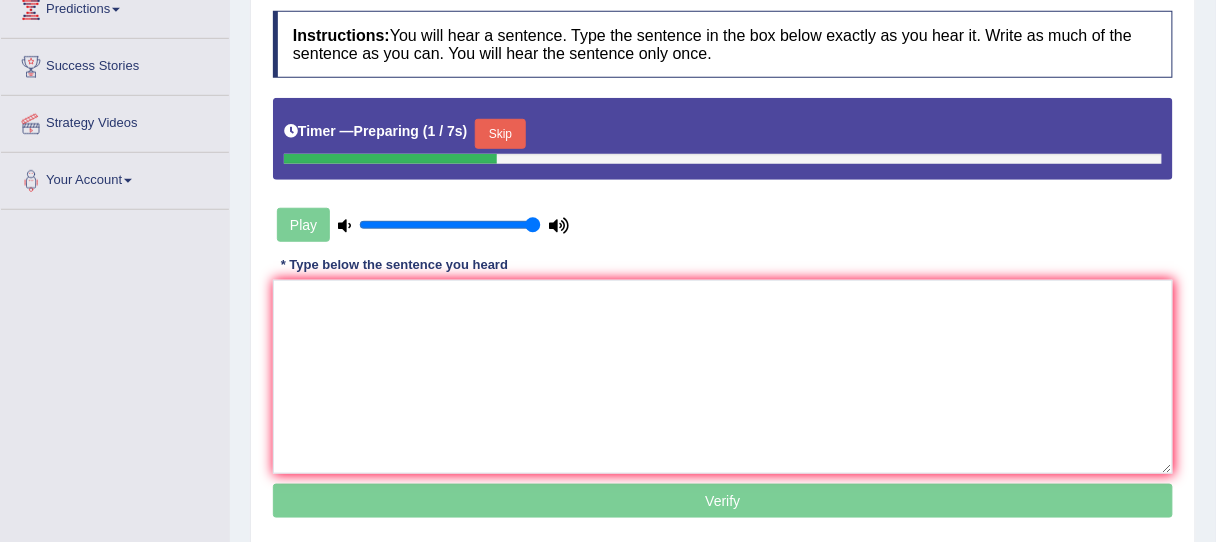 click on "Skip" at bounding box center (500, 134) 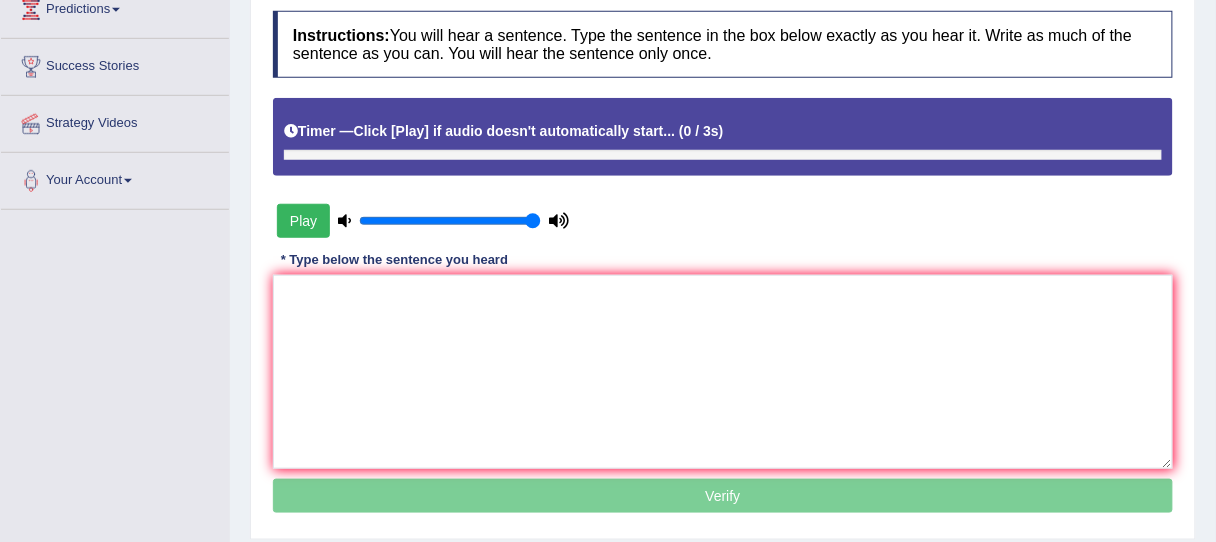 click on "Click [Play] if audio doesn't automatically start..." at bounding box center [515, 131] 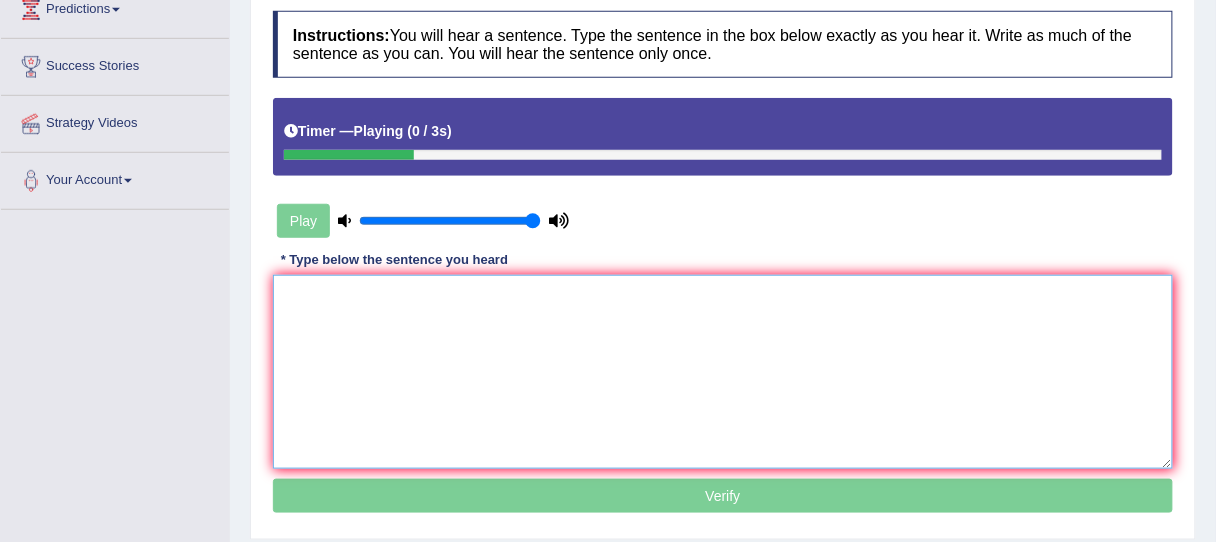click at bounding box center [723, 372] 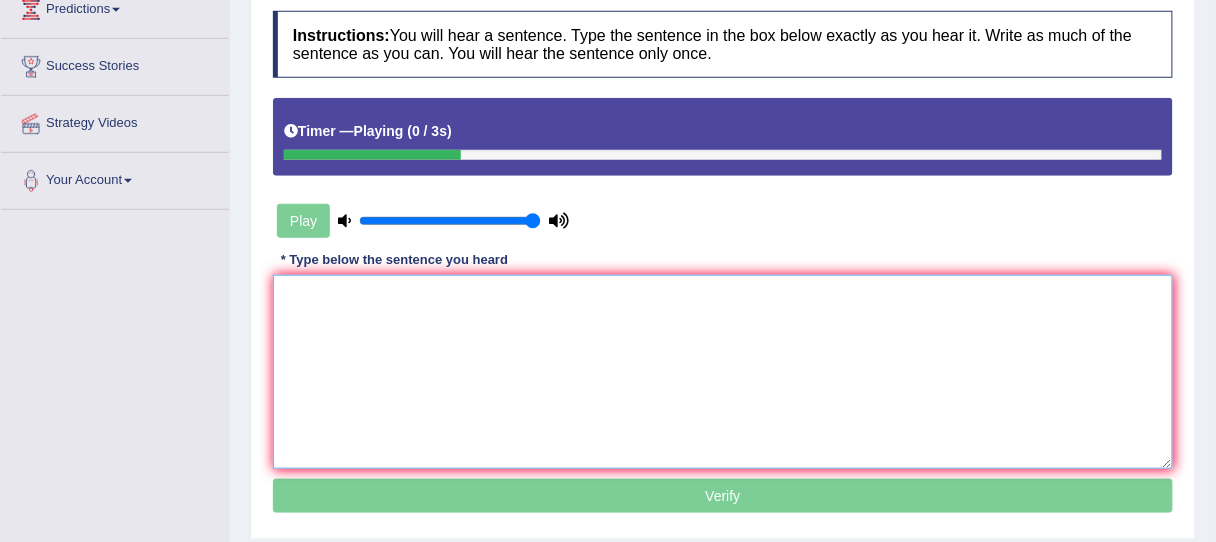 click at bounding box center (723, 372) 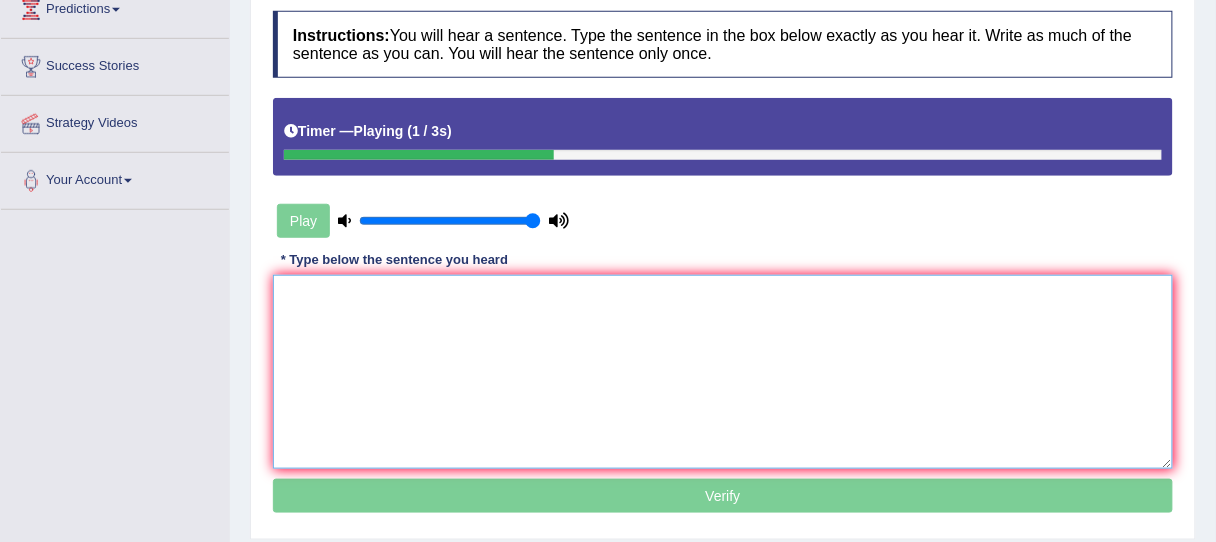 click at bounding box center [723, 372] 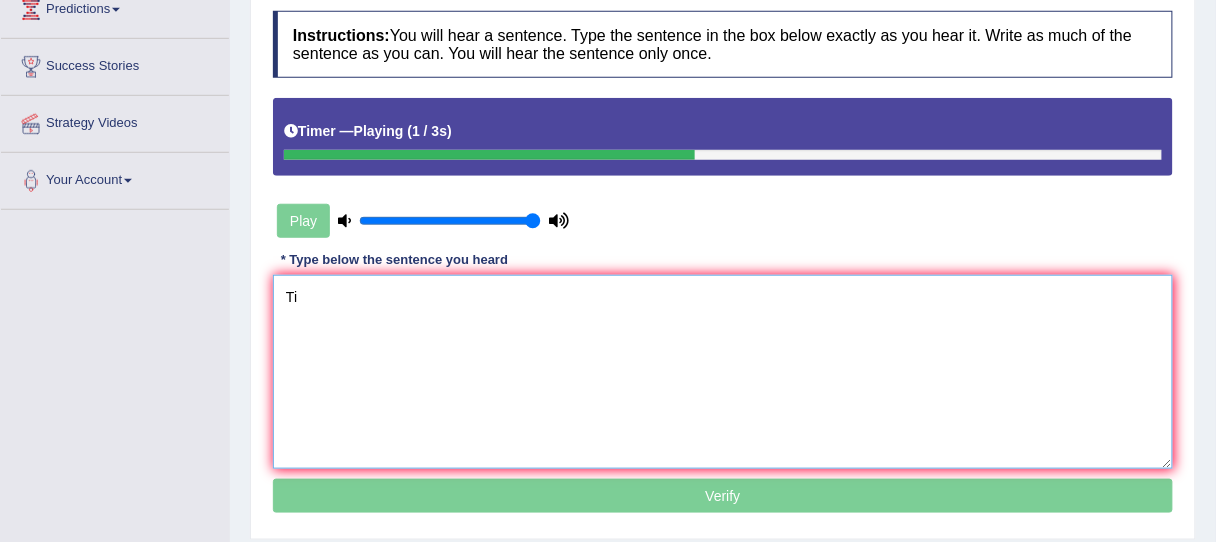 type on "T" 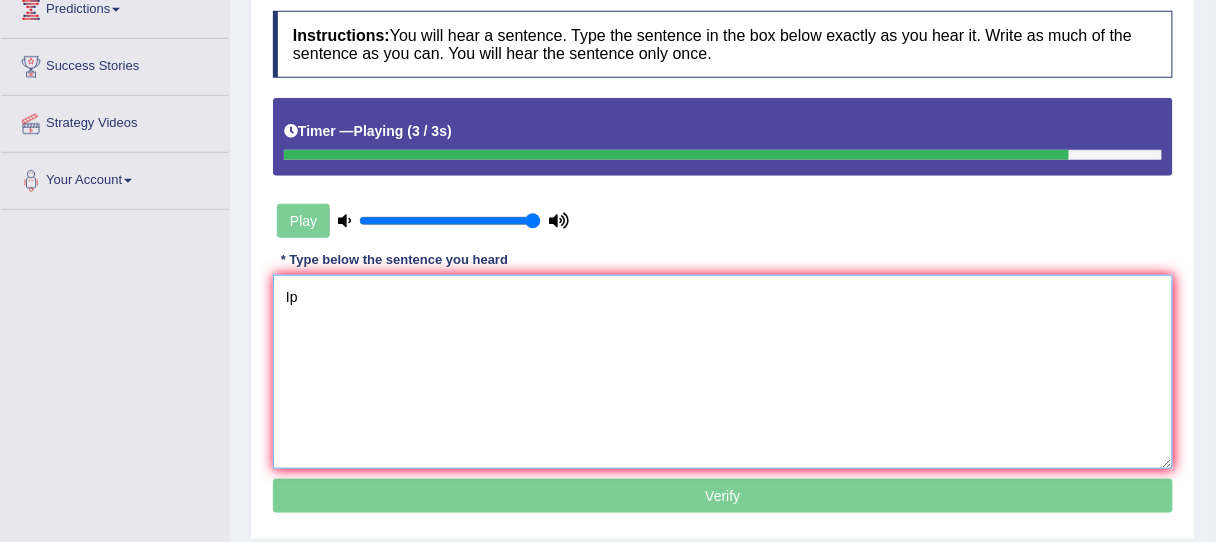 type on "I" 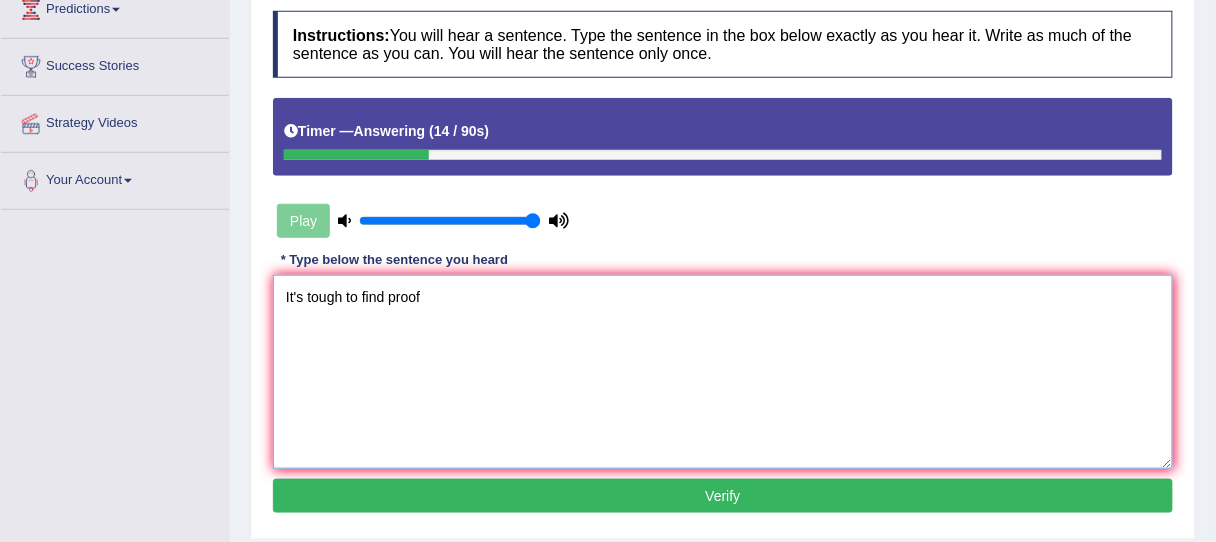 scroll, scrollTop: 53, scrollLeft: 0, axis: vertical 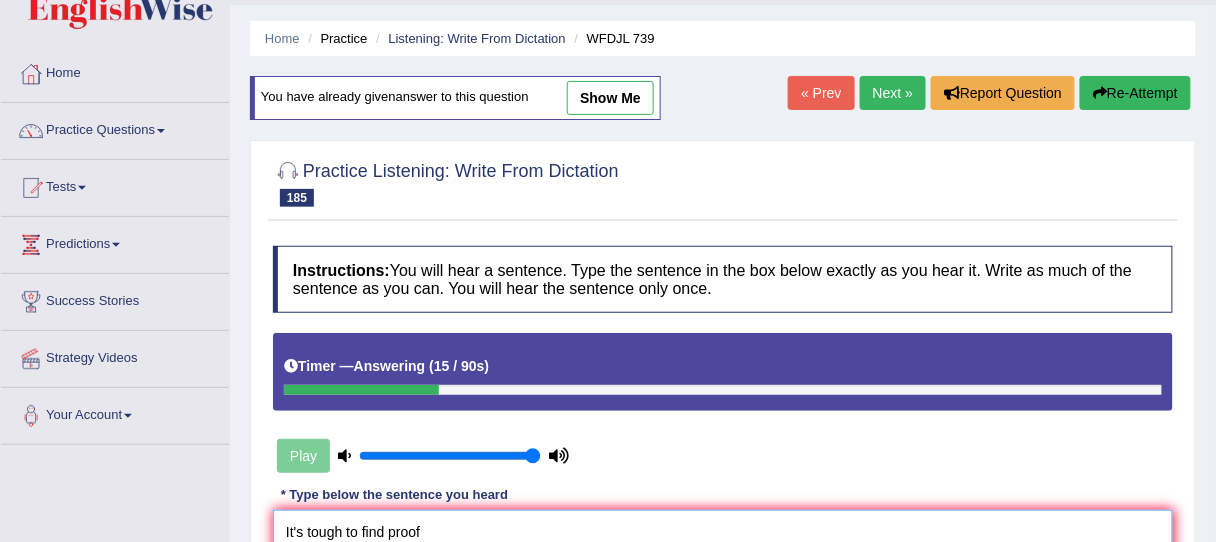 type on "It's tough to find proof" 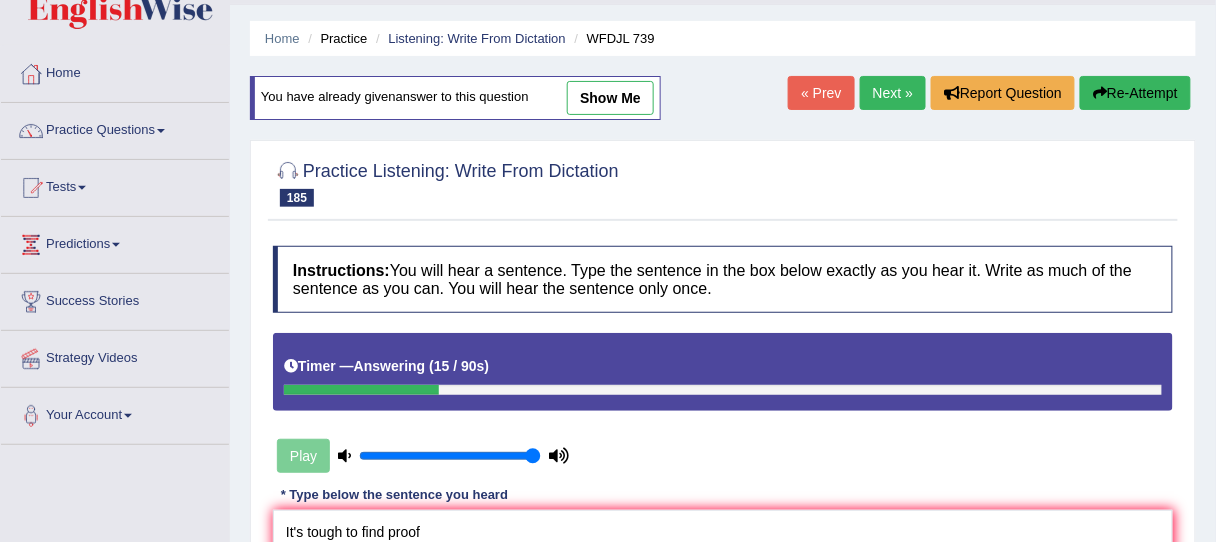 click on "Re-Attempt" at bounding box center (1135, 93) 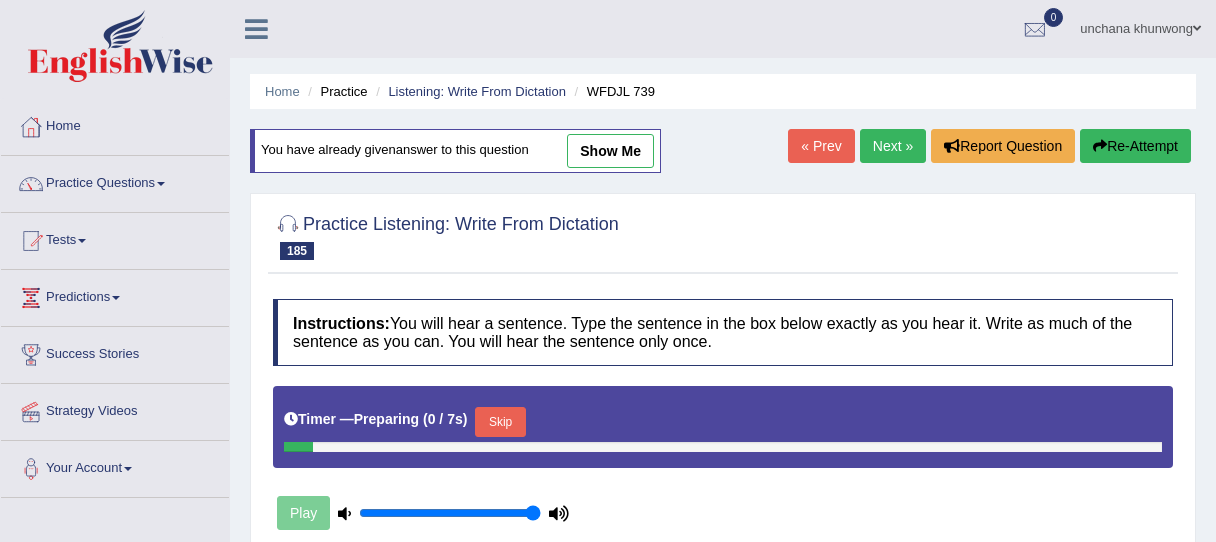 scroll, scrollTop: 53, scrollLeft: 0, axis: vertical 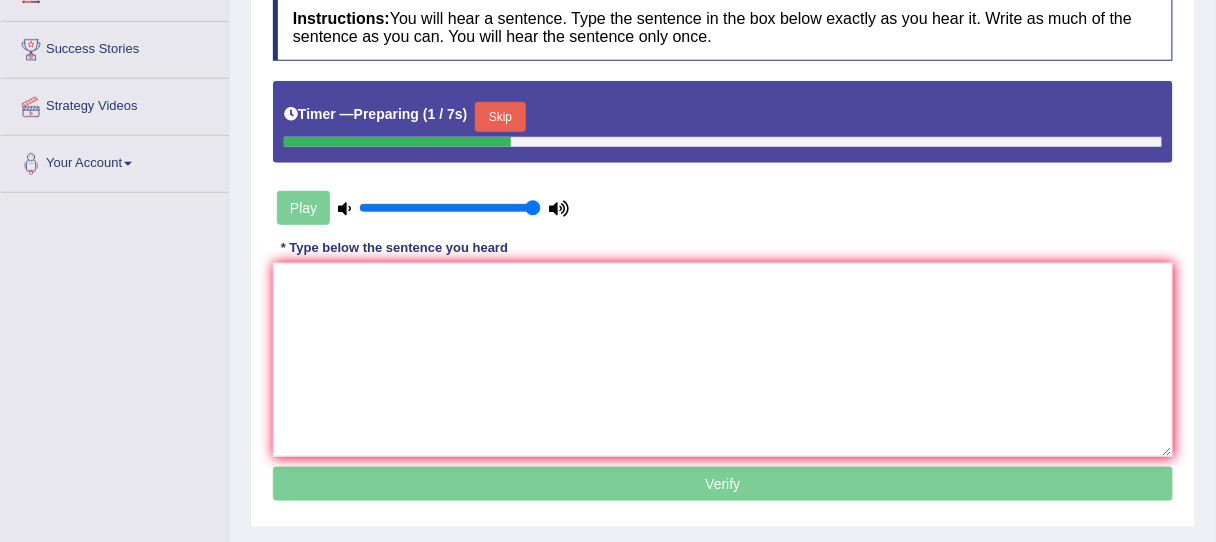 click on "Skip" at bounding box center [500, 117] 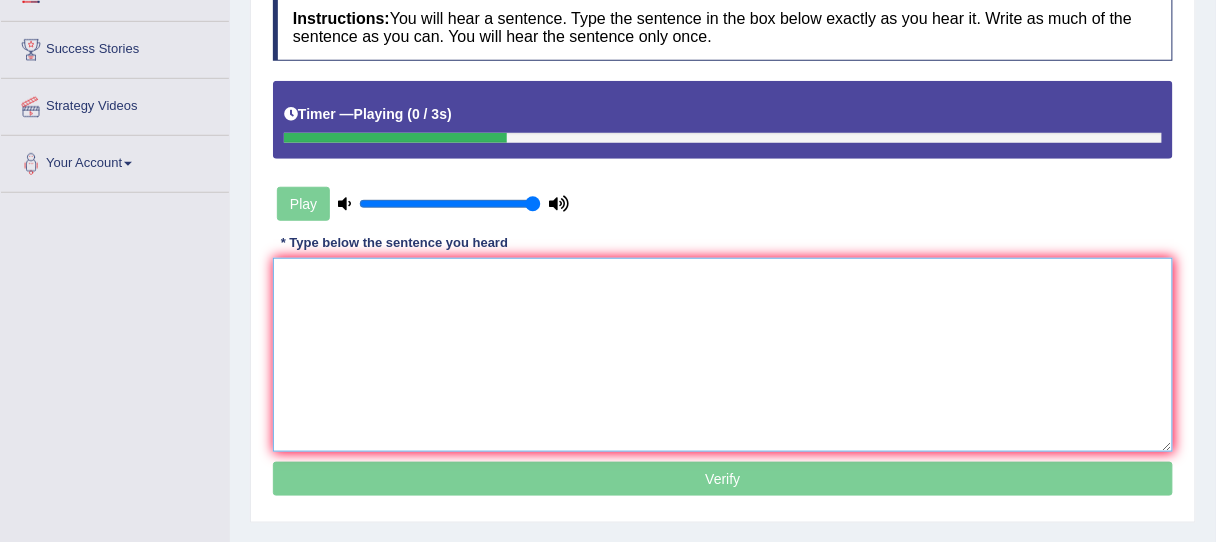 click at bounding box center [723, 355] 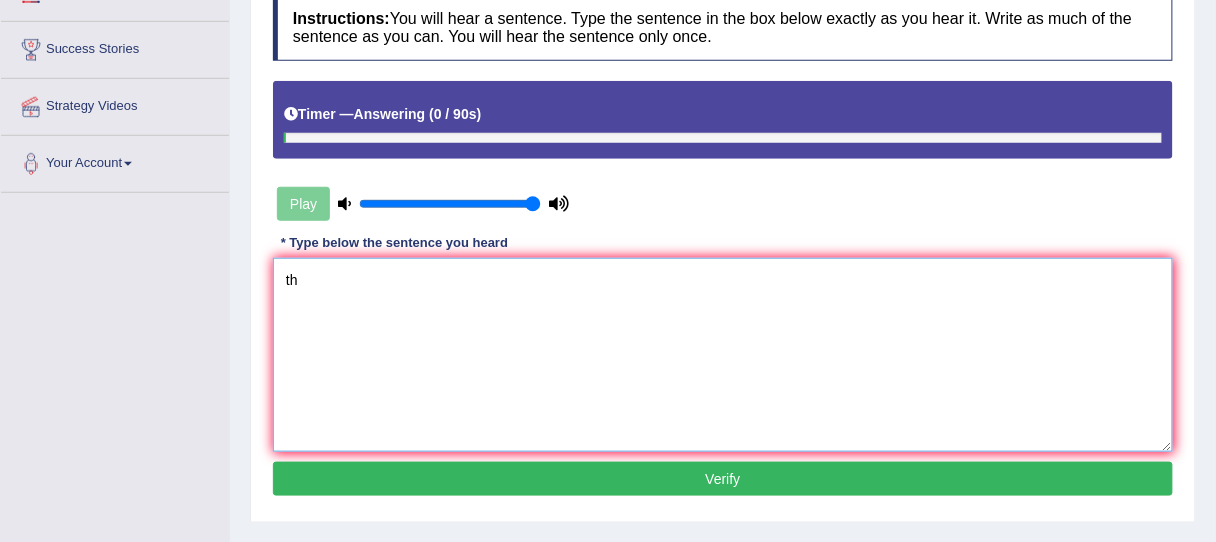 type on "t" 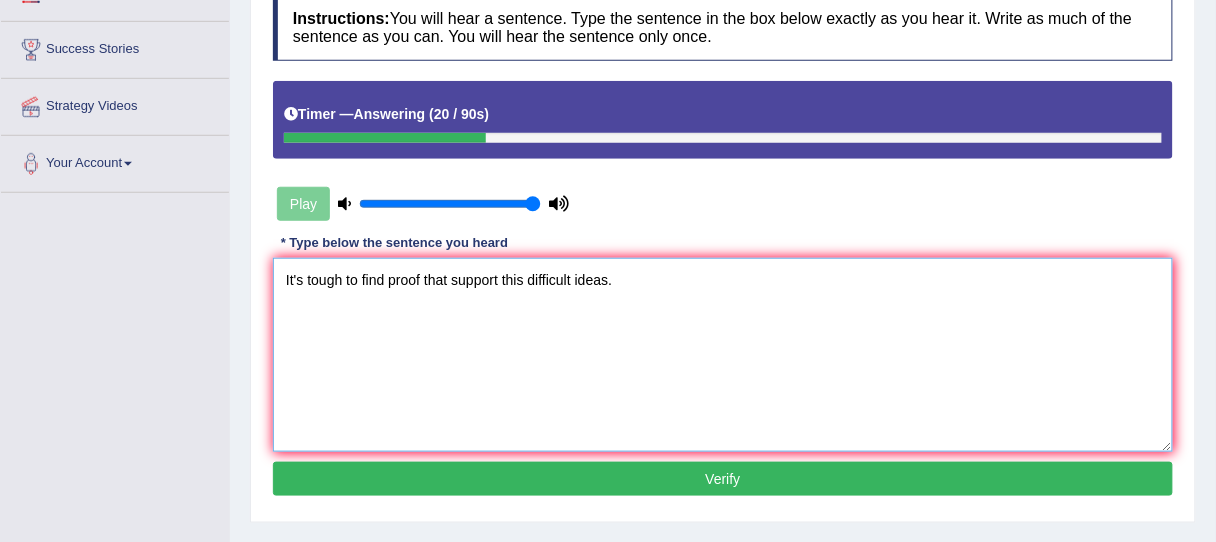click on "It's tough to find proof that support this difficult ideas." at bounding box center (723, 355) 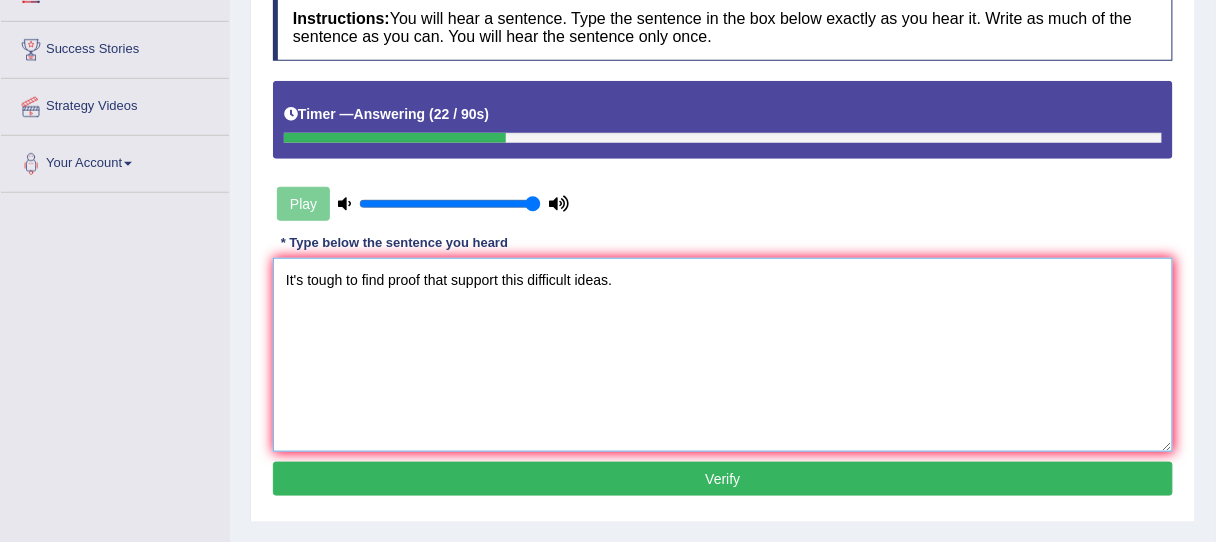 click on "It's tough to find proof that support this difficult ideas." at bounding box center (723, 355) 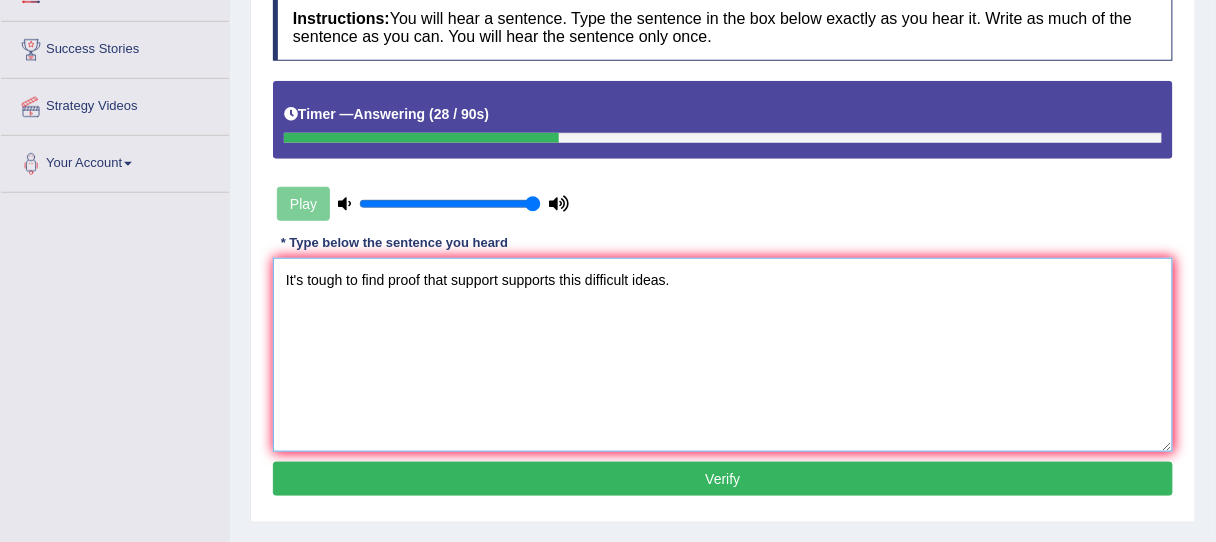 click on "It's tough to find proof that support supports this difficult ideas." at bounding box center (723, 355) 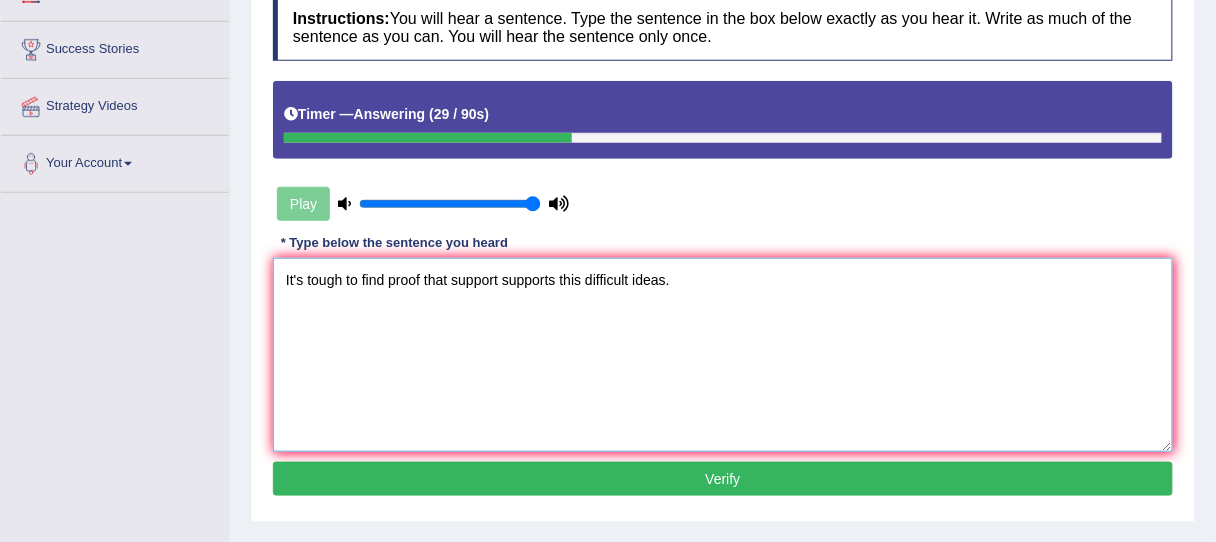 click on "It's tough to find proof that support supports this difficult ideas." at bounding box center [723, 355] 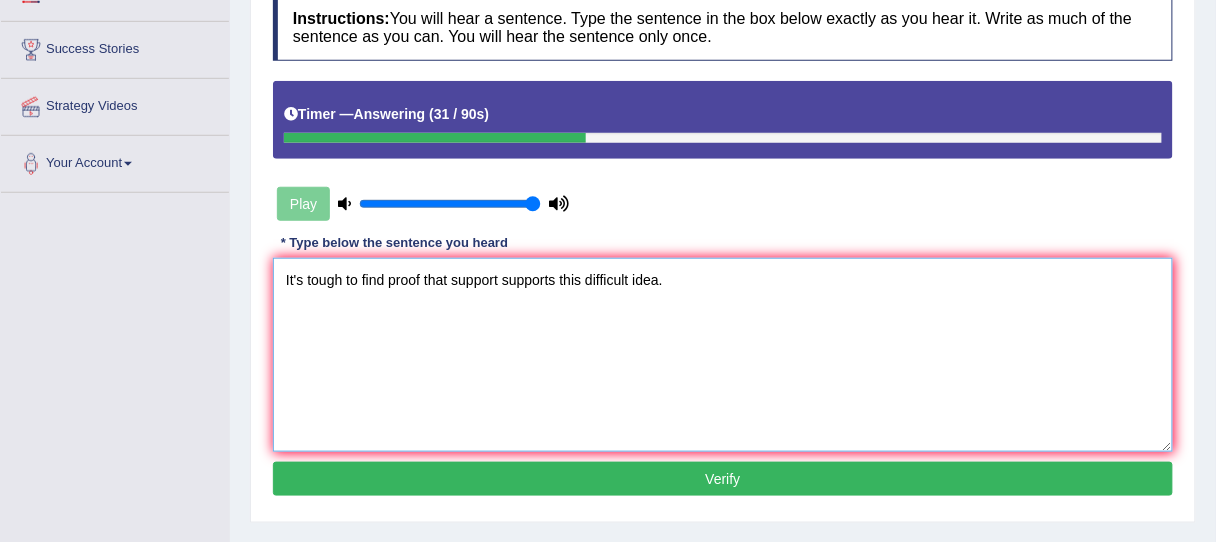 click on "It's tough to find proof that support supports this difficult idea." at bounding box center (723, 355) 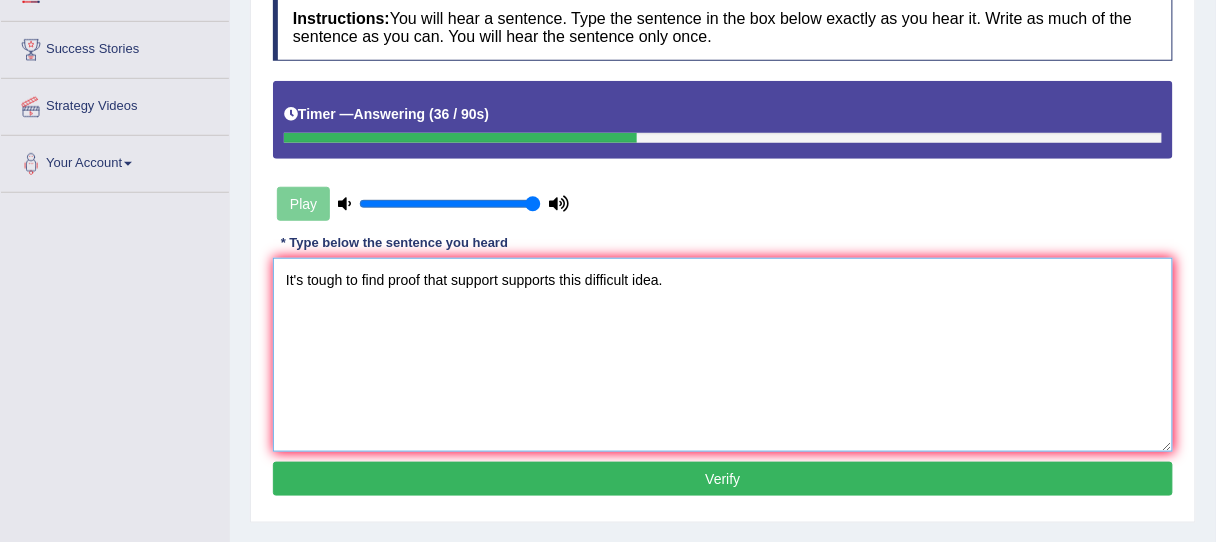 type on "It's tough to find proof that support supports this difficult idea." 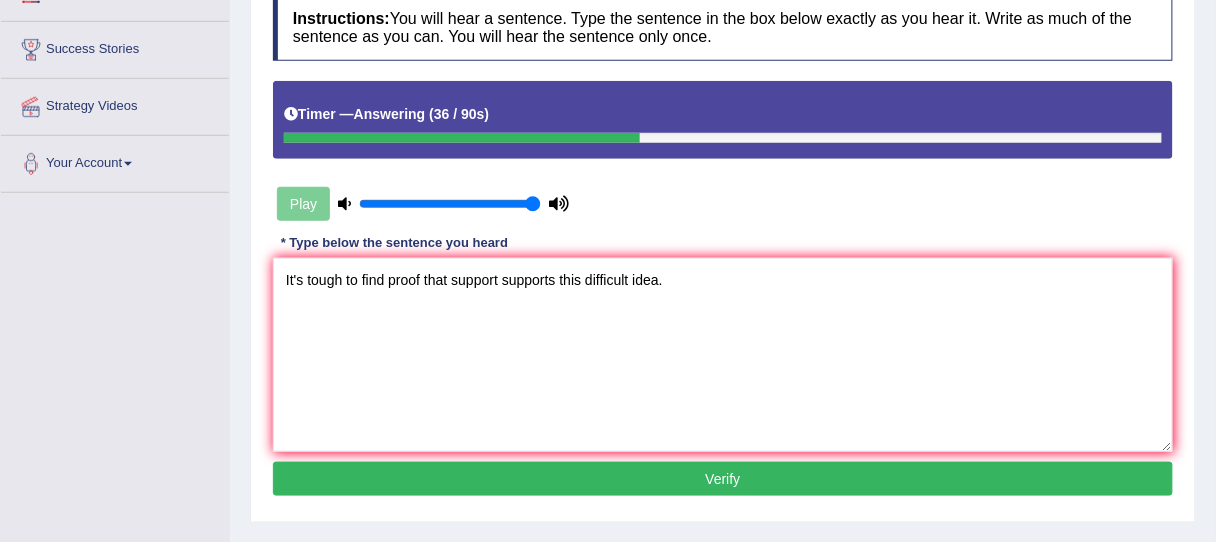 click on "Verify" at bounding box center (723, 479) 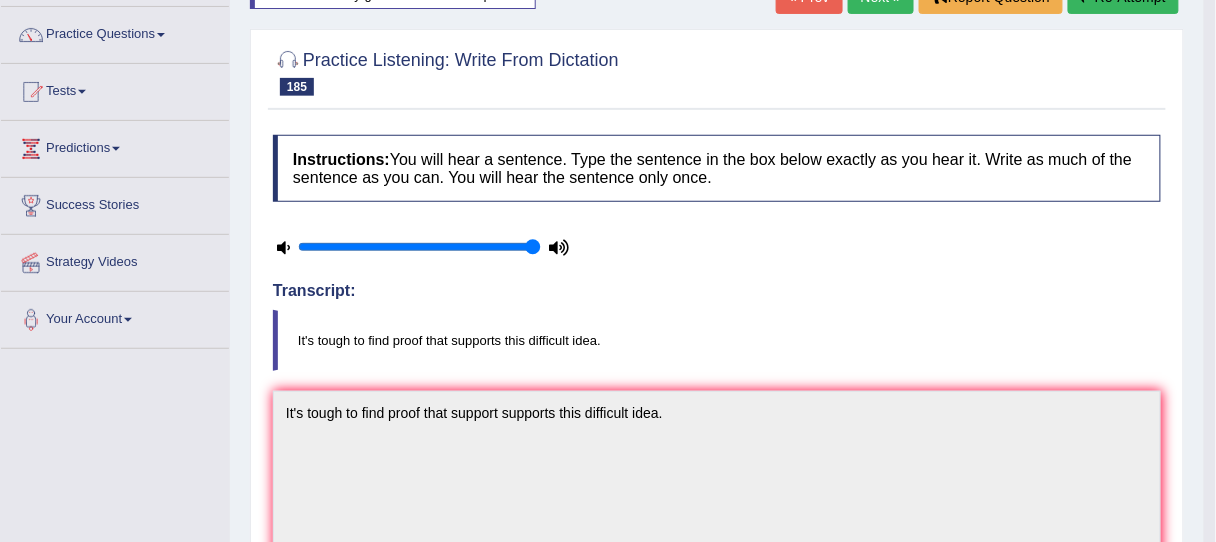 scroll, scrollTop: 138, scrollLeft: 0, axis: vertical 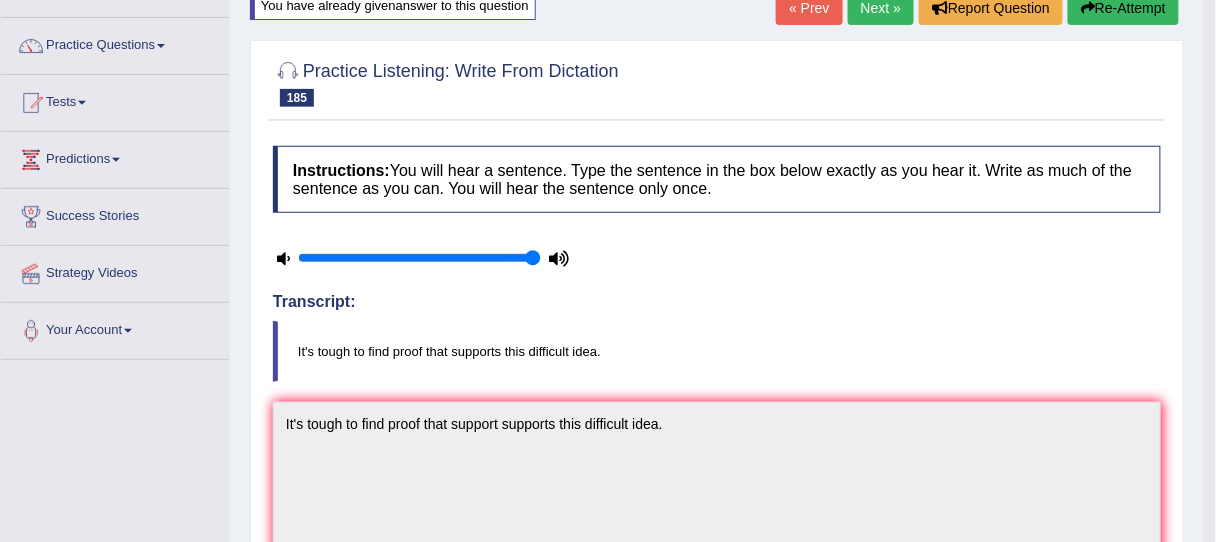 click on "Next »" at bounding box center [881, 8] 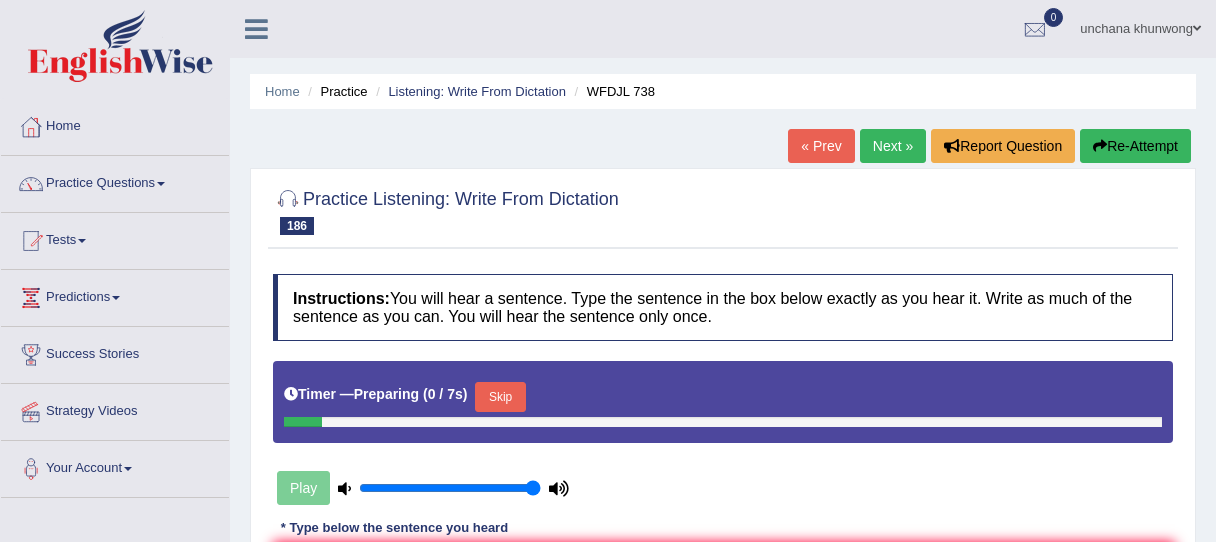 scroll, scrollTop: 0, scrollLeft: 0, axis: both 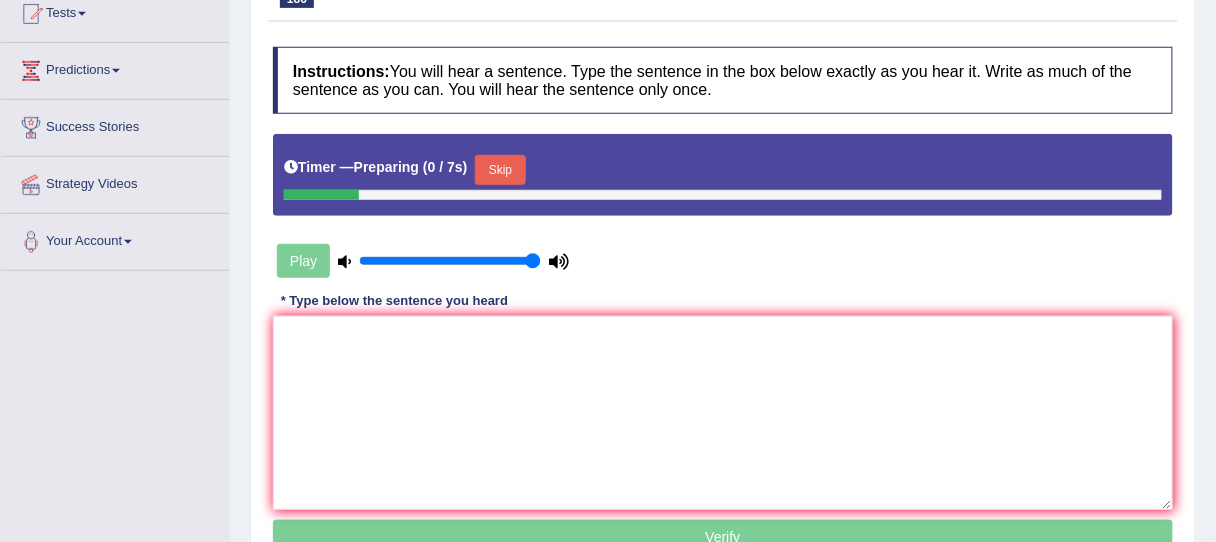drag, startPoint x: 0, startPoint y: 0, endPoint x: 1224, endPoint y: 303, distance: 1260.946 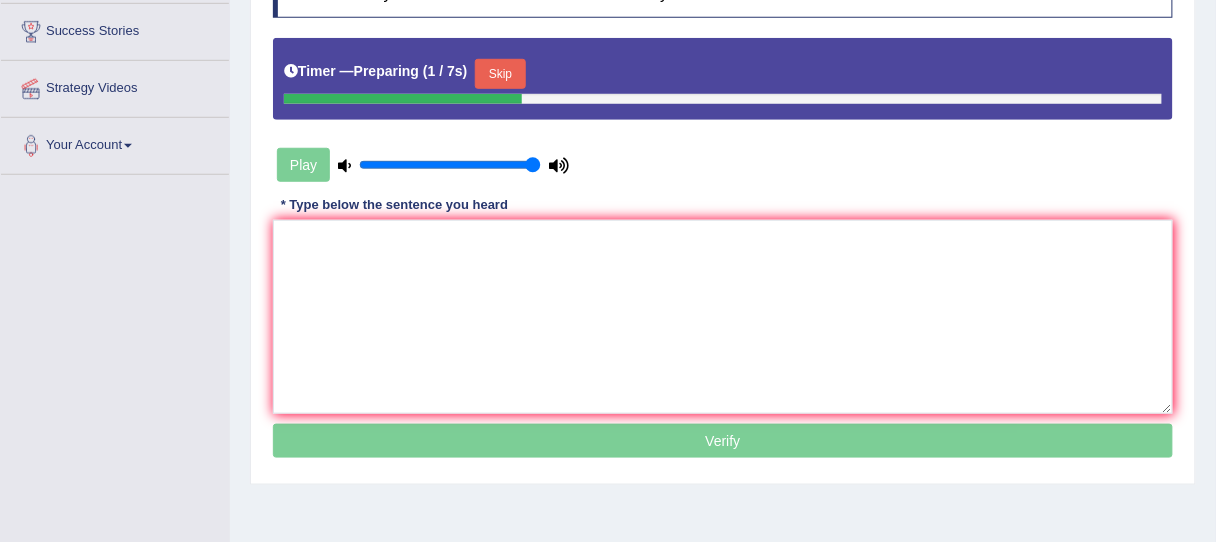 click on "Skip" at bounding box center [500, 74] 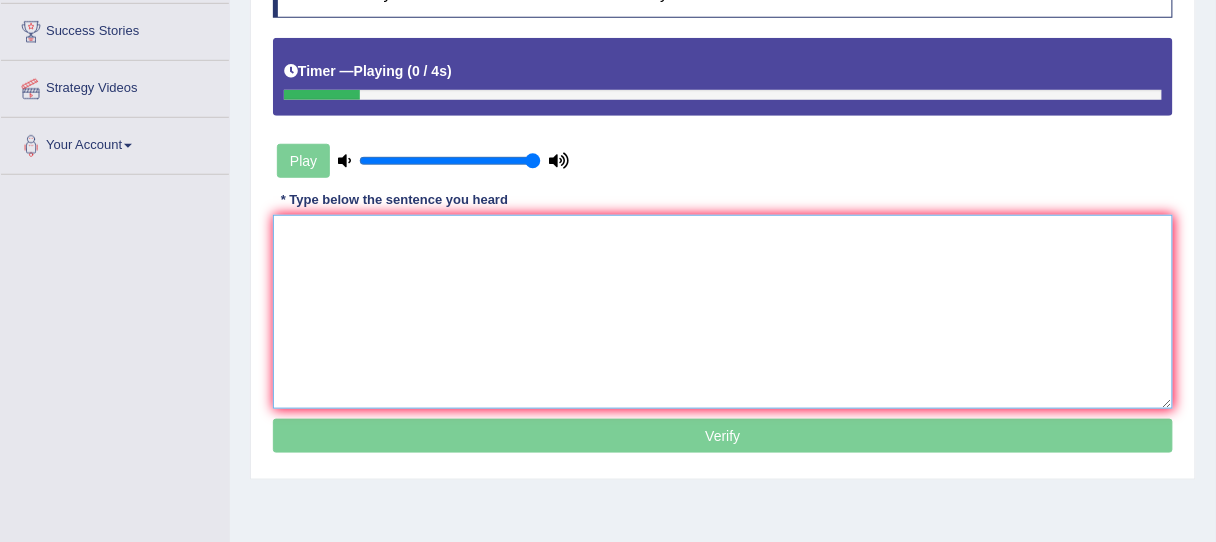 click at bounding box center (723, 312) 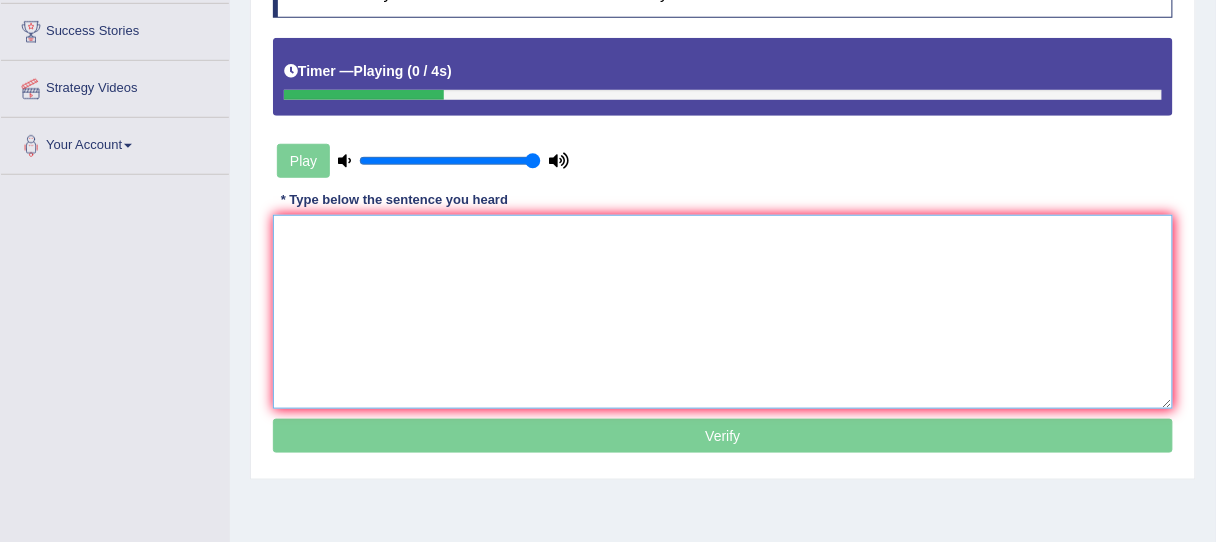 click at bounding box center (723, 312) 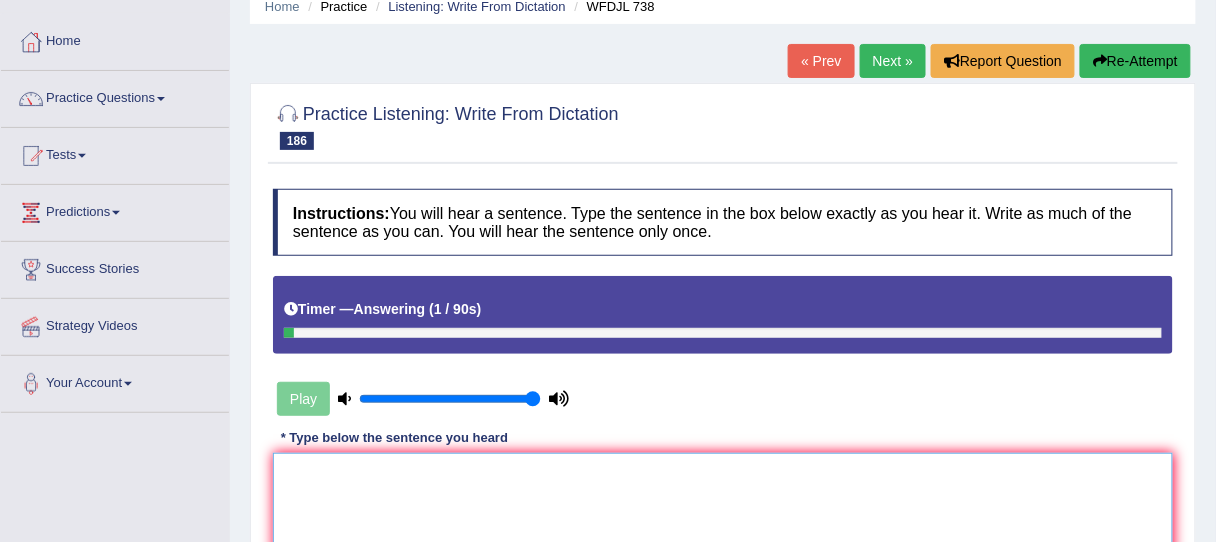 scroll, scrollTop: 83, scrollLeft: 0, axis: vertical 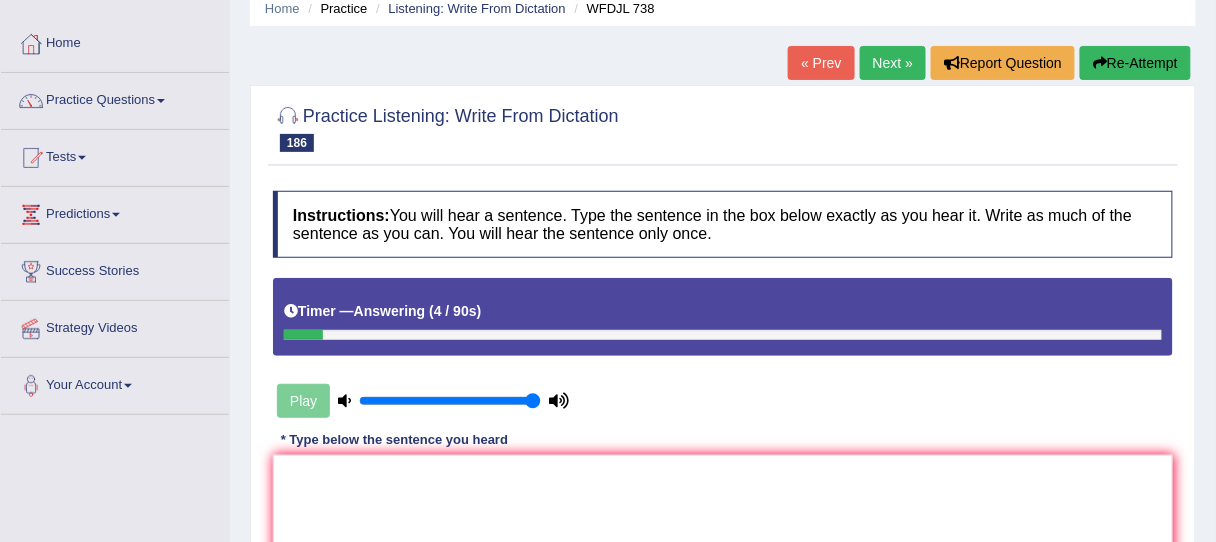 click on "Re-Attempt" at bounding box center (1135, 63) 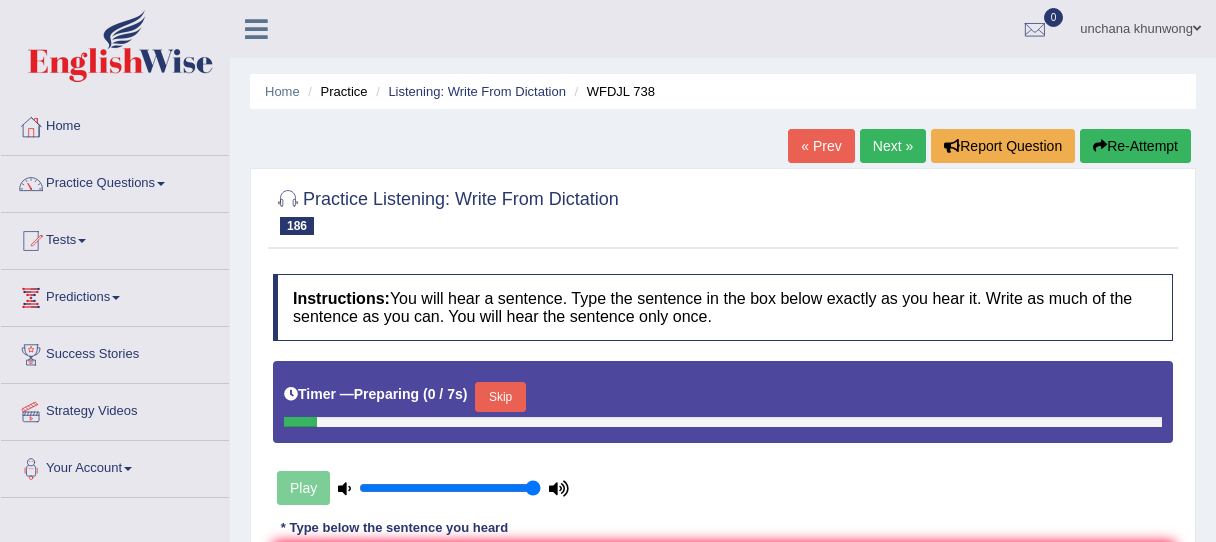 scroll, scrollTop: 83, scrollLeft: 0, axis: vertical 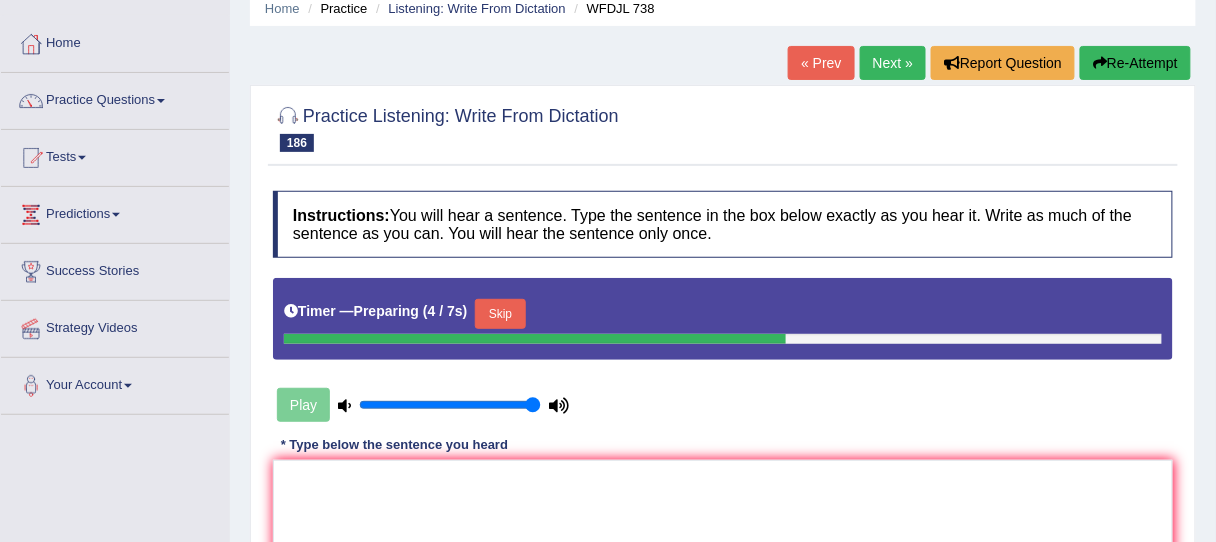 click on "Skip" at bounding box center (500, 314) 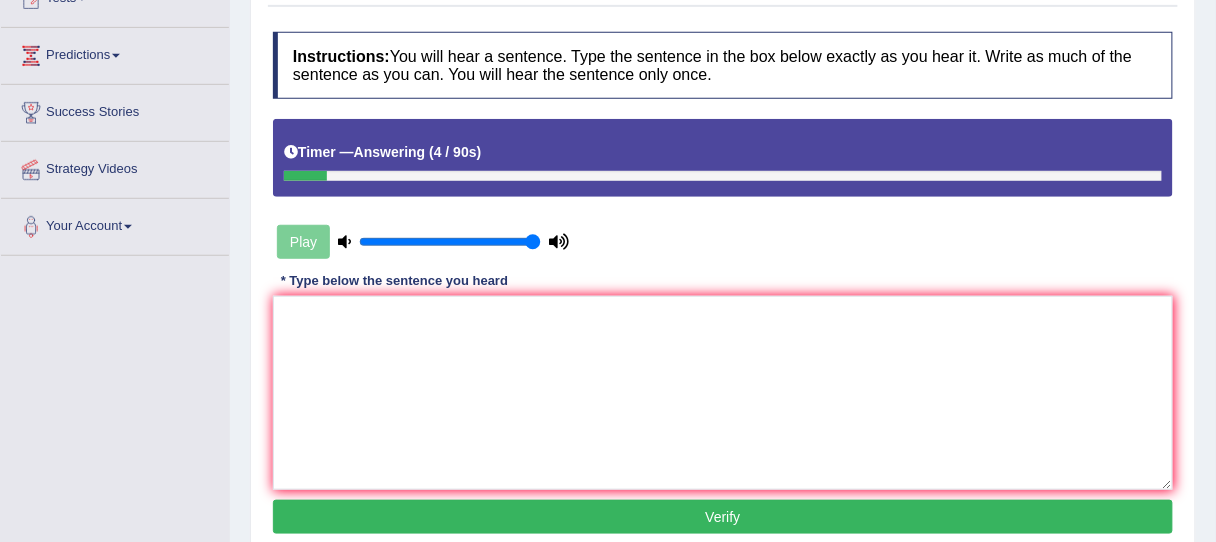 scroll, scrollTop: 243, scrollLeft: 0, axis: vertical 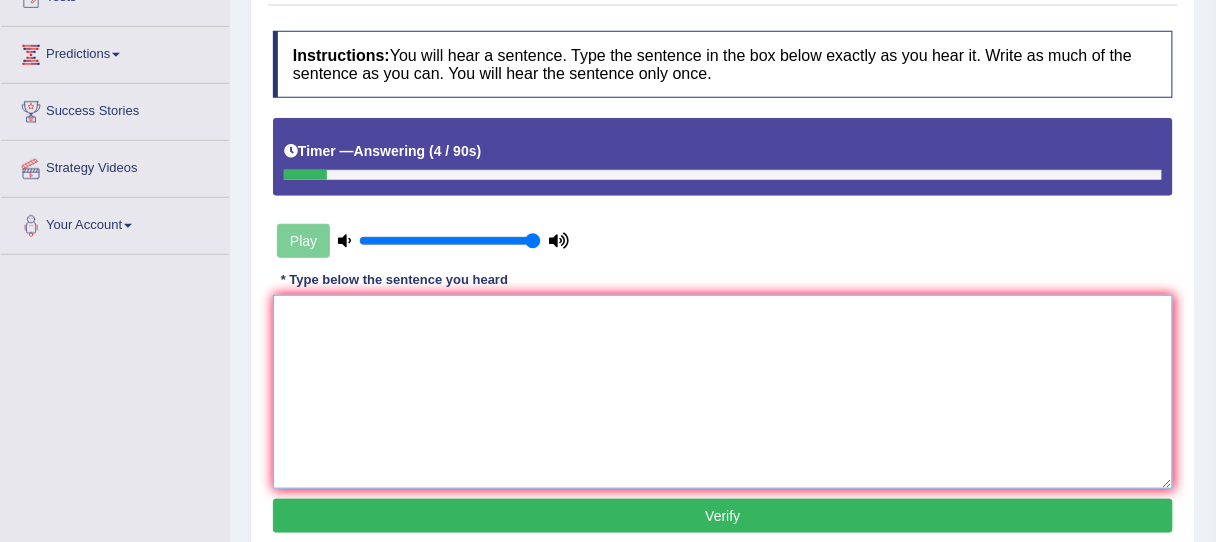 click at bounding box center [723, 392] 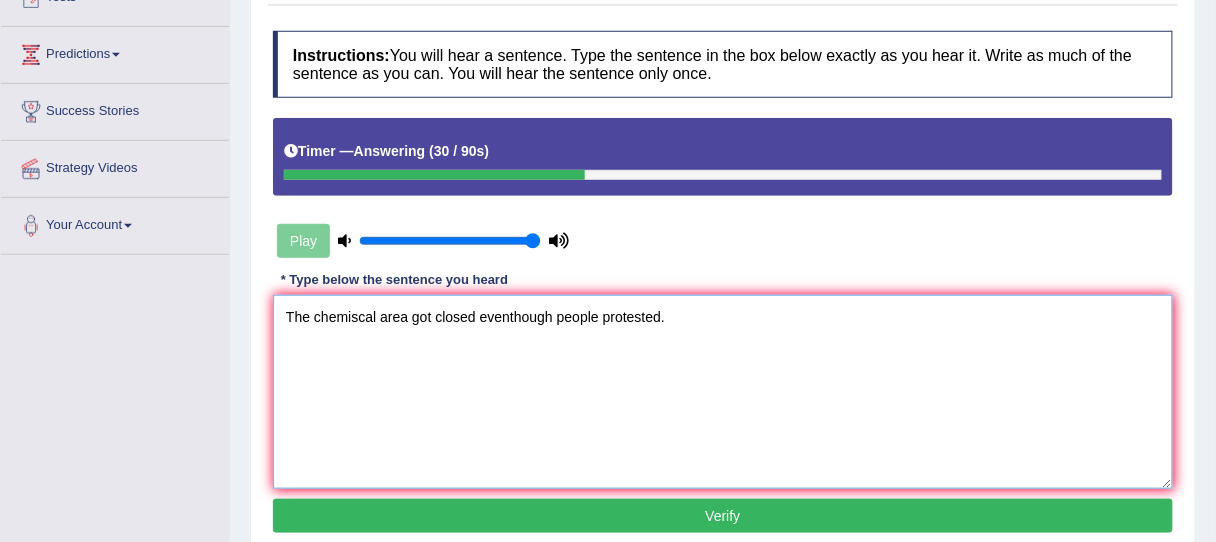 click on "The chemiscal area got closed eventhough people protested." at bounding box center (723, 392) 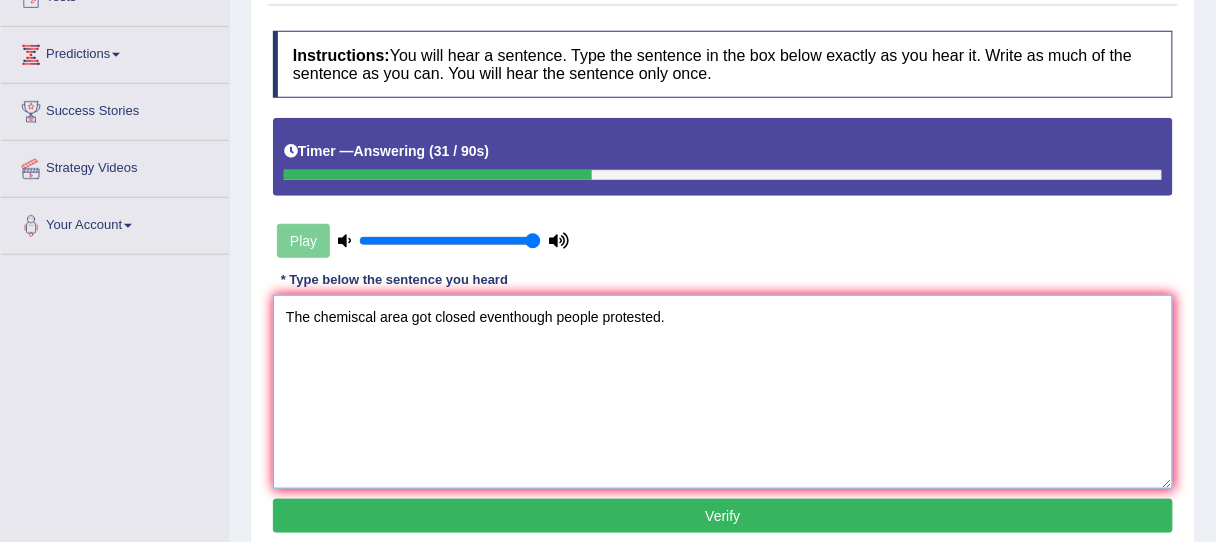 click on "The chemiscal area got closed eventhough people protested." at bounding box center (723, 392) 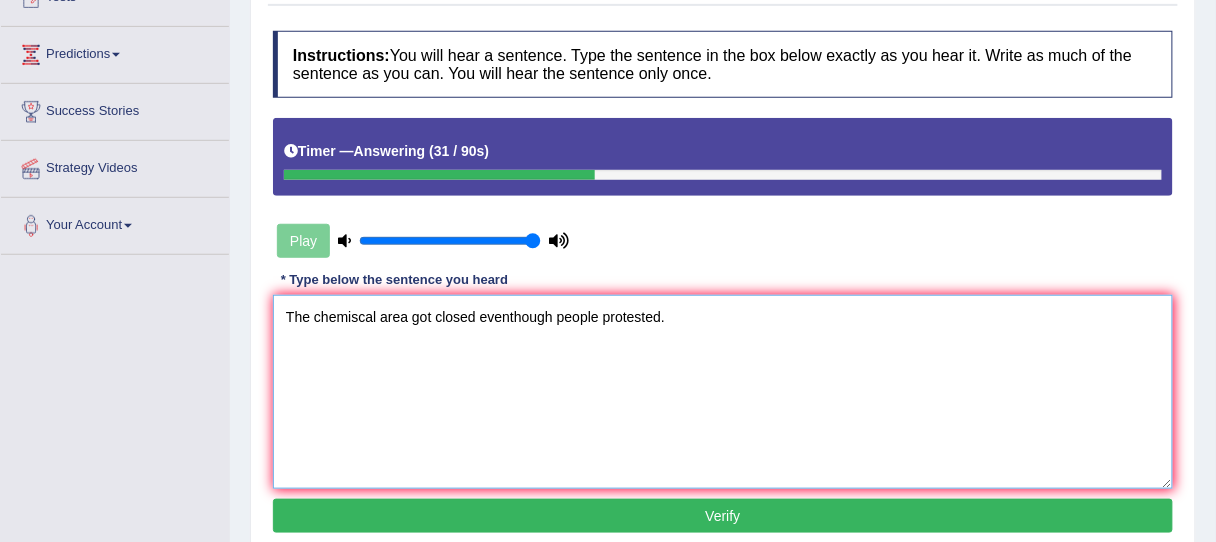 click on "The chemiscal area got closed eventhough people protested." at bounding box center [723, 392] 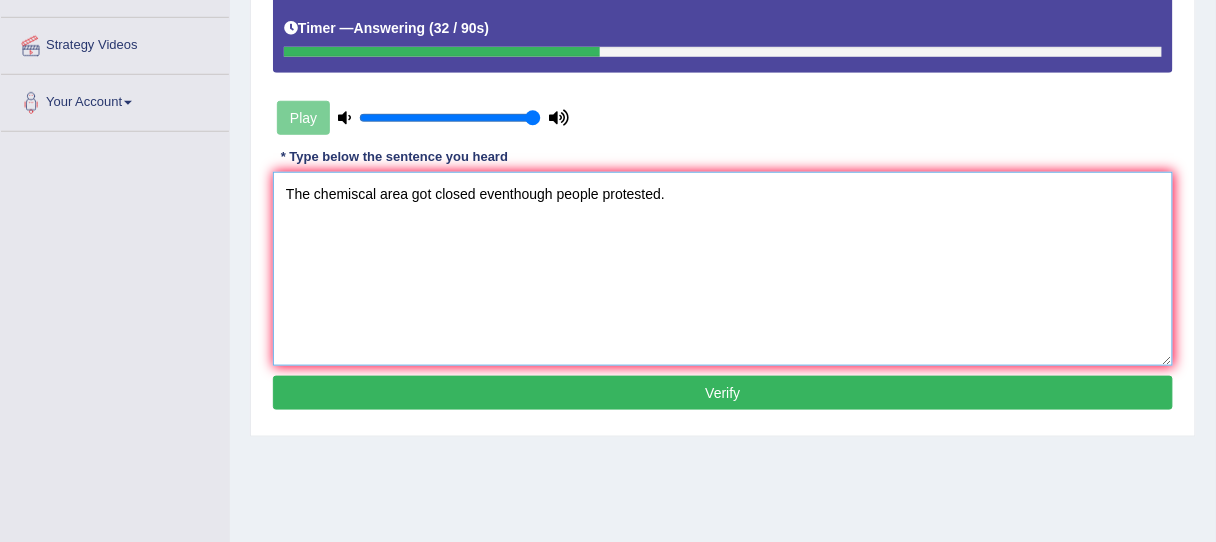 scroll, scrollTop: 403, scrollLeft: 0, axis: vertical 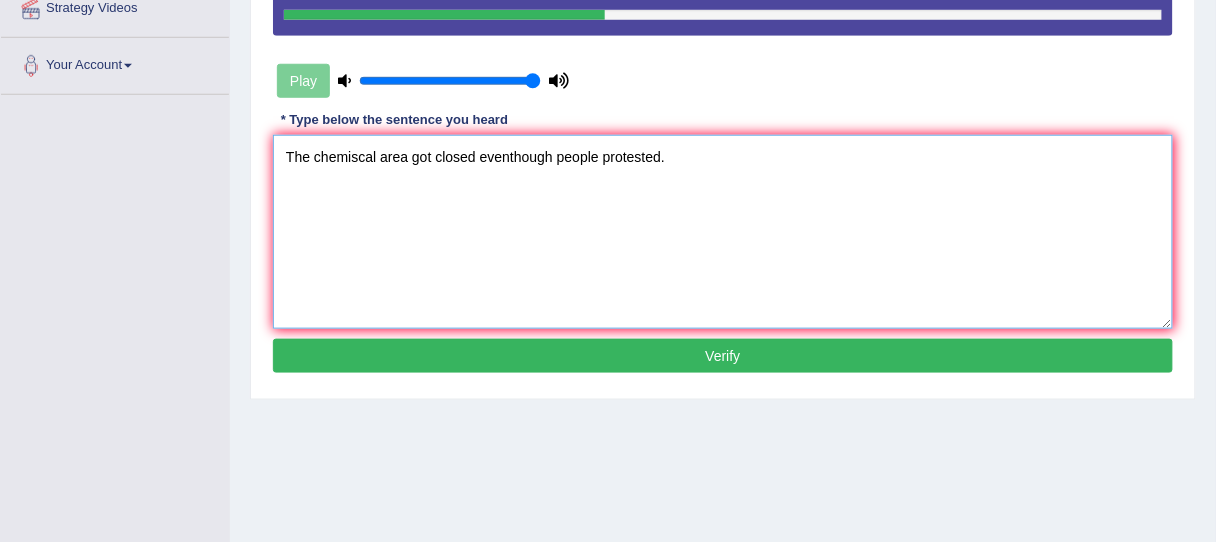 click on "The chemiscal area got closed eventhough people protested." at bounding box center (723, 232) 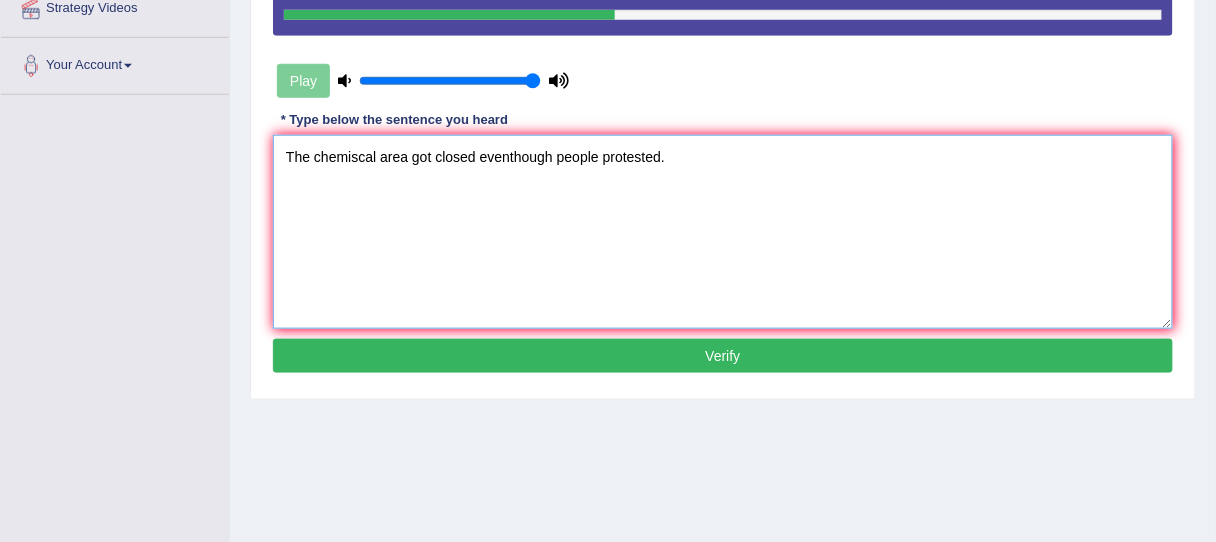 click on "The chemiscal area got closed eventhough people protested." at bounding box center [723, 232] 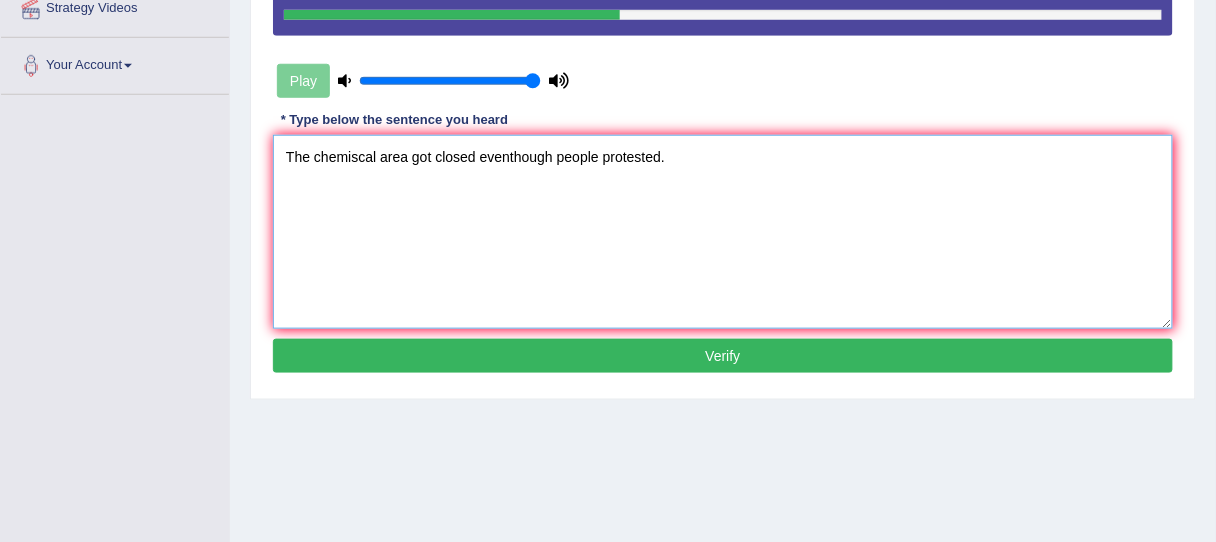 click on "The chemiscal area got closed eventhough people protested." at bounding box center (723, 232) 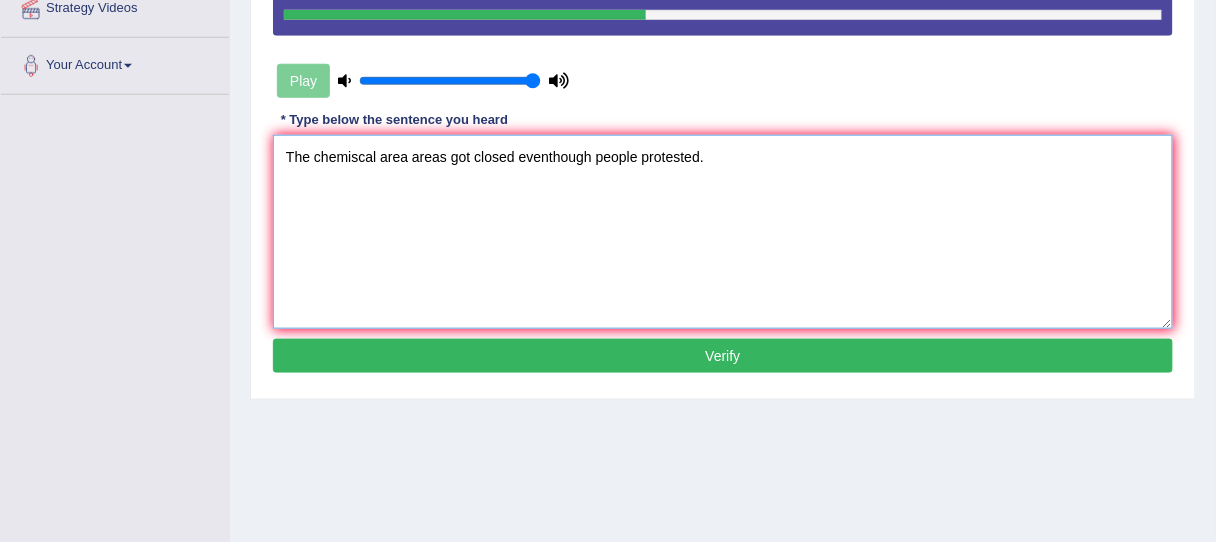 click on "The chemiscal area areas got closed eventhough people protested." at bounding box center [723, 232] 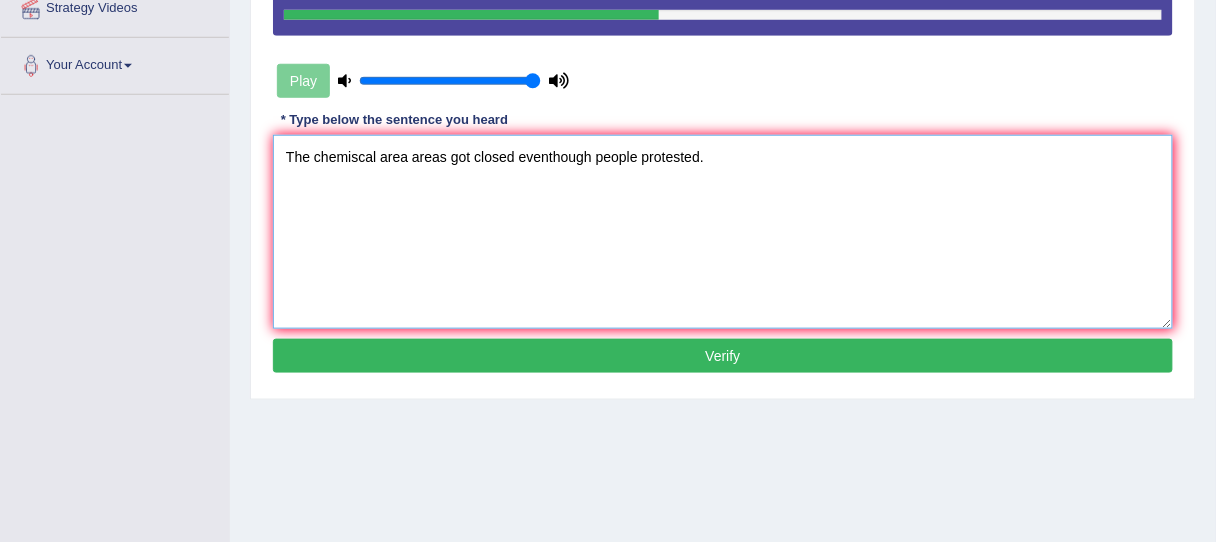 click on "The chemiscal area areas got closed eventhough people protested." at bounding box center (723, 232) 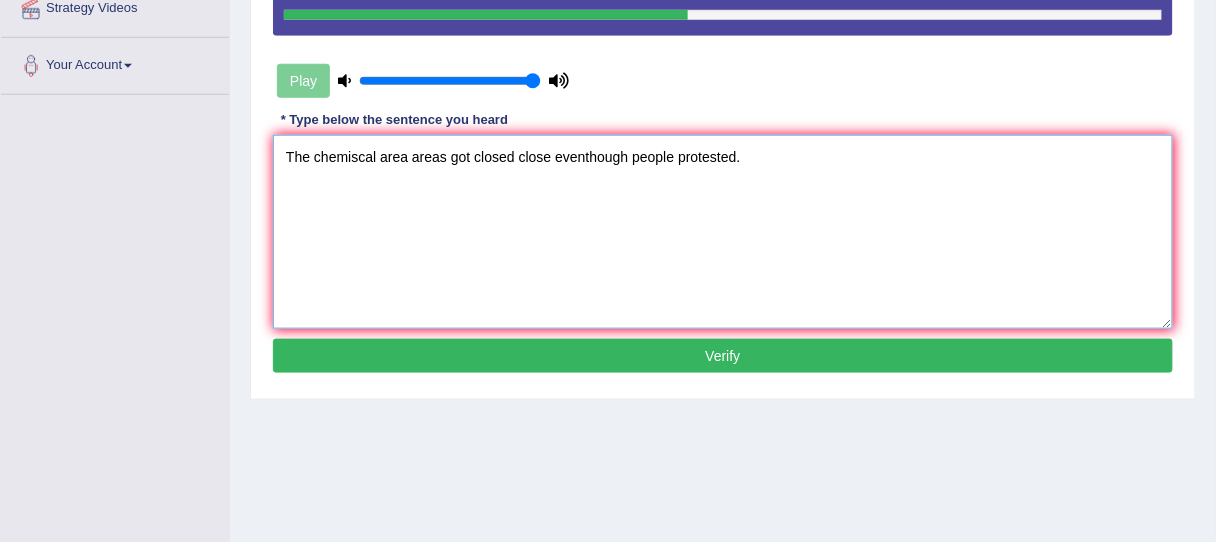 click on "The chemiscal area areas got closed close eventhough people protested." at bounding box center (723, 232) 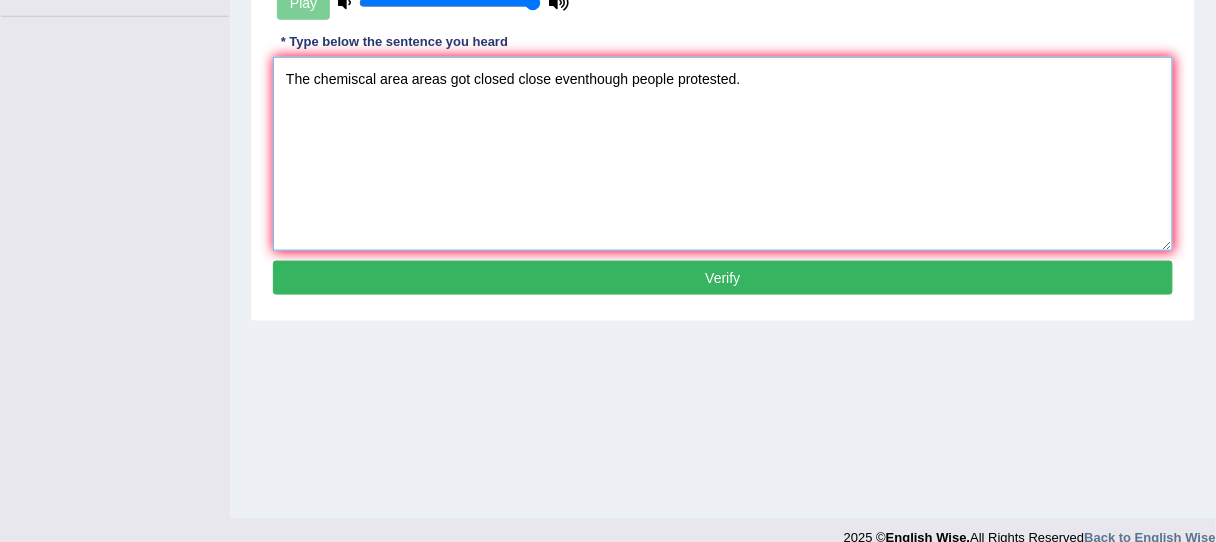 scroll, scrollTop: 483, scrollLeft: 0, axis: vertical 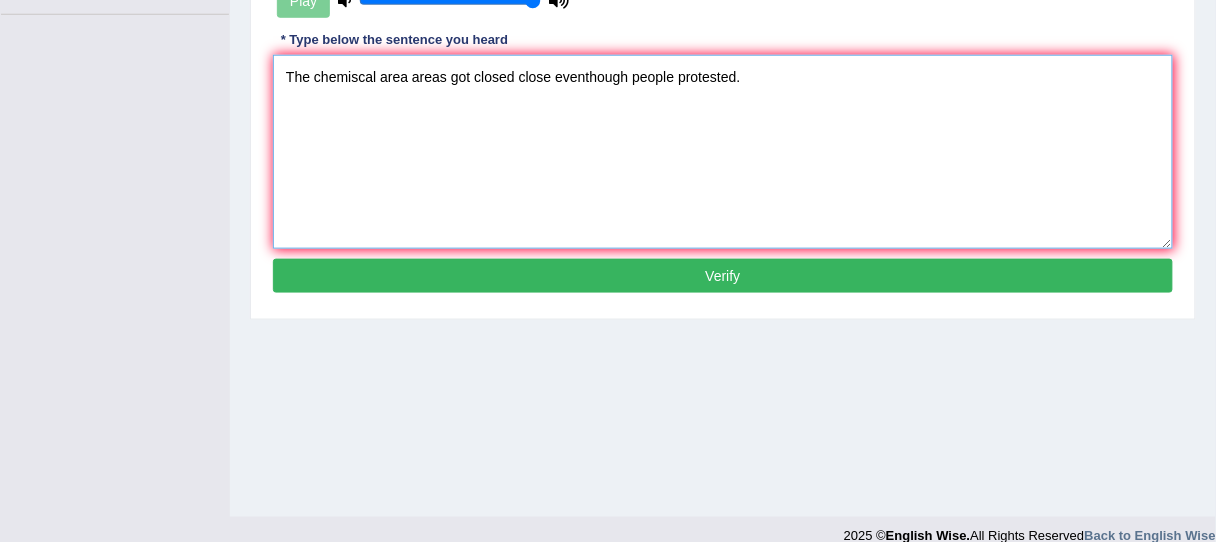 click on "The chemiscal area areas got closed close eventhough people protested." at bounding box center (723, 152) 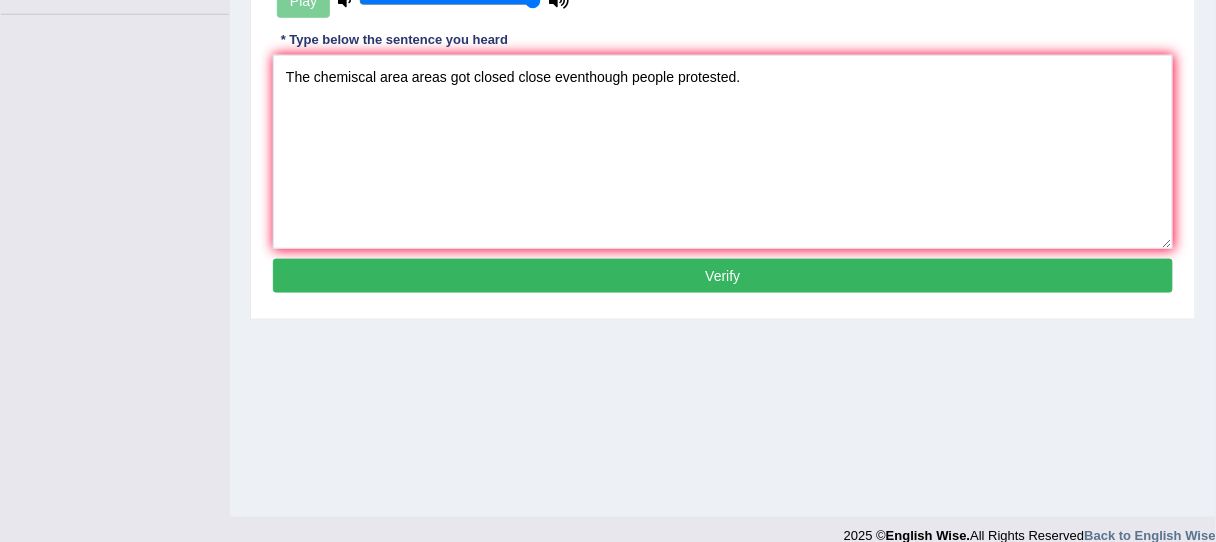 click on "Verify" at bounding box center [723, 276] 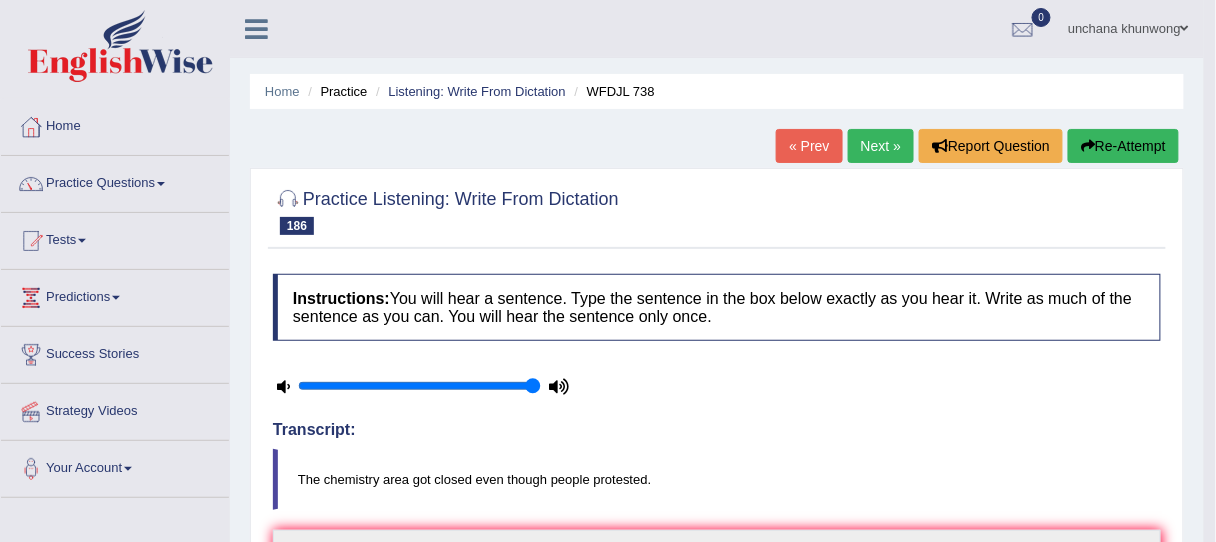 scroll, scrollTop: 0, scrollLeft: 0, axis: both 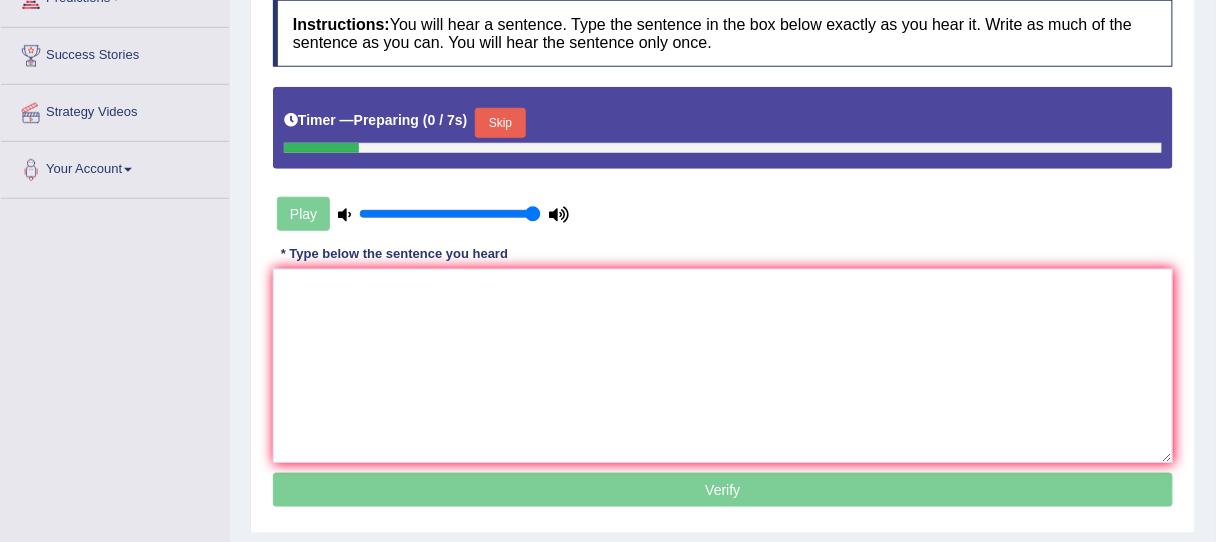 click on "Skip" at bounding box center [500, 123] 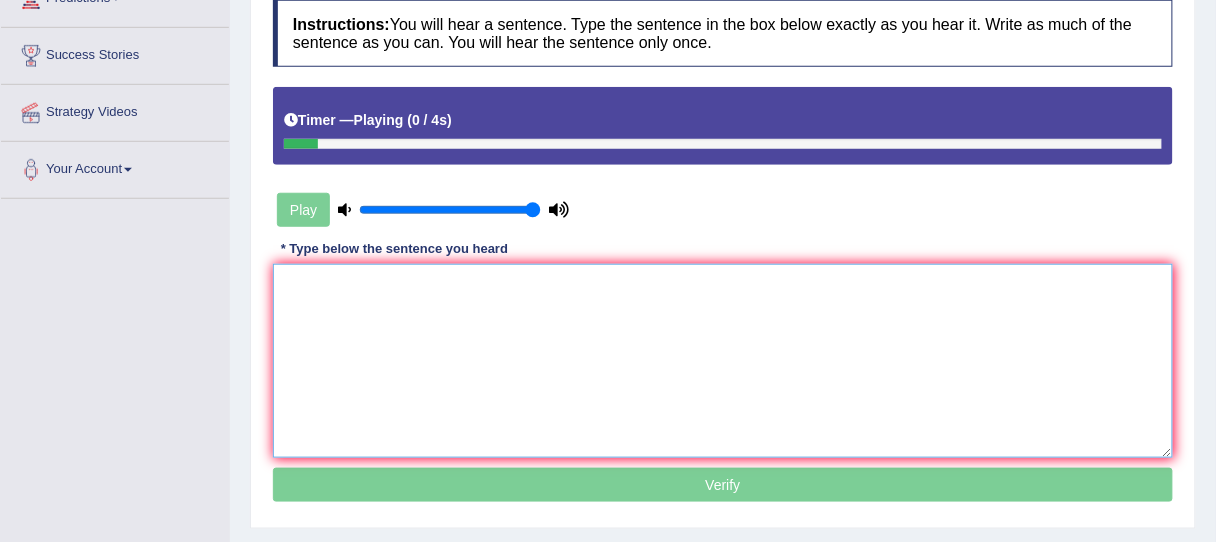 click at bounding box center (723, 361) 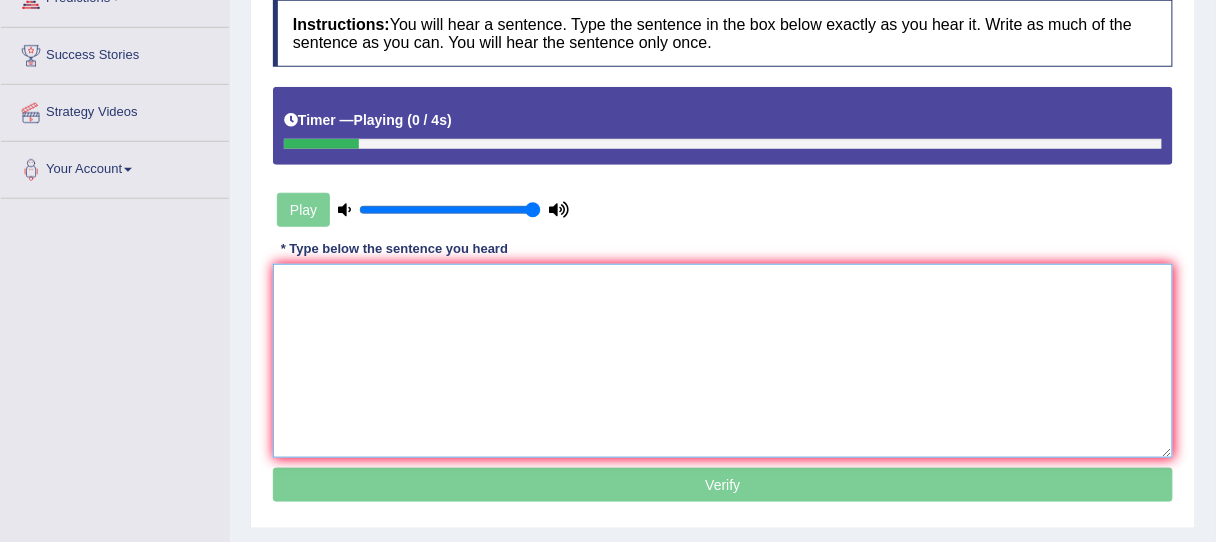 click at bounding box center (723, 361) 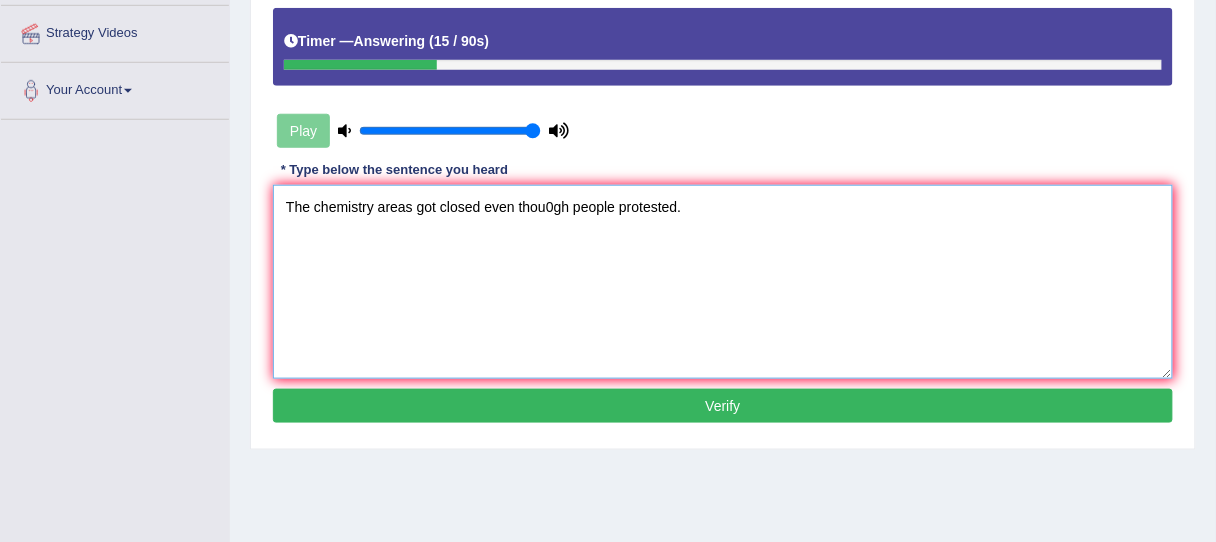 scroll, scrollTop: 379, scrollLeft: 0, axis: vertical 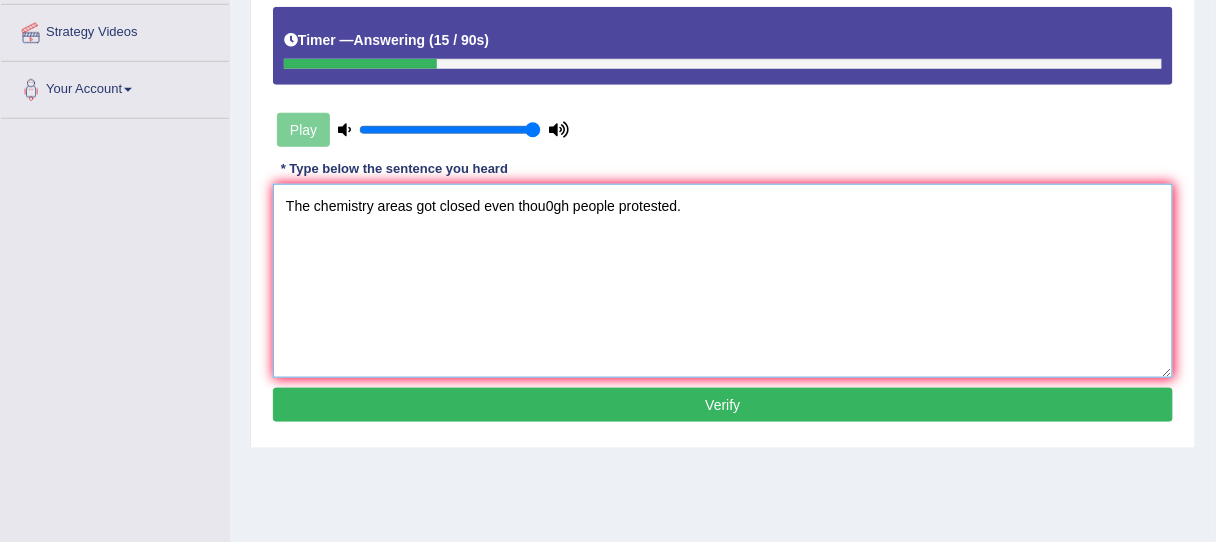 click on "The chemistry areas got closed even thou0gh people protested." at bounding box center [723, 281] 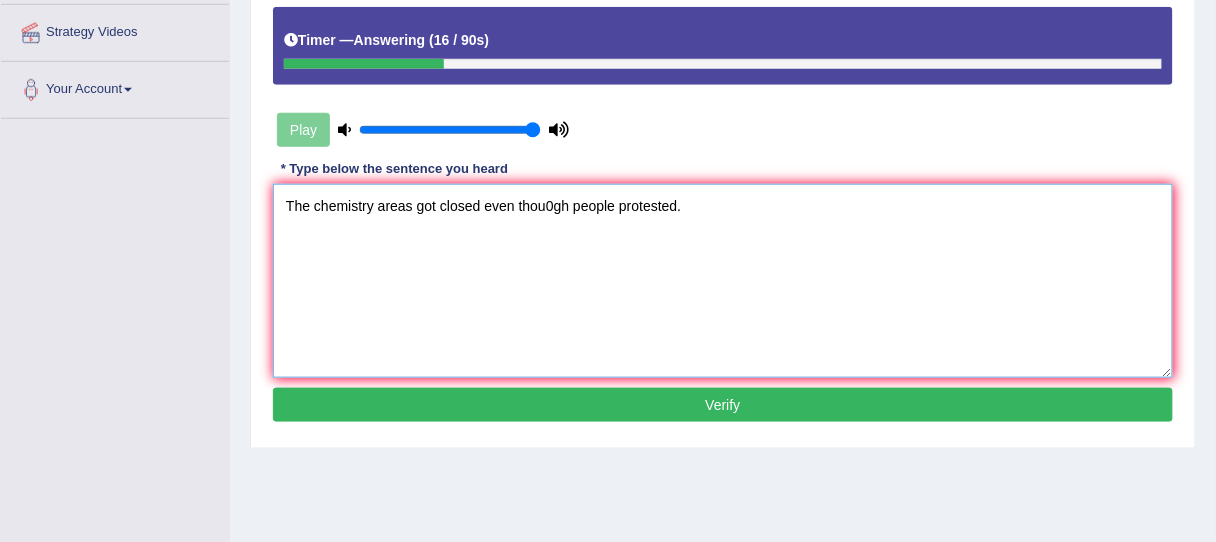 click on "The chemistry areas got closed even thou0gh people protested." at bounding box center [723, 281] 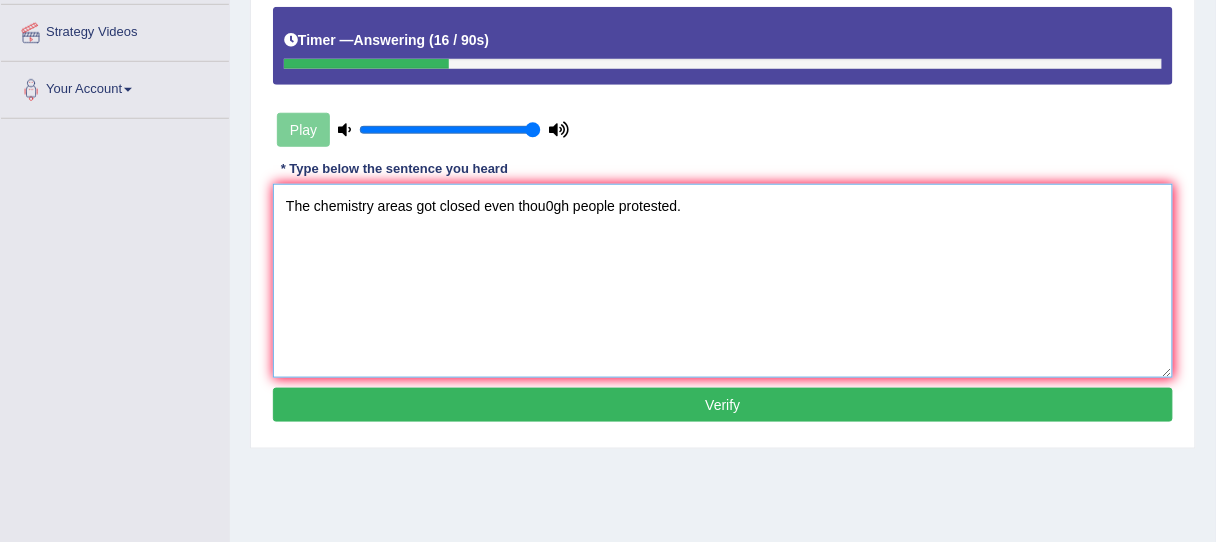 click on "The chemistry areas got closed even thou0gh people protested." at bounding box center [723, 281] 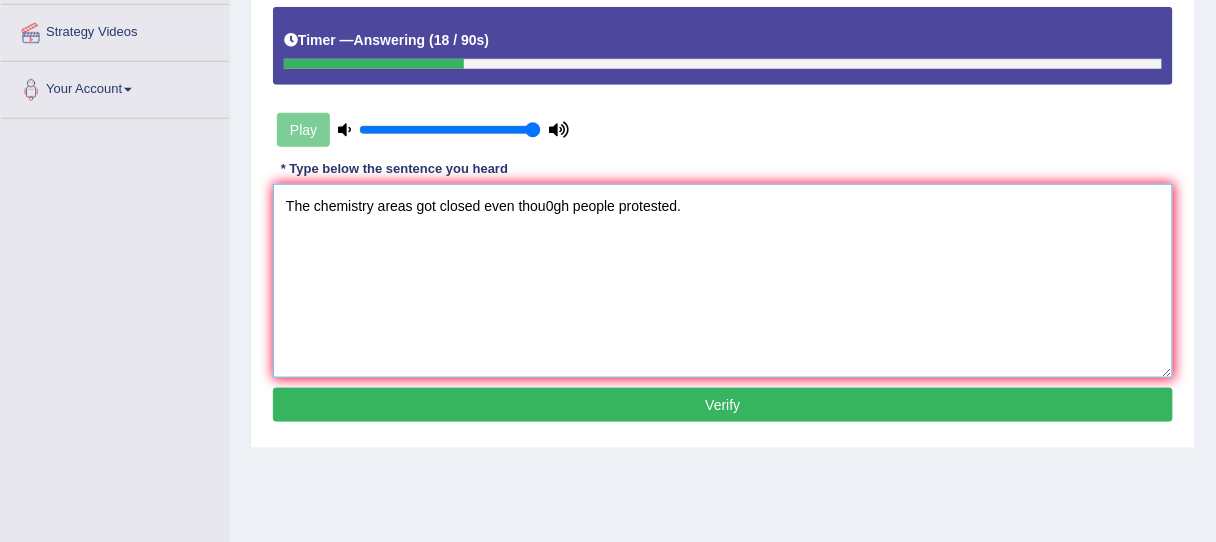click on "The chemistry areas got closed even thou0gh people protested." at bounding box center (723, 281) 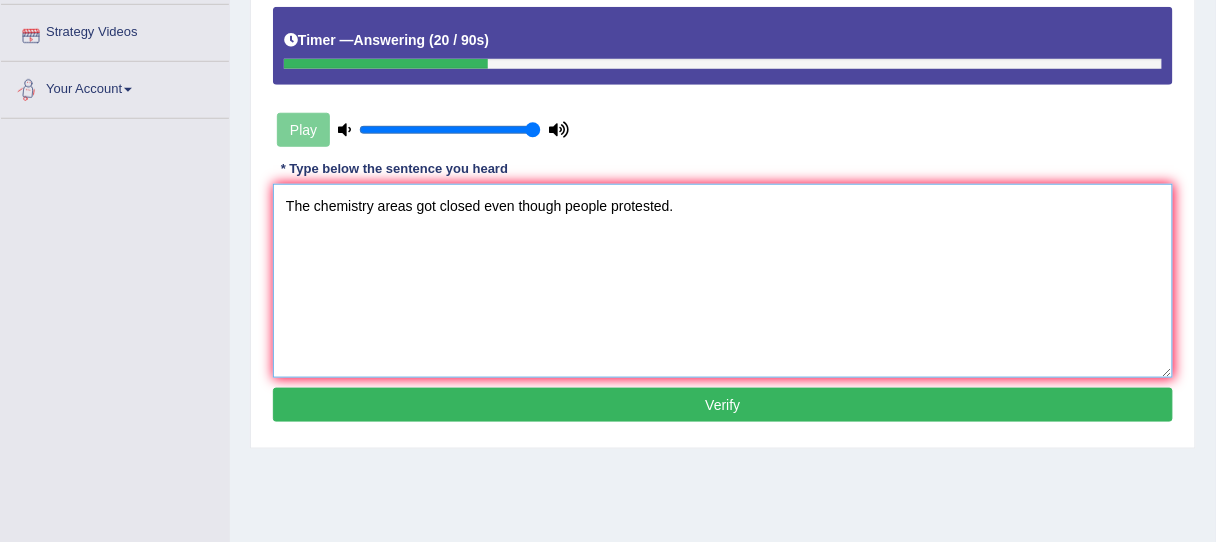 click on "The chemistry areas got closed even though people protested." at bounding box center (723, 281) 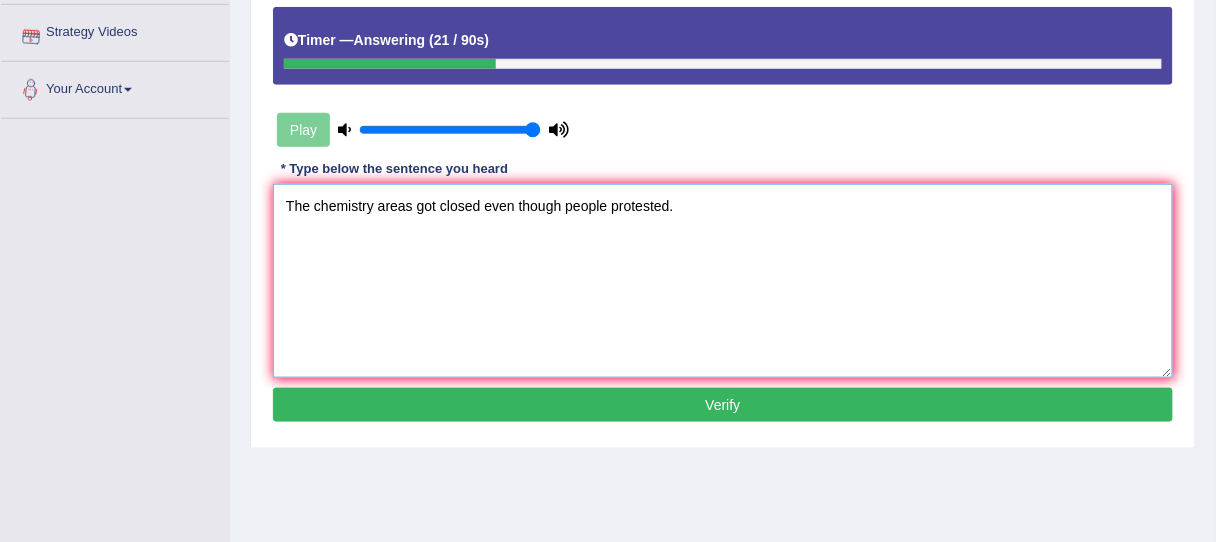 type on "The chemistry areas got closed even though people protested." 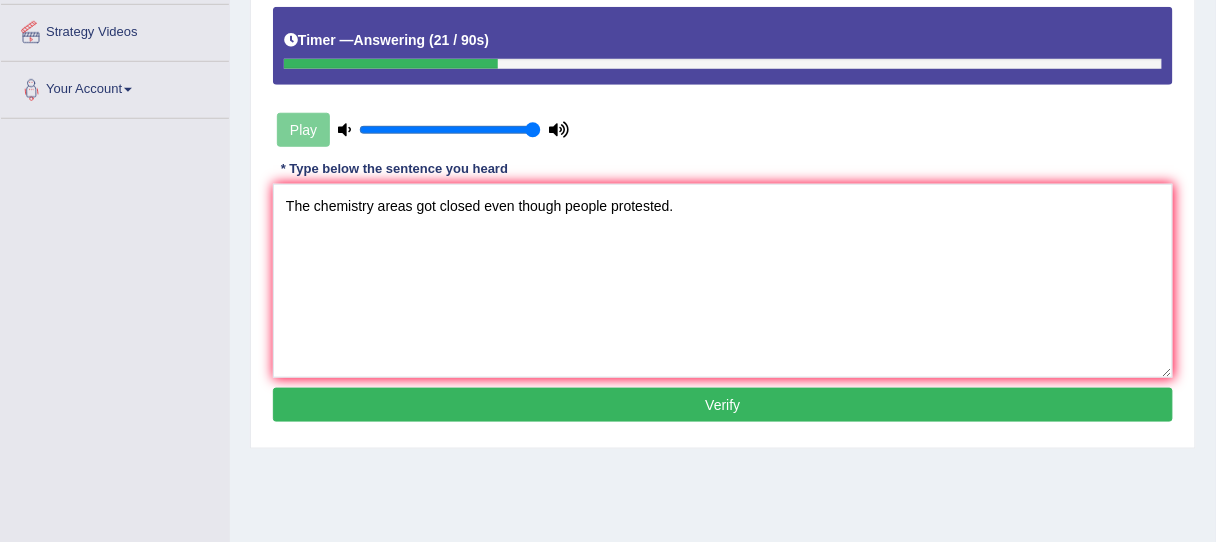 click on "Verify" at bounding box center [723, 405] 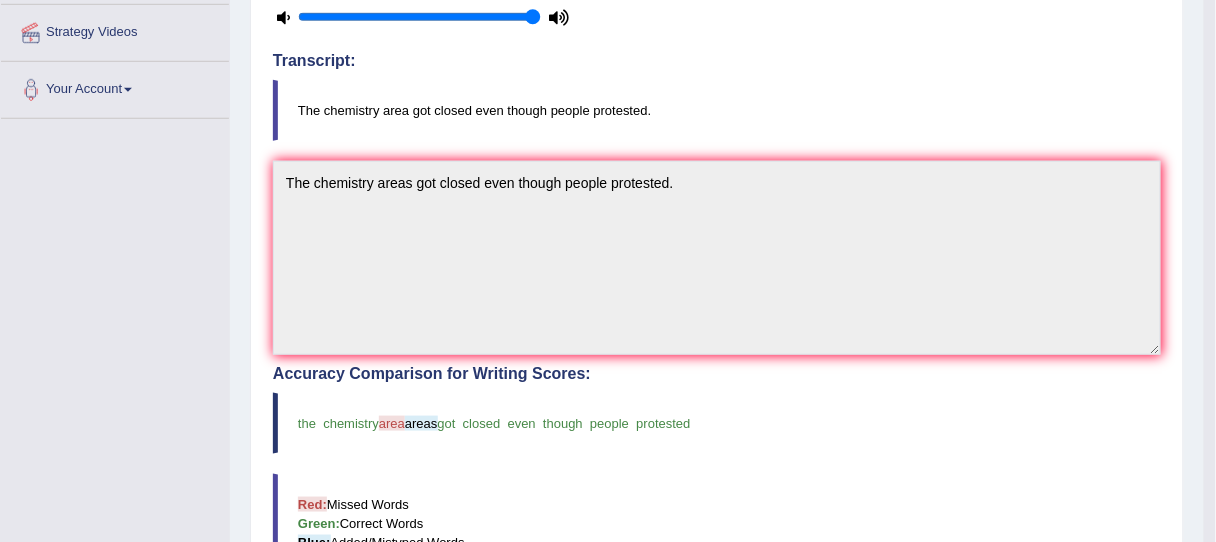 scroll, scrollTop: 0, scrollLeft: 0, axis: both 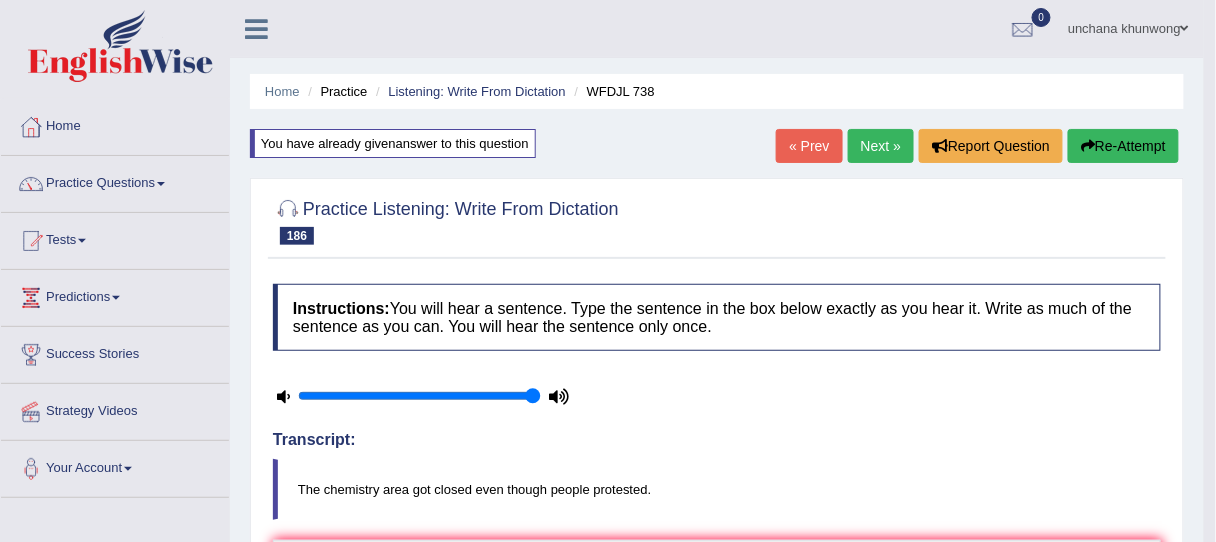 click on "Next »" at bounding box center (881, 146) 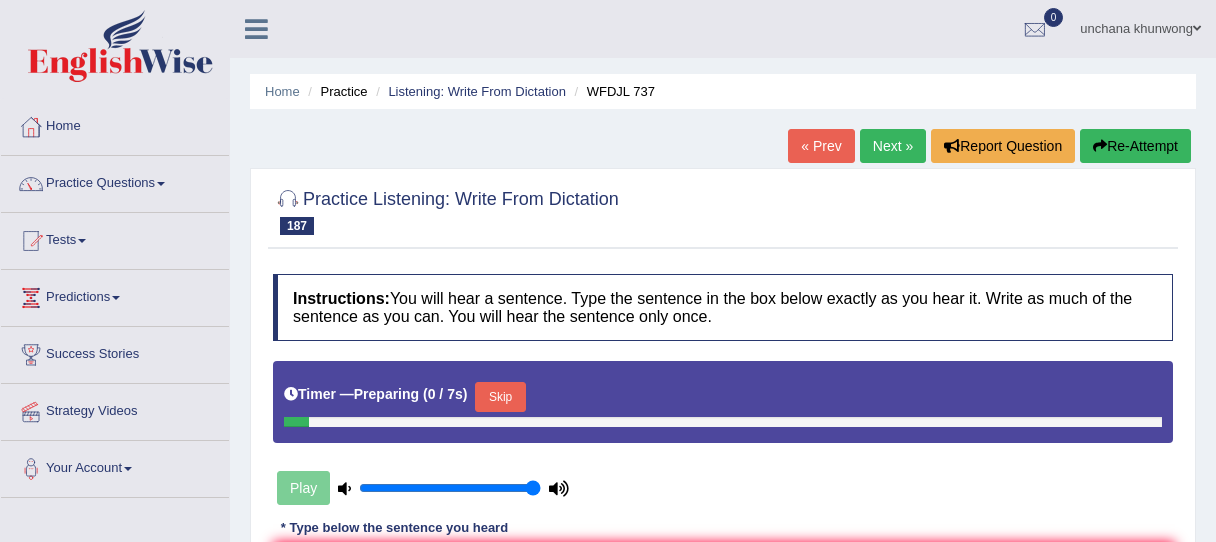 scroll, scrollTop: 133, scrollLeft: 0, axis: vertical 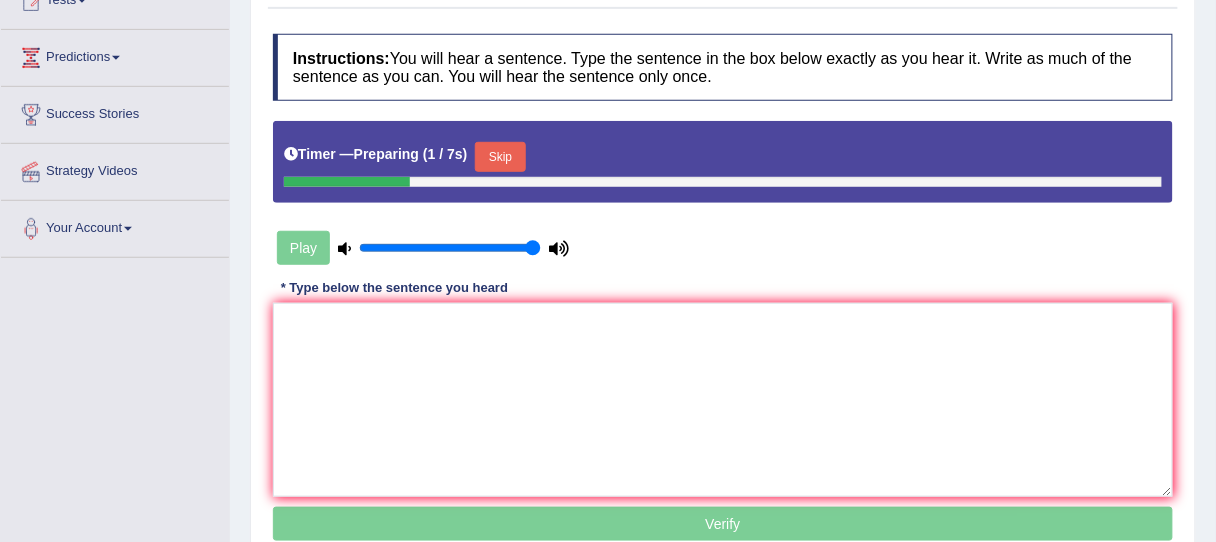 click on "Skip" at bounding box center (500, 157) 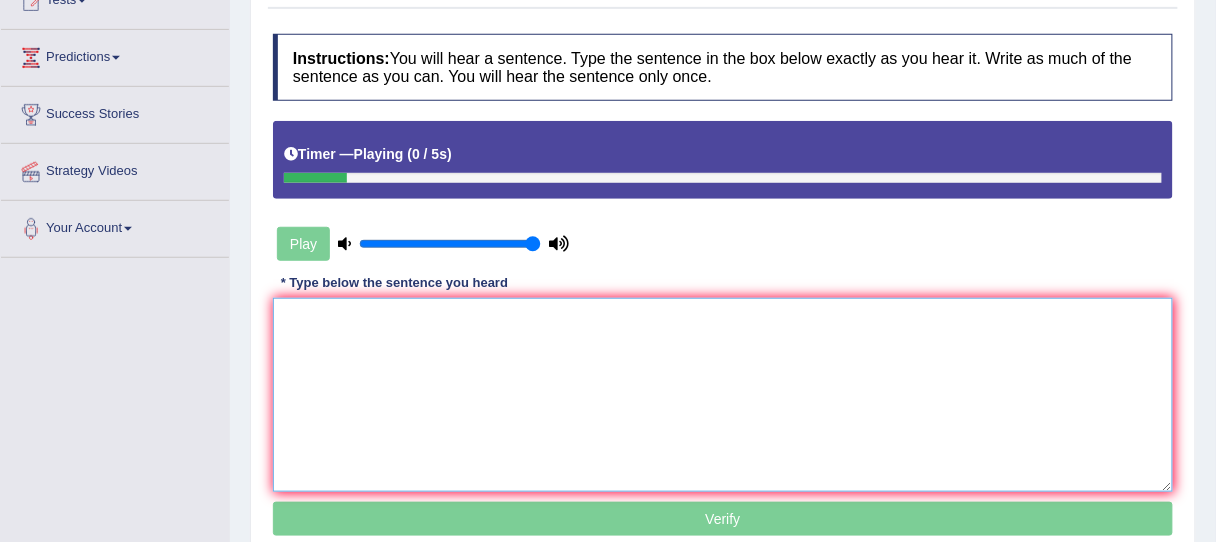 click at bounding box center [723, 395] 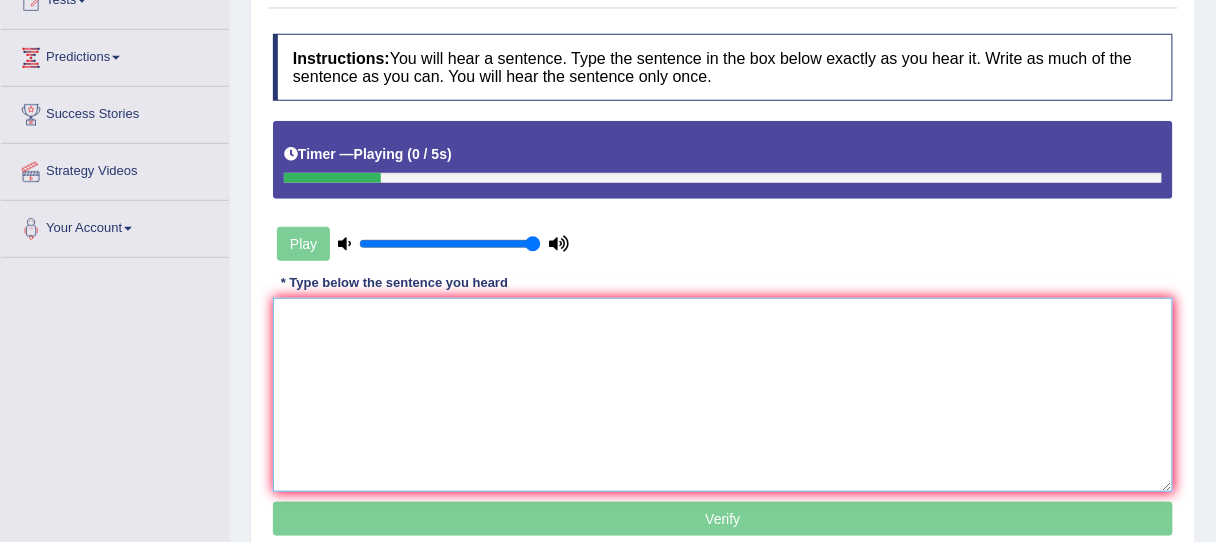 click at bounding box center [723, 395] 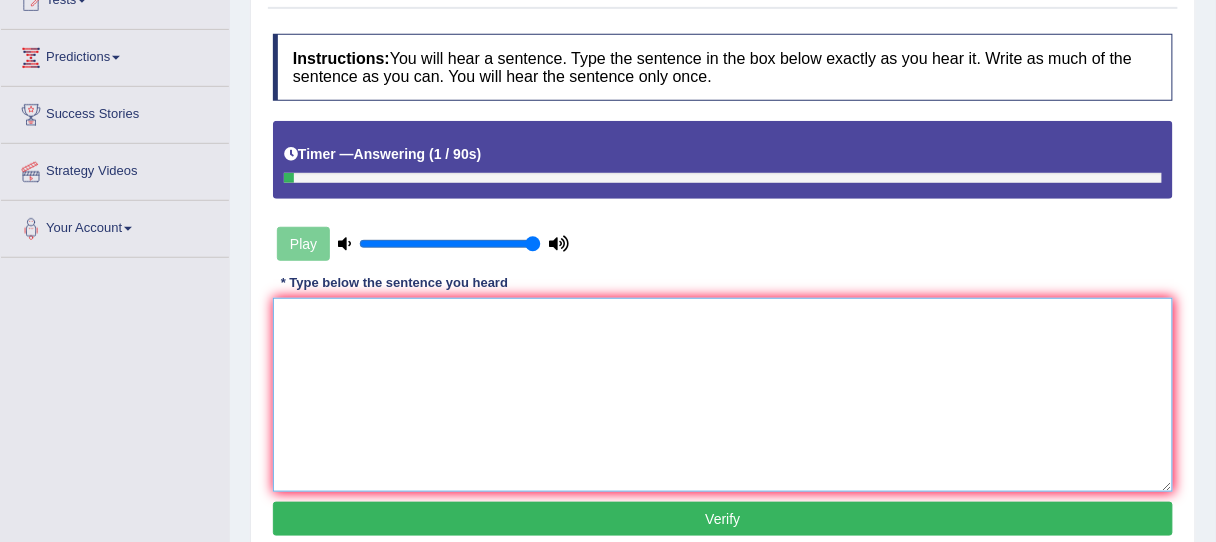 click at bounding box center (723, 395) 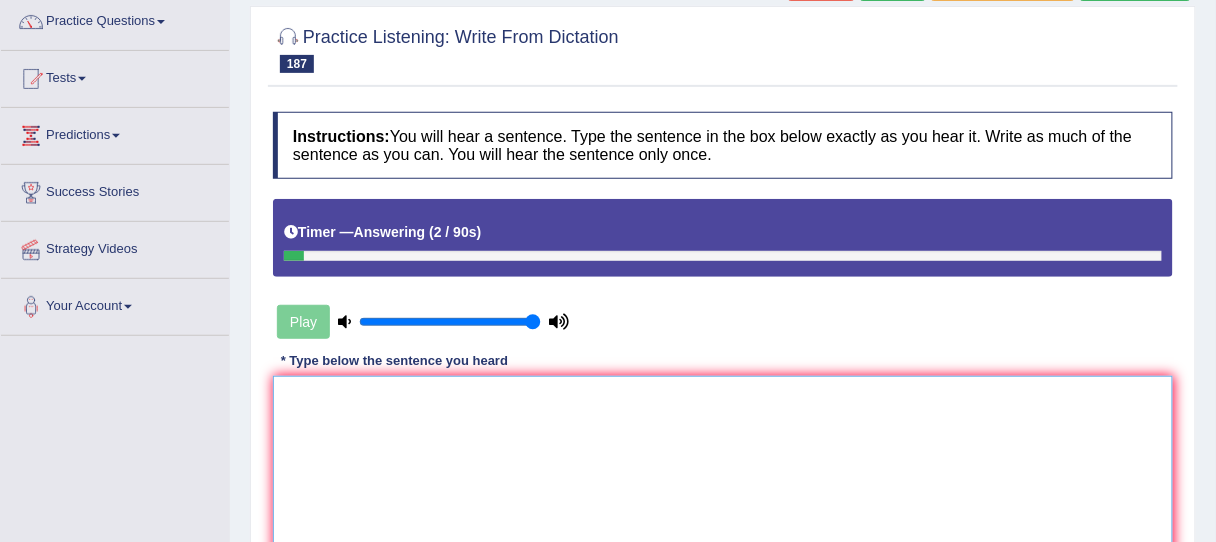 scroll, scrollTop: 160, scrollLeft: 0, axis: vertical 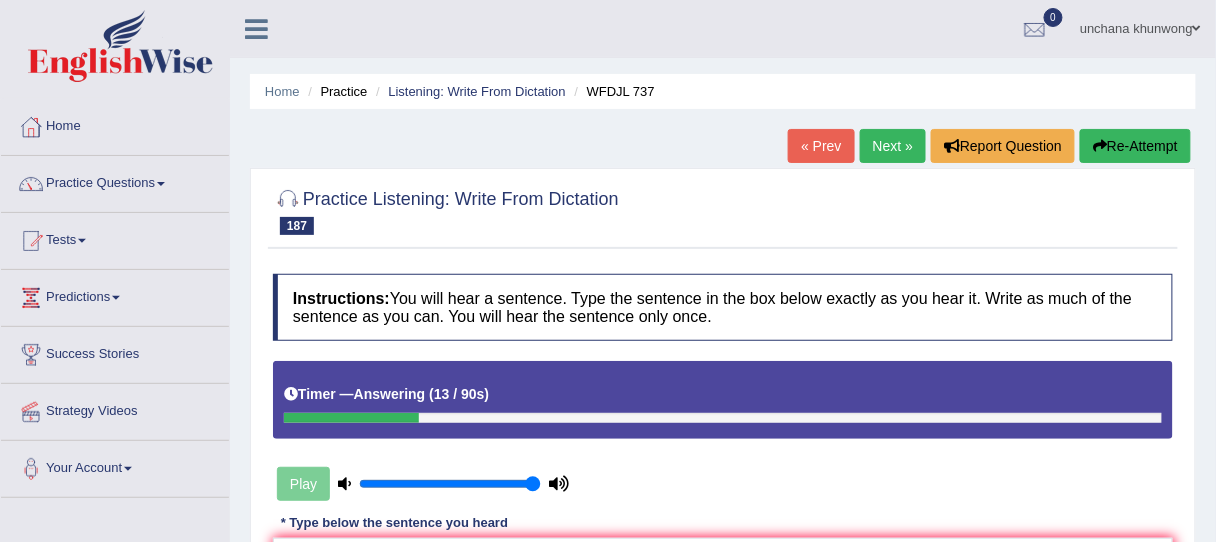 click on "Re-Attempt" at bounding box center (1135, 146) 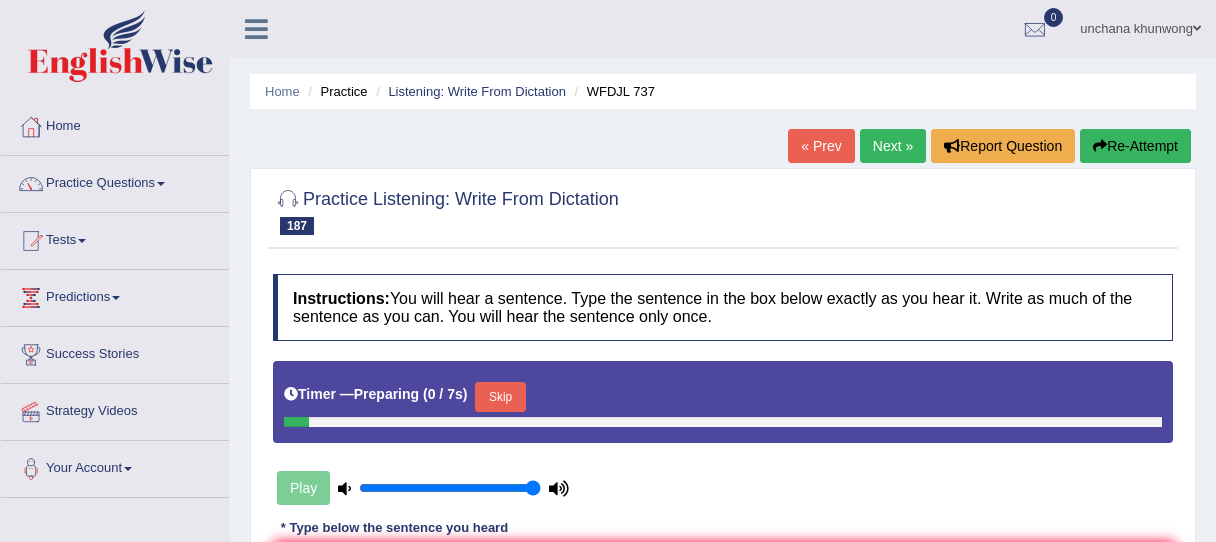 scroll, scrollTop: 0, scrollLeft: 0, axis: both 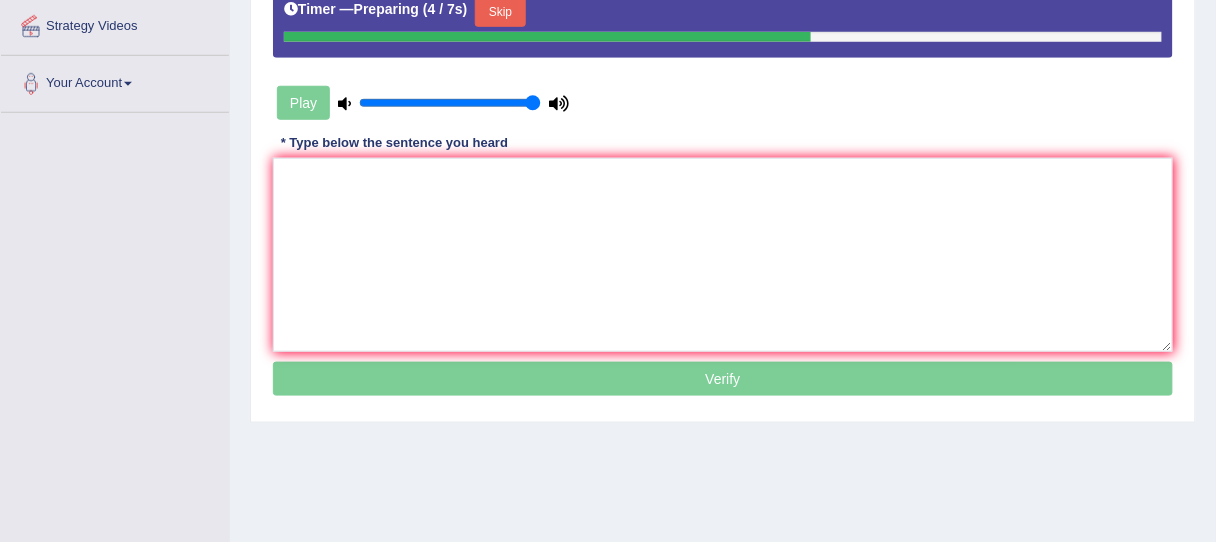 click on "Skip" at bounding box center (500, 12) 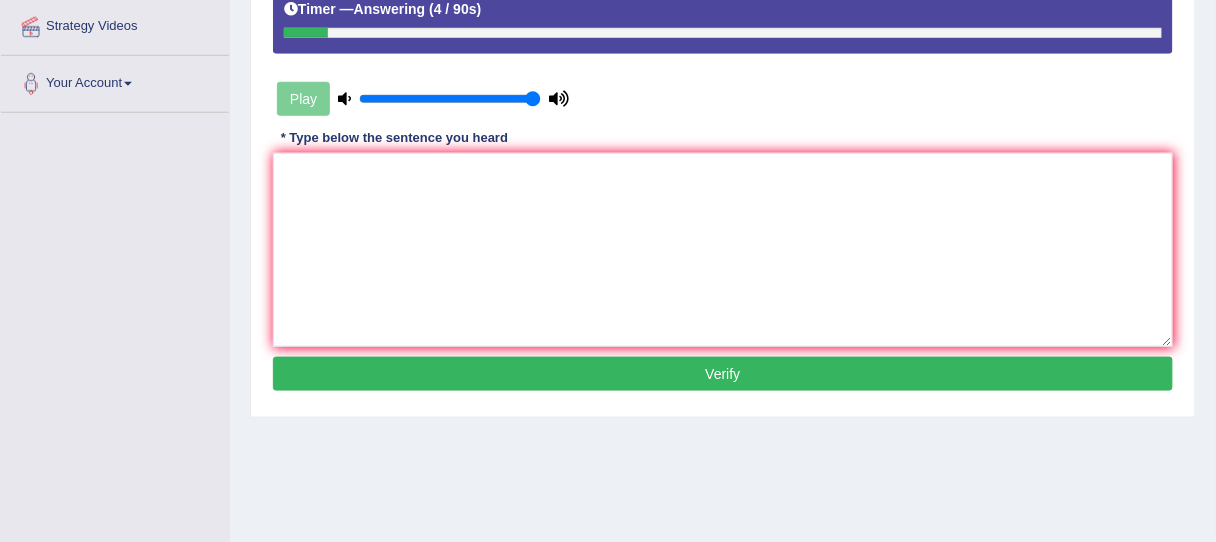 click on "* Type below the sentence you heard" at bounding box center [394, 138] 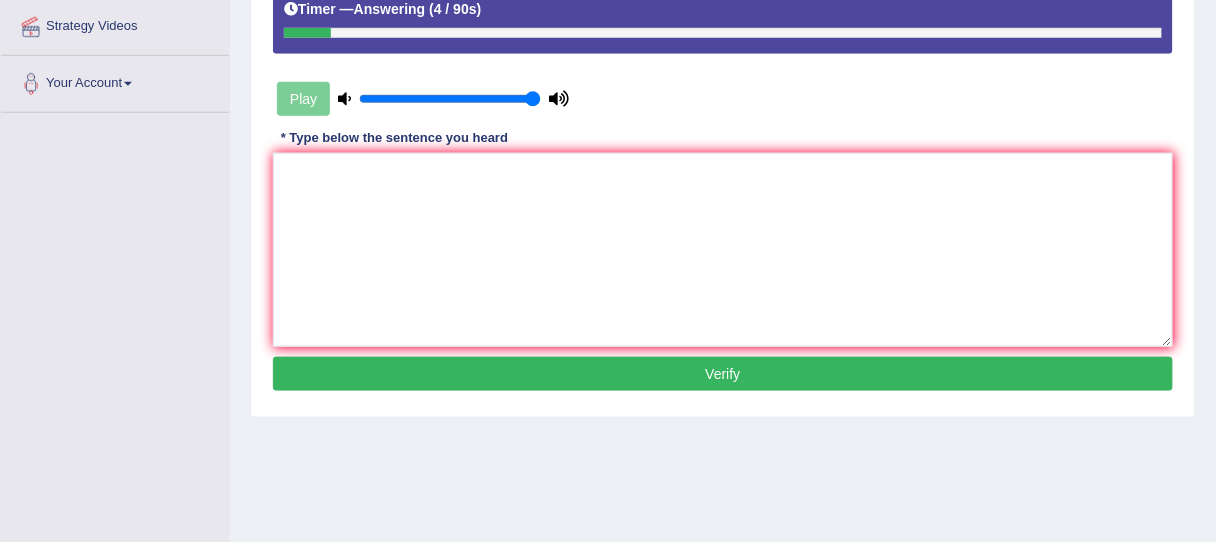 drag, startPoint x: 514, startPoint y: 143, endPoint x: 504, endPoint y: 237, distance: 94.53042 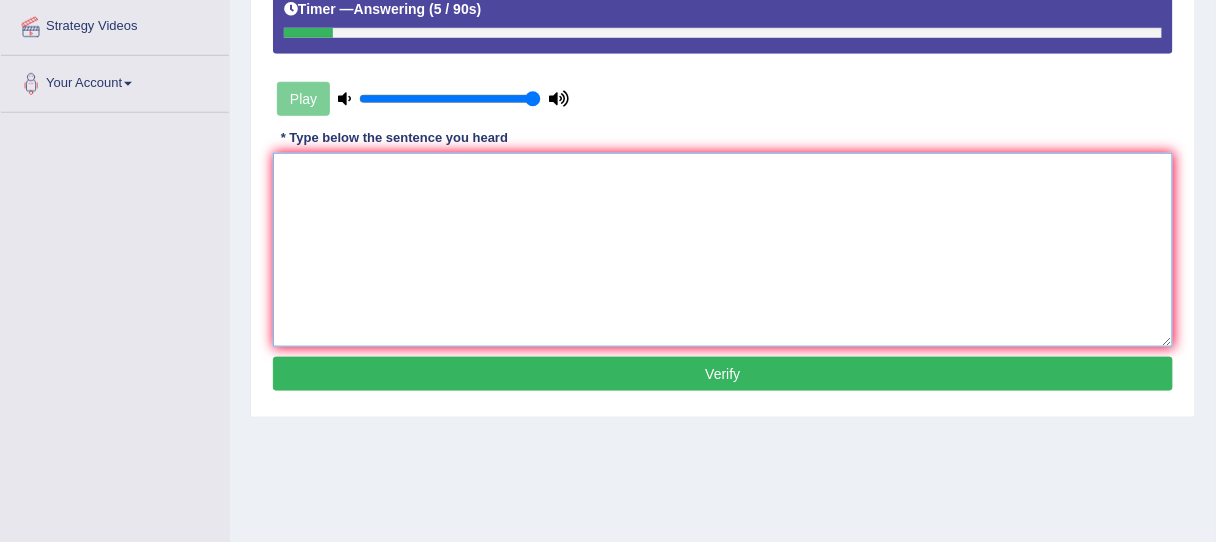 click at bounding box center (723, 250) 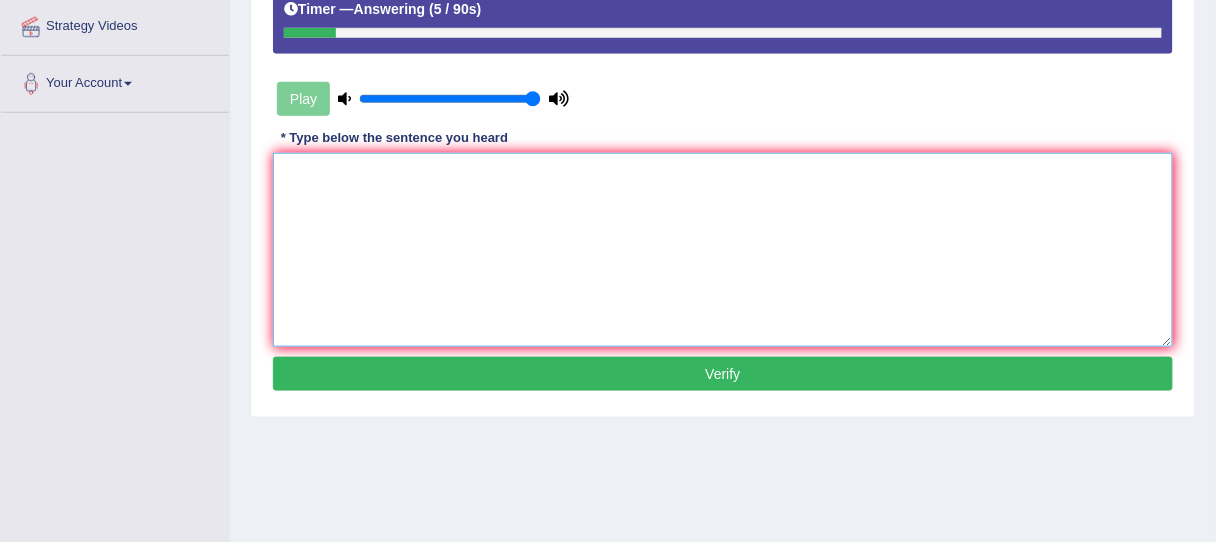 click at bounding box center [723, 250] 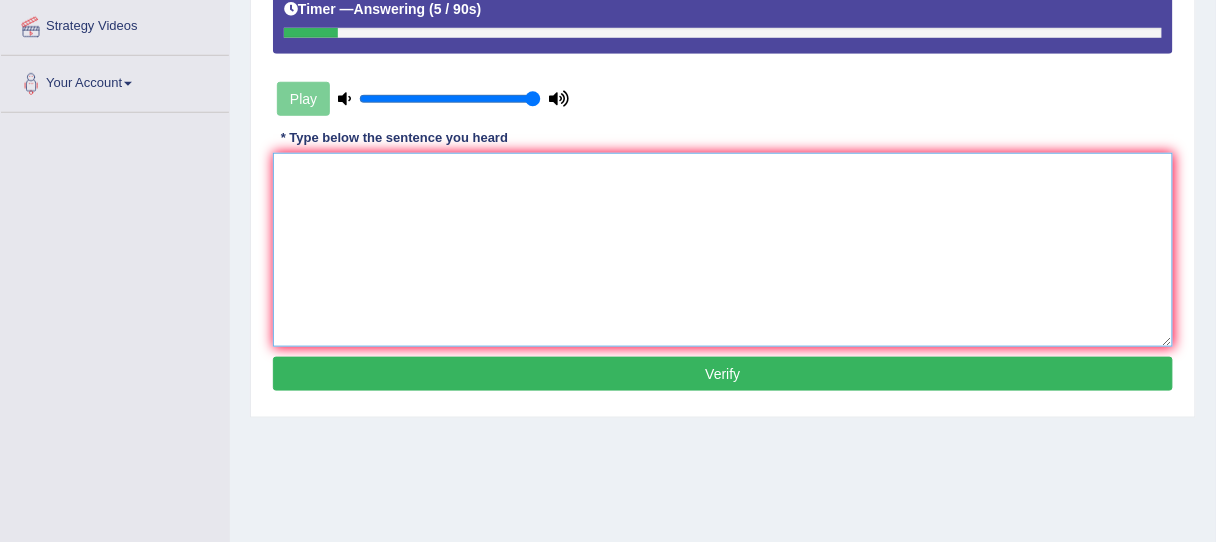 click at bounding box center [723, 250] 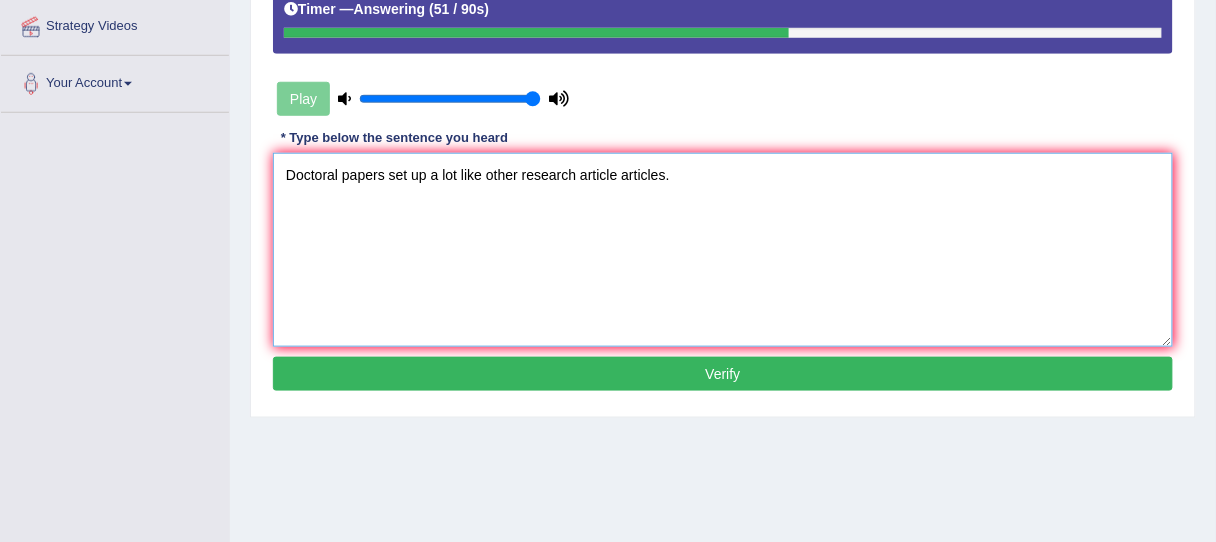 click on "Doctoral papers set up a lot like other research article articles." at bounding box center [723, 250] 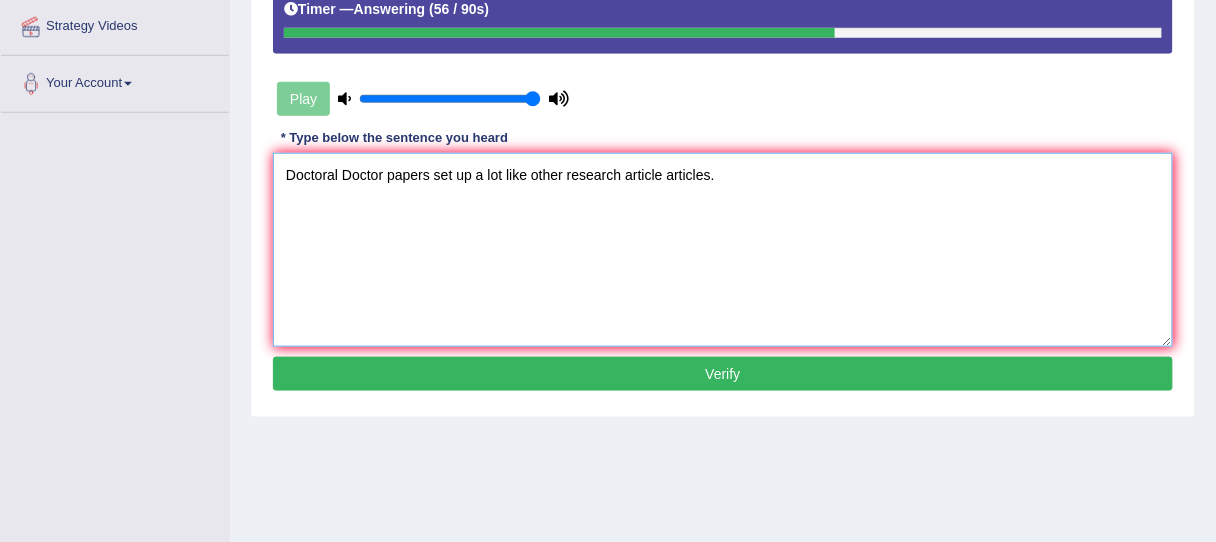 click on "Doctoral Doctor papers set up a lot like other research article articles." at bounding box center [723, 250] 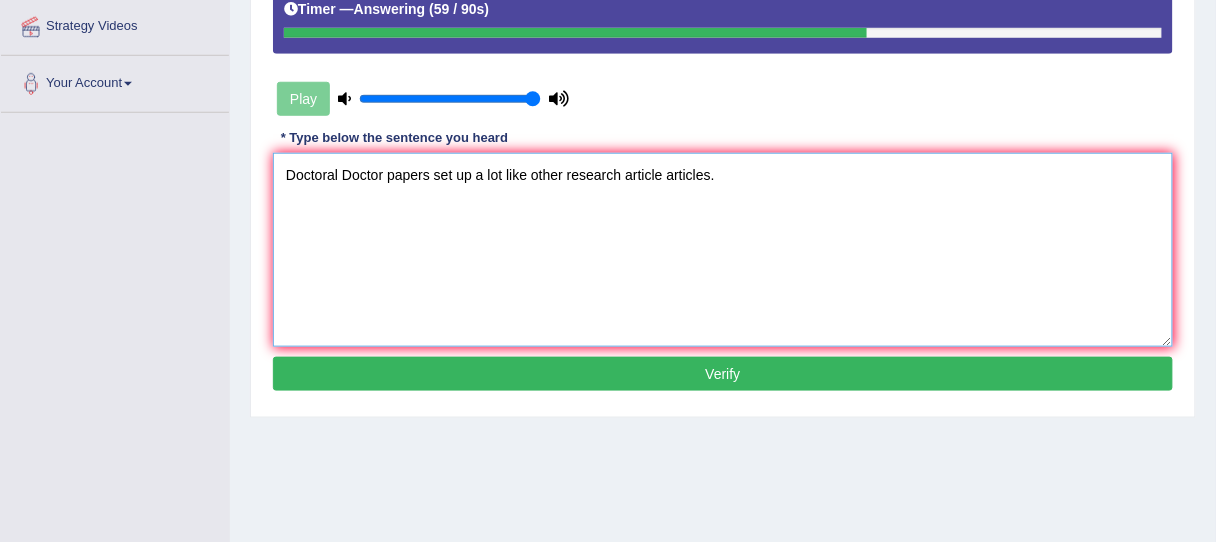 click on "Doctoral Doctor papers set up a lot like other research article articles." at bounding box center (723, 250) 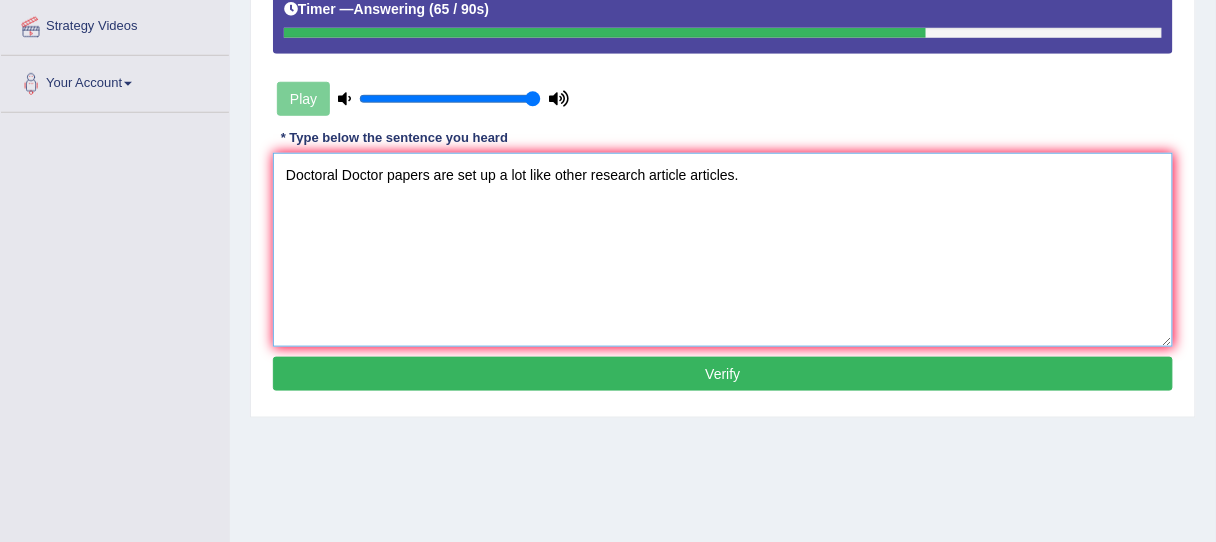 click on "Doctoral Doctor papers are set up a lot like other research article articles." at bounding box center (723, 250) 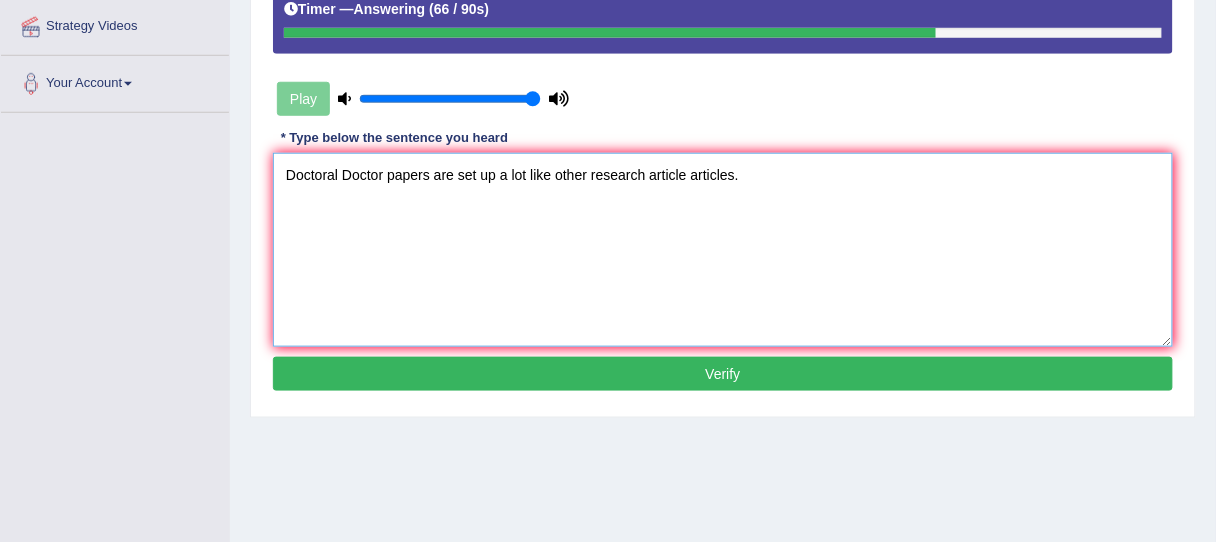 click on "Doctoral Doctor papers are set up a lot like other research article articles." at bounding box center (723, 250) 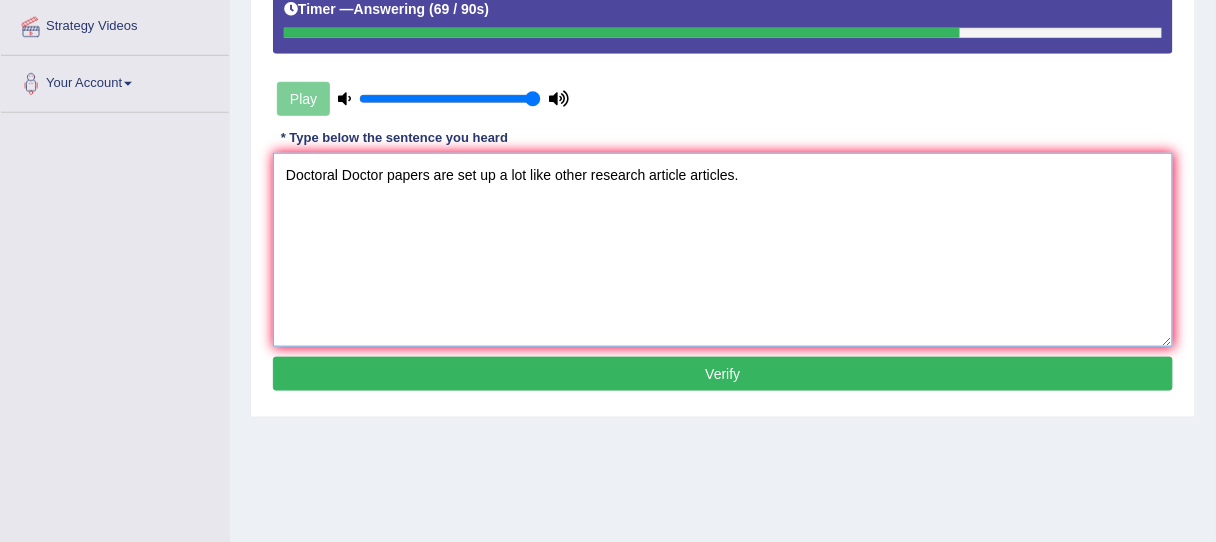 type on "Doctoral Doctor papers are set up a lot like other research article articles." 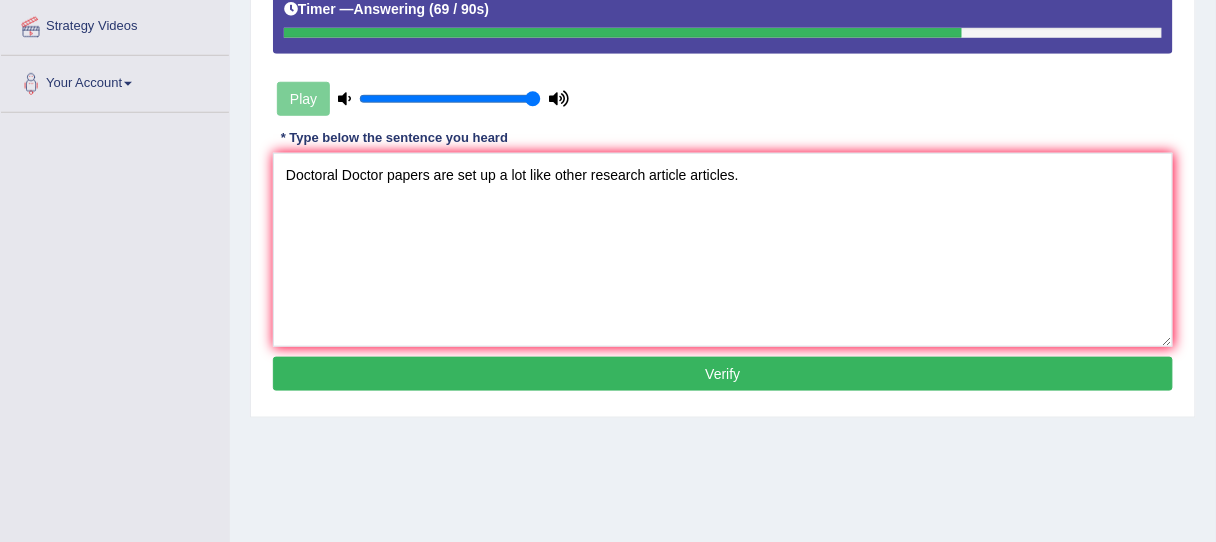 click on "Verify" at bounding box center (723, 374) 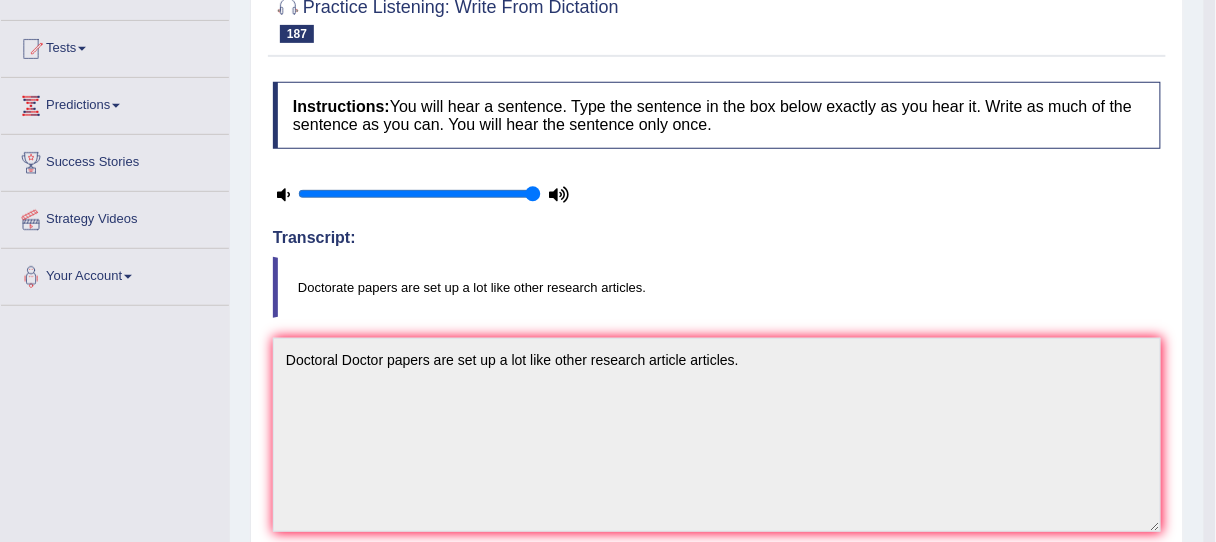 scroll, scrollTop: 180, scrollLeft: 0, axis: vertical 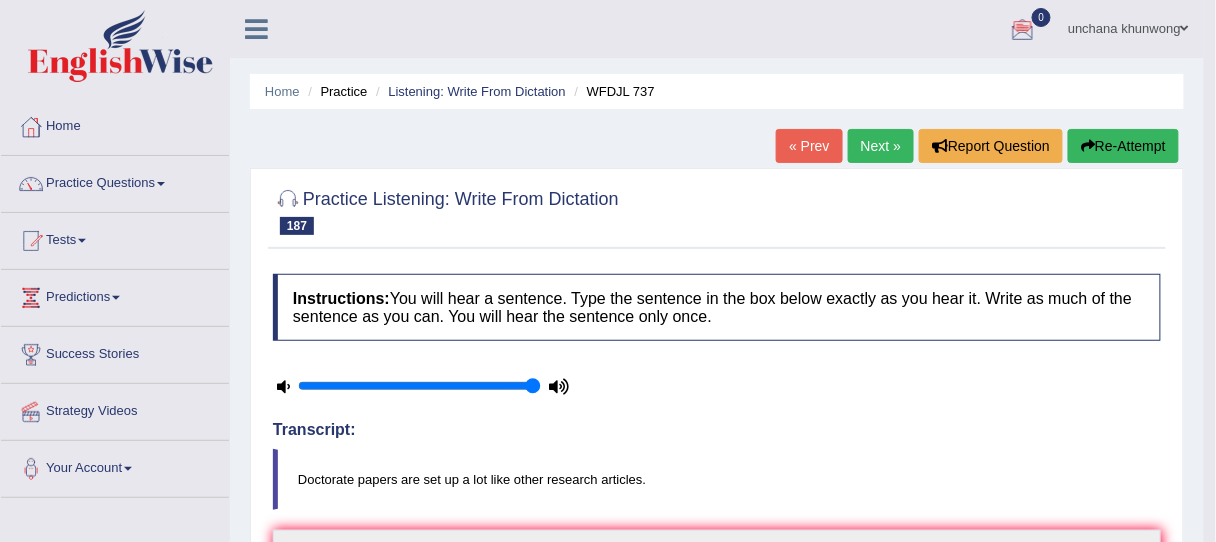 click on "Next »" at bounding box center [881, 146] 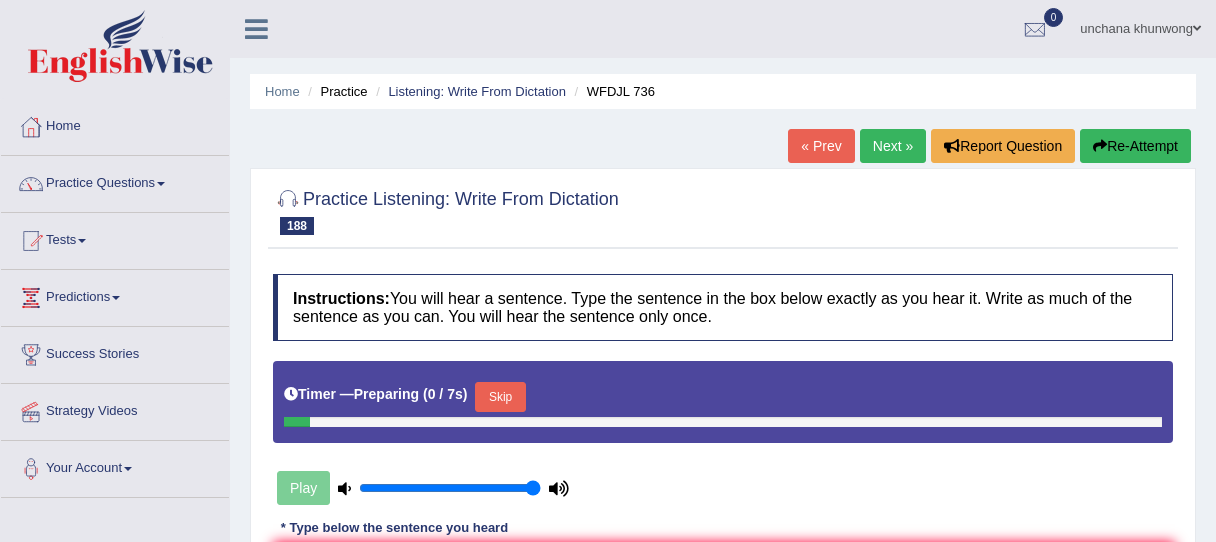 scroll, scrollTop: 0, scrollLeft: 0, axis: both 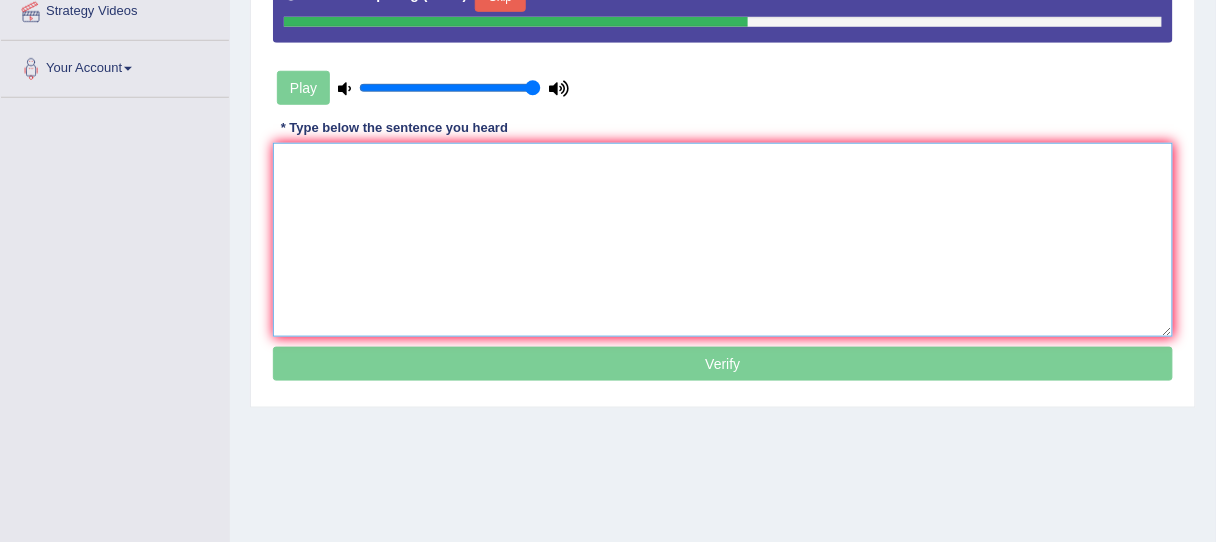 click at bounding box center [723, 240] 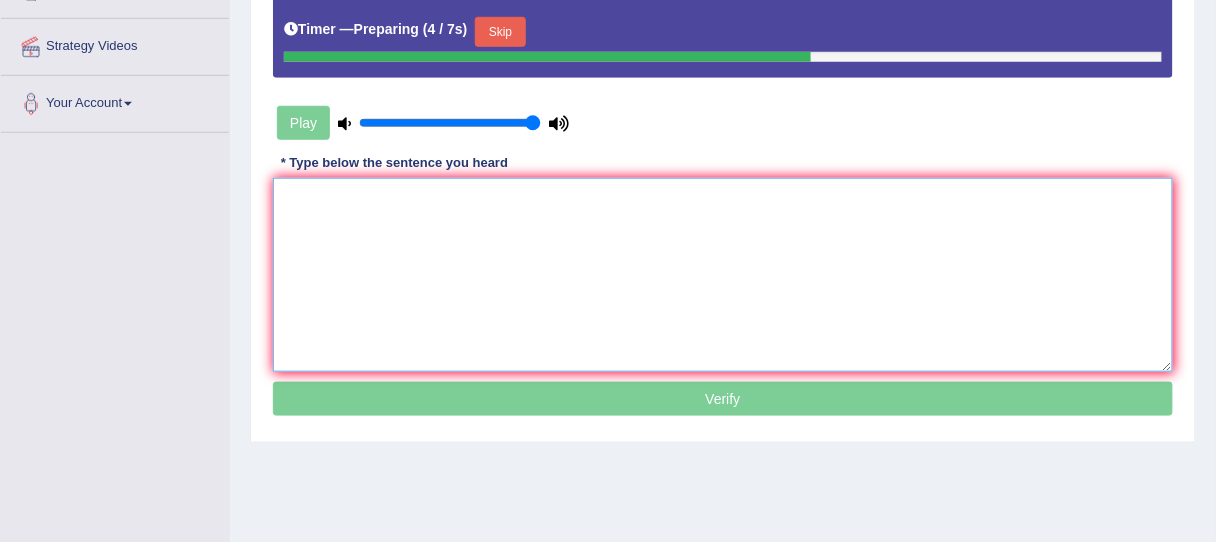 scroll, scrollTop: 320, scrollLeft: 0, axis: vertical 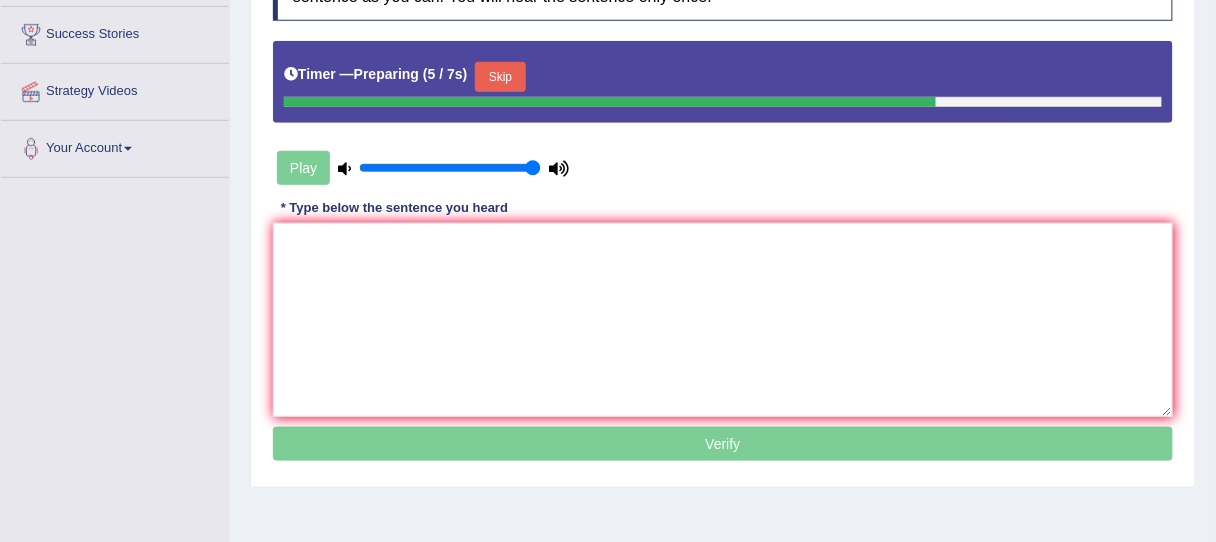click on "Skip" at bounding box center [500, 77] 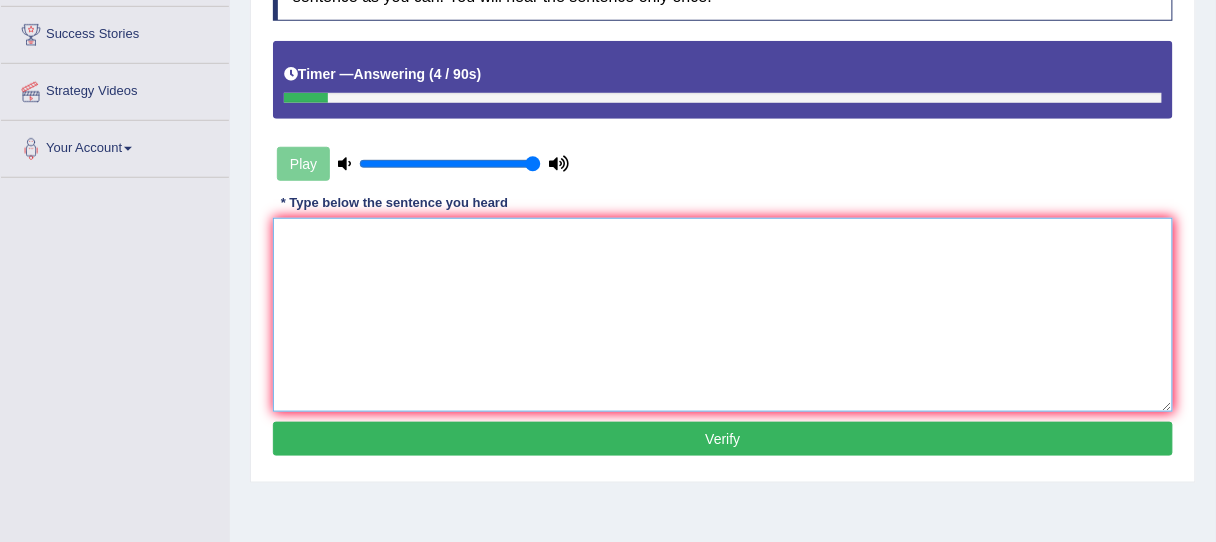 click at bounding box center (723, 315) 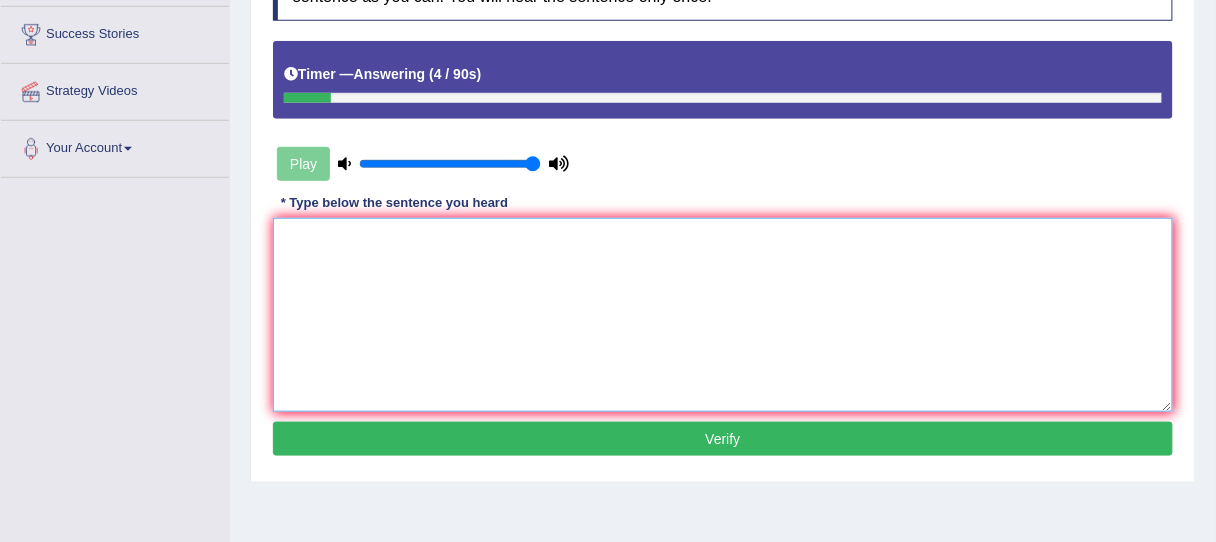 click at bounding box center [723, 315] 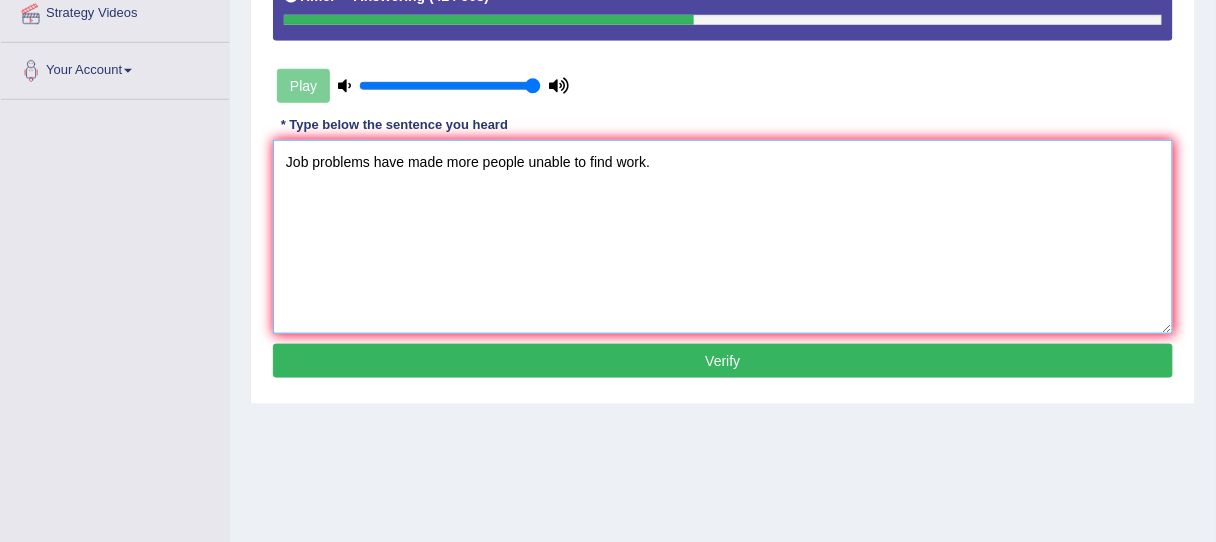 scroll, scrollTop: 400, scrollLeft: 0, axis: vertical 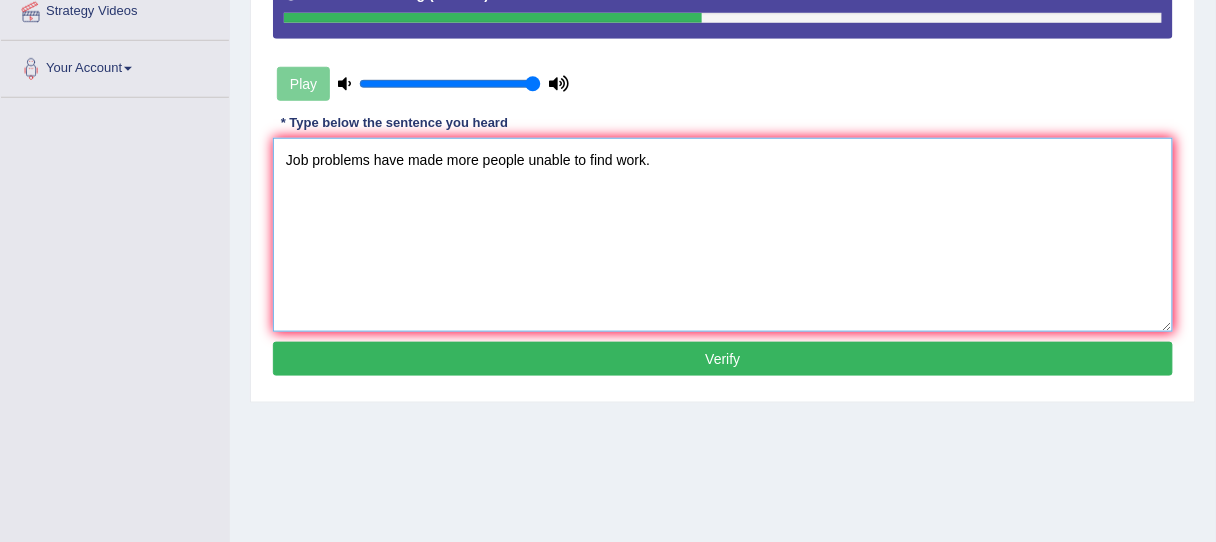 type on "Job problems have made more people unable to find work." 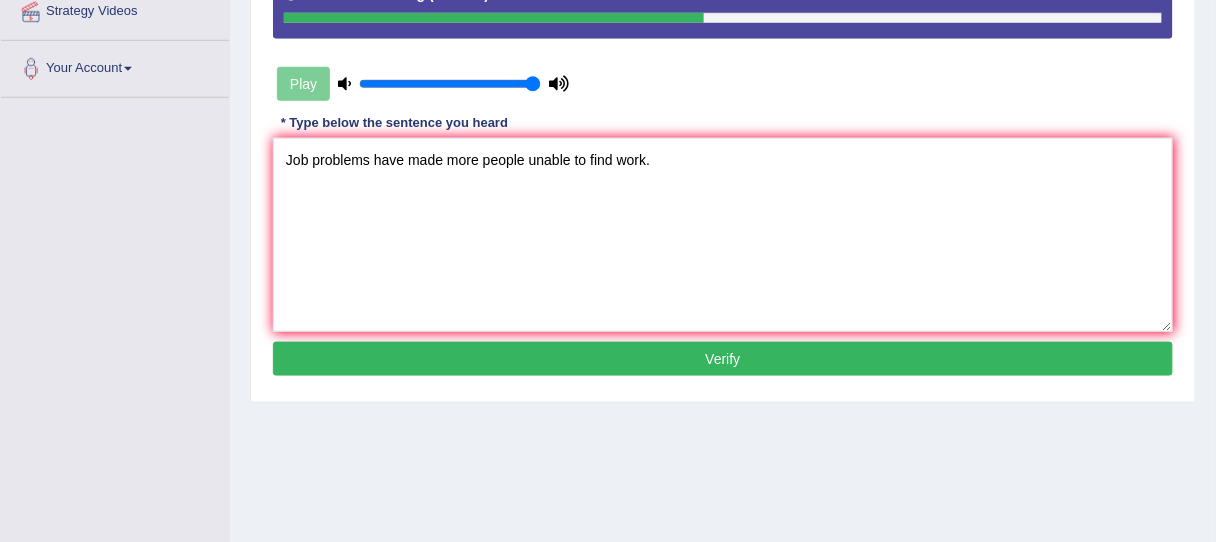 click on "Verify" at bounding box center (723, 359) 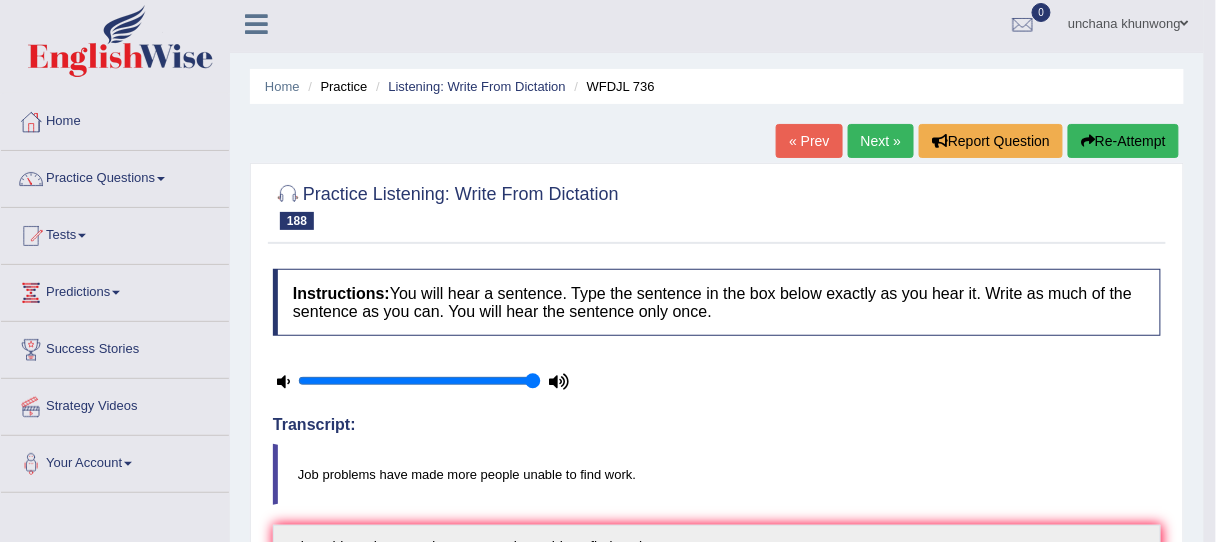 scroll, scrollTop: 0, scrollLeft: 0, axis: both 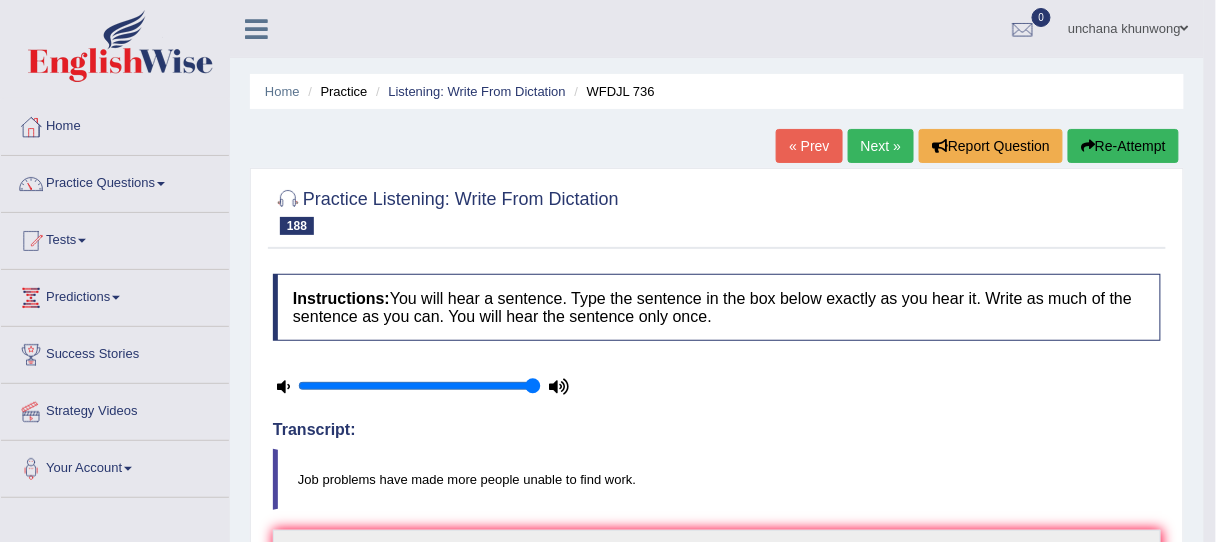 click on "Next »" at bounding box center [881, 146] 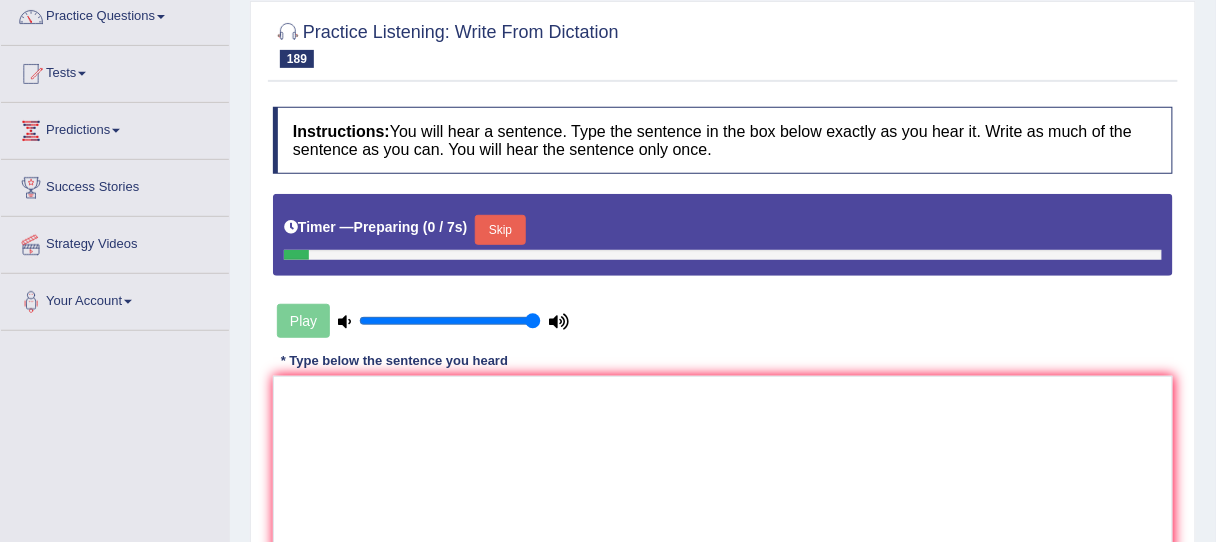 scroll, scrollTop: 0, scrollLeft: 0, axis: both 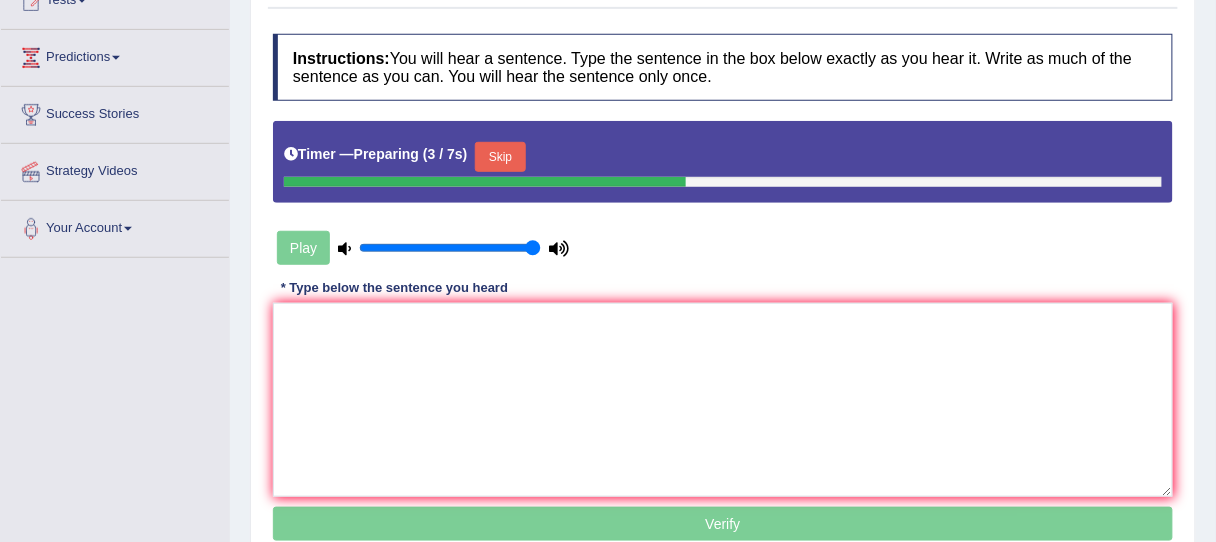 click on "Skip" at bounding box center [500, 157] 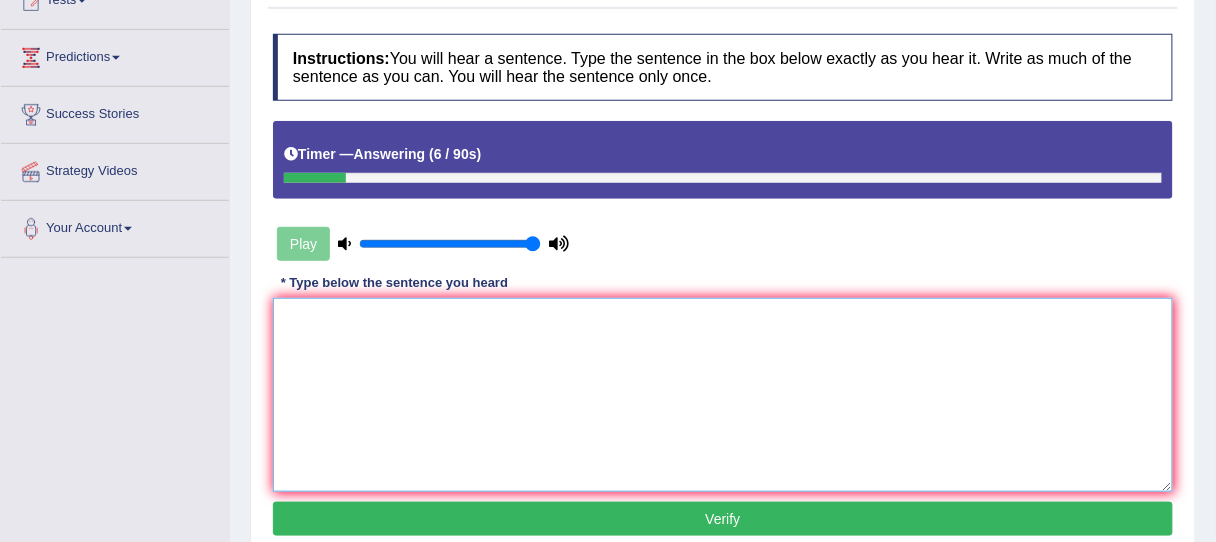 click at bounding box center (723, 395) 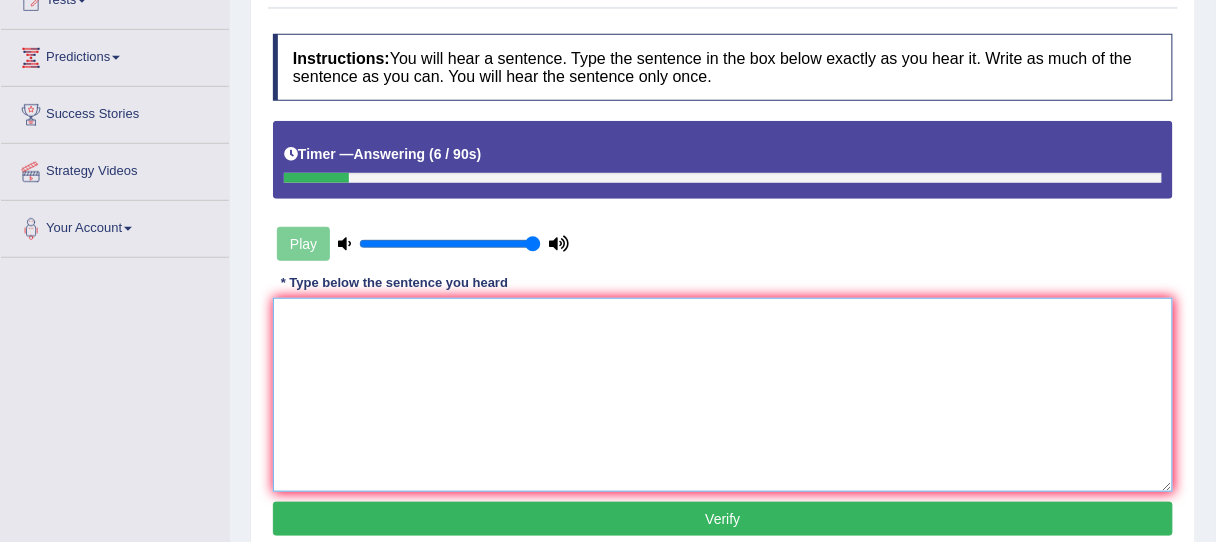 click at bounding box center (723, 395) 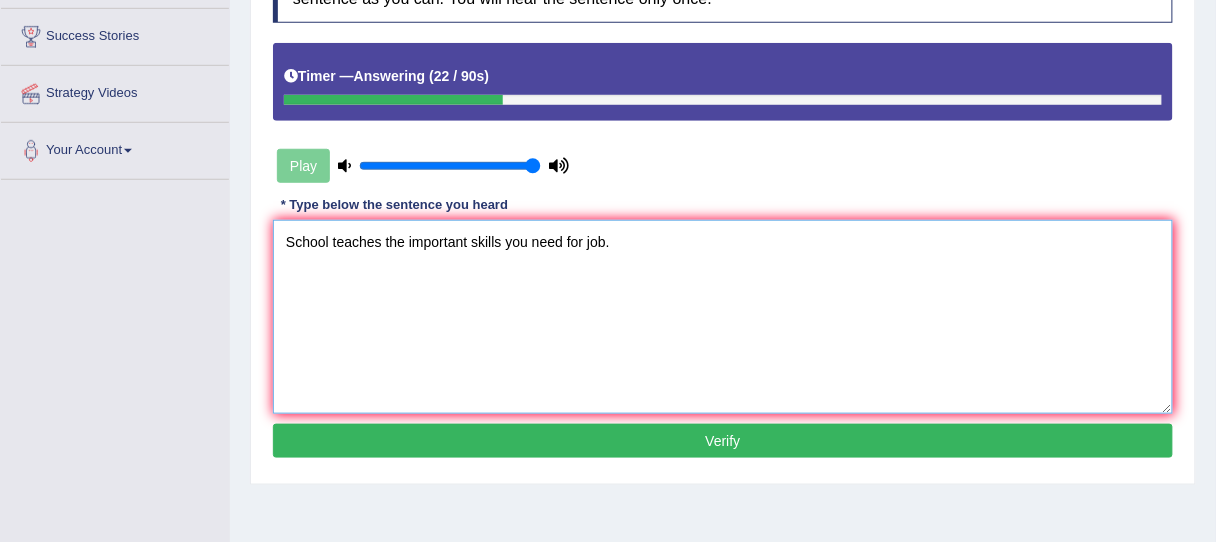 scroll, scrollTop: 320, scrollLeft: 0, axis: vertical 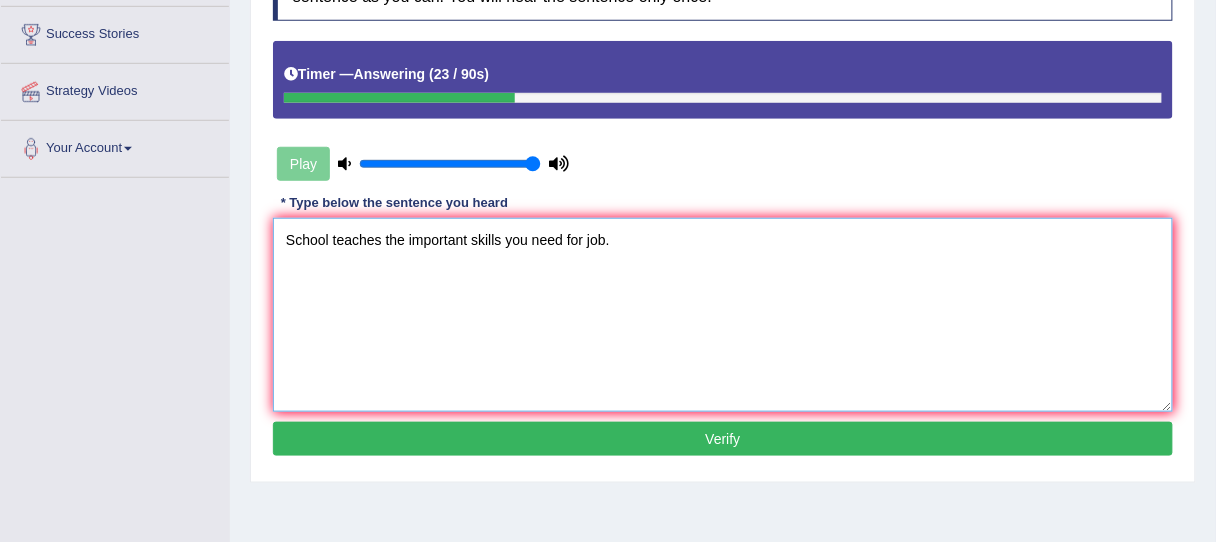 click on "School teaches the important skills you need for job." at bounding box center (723, 315) 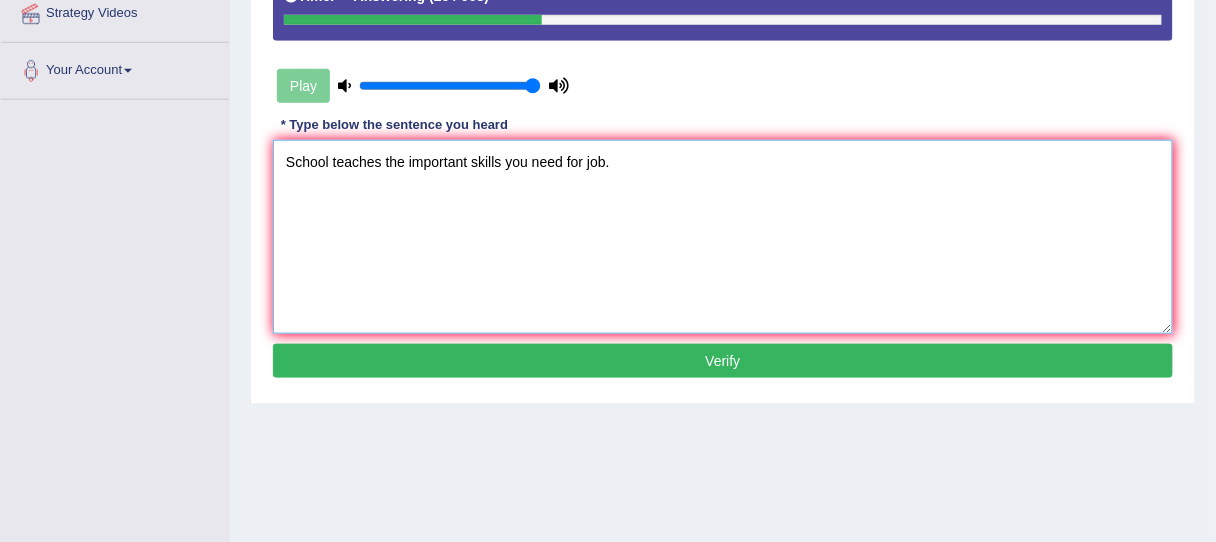 scroll, scrollTop: 400, scrollLeft: 0, axis: vertical 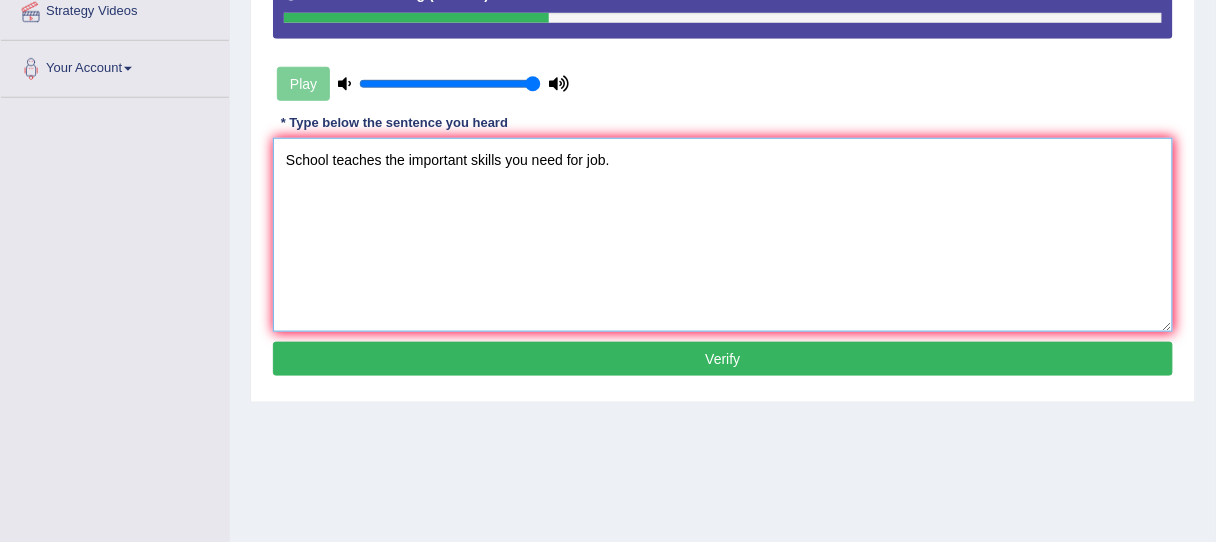 type on "School teaches the important skills you need for job." 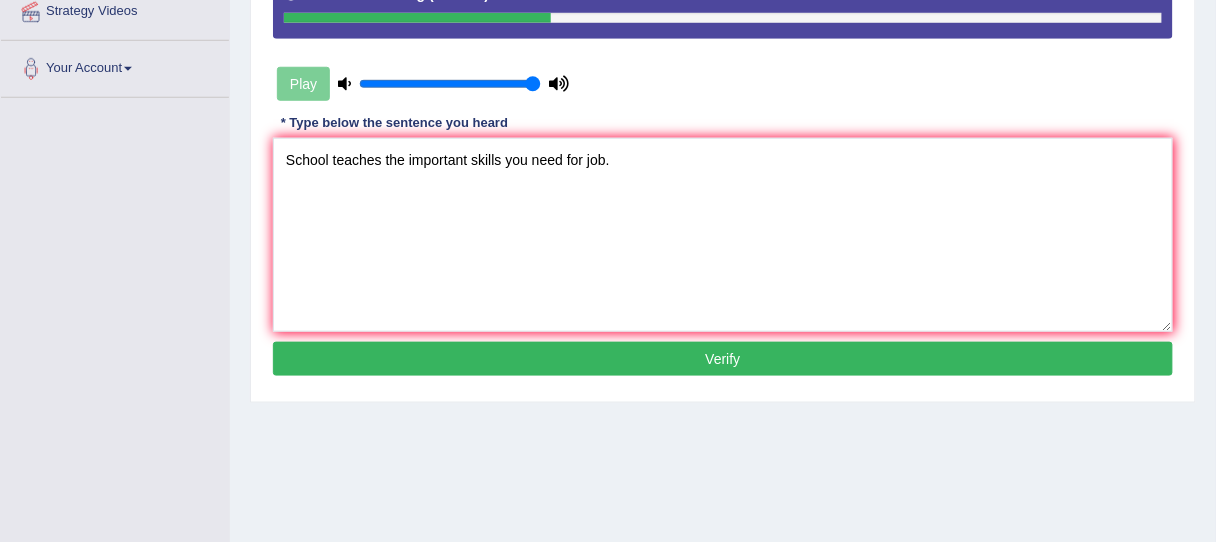 click on "Verify" at bounding box center (723, 359) 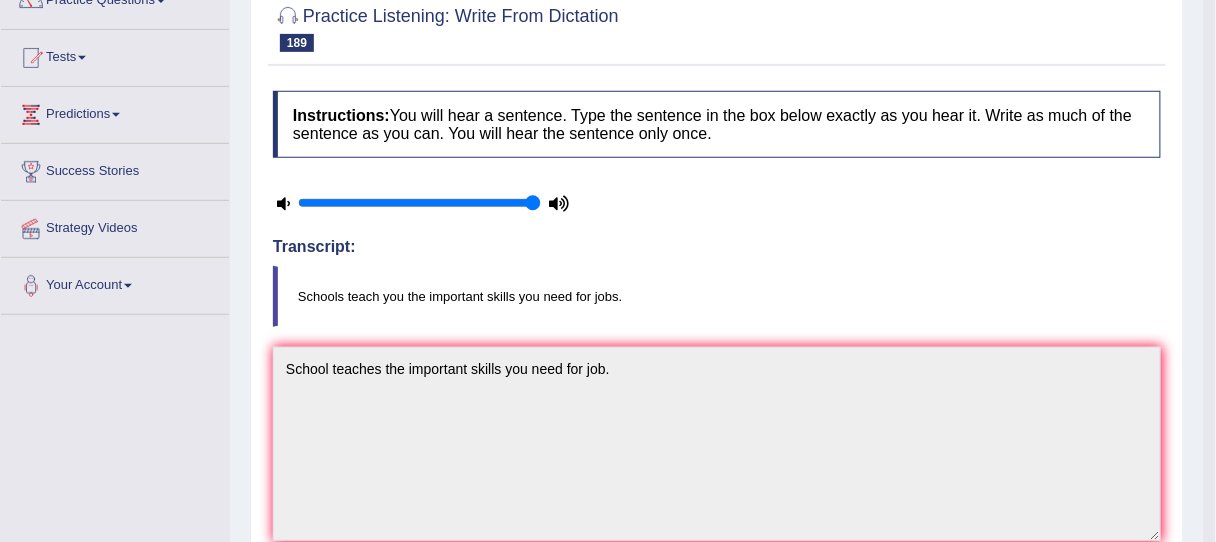 scroll, scrollTop: 80, scrollLeft: 0, axis: vertical 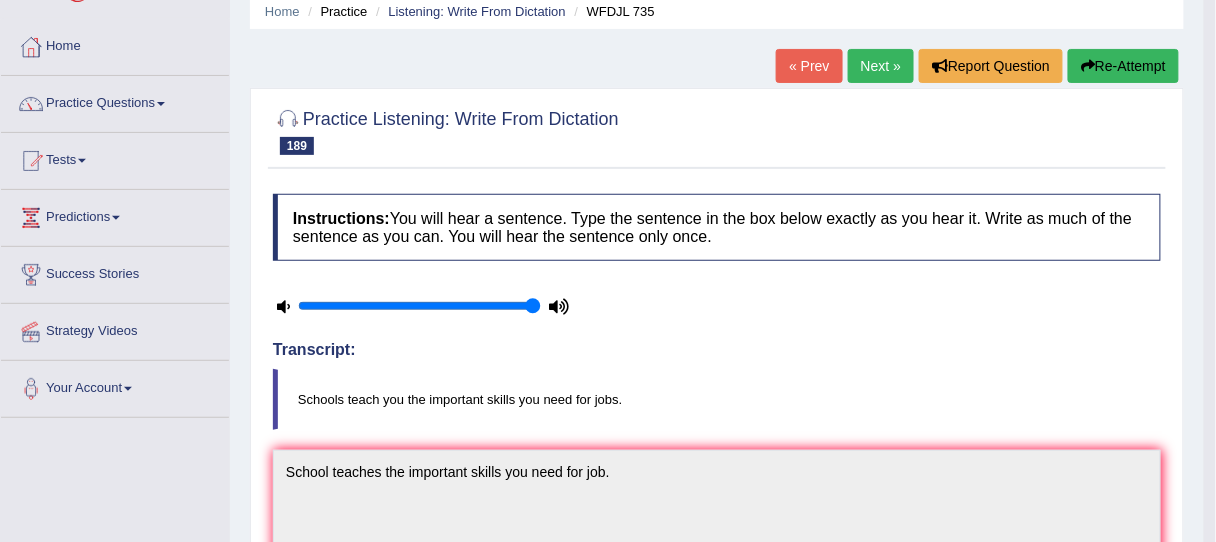 click on "Re-Attempt" at bounding box center [1123, 66] 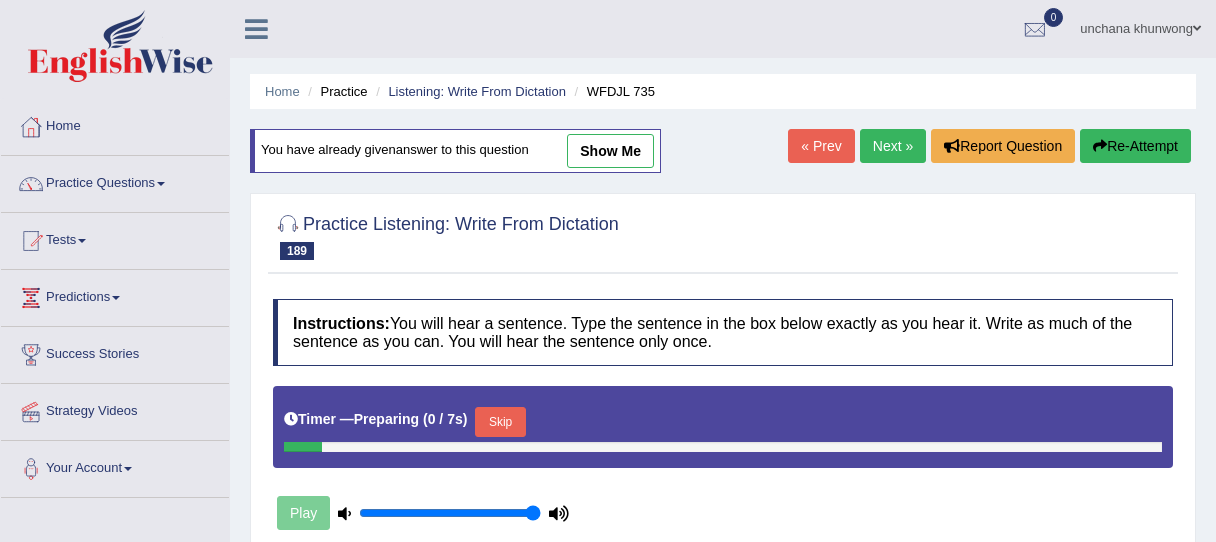 scroll, scrollTop: 121, scrollLeft: 0, axis: vertical 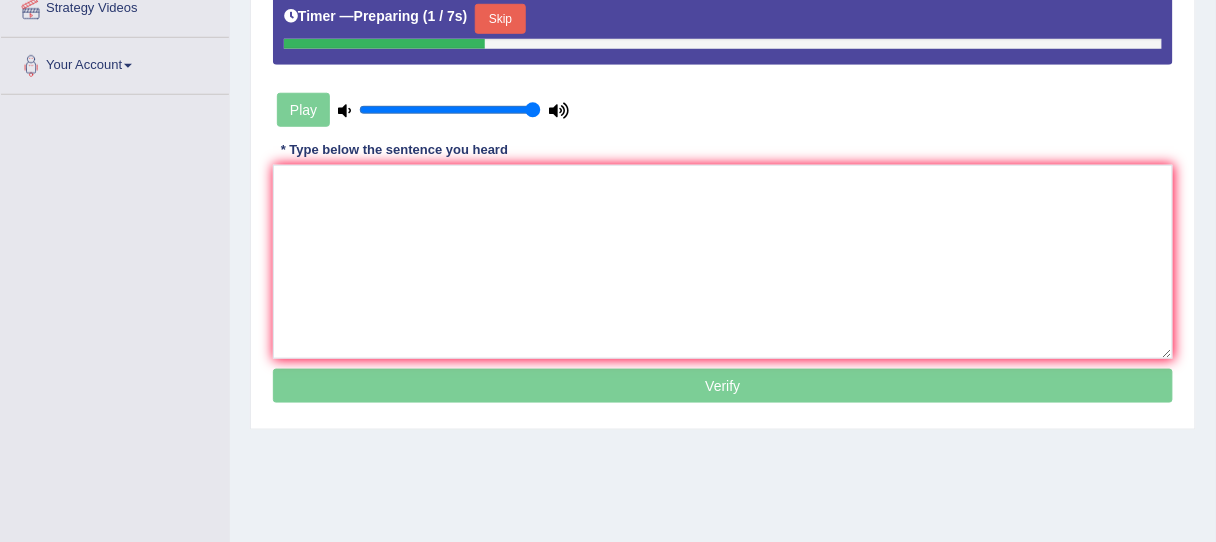 click on "Skip" at bounding box center [500, 19] 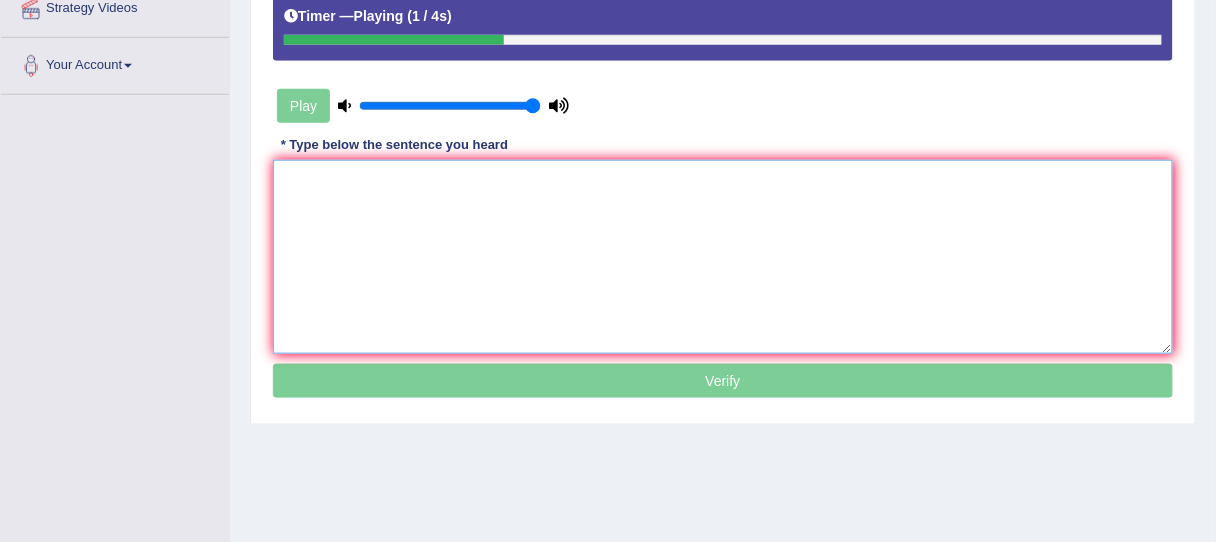 click at bounding box center [723, 257] 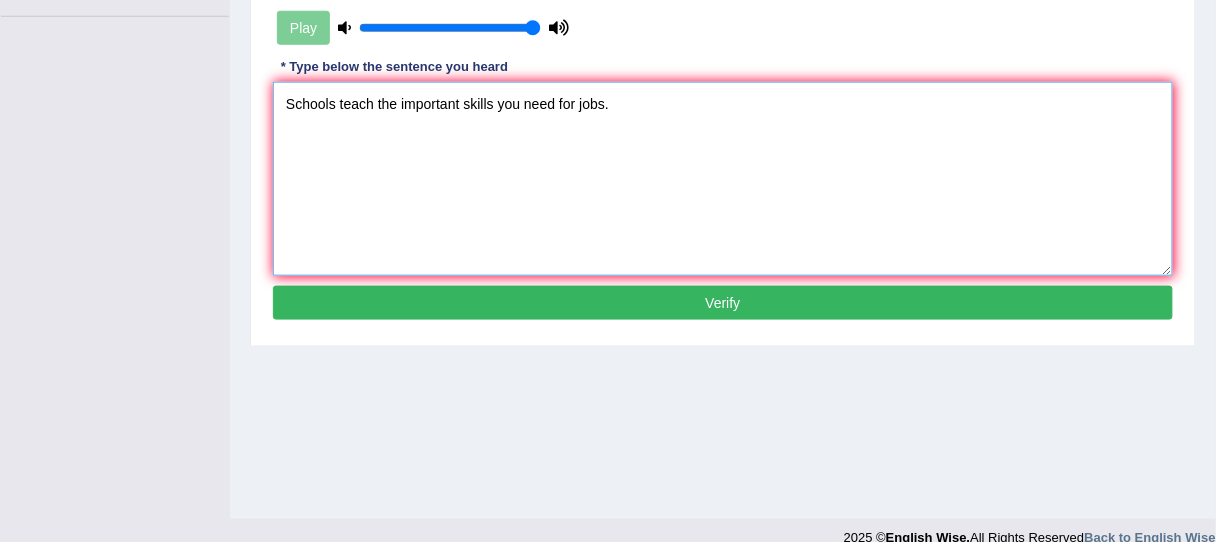 scroll, scrollTop: 483, scrollLeft: 0, axis: vertical 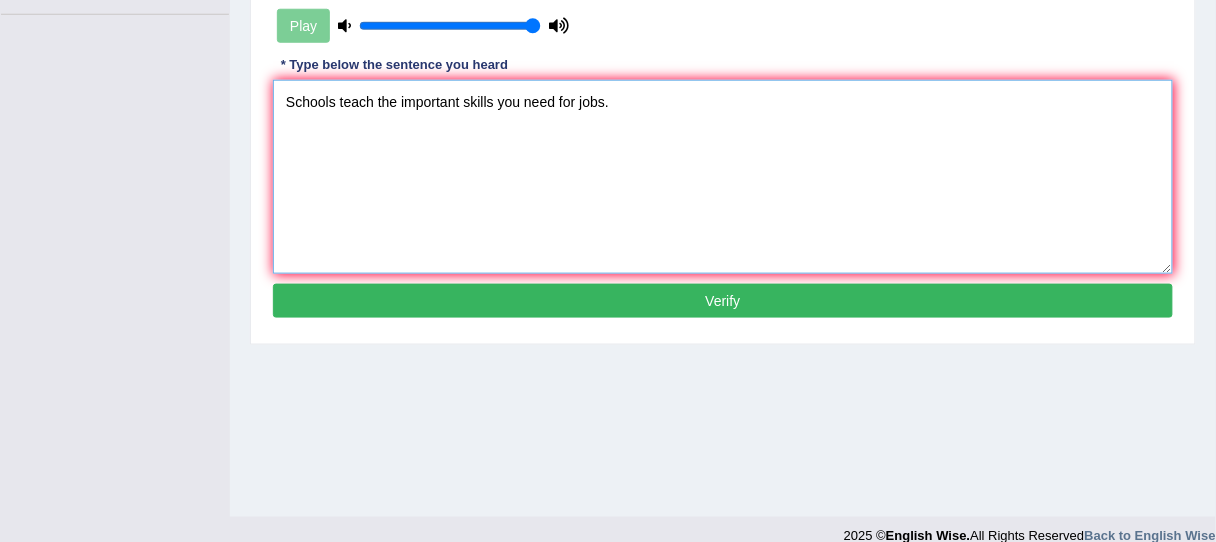 type on "Schools teach the important skills you need for jobs." 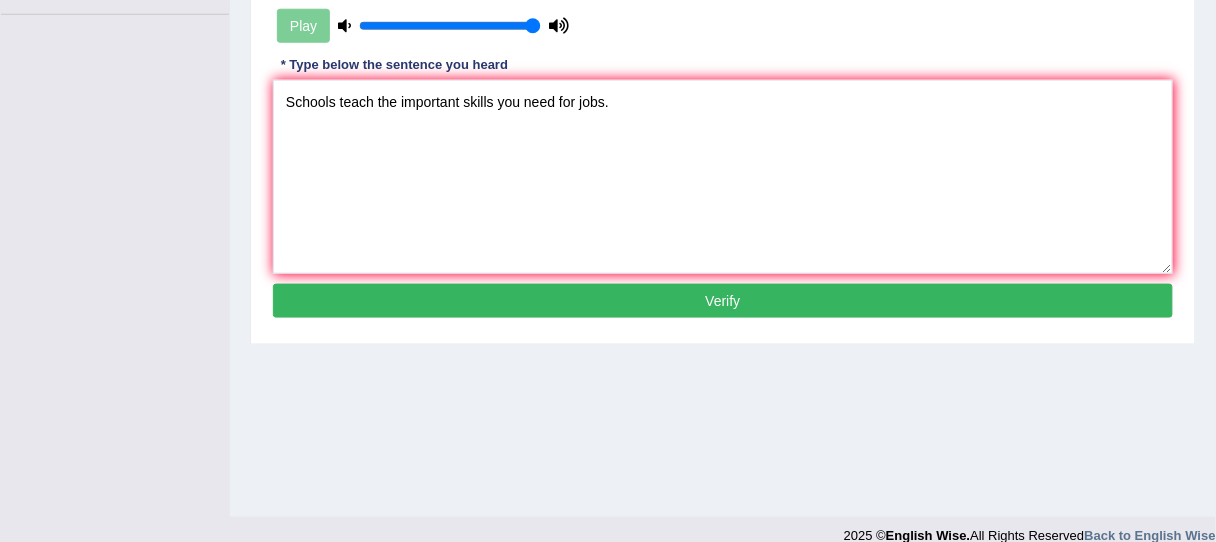 click on "Verify" at bounding box center (723, 301) 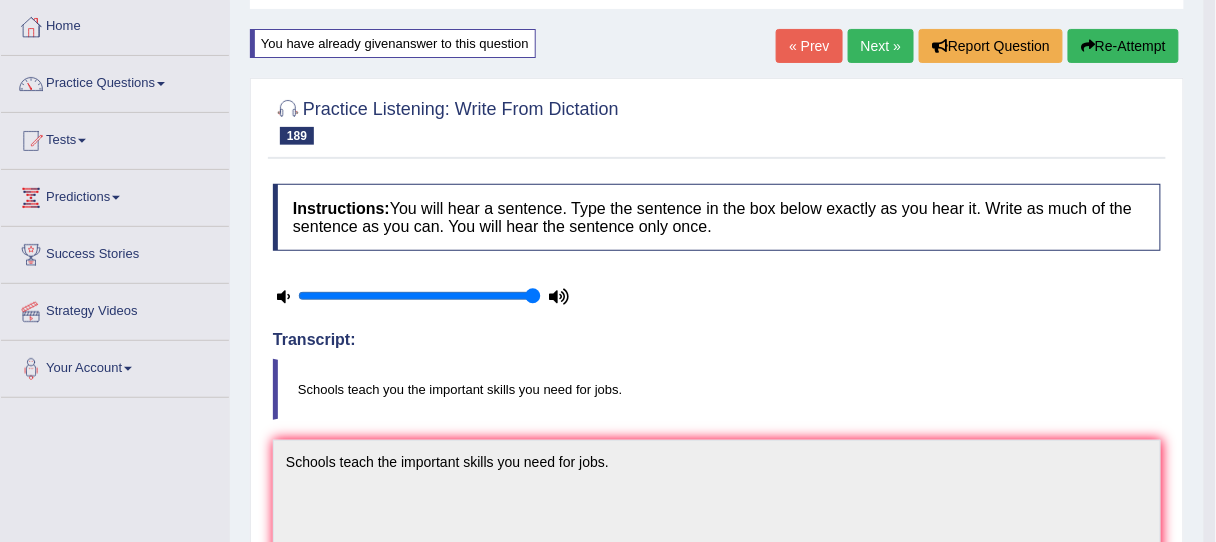 scroll, scrollTop: 83, scrollLeft: 0, axis: vertical 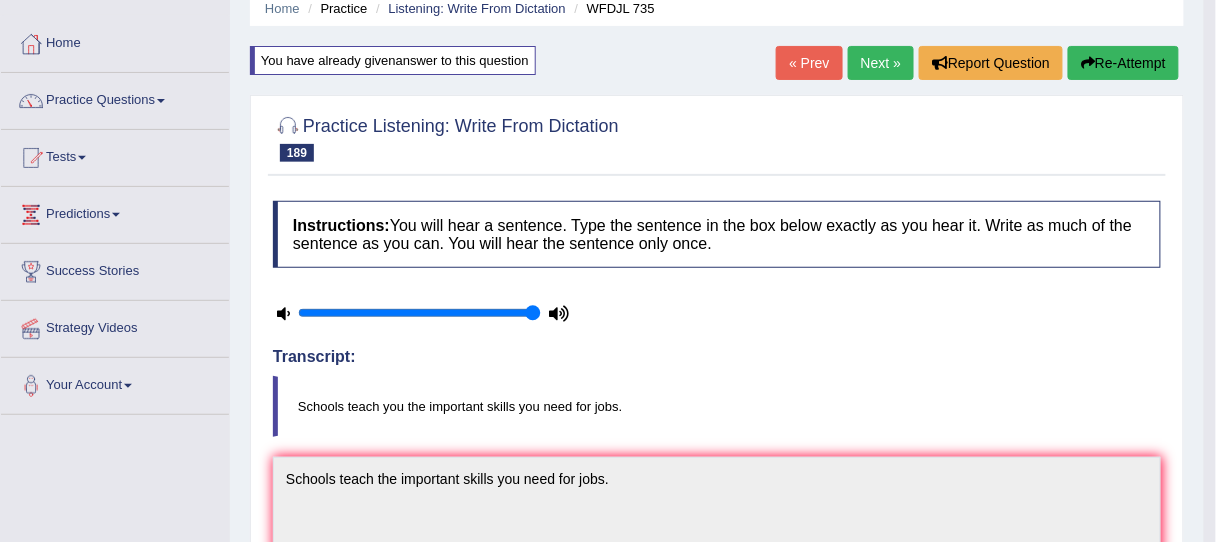click on "Next »" at bounding box center [881, 63] 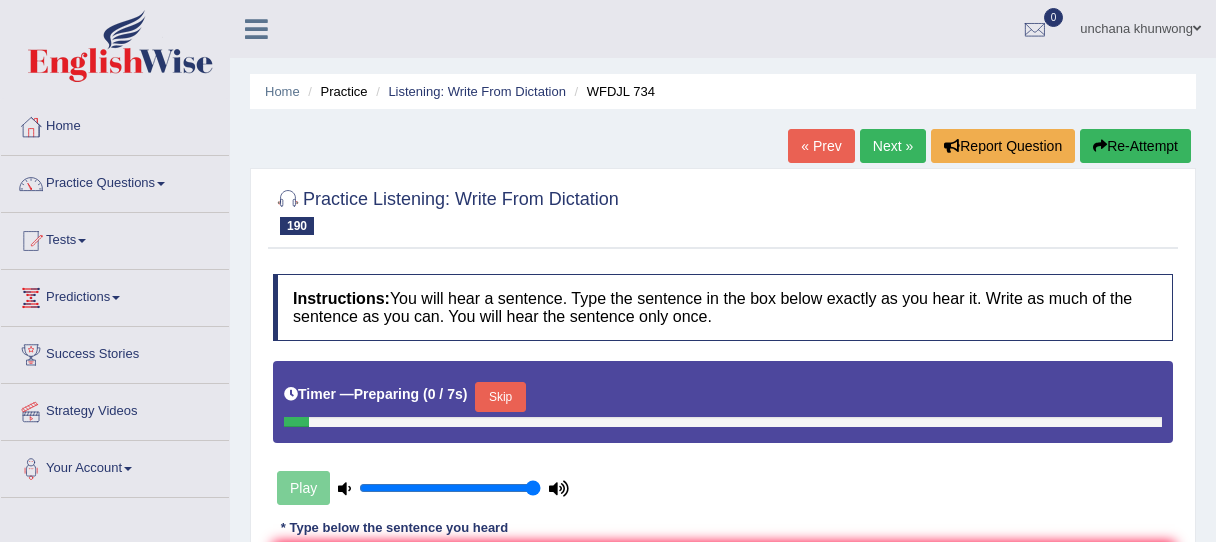 scroll, scrollTop: 0, scrollLeft: 0, axis: both 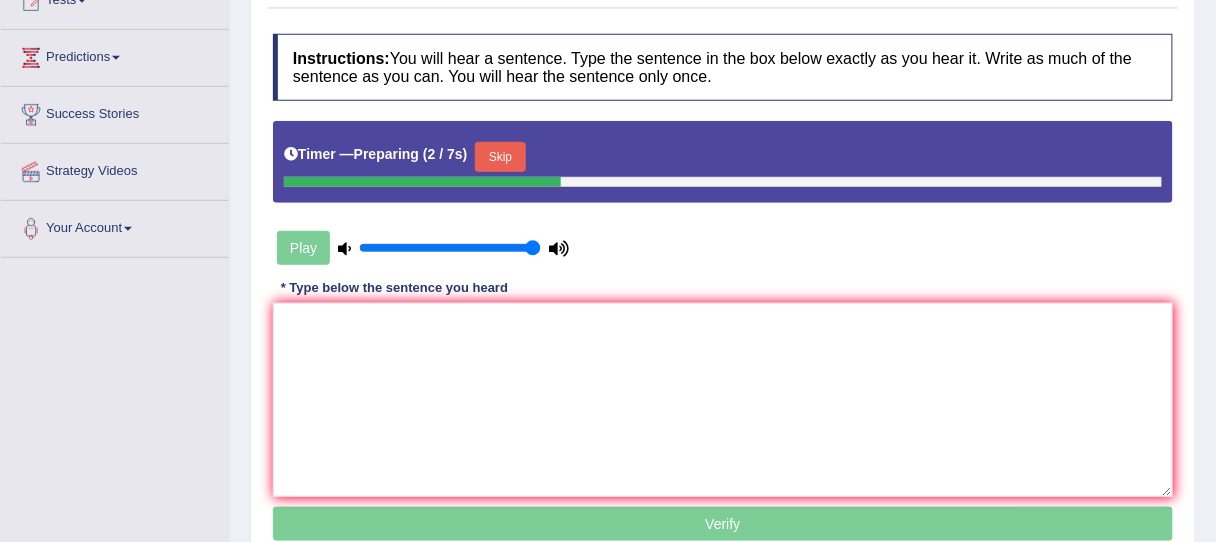click on "Skip" at bounding box center [500, 157] 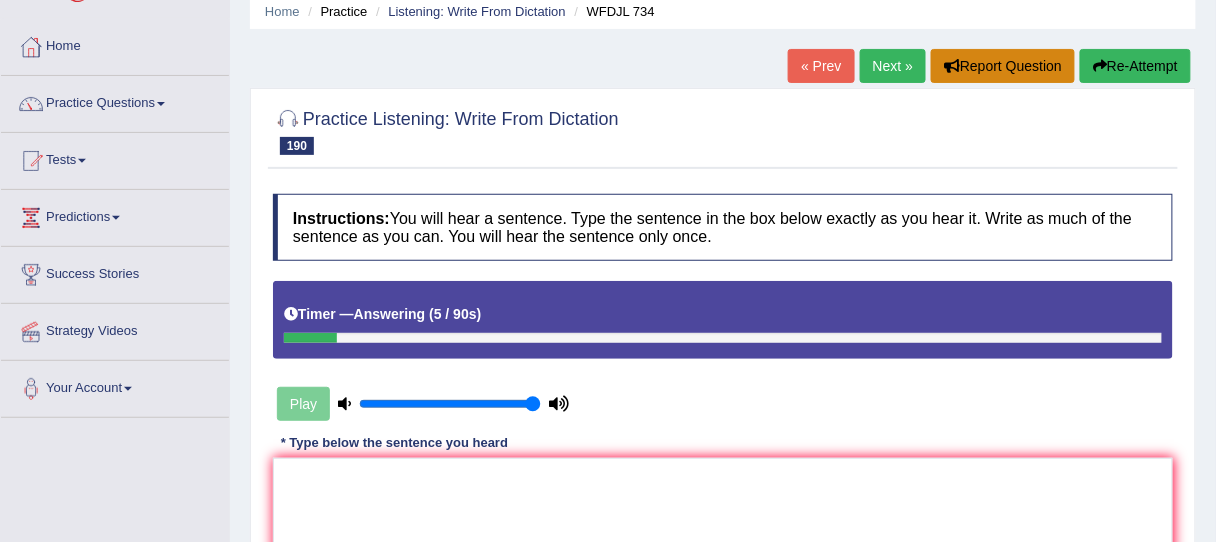 scroll, scrollTop: 80, scrollLeft: 0, axis: vertical 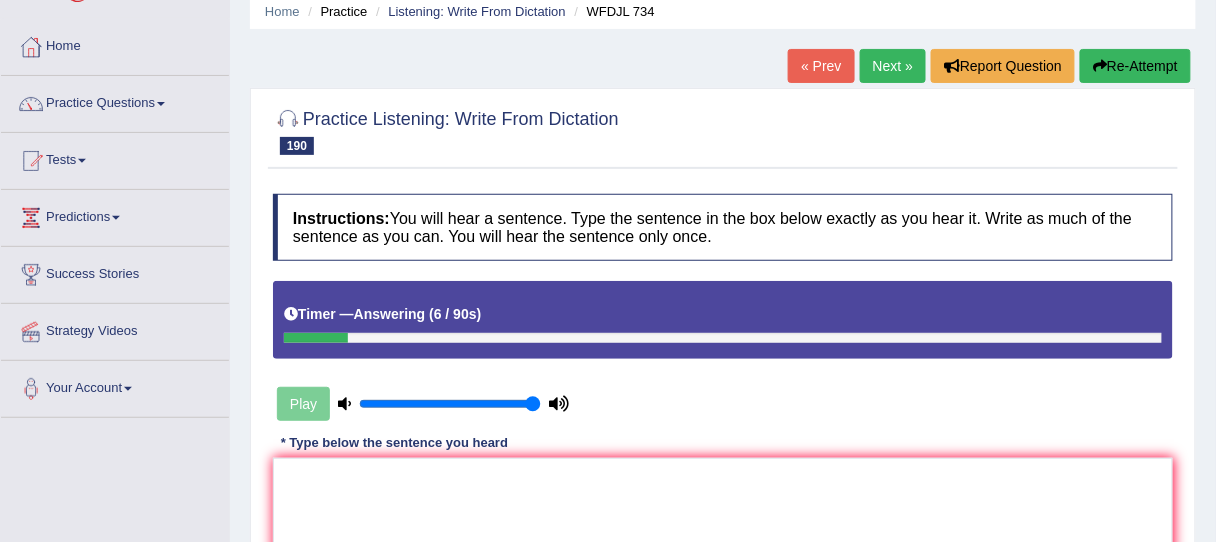 click on "Re-Attempt" at bounding box center [1135, 66] 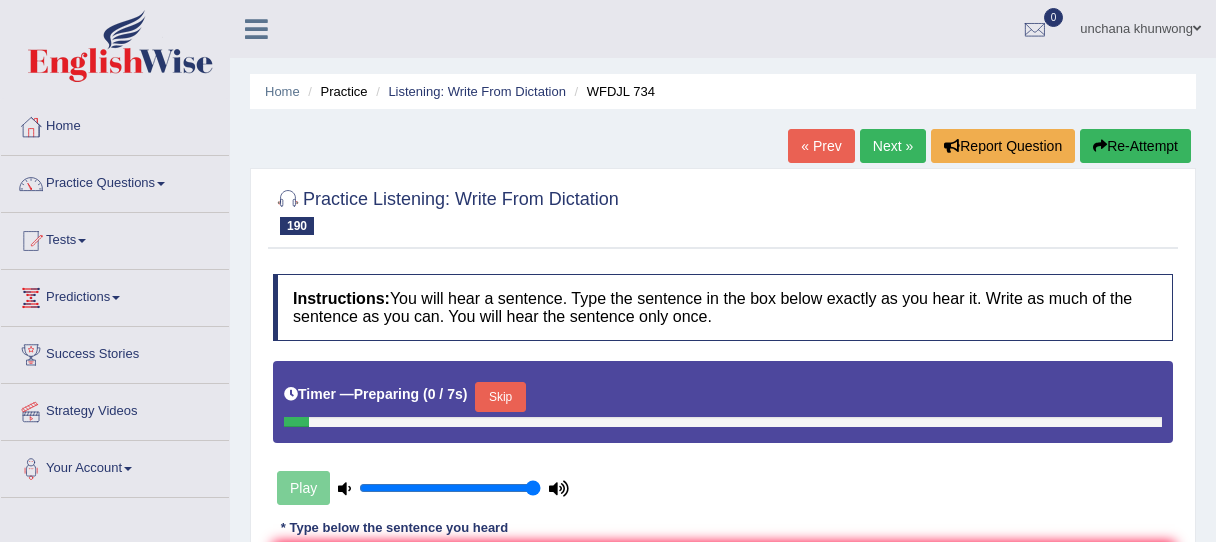 scroll, scrollTop: 124, scrollLeft: 0, axis: vertical 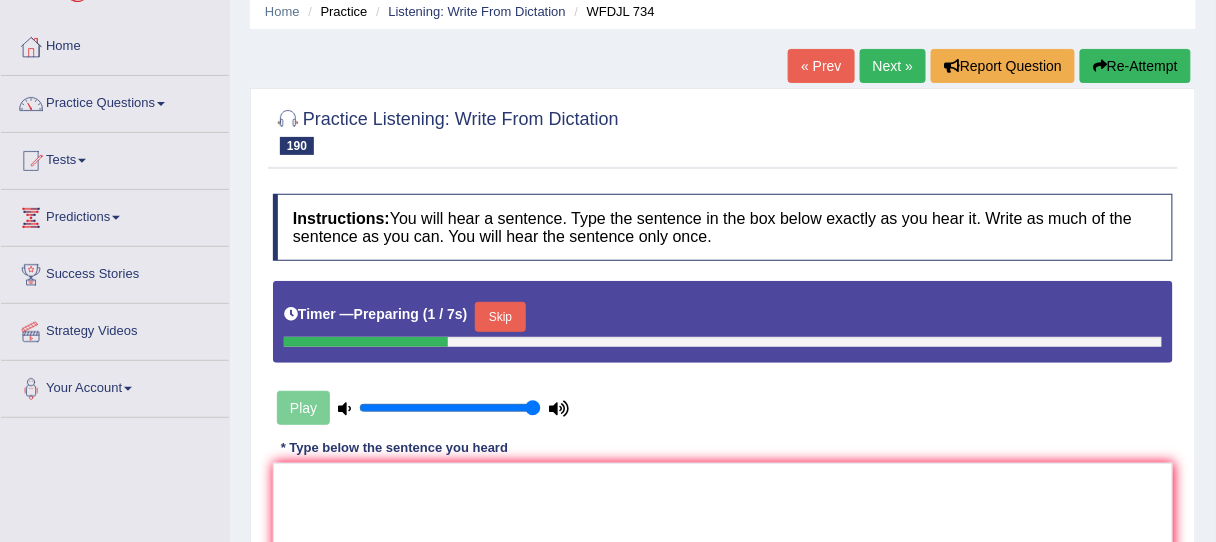 click on "Skip" at bounding box center [500, 317] 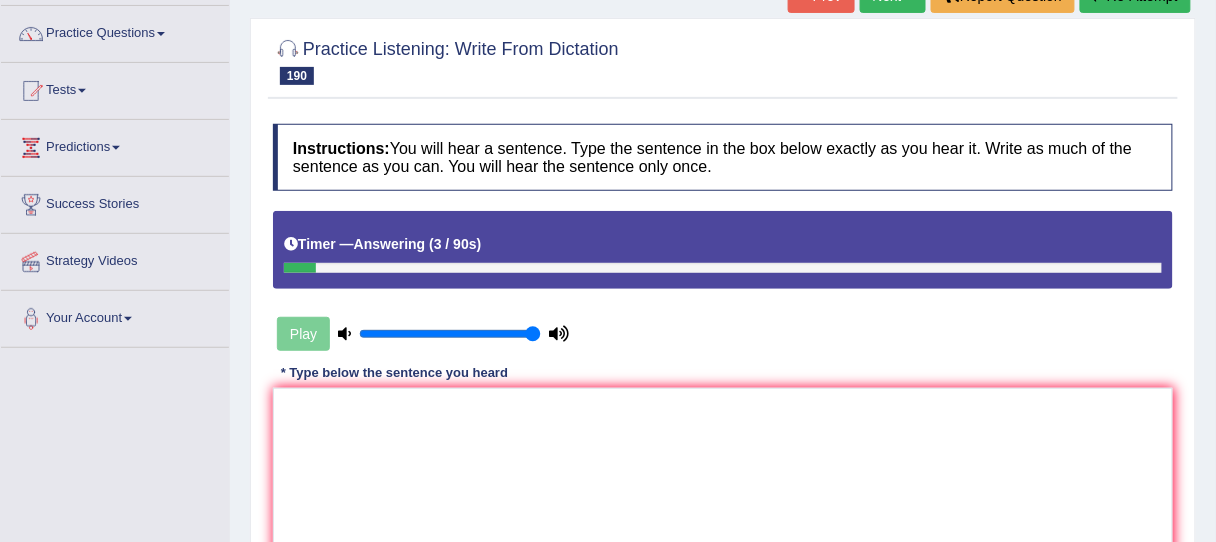 scroll, scrollTop: 160, scrollLeft: 0, axis: vertical 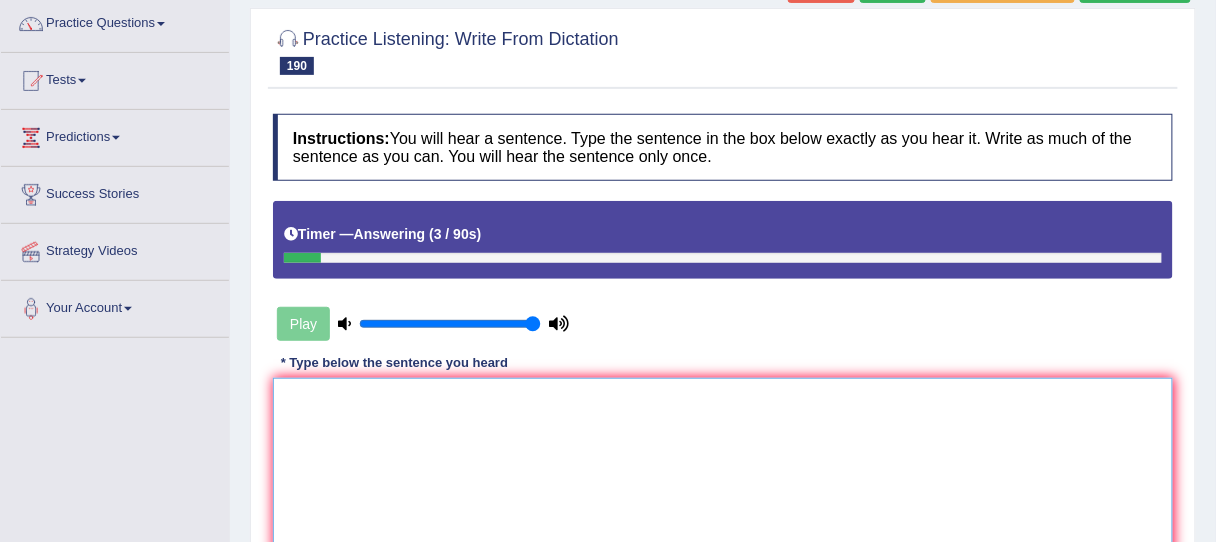 click at bounding box center [723, 475] 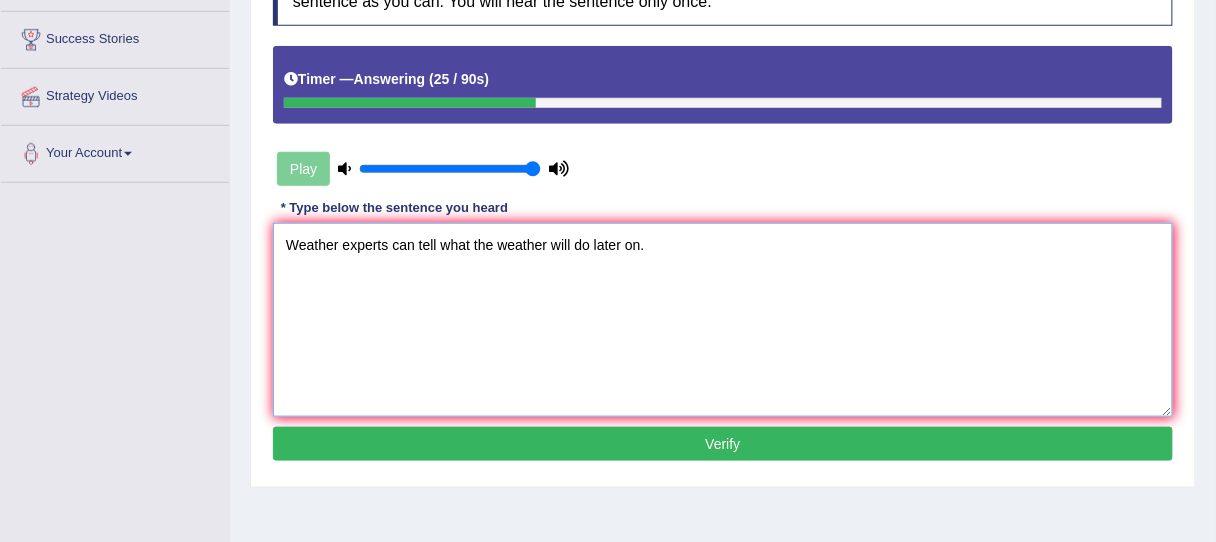 scroll, scrollTop: 320, scrollLeft: 0, axis: vertical 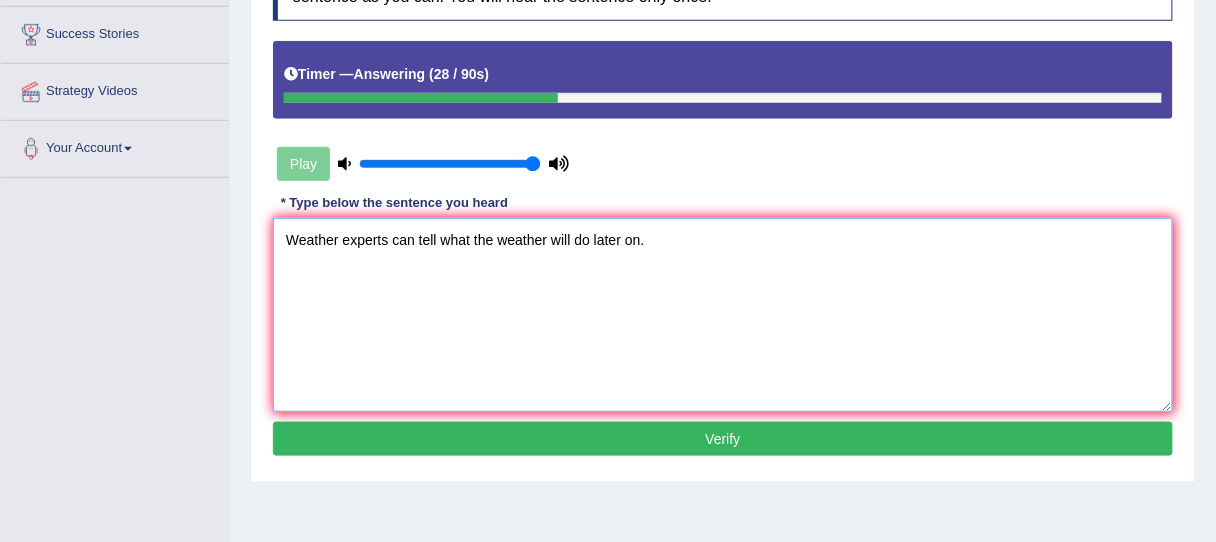 click on "Weather experts can tell what the weather will do later on." at bounding box center (723, 315) 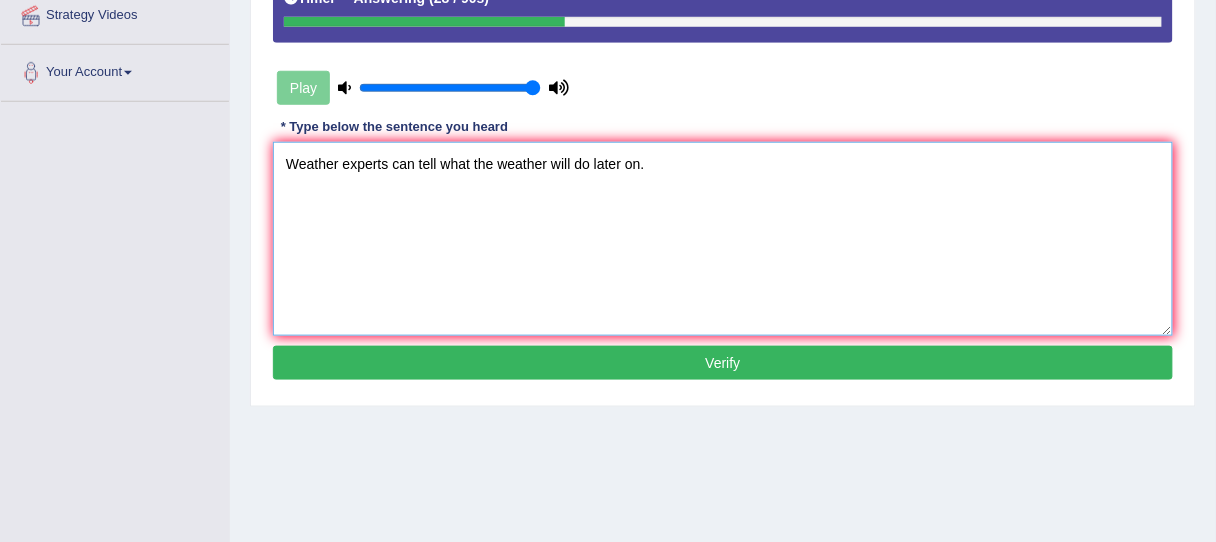 scroll, scrollTop: 400, scrollLeft: 0, axis: vertical 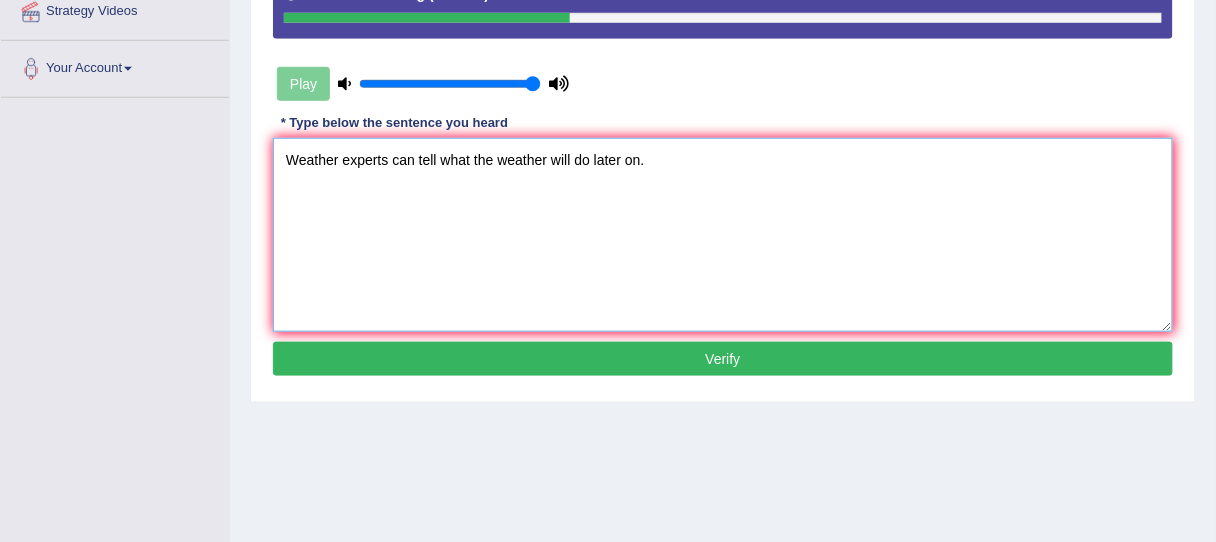 type on "Weather experts can tell what the weather will do later on." 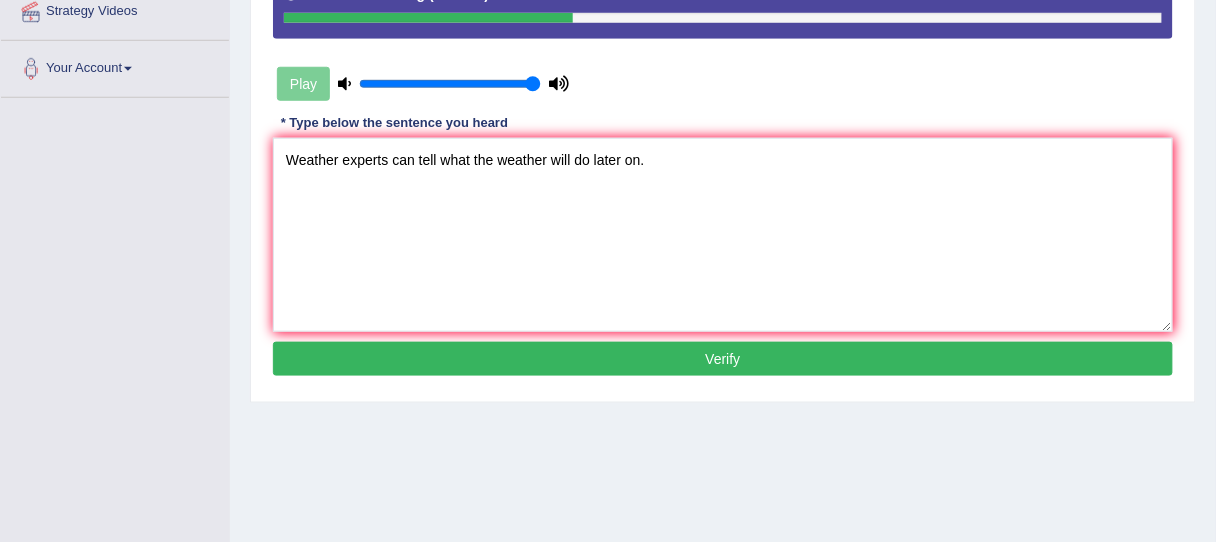 click on "Verify" at bounding box center [723, 359] 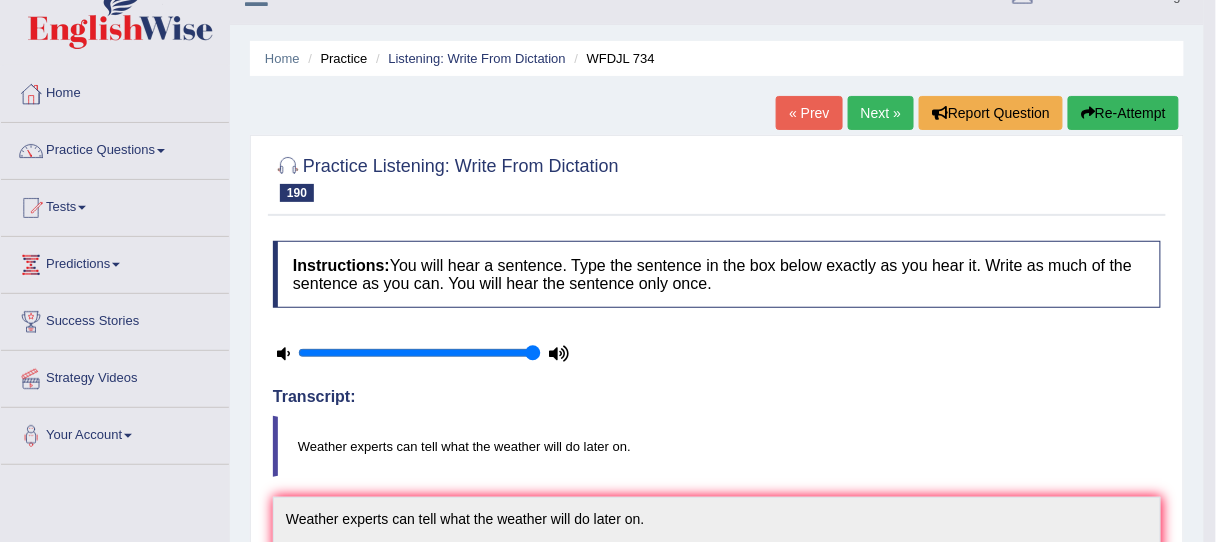 scroll, scrollTop: 0, scrollLeft: 0, axis: both 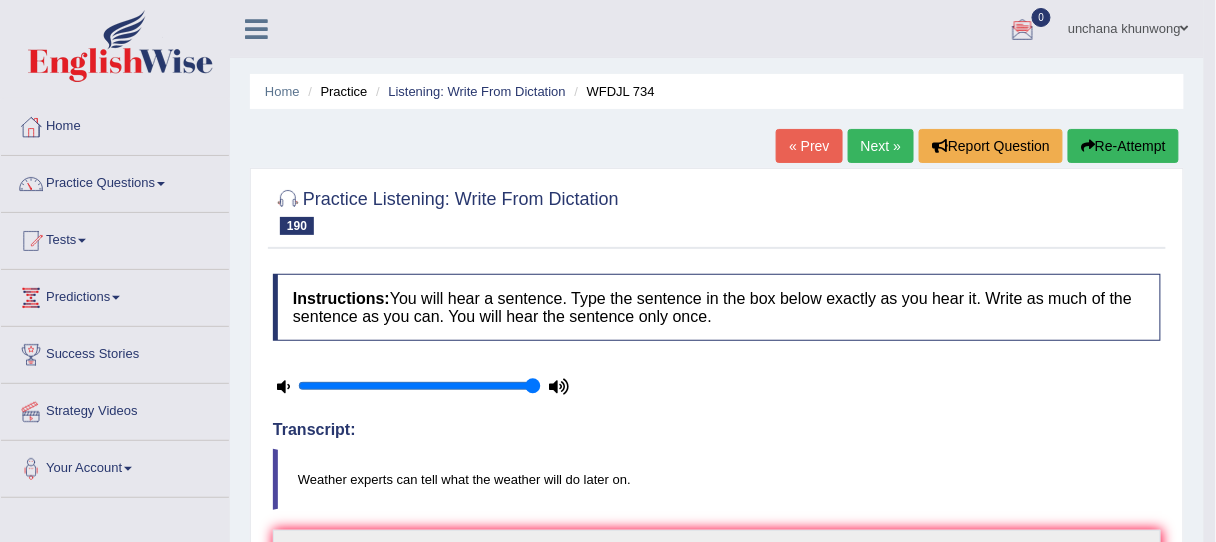 click on "« Prev Next »  Report Question  Re-Attempt" at bounding box center [980, 148] 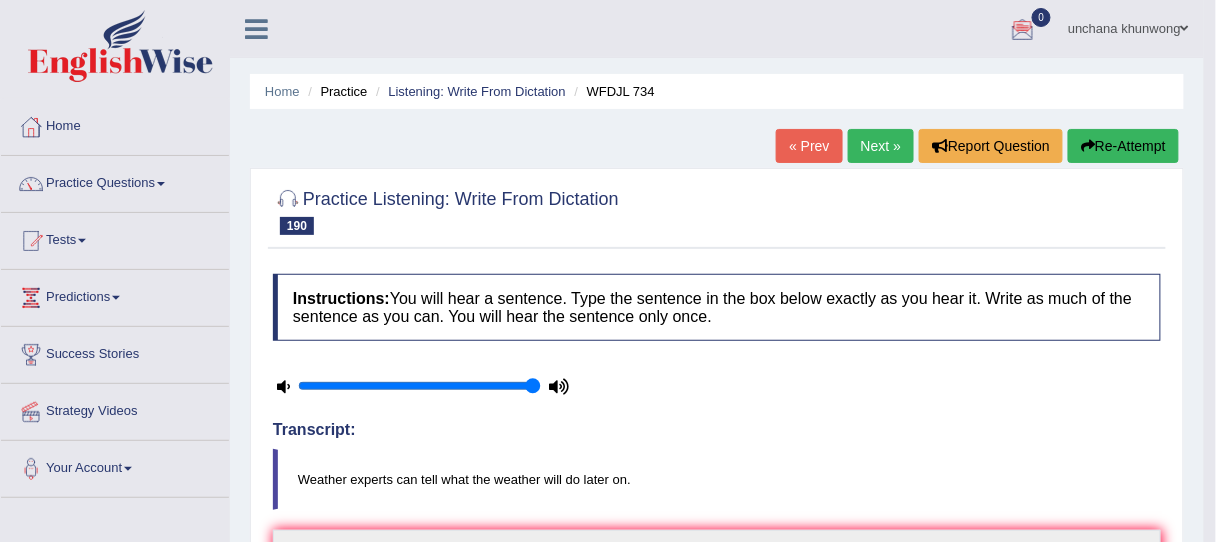 click on "Next »" at bounding box center (881, 146) 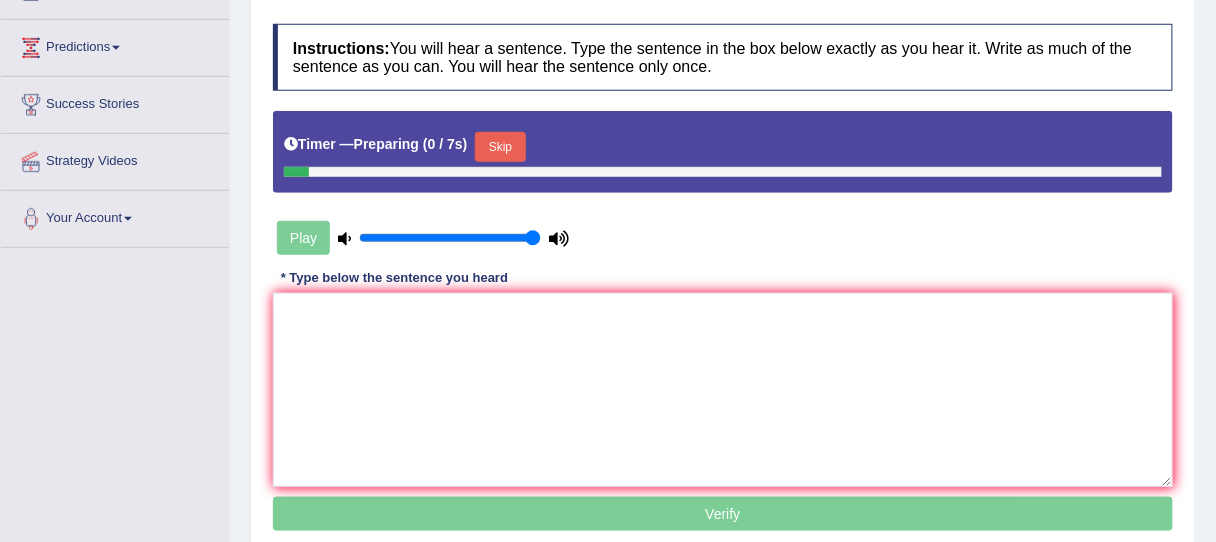 scroll, scrollTop: 0, scrollLeft: 0, axis: both 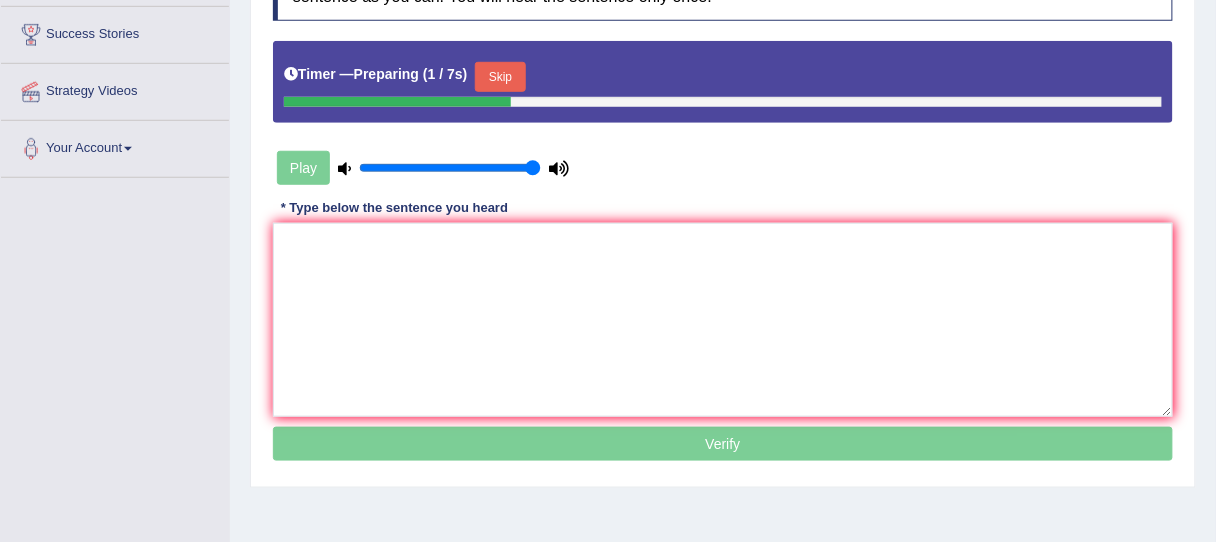click on "Skip" at bounding box center (500, 77) 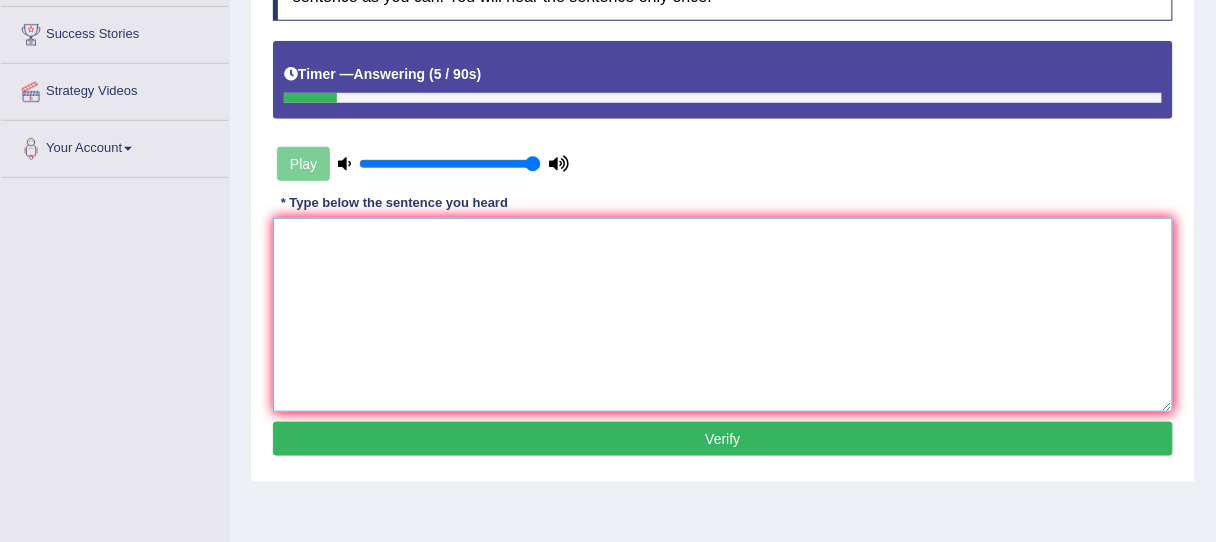 click at bounding box center (723, 315) 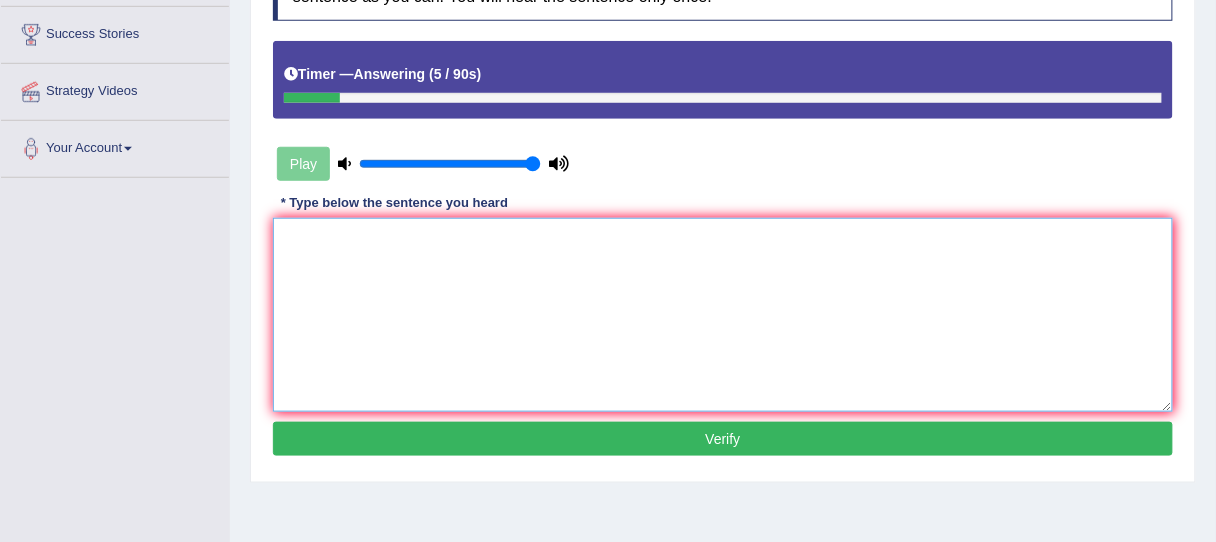 click at bounding box center (723, 315) 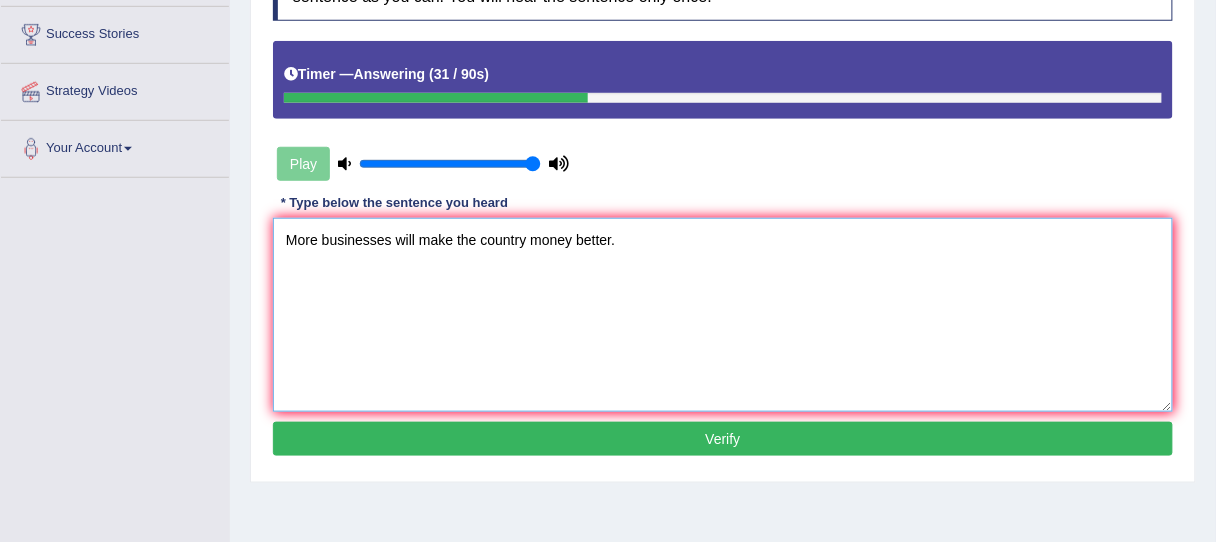 click on "More businesses will make the country money better." at bounding box center [723, 315] 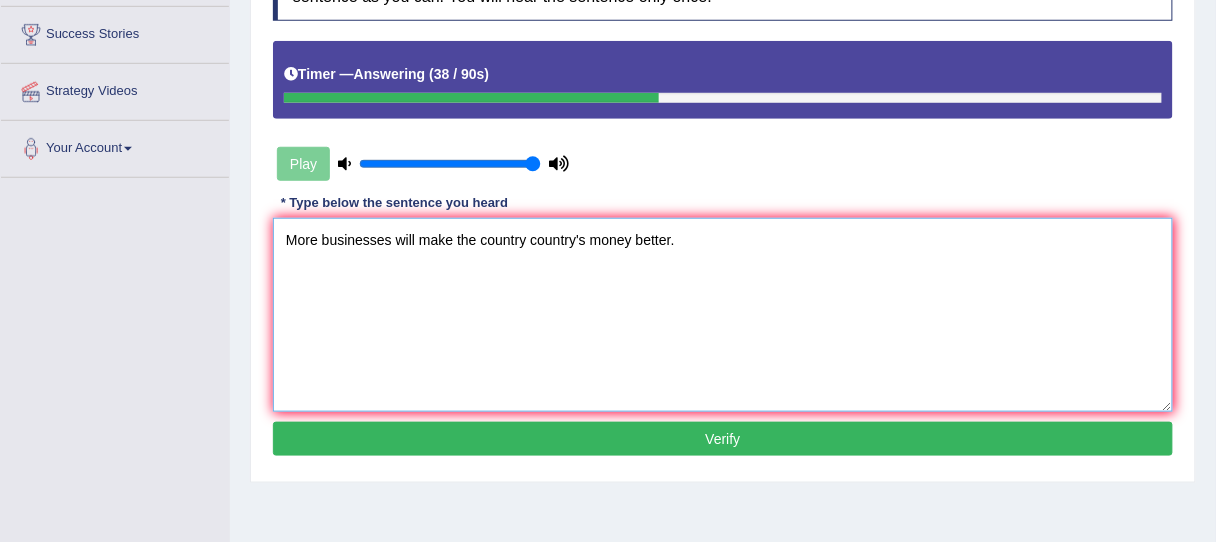 click on "More businesses will make the country country's money better." at bounding box center (723, 315) 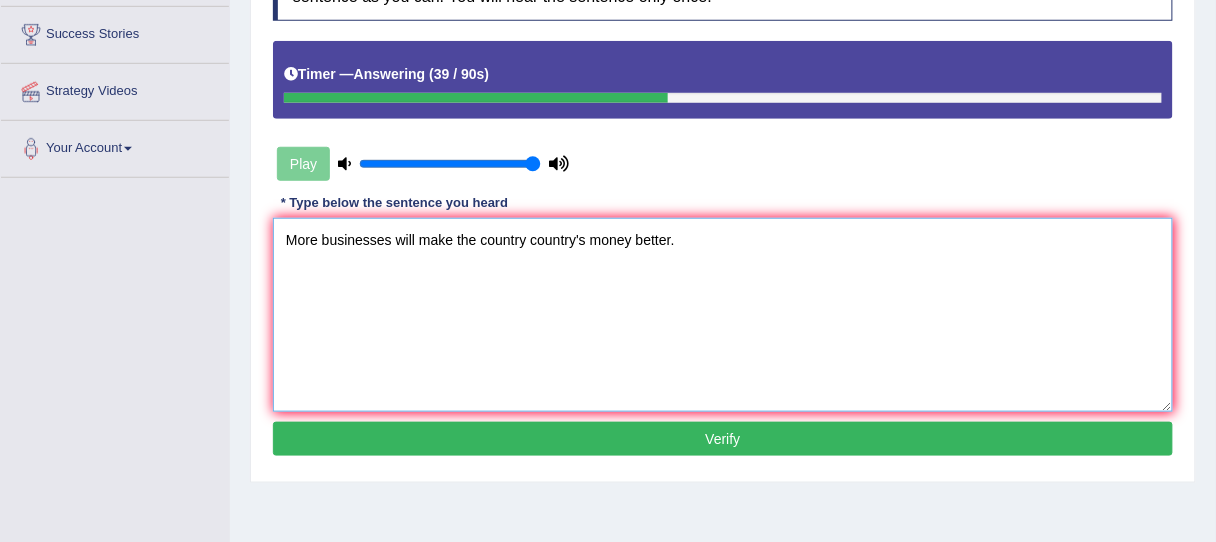 type on "More businesses will make the country country's money better." 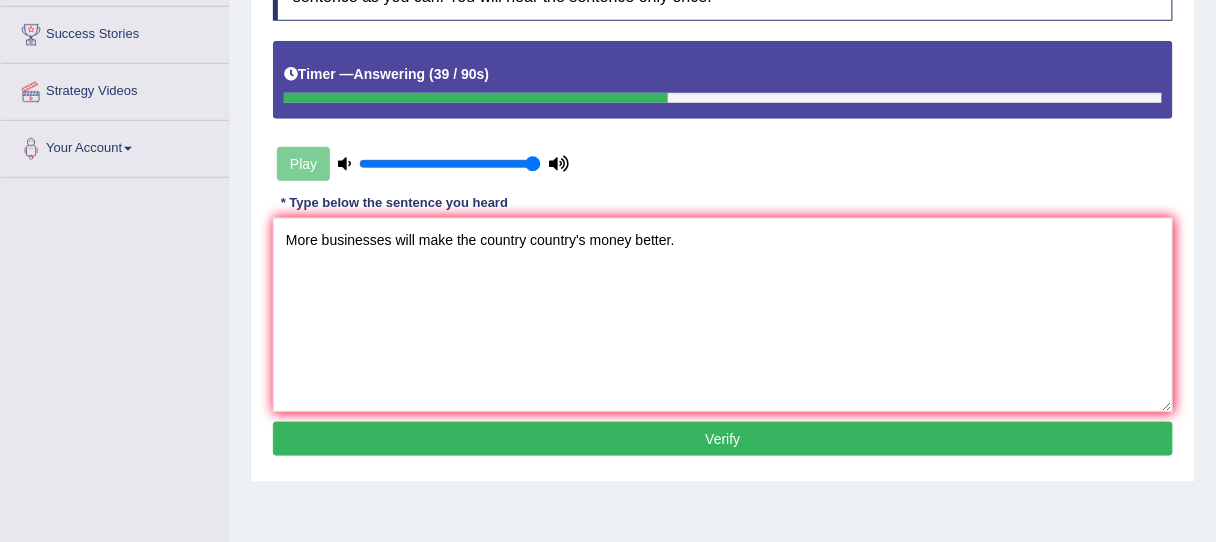 click on "Verify" at bounding box center (723, 439) 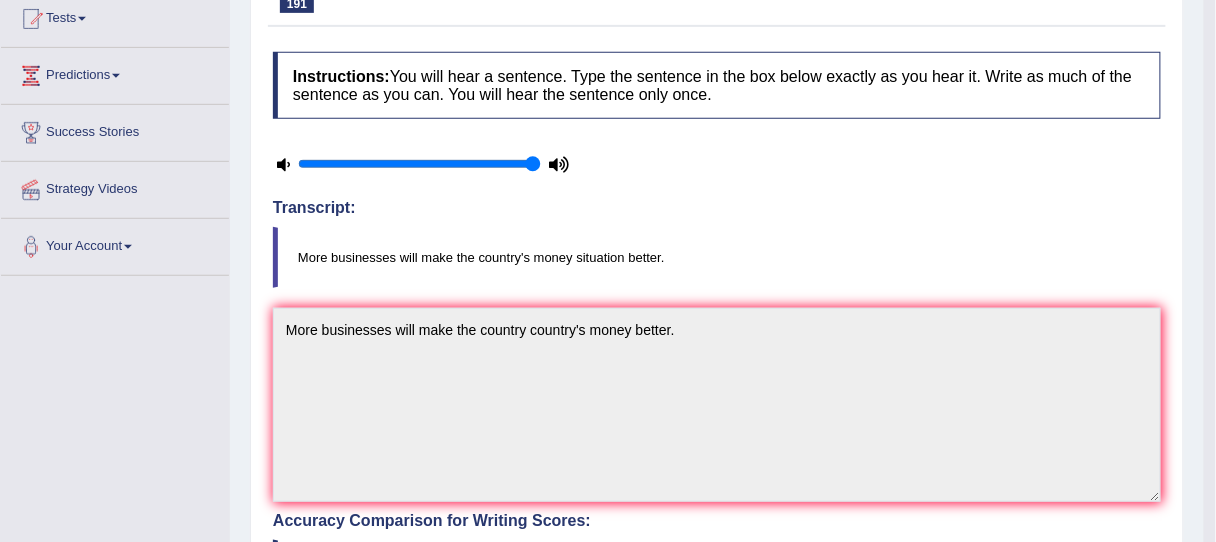 scroll, scrollTop: 35, scrollLeft: 0, axis: vertical 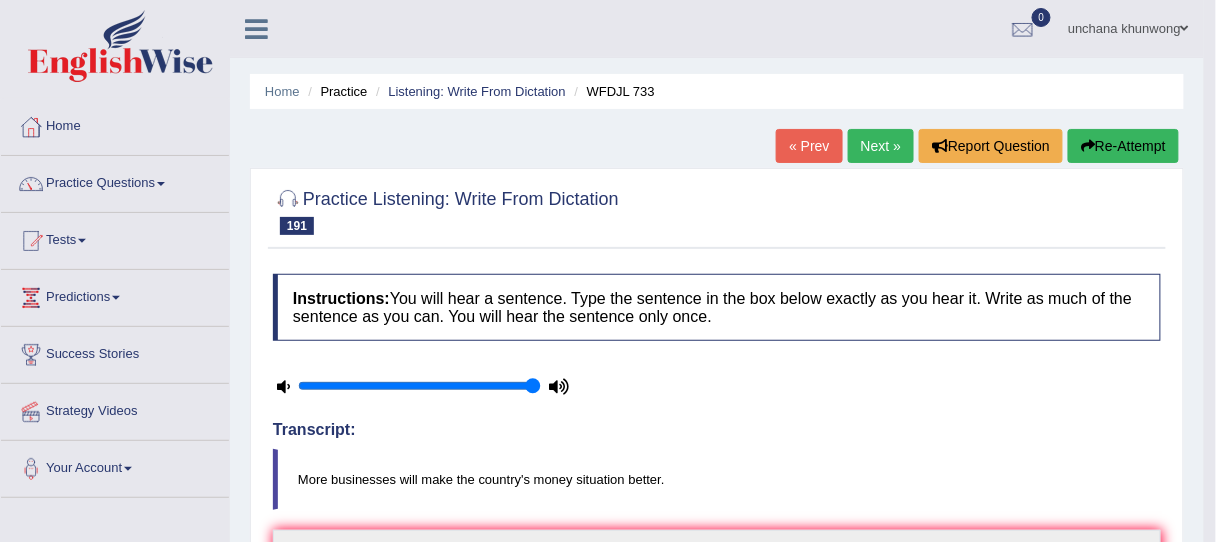 click on "Next »" at bounding box center (881, 146) 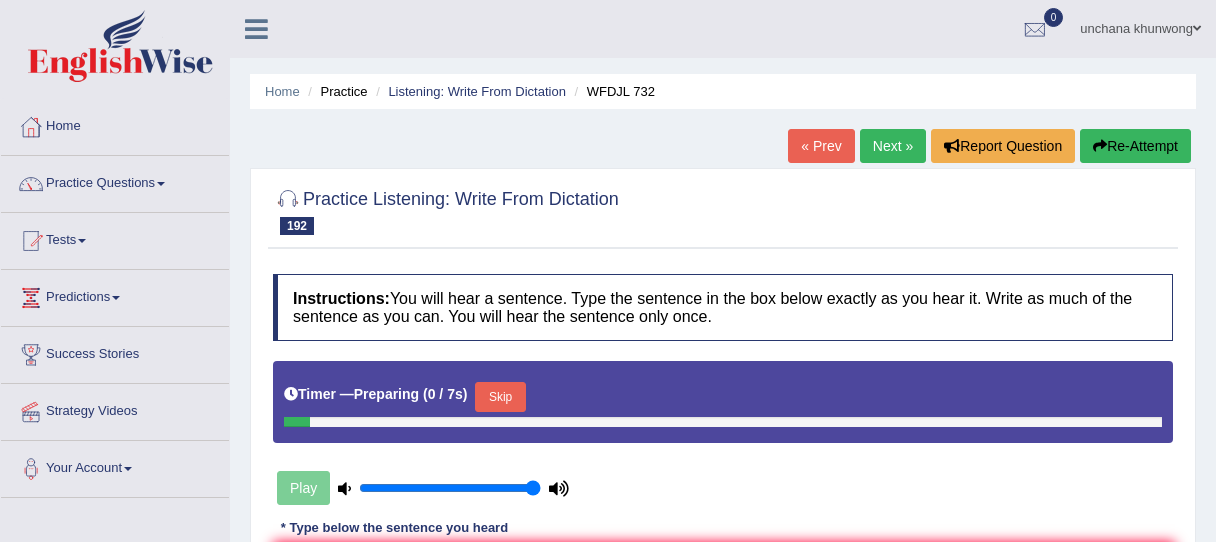 scroll, scrollTop: 0, scrollLeft: 0, axis: both 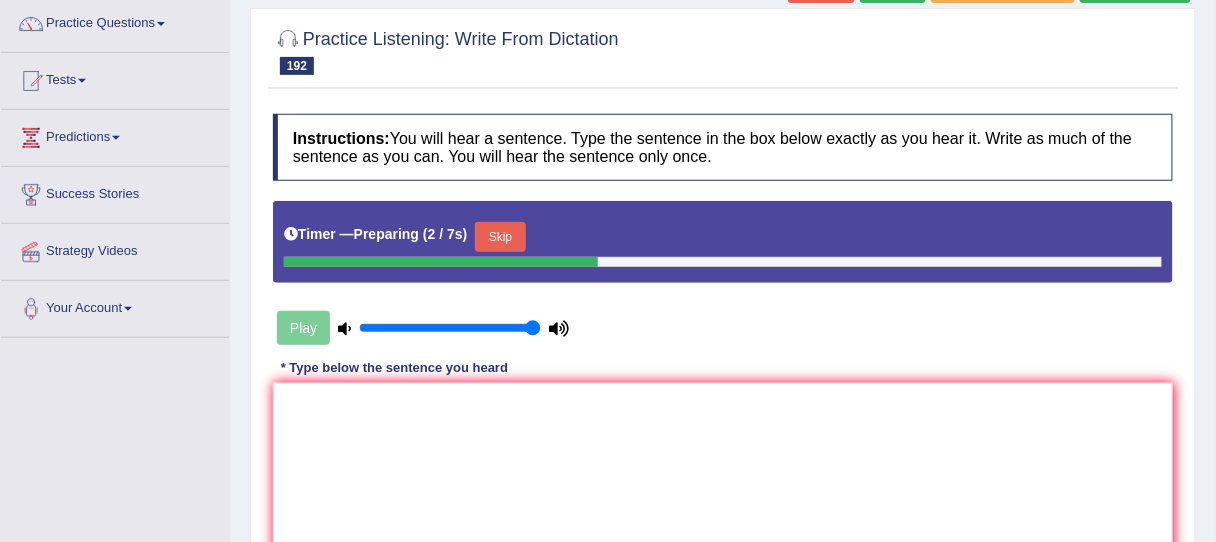 click on "Skip" at bounding box center [500, 237] 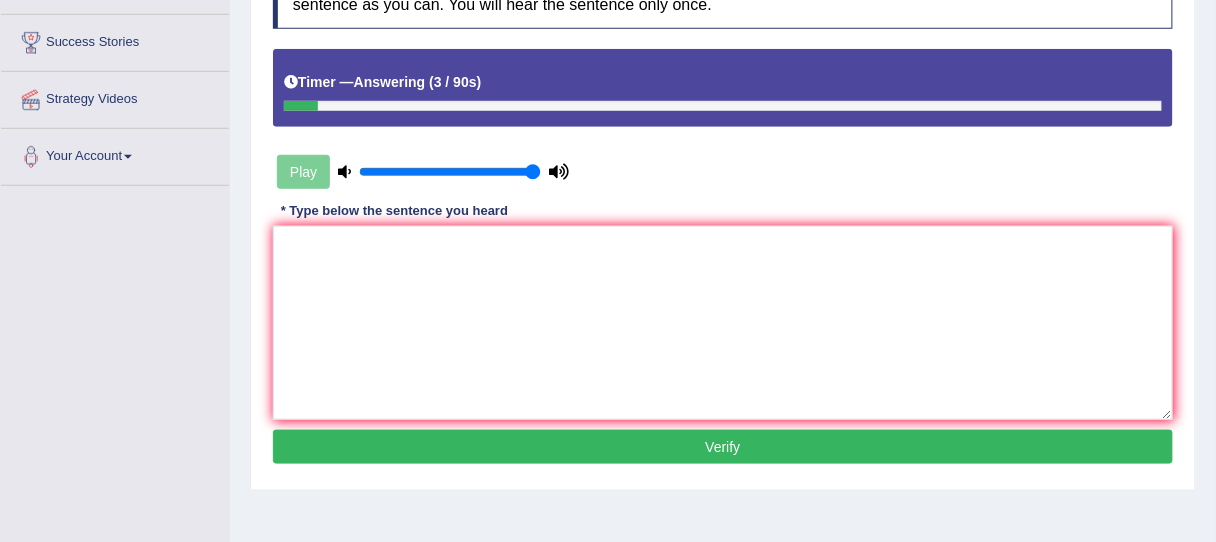 scroll, scrollTop: 400, scrollLeft: 0, axis: vertical 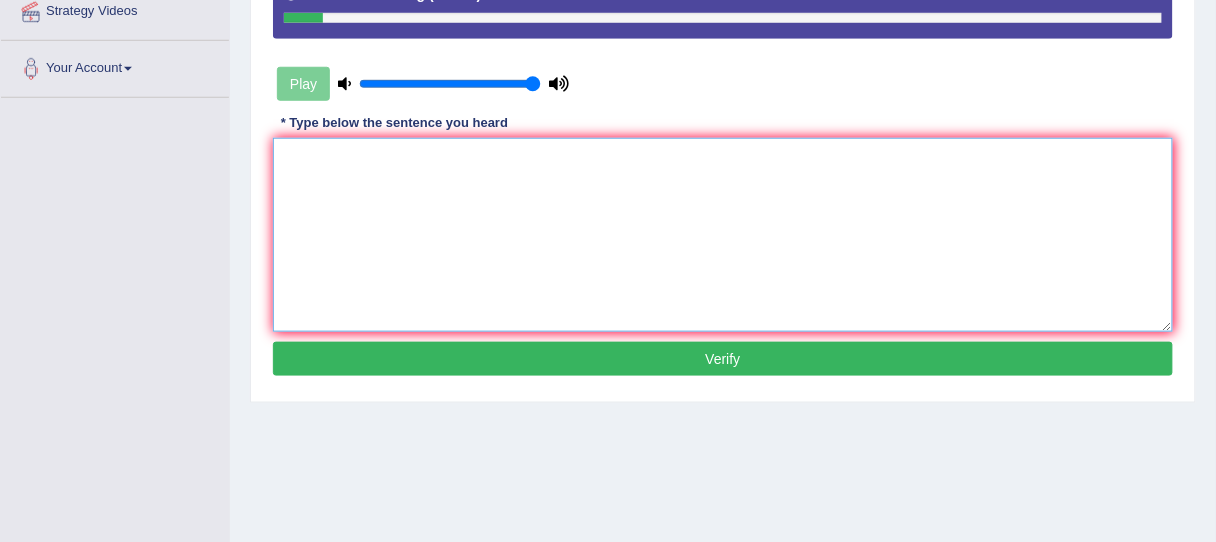 click at bounding box center [723, 235] 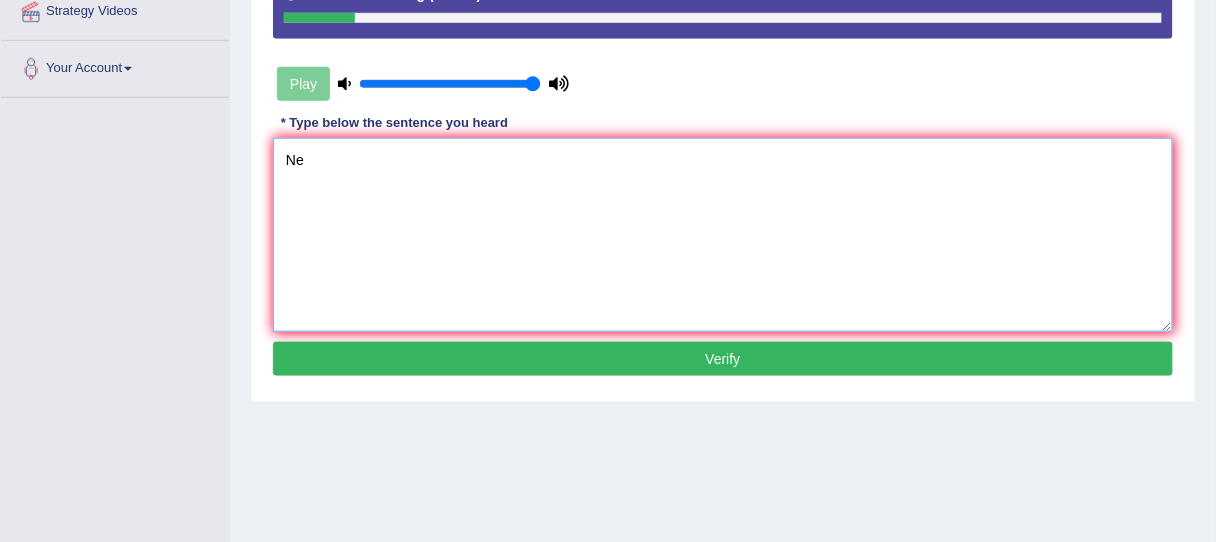 type on "N" 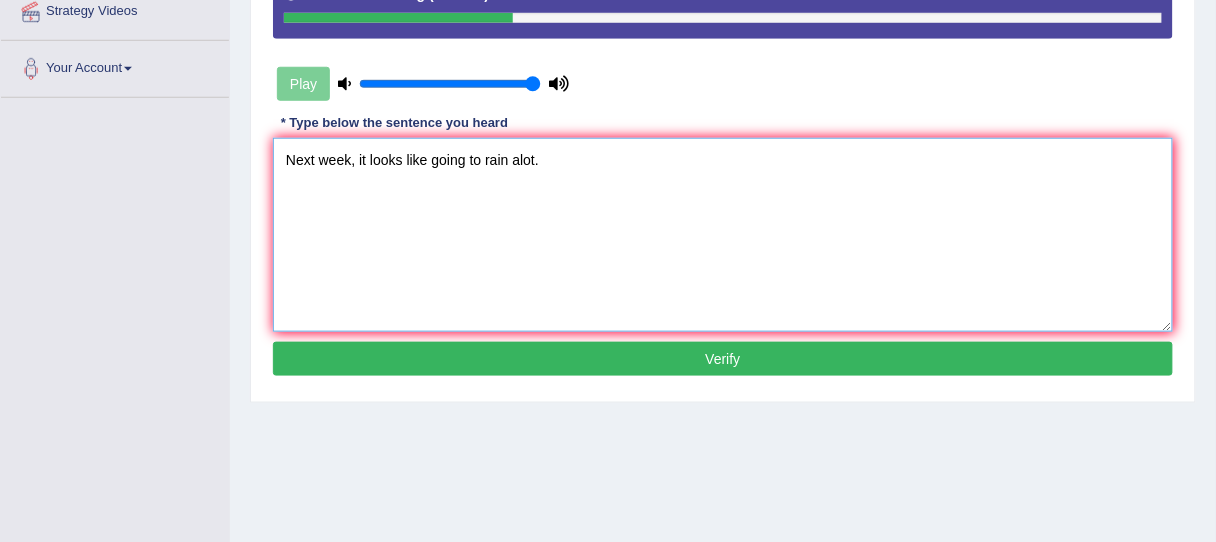 click on "Next week, it looks like going to rain alot." at bounding box center (723, 235) 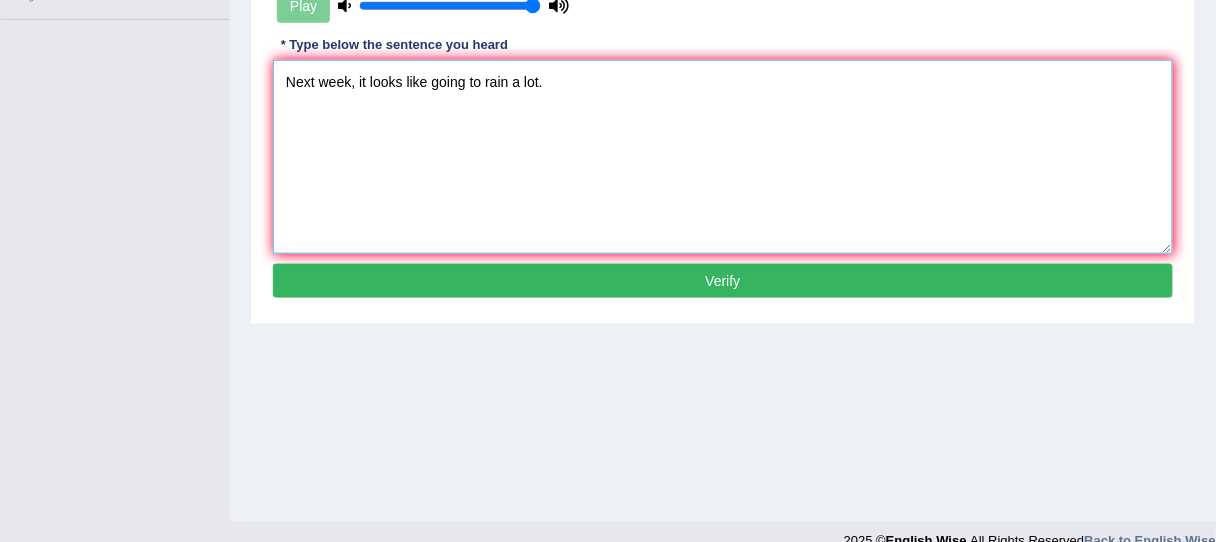 scroll, scrollTop: 480, scrollLeft: 0, axis: vertical 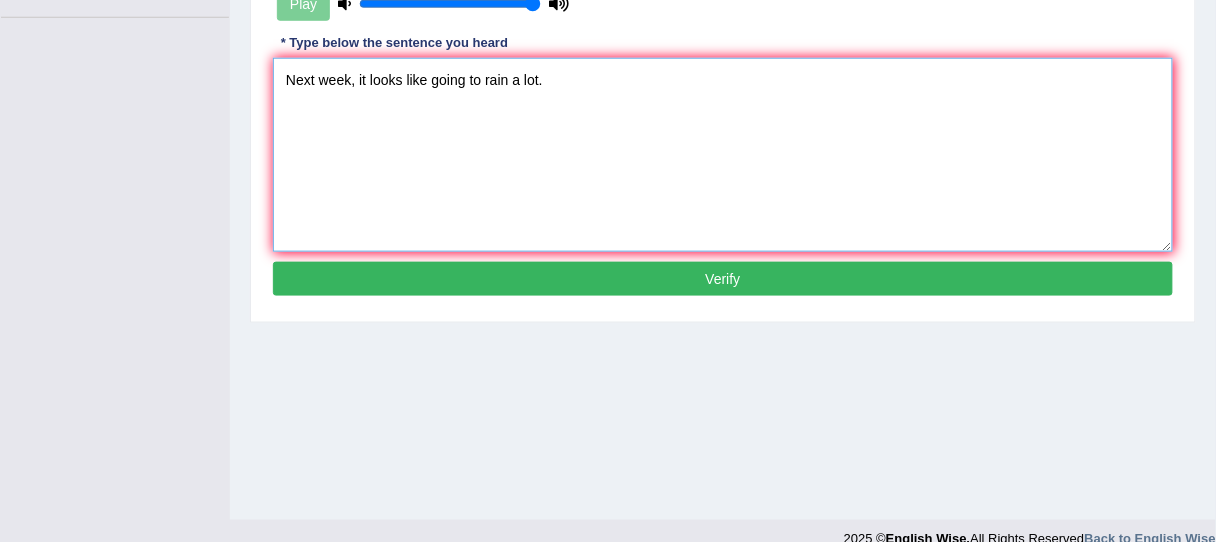 type on "Next week, it looks like going to rain a lot." 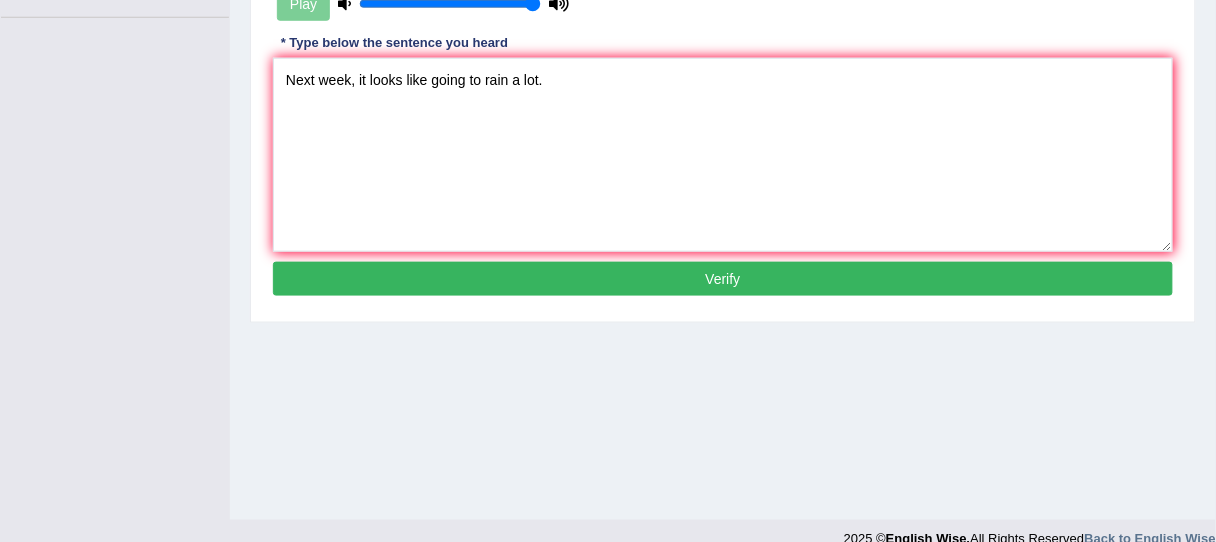 click on "Verify" at bounding box center (723, 279) 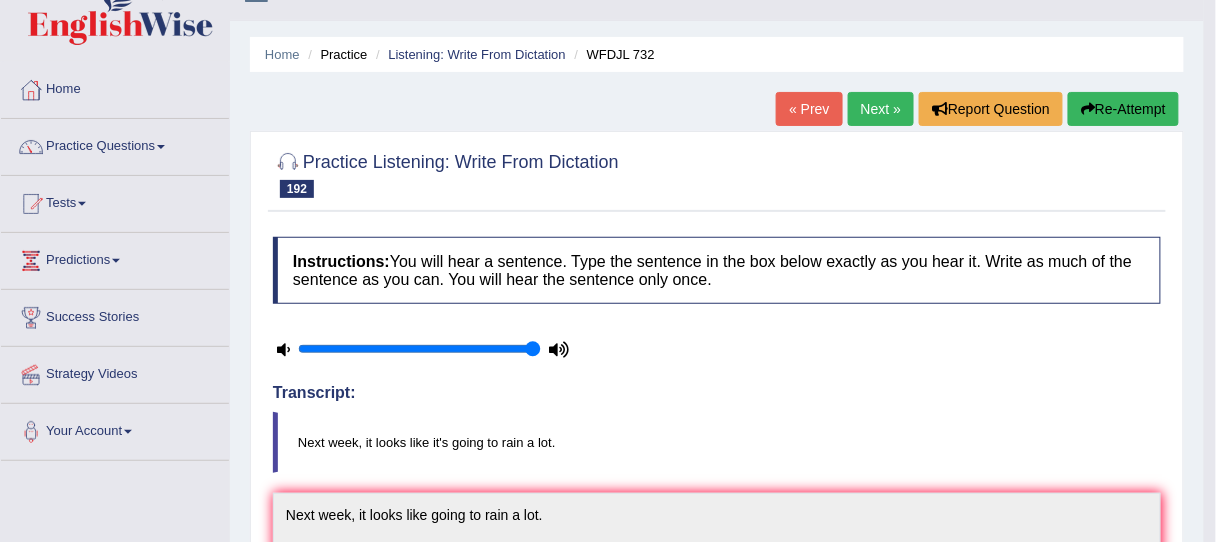 scroll, scrollTop: 0, scrollLeft: 0, axis: both 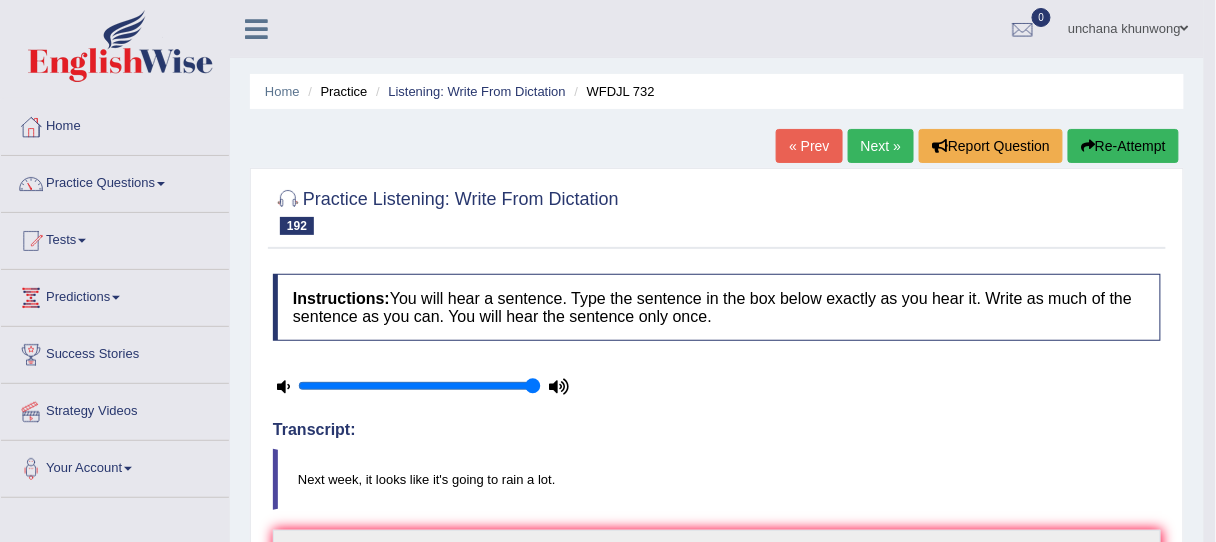 click on "Next »" at bounding box center (881, 146) 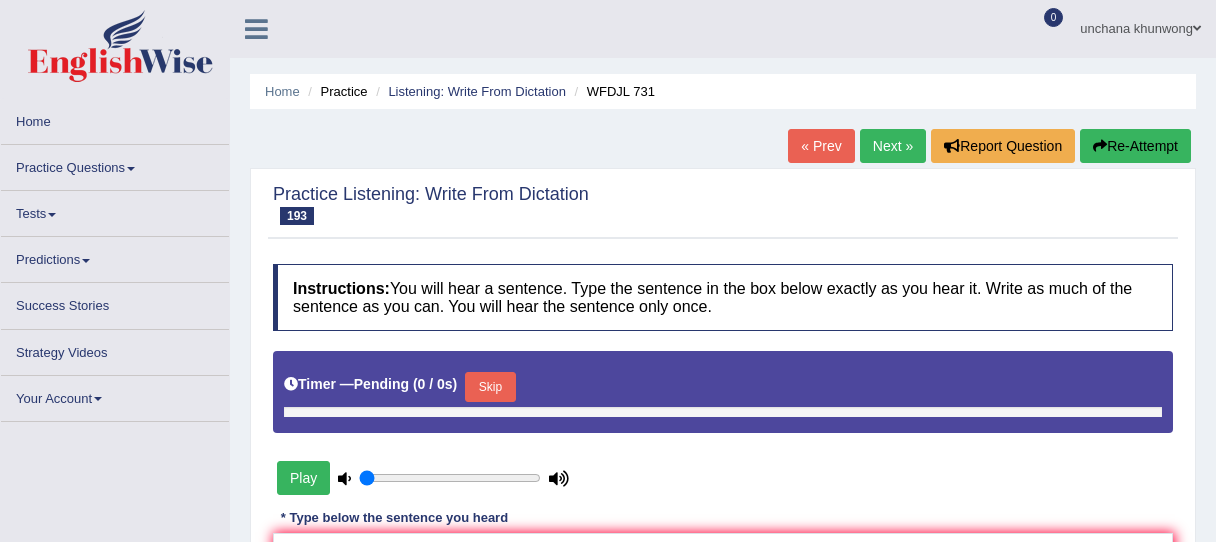 scroll, scrollTop: 0, scrollLeft: 0, axis: both 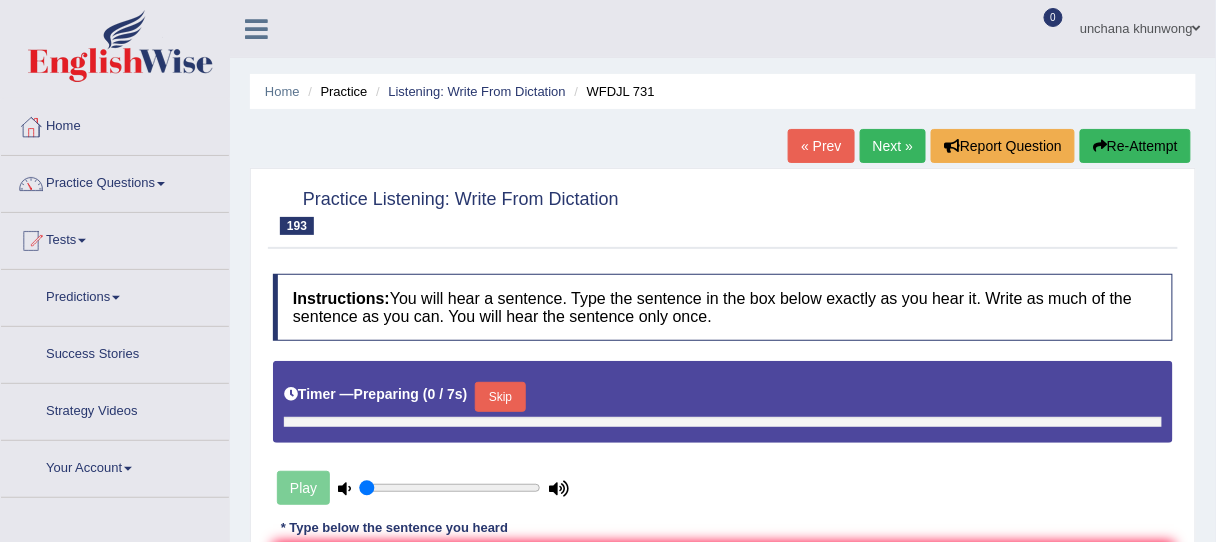 type on "1" 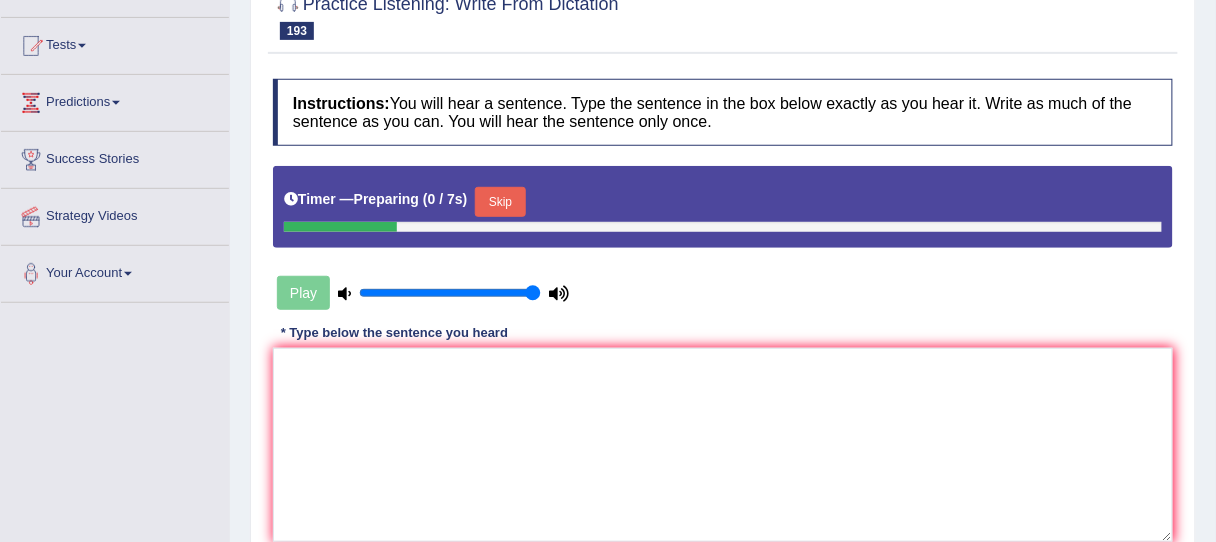 scroll, scrollTop: 240, scrollLeft: 0, axis: vertical 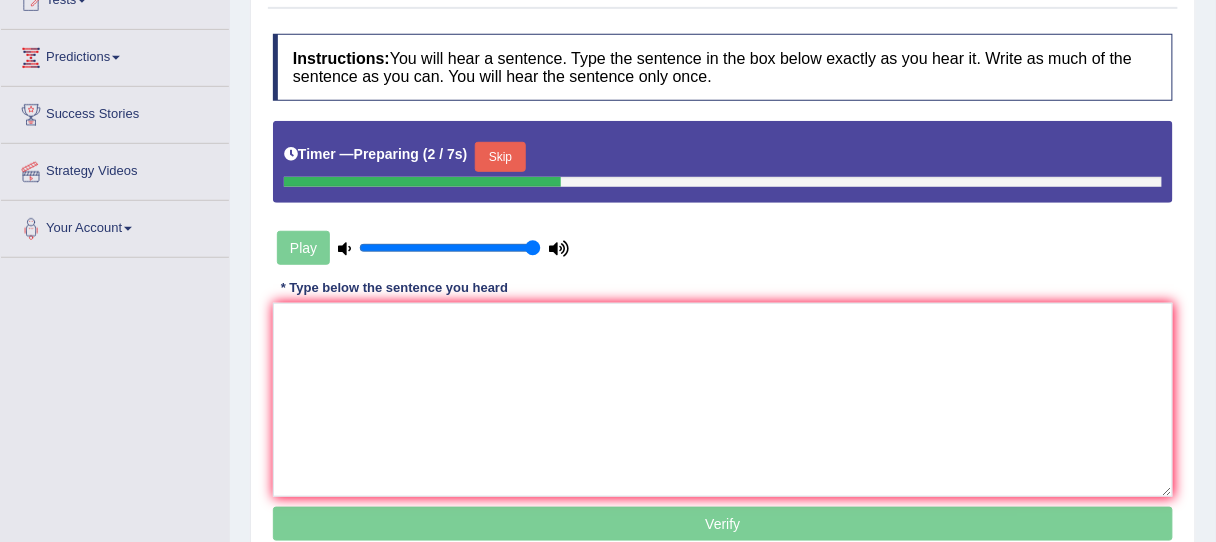 click on "Skip" at bounding box center [500, 157] 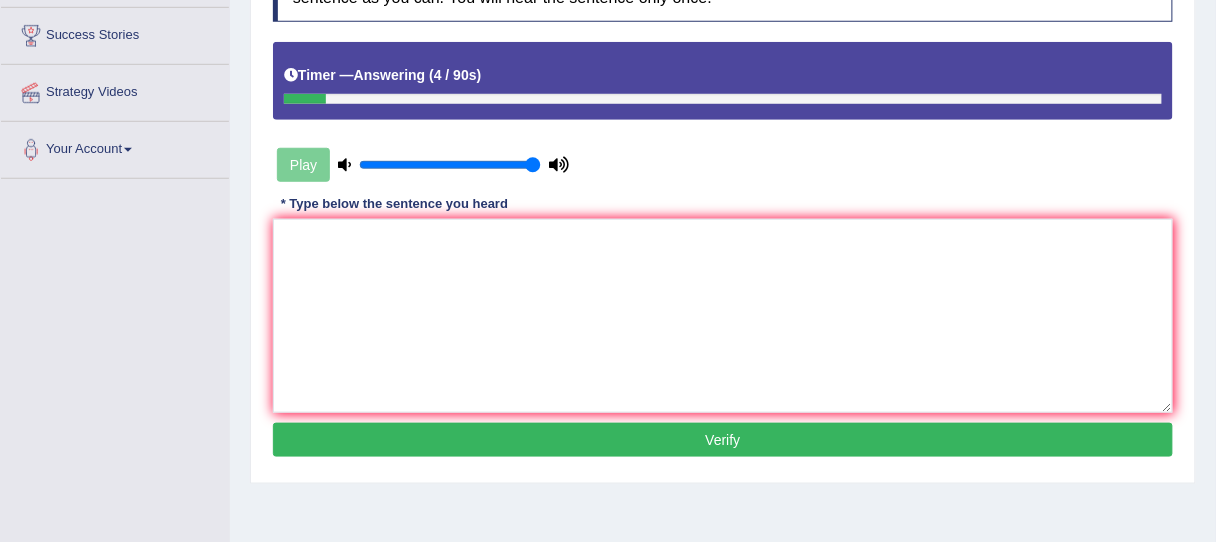 scroll, scrollTop: 320, scrollLeft: 0, axis: vertical 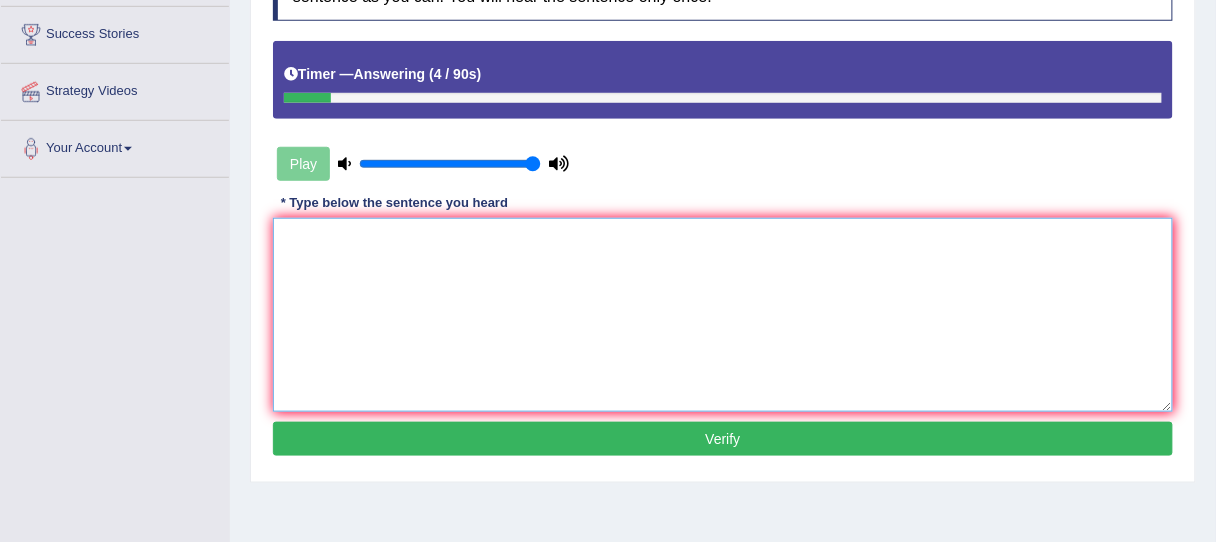 click at bounding box center (723, 315) 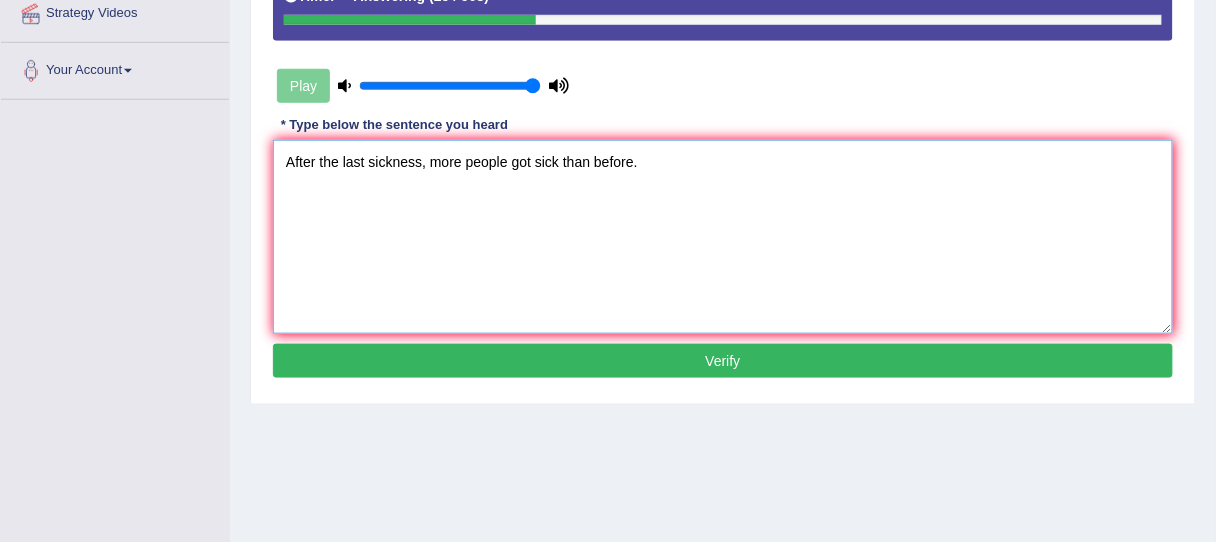 scroll, scrollTop: 400, scrollLeft: 0, axis: vertical 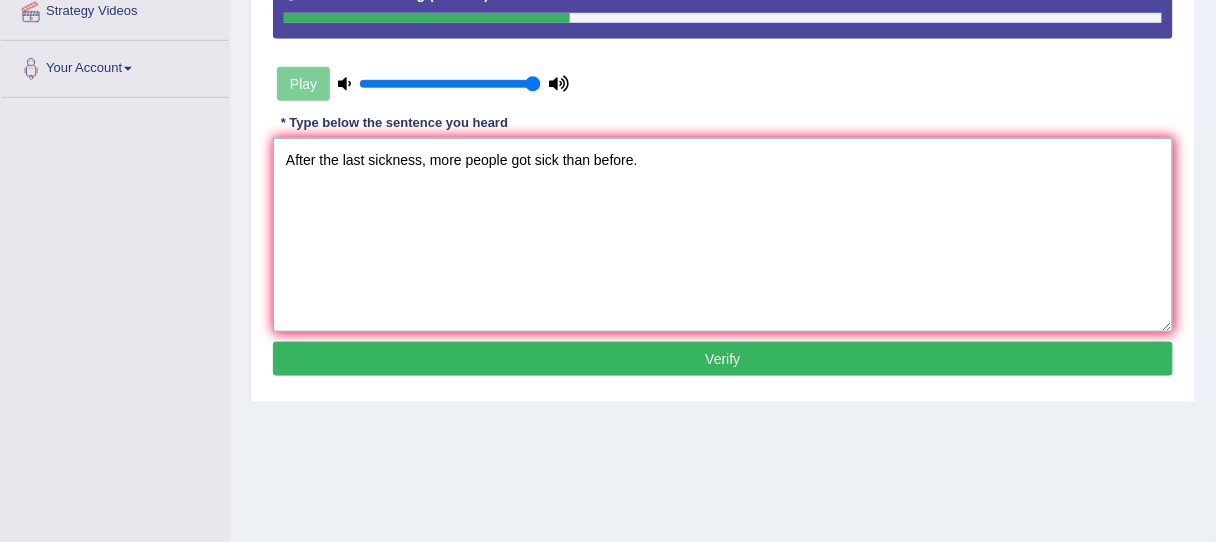 type on "After the last sickness, more people got sick than before." 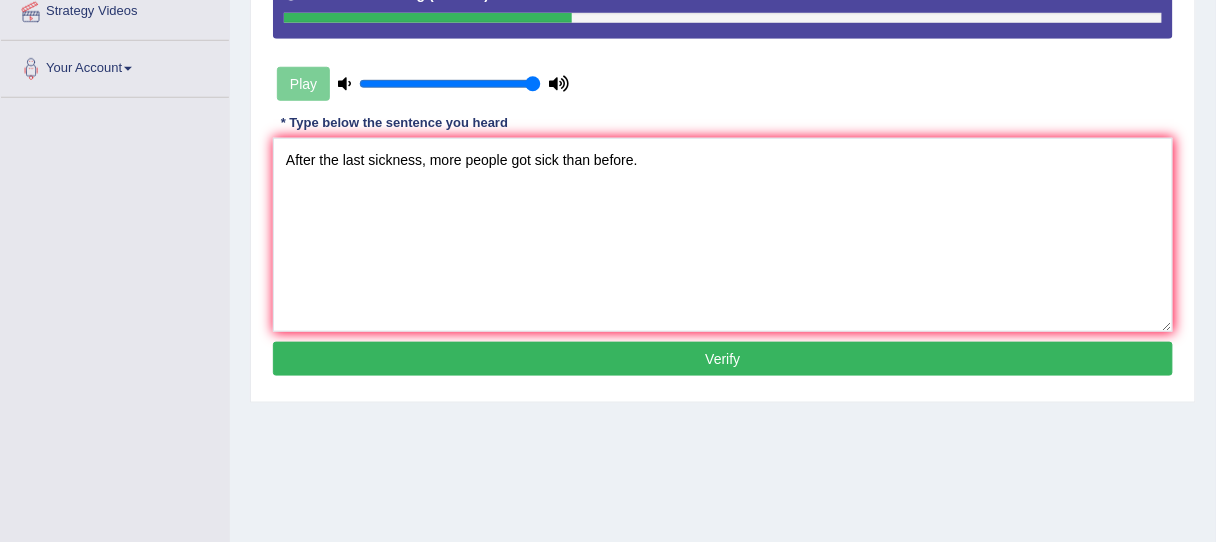 click on "Verify" at bounding box center [723, 359] 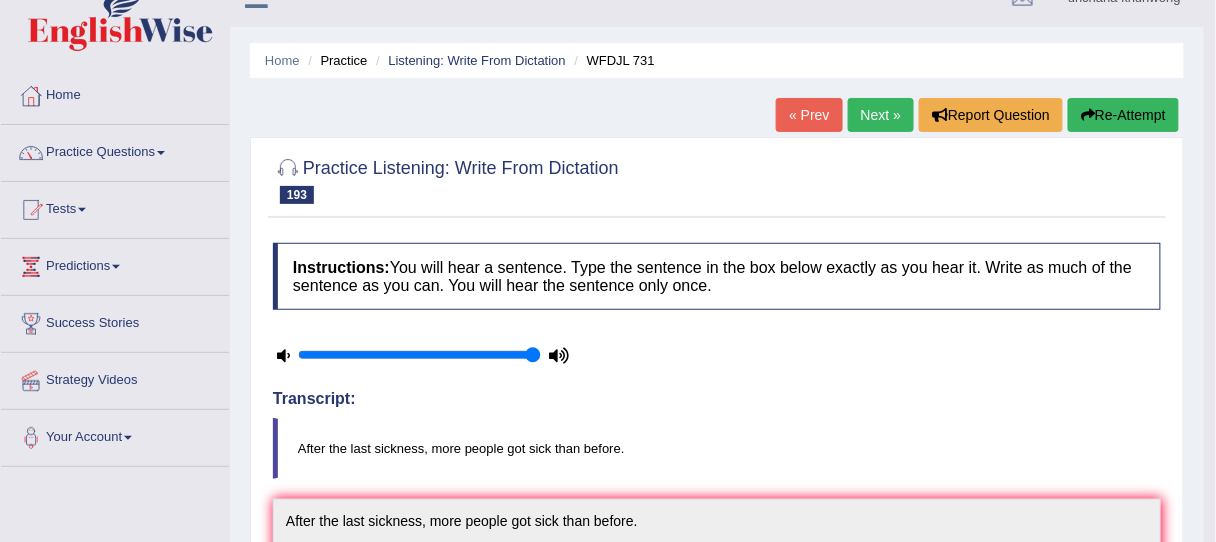scroll, scrollTop: 0, scrollLeft: 0, axis: both 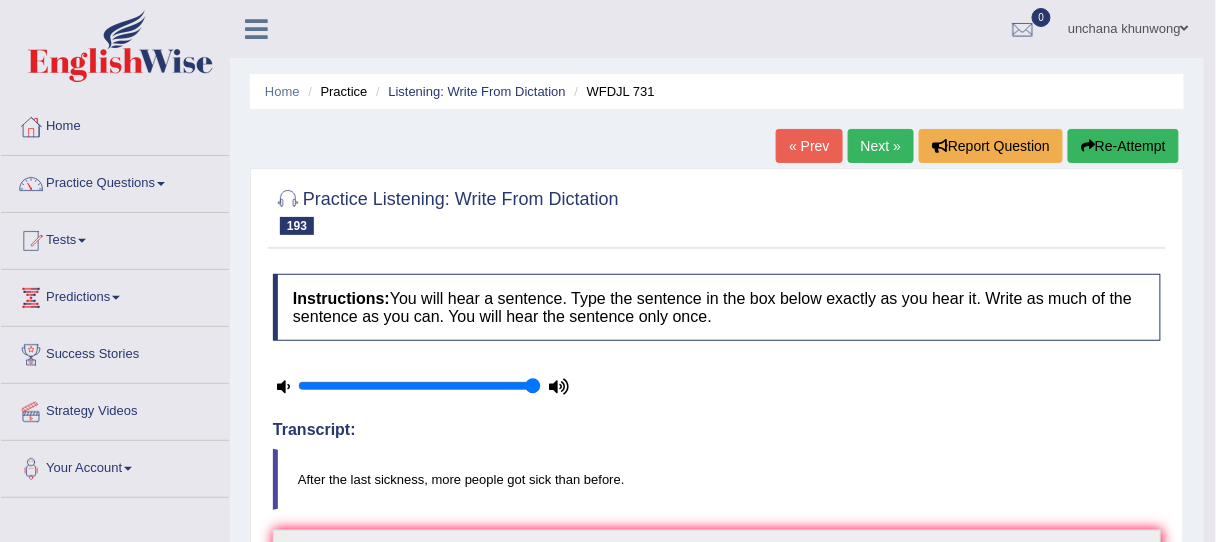 click on "Next »" at bounding box center [881, 146] 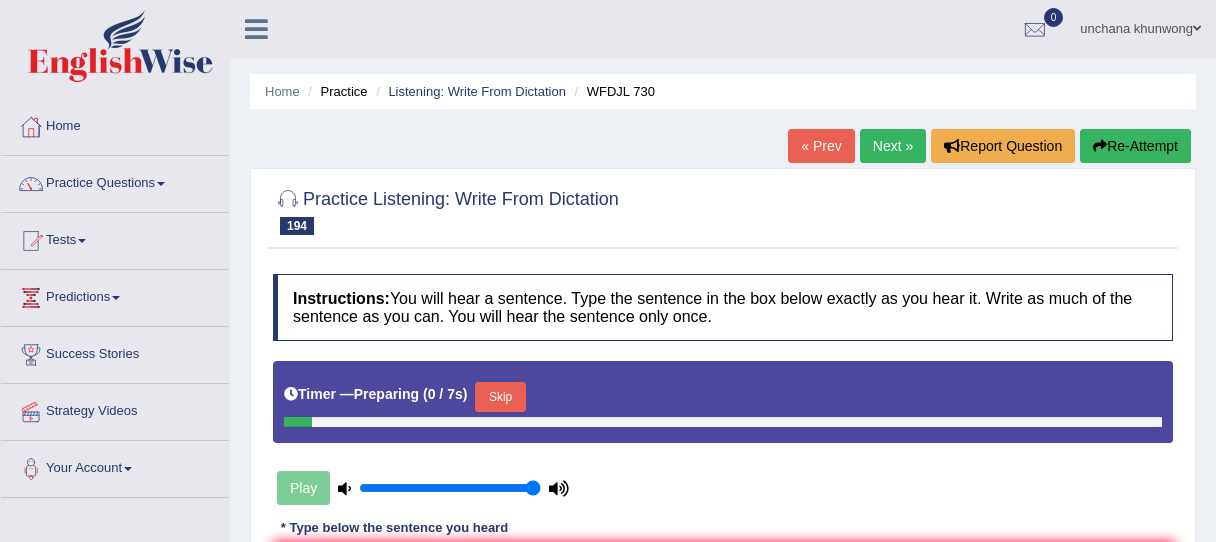 scroll, scrollTop: 144, scrollLeft: 0, axis: vertical 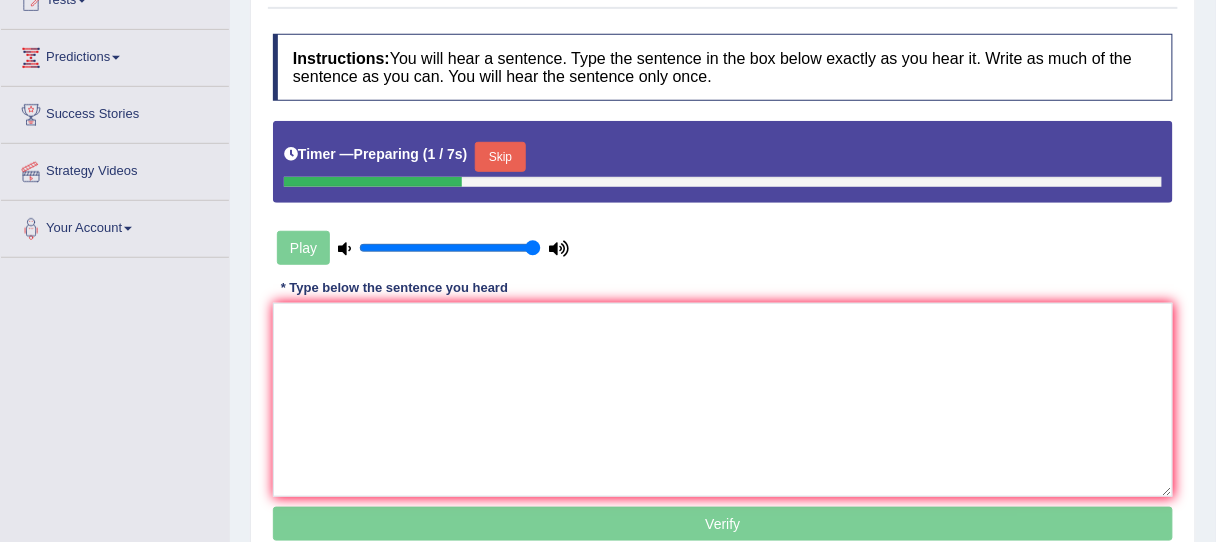 click on "Skip" at bounding box center (500, 157) 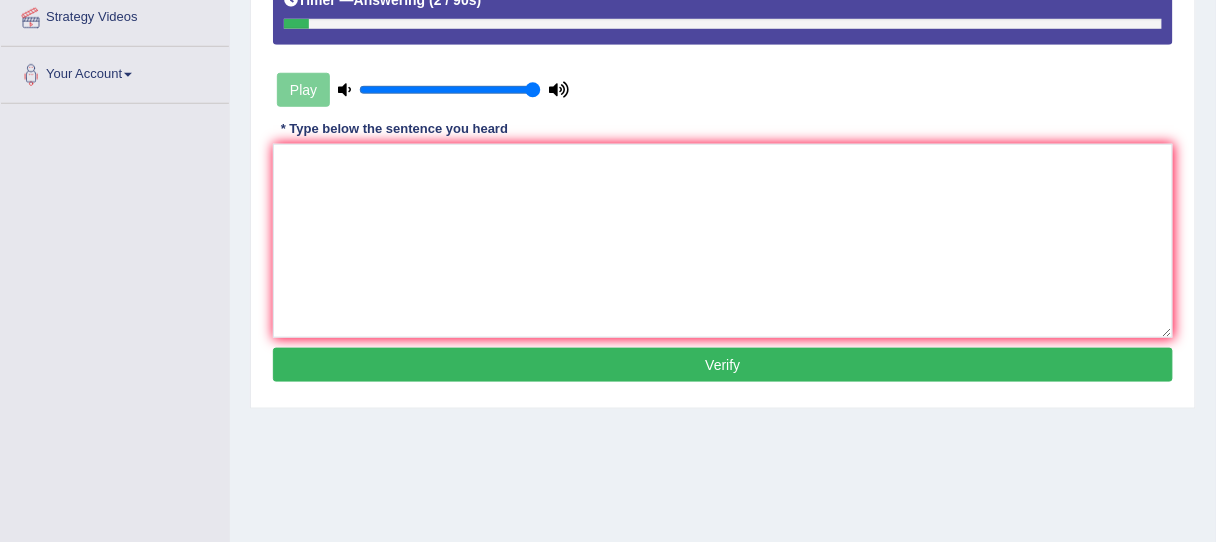 scroll, scrollTop: 400, scrollLeft: 0, axis: vertical 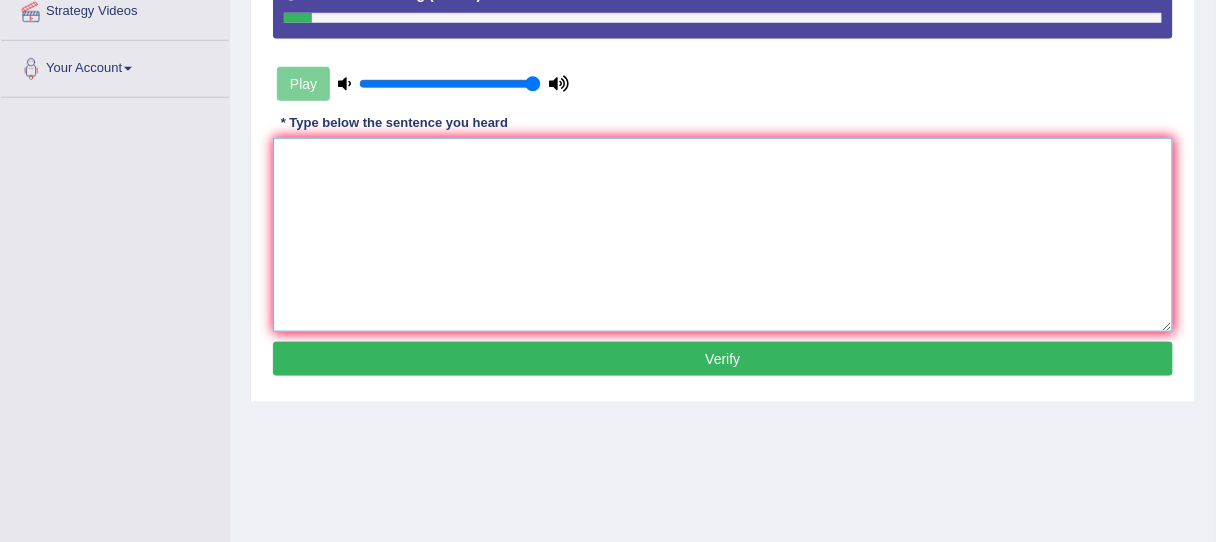 click at bounding box center [723, 235] 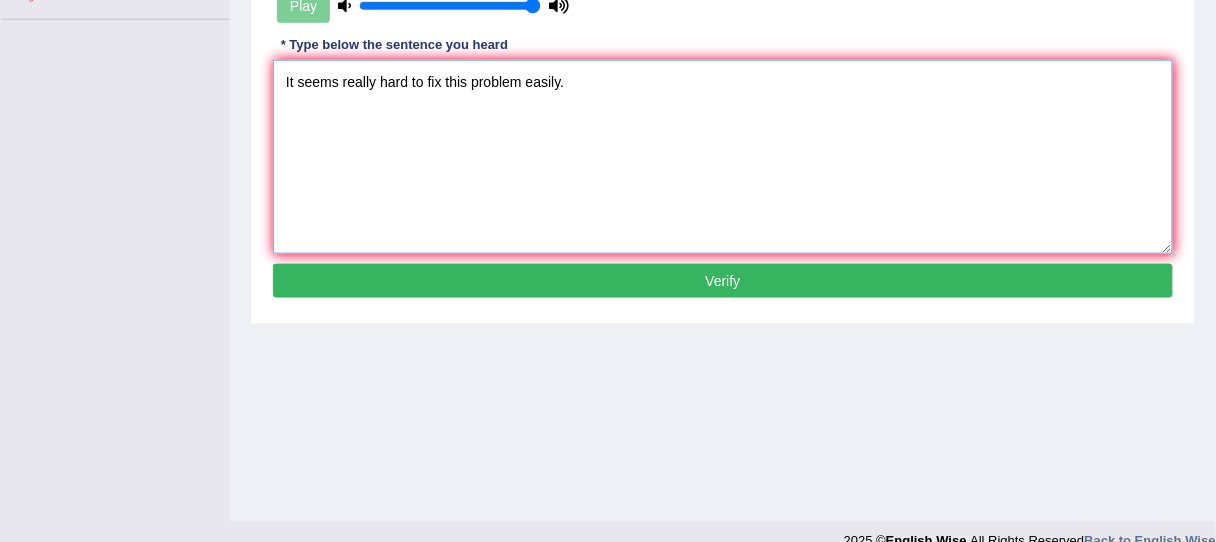 scroll, scrollTop: 480, scrollLeft: 0, axis: vertical 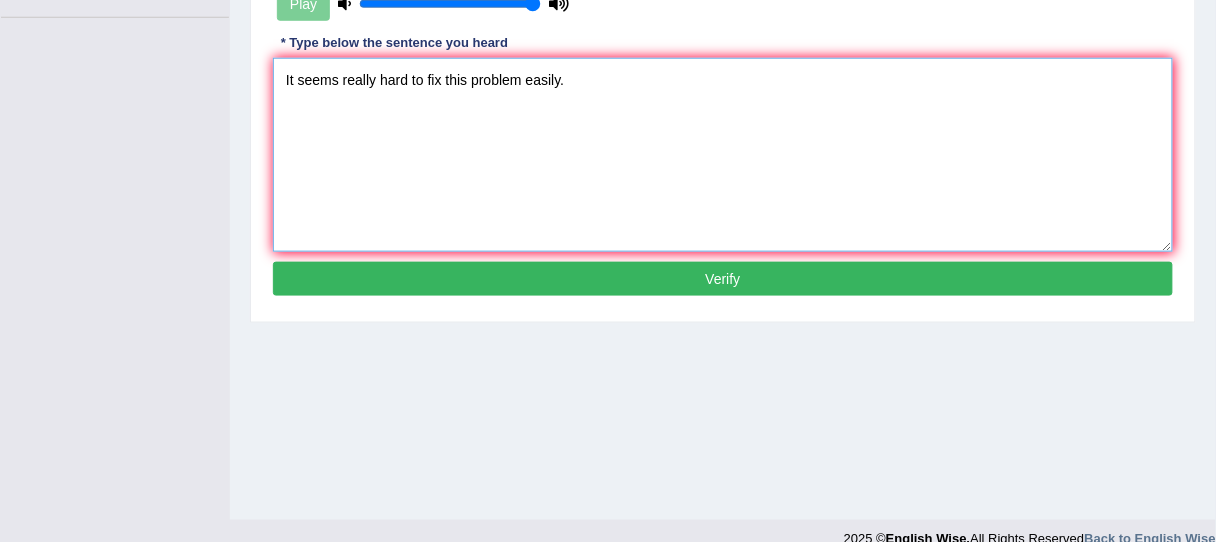 click on "It seems really hard to fix this problem easily." at bounding box center [723, 155] 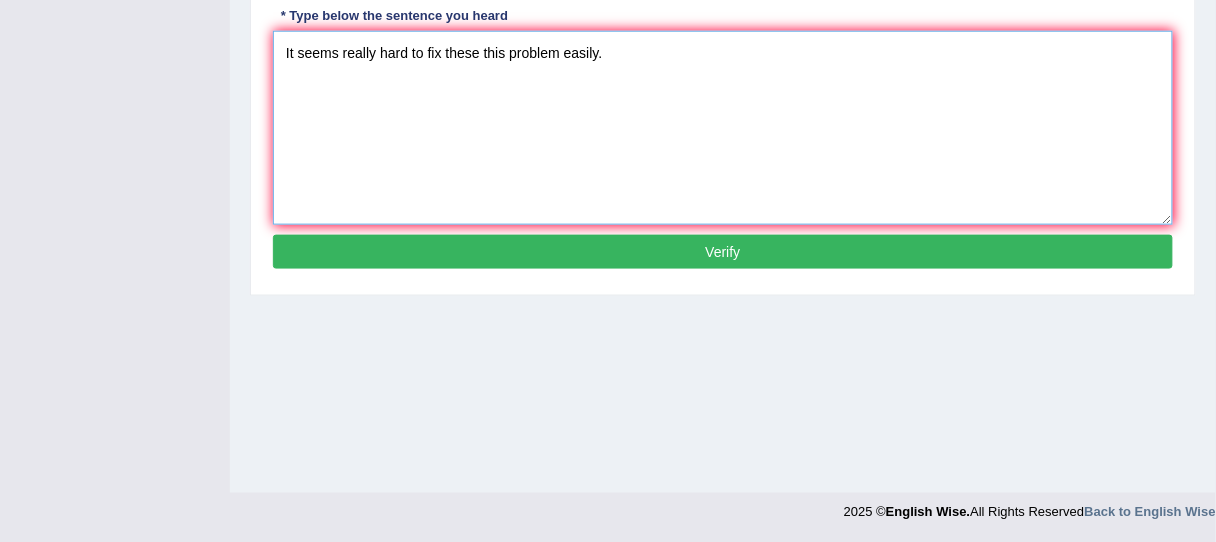 scroll, scrollTop: 508, scrollLeft: 0, axis: vertical 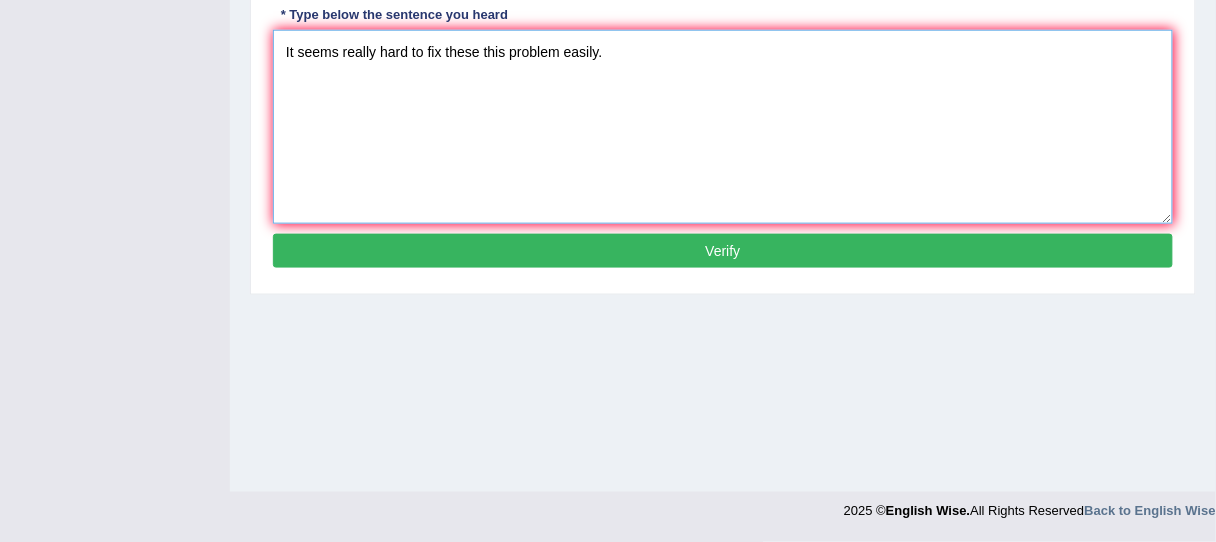 click on "It seems really hard to fix these this problem easily." at bounding box center [723, 127] 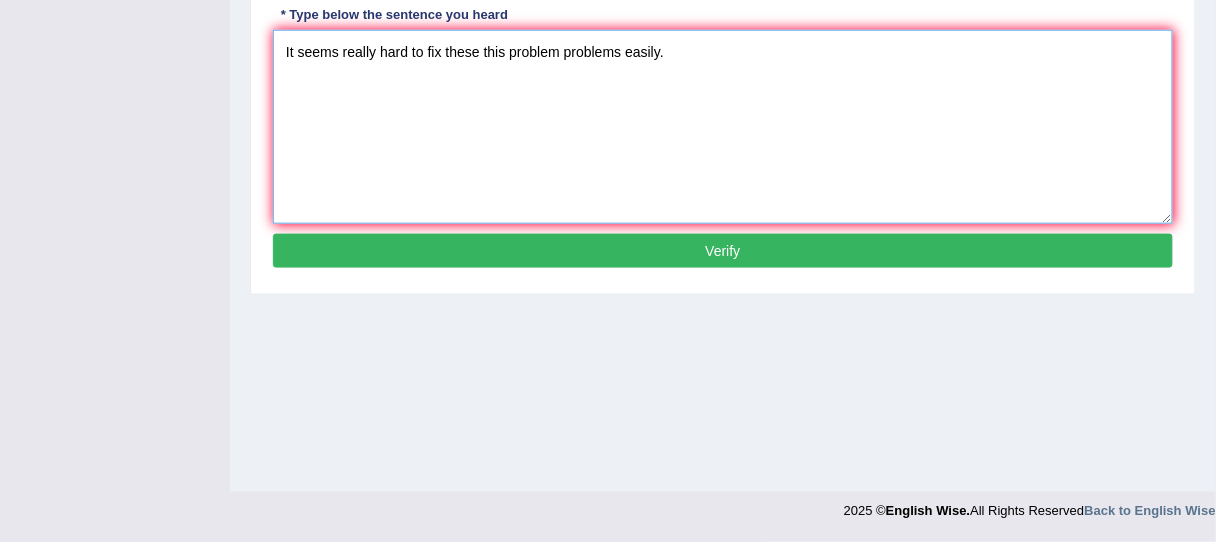 type on "It seems really hard to fix these this problem problems easily." 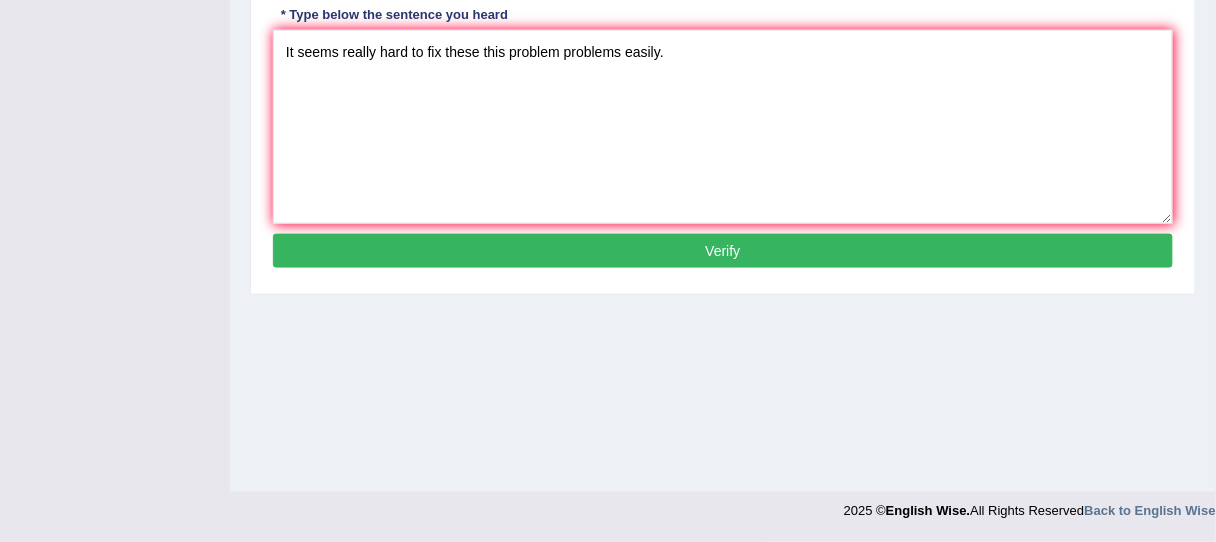 click on "Verify" at bounding box center (723, 251) 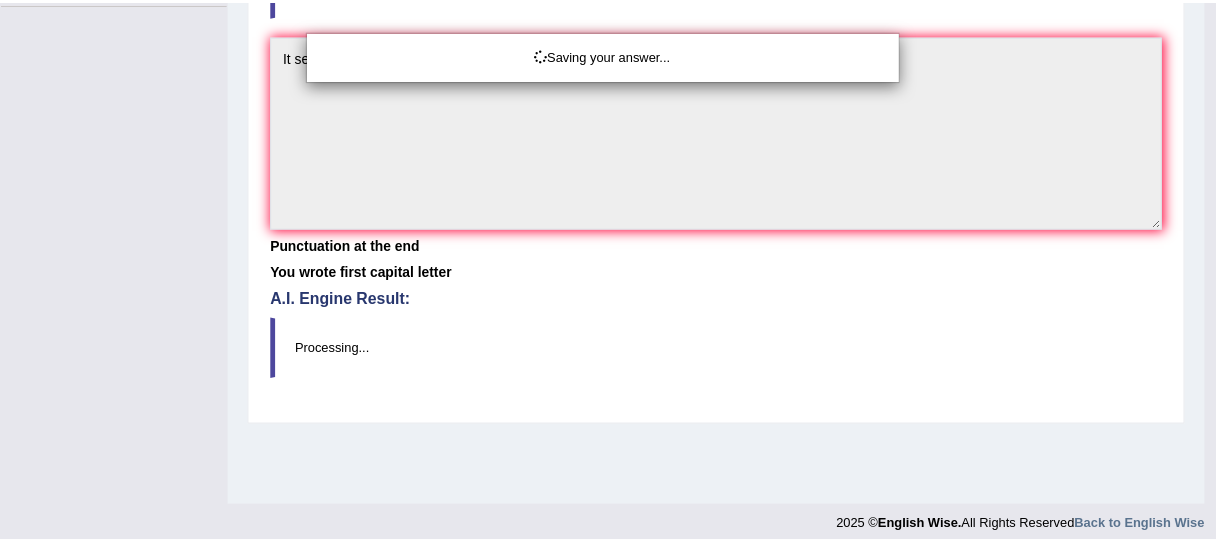 scroll, scrollTop: 499, scrollLeft: 0, axis: vertical 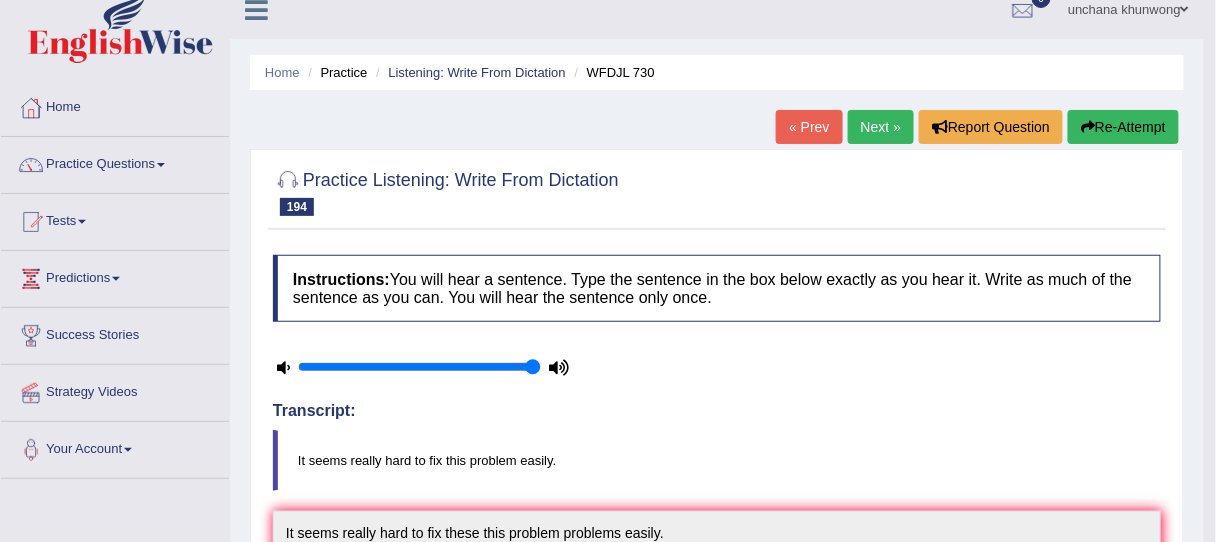 click on "Next »" at bounding box center (881, 127) 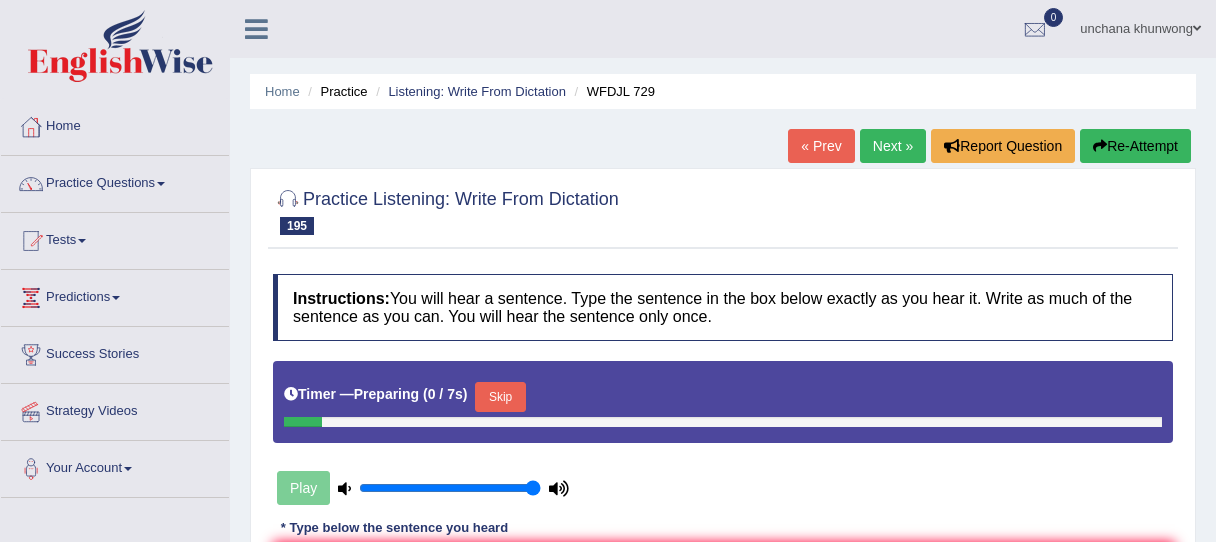scroll, scrollTop: 240, scrollLeft: 0, axis: vertical 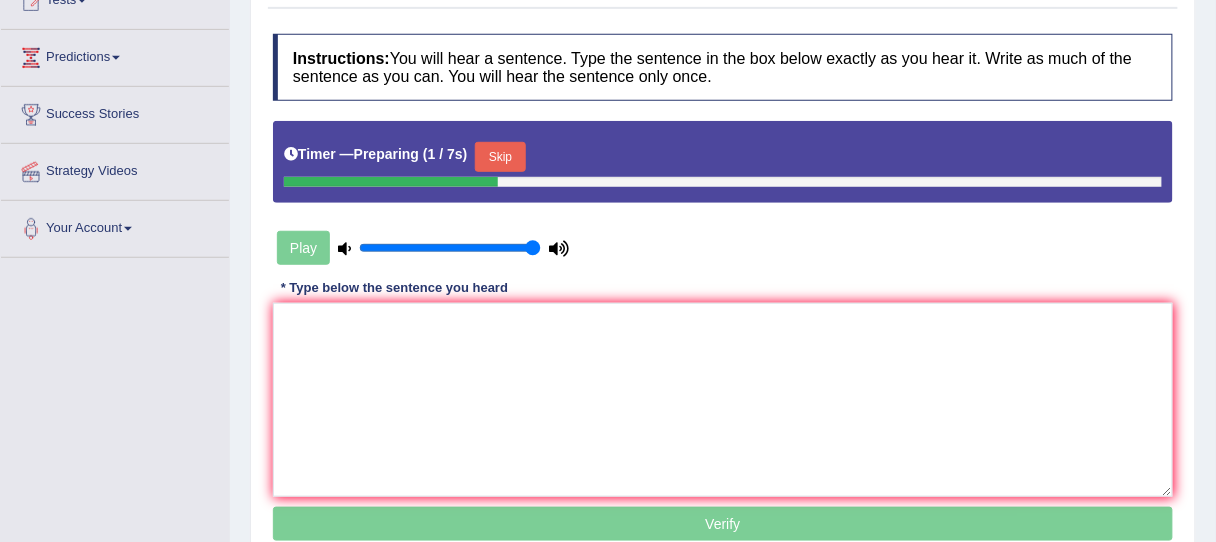 click on "Skip" at bounding box center (500, 157) 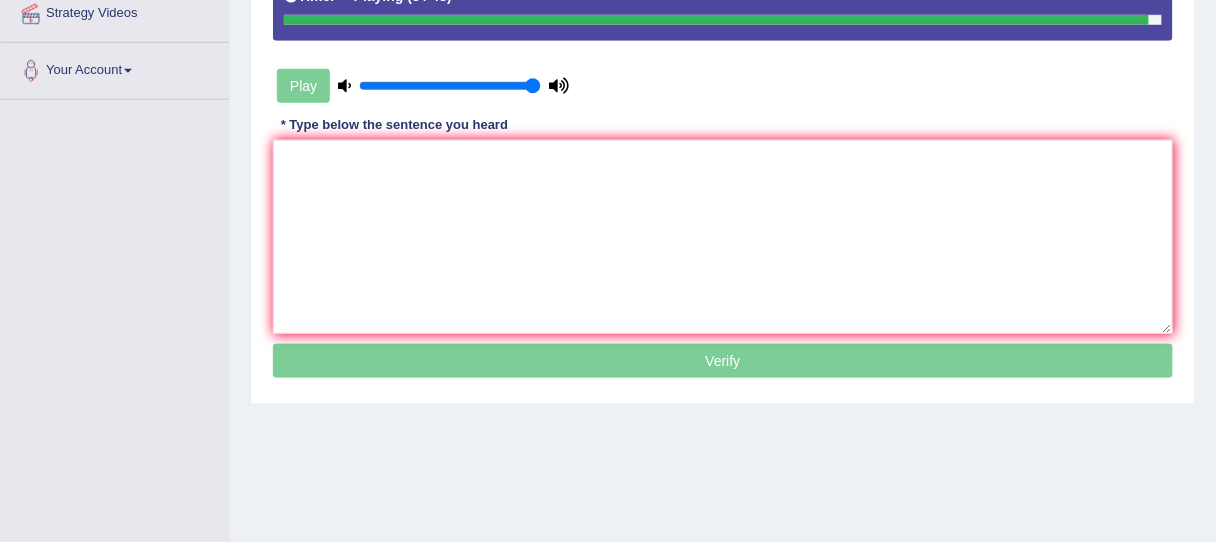 scroll, scrollTop: 400, scrollLeft: 0, axis: vertical 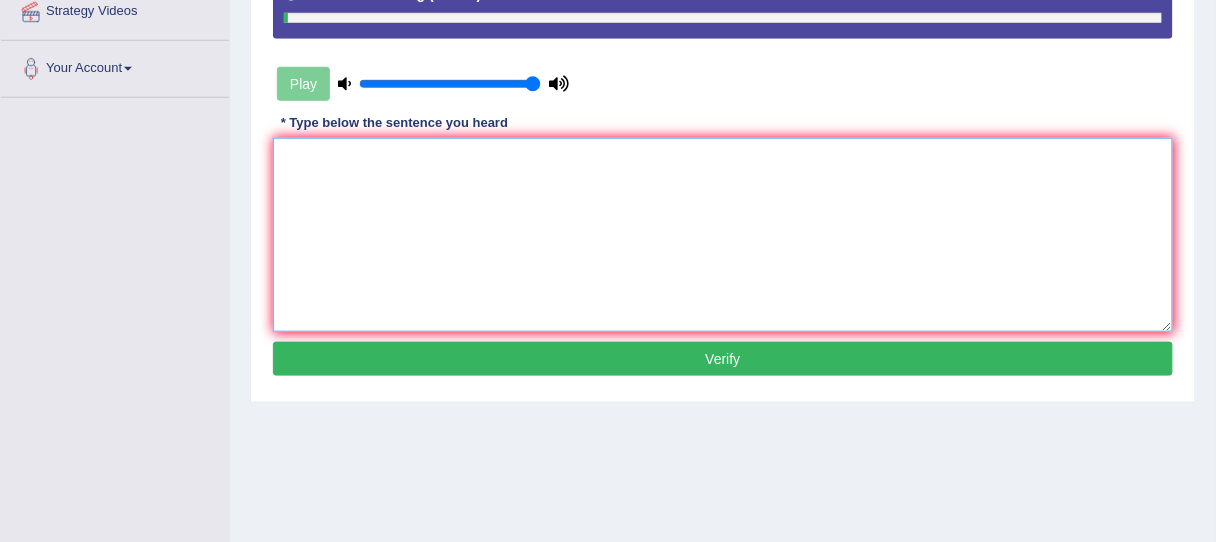 click at bounding box center (723, 235) 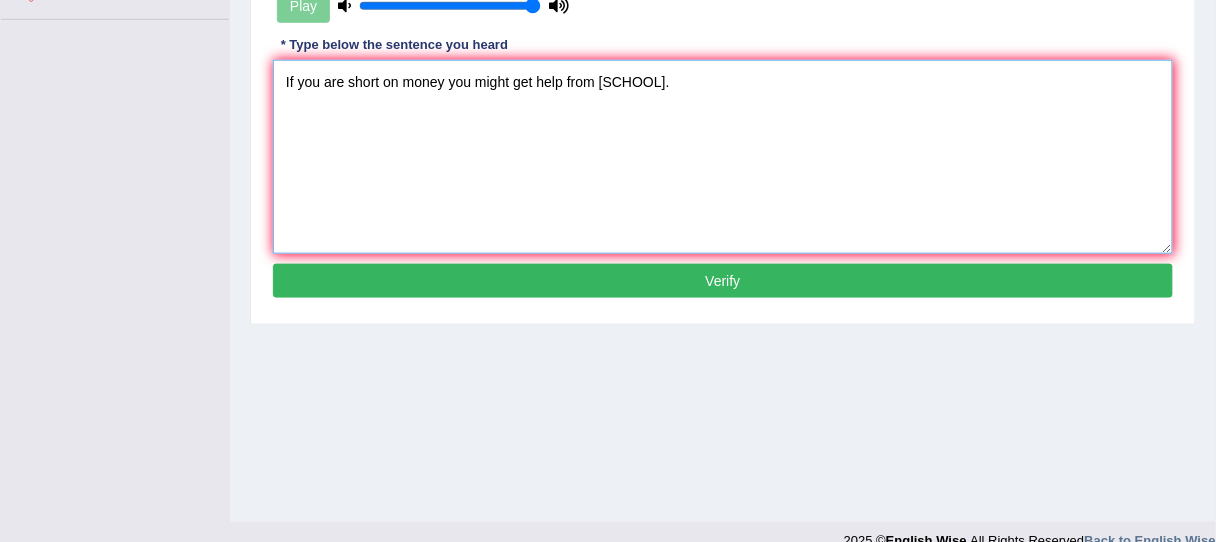 scroll, scrollTop: 480, scrollLeft: 0, axis: vertical 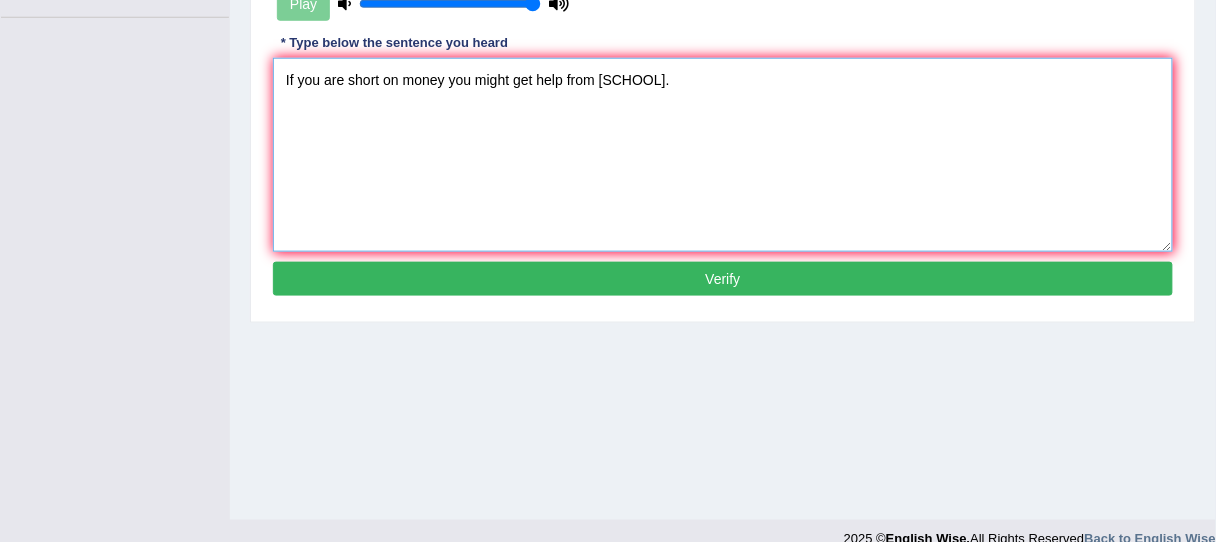 click on "If you are short on money you might get help from [SCHOOL]." at bounding box center [723, 155] 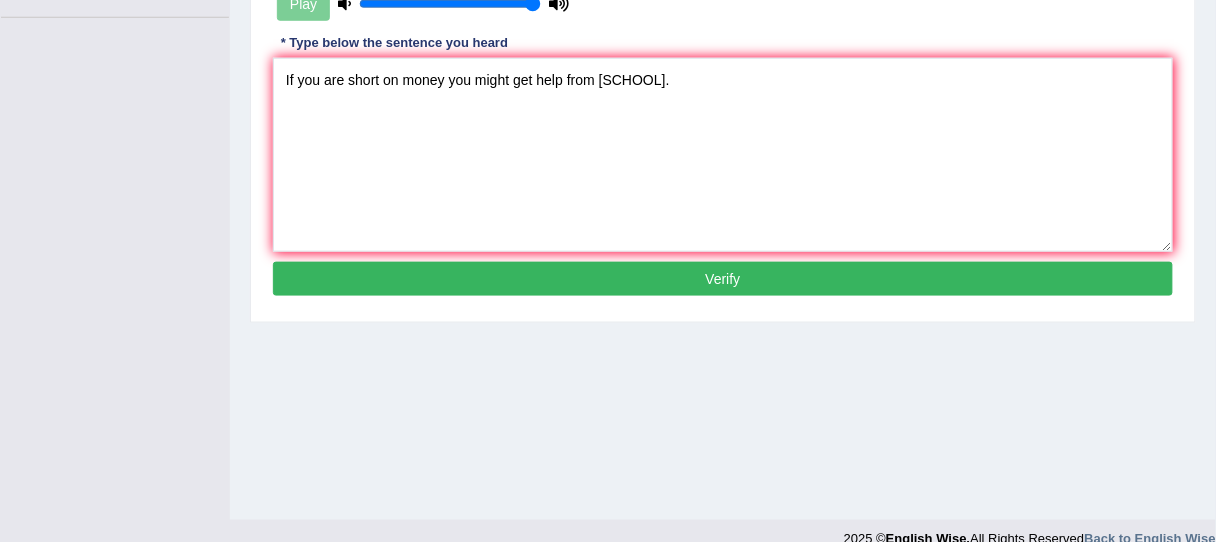 click on "Verify" at bounding box center [723, 279] 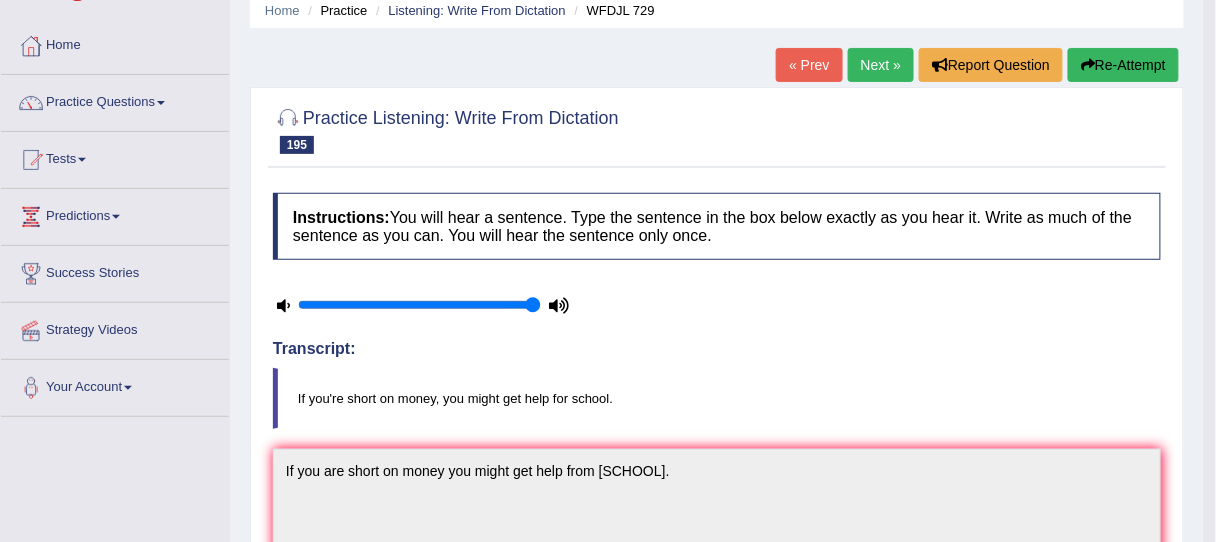 scroll, scrollTop: 80, scrollLeft: 0, axis: vertical 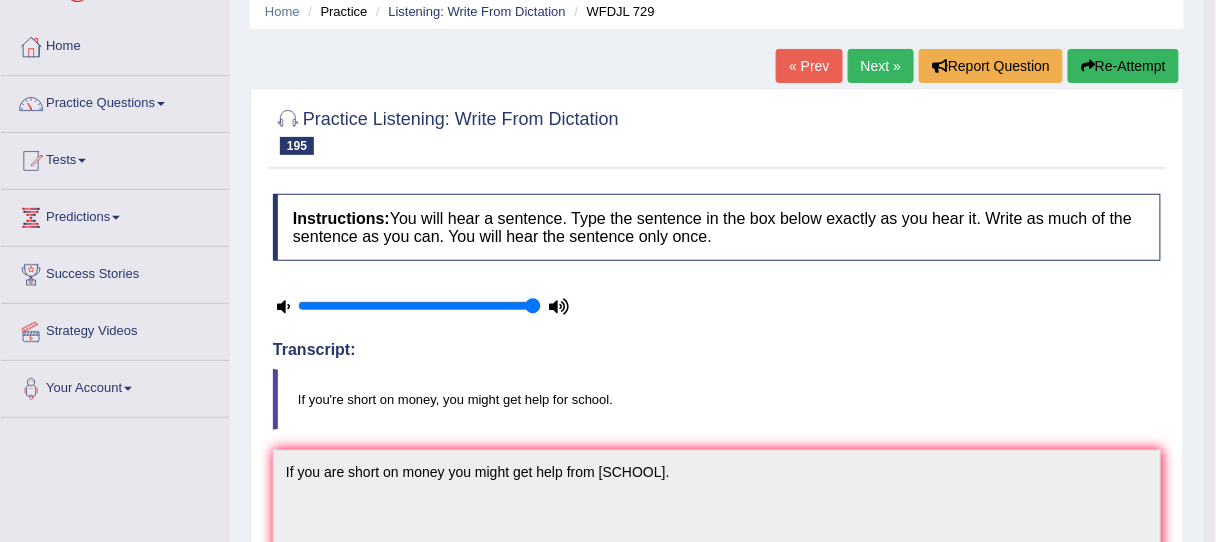 click on "Practice Listening: Write From Dictation
195
WFDJL 729
Instructions:  You will hear a sentence. Type the sentence in the box below exactly as you hear it. Write as much of the sentence as you can. You will hear the sentence only once.
Timer —  Answering   ( 20 / 90s ) Transcript: If you're short on money, you might get help for school. * Type below the sentence you heard If you are short on money you might get help from school. Accuracy Comparison for Writing Scores: if  you're   you are  short     on     money ,    you     might     get     help  for   from  school
Red:  Missed Words
Green:  Correct Words
Blue:  Added/Mistyped Words
Accuracy:  You have written correctly 9 out of 11 words  Punctuation at the end  You wrote first capital letter A.I. Engine Result:  If   you   are   short   on   money   you   might   get   help   from   school" at bounding box center (717, 649) 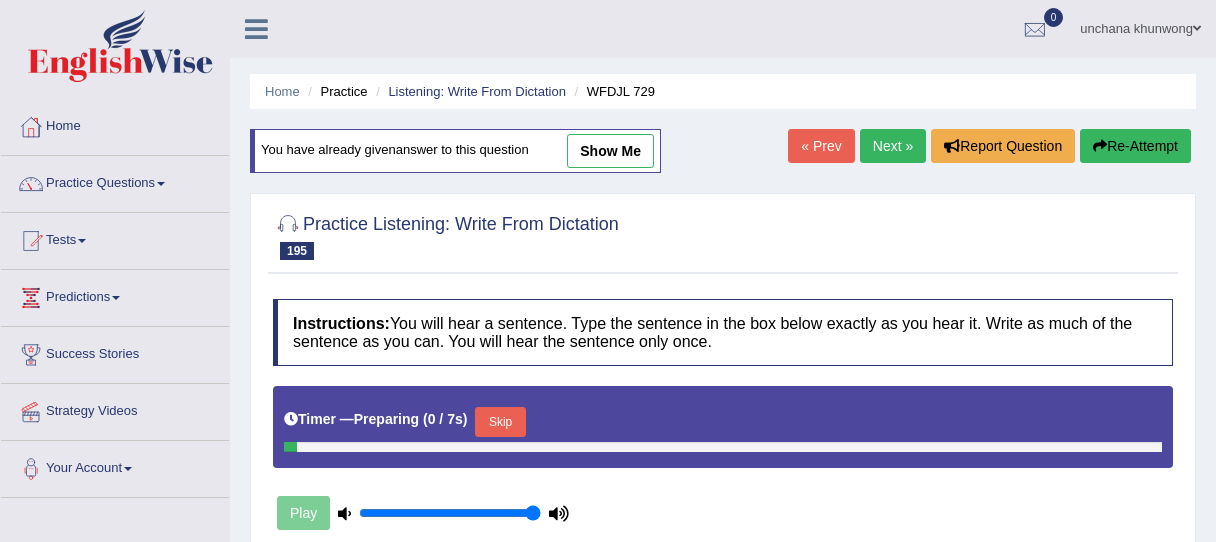 scroll, scrollTop: 167, scrollLeft: 0, axis: vertical 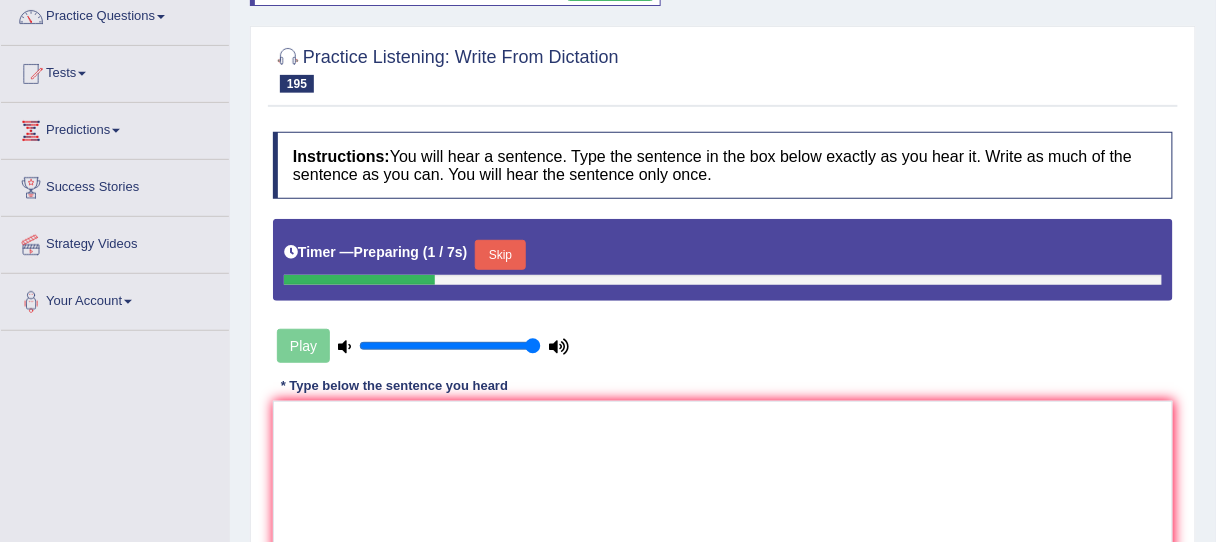 click on "Skip" at bounding box center [500, 255] 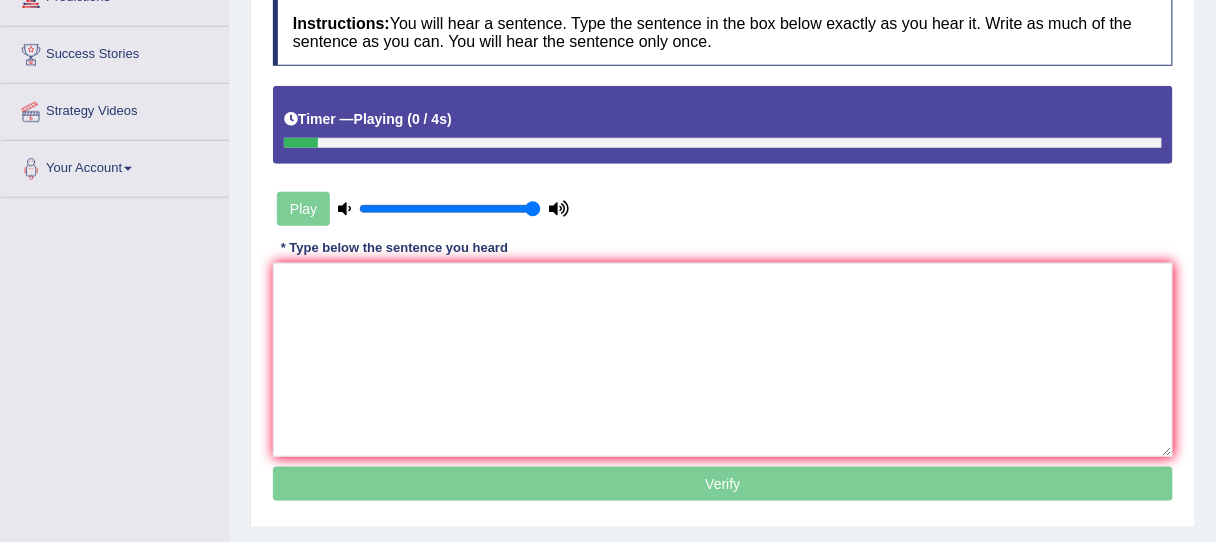 scroll, scrollTop: 327, scrollLeft: 0, axis: vertical 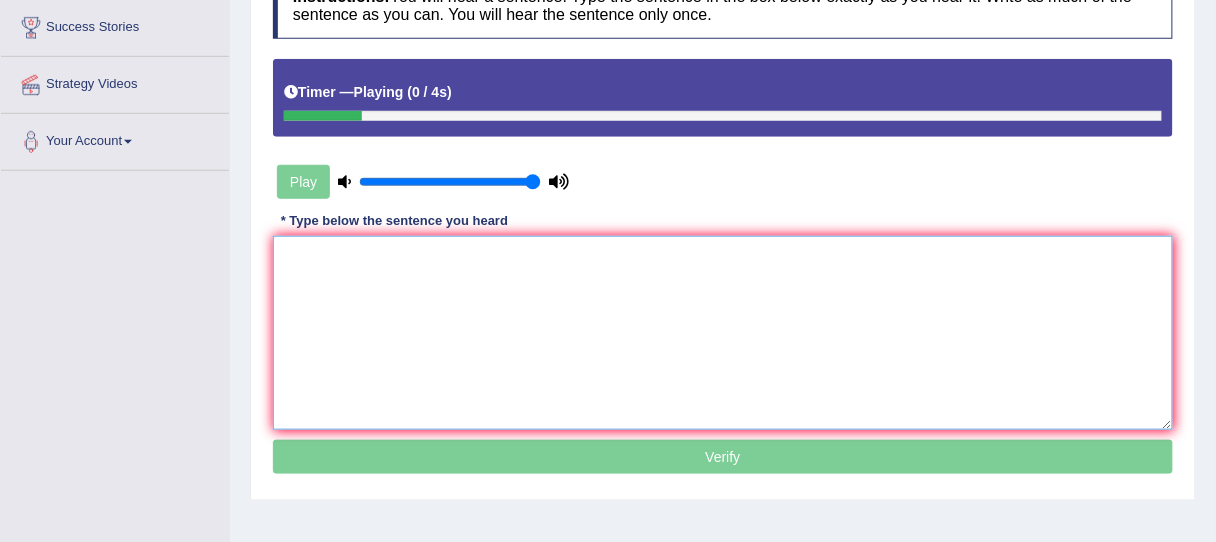 click at bounding box center [723, 333] 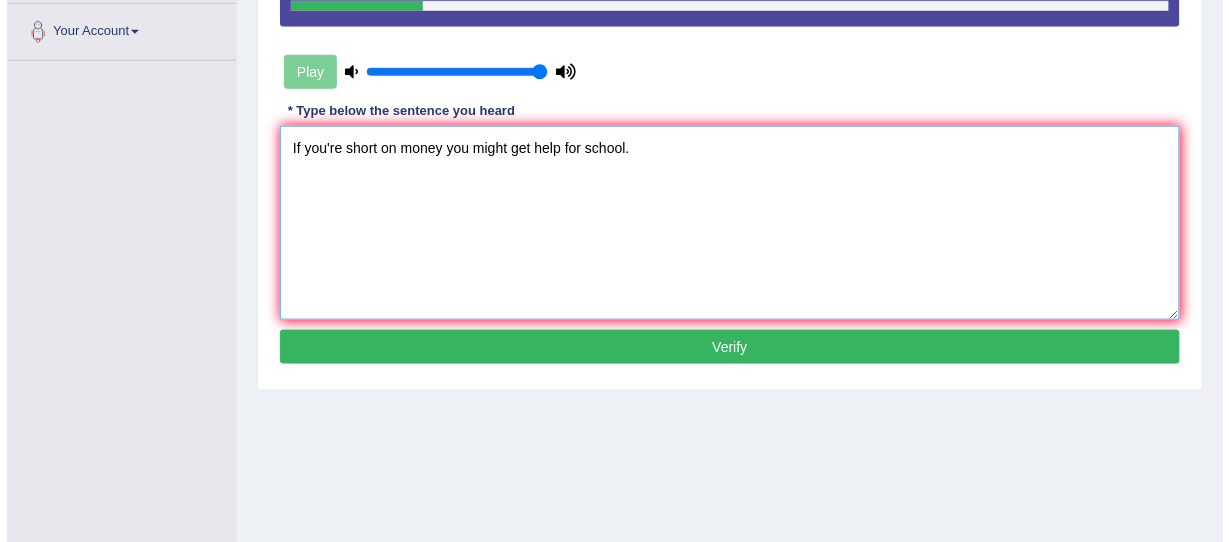 scroll, scrollTop: 487, scrollLeft: 0, axis: vertical 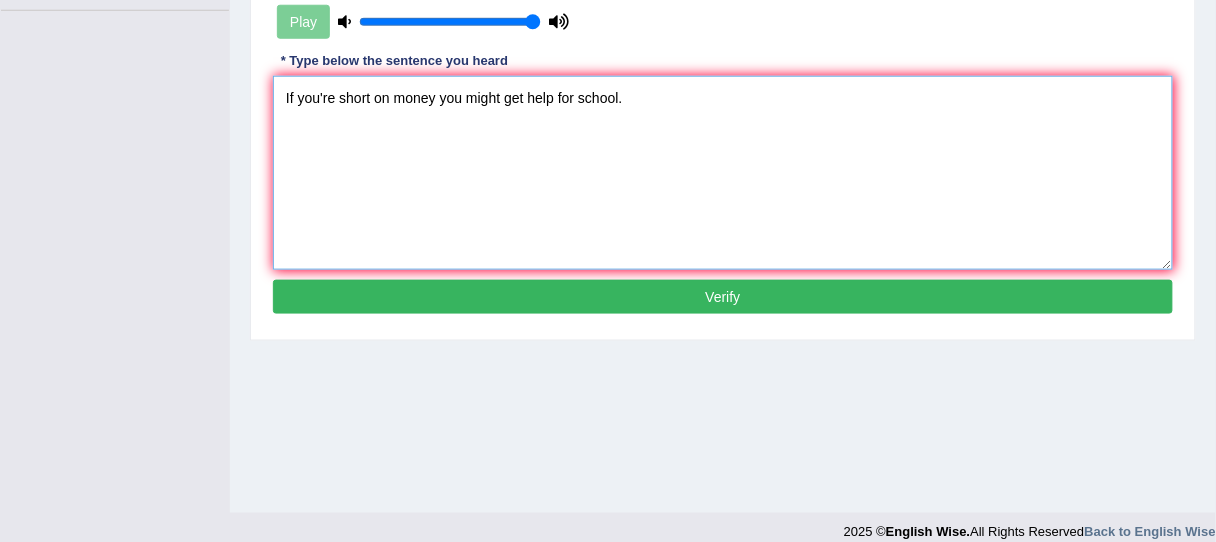 type on "If you're short on money you might get help for school." 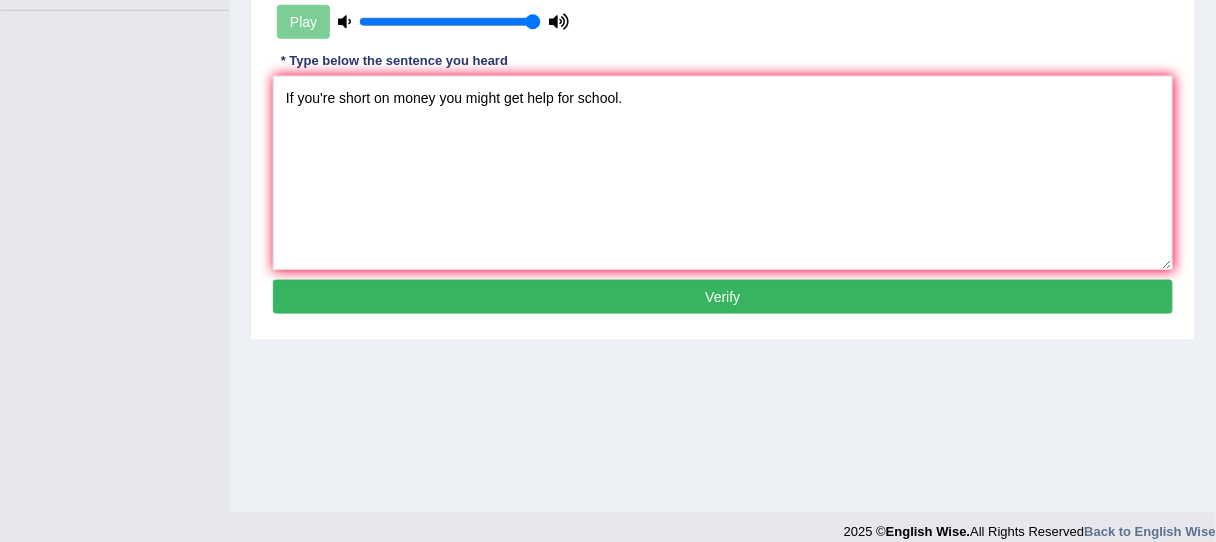 click on "Verify" at bounding box center [723, 297] 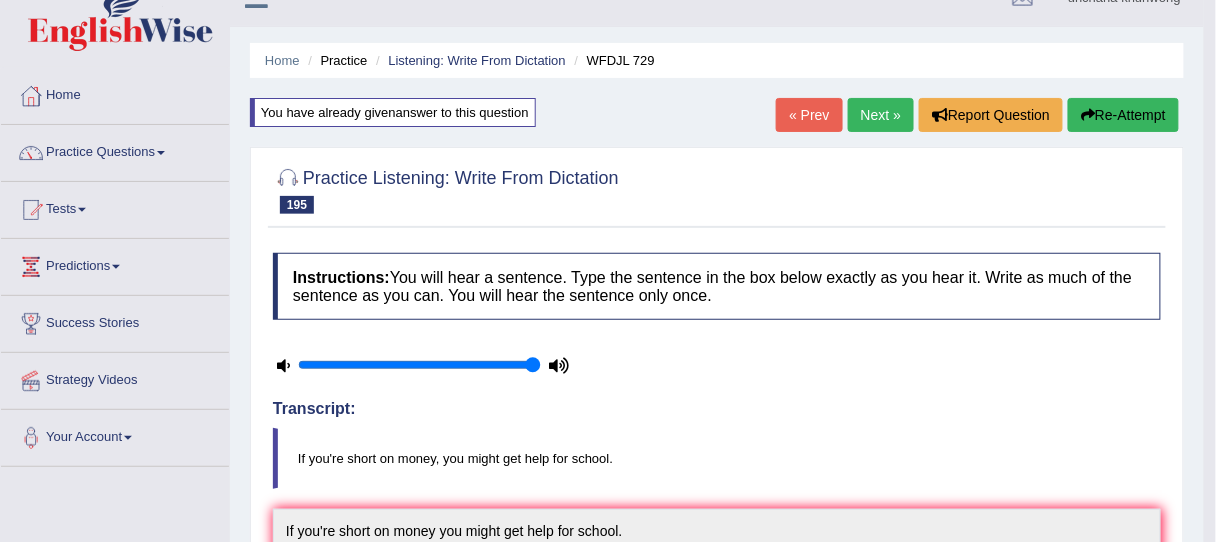 scroll, scrollTop: 0, scrollLeft: 0, axis: both 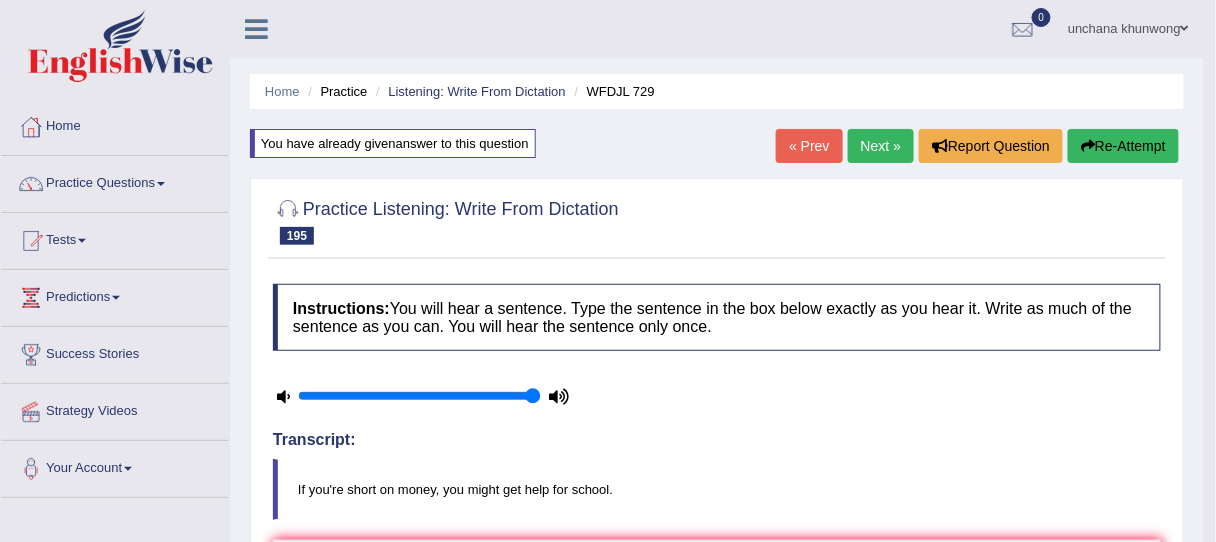 click on "Next »" at bounding box center [881, 146] 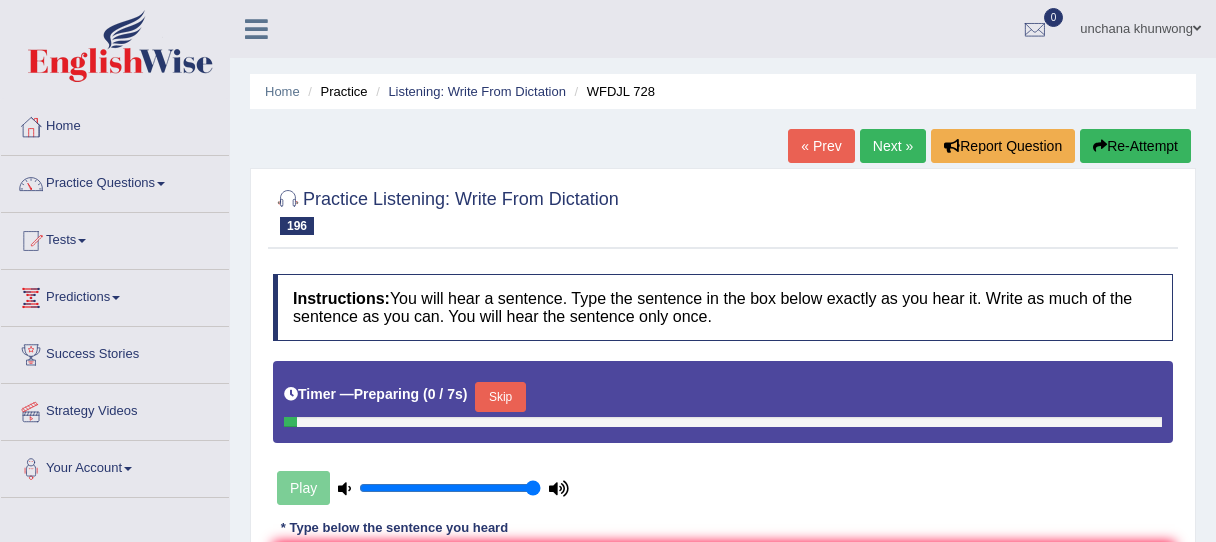 scroll, scrollTop: 0, scrollLeft: 0, axis: both 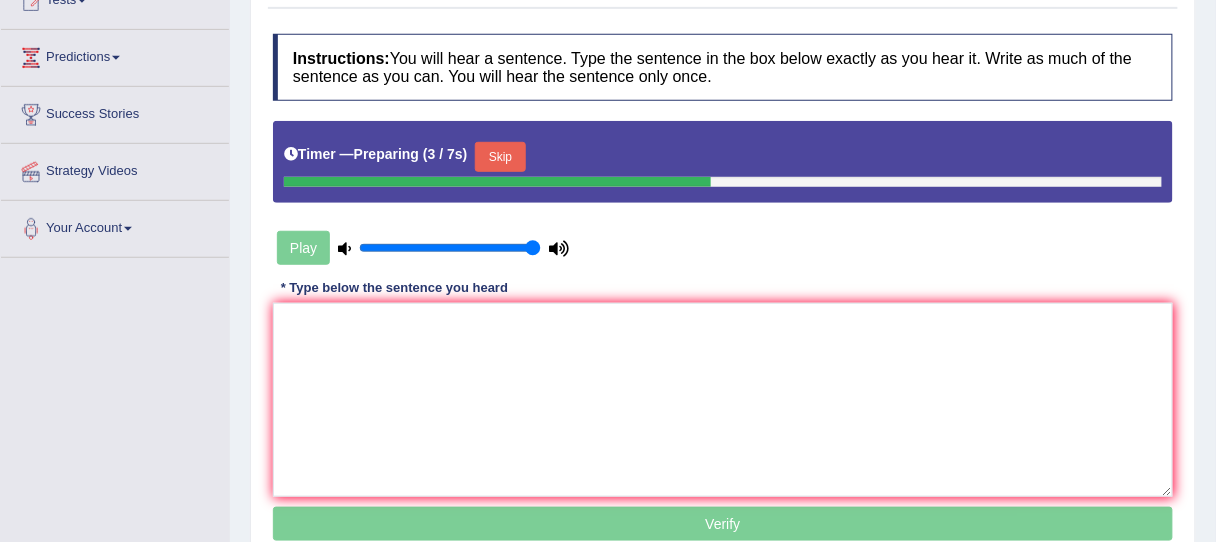 click on "Skip" at bounding box center [500, 157] 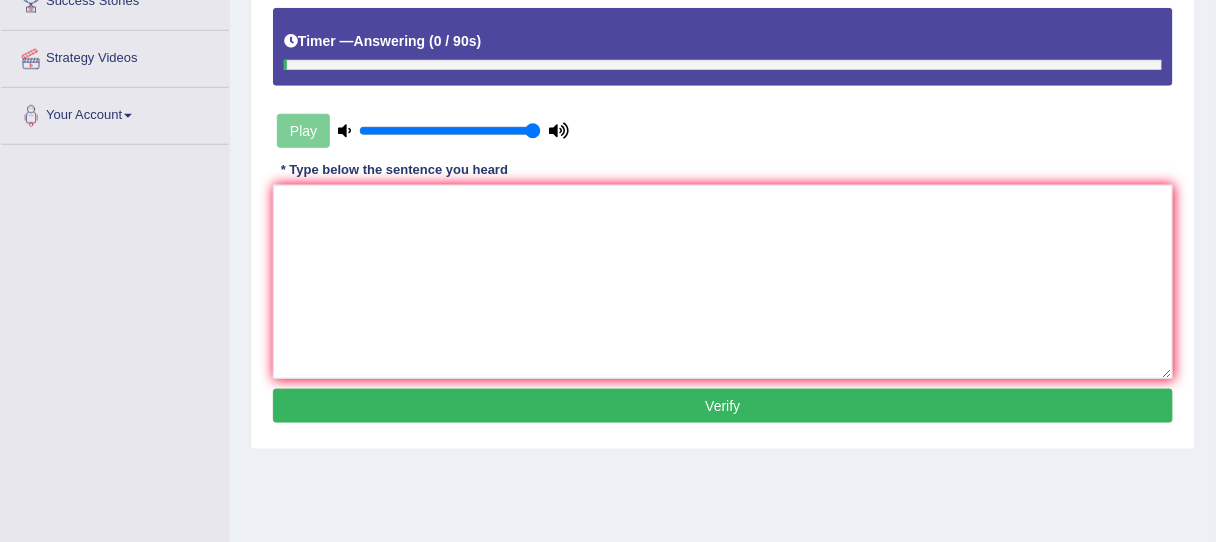 scroll, scrollTop: 480, scrollLeft: 0, axis: vertical 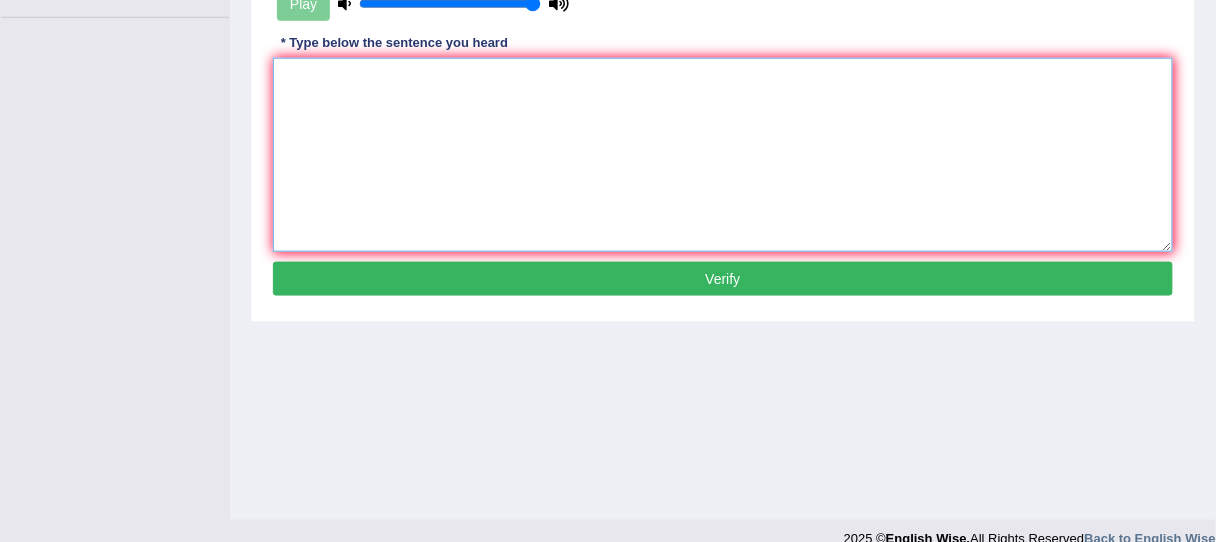 click at bounding box center (723, 155) 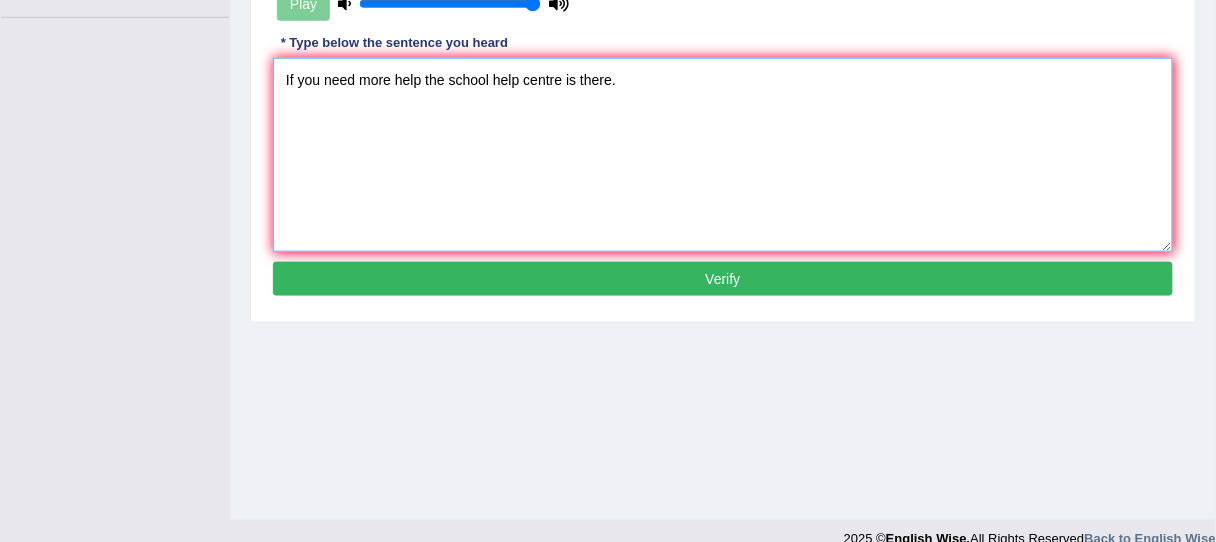 click on "If you need more help the school help centre is there." at bounding box center (723, 155) 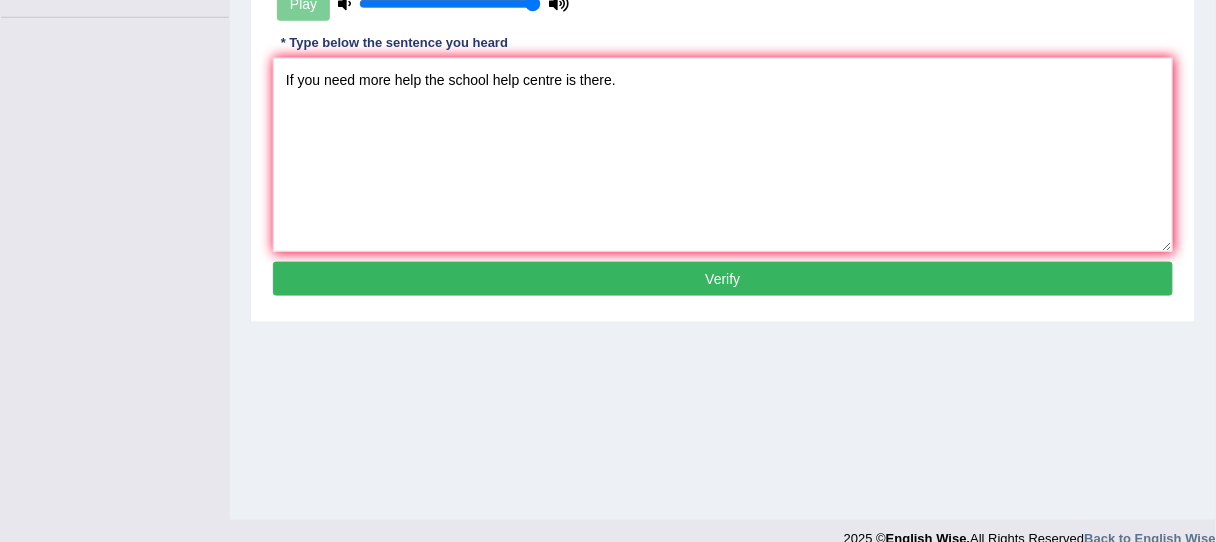 click on "Verify" at bounding box center [723, 279] 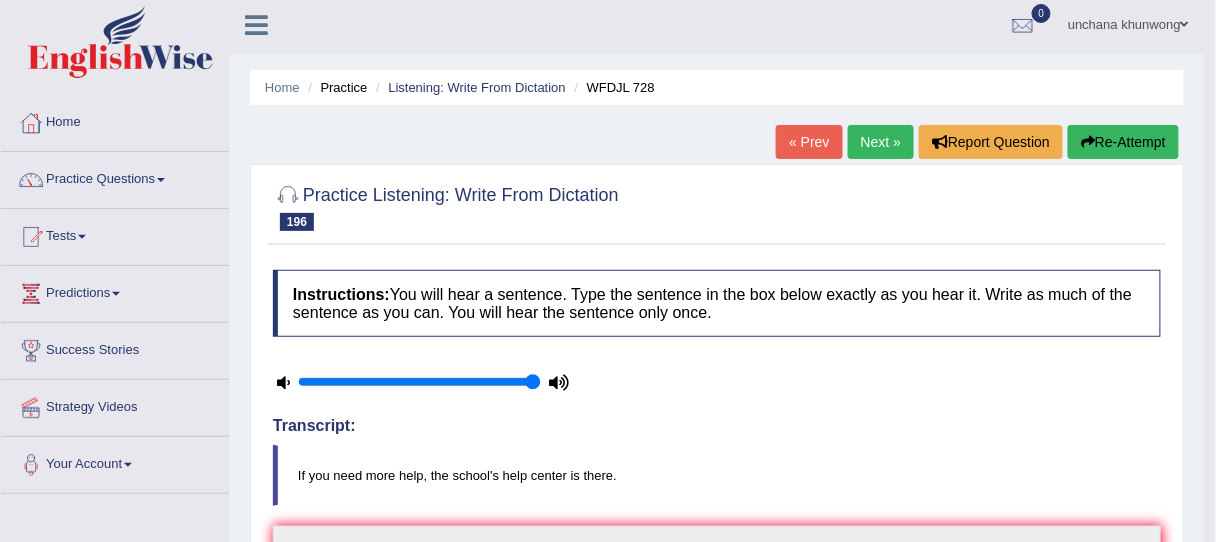 scroll, scrollTop: 0, scrollLeft: 0, axis: both 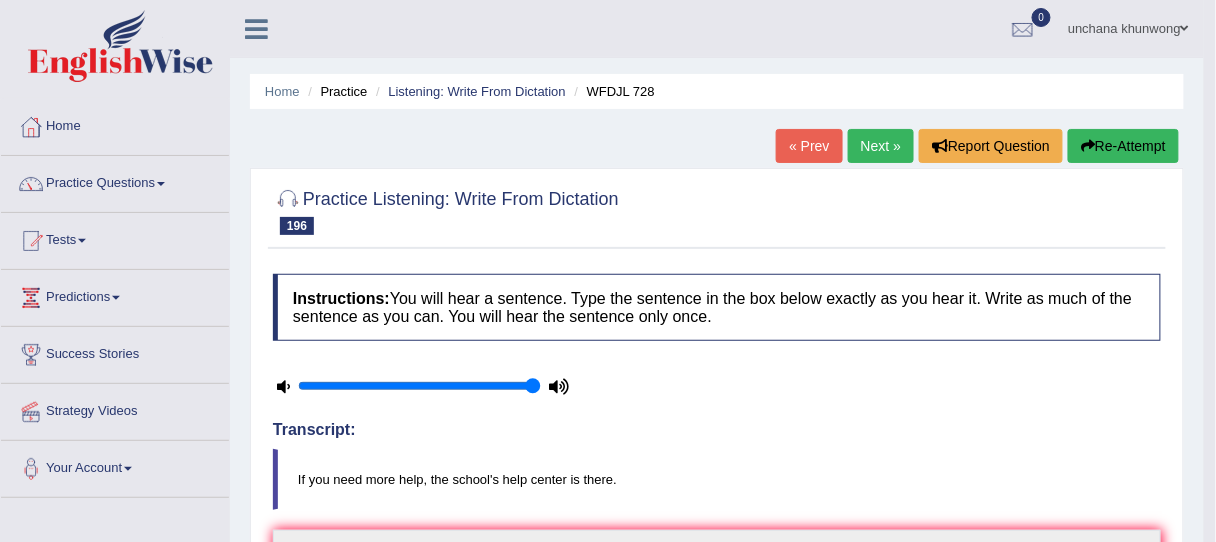 click on "Re-Attempt" at bounding box center [1123, 146] 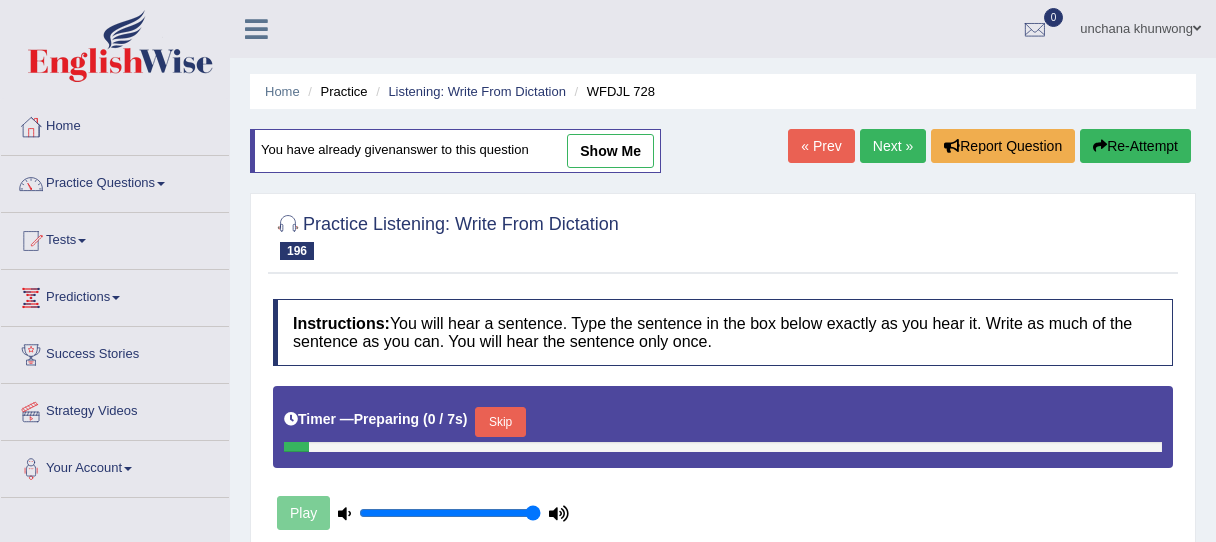 scroll, scrollTop: 437, scrollLeft: 0, axis: vertical 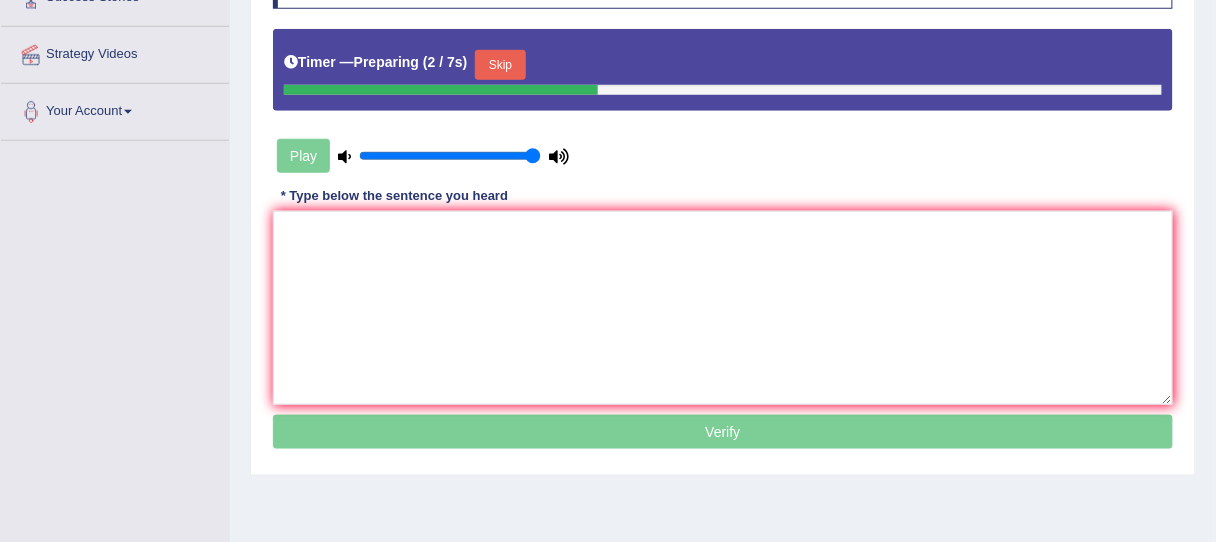 click on "Skip" at bounding box center [500, 65] 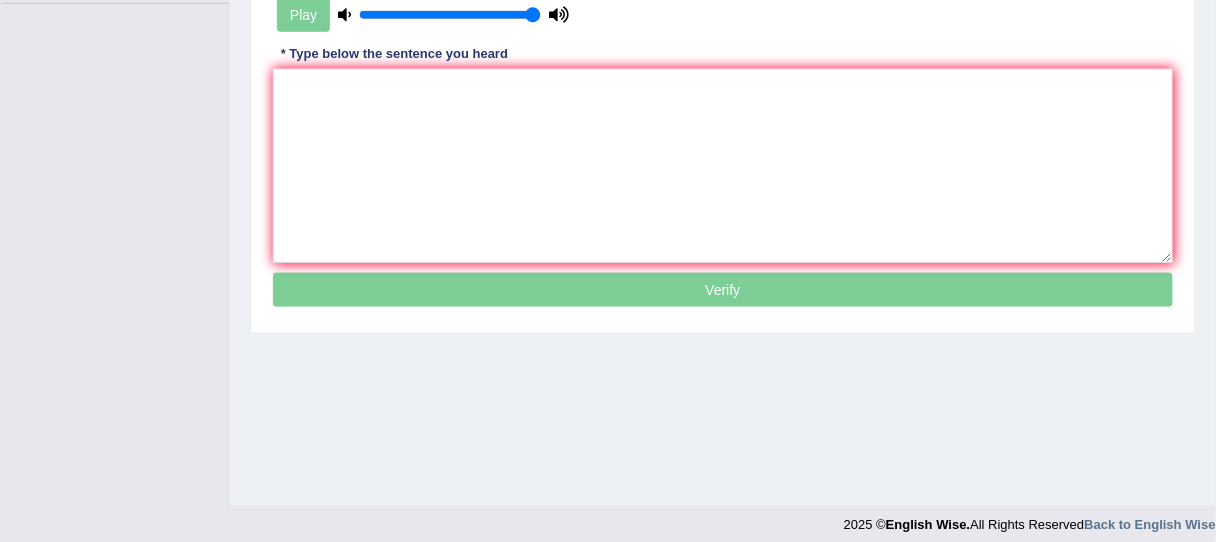 scroll, scrollTop: 508, scrollLeft: 0, axis: vertical 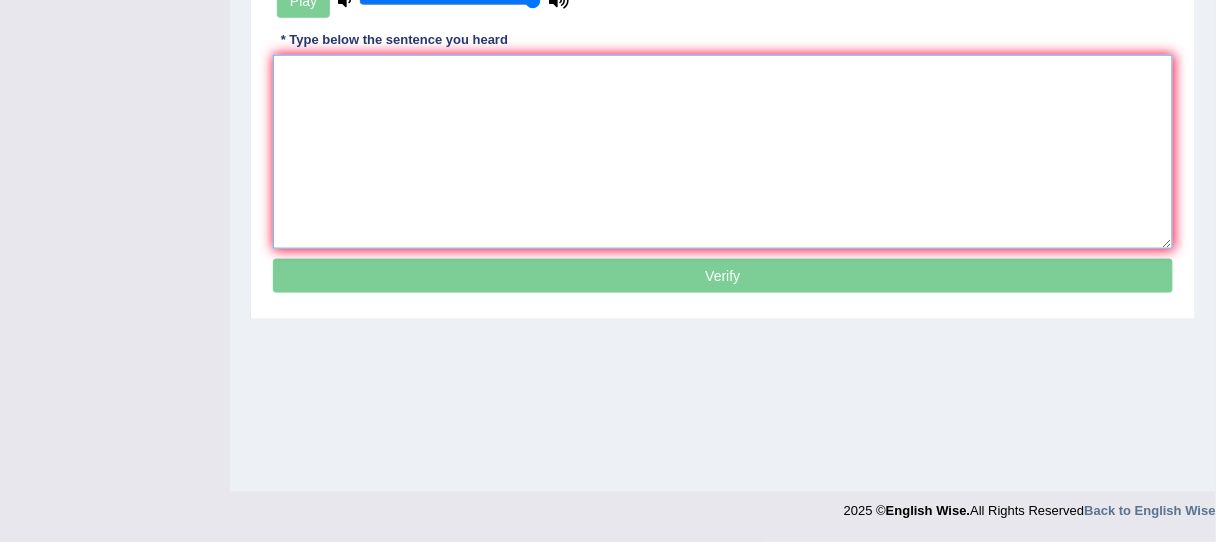 click at bounding box center [723, 152] 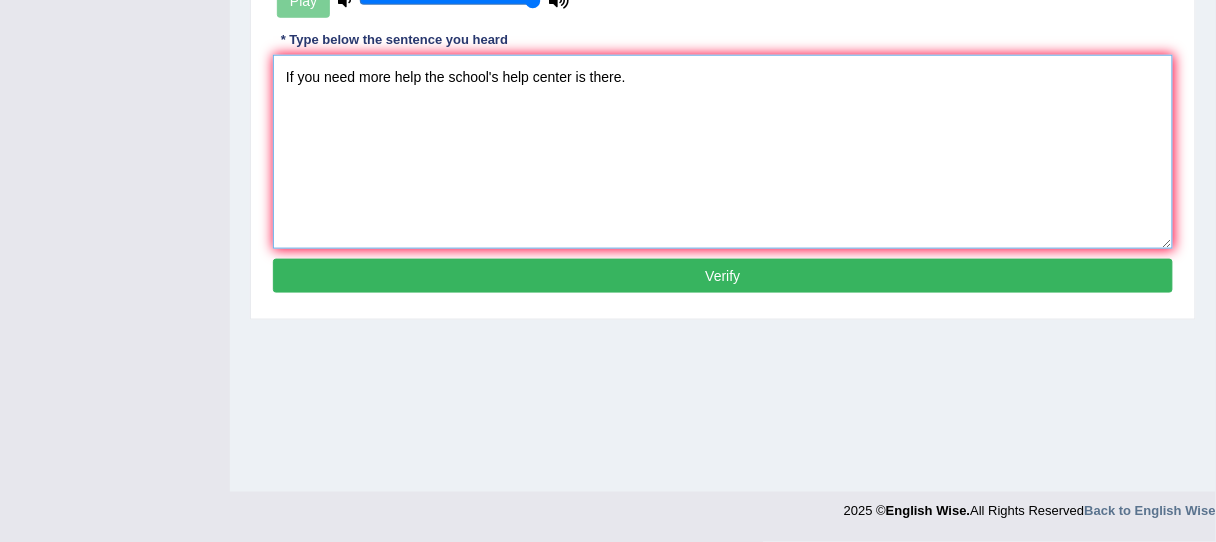 type on "If you need more help the school's help center is there." 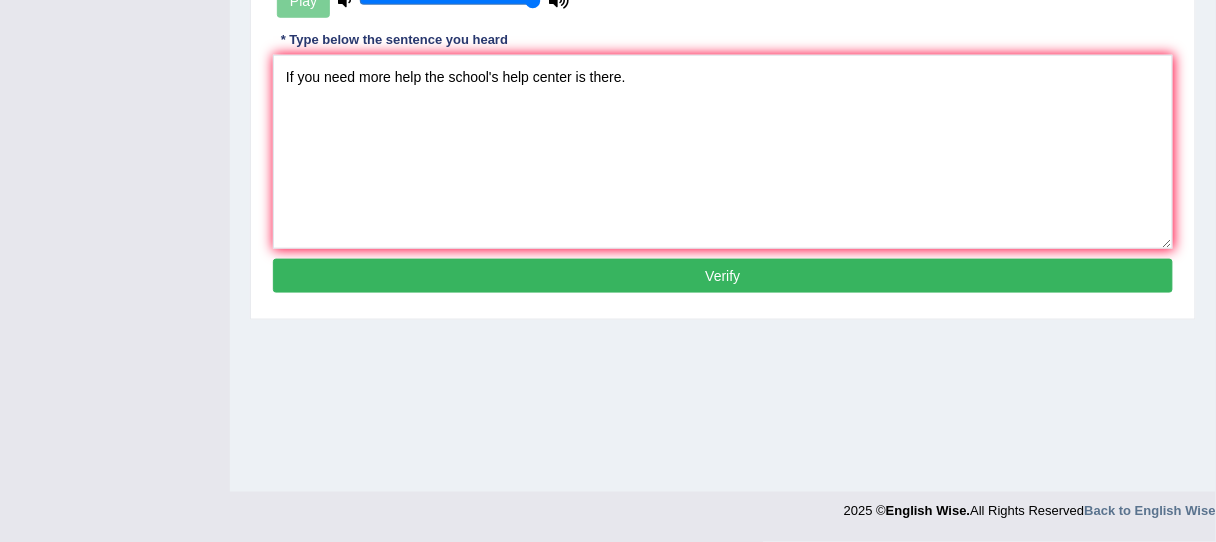 click on "Verify" at bounding box center [723, 276] 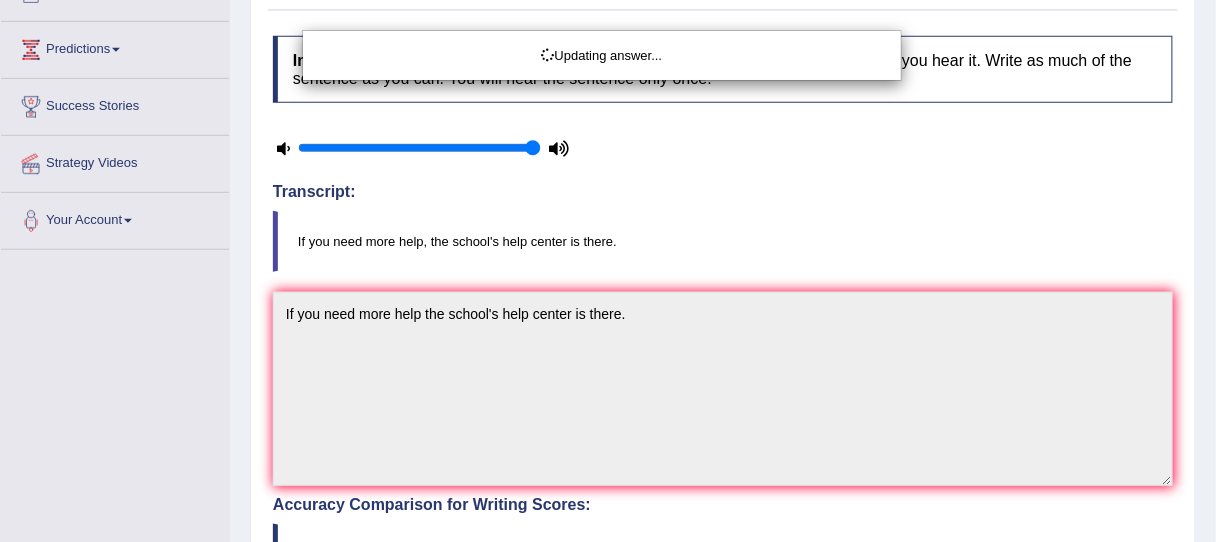 scroll, scrollTop: 0, scrollLeft: 0, axis: both 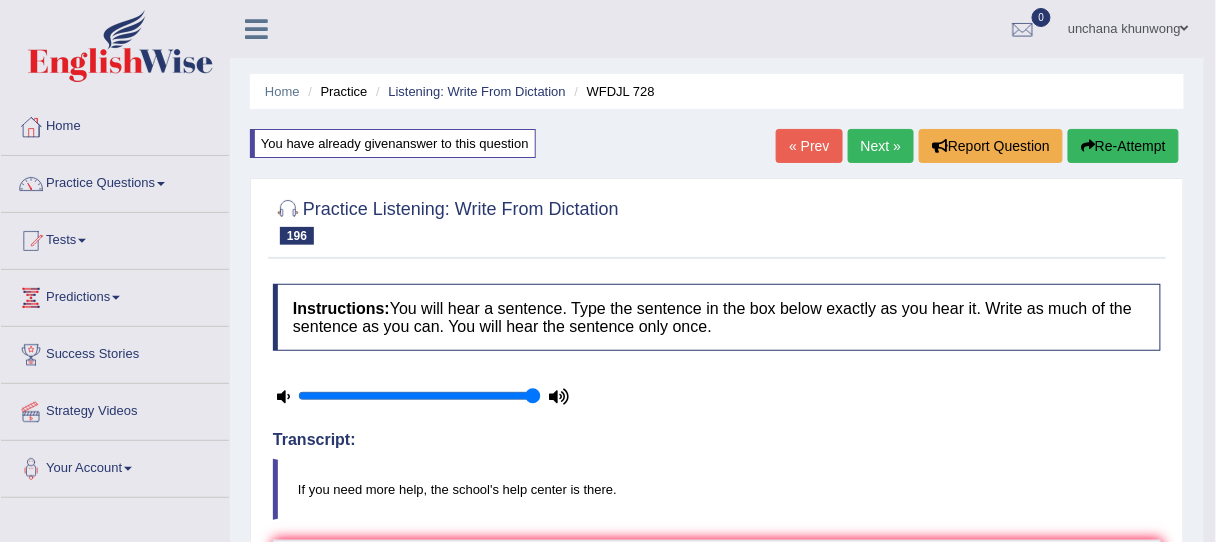 click on "Next »" at bounding box center (881, 146) 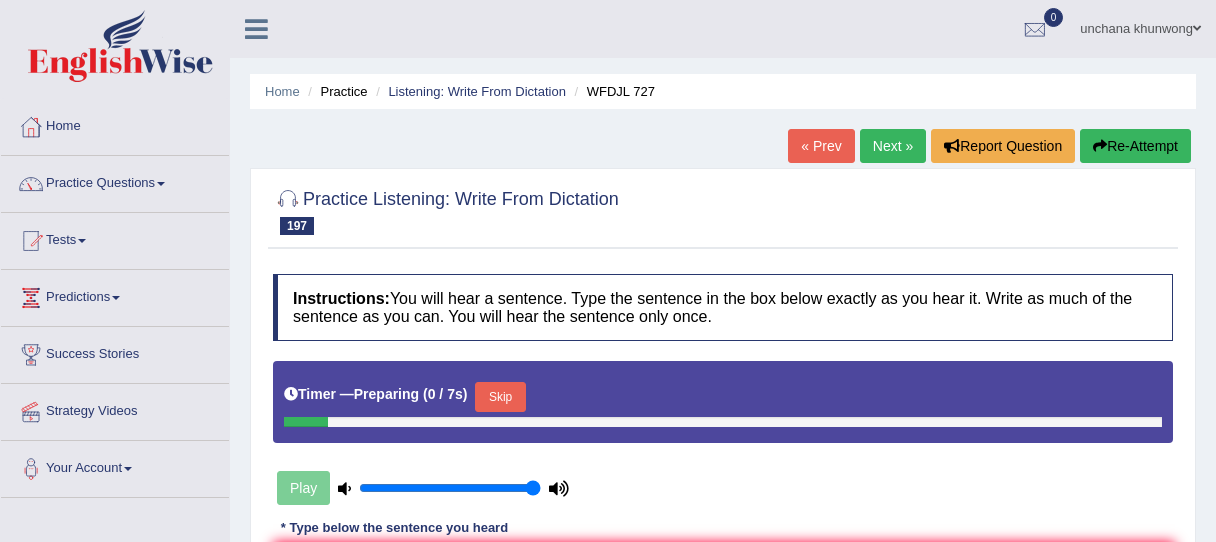 scroll, scrollTop: 0, scrollLeft: 0, axis: both 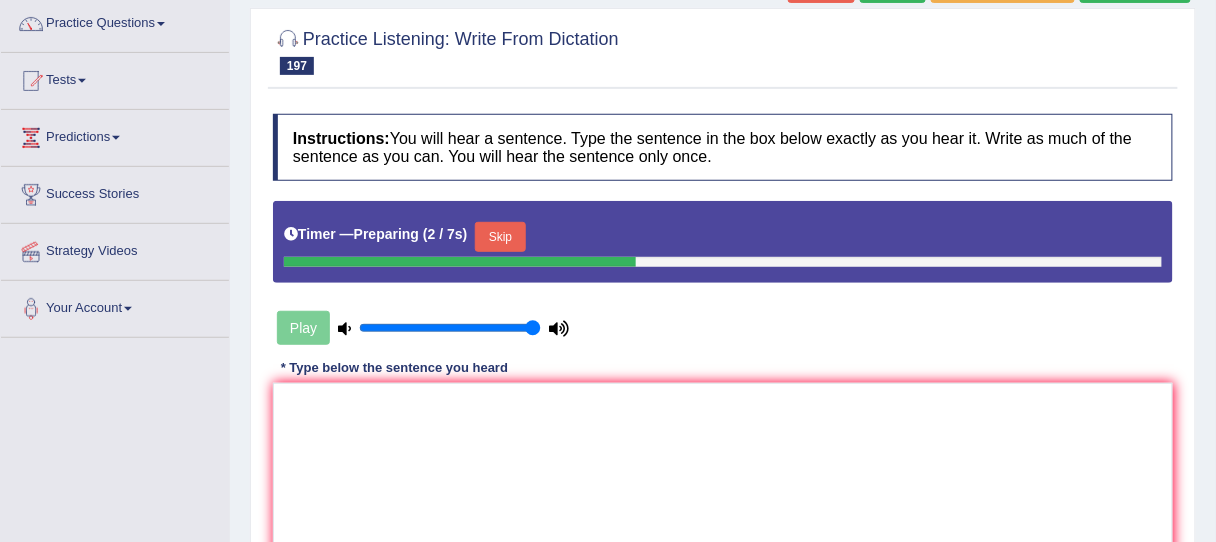 click on "Skip" at bounding box center (500, 237) 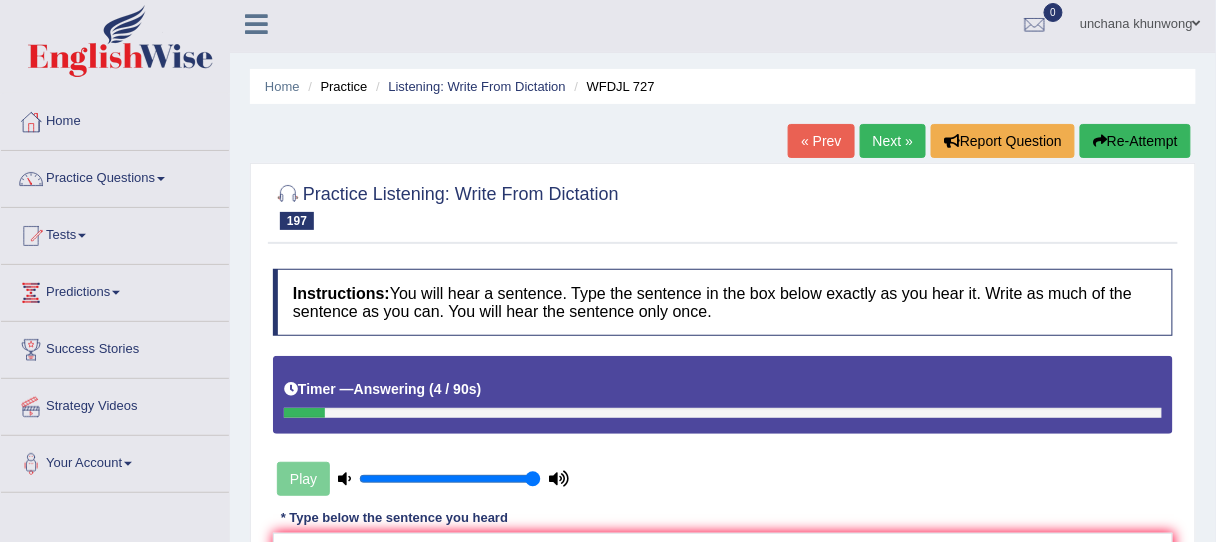 scroll, scrollTop: 0, scrollLeft: 0, axis: both 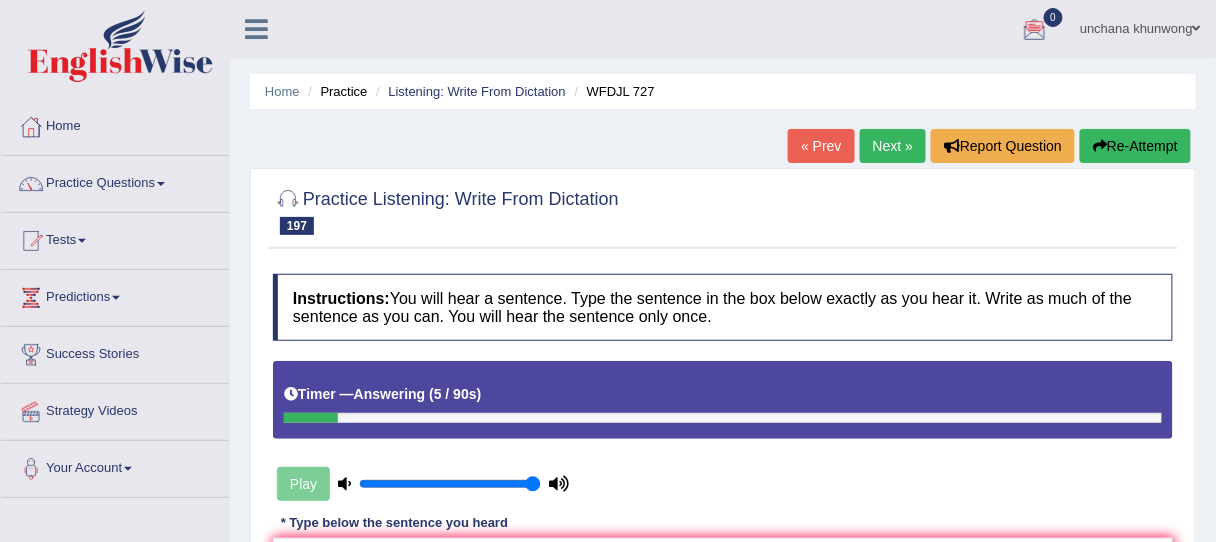click on "Re-Attempt" at bounding box center (1135, 146) 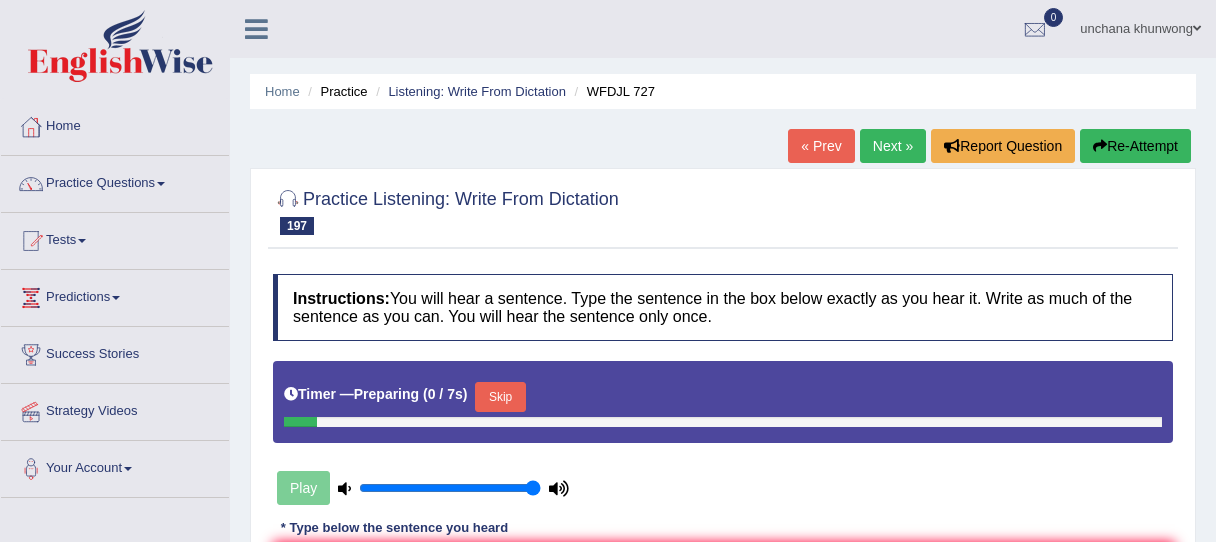scroll, scrollTop: 229, scrollLeft: 0, axis: vertical 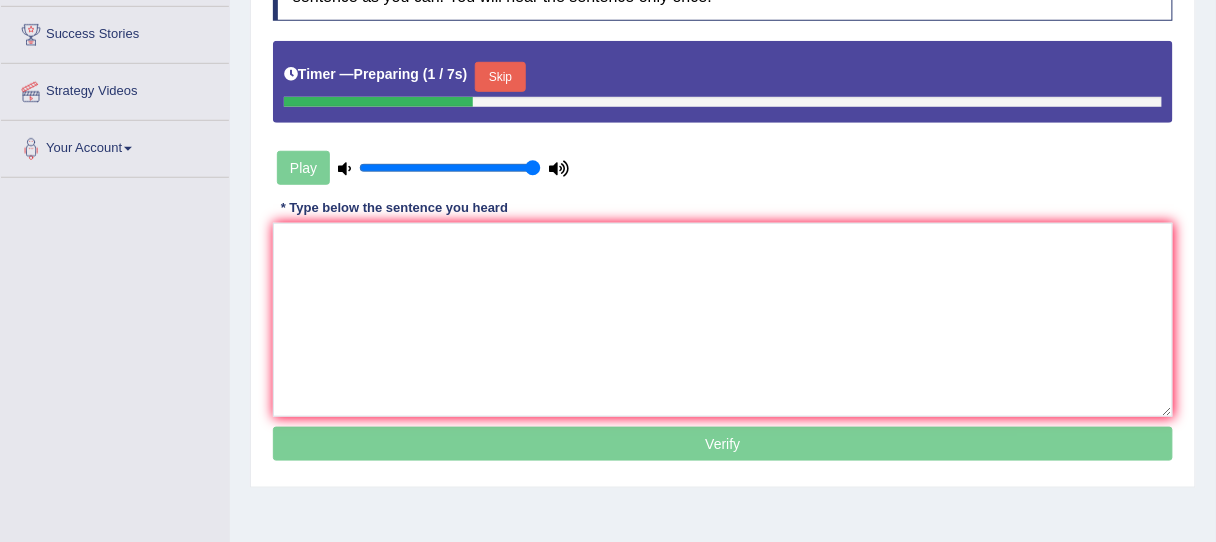 click on "Skip" at bounding box center (500, 77) 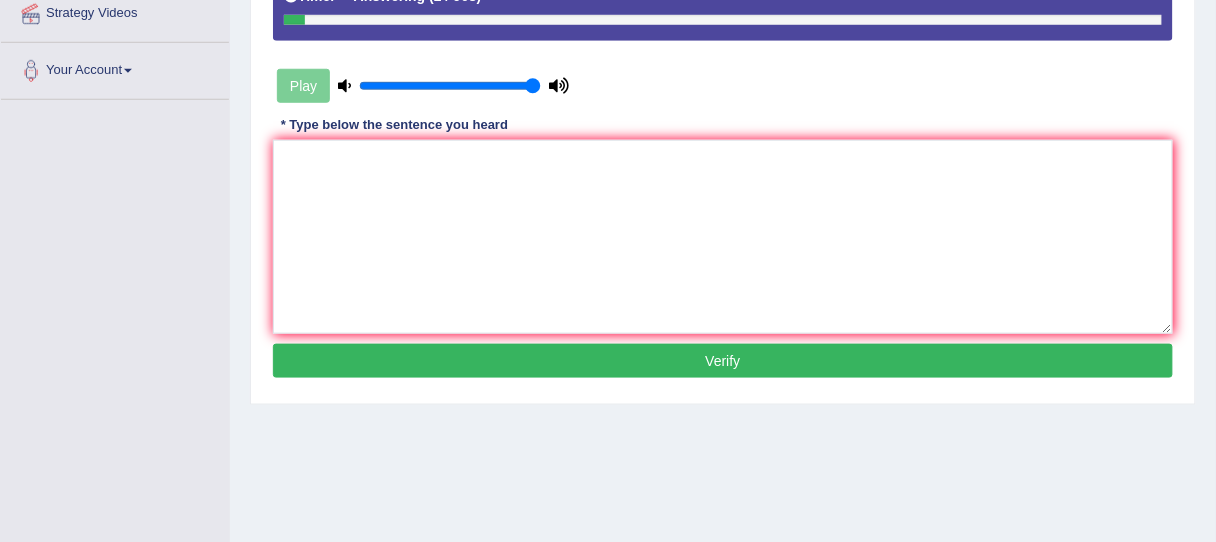 scroll, scrollTop: 400, scrollLeft: 0, axis: vertical 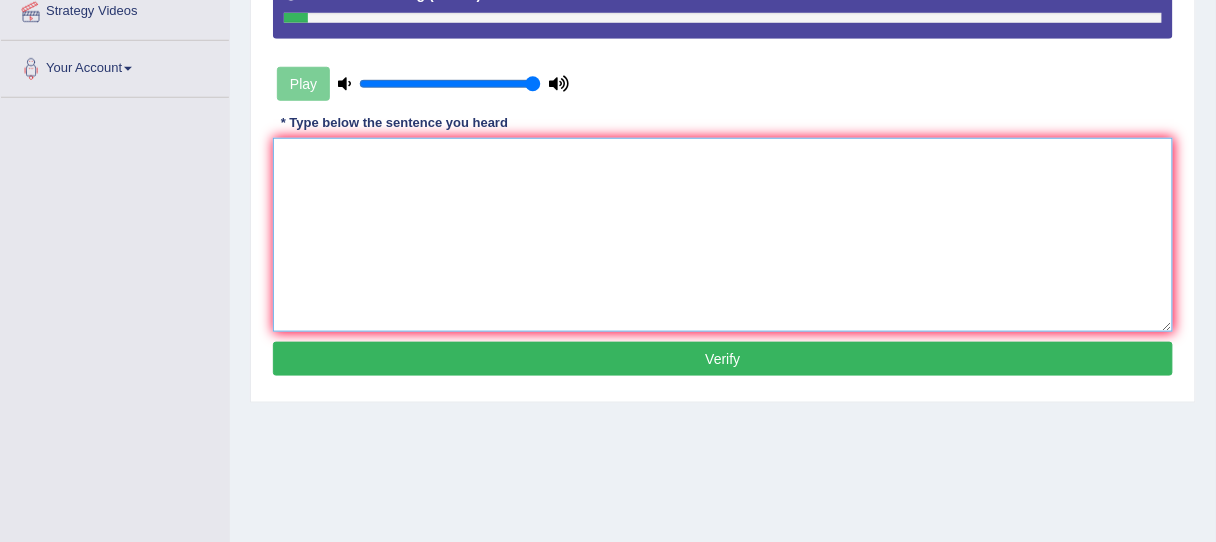 click at bounding box center [723, 235] 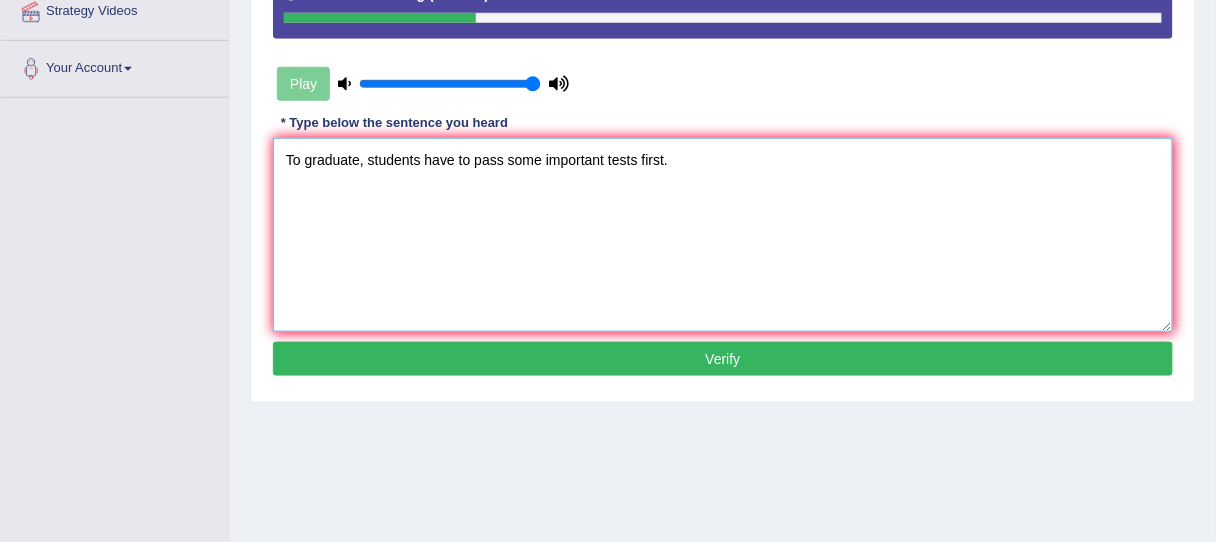click on "To graduate, students have to pass some important tests first." at bounding box center (723, 235) 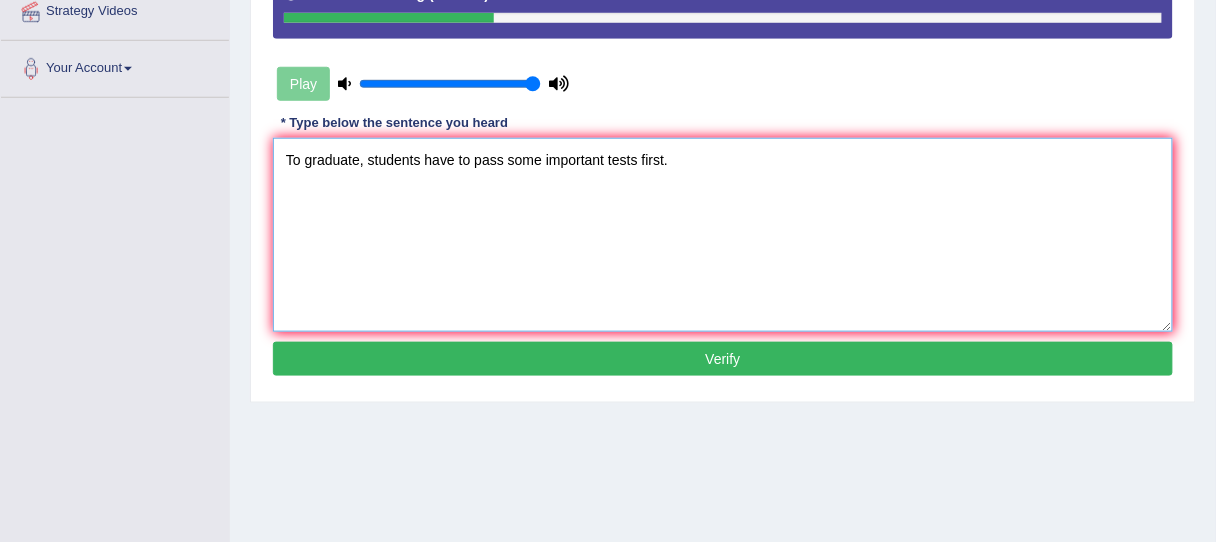 click on "To graduate, students have to pass some important tests first." at bounding box center [723, 235] 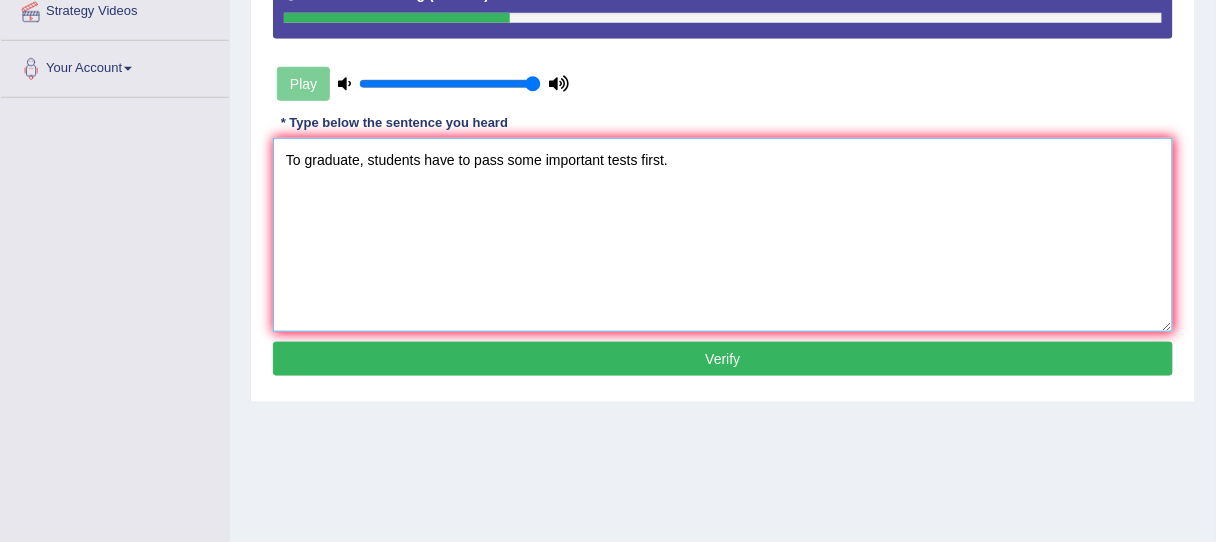 click on "To graduate, students have to pass some important tests first." at bounding box center [723, 235] 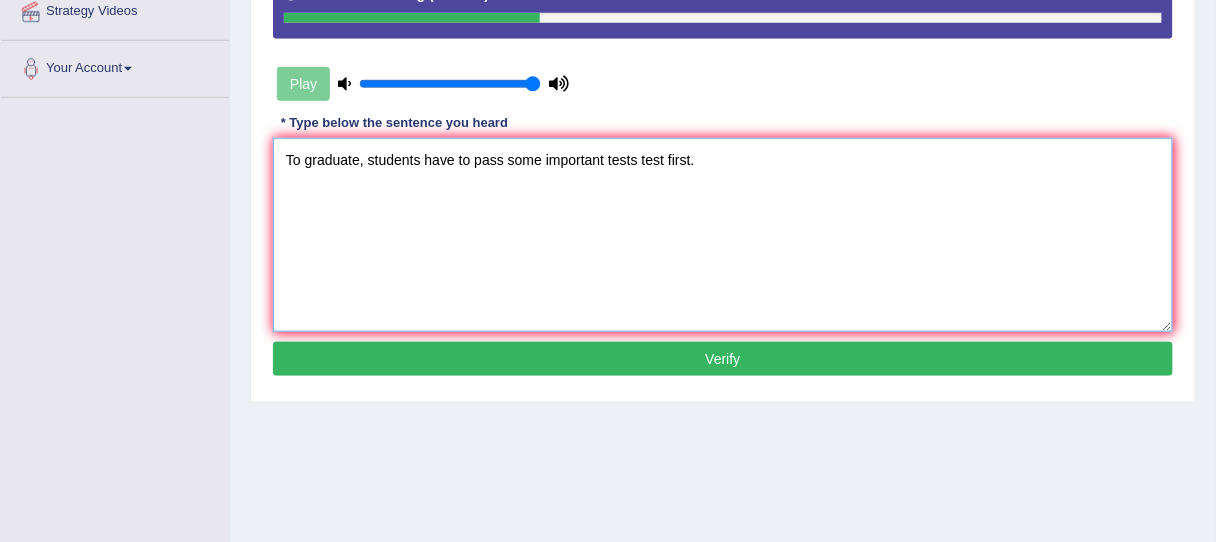 type on "To graduate, students have to pass some important tests test first." 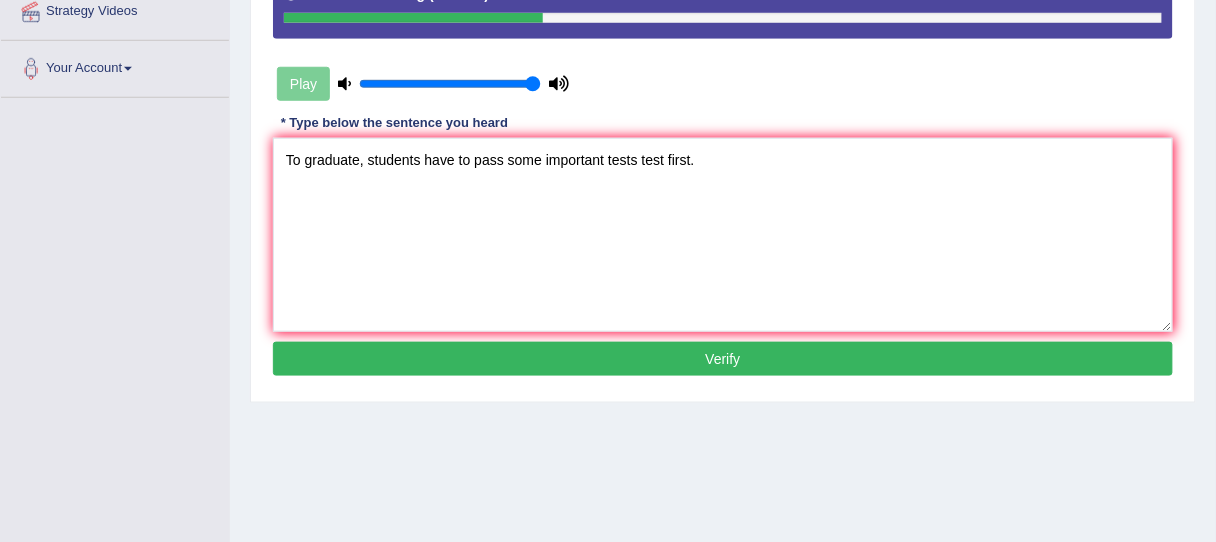 click on "Verify" at bounding box center (723, 359) 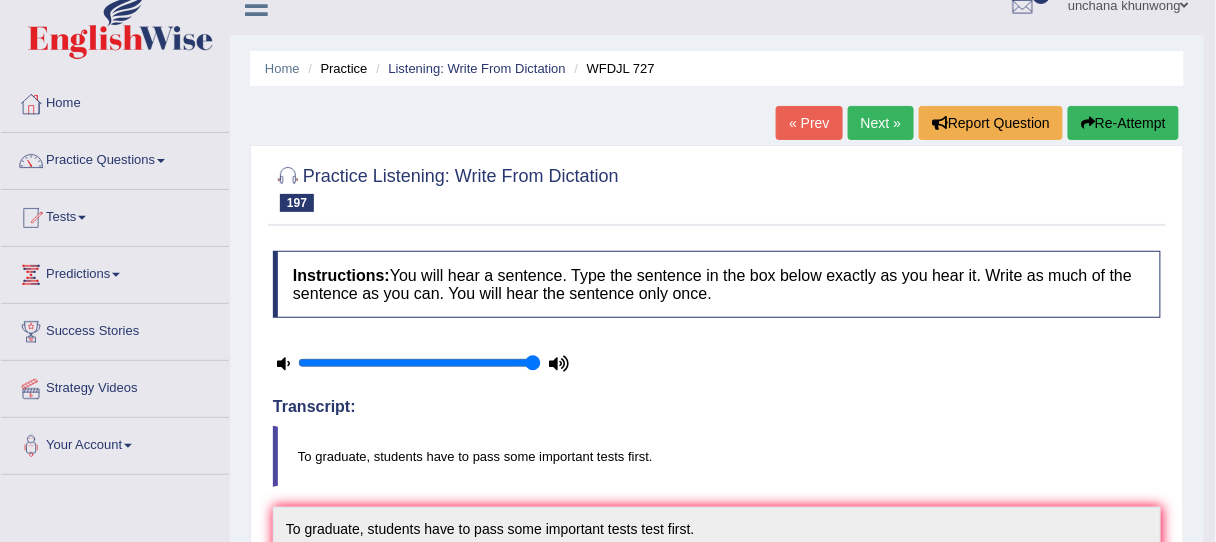 scroll, scrollTop: 0, scrollLeft: 0, axis: both 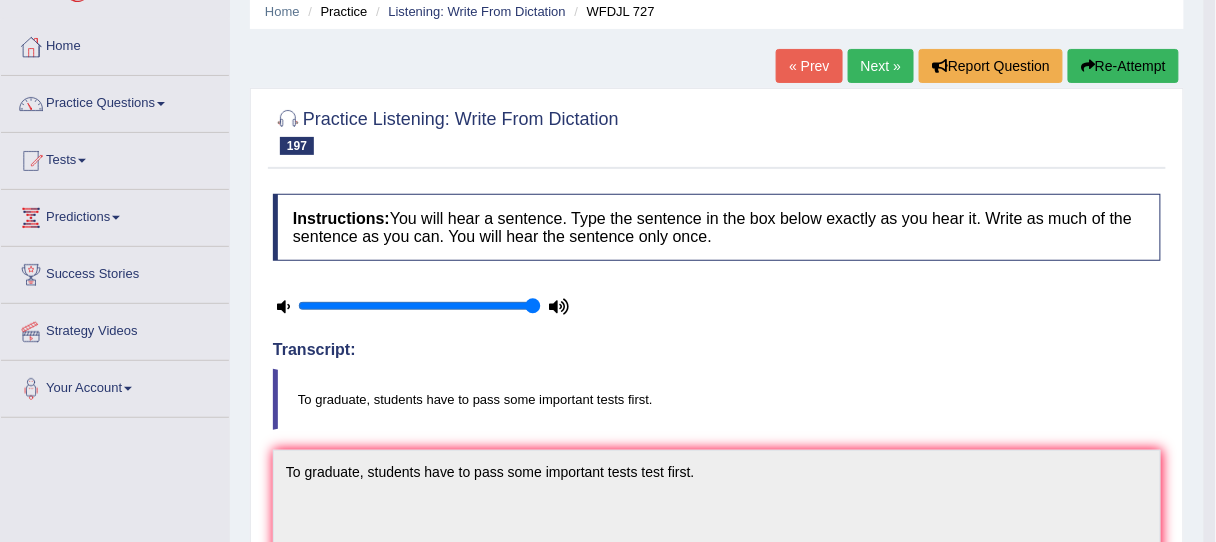 click on "Next »" at bounding box center [881, 66] 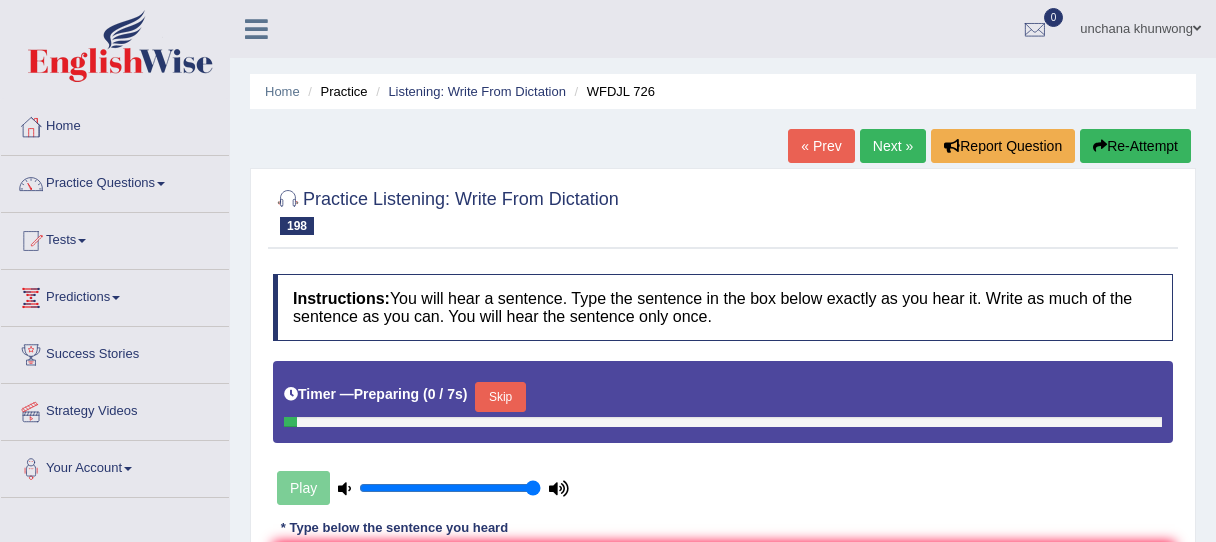 scroll, scrollTop: 161, scrollLeft: 0, axis: vertical 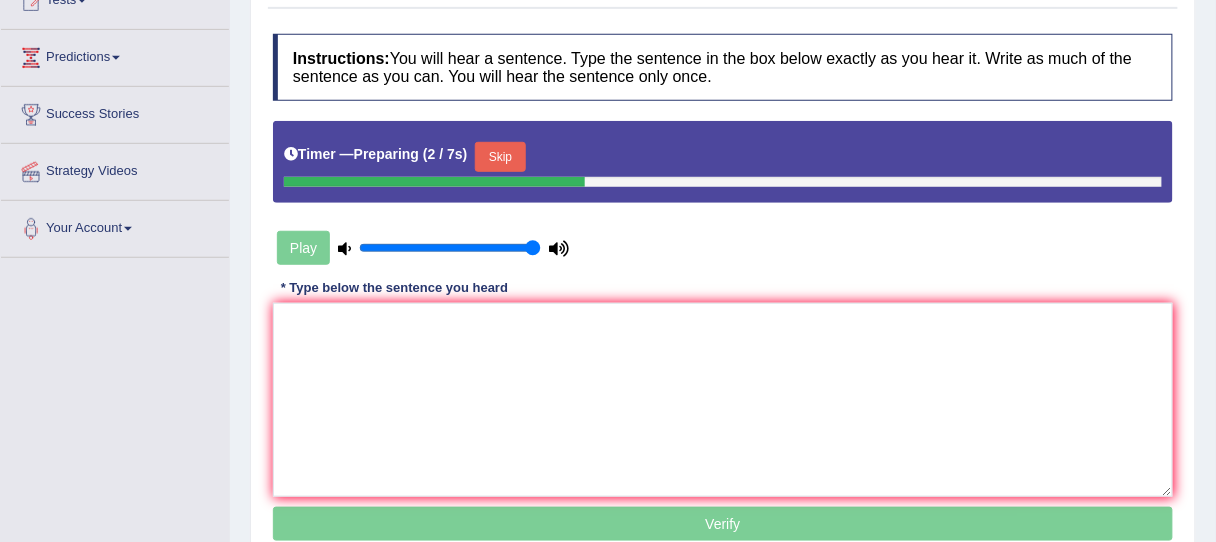 click on "Skip" at bounding box center [500, 157] 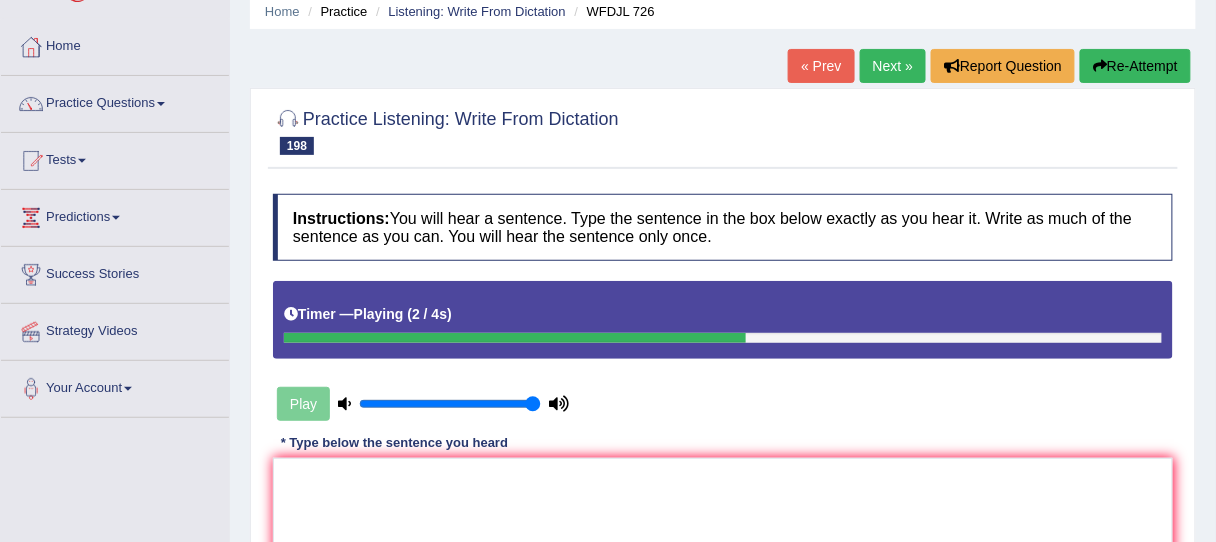 scroll, scrollTop: 0, scrollLeft: 0, axis: both 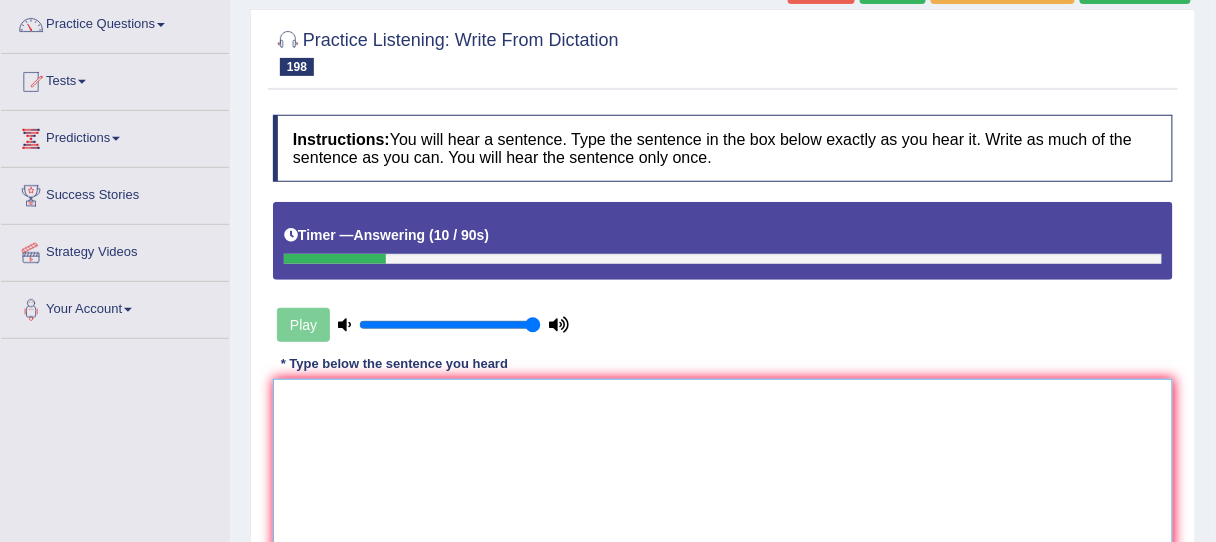 click at bounding box center (723, 476) 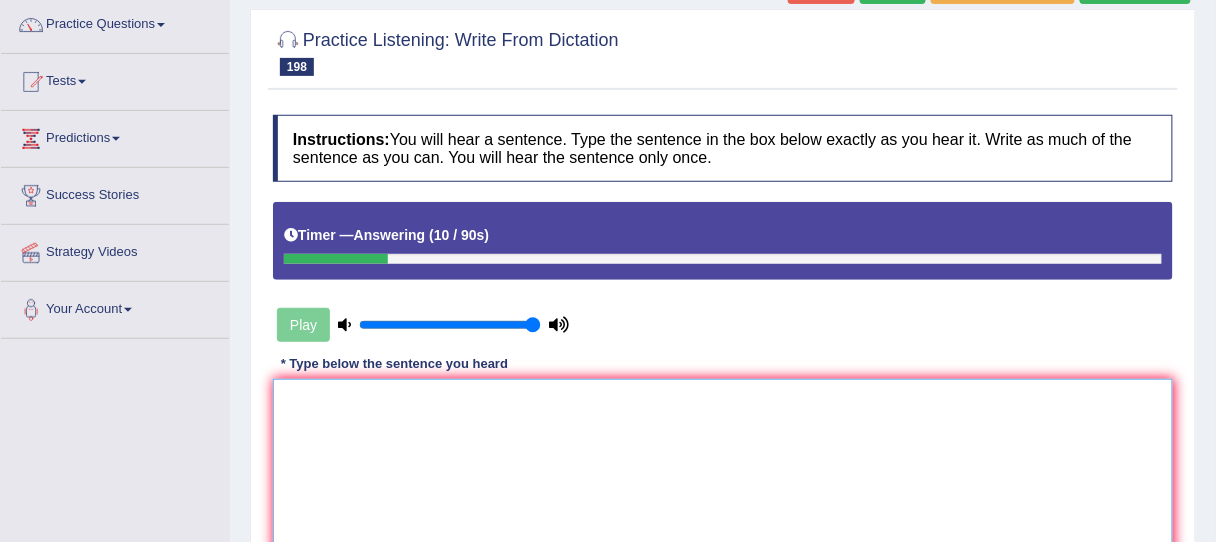 click at bounding box center [723, 476] 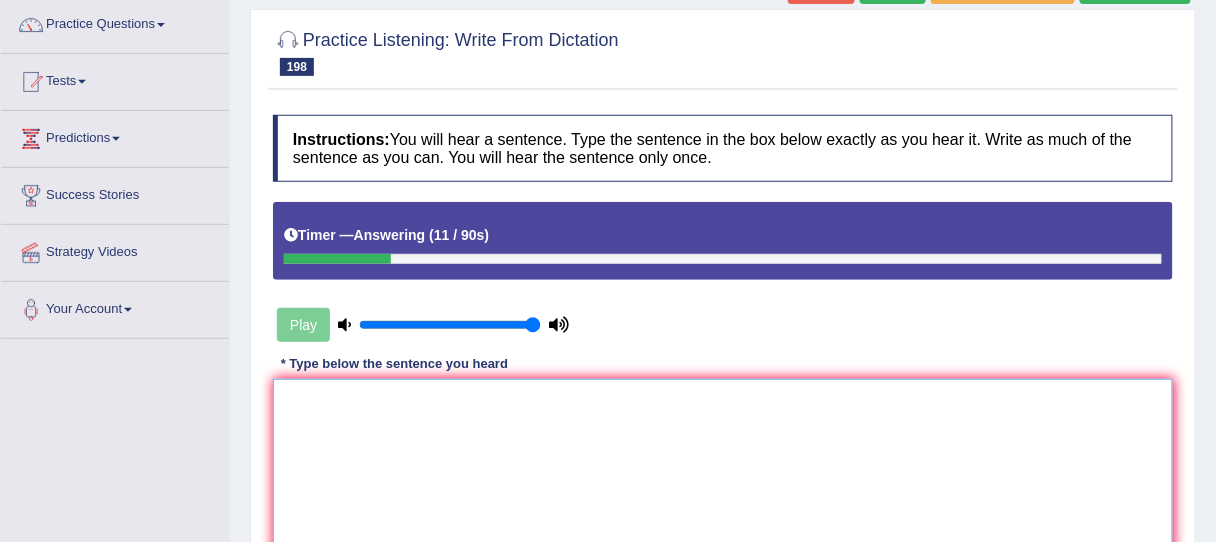click at bounding box center [723, 476] 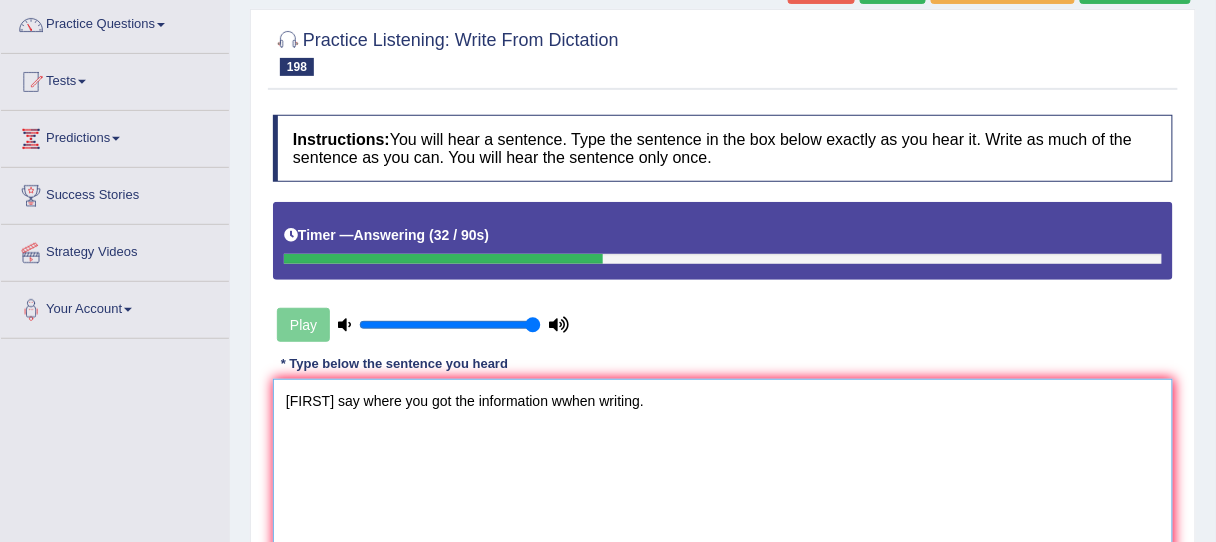 click on "[FIRST] say where you got the information wwhen writing." at bounding box center (723, 476) 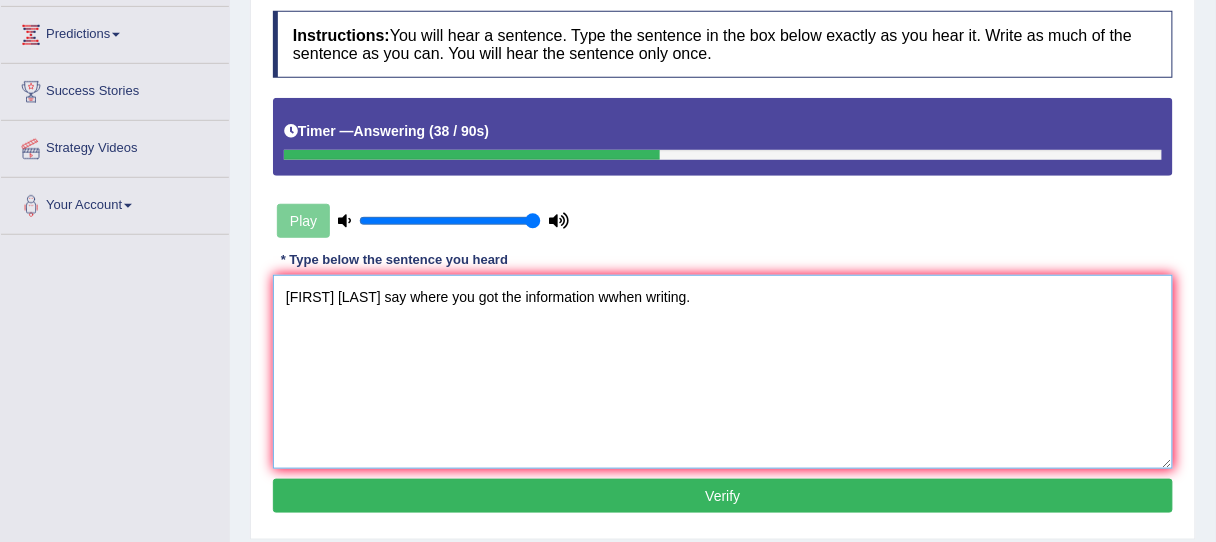 scroll, scrollTop: 282, scrollLeft: 0, axis: vertical 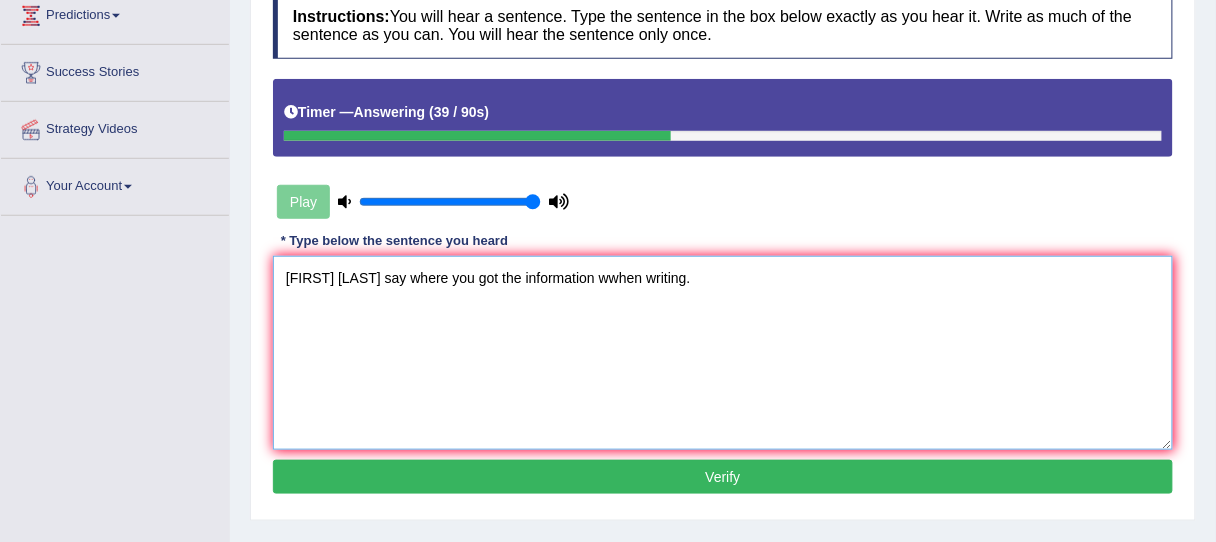 click on "[FIRST] [LAST] say where you got the information wwhen writing." at bounding box center [723, 353] 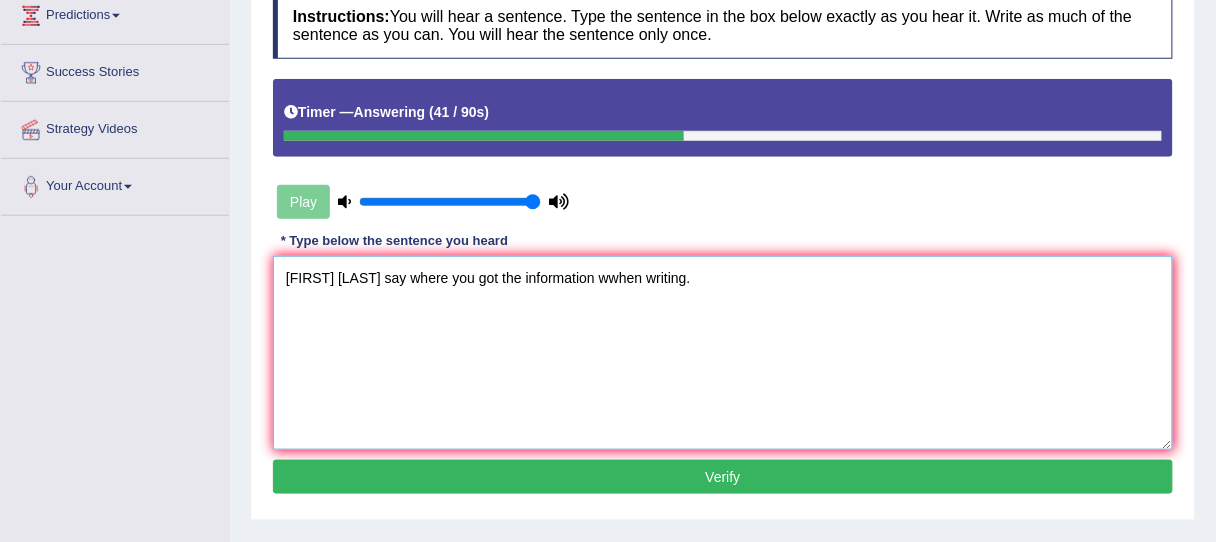 click on "[FIRST] [LAST] say where you got the information wwhen writing." at bounding box center (723, 353) 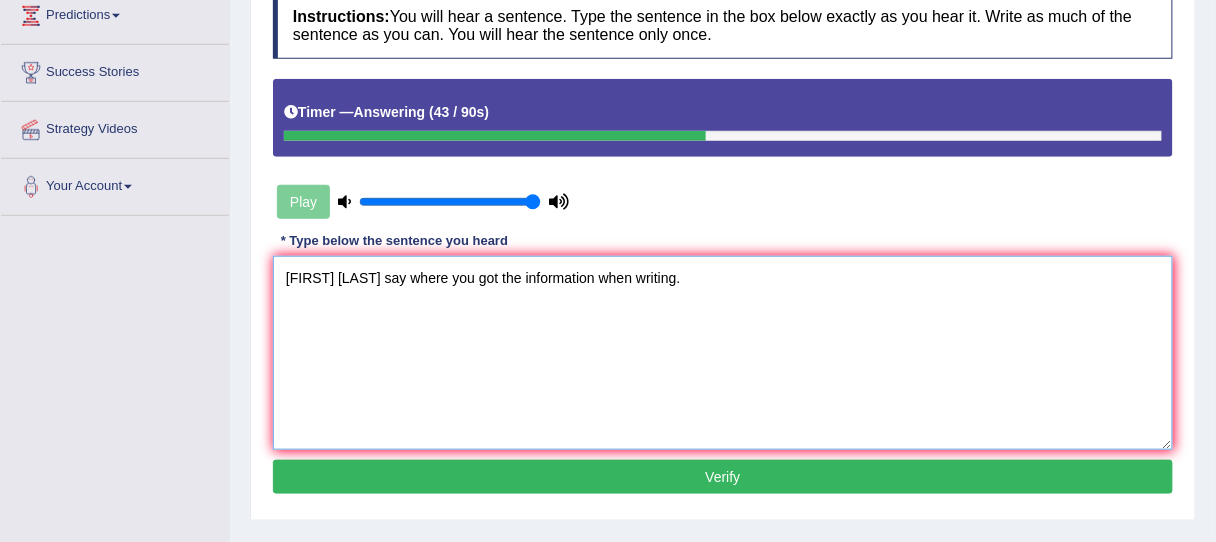 click on "[FIRST] [LAST] say where you got the information when writing." at bounding box center [723, 353] 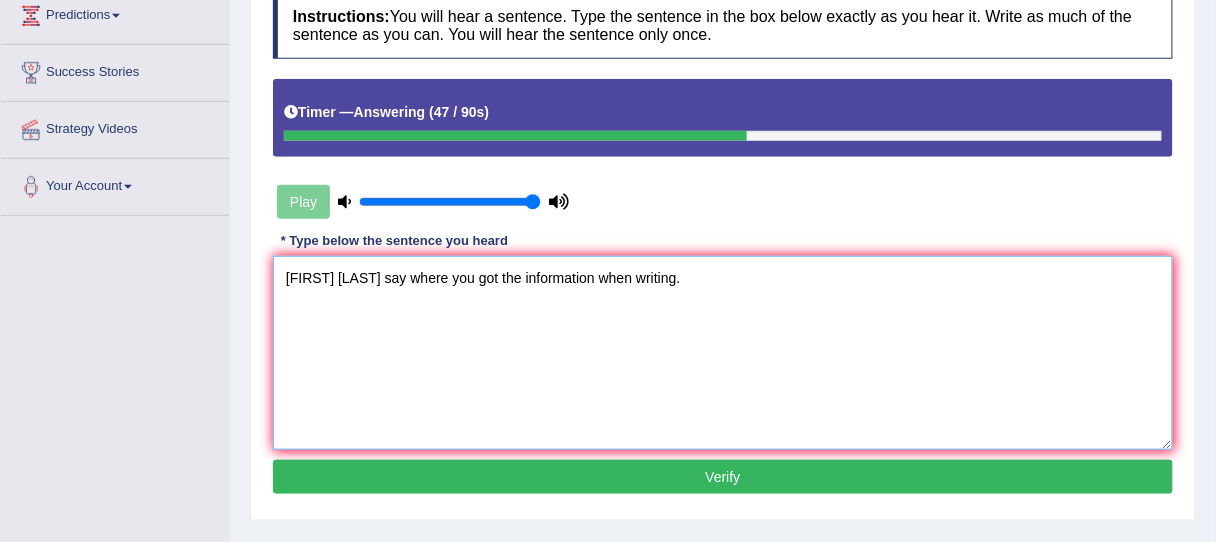 type on "[FIRST] [LAST] say where you got the information when writing." 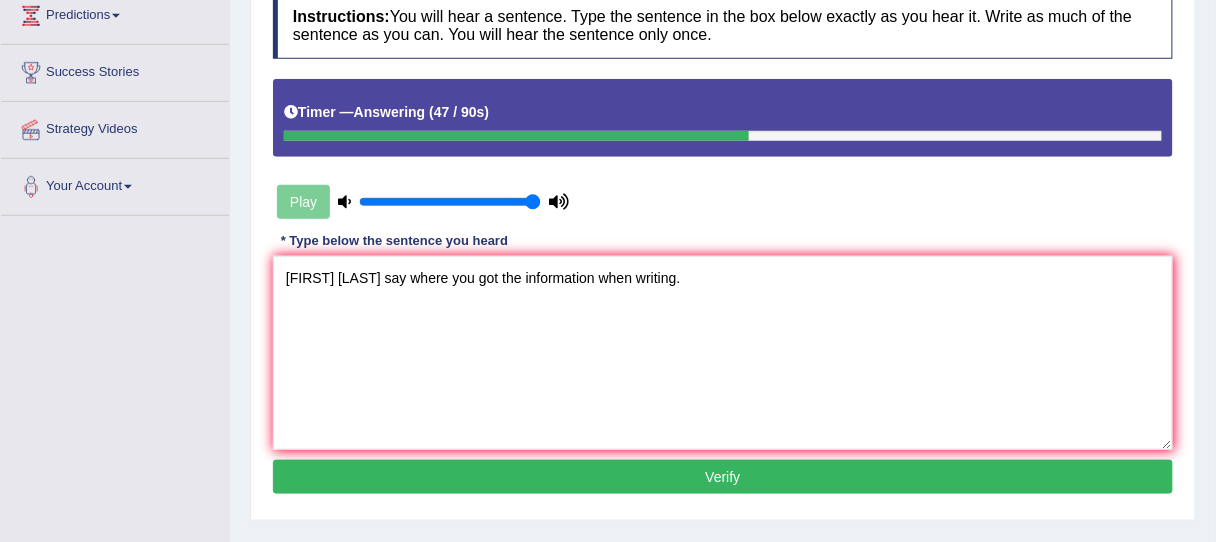 click on "Verify" at bounding box center (723, 477) 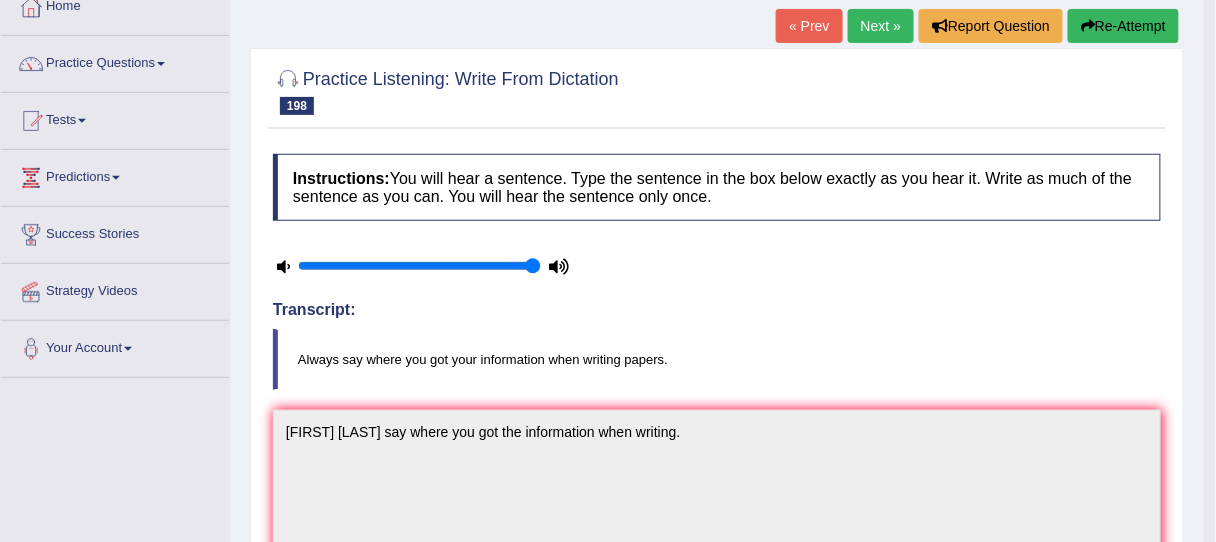 scroll, scrollTop: 104, scrollLeft: 0, axis: vertical 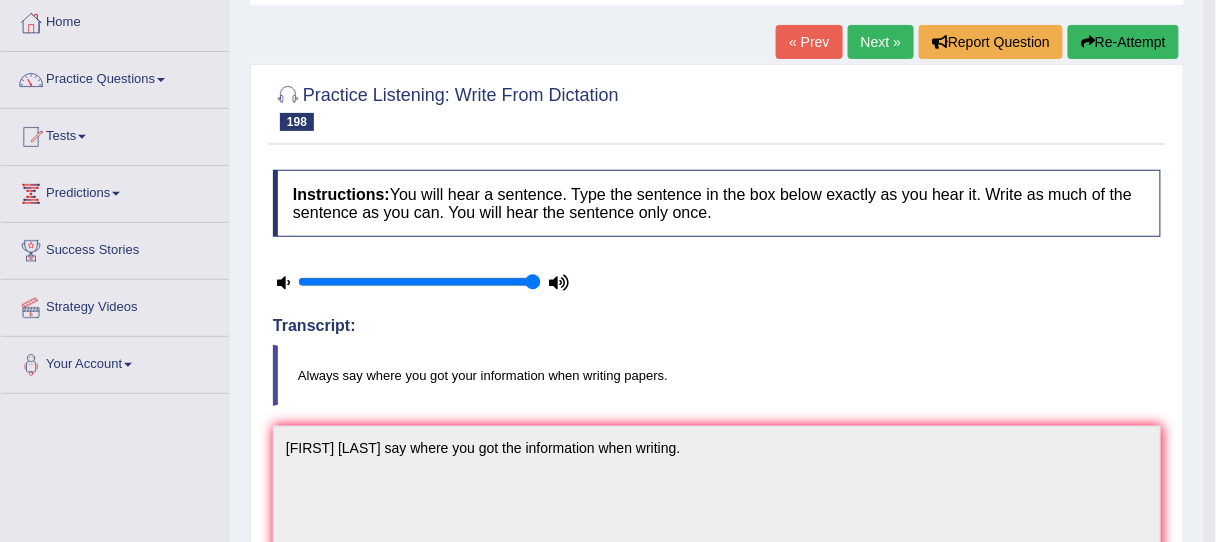 click on "Re-Attempt" at bounding box center [1123, 42] 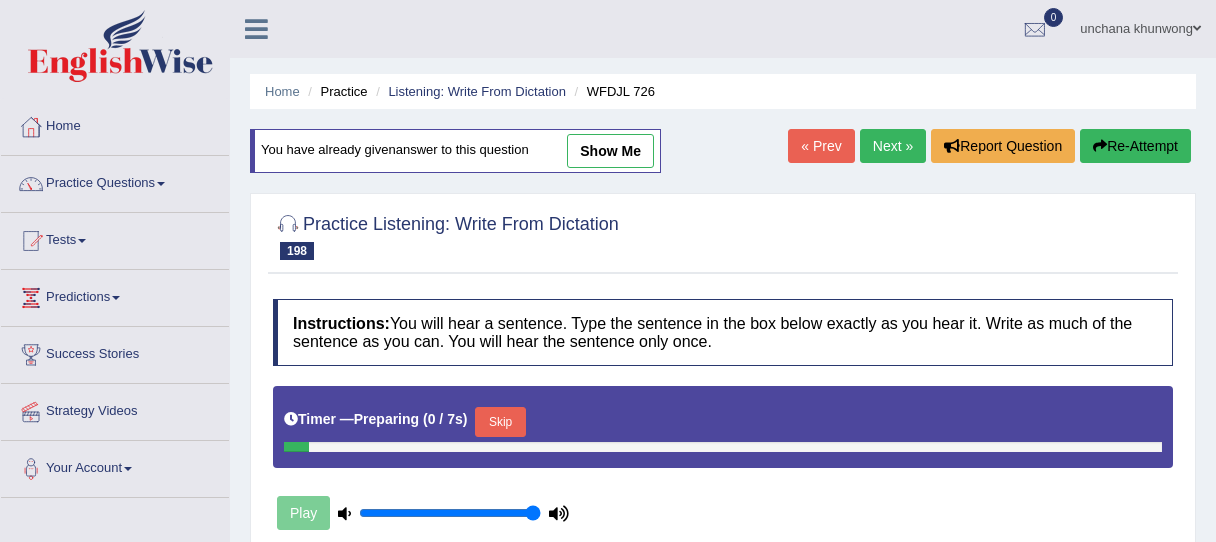 scroll, scrollTop: 104, scrollLeft: 0, axis: vertical 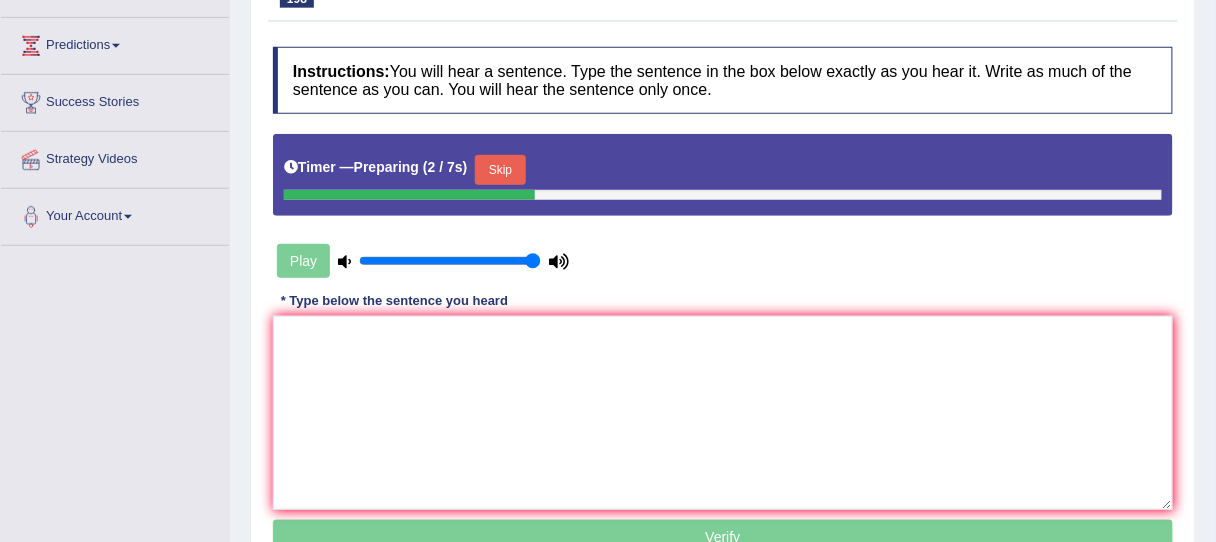 click on "Skip" at bounding box center [500, 170] 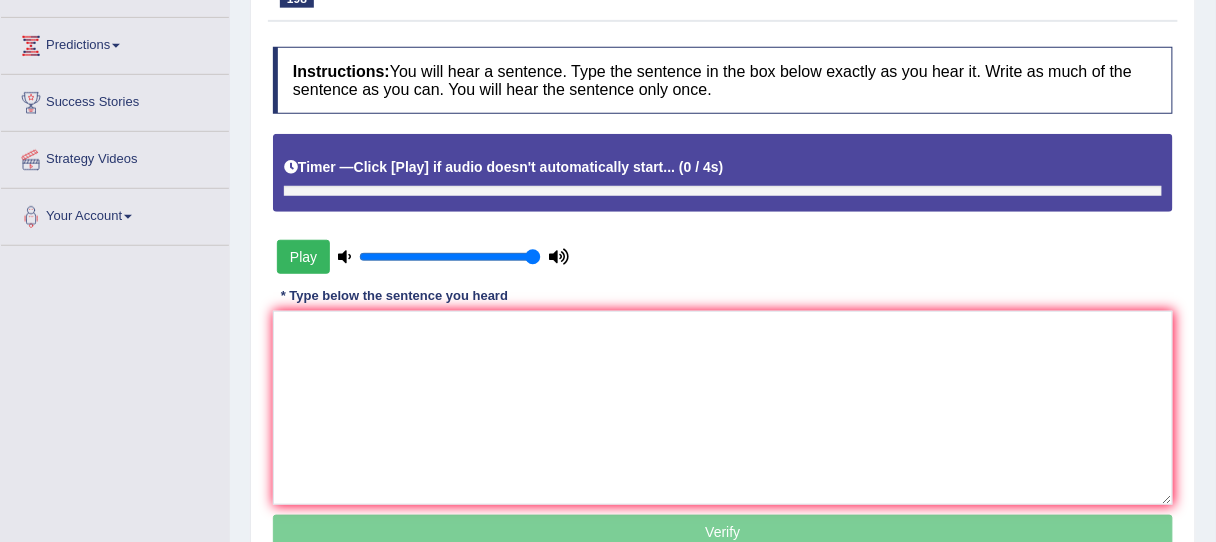 click on "Click [Play] if audio doesn't automatically start..." at bounding box center [515, 167] 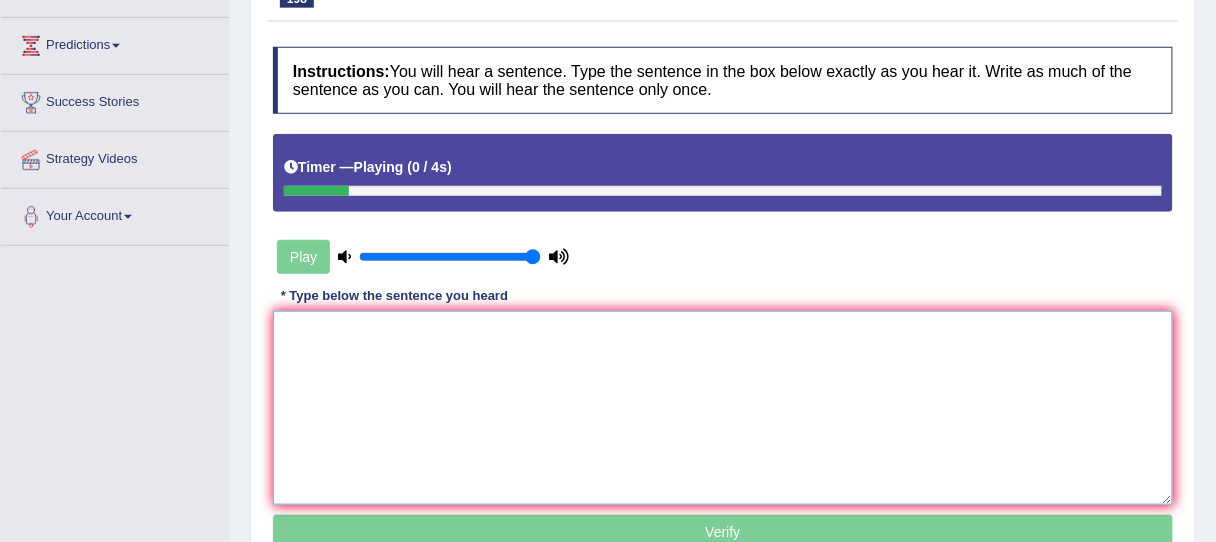 click at bounding box center (723, 408) 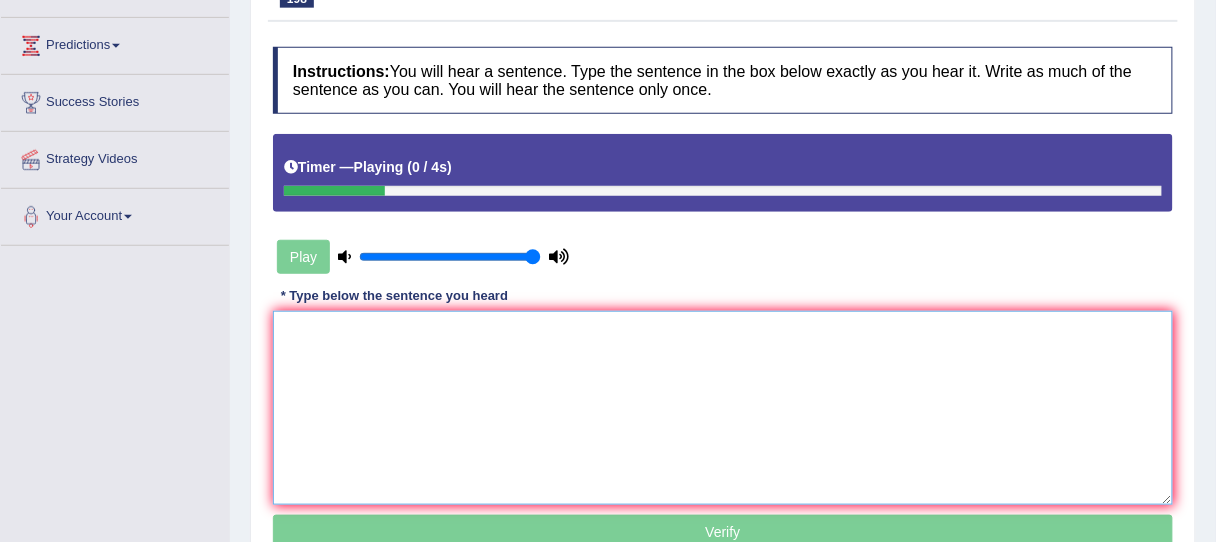 click at bounding box center (723, 408) 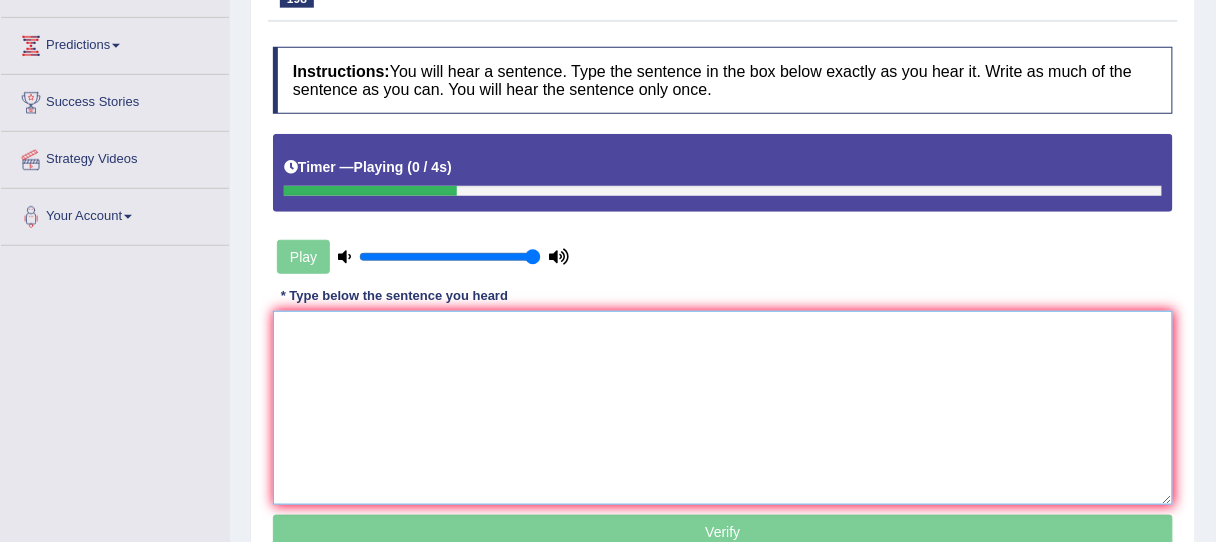 click at bounding box center [723, 408] 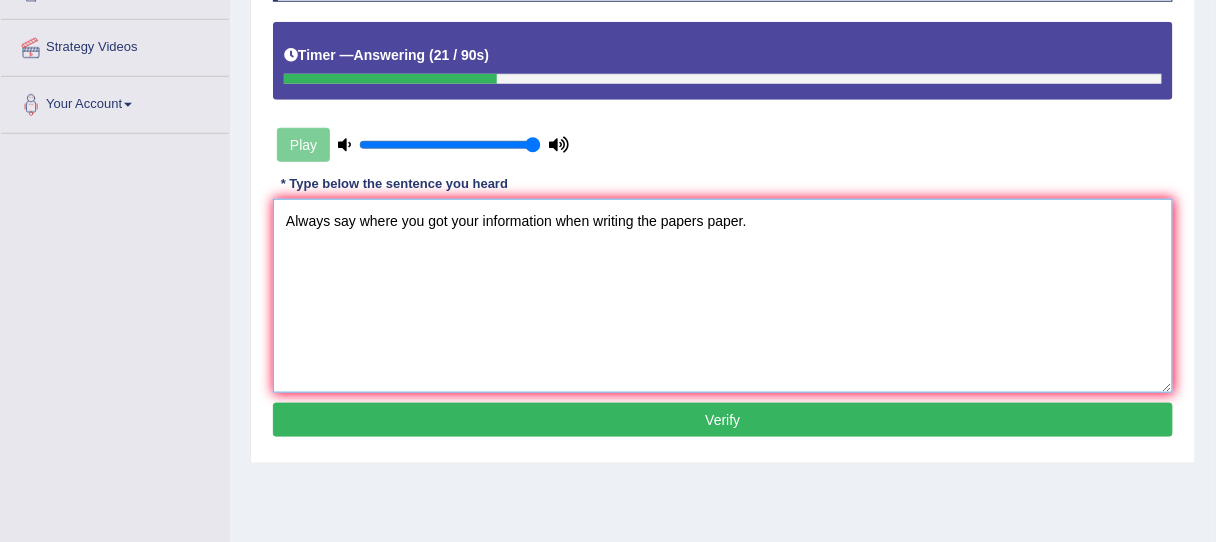scroll, scrollTop: 412, scrollLeft: 0, axis: vertical 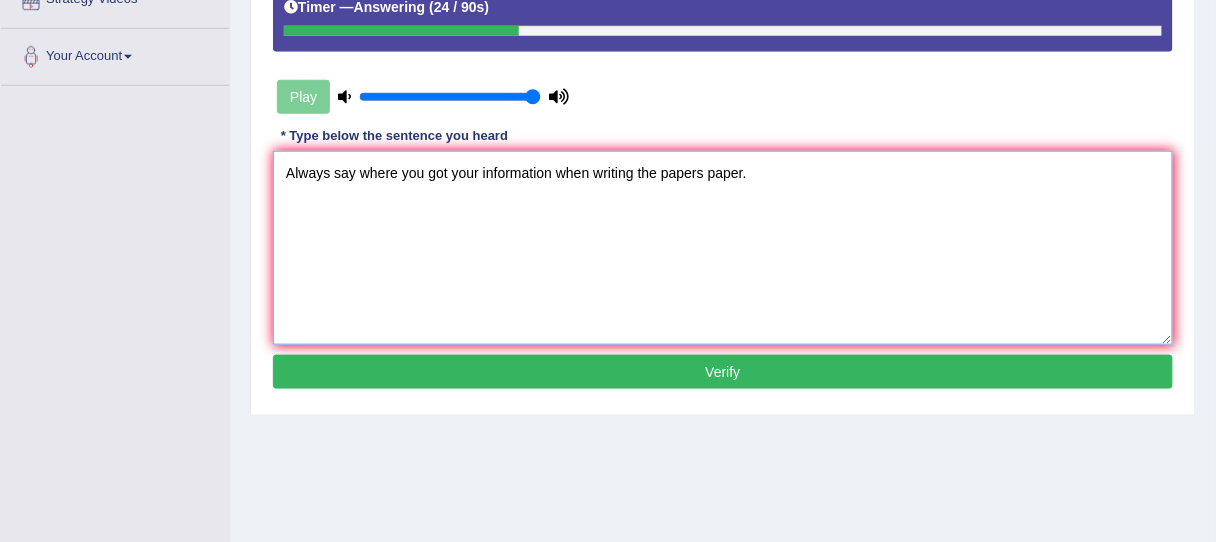 type on "Always say where you got your information when writing the papers paper." 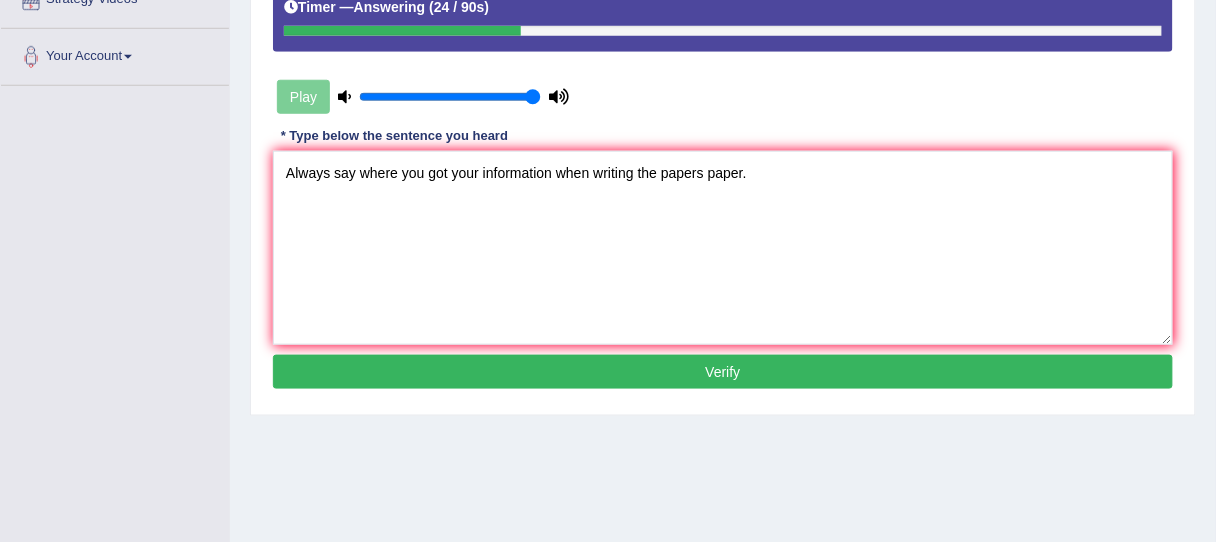 click on "Verify" at bounding box center (723, 372) 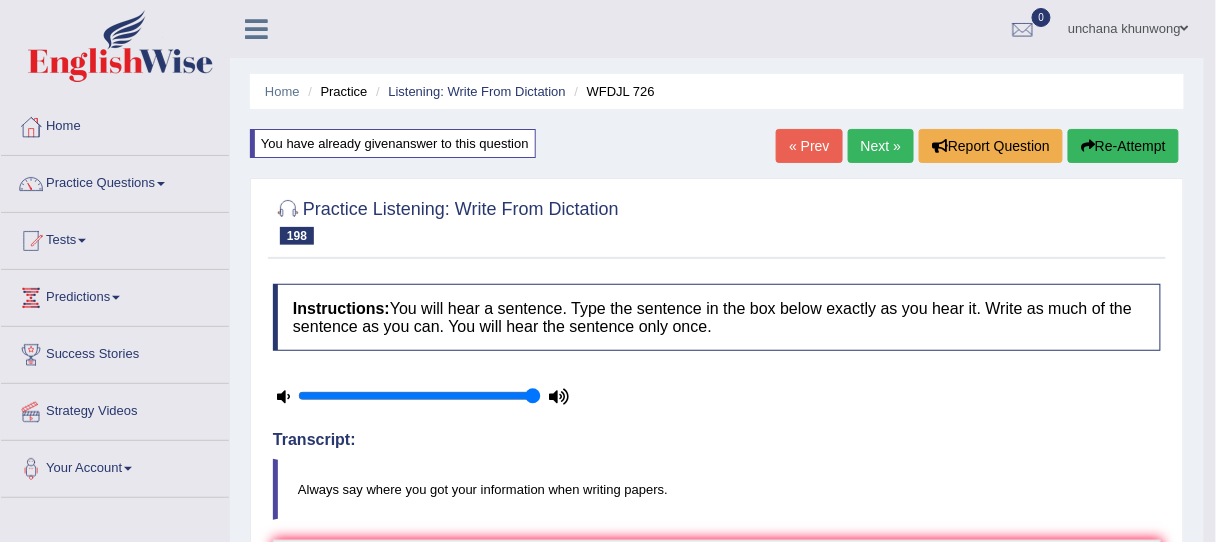 scroll, scrollTop: 0, scrollLeft: 0, axis: both 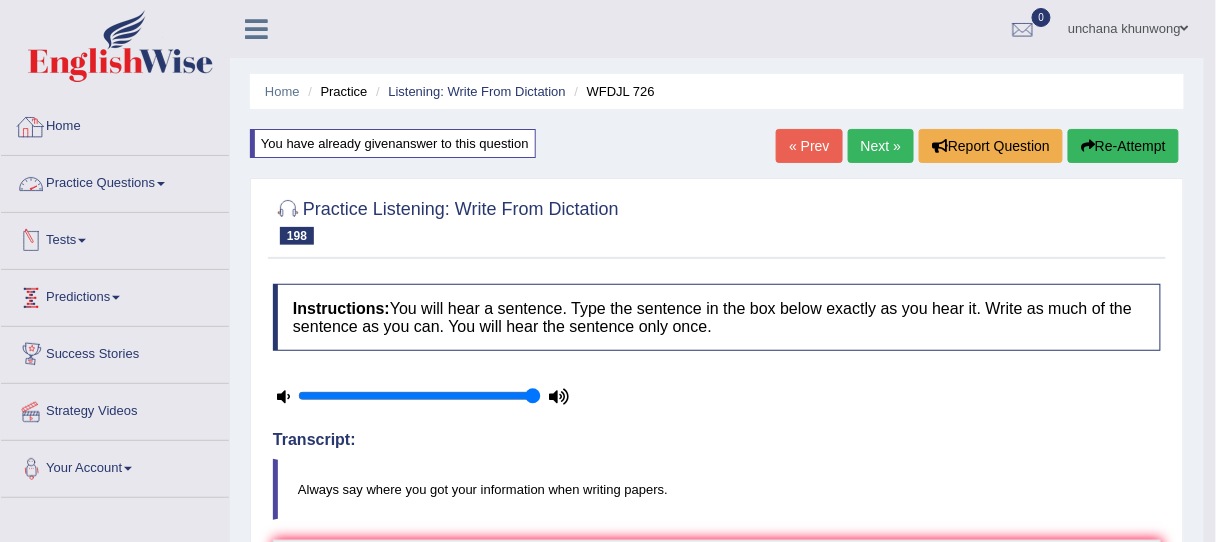 click on "Home" at bounding box center (115, 124) 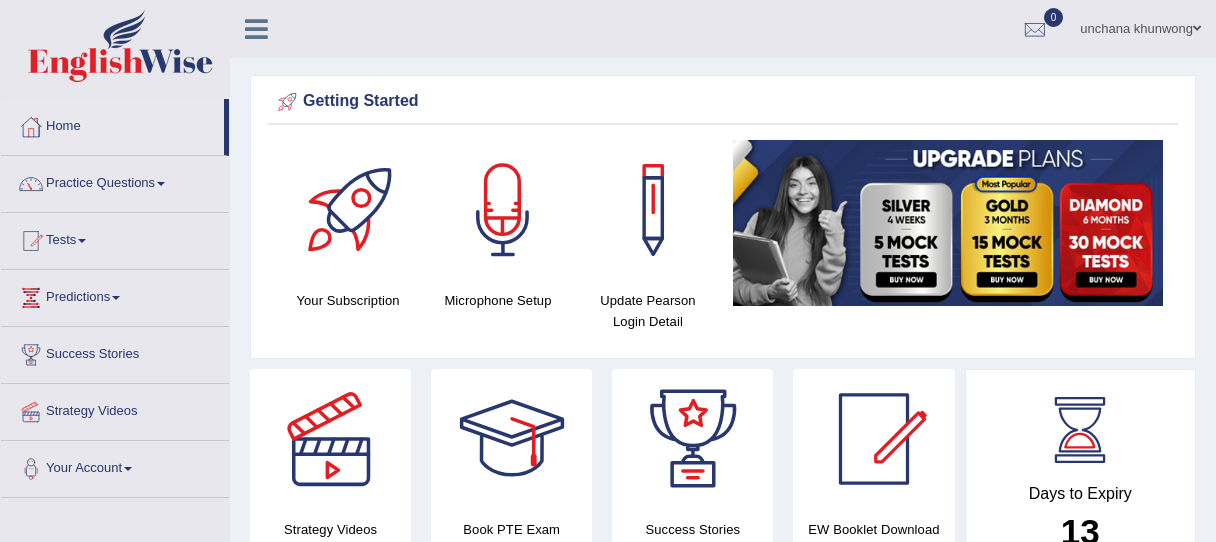 scroll, scrollTop: 0, scrollLeft: 0, axis: both 